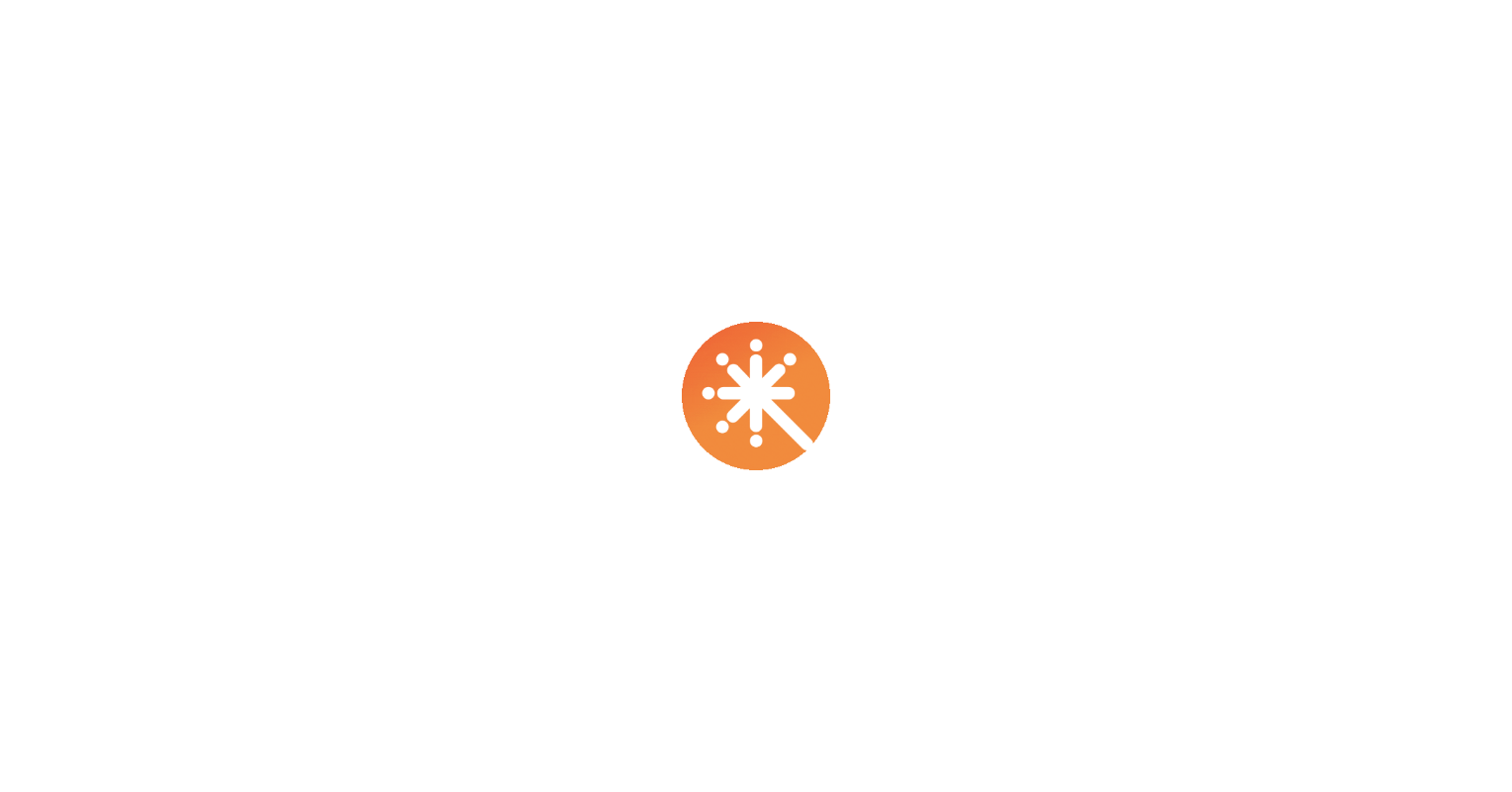 scroll, scrollTop: 0, scrollLeft: 0, axis: both 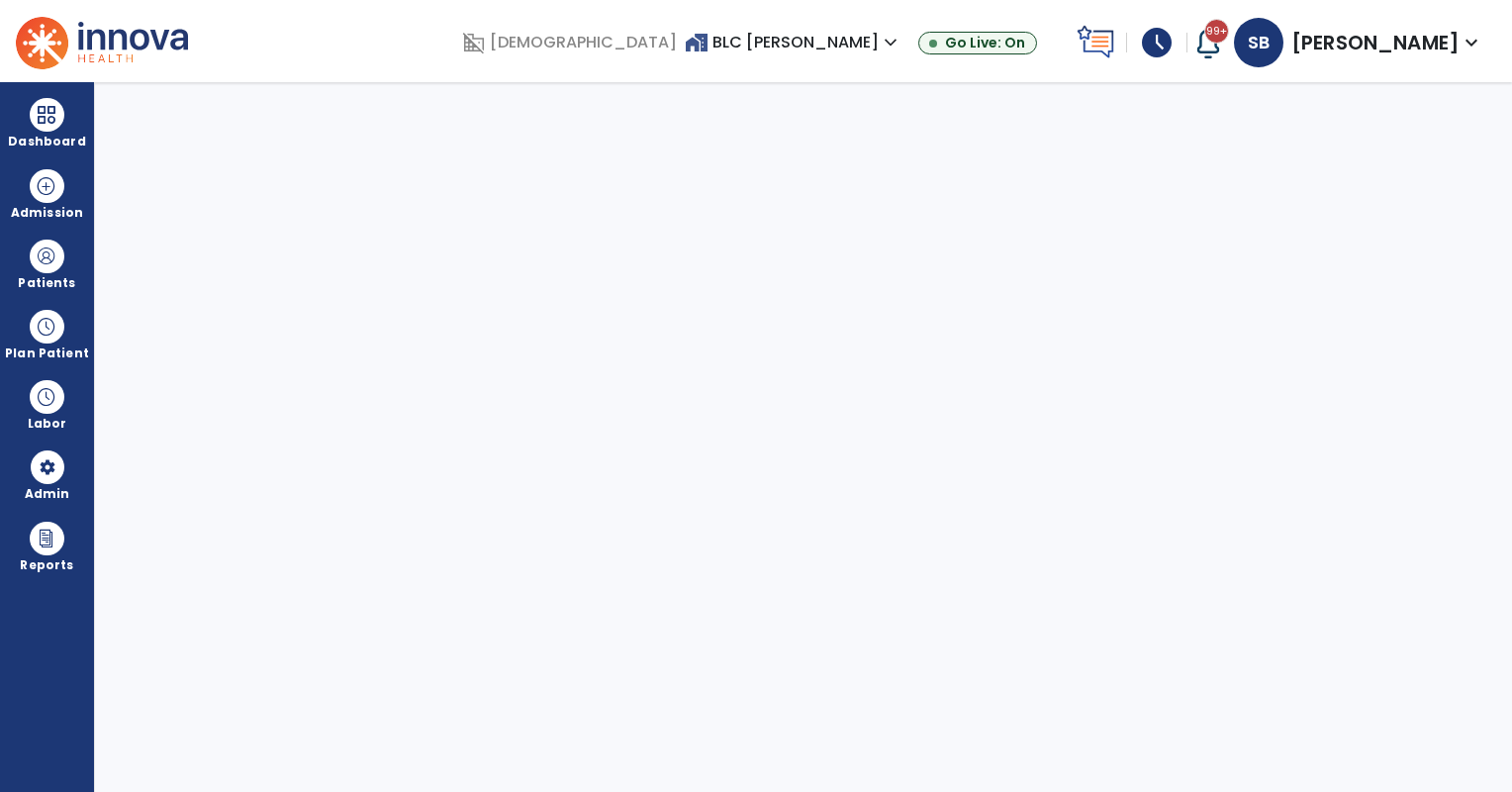 select on "***" 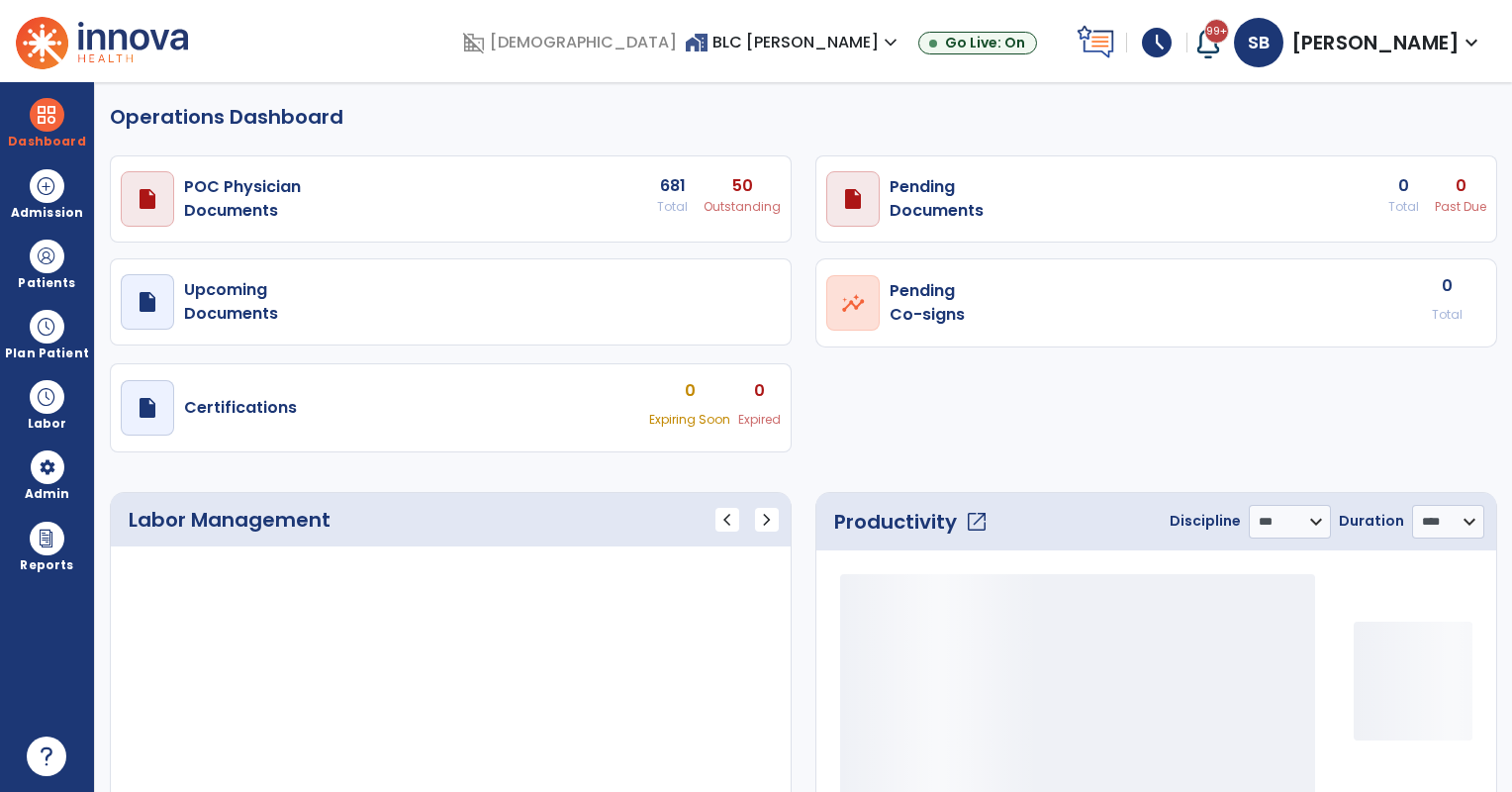 select on "***" 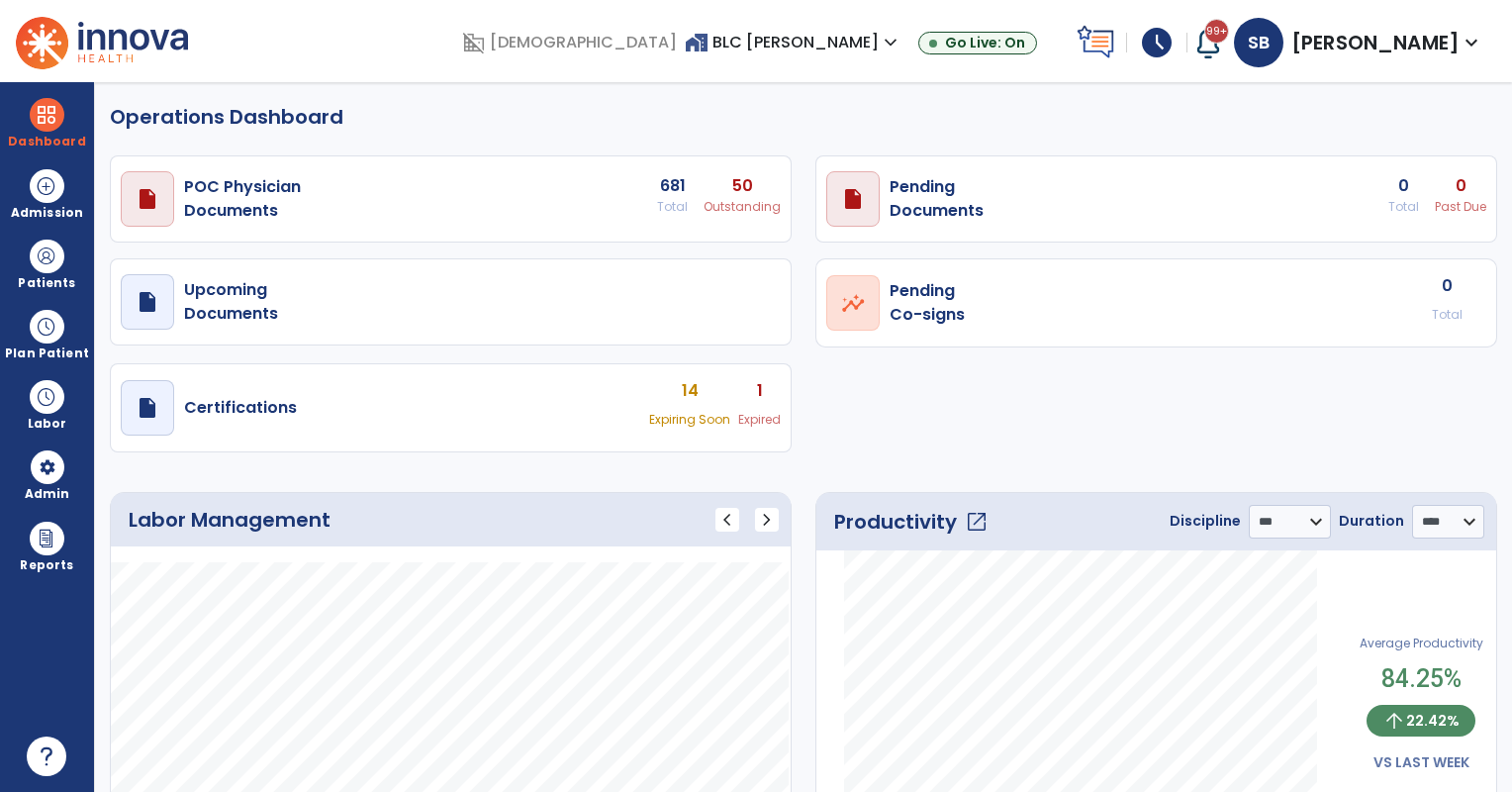 scroll, scrollTop: 164, scrollLeft: 0, axis: vertical 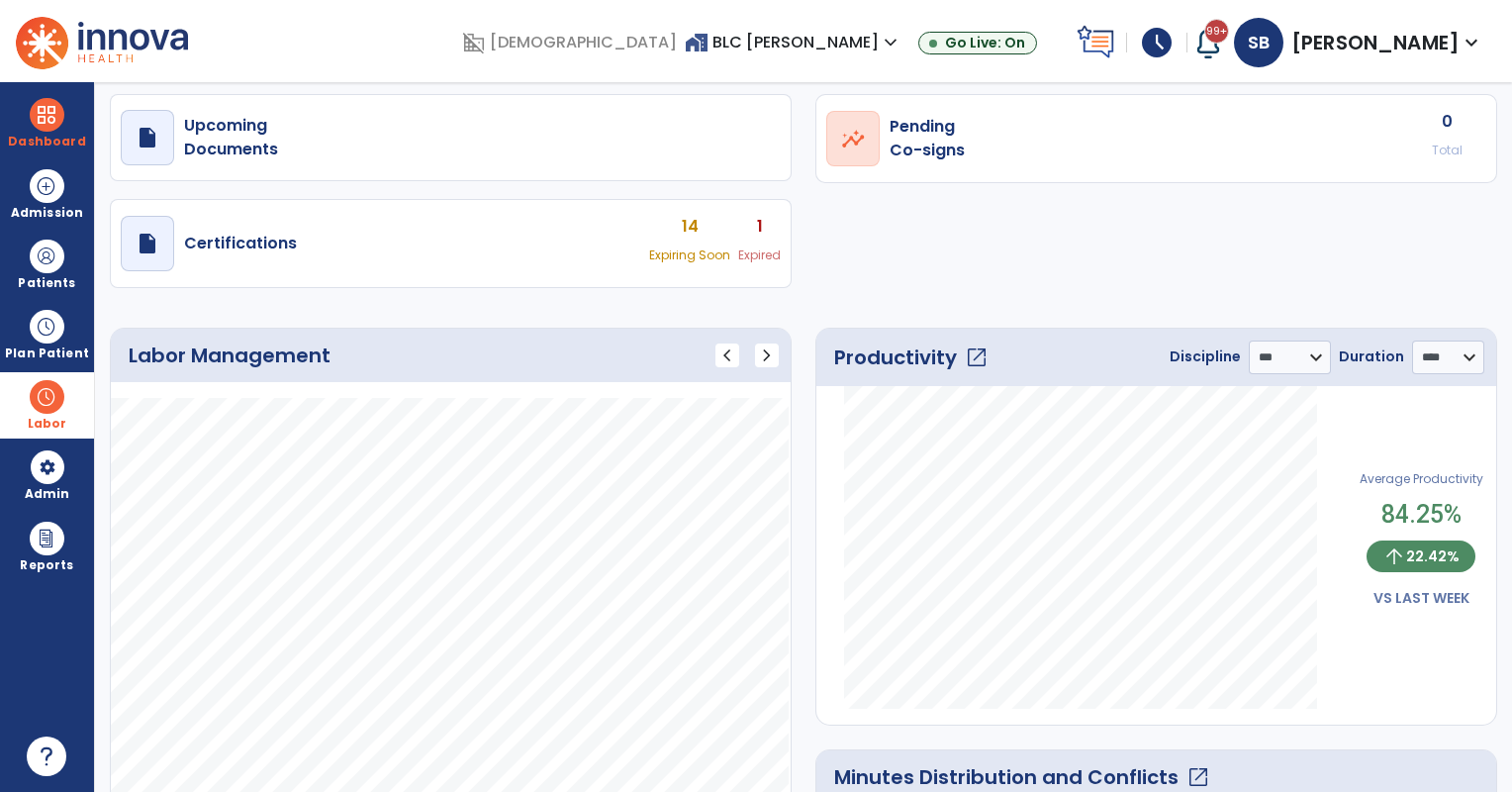 click on "Labor" at bounding box center [47, 424] 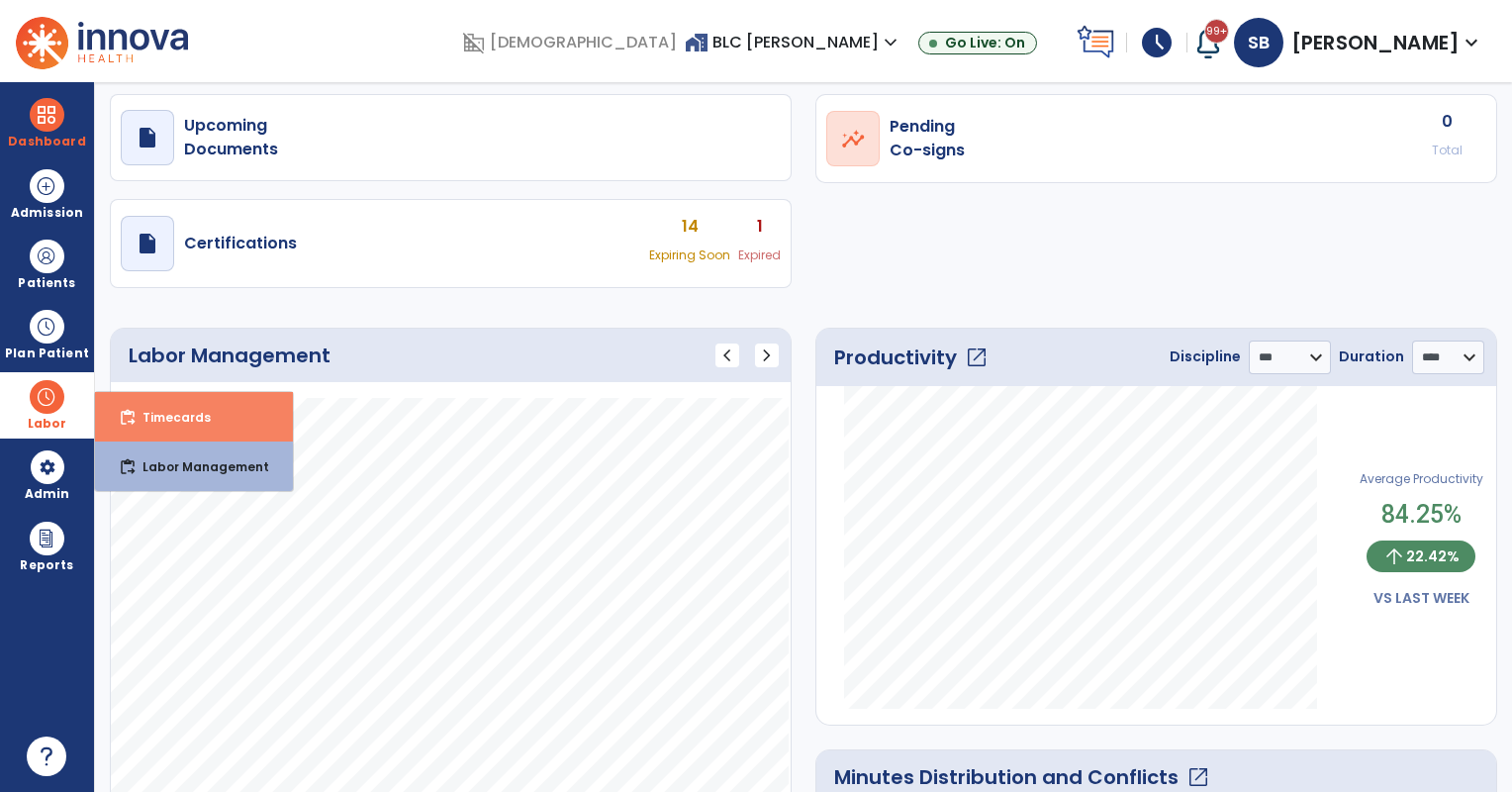 click on "Timecards" at bounding box center (168, 417) 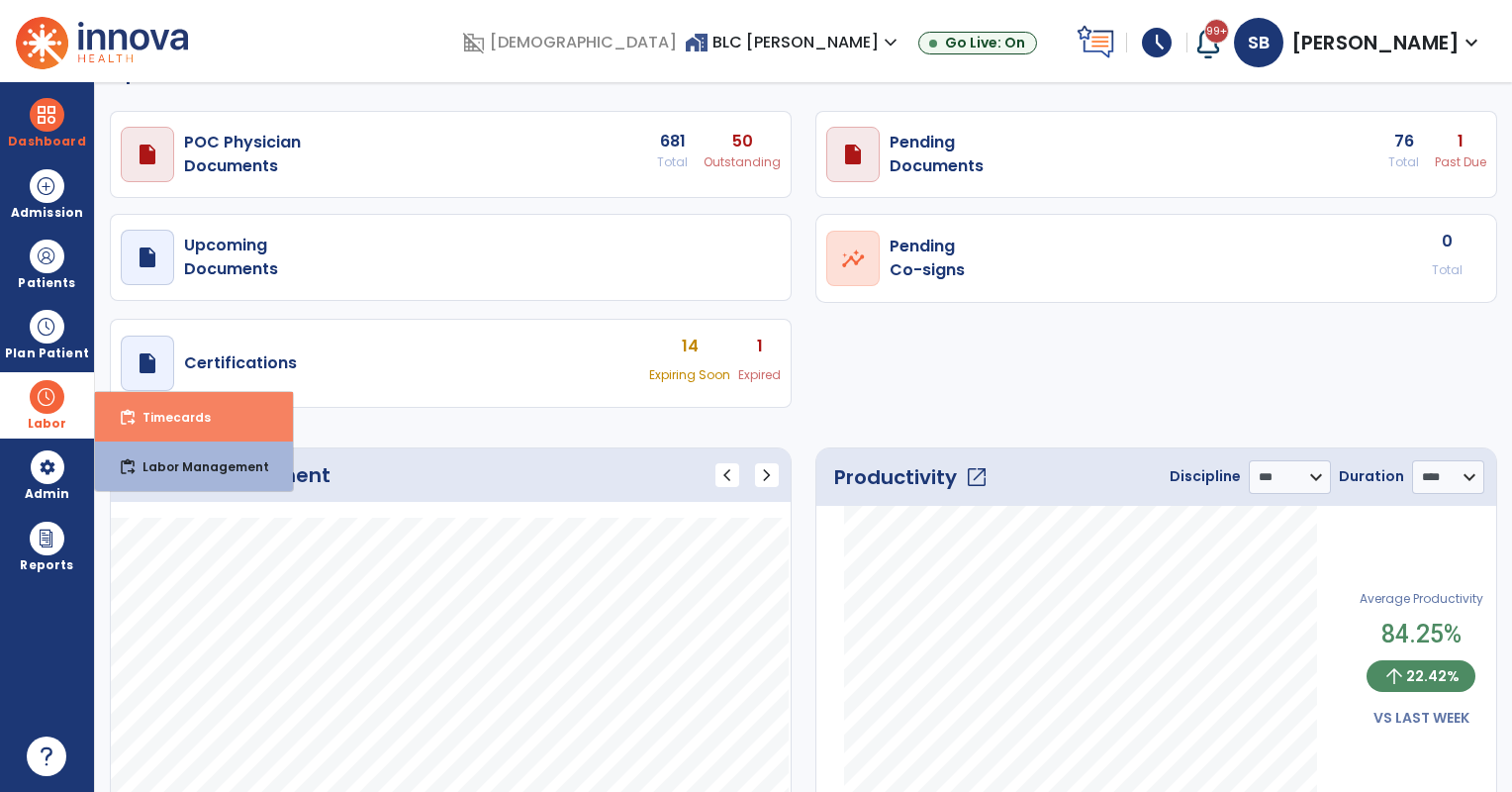 select on "****" 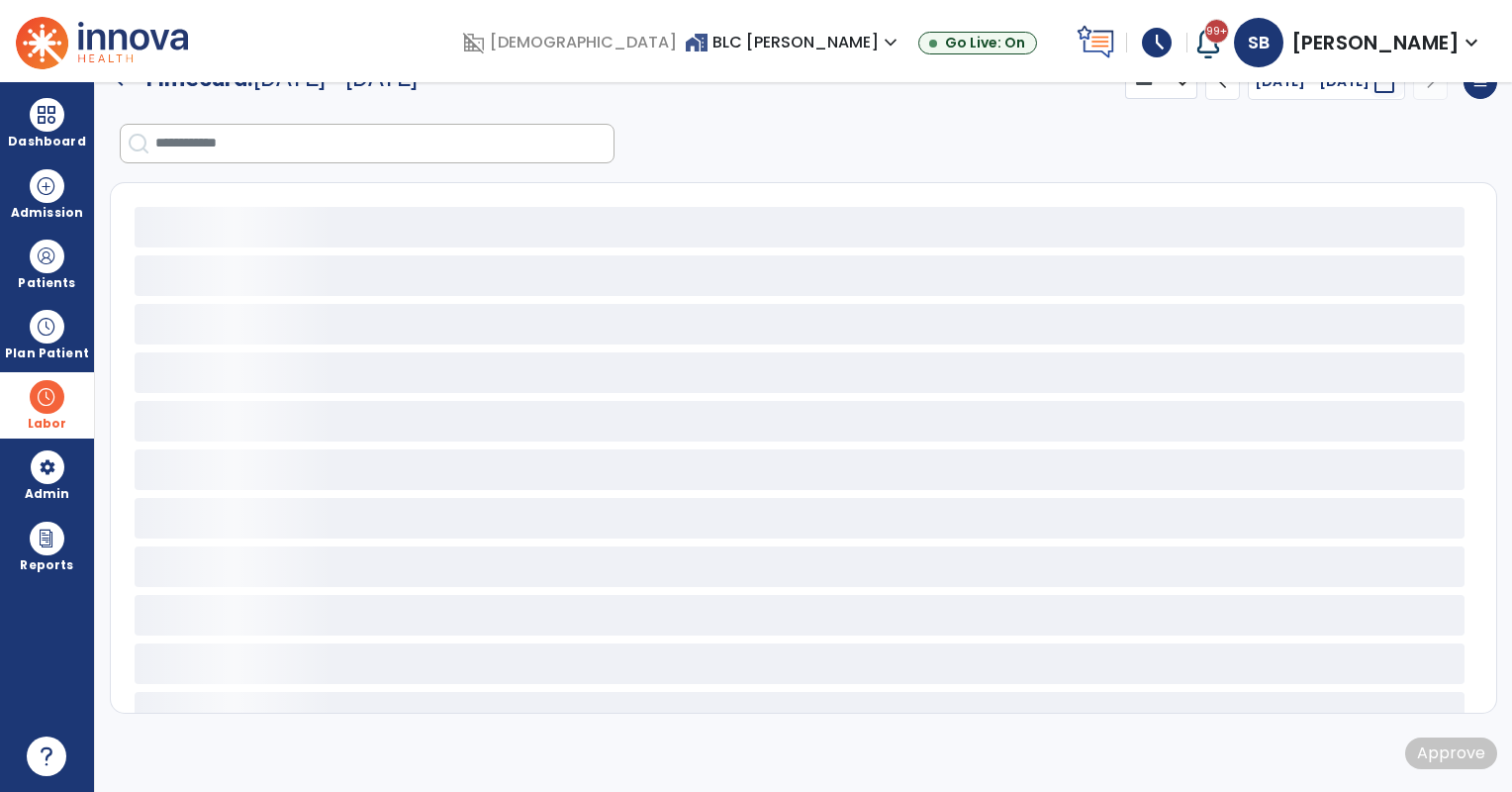 select on "***" 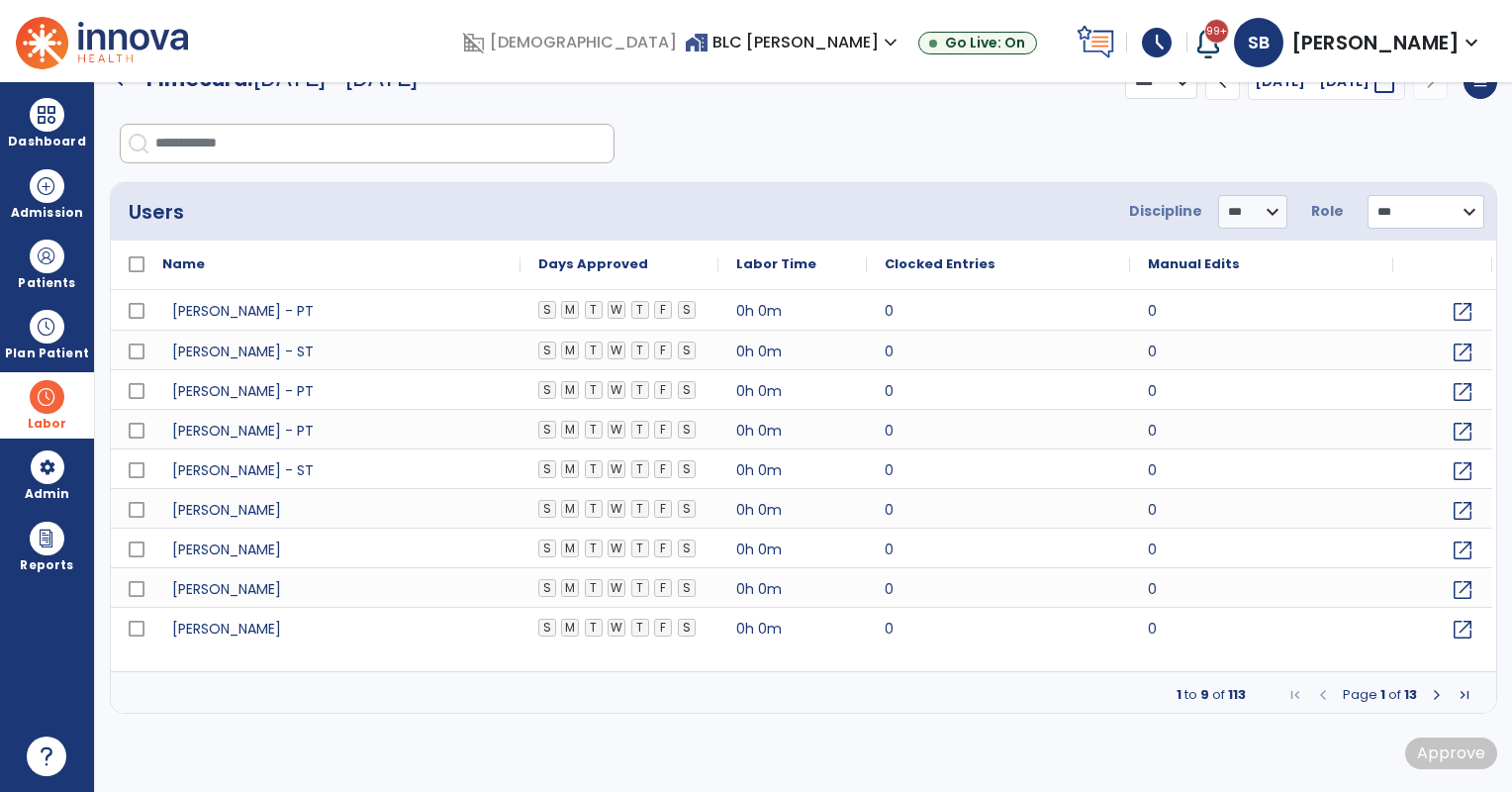 click on "Labor Time" 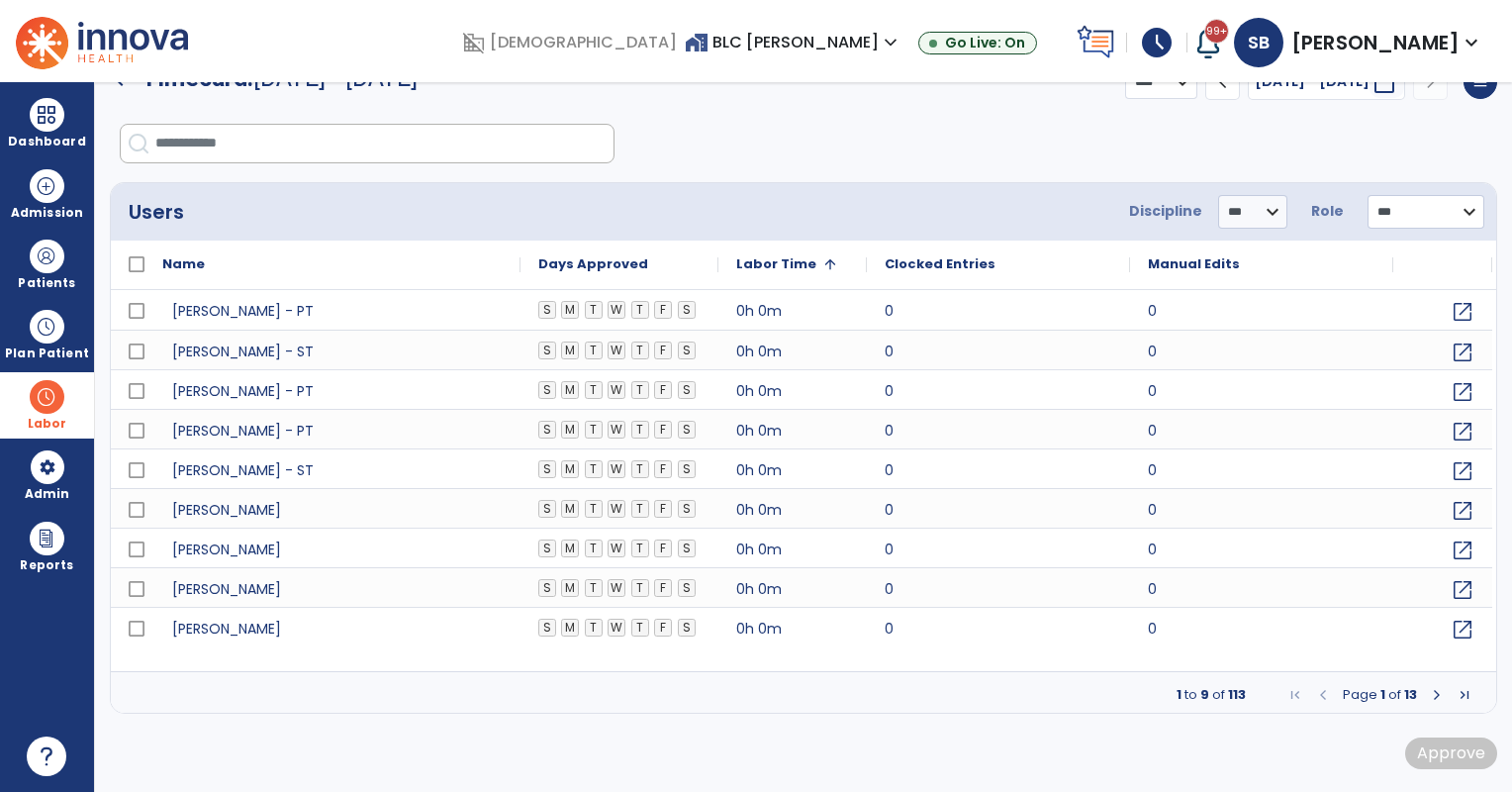 click on "Labor Time" 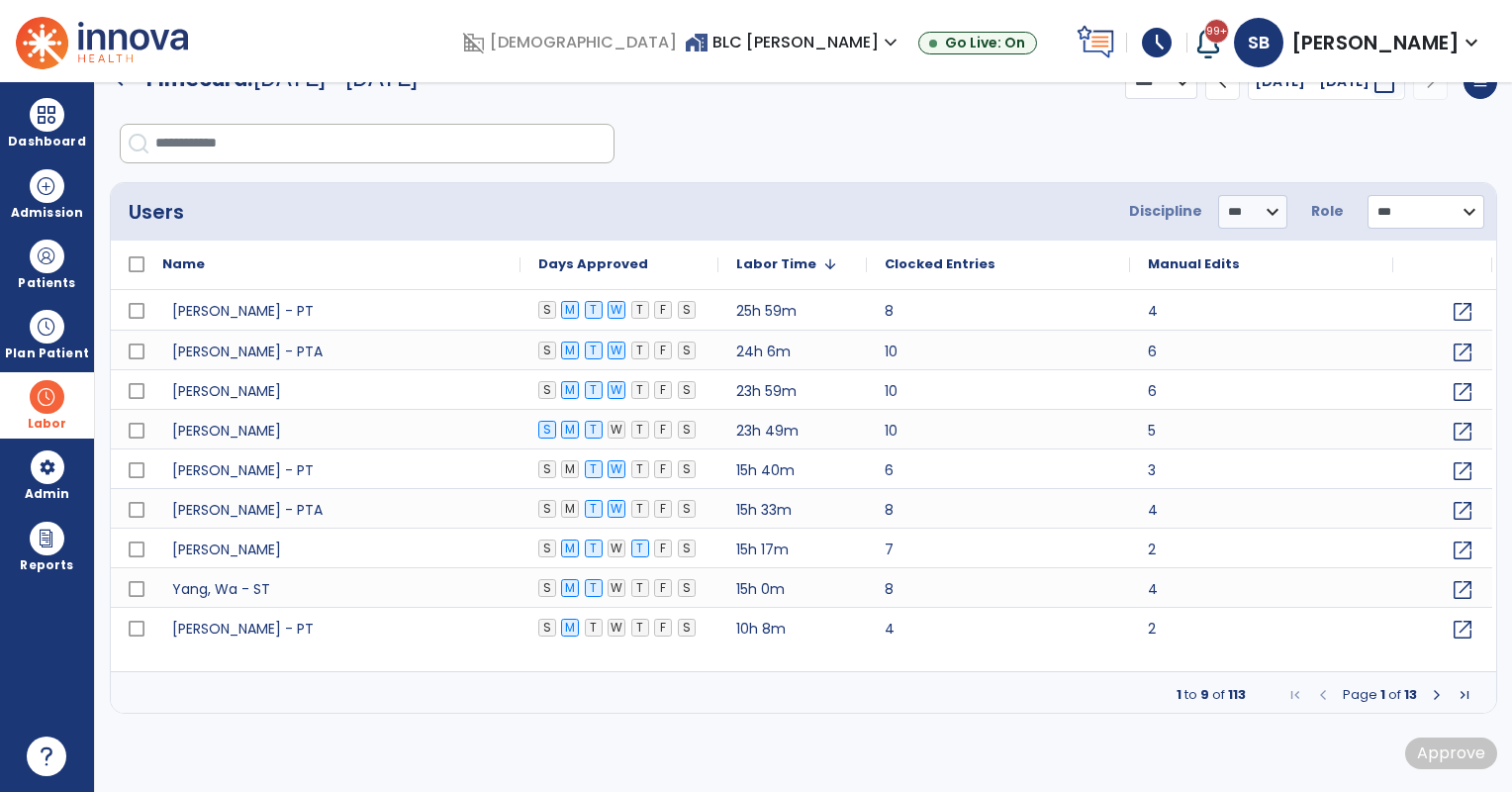 click at bounding box center (1437, 695) 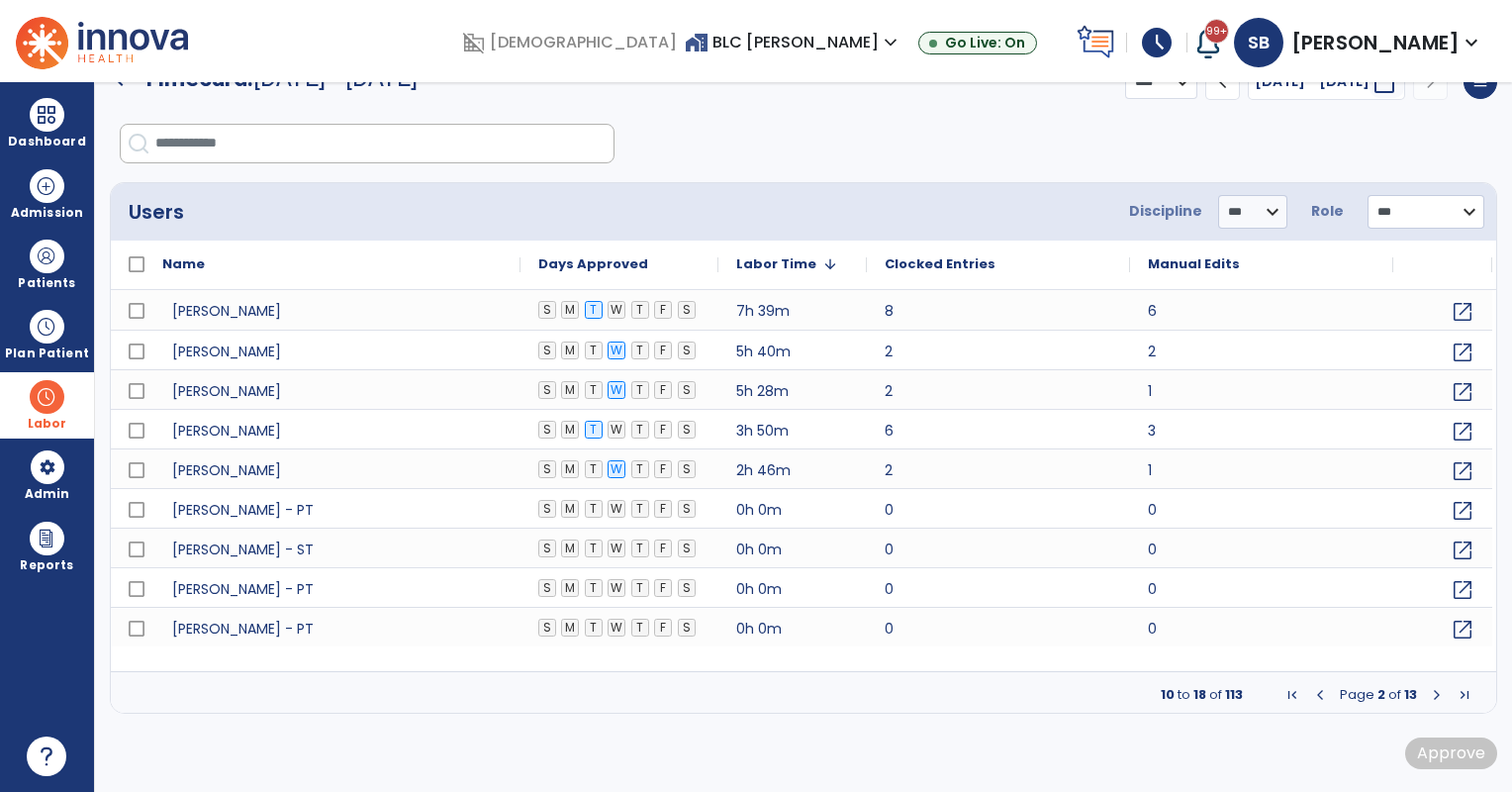 click at bounding box center (1437, 695) 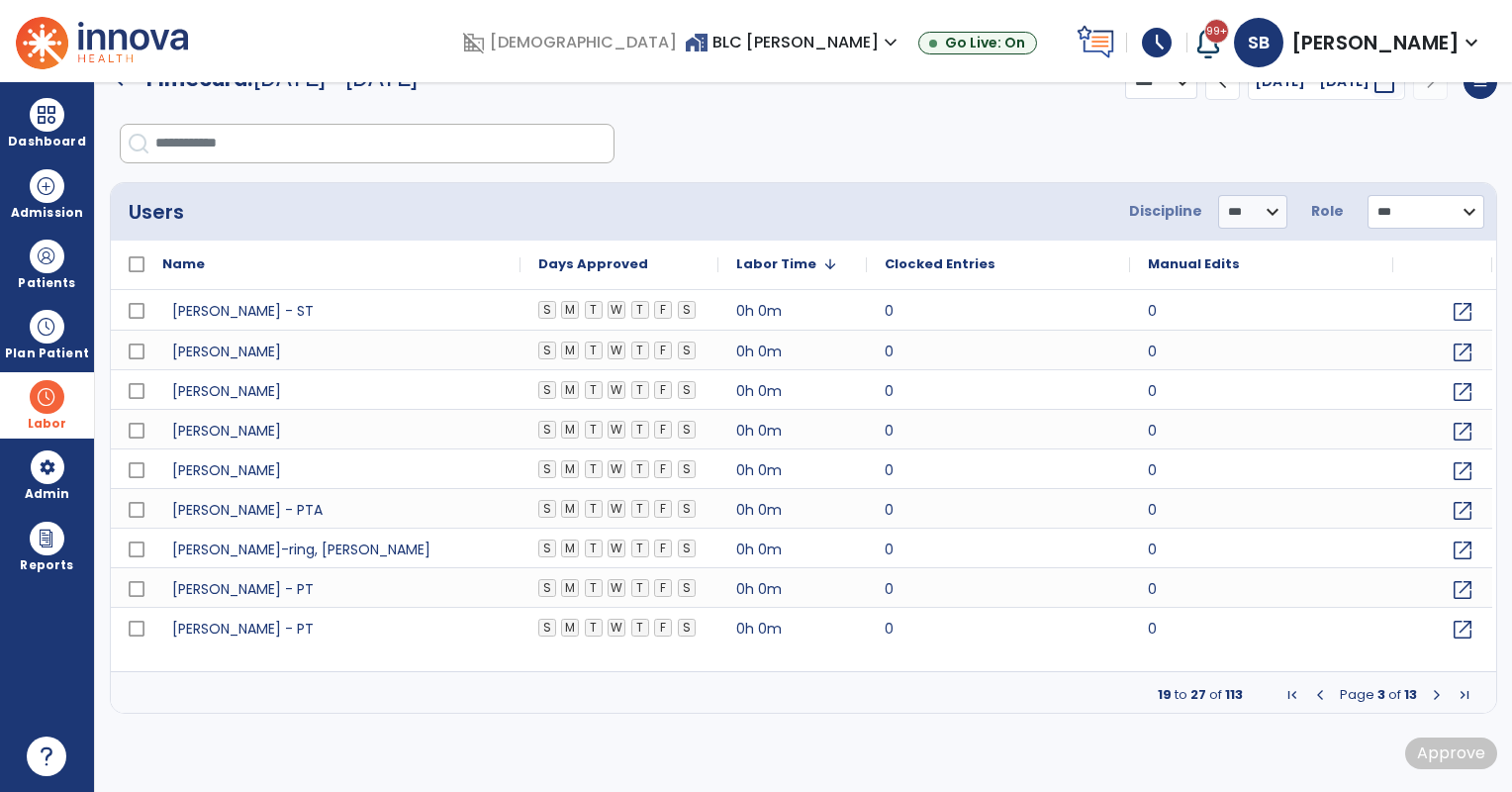 click at bounding box center [1320, 695] 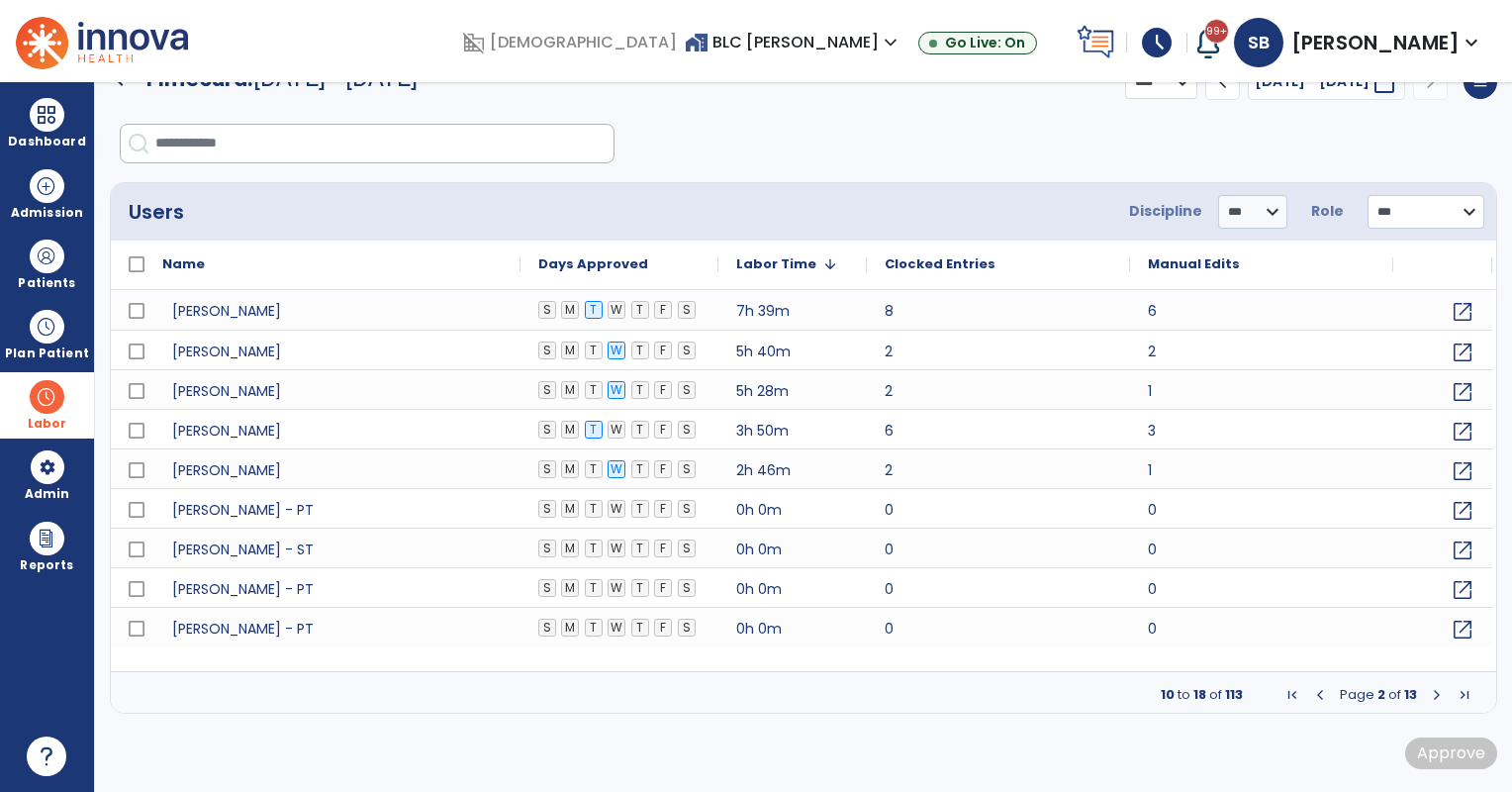 click at bounding box center (1320, 695) 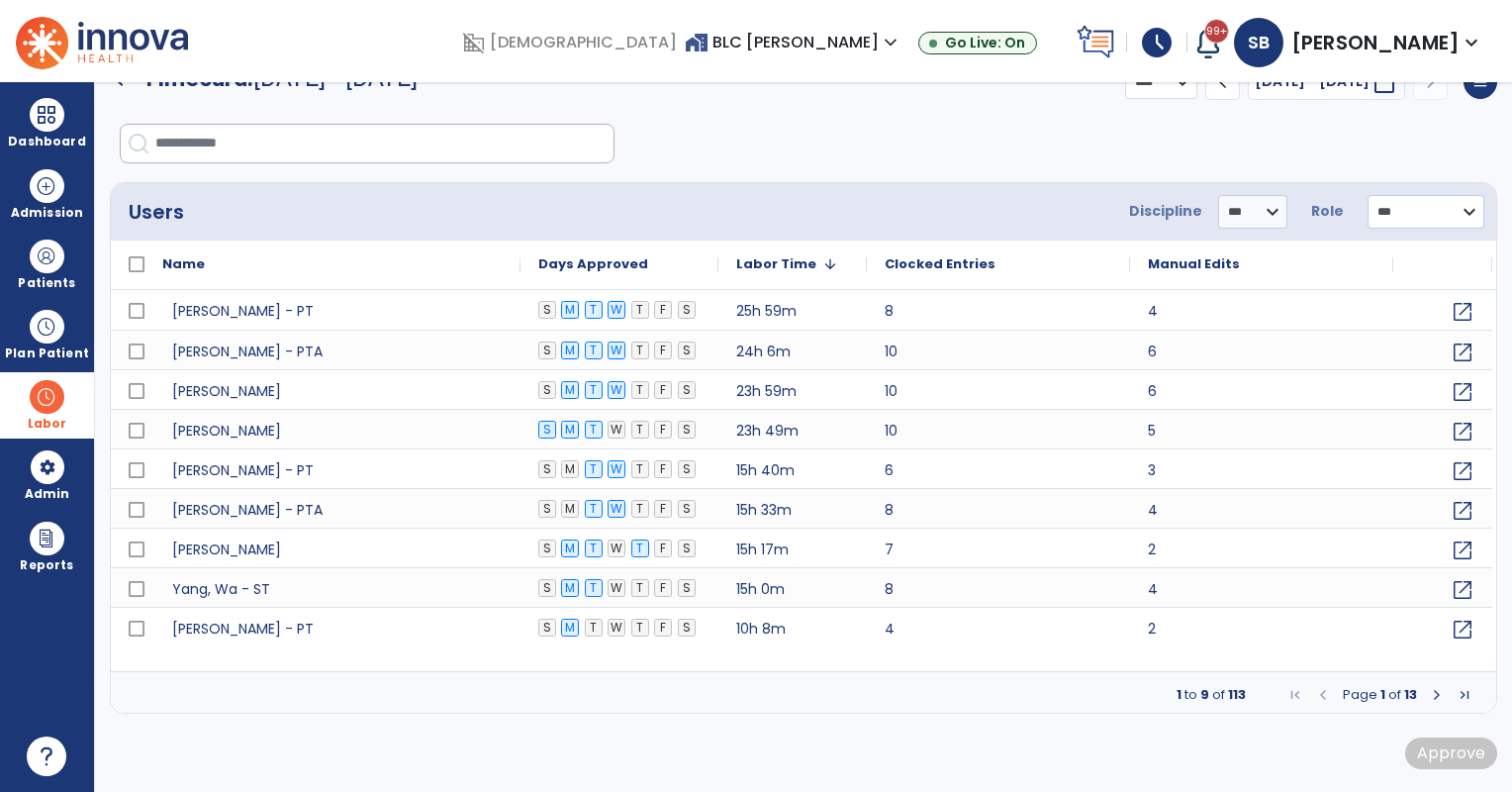 click at bounding box center [1323, 695] 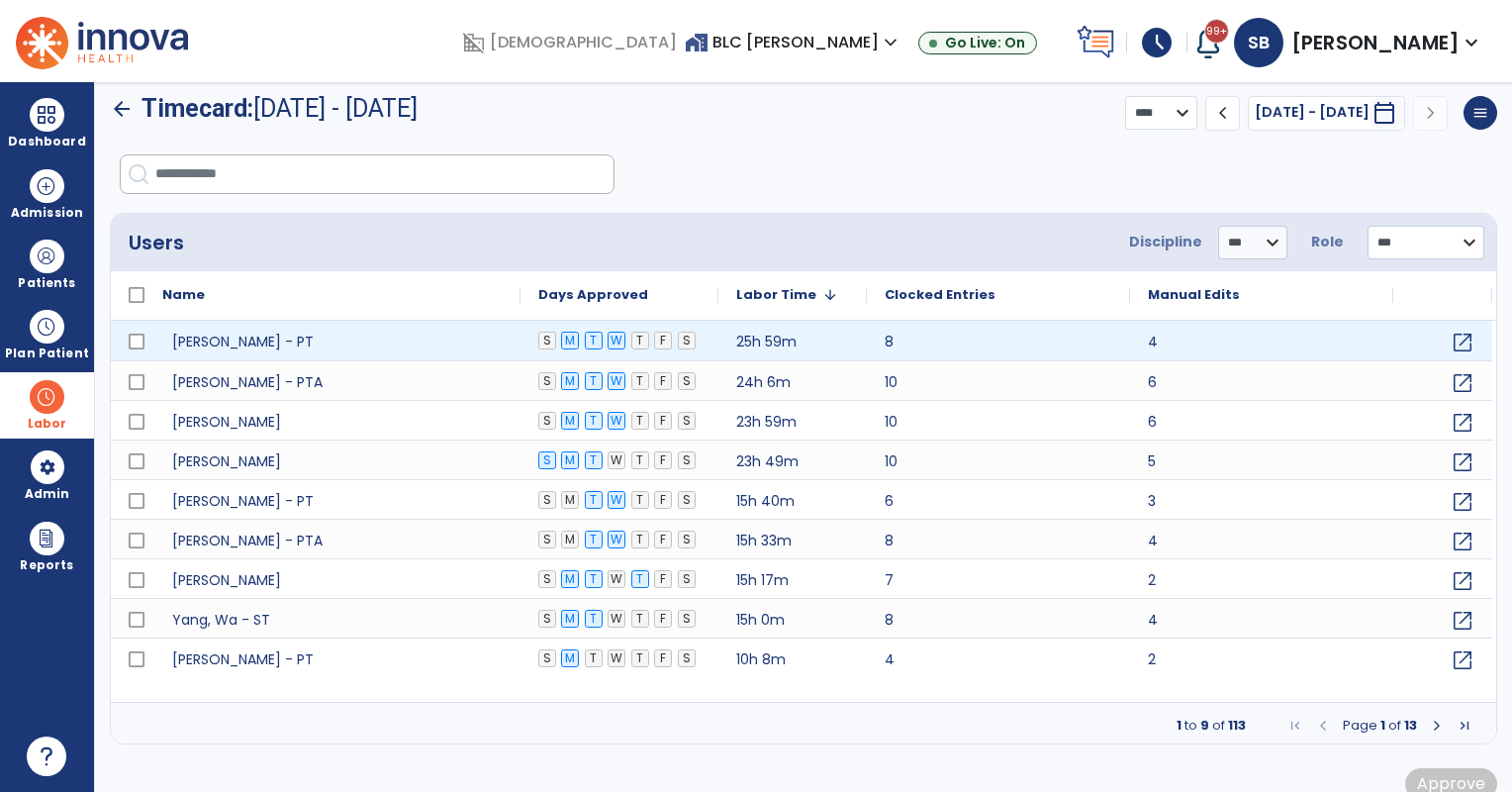 scroll, scrollTop: 0, scrollLeft: 0, axis: both 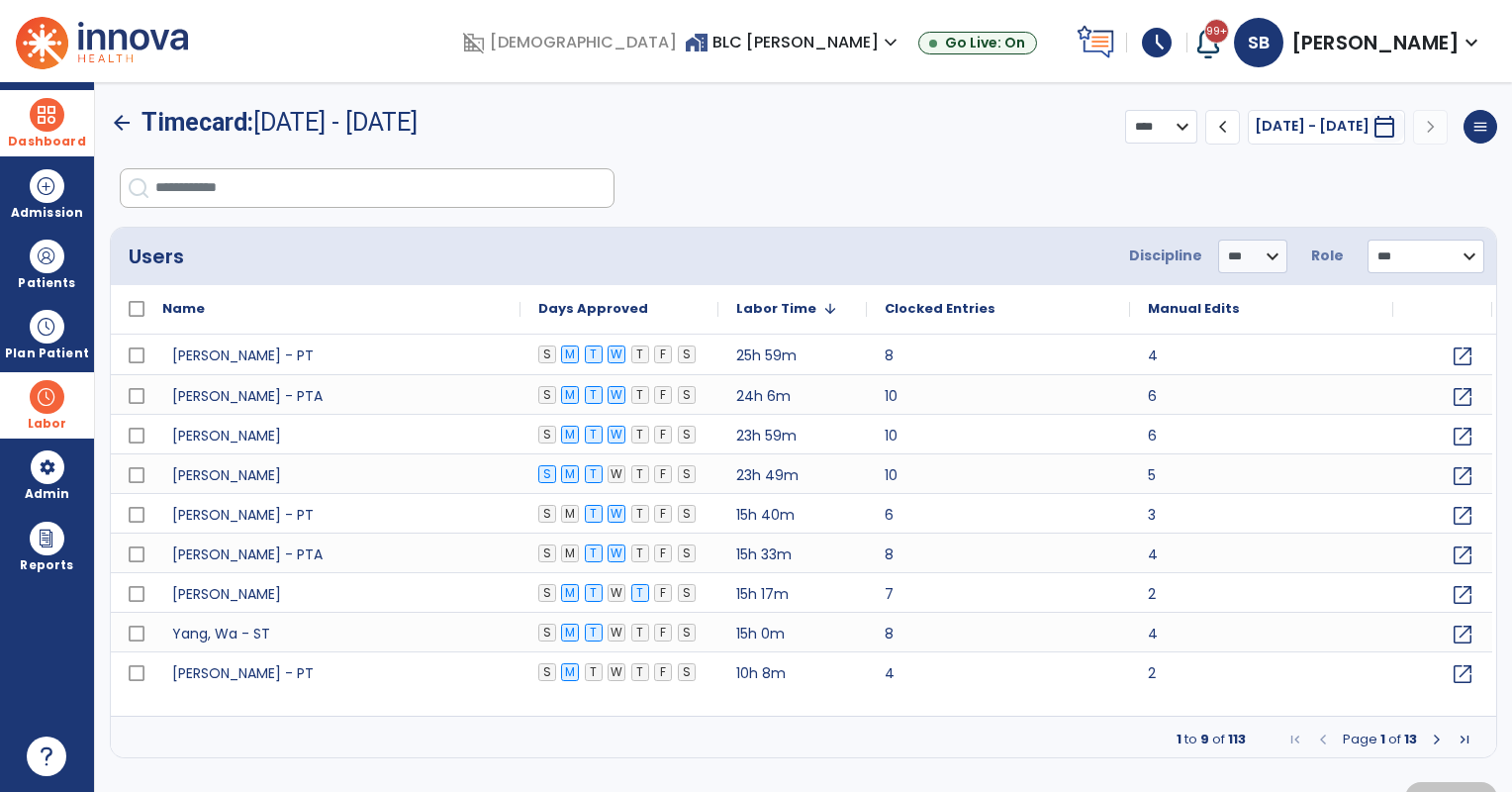 click at bounding box center (47, 115) 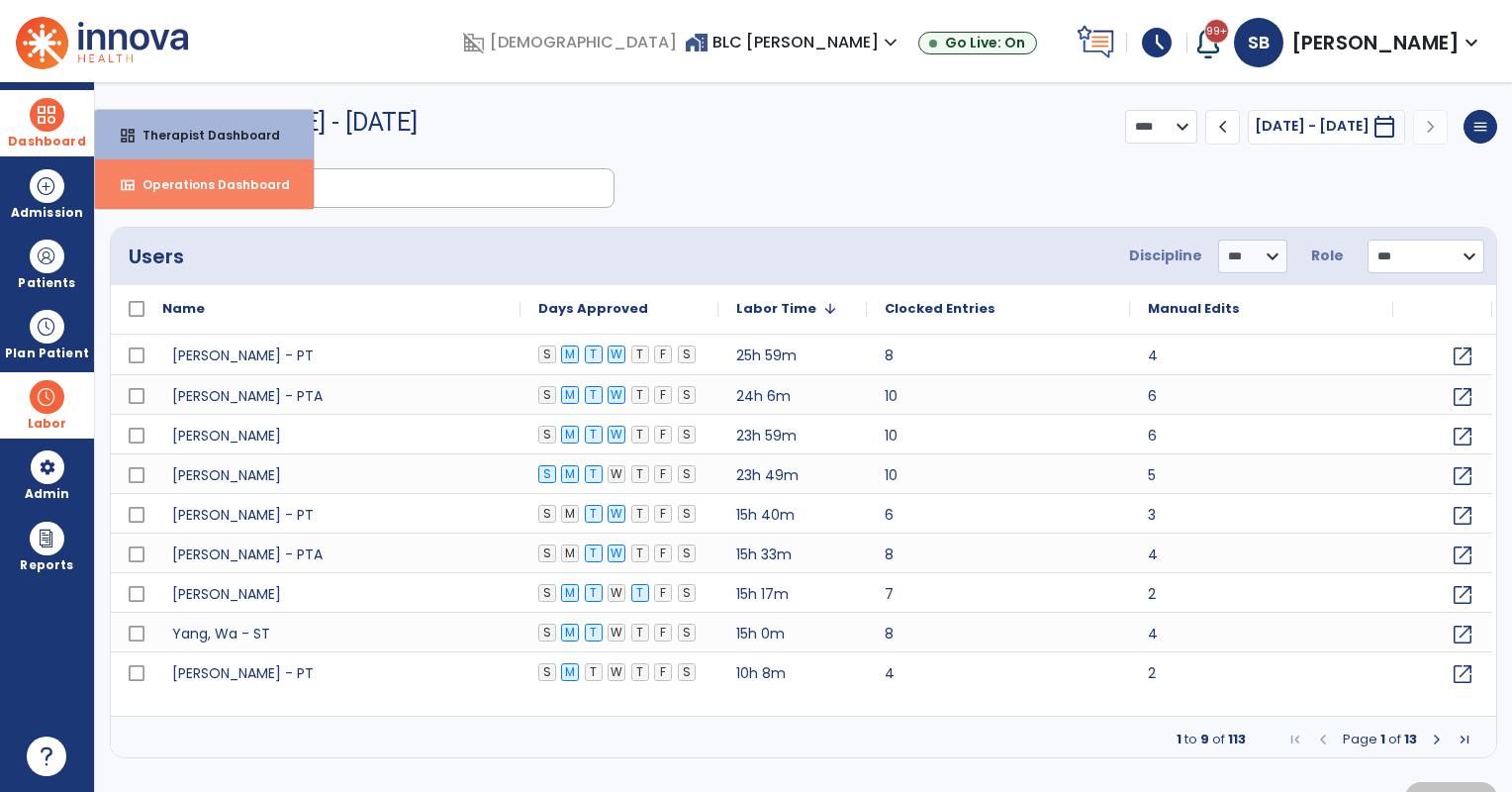click on "view_quilt  Operations Dashboard" at bounding box center [204, 184] 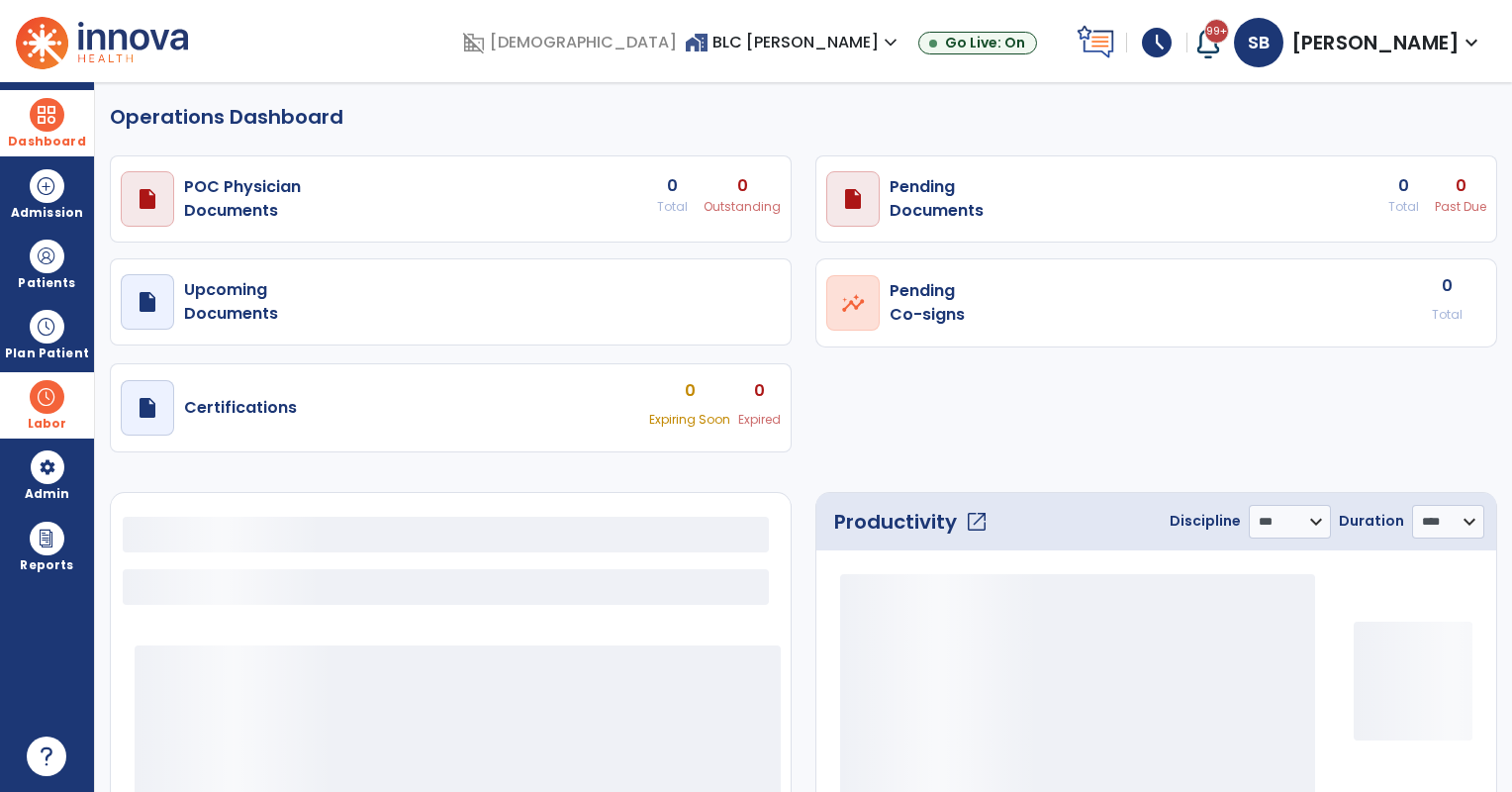 select on "***" 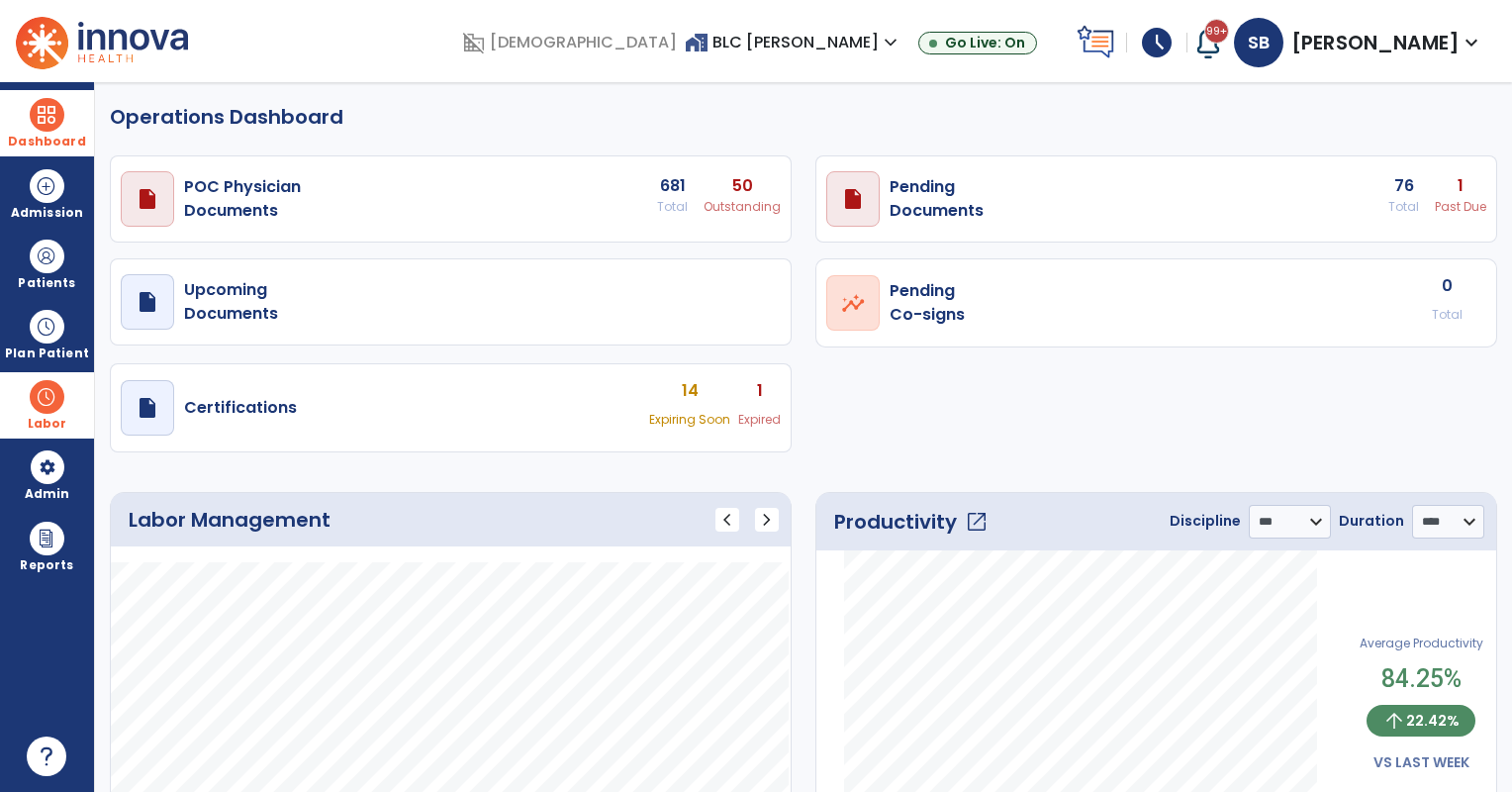 scroll, scrollTop: 164, scrollLeft: 0, axis: vertical 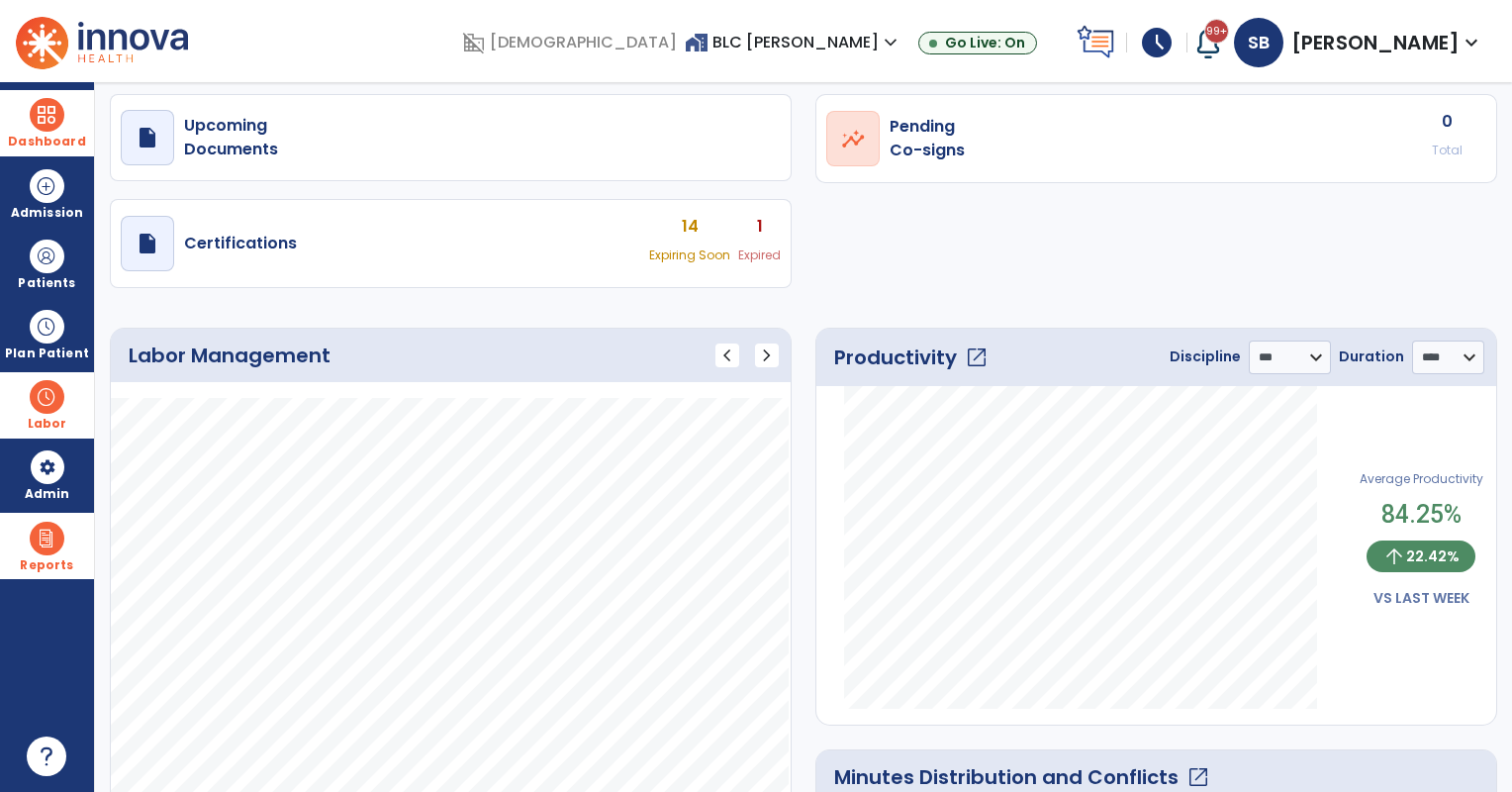 click at bounding box center (47, 539) 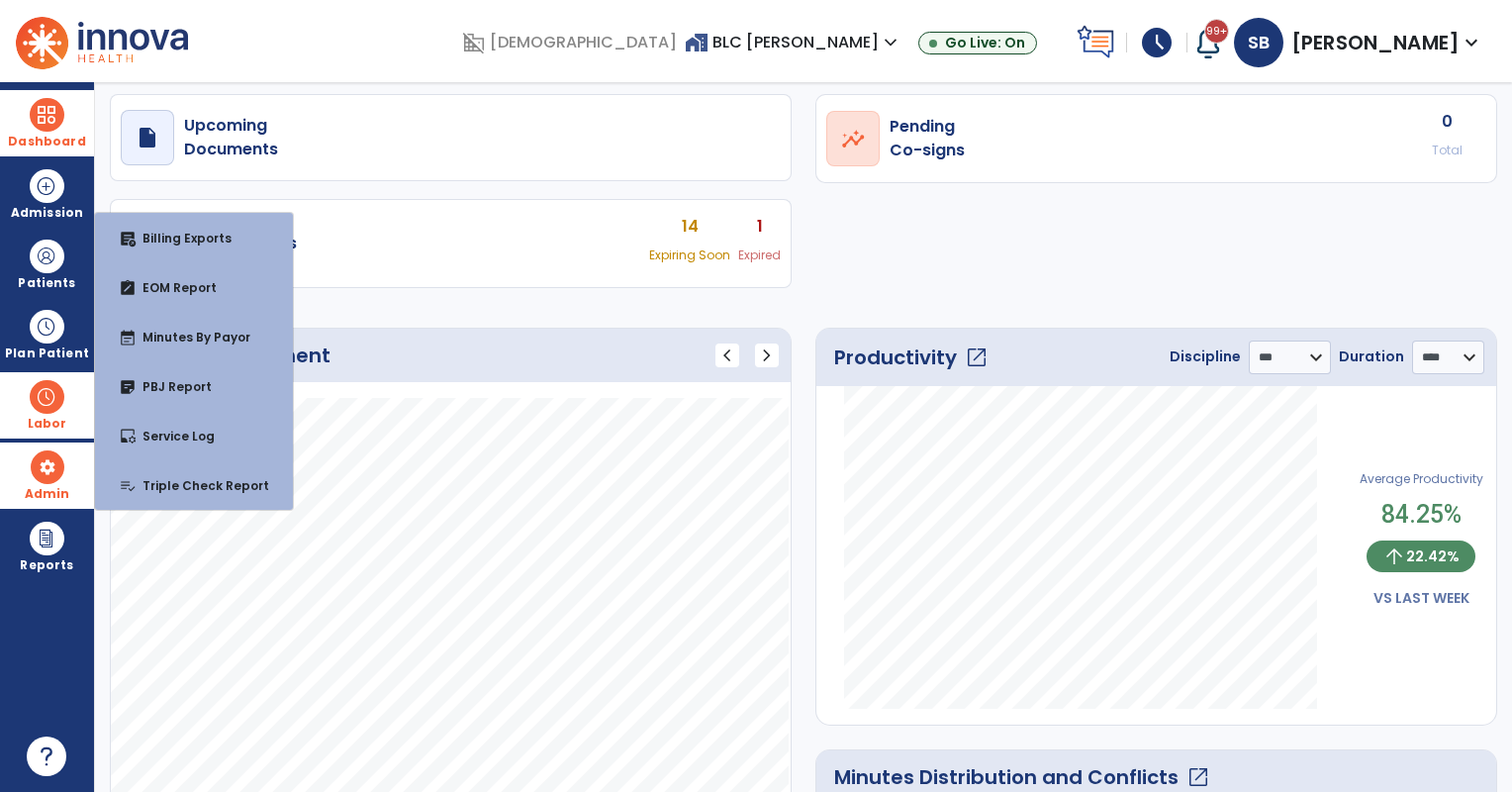 click on "Admin" at bounding box center [47, 283] 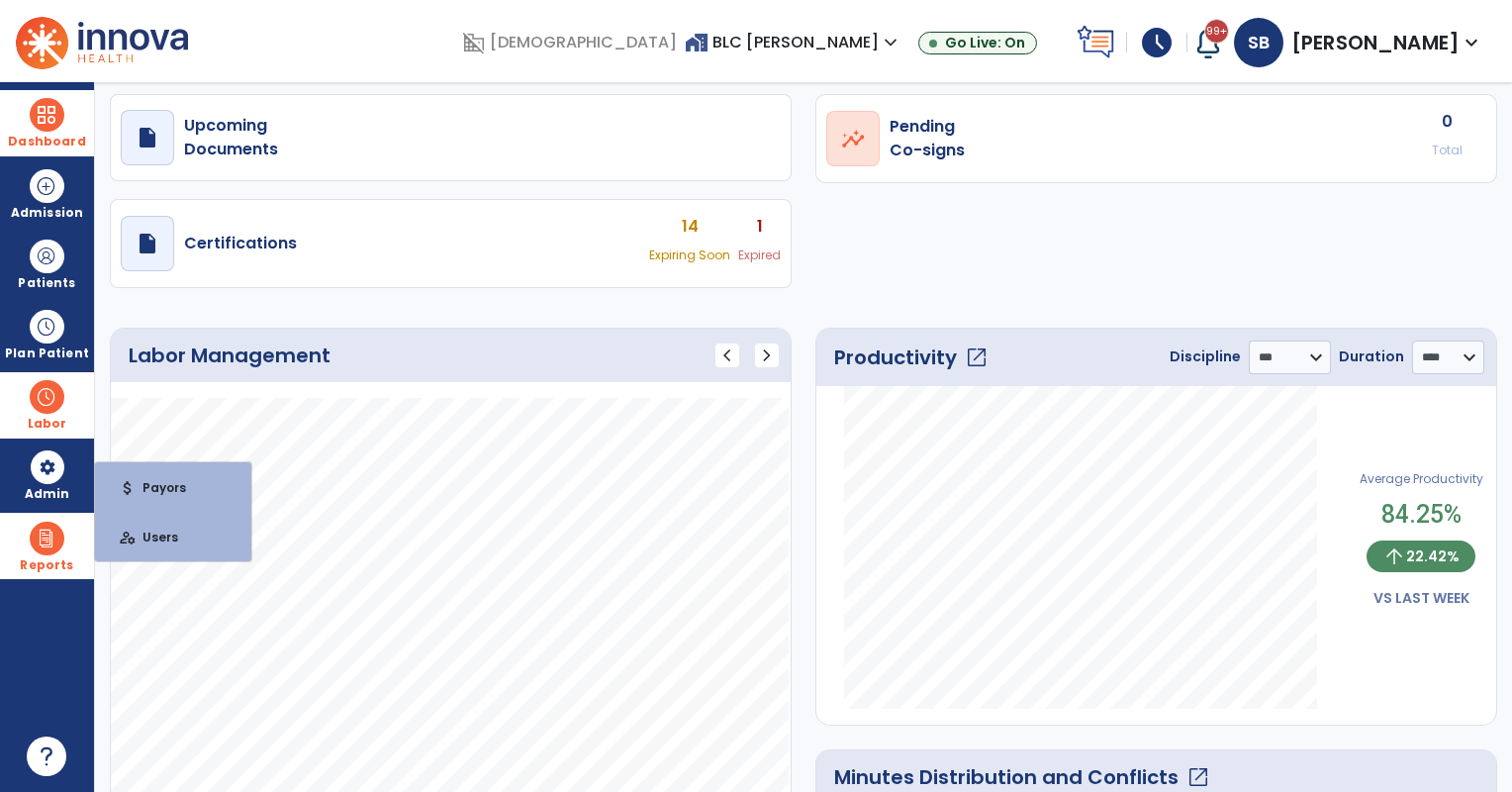 click at bounding box center (47, 539) 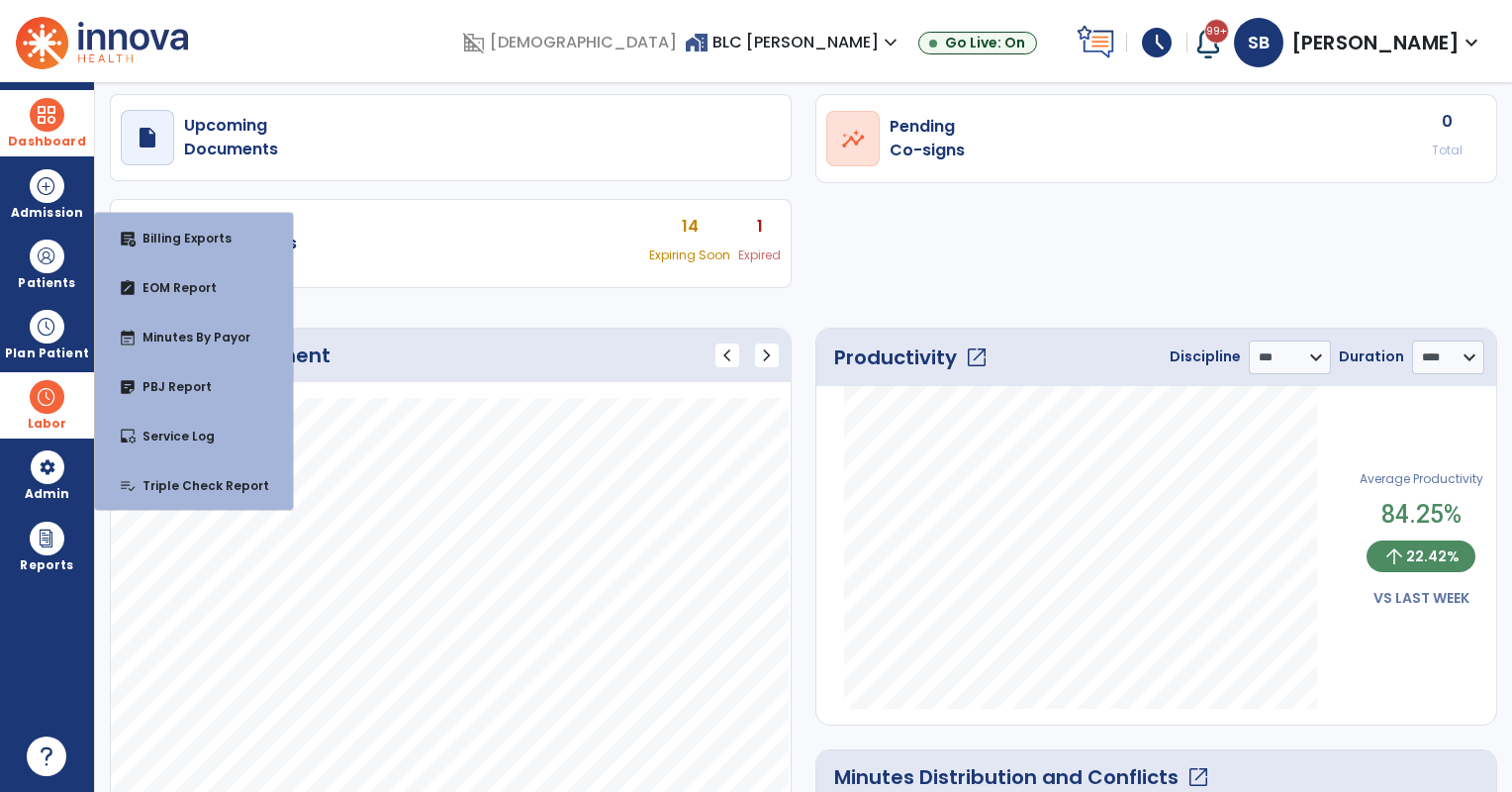 click at bounding box center (47, 397) 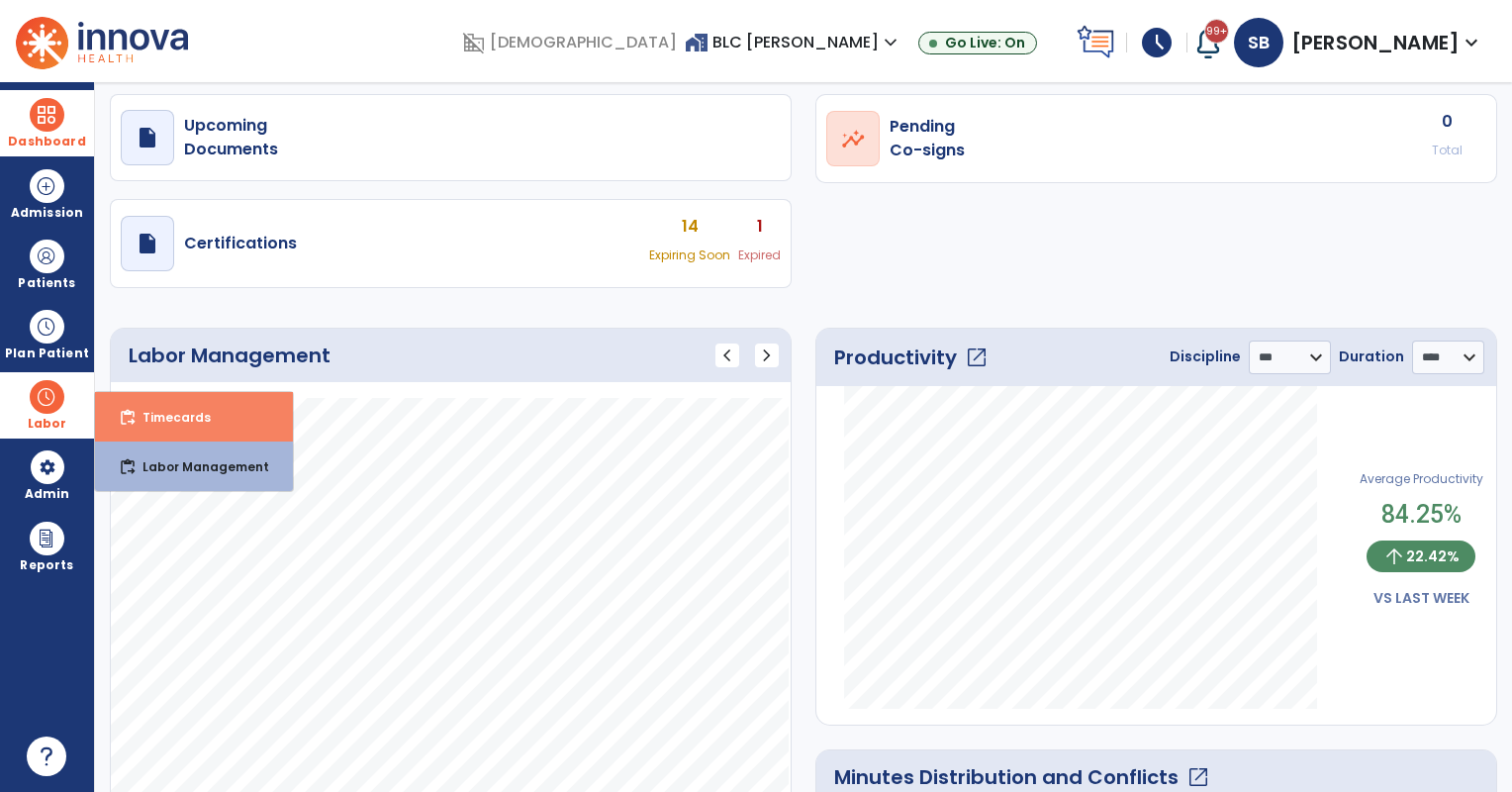 click on "Timecards" at bounding box center (168, 417) 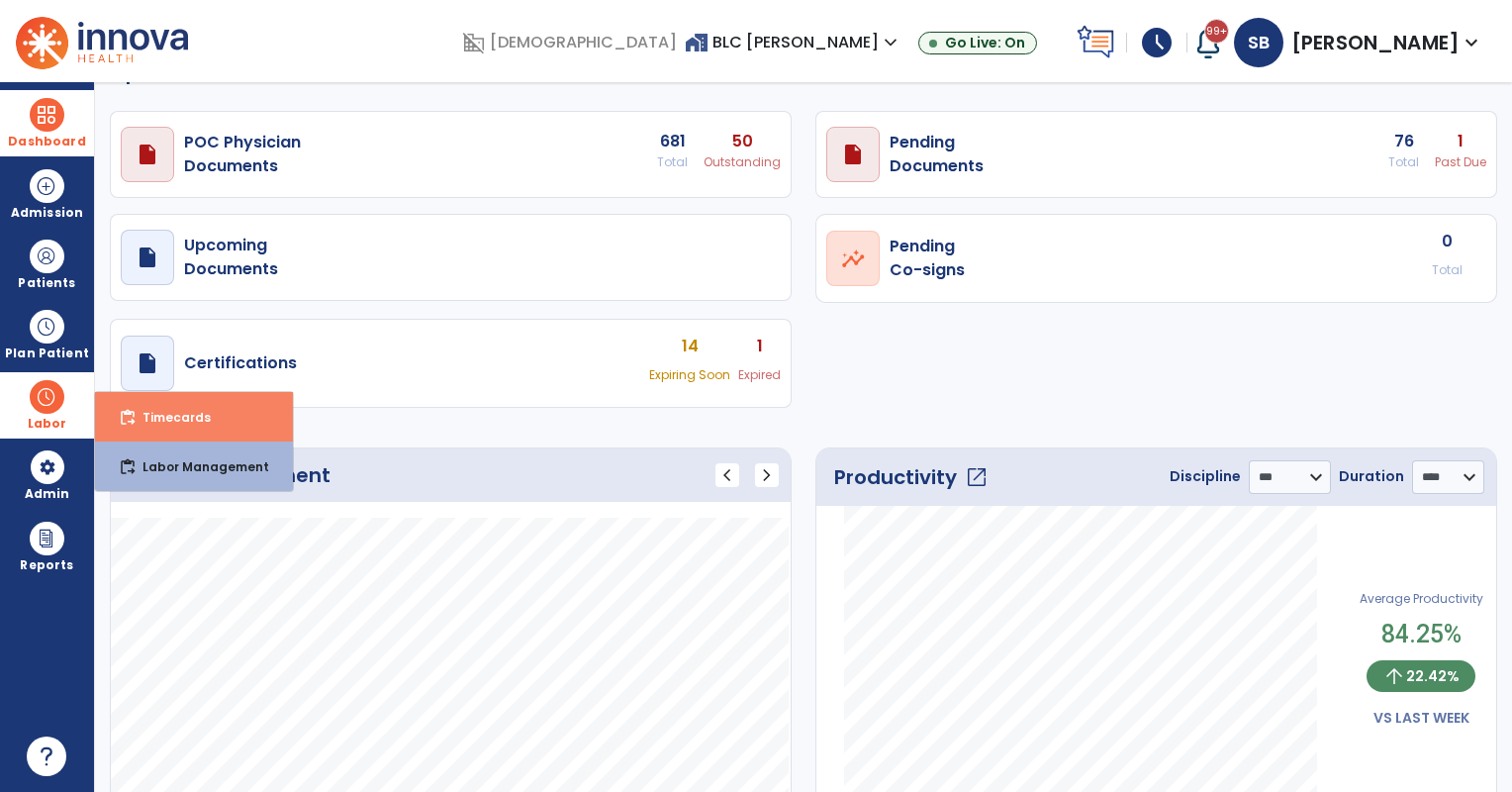 select on "****" 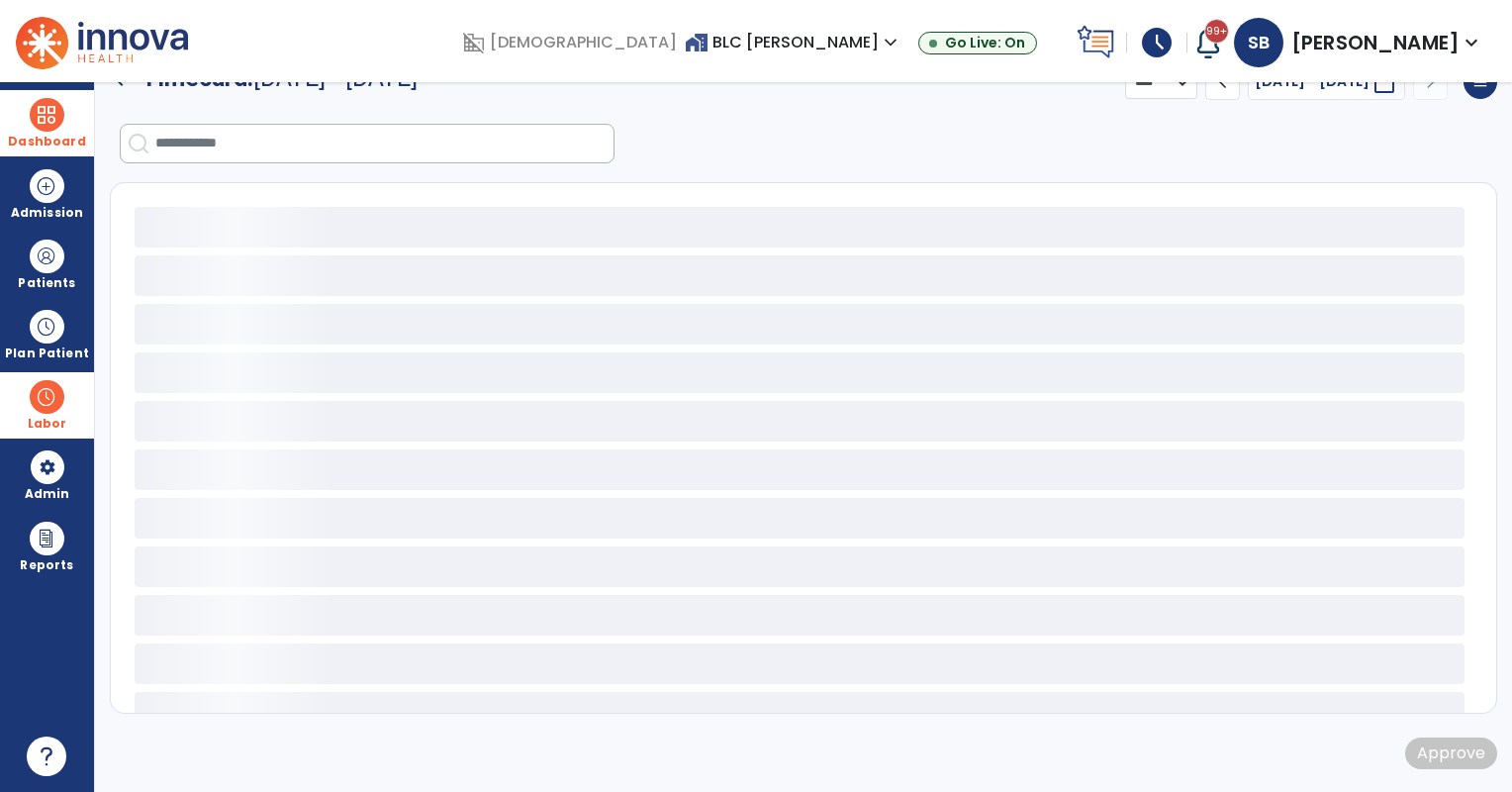 select on "***" 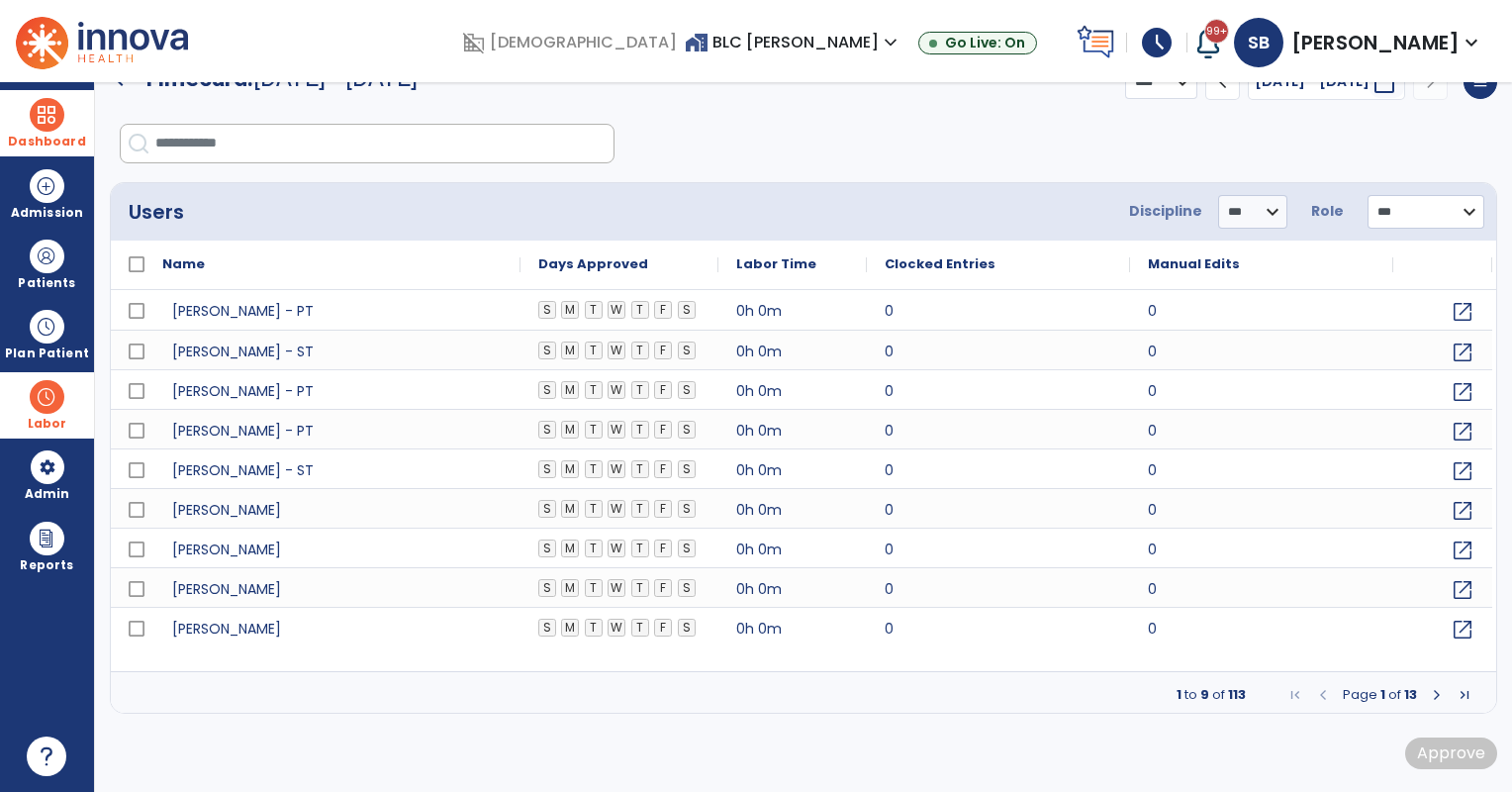 click on "Labor Time" 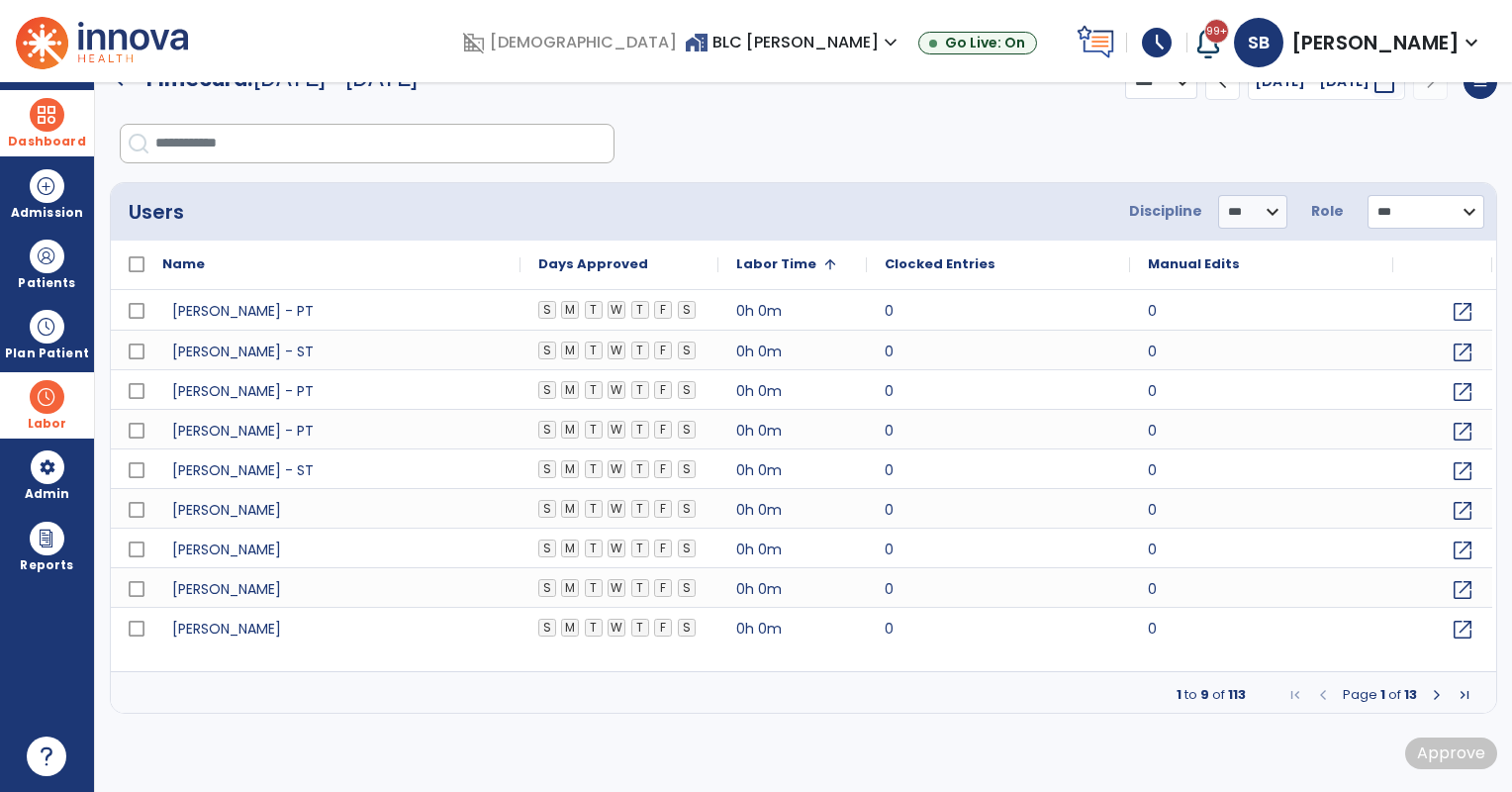 click on "Labor Time" 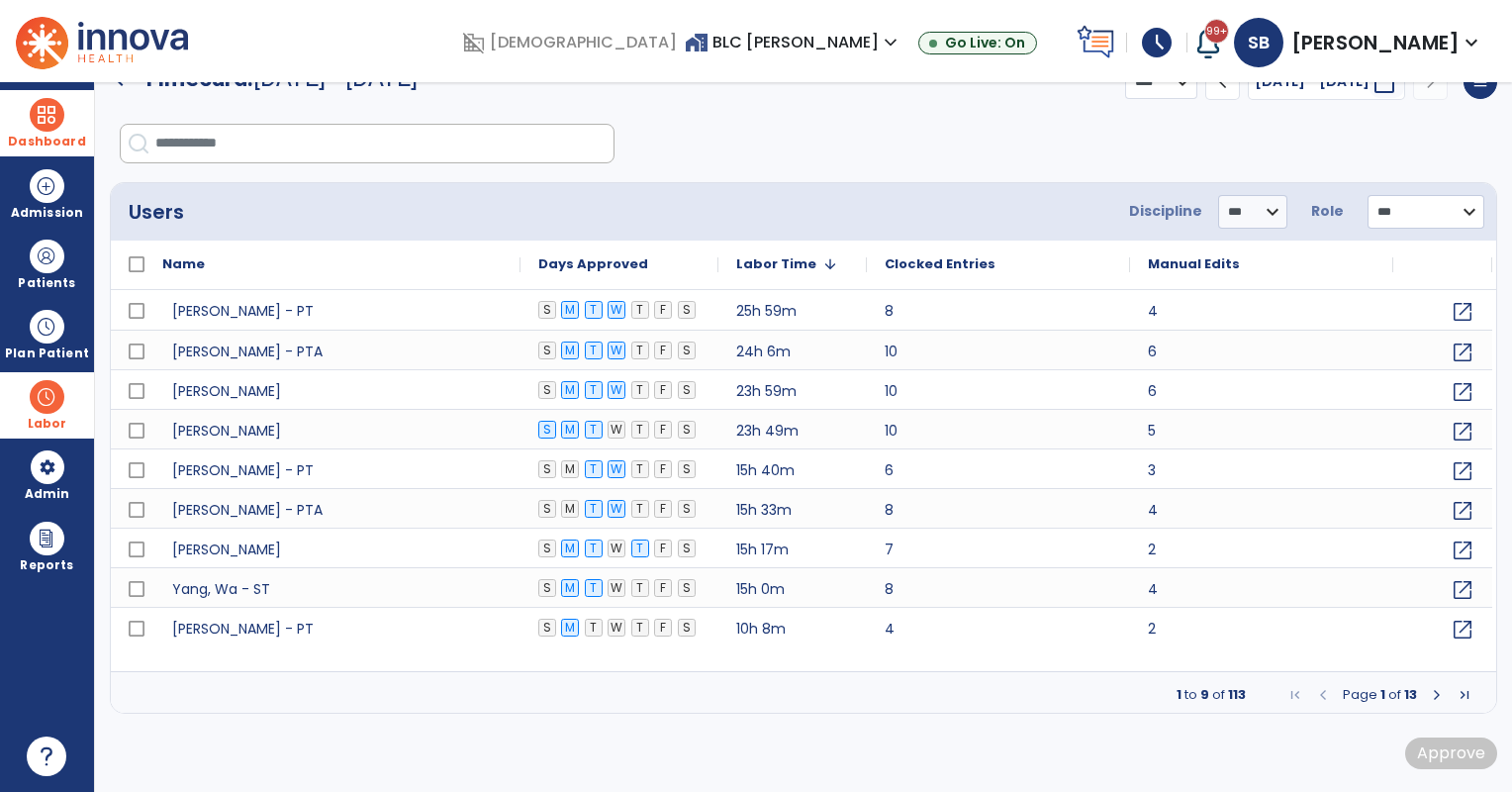 click at bounding box center [1437, 695] 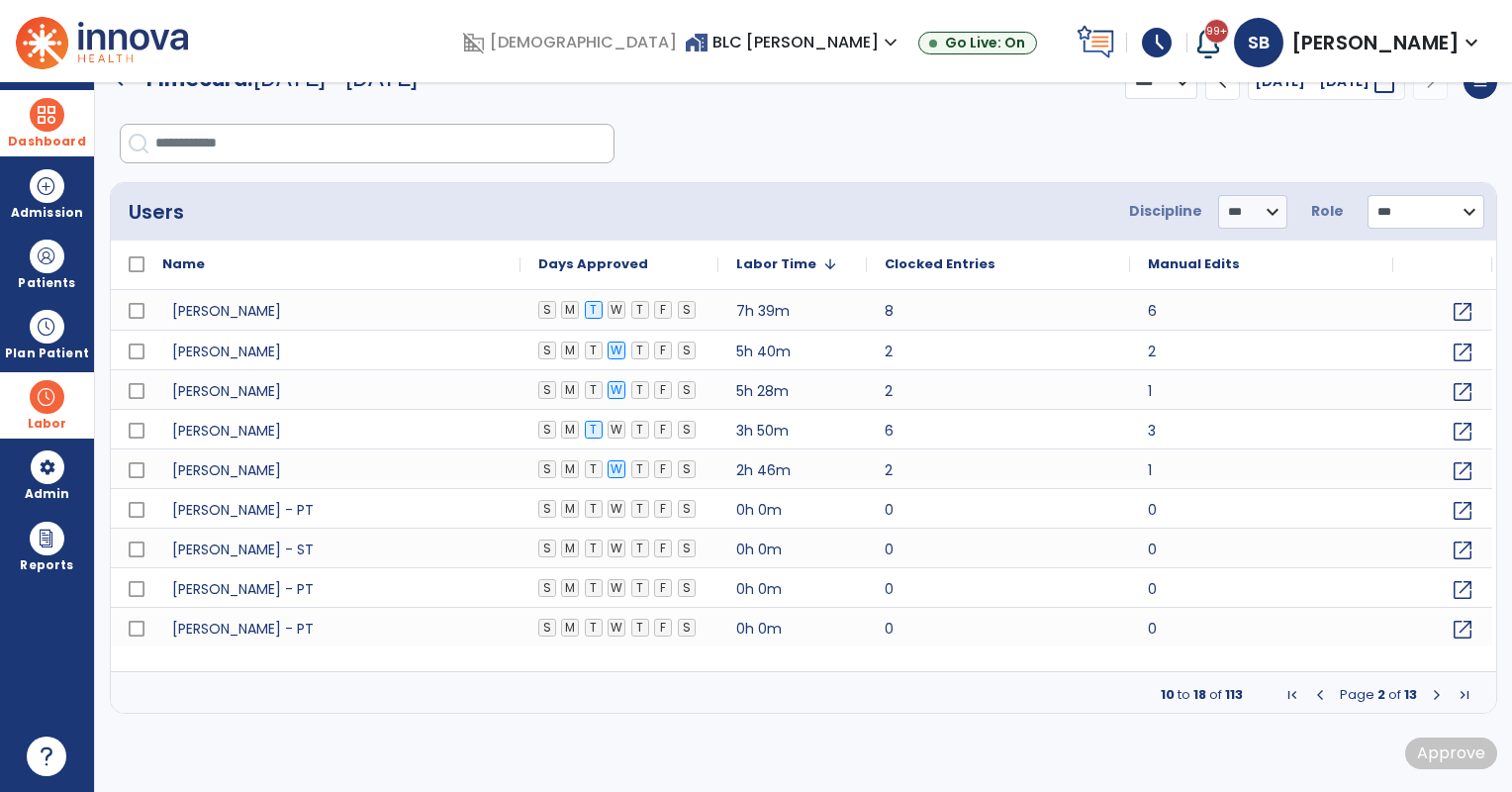 click at bounding box center (1320, 695) 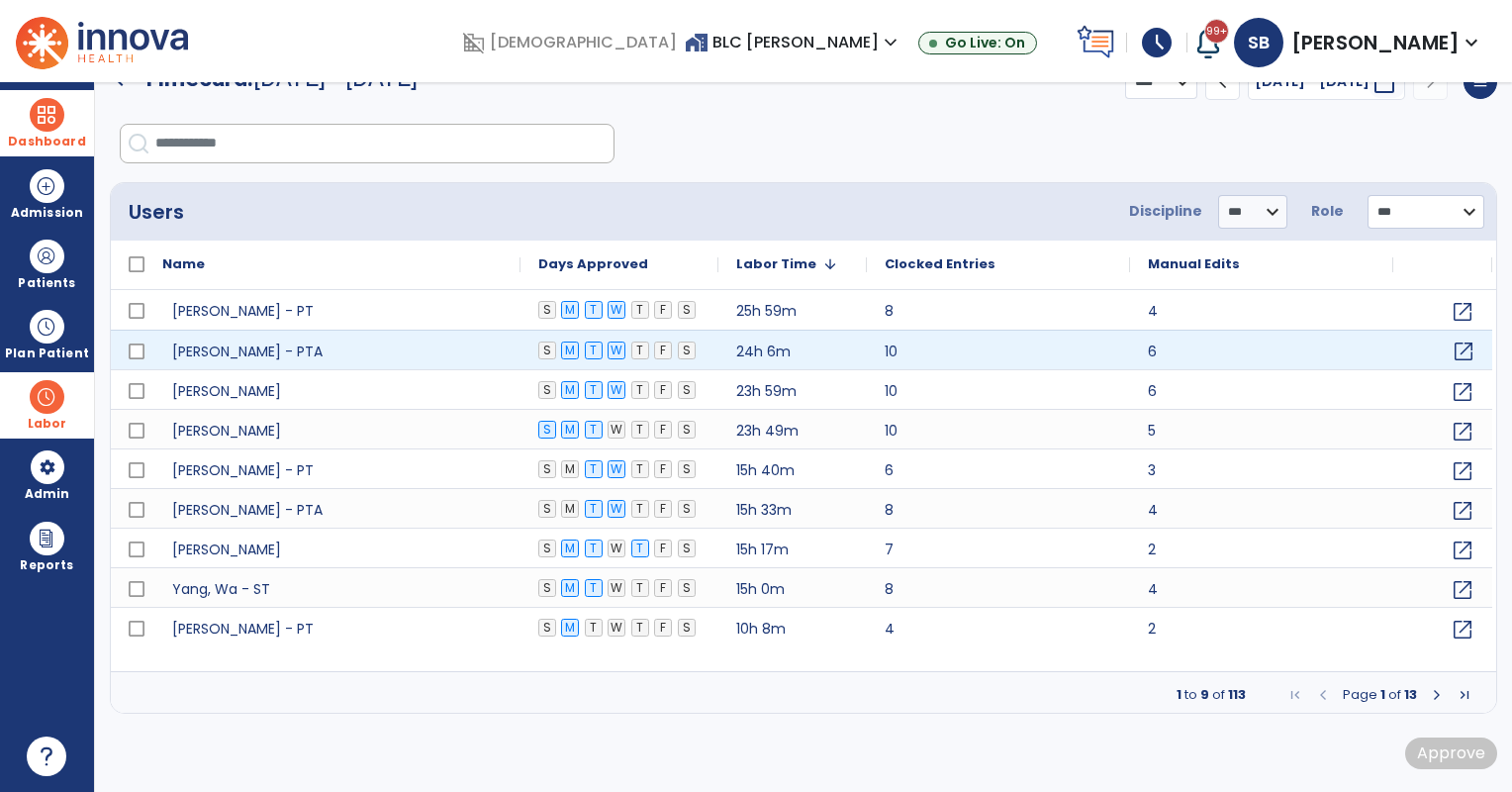 click on "open_in_new" 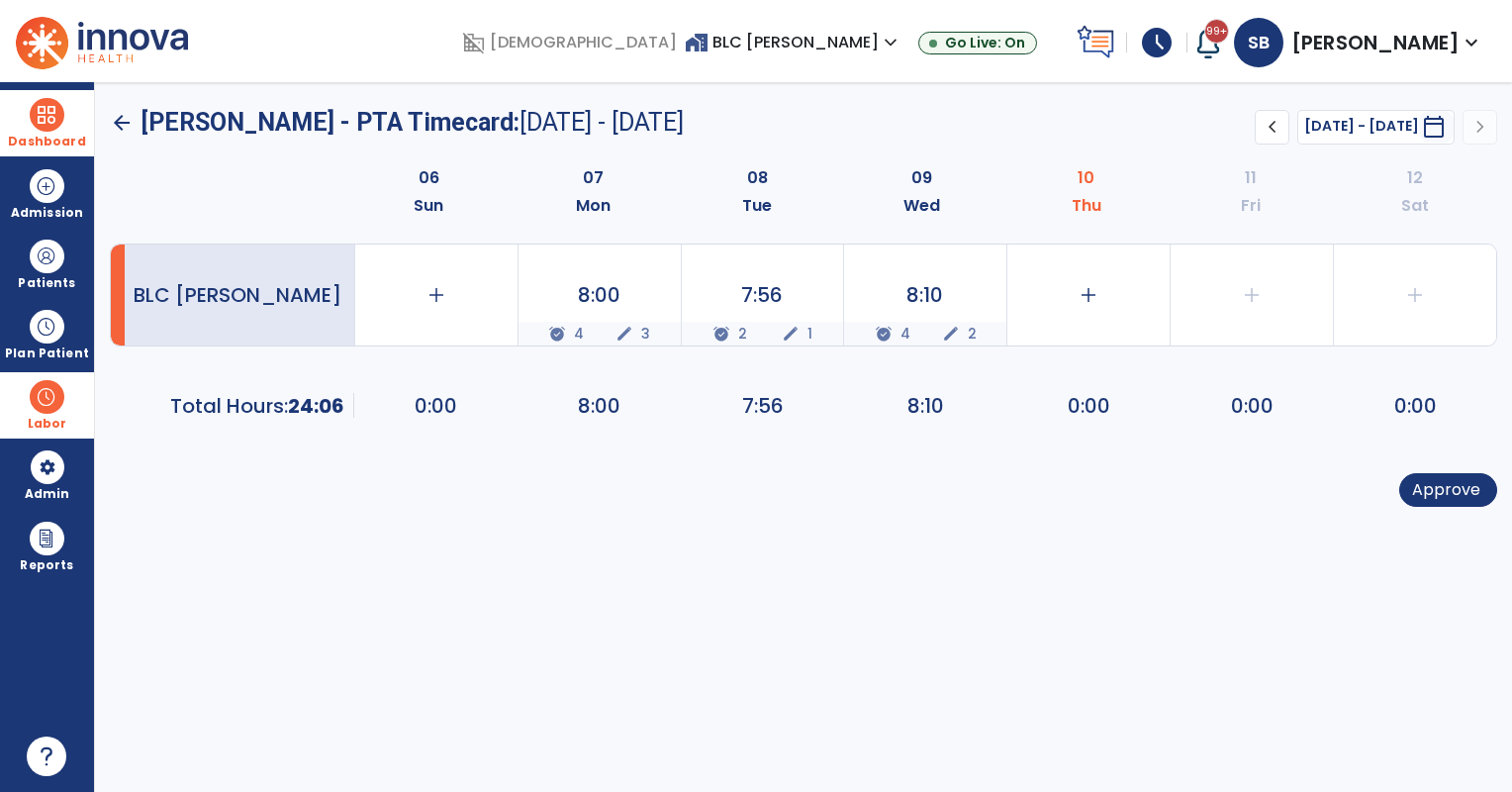 scroll, scrollTop: 0, scrollLeft: 0, axis: both 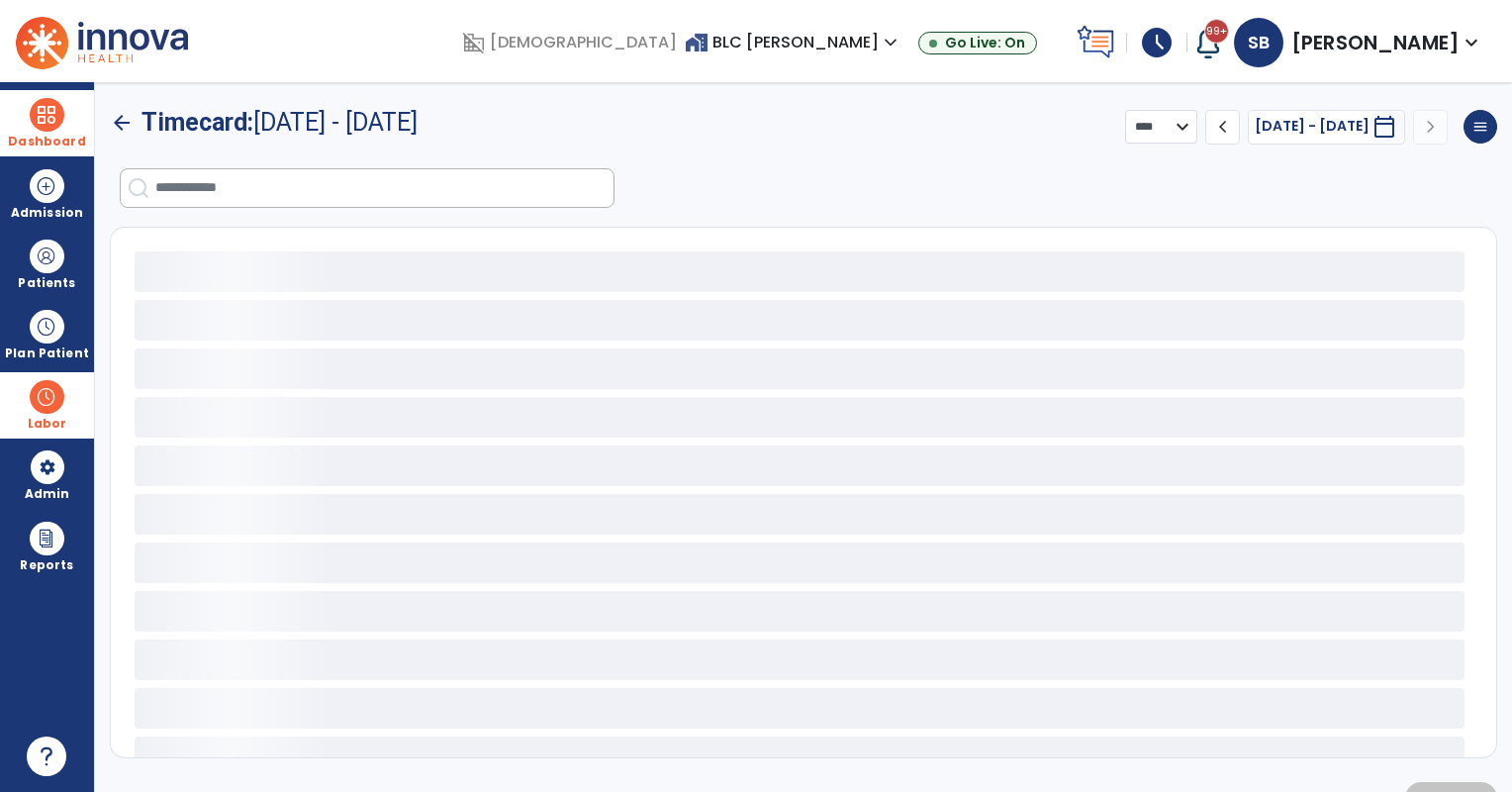 select on "***" 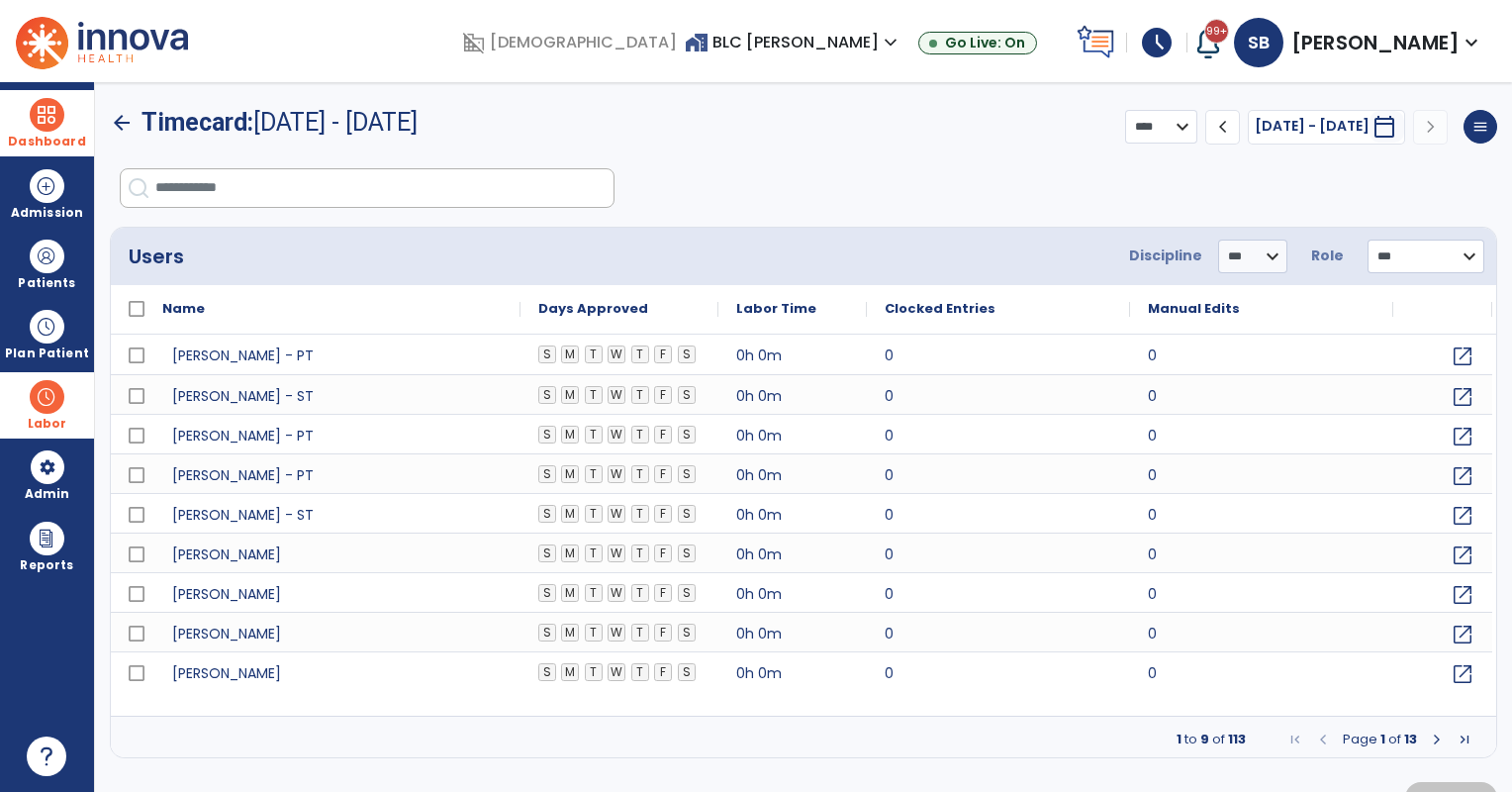 click on "Labor Time" 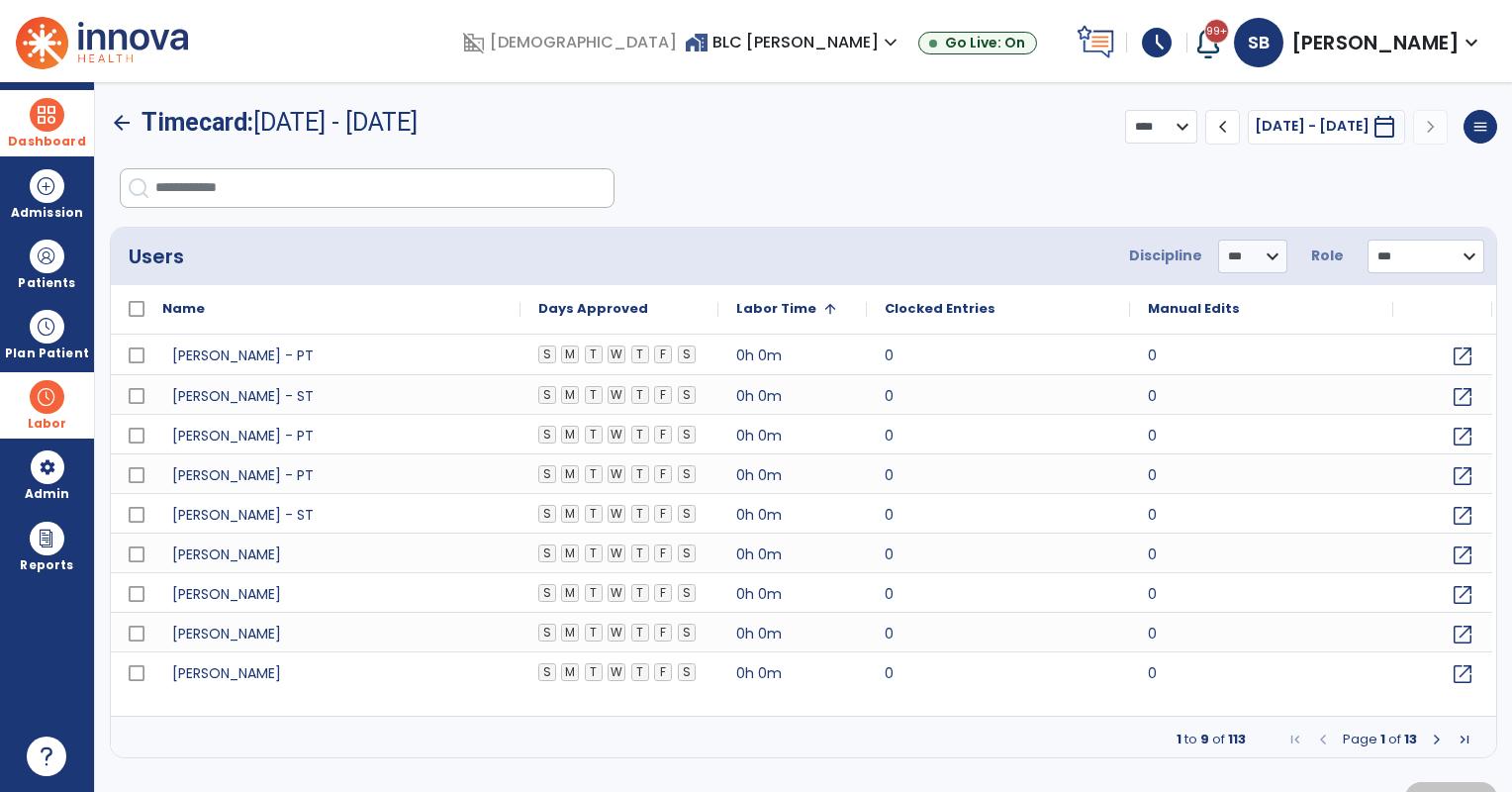 click on "Labor Time" 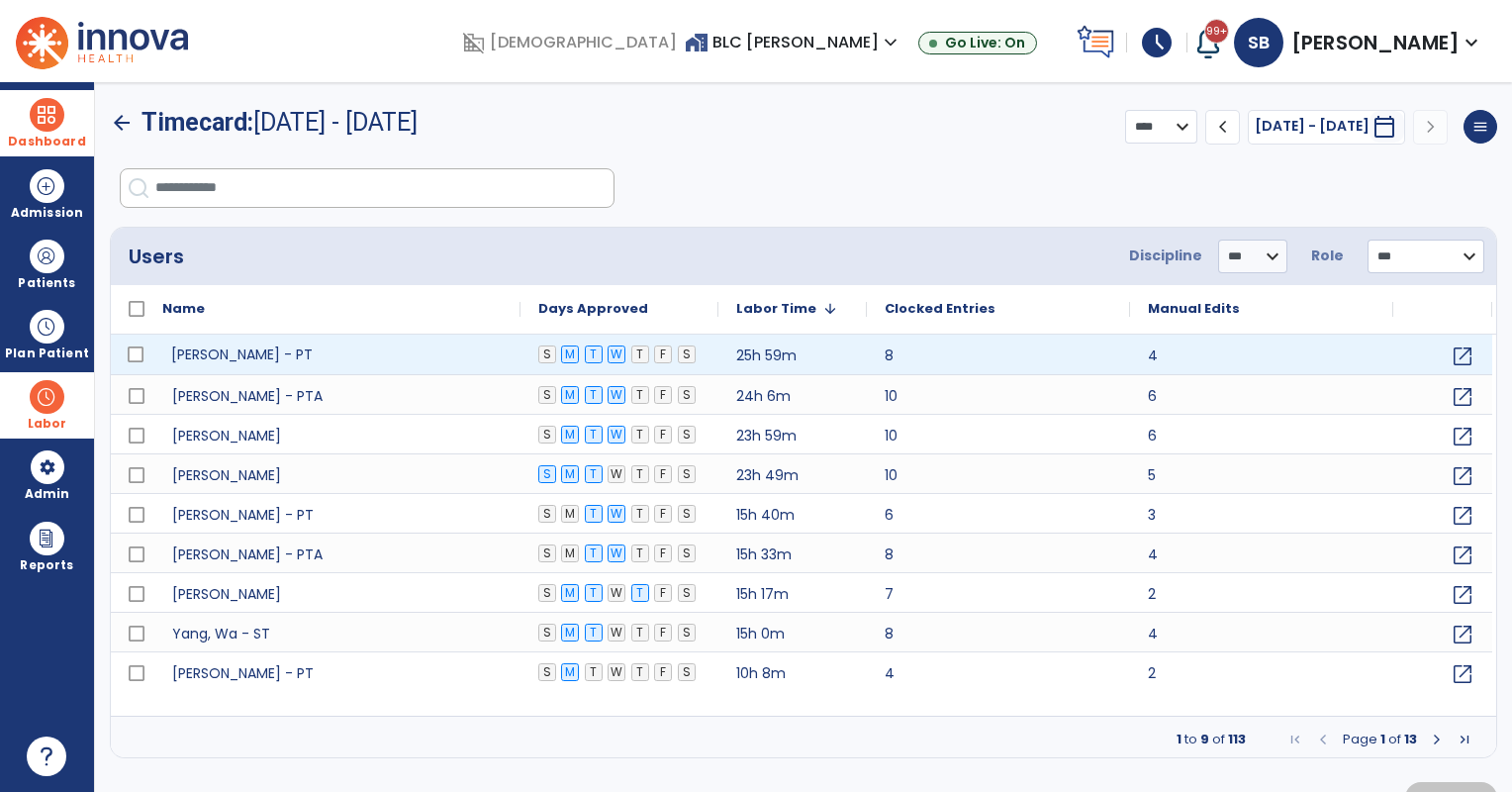 click on "[PERSON_NAME] - PT" at bounding box center [330, 354] 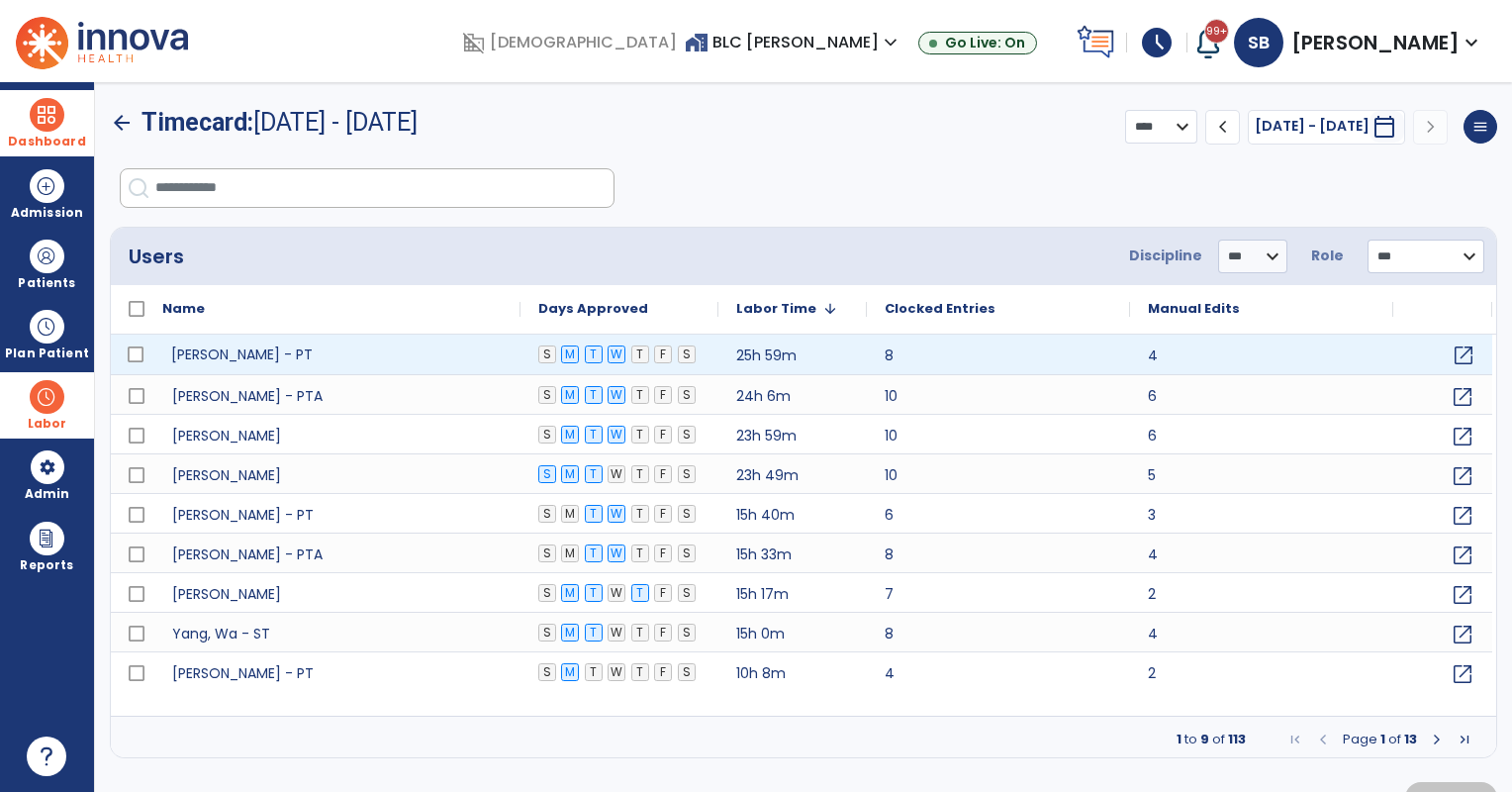 click on "open_in_new" 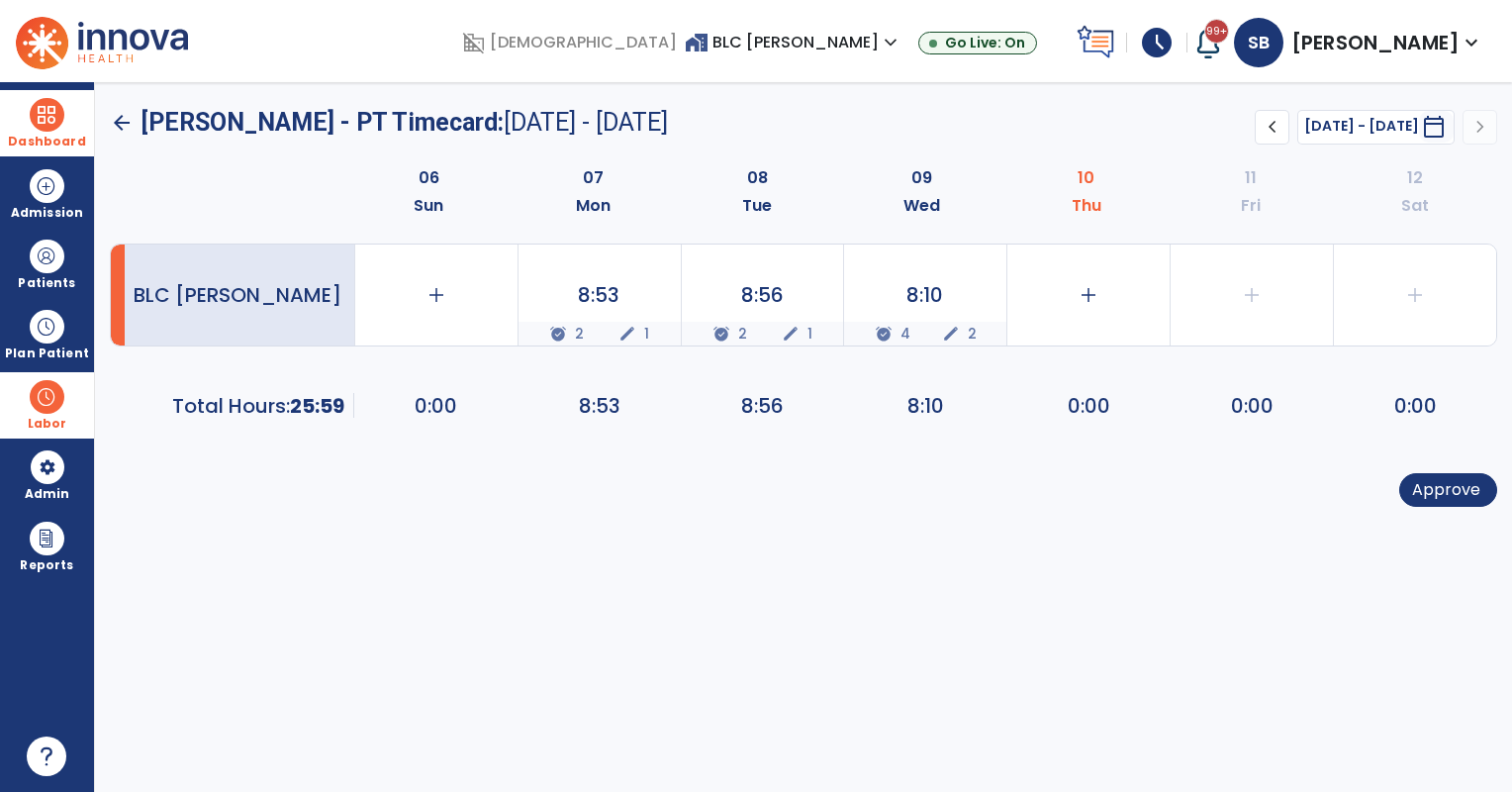 click on "arrow_back" 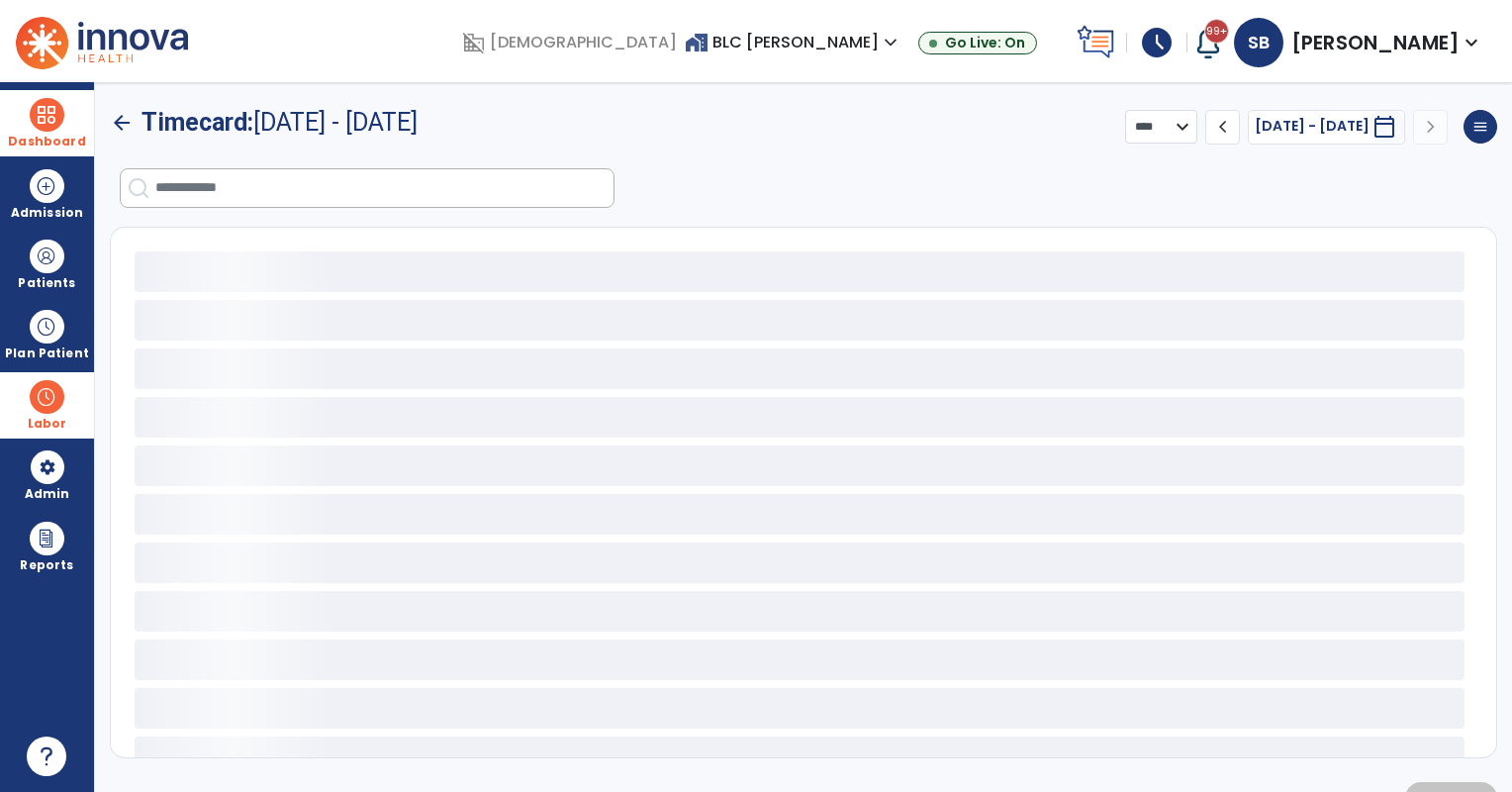 select on "***" 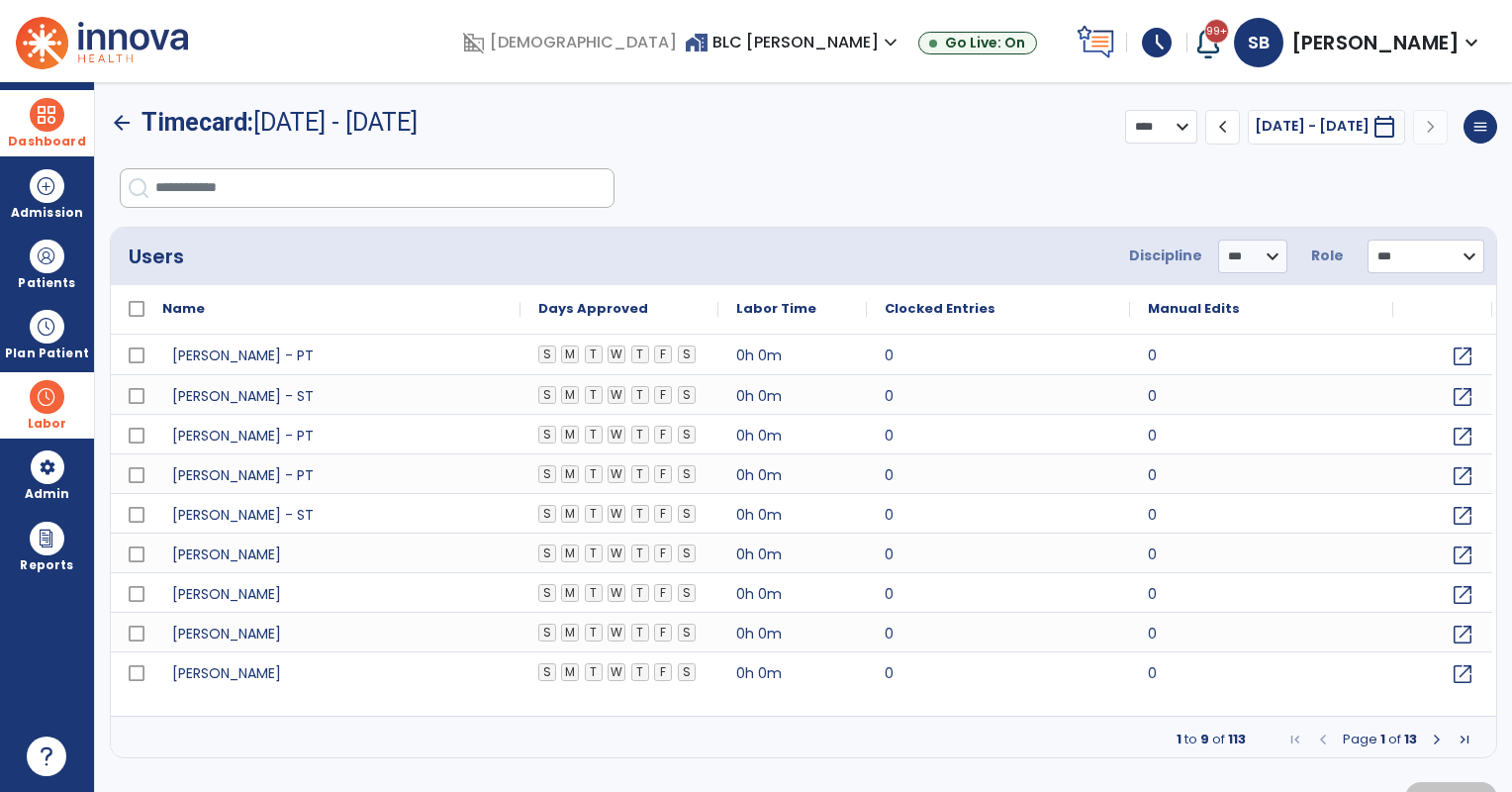 click on "Labor Time" 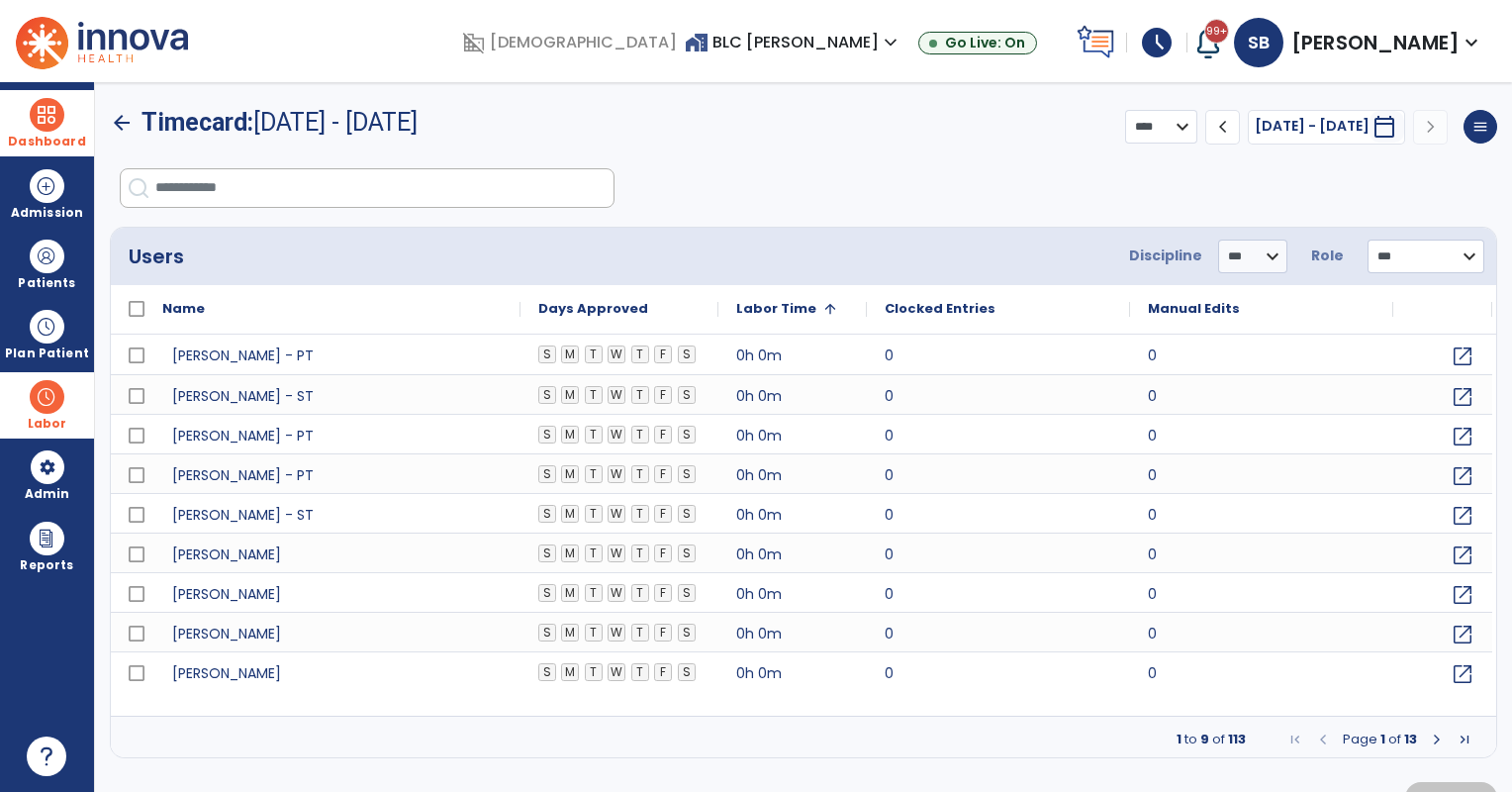 click on "Labor Time" 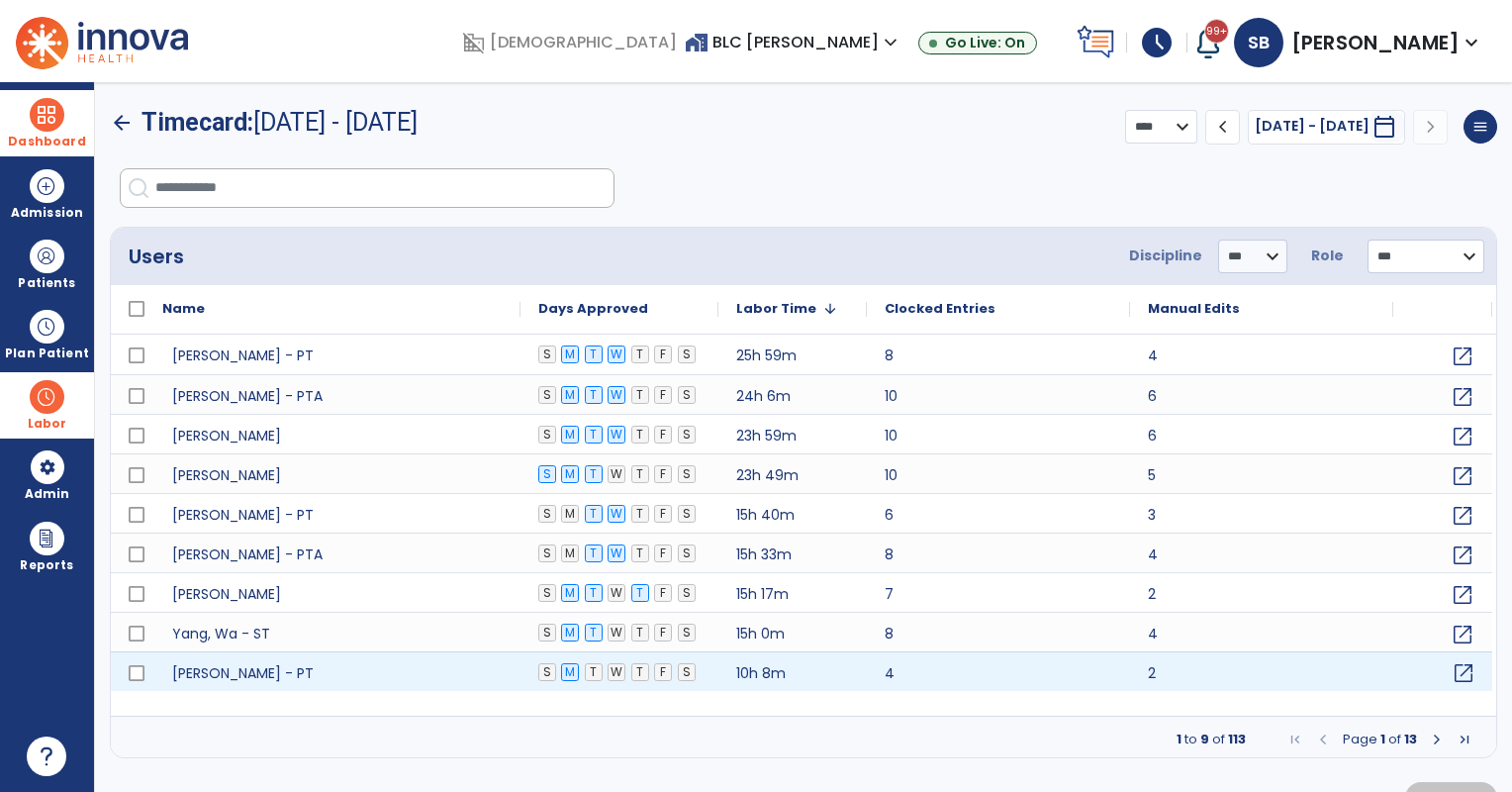 click on "open_in_new" 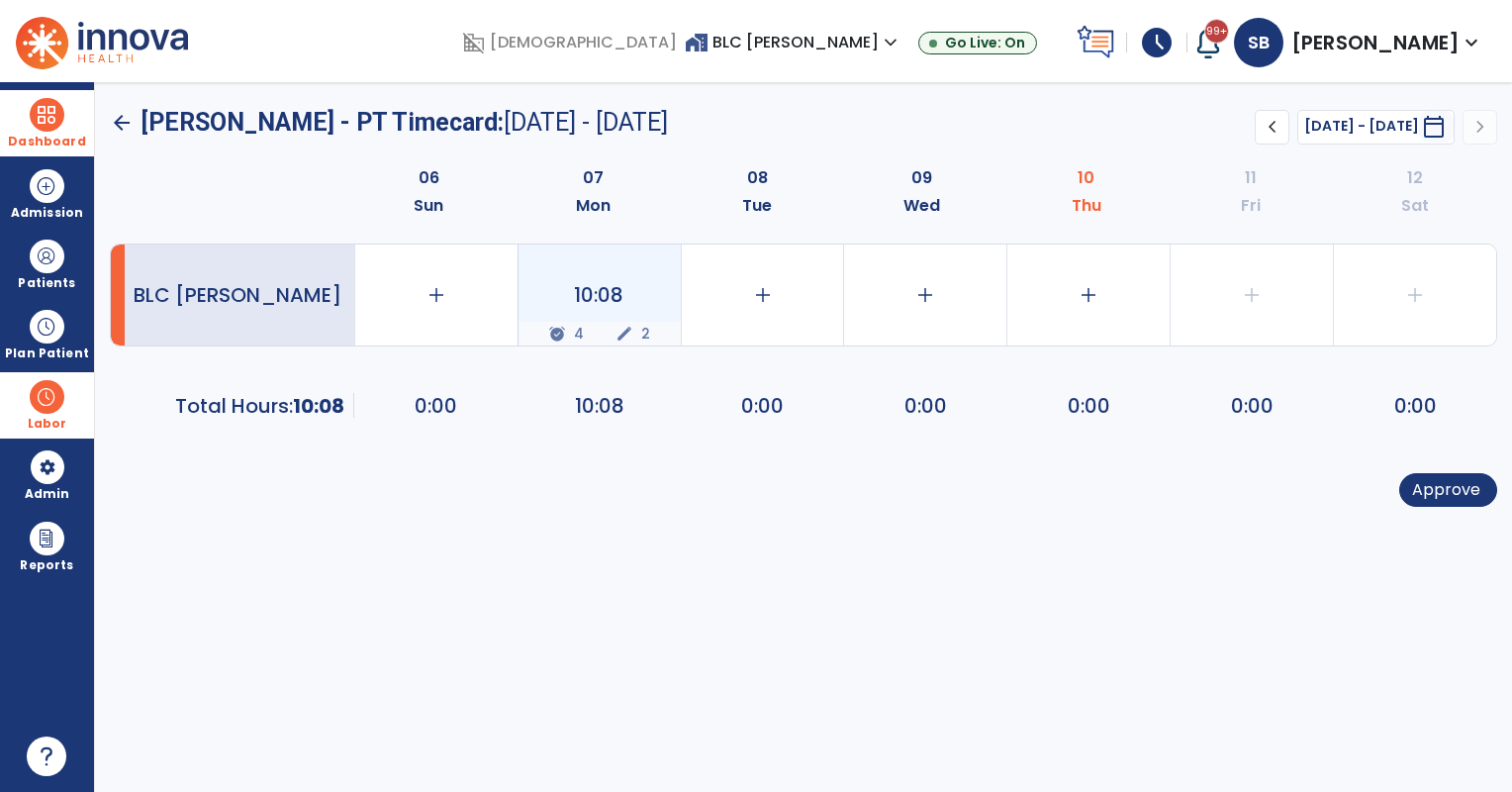 click on "10:08" 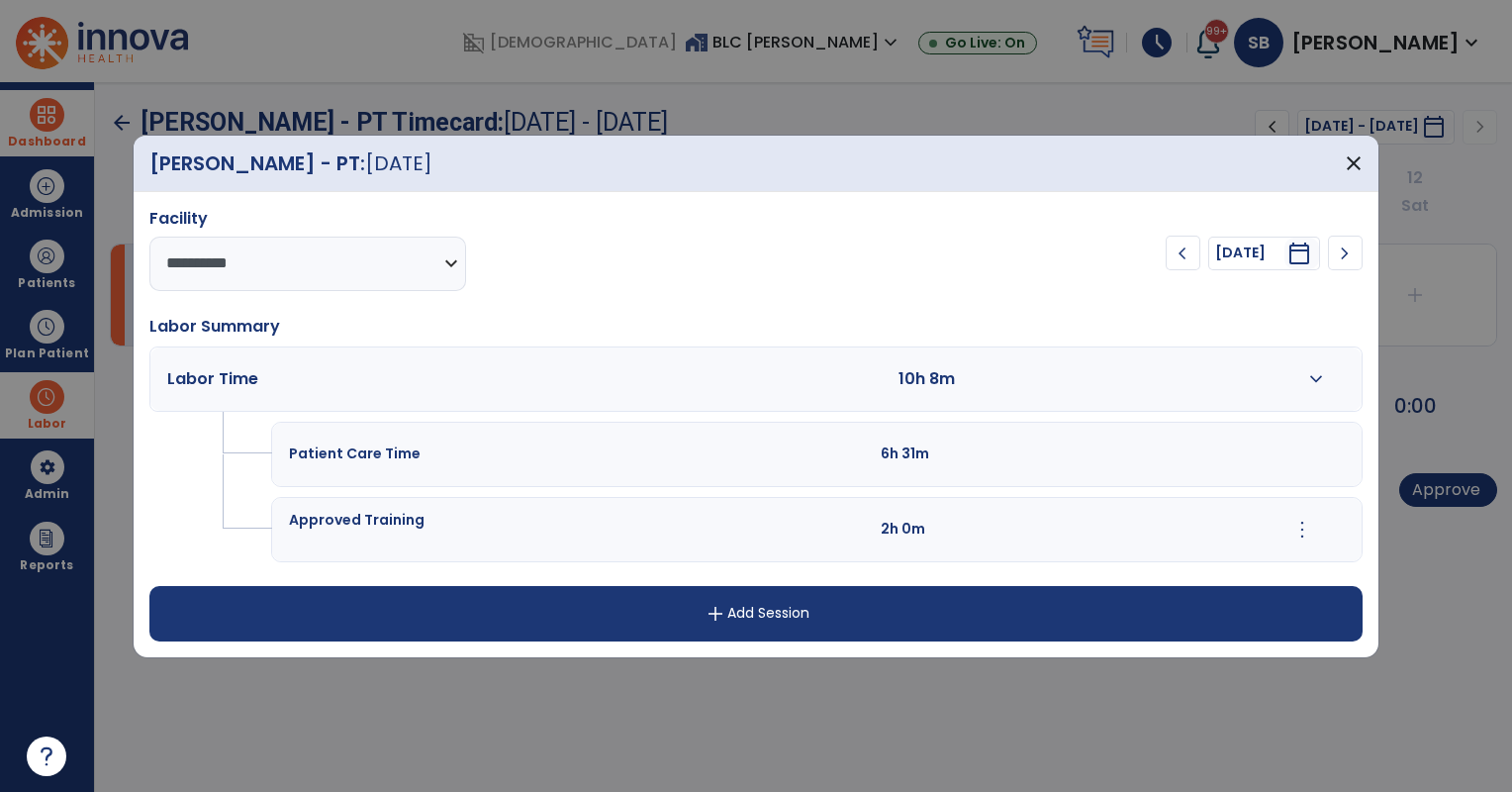 click on "expand_more" at bounding box center (1316, 379) 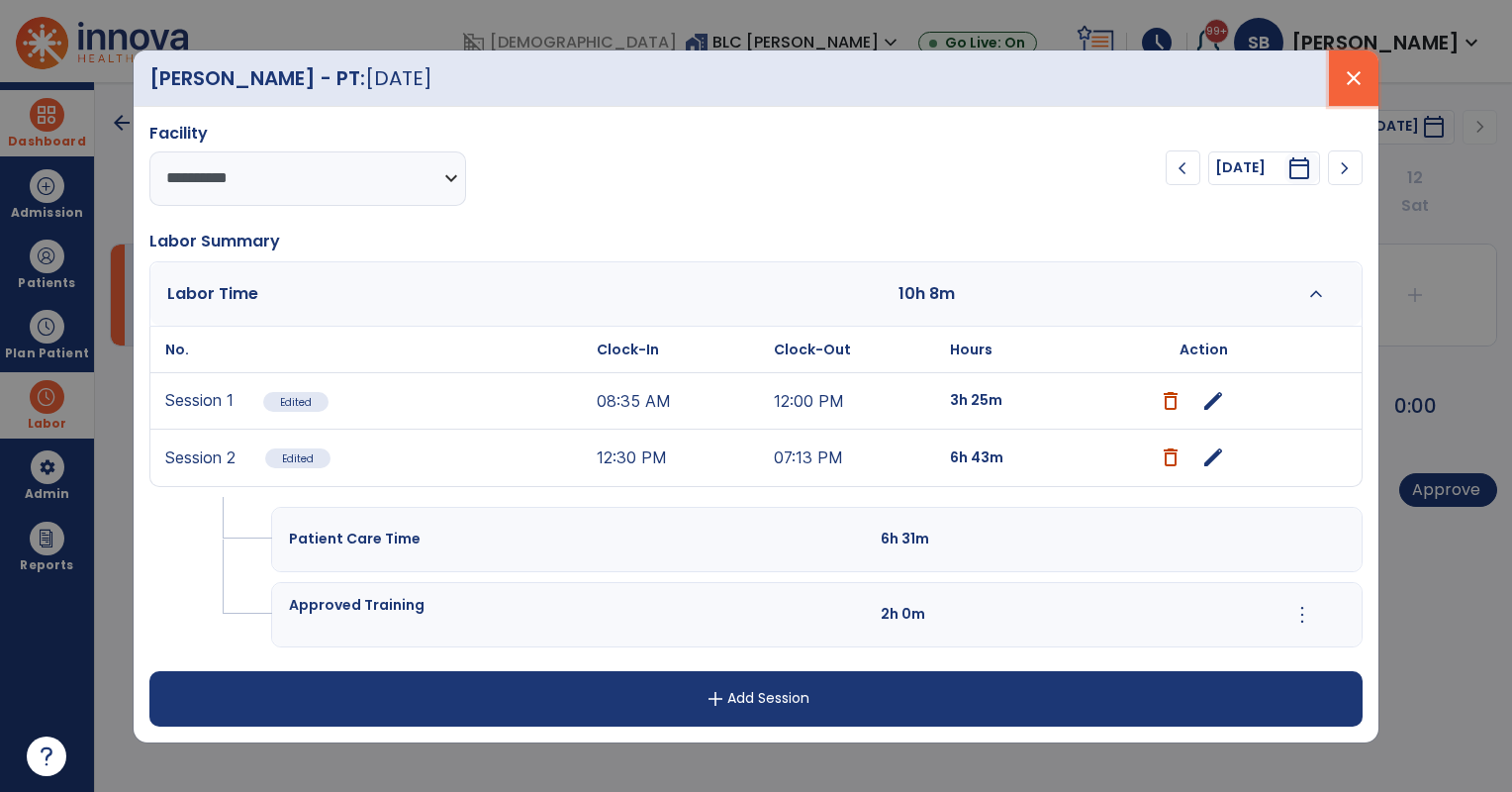 click on "close" at bounding box center [1354, 78] 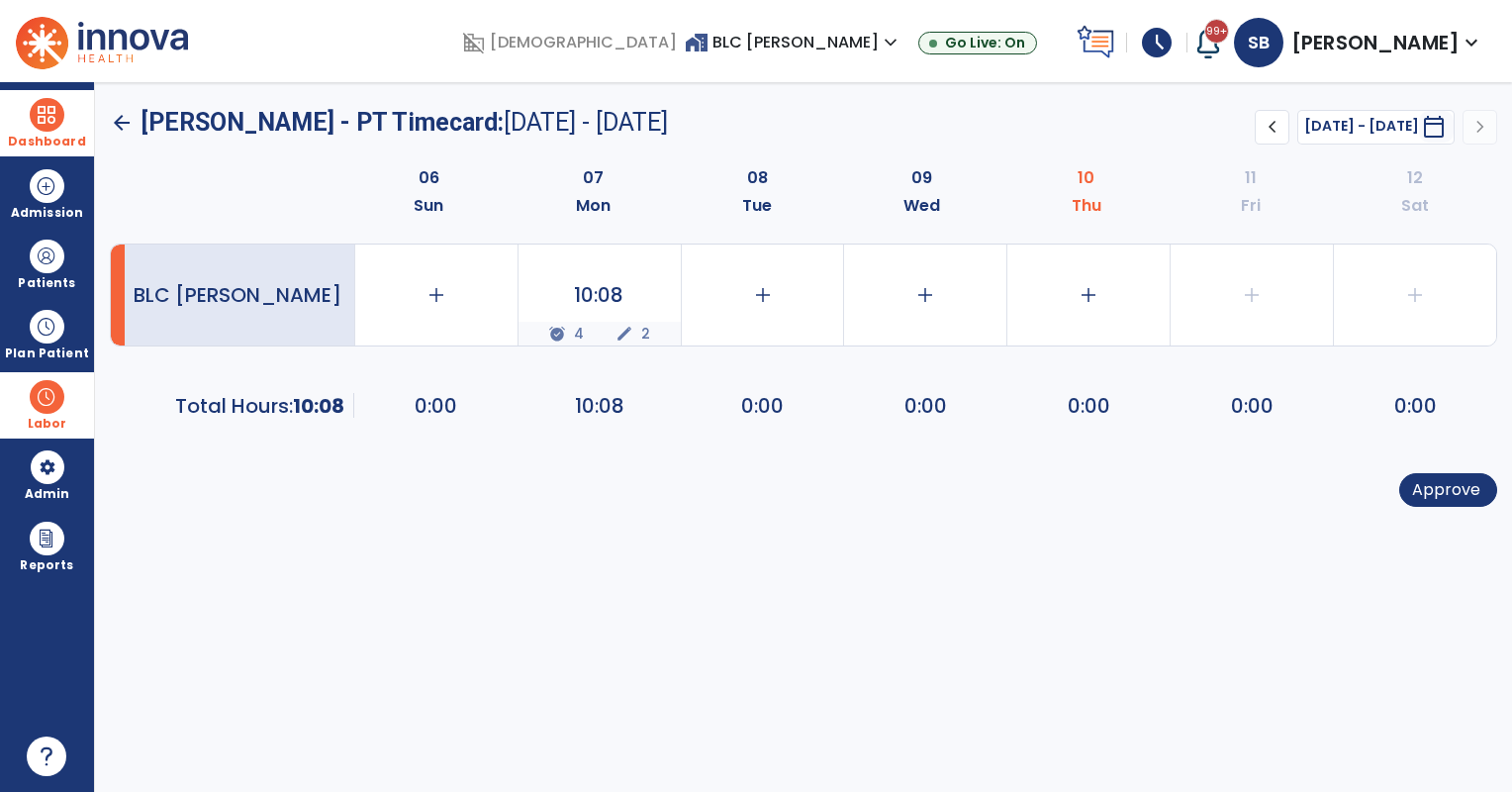 click on "arrow_back" 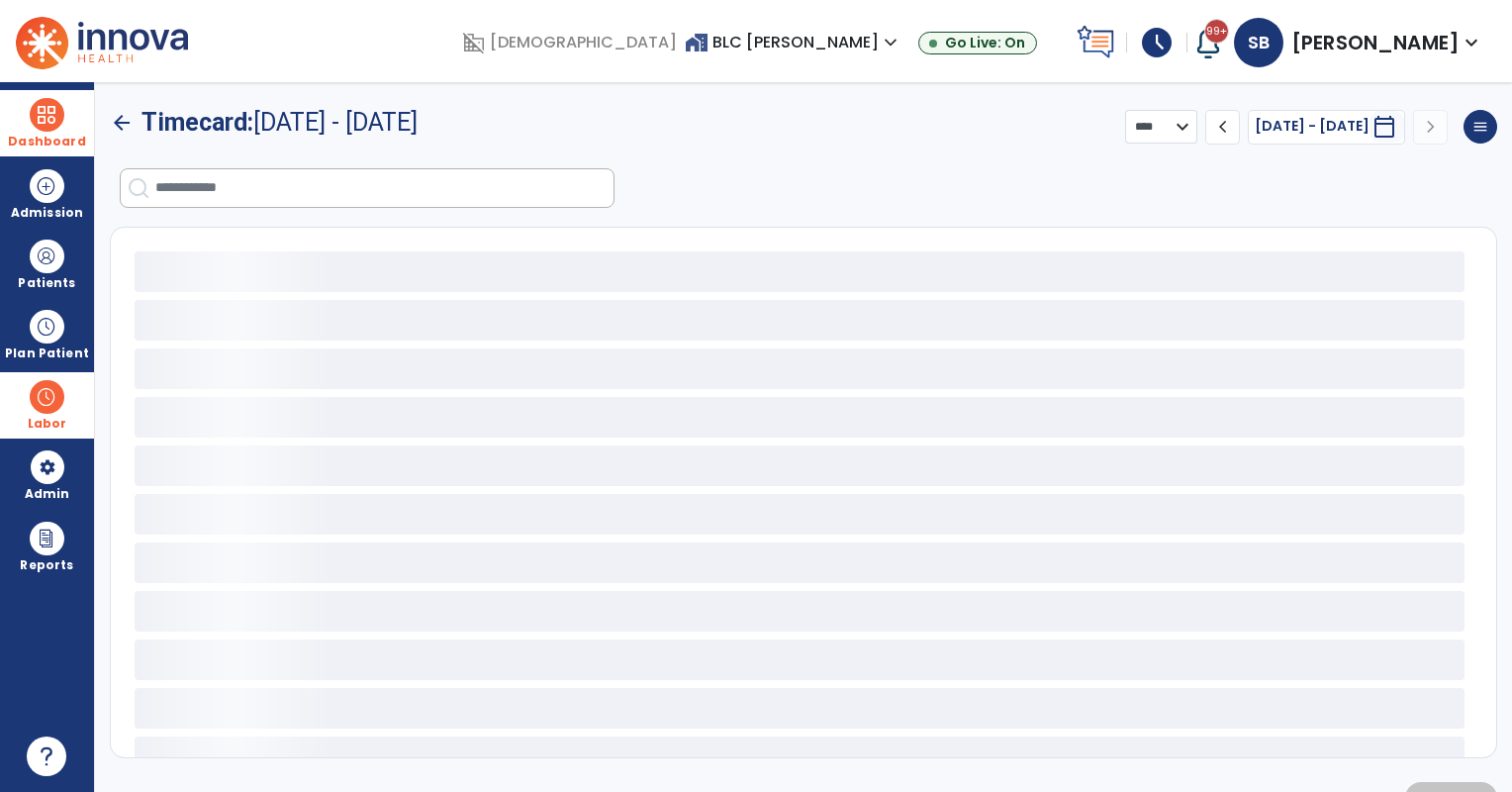 click at bounding box center [47, 115] 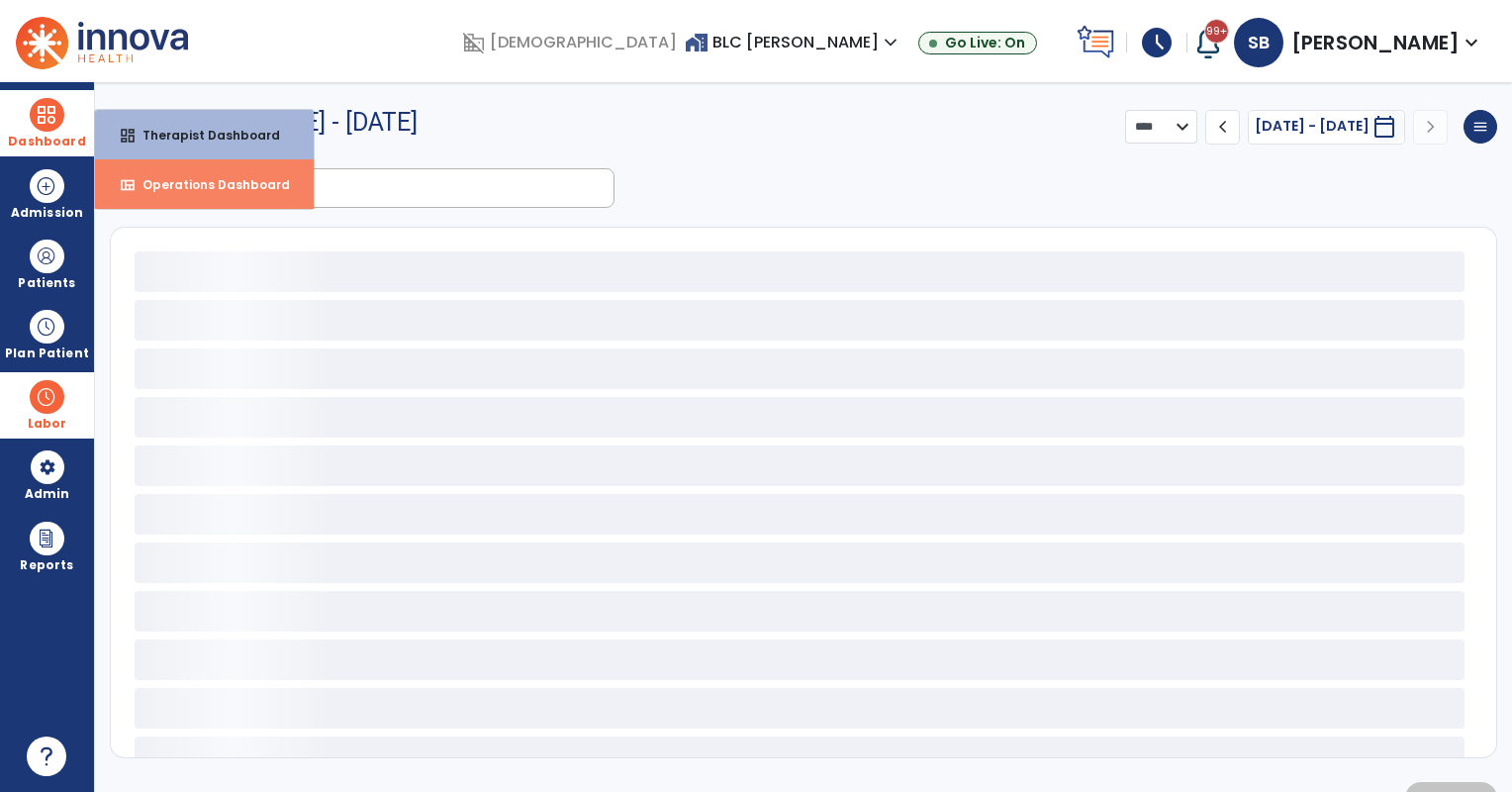 click on "view_quilt  Operations Dashboard" at bounding box center (204, 184) 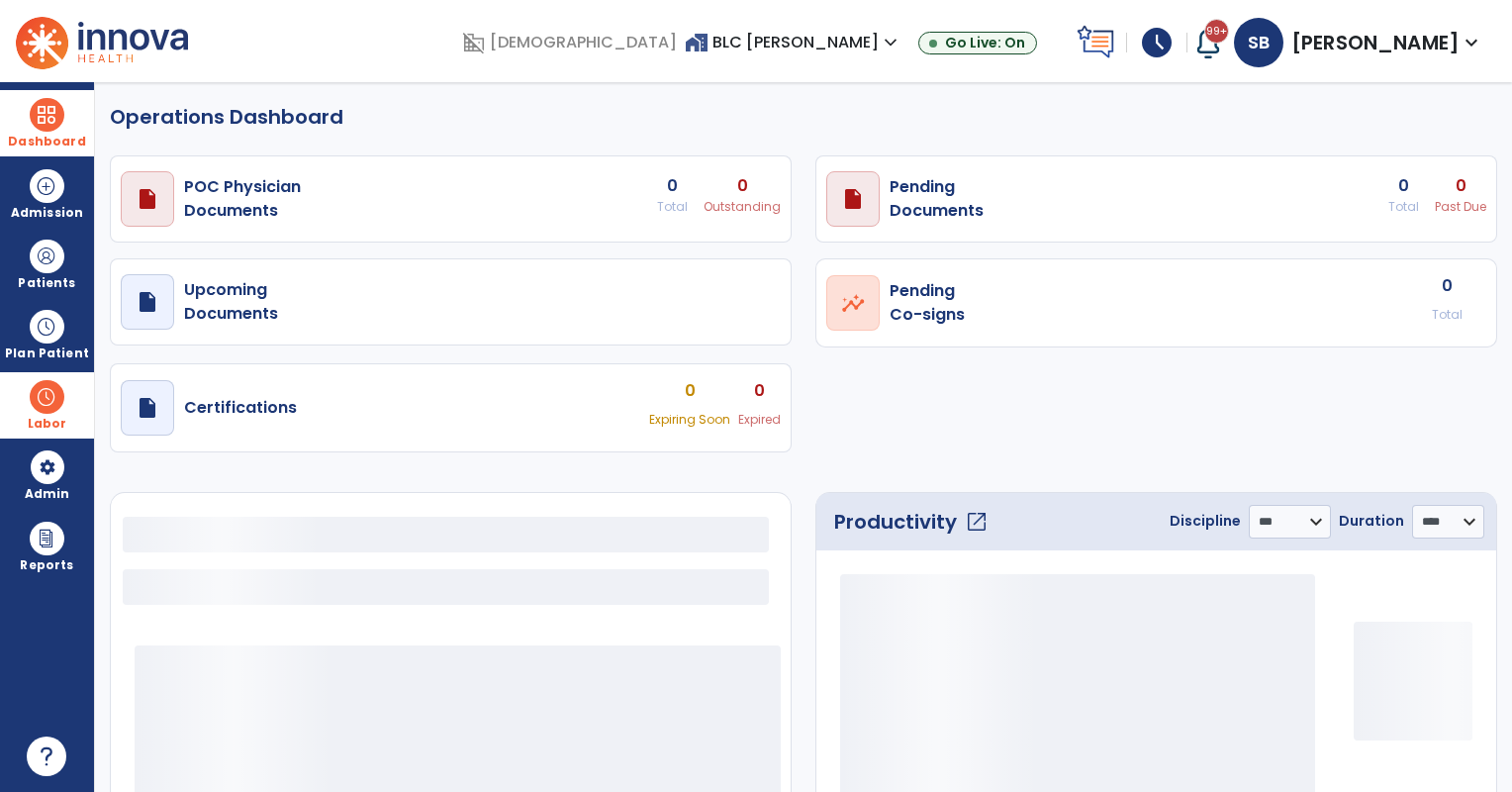 select on "***" 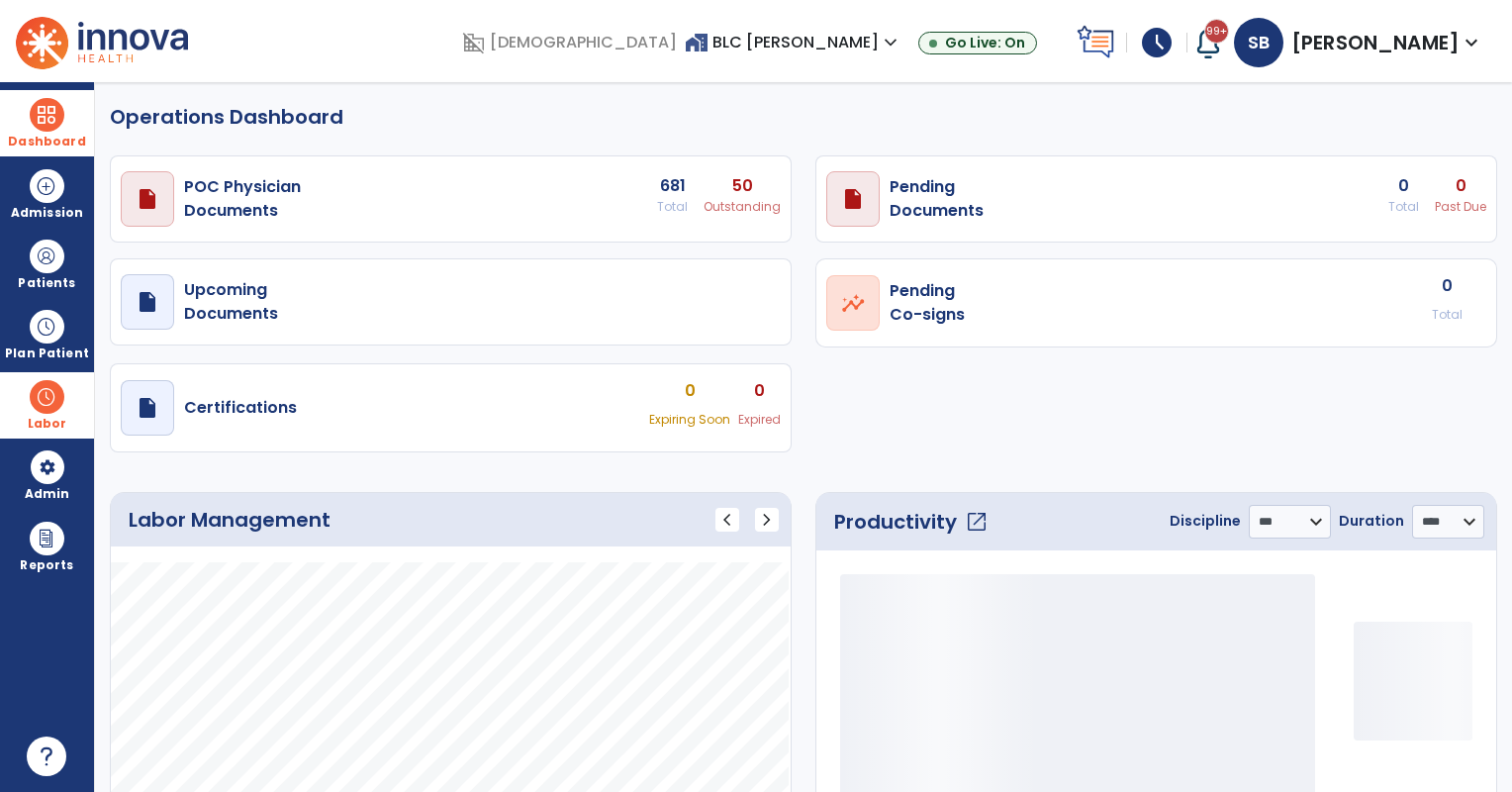 click on "open_in_new" 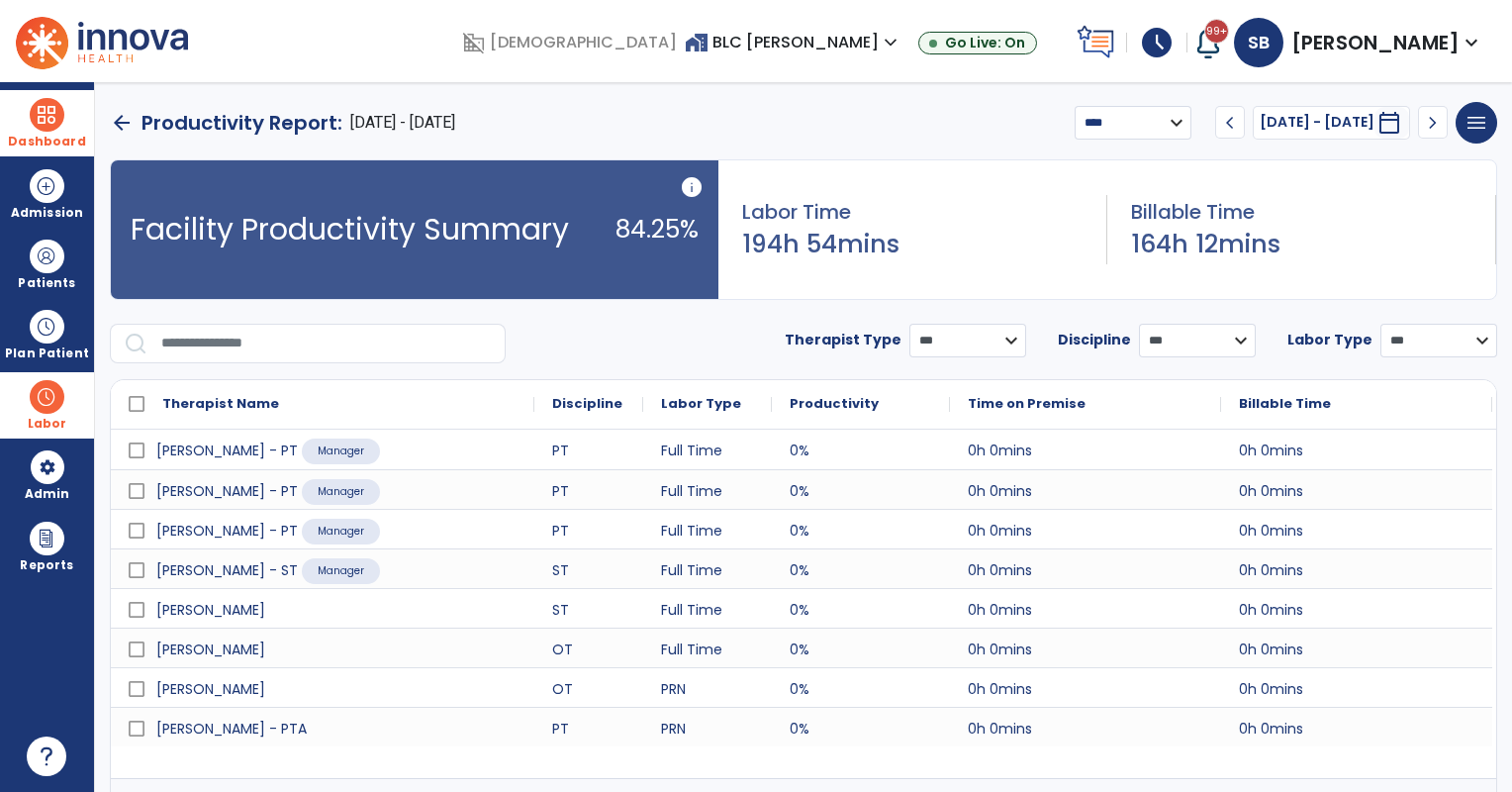 click on "Productivity" at bounding box center (834, 404) 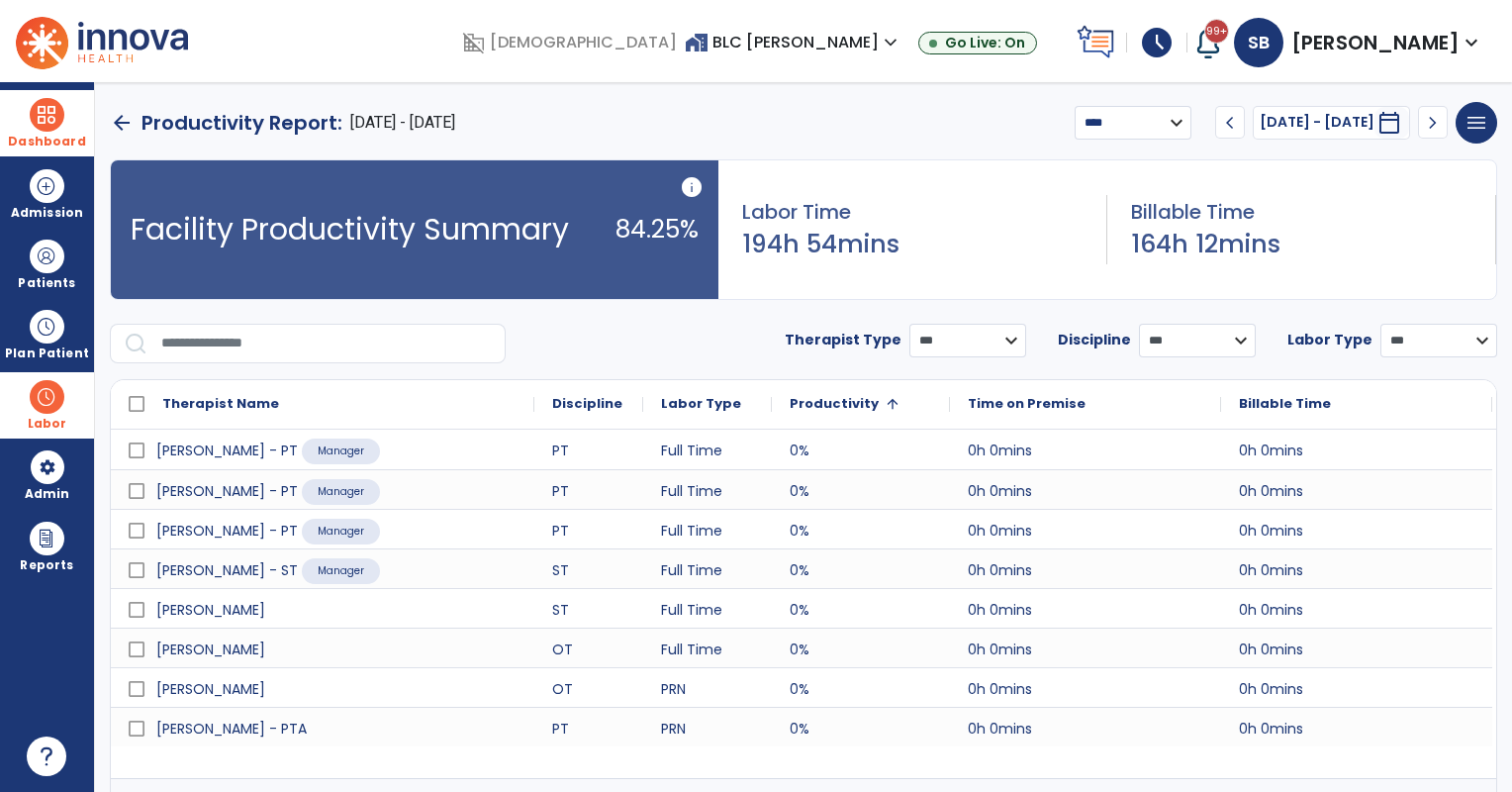 click on "Productivity" at bounding box center (834, 404) 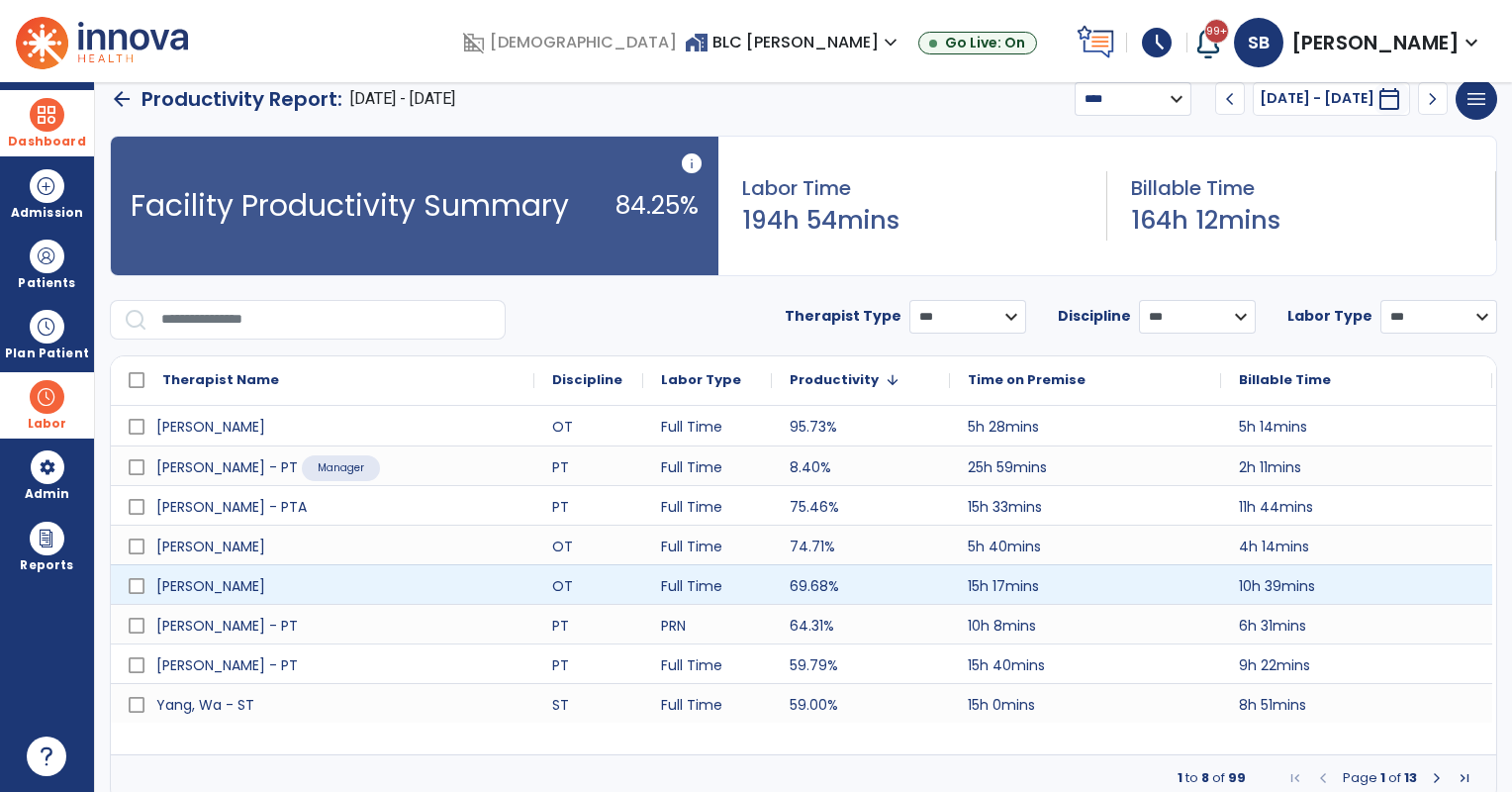 scroll, scrollTop: 33, scrollLeft: 0, axis: vertical 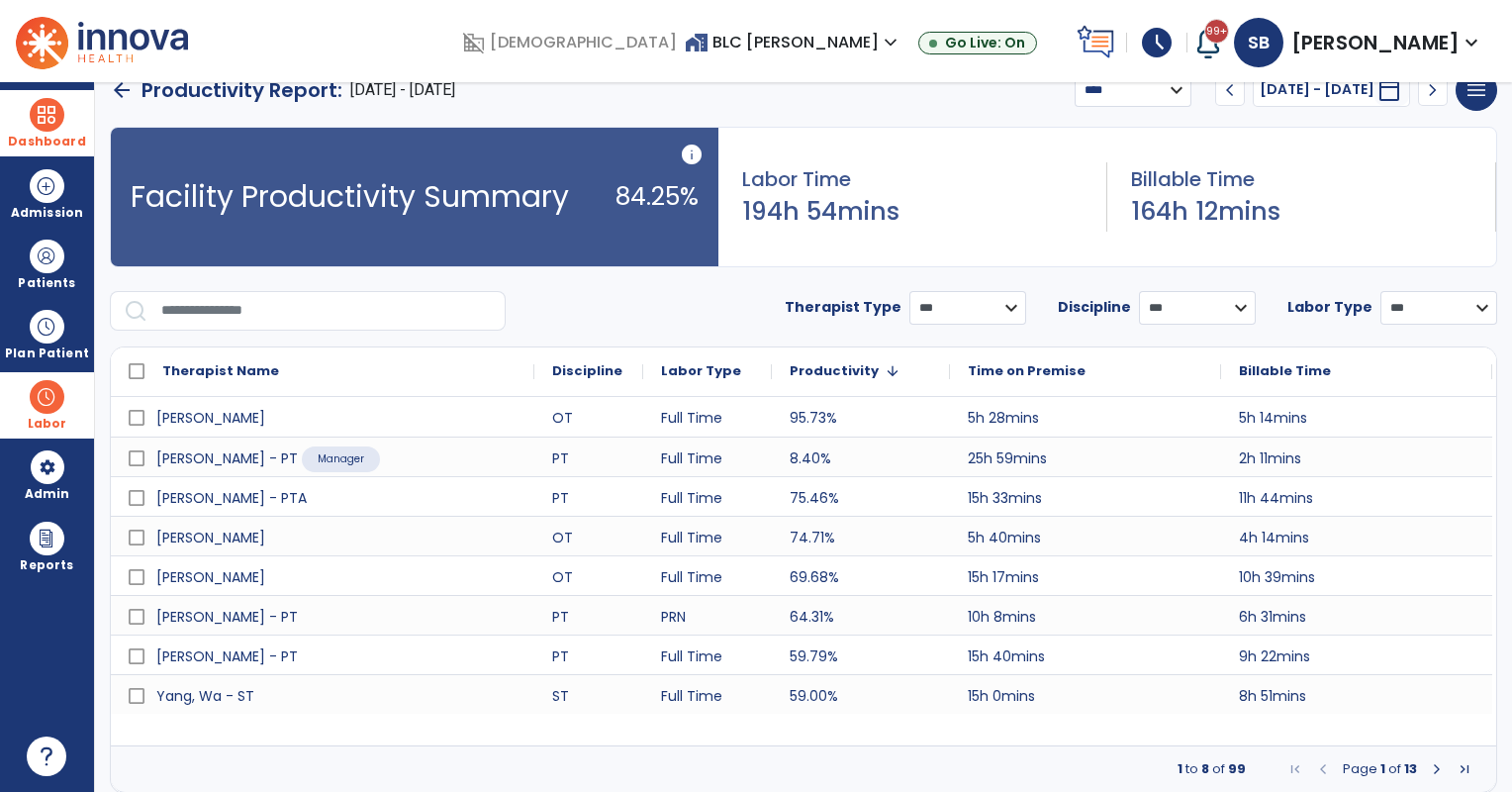 click at bounding box center [1437, 769] 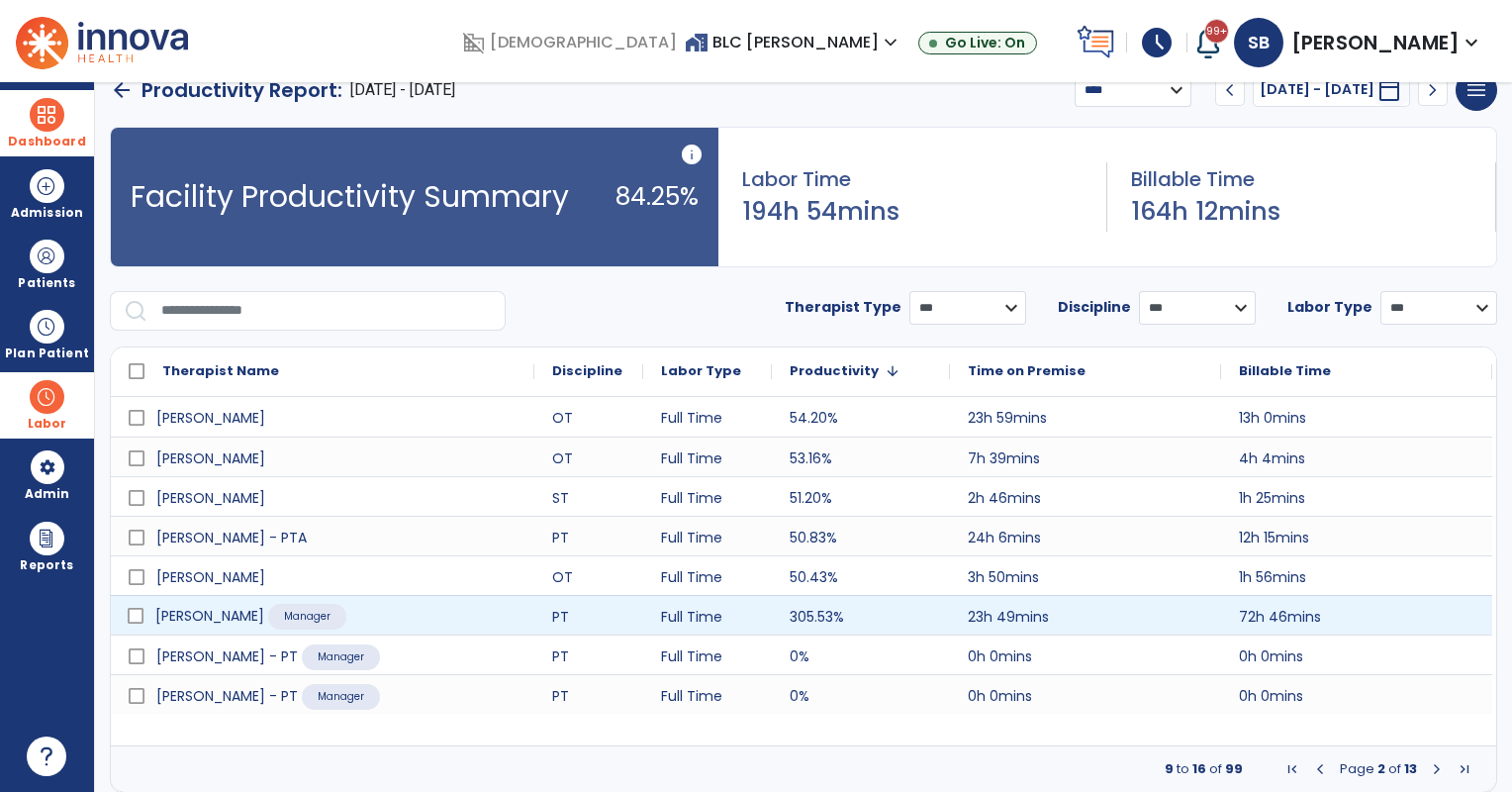 click on "[PERSON_NAME] - PTA  Manager" at bounding box center [336, 616] 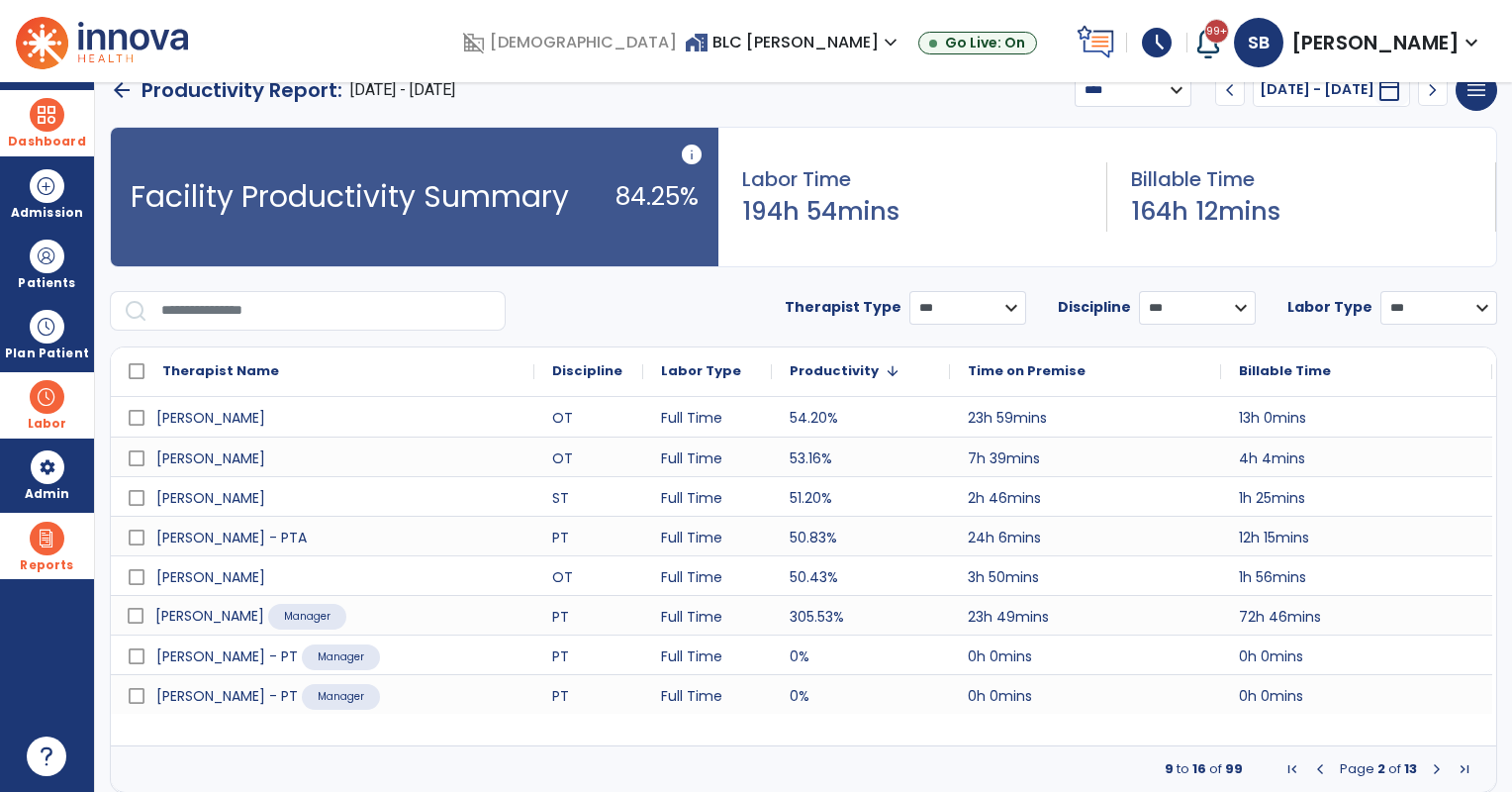 click at bounding box center (47, 539) 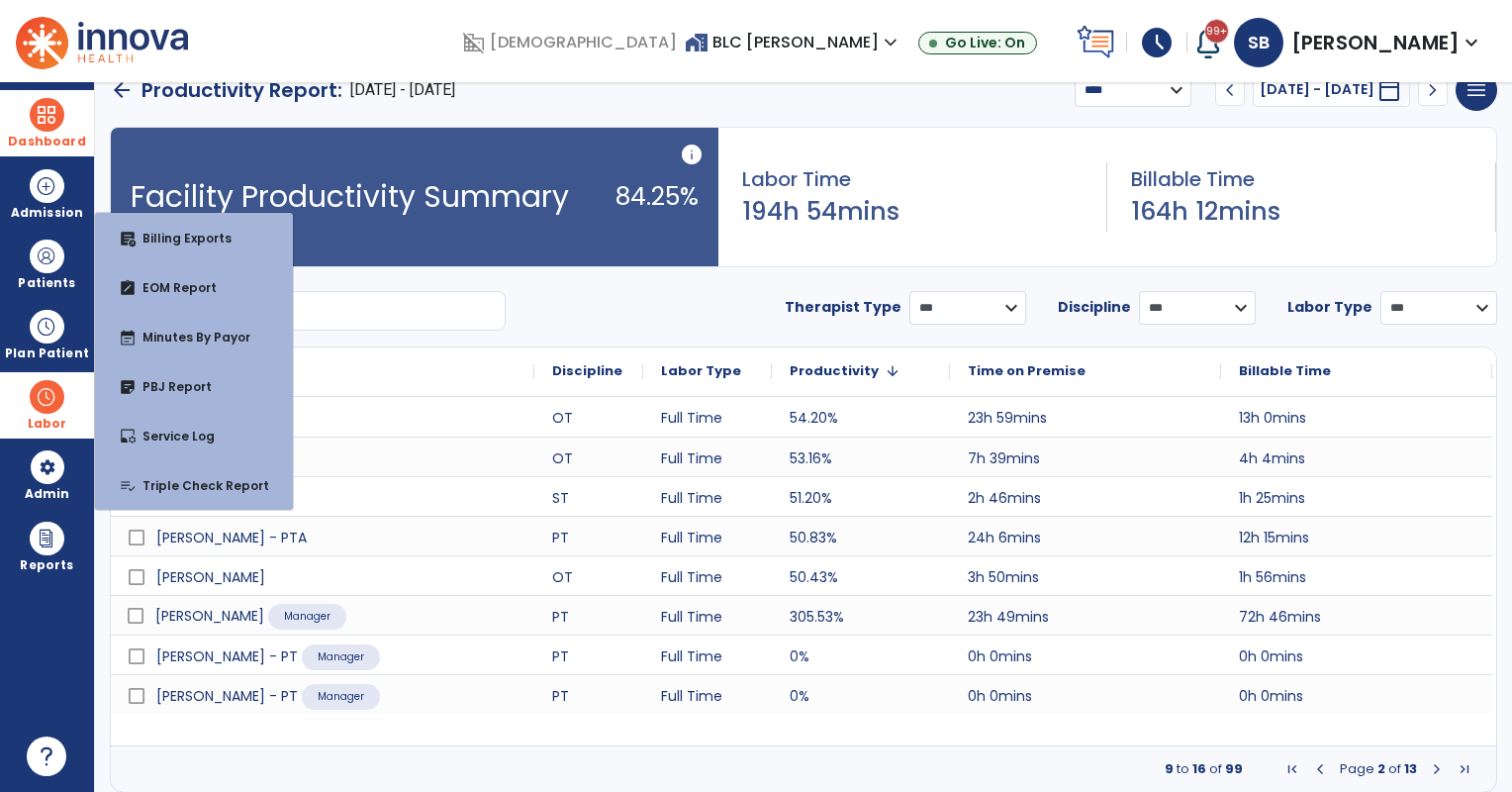 click at bounding box center (47, 397) 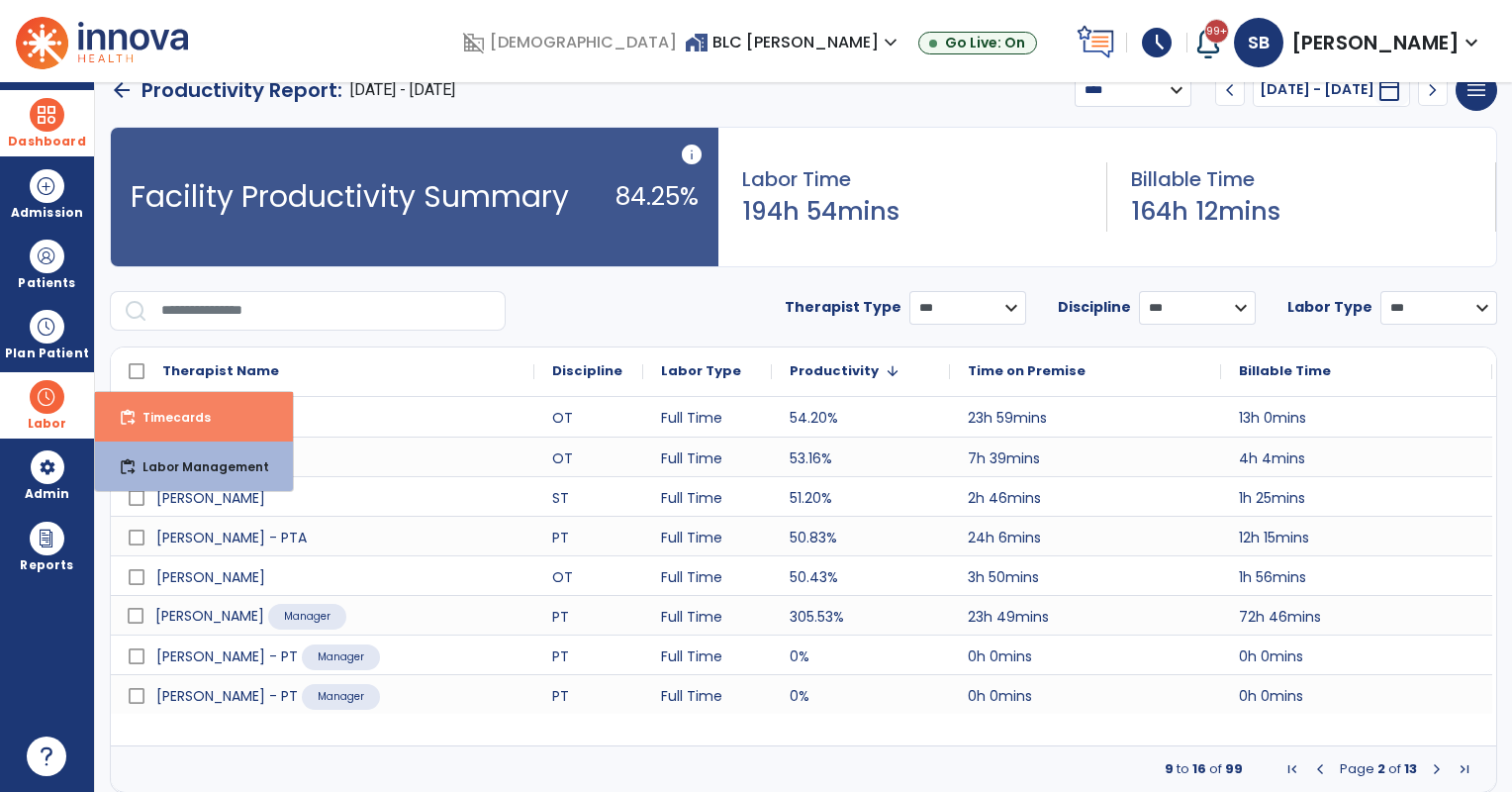 click on "content_paste_go  Timecards" at bounding box center [194, 417] 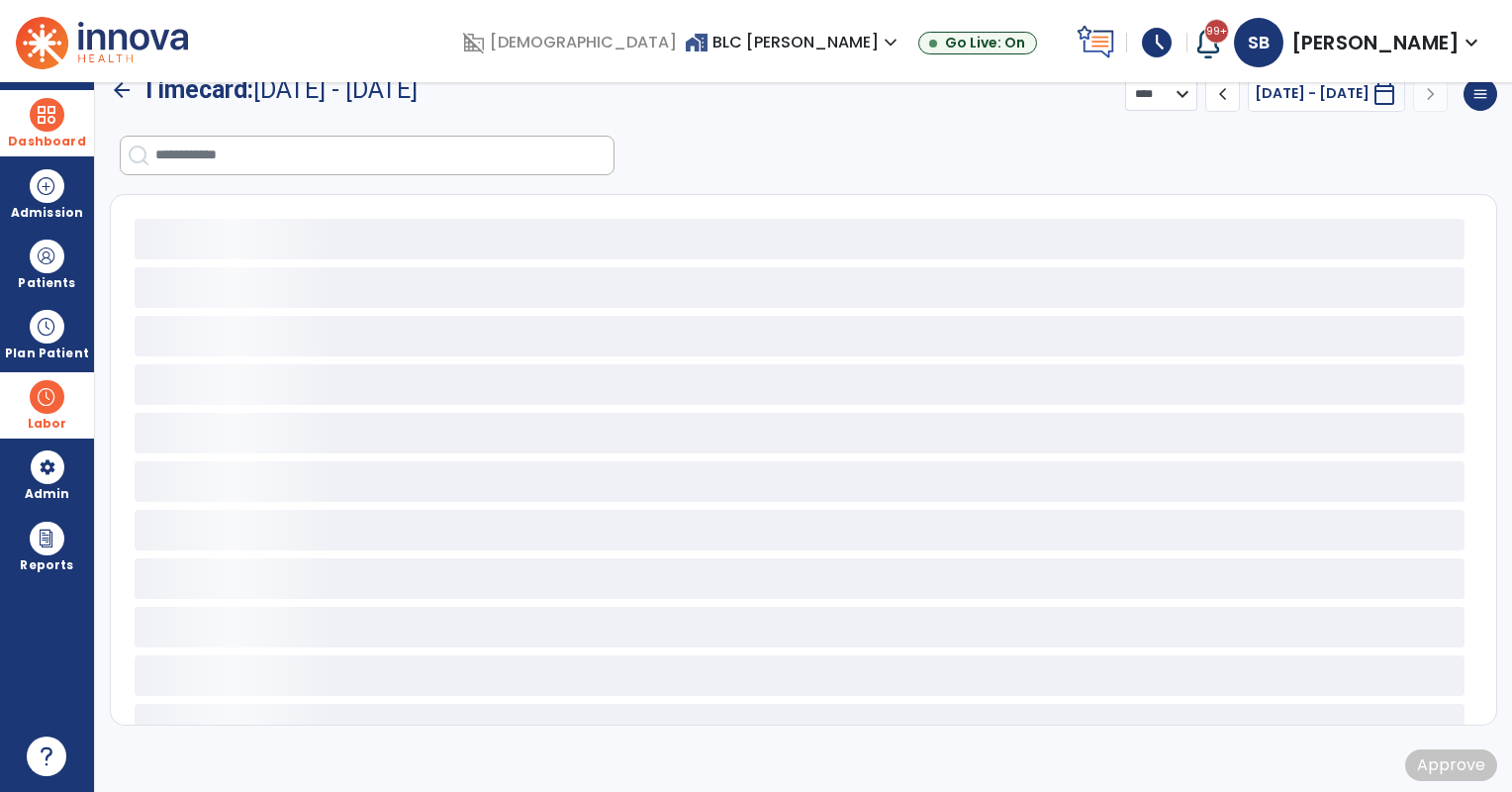 select on "***" 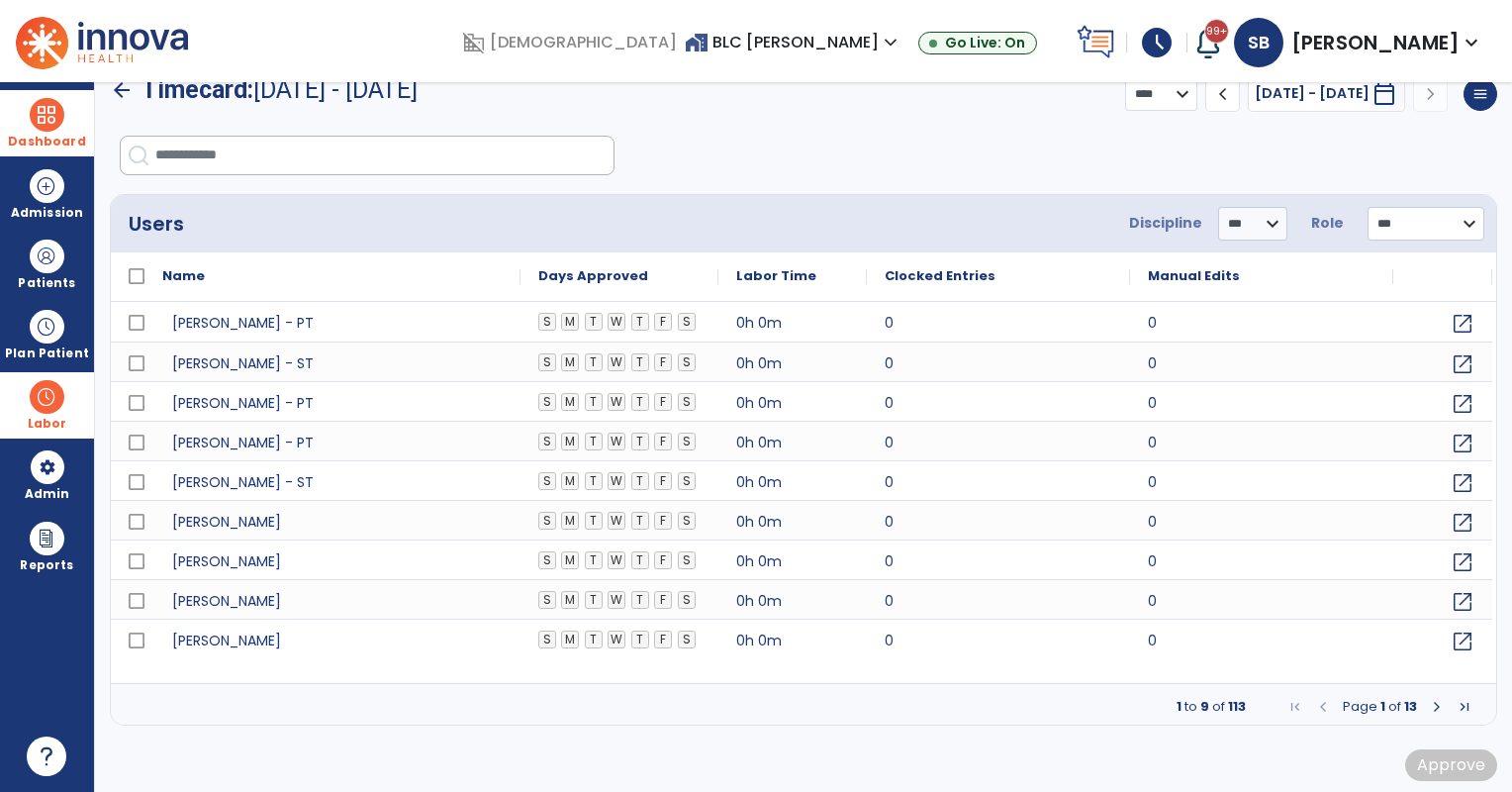 click on "Labor Time" 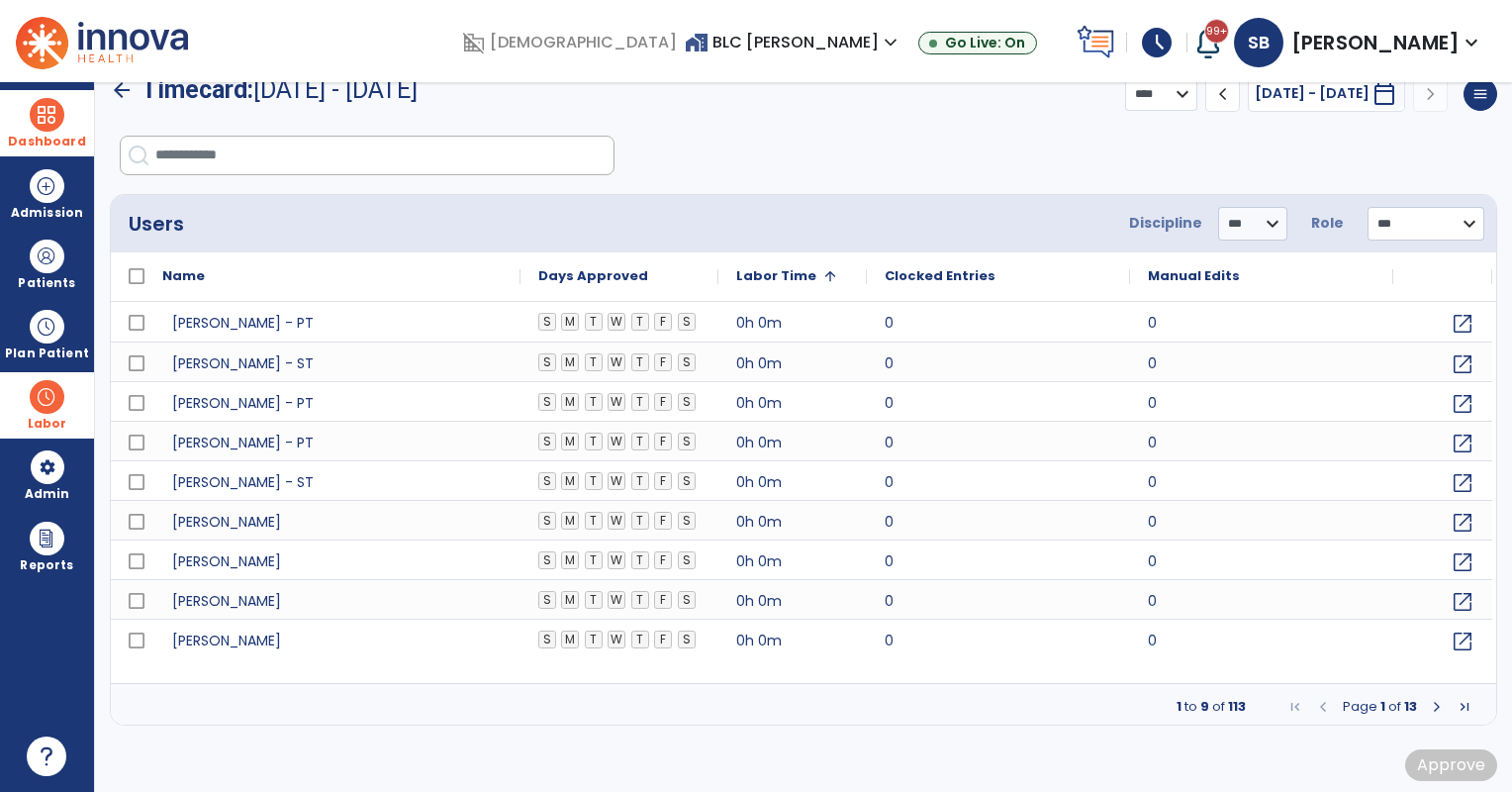 click on "Labor Time" 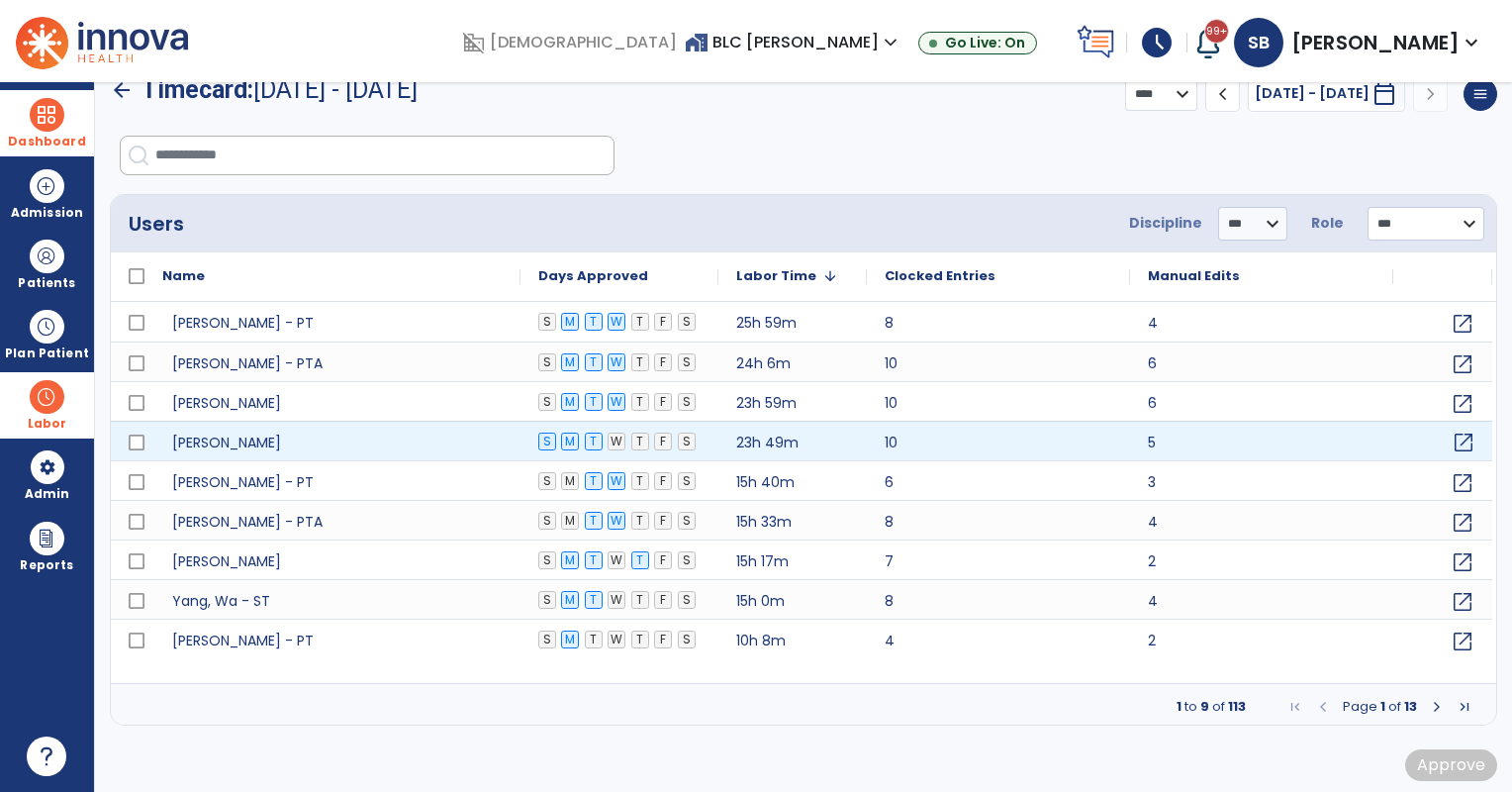 click on "open_in_new" 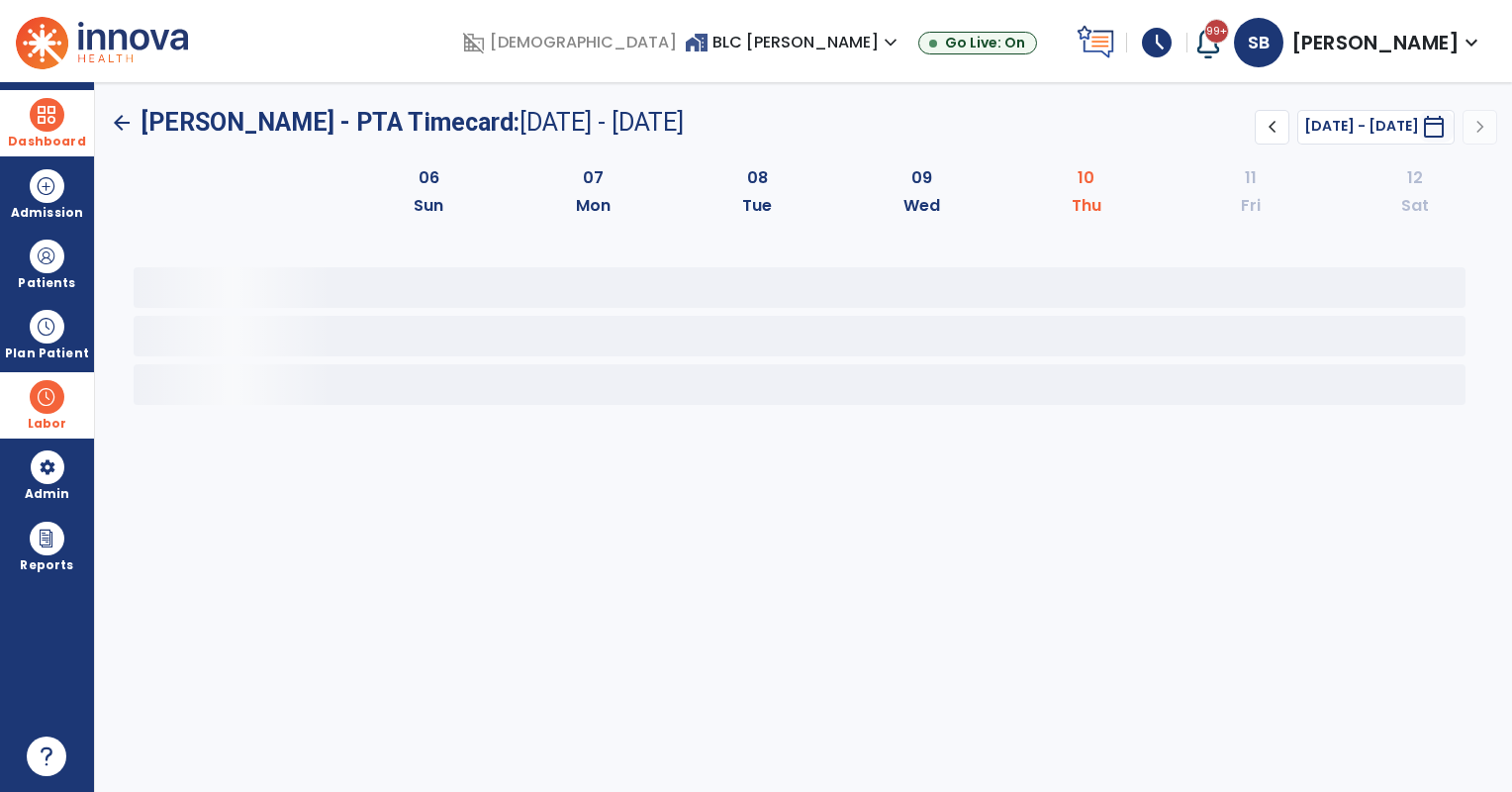 scroll, scrollTop: 0, scrollLeft: 0, axis: both 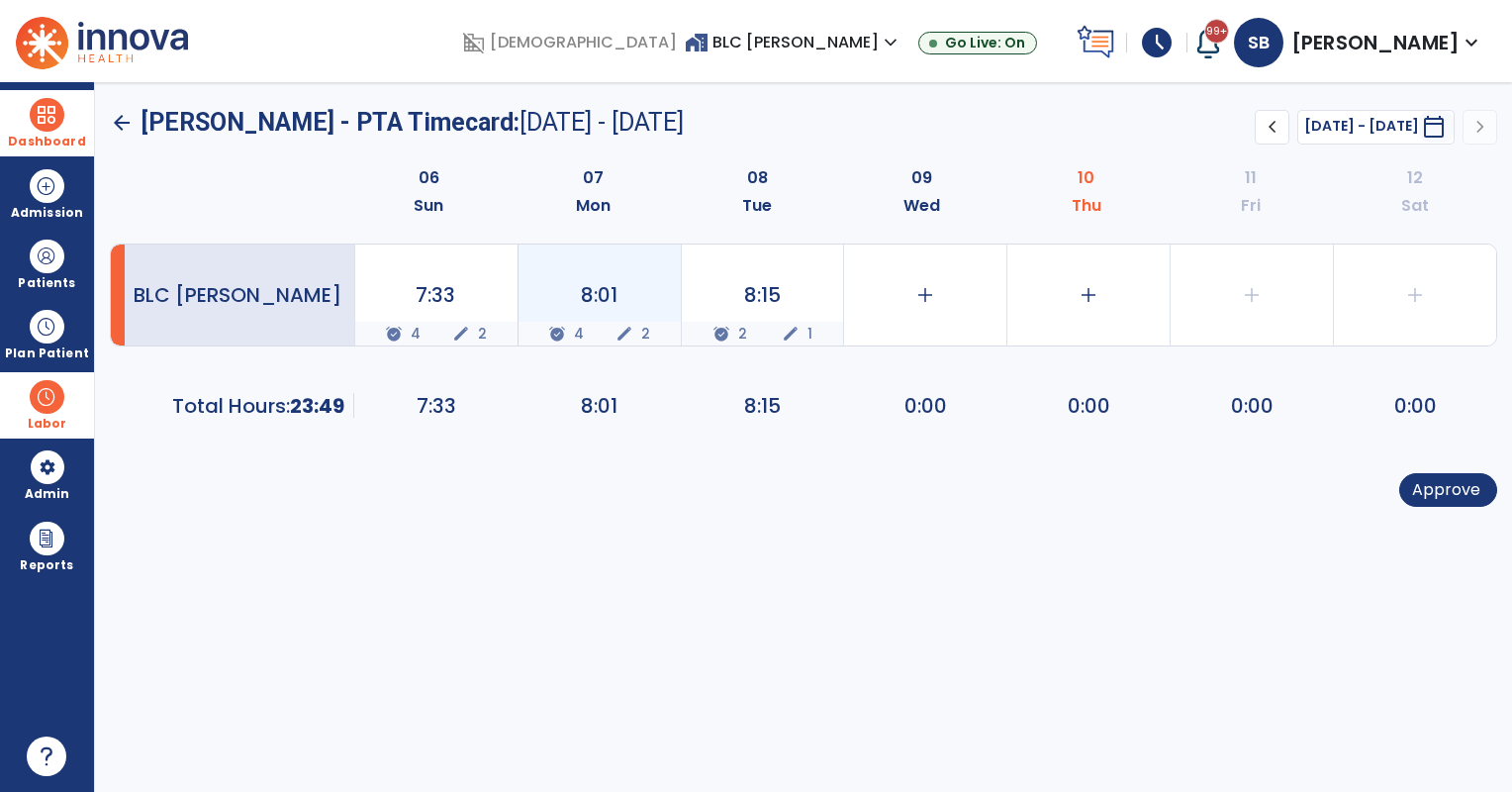 click on "8:01  alarm_on 4 edit 2" 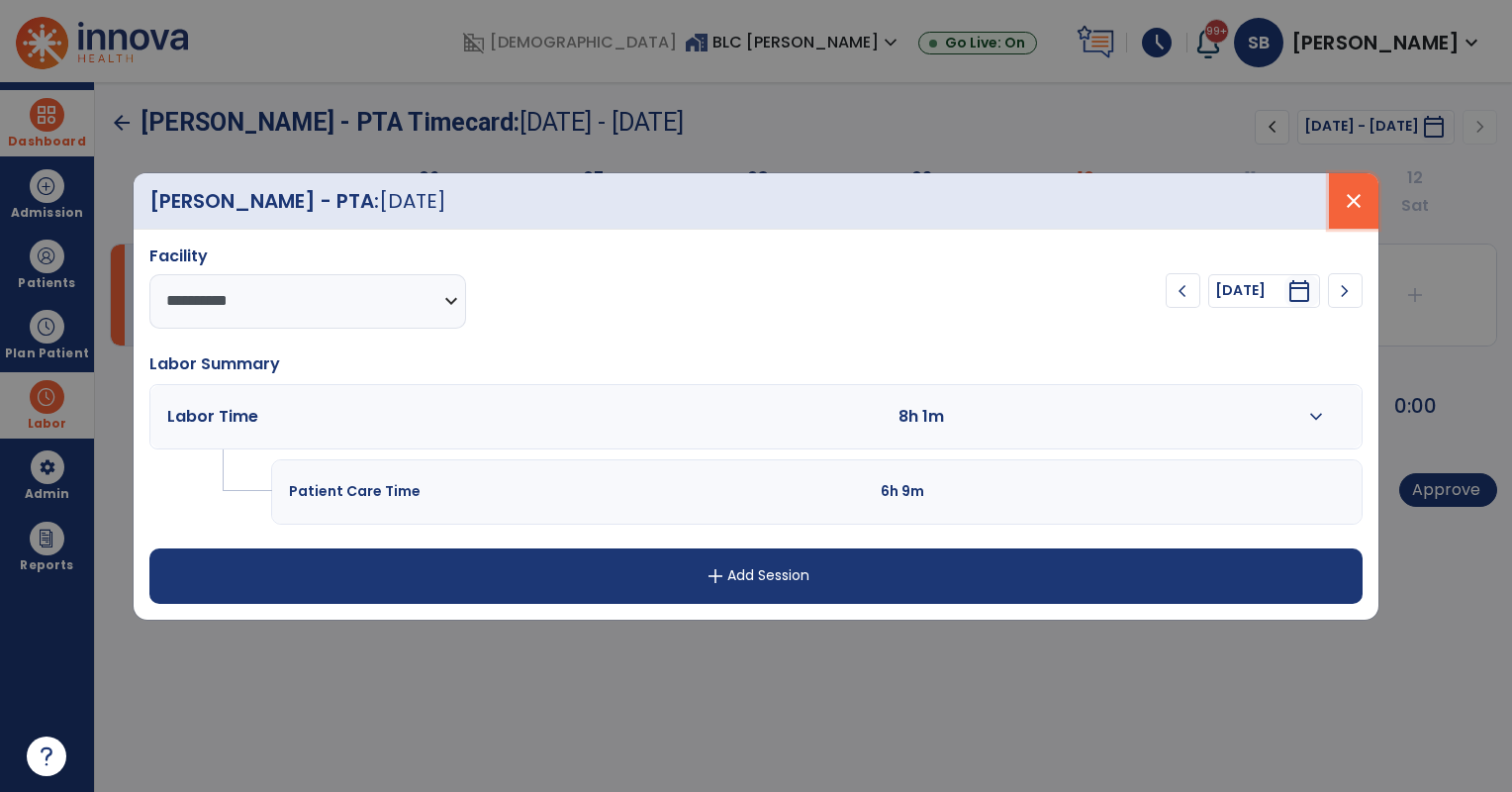 click on "close" at bounding box center (1354, 201) 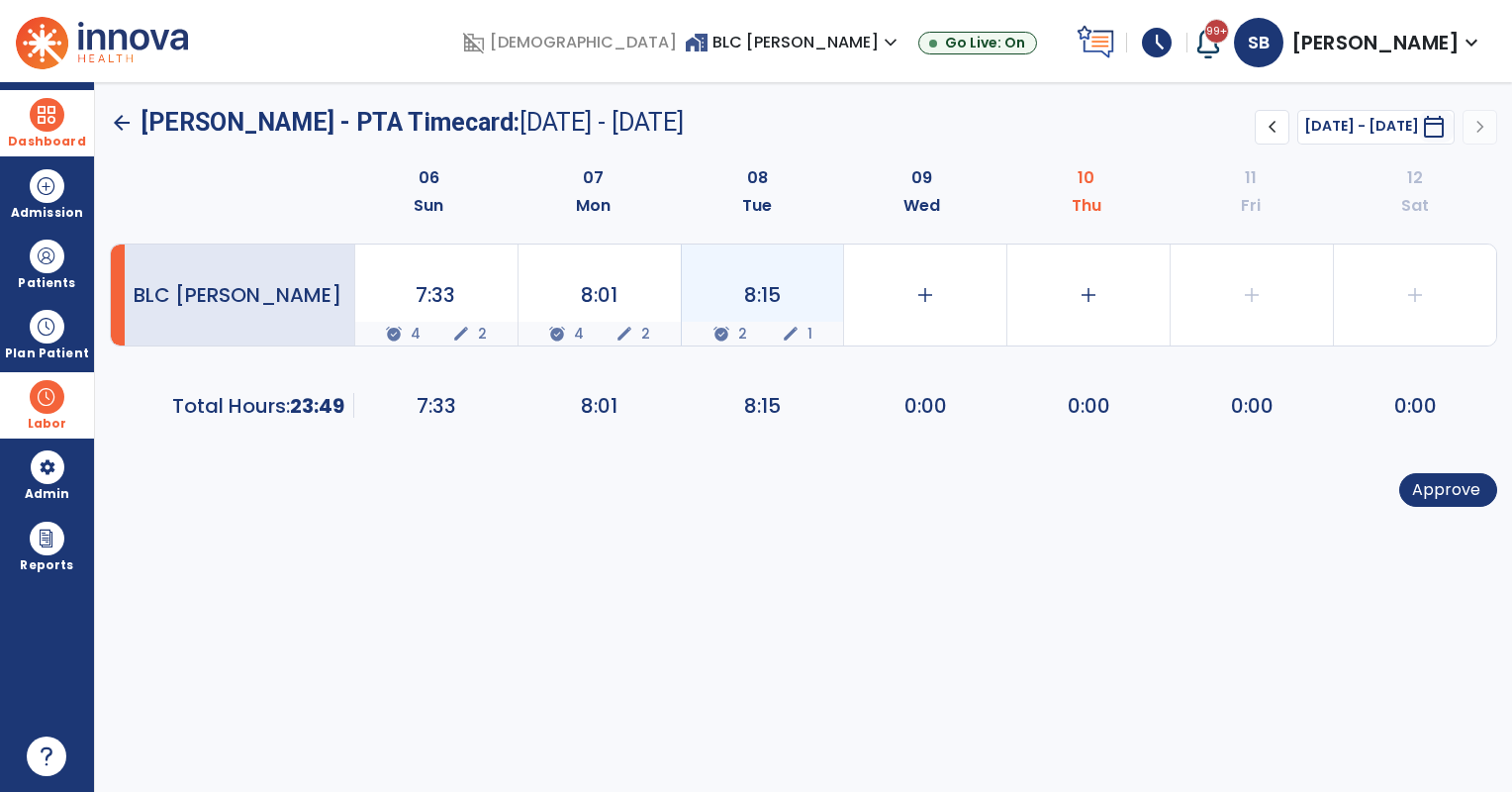 click on "8:15  alarm_on 2 edit 1" 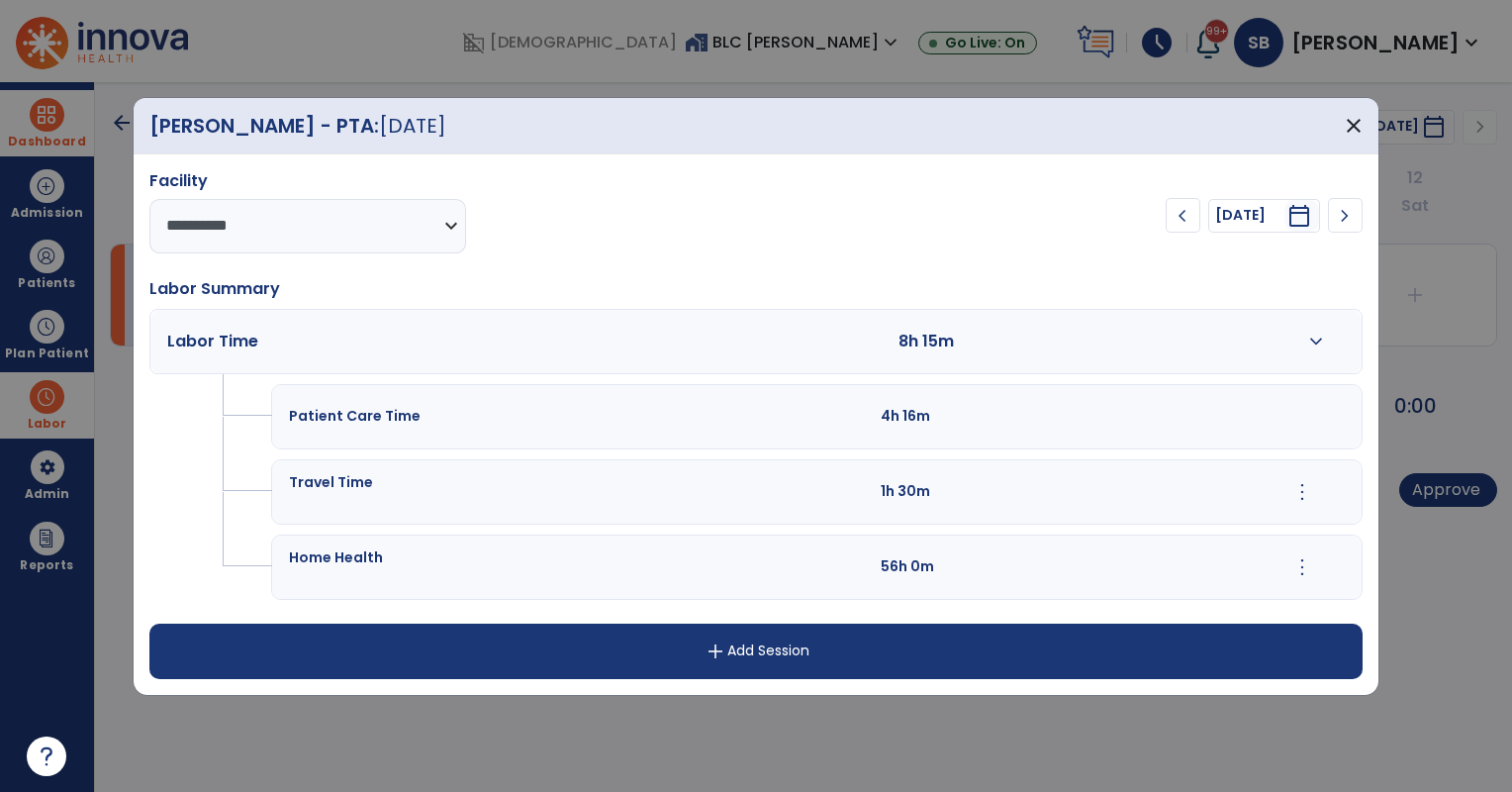 click on "more_vert" at bounding box center [1302, 567] 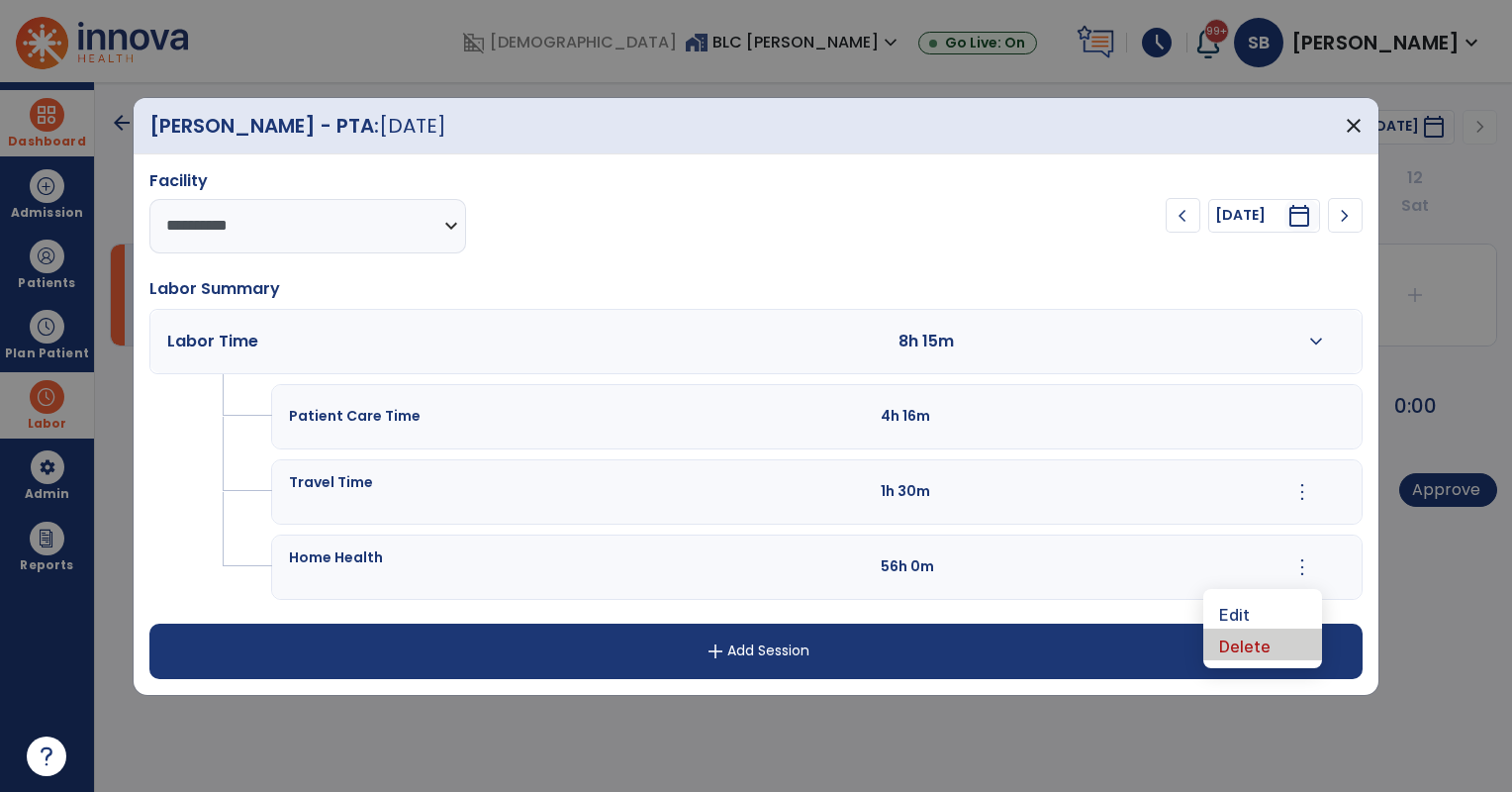 click on "Delete" at bounding box center (1263, 644) 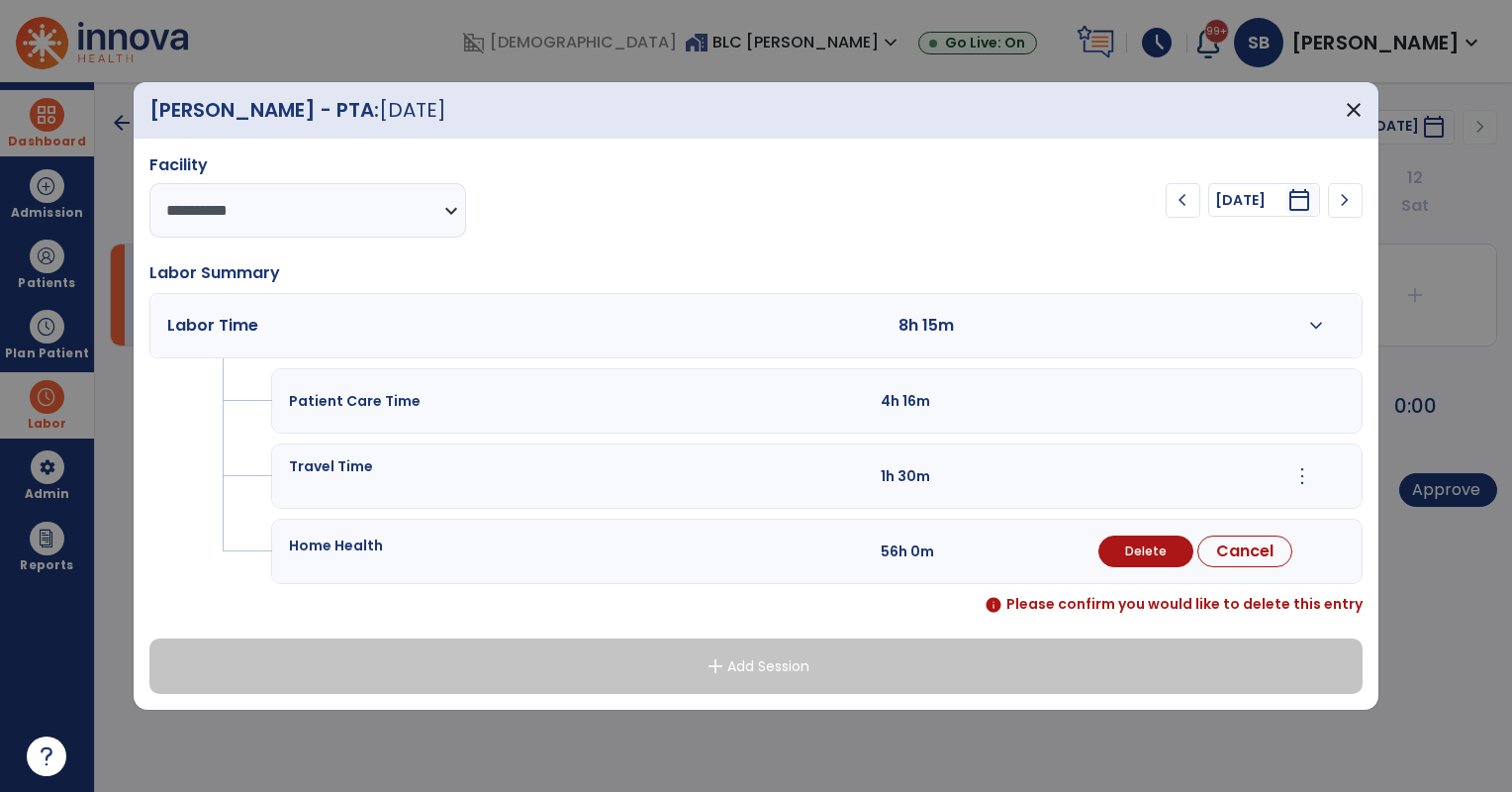 click on "Delete" at bounding box center (1146, 551) 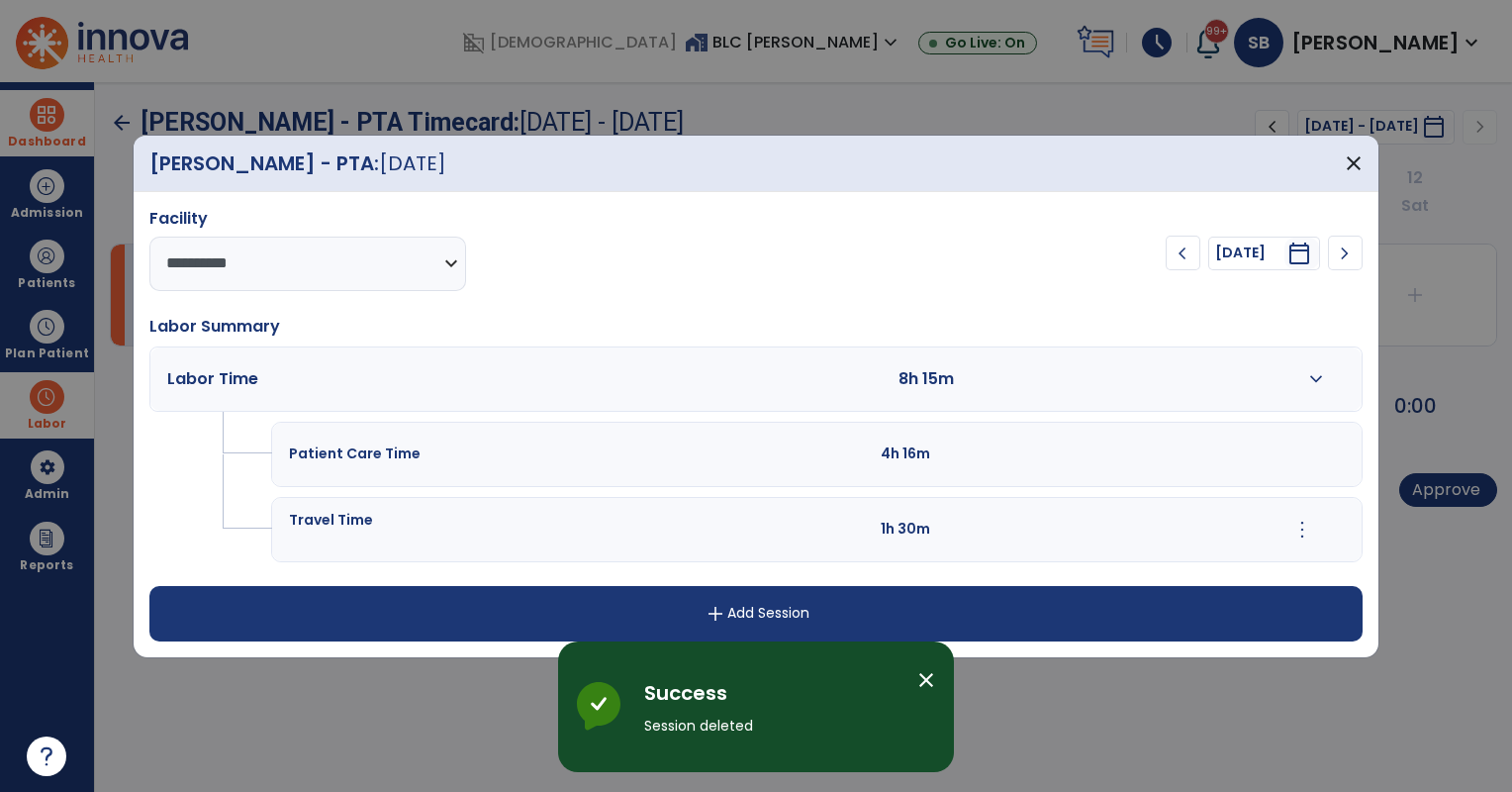 click on "add  Add Session" at bounding box center (756, 614) 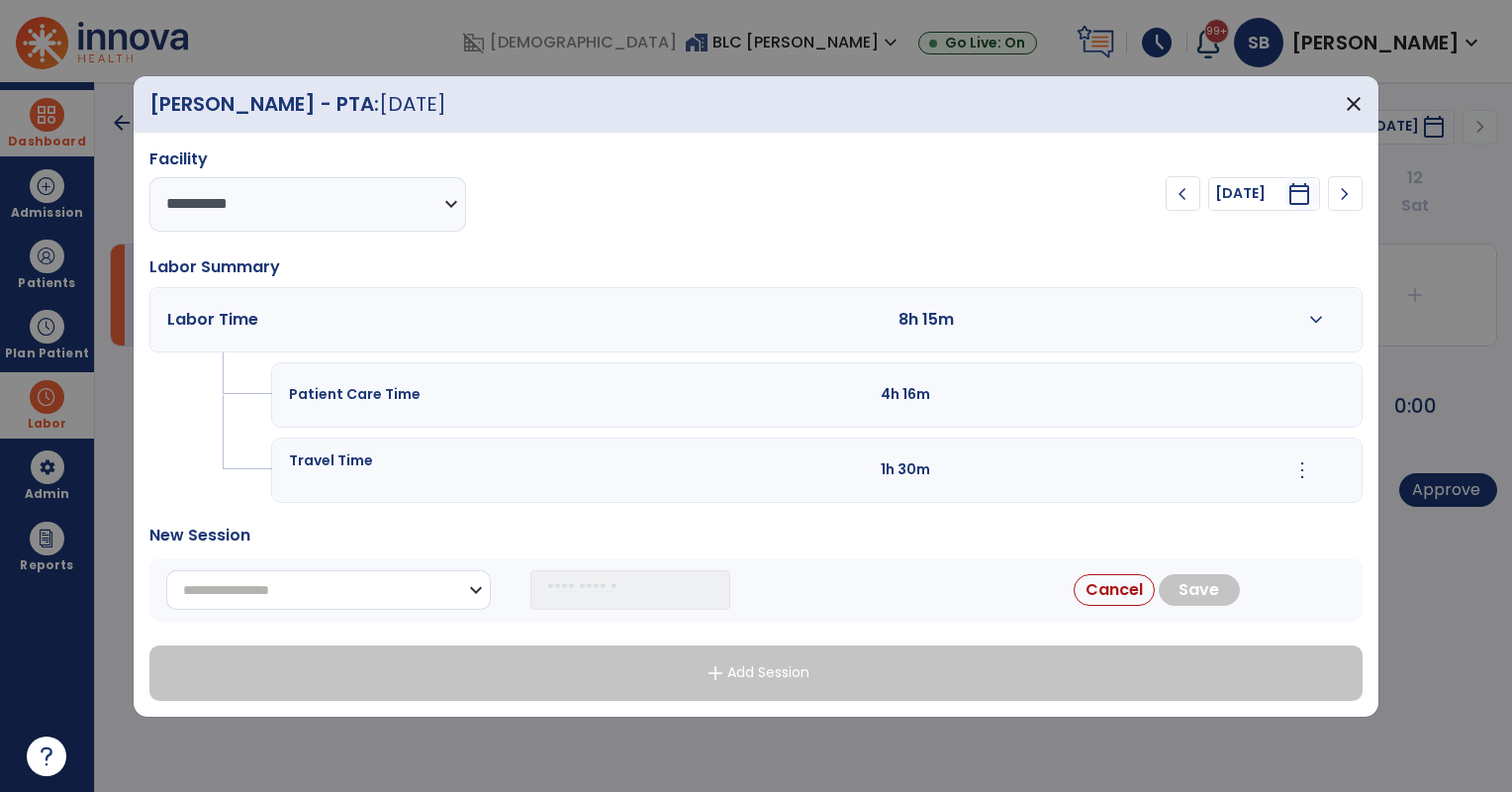drag, startPoint x: 435, startPoint y: 584, endPoint x: 466, endPoint y: 585, distance: 31.016125 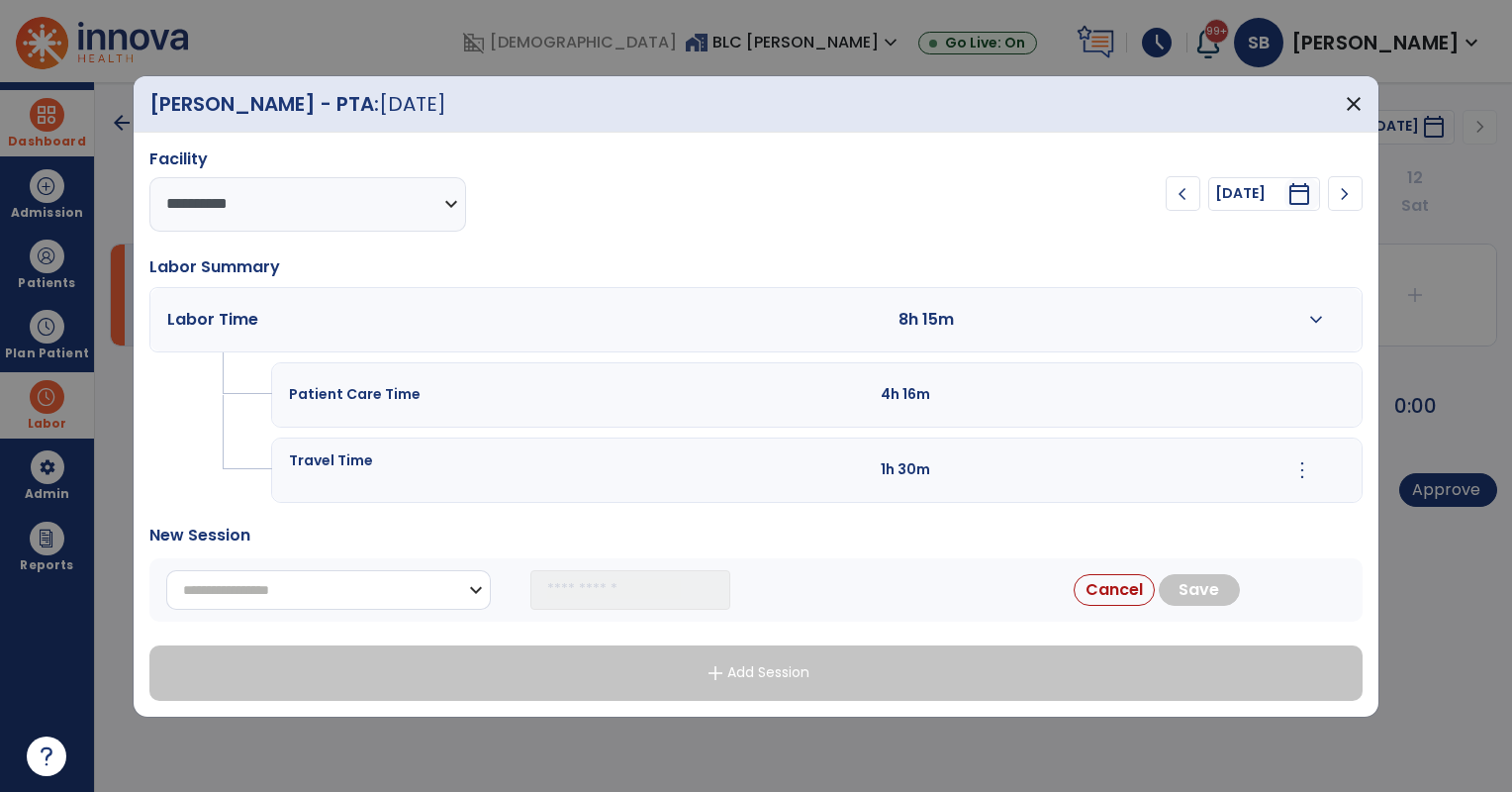 select on "*******" 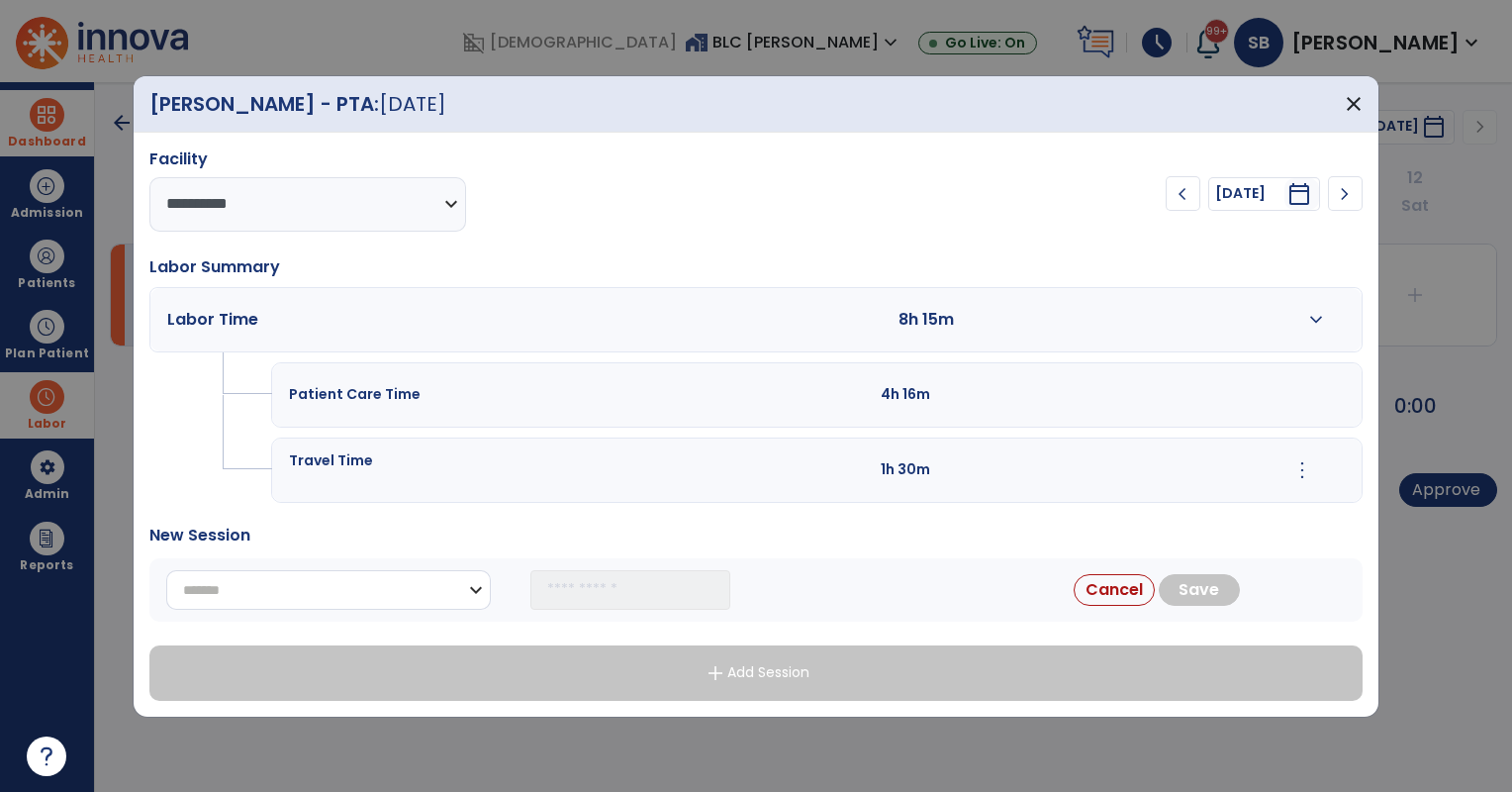 click on "**********" at bounding box center [329, 590] 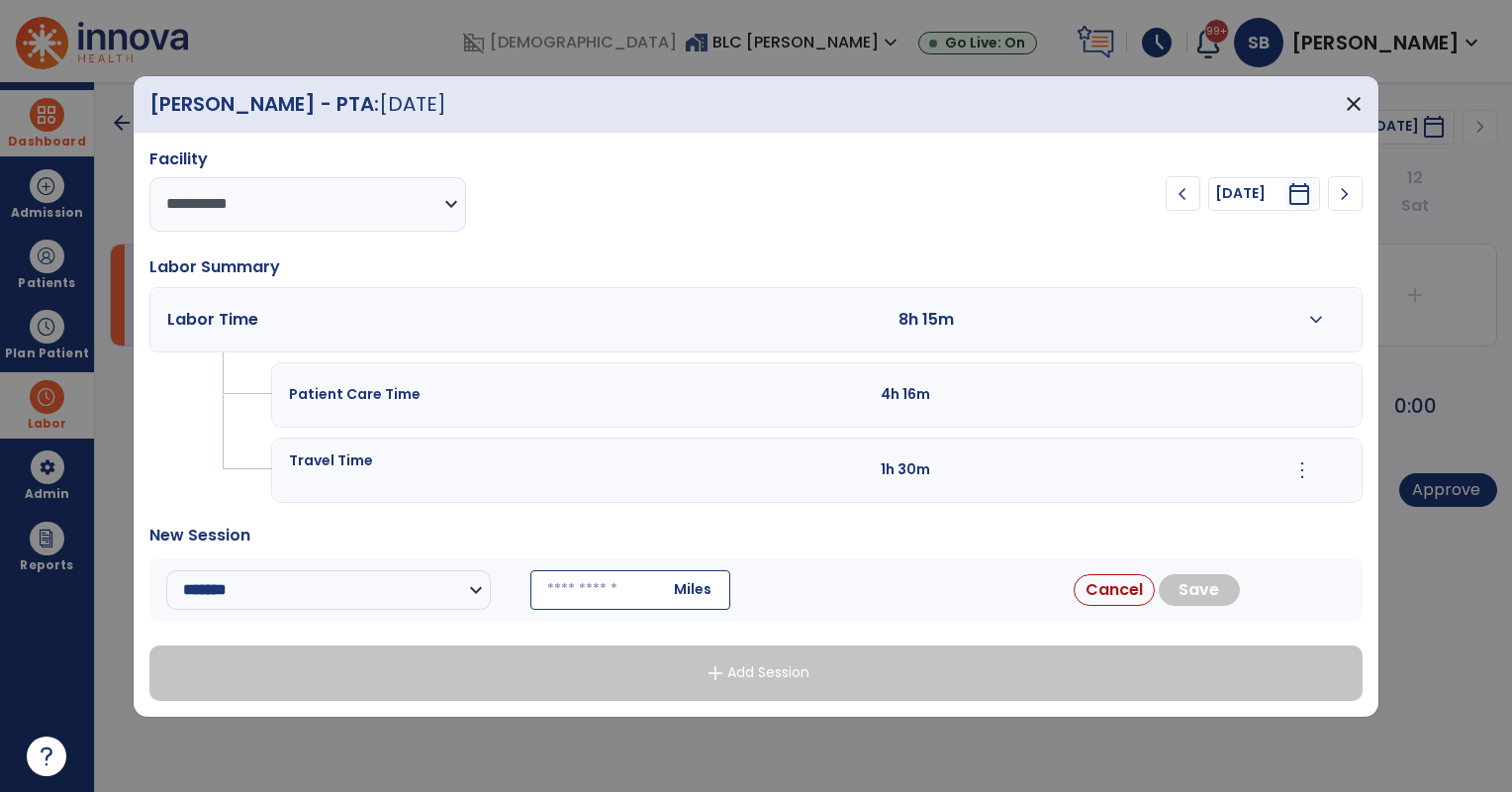 click at bounding box center (630, 590) 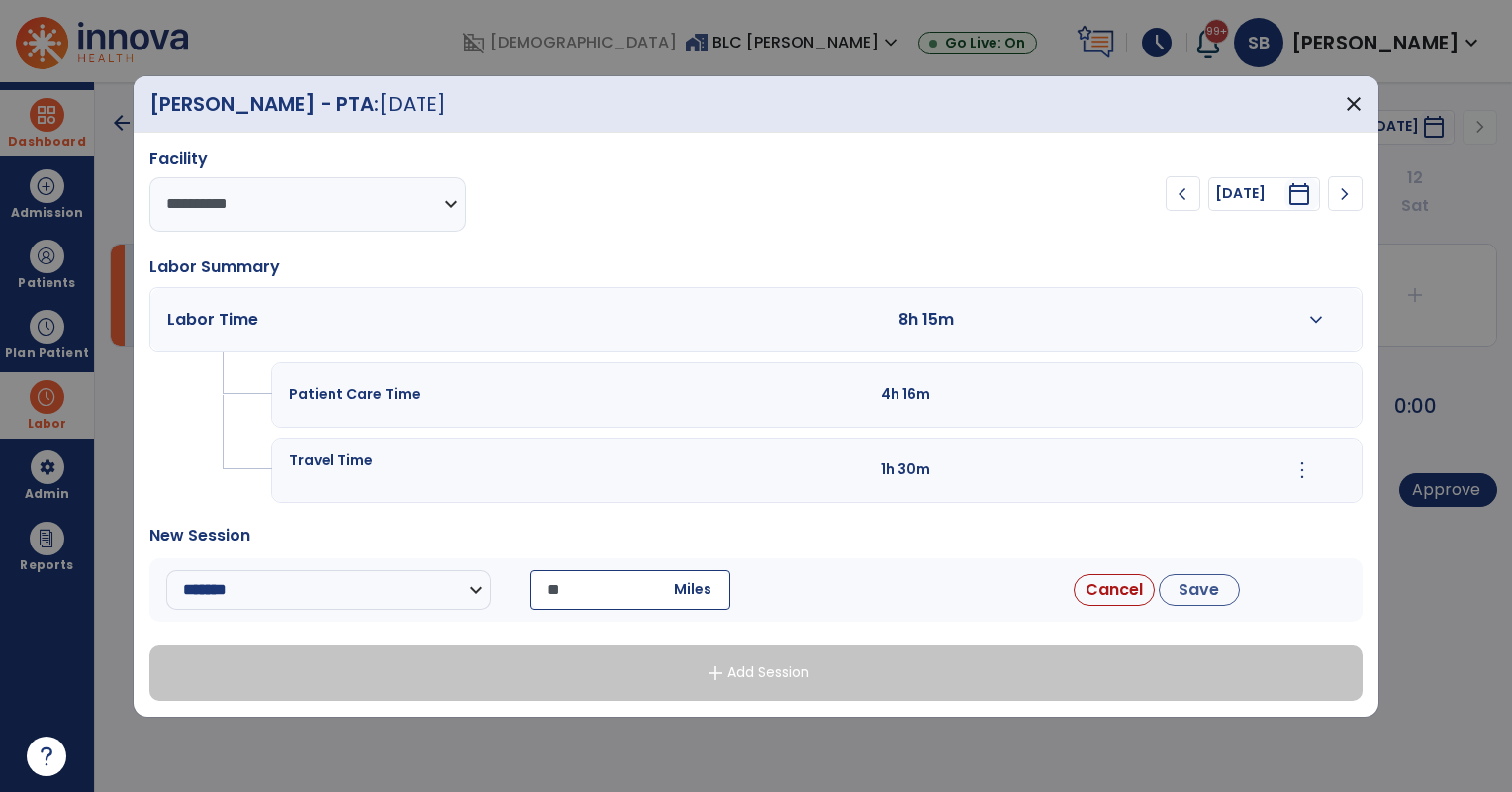 type on "**" 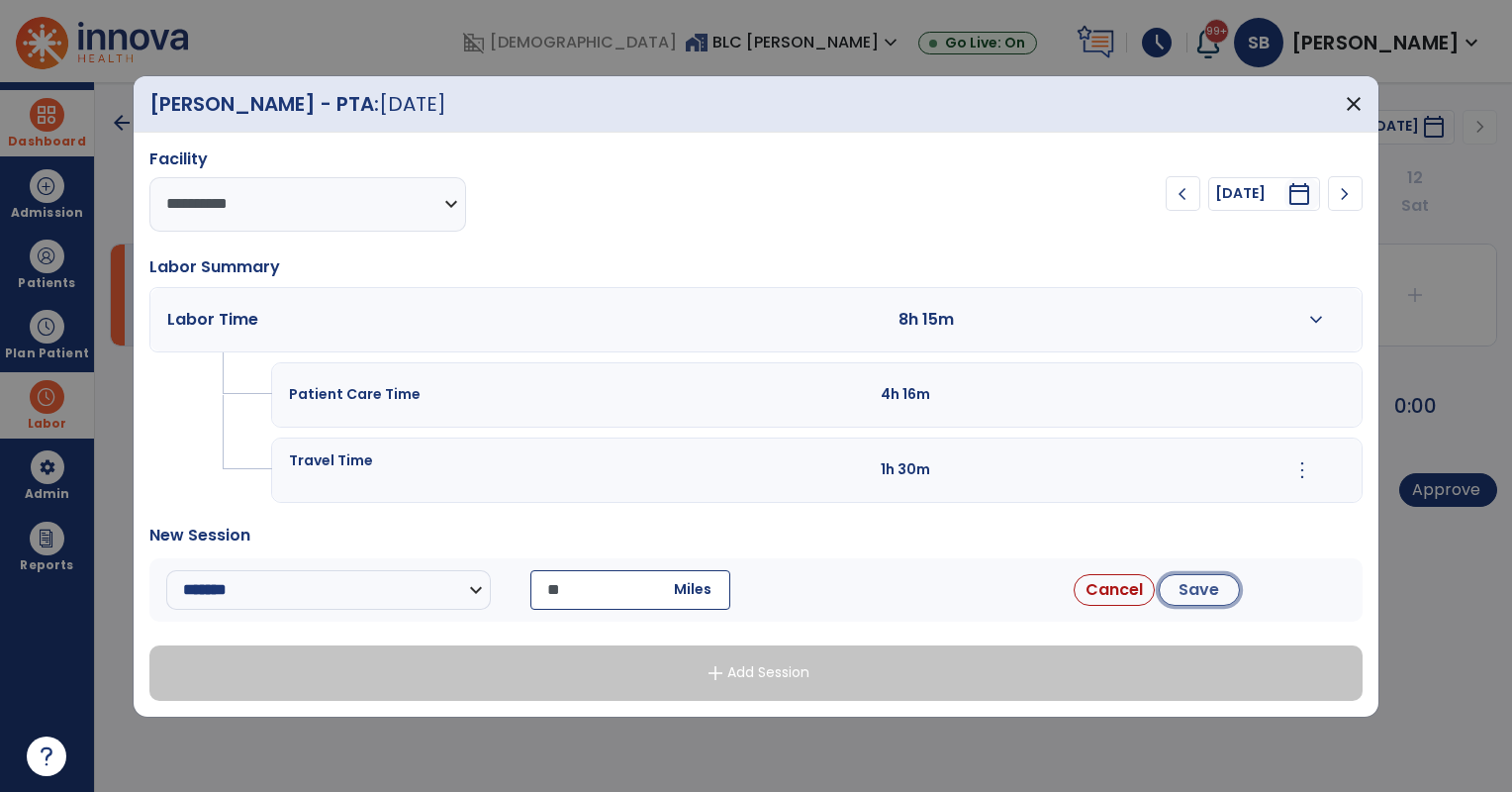 click on "Save" at bounding box center (1199, 590) 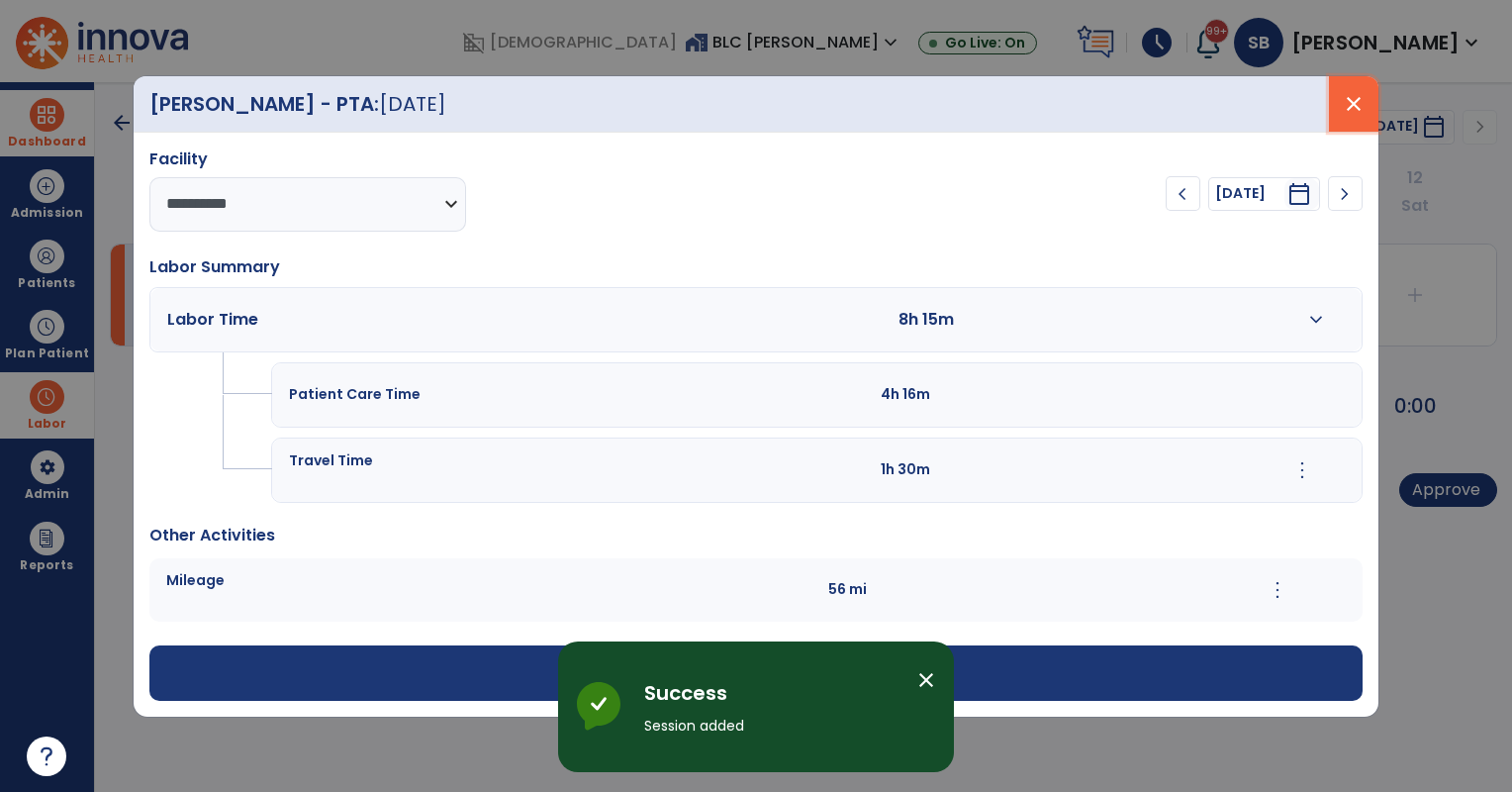 click on "close" at bounding box center (1354, 104) 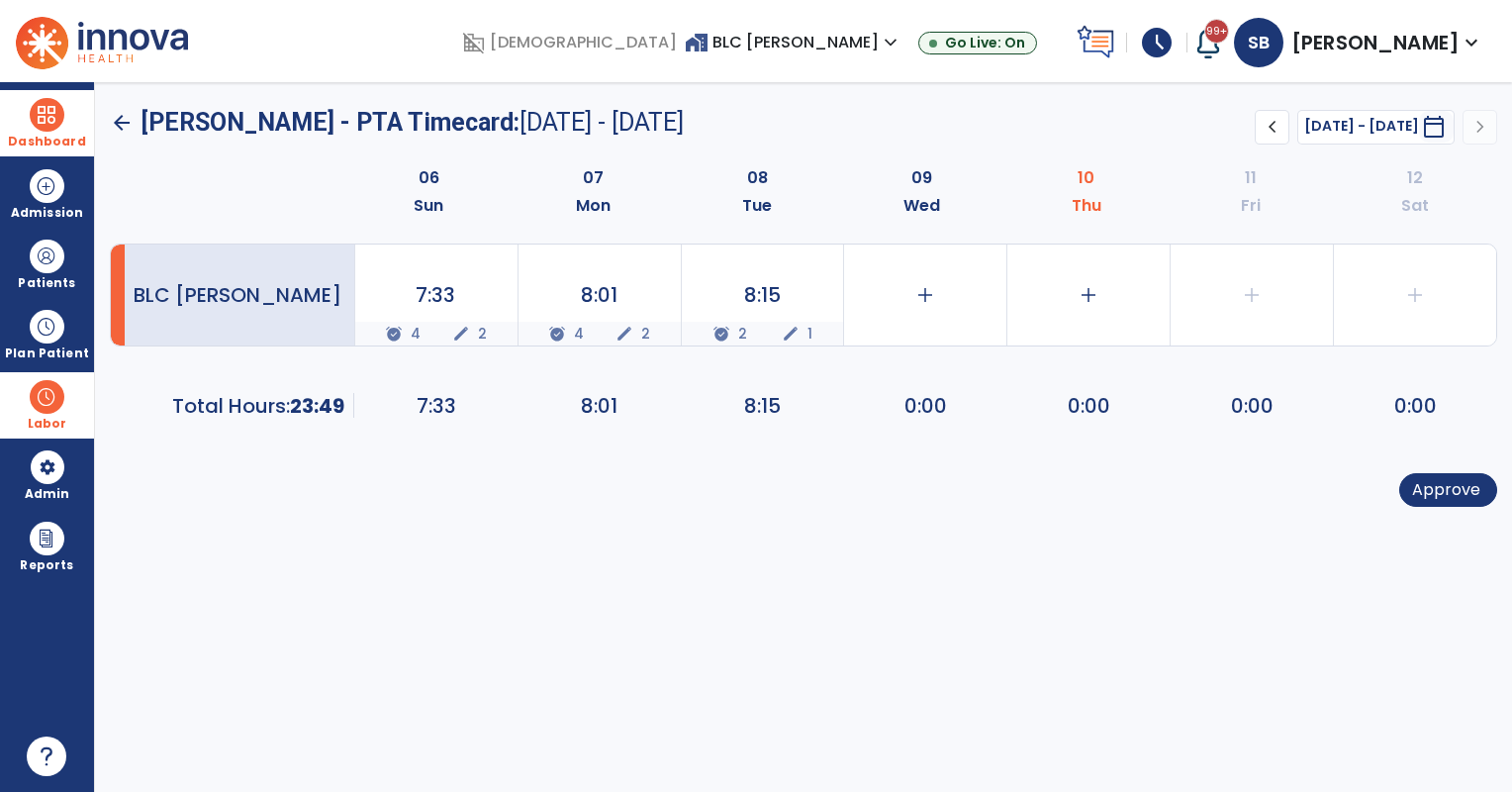 drag, startPoint x: 56, startPoint y: 132, endPoint x: 87, endPoint y: 140, distance: 32.01562 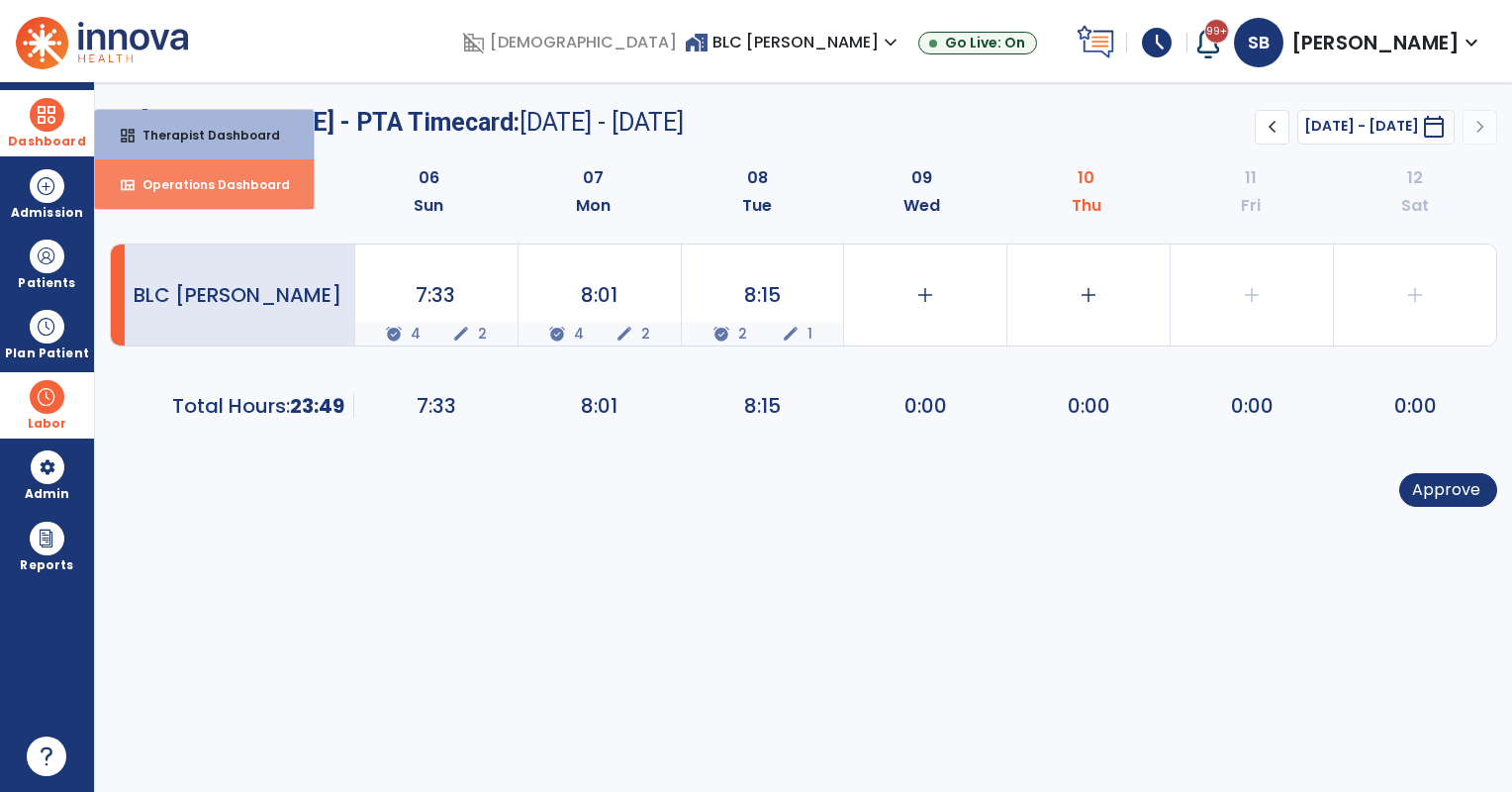 click on "view_quilt  Operations Dashboard" at bounding box center [204, 184] 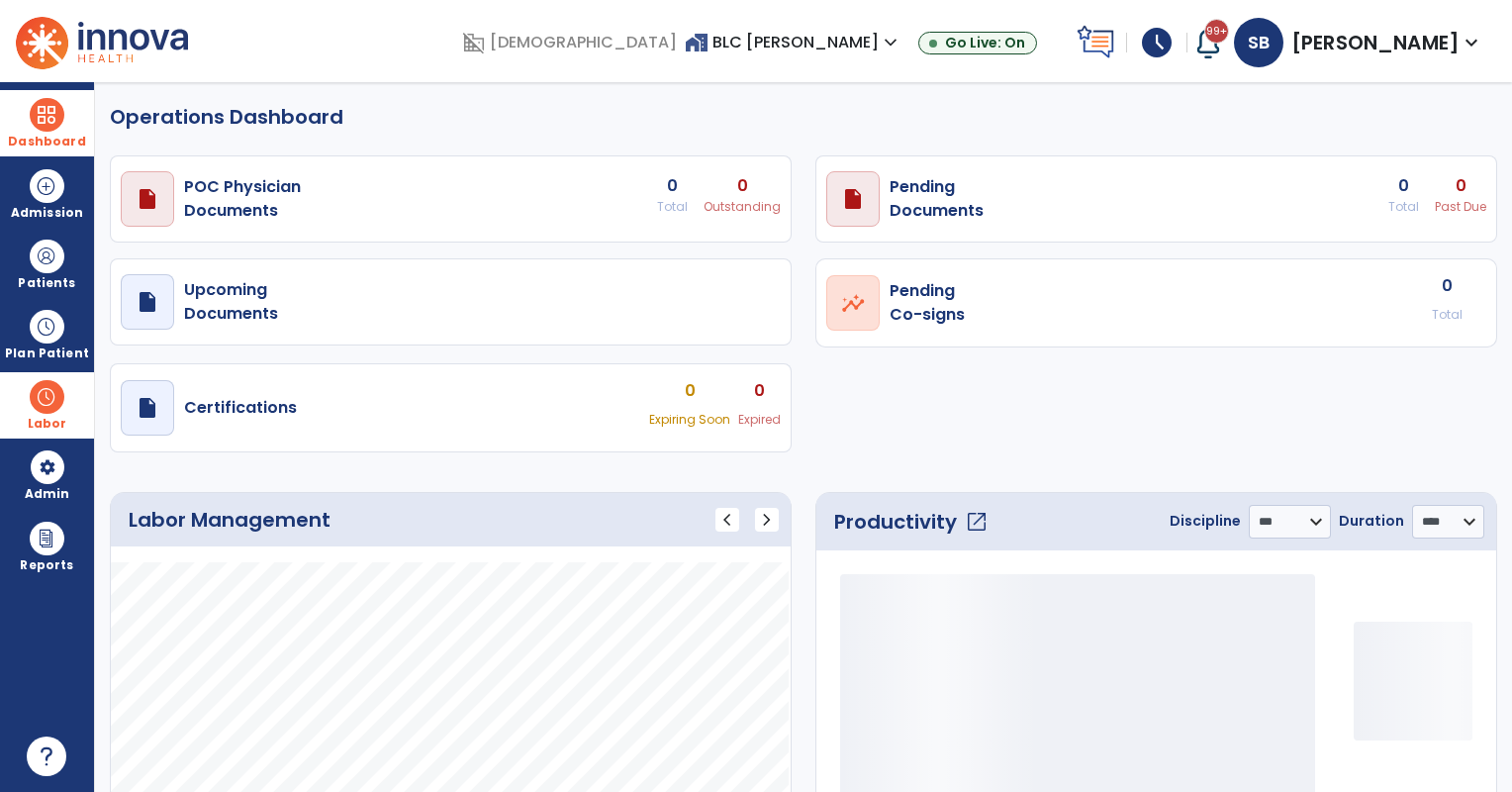 select on "***" 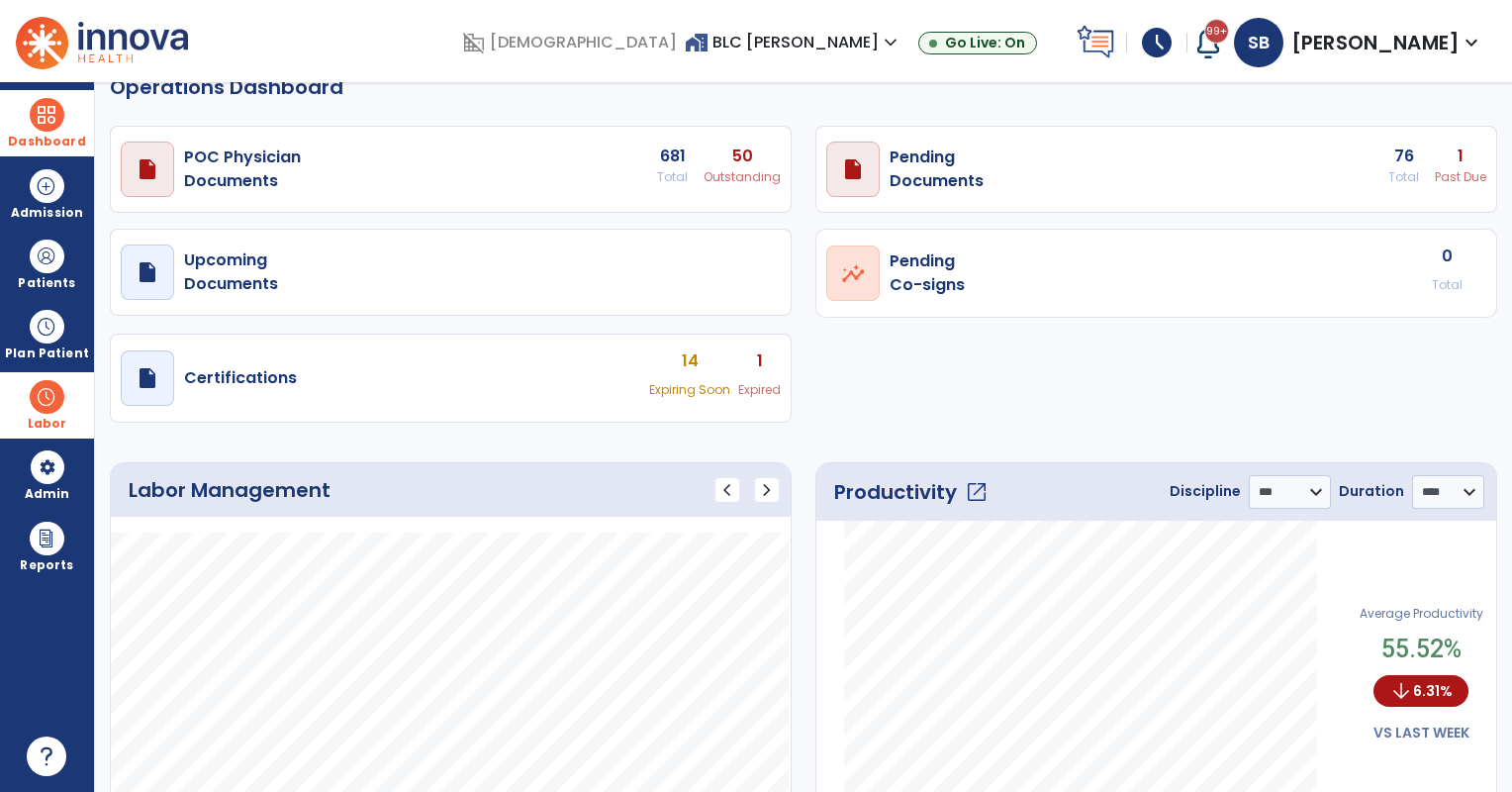 scroll, scrollTop: 0, scrollLeft: 0, axis: both 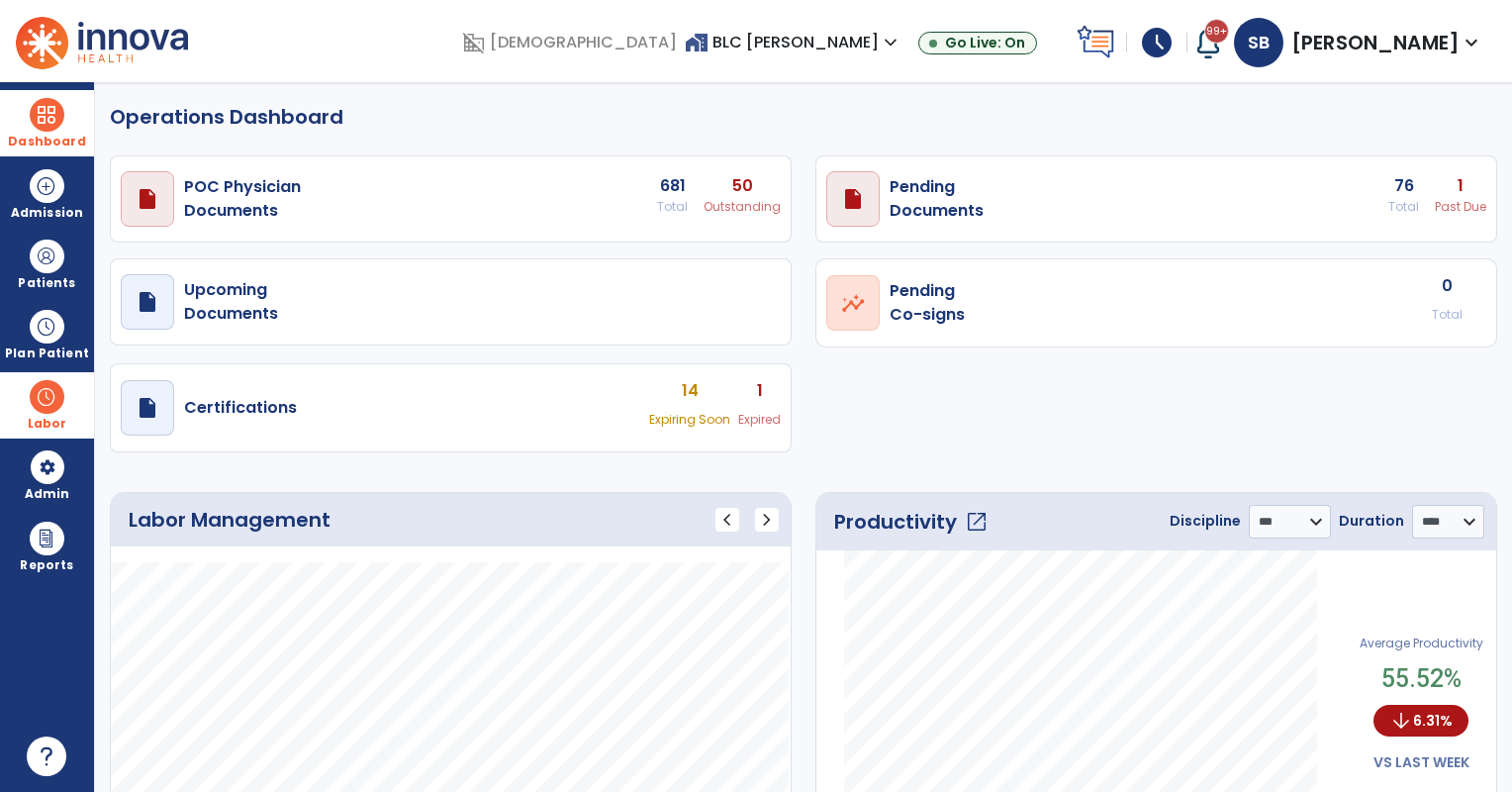 click on "draft   open_in_new  Pending   Documents 76 Total 1 Past Due" at bounding box center [450, 199] 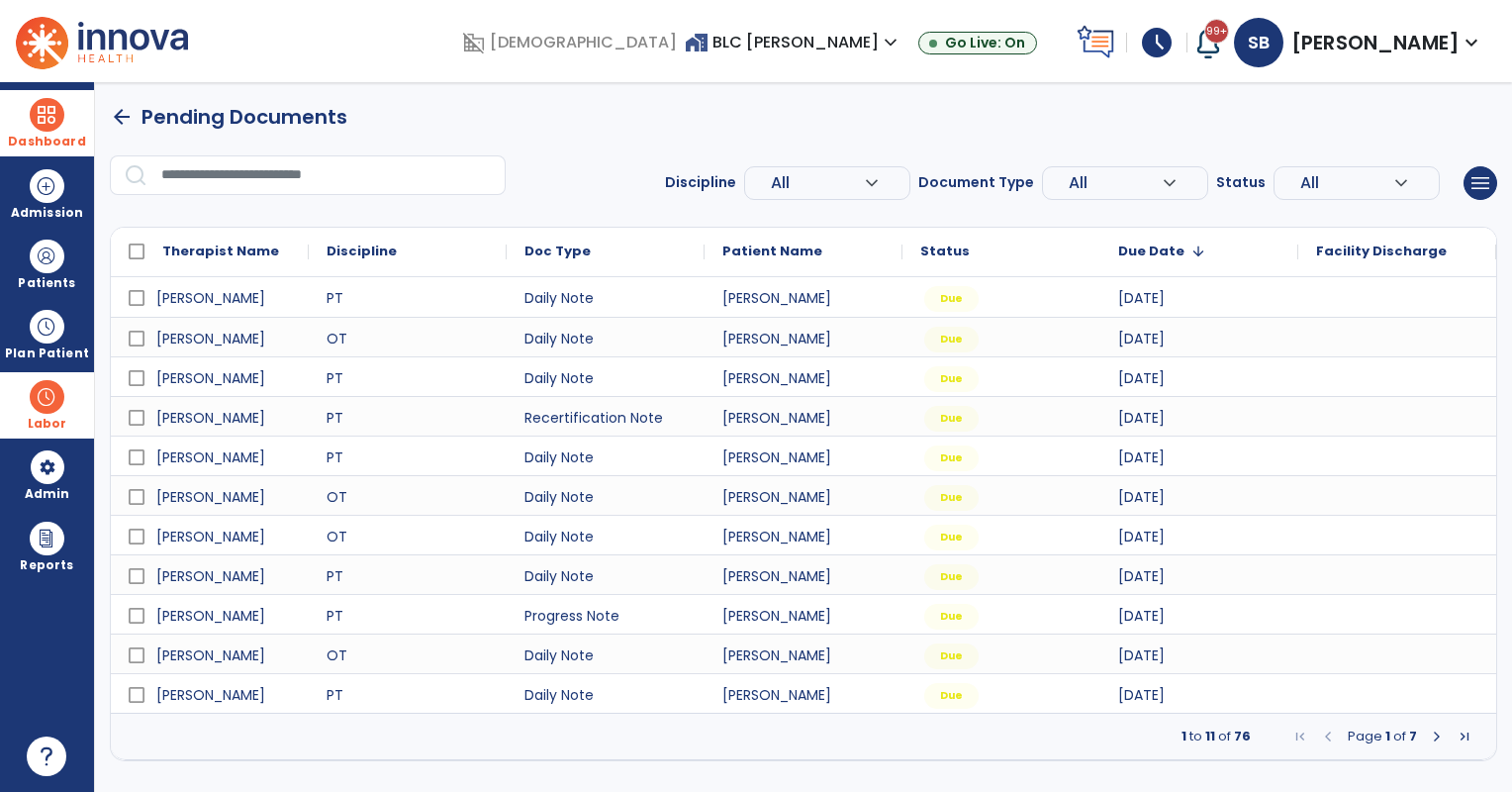 click on "All" at bounding box center (817, 183) 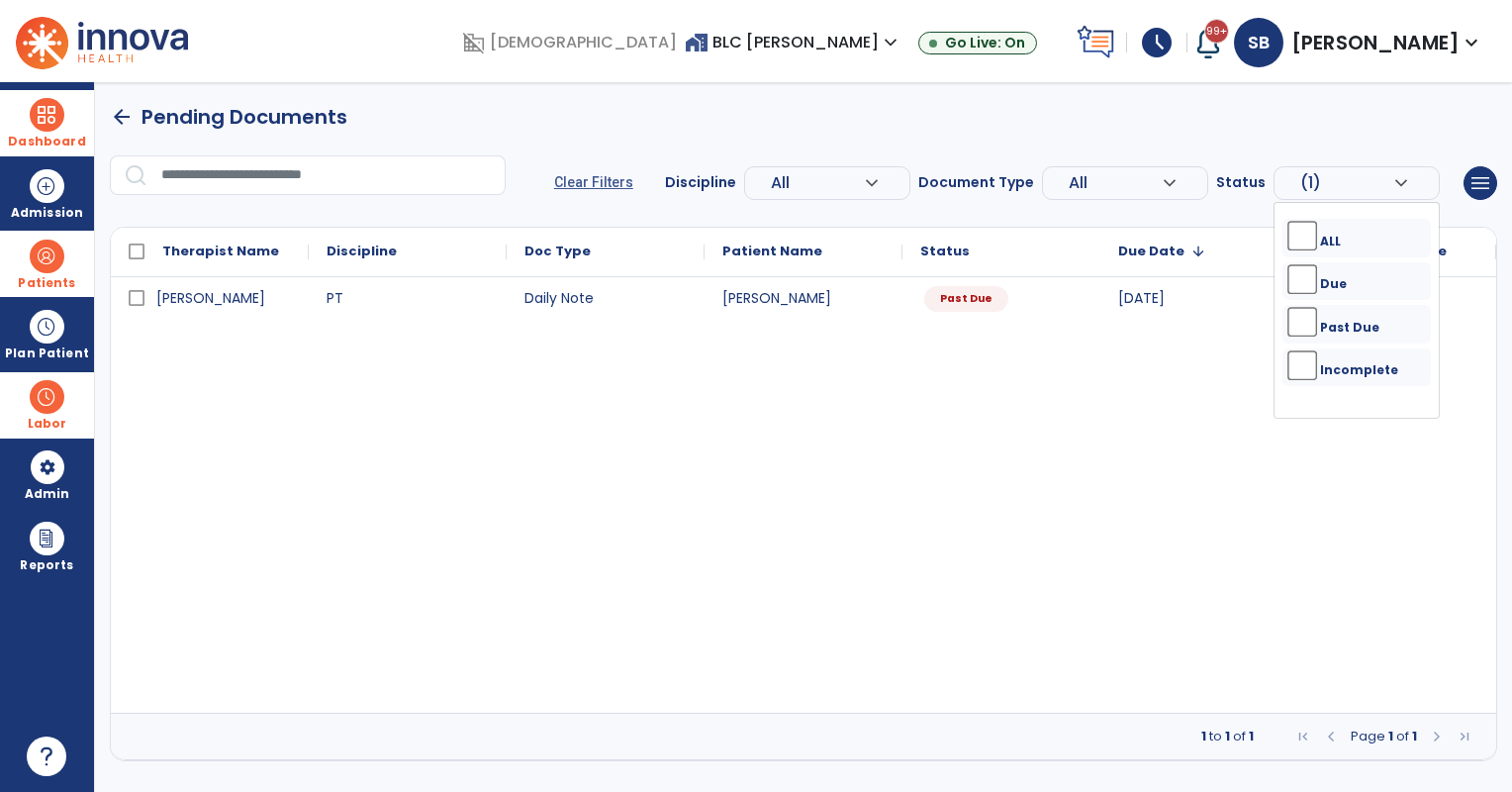 click on "Patients" at bounding box center (47, 263) 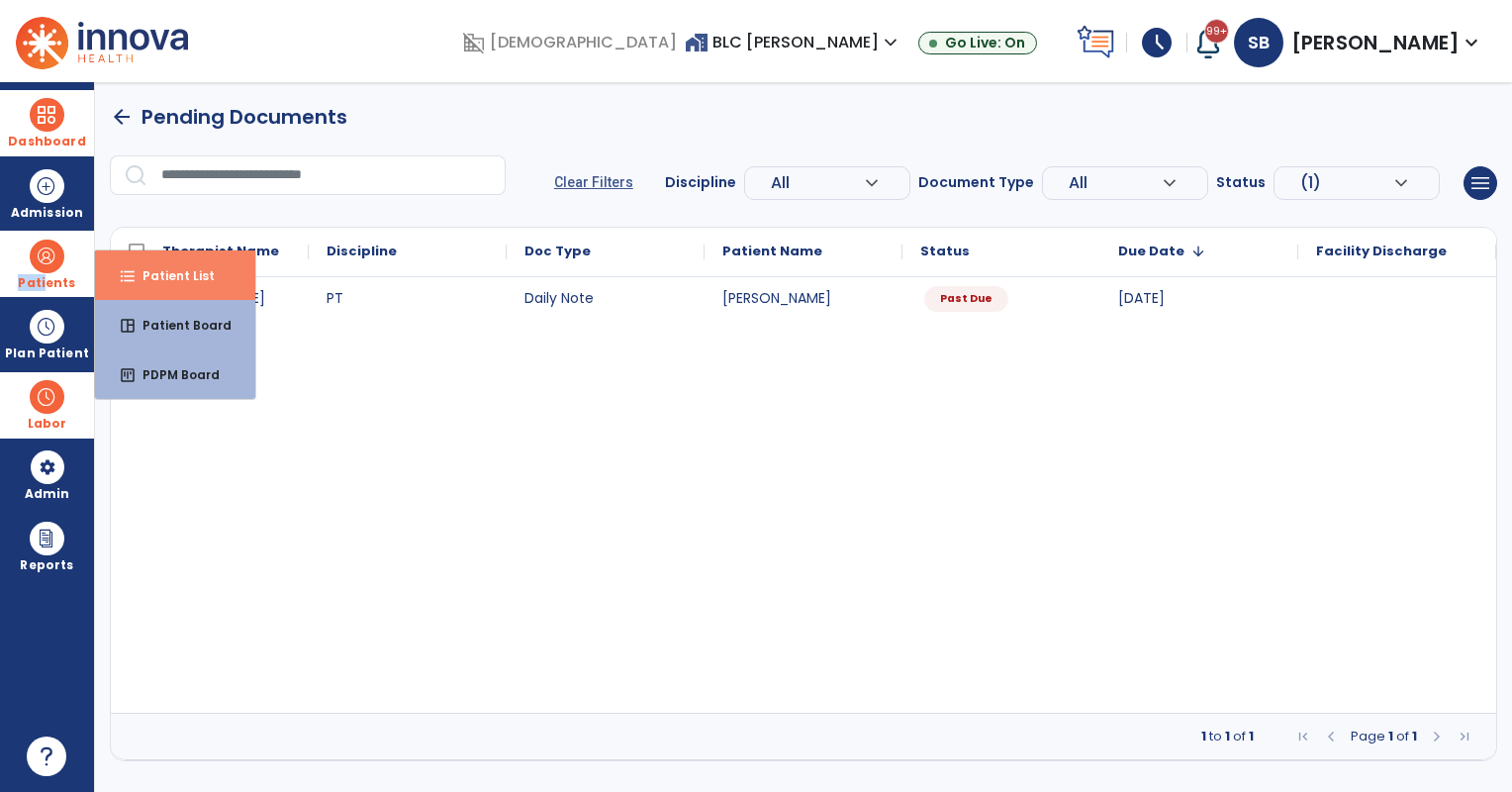 drag, startPoint x: 51, startPoint y: 273, endPoint x: 121, endPoint y: 272, distance: 70.00714 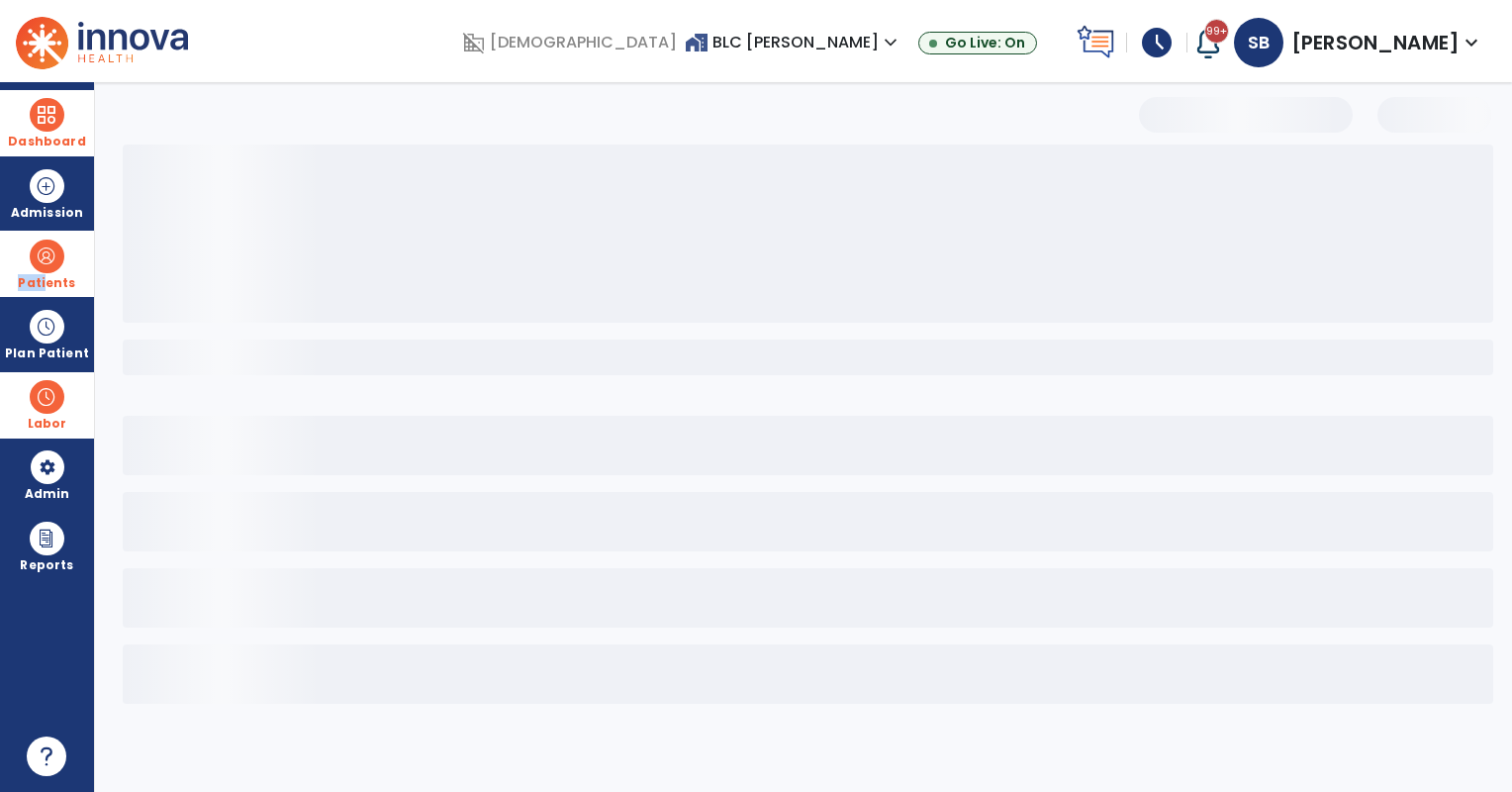 select on "***" 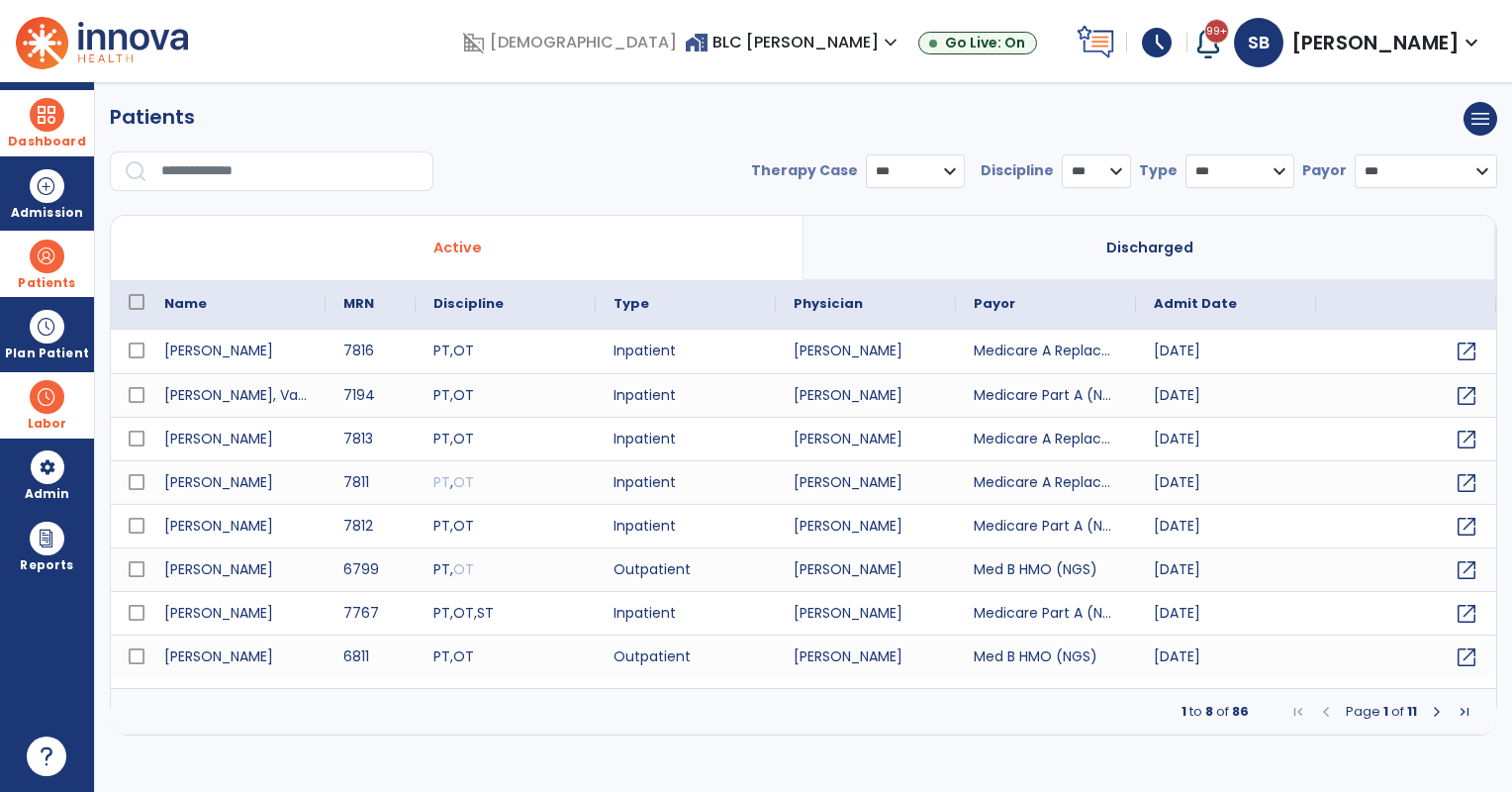 click at bounding box center (290, 171) 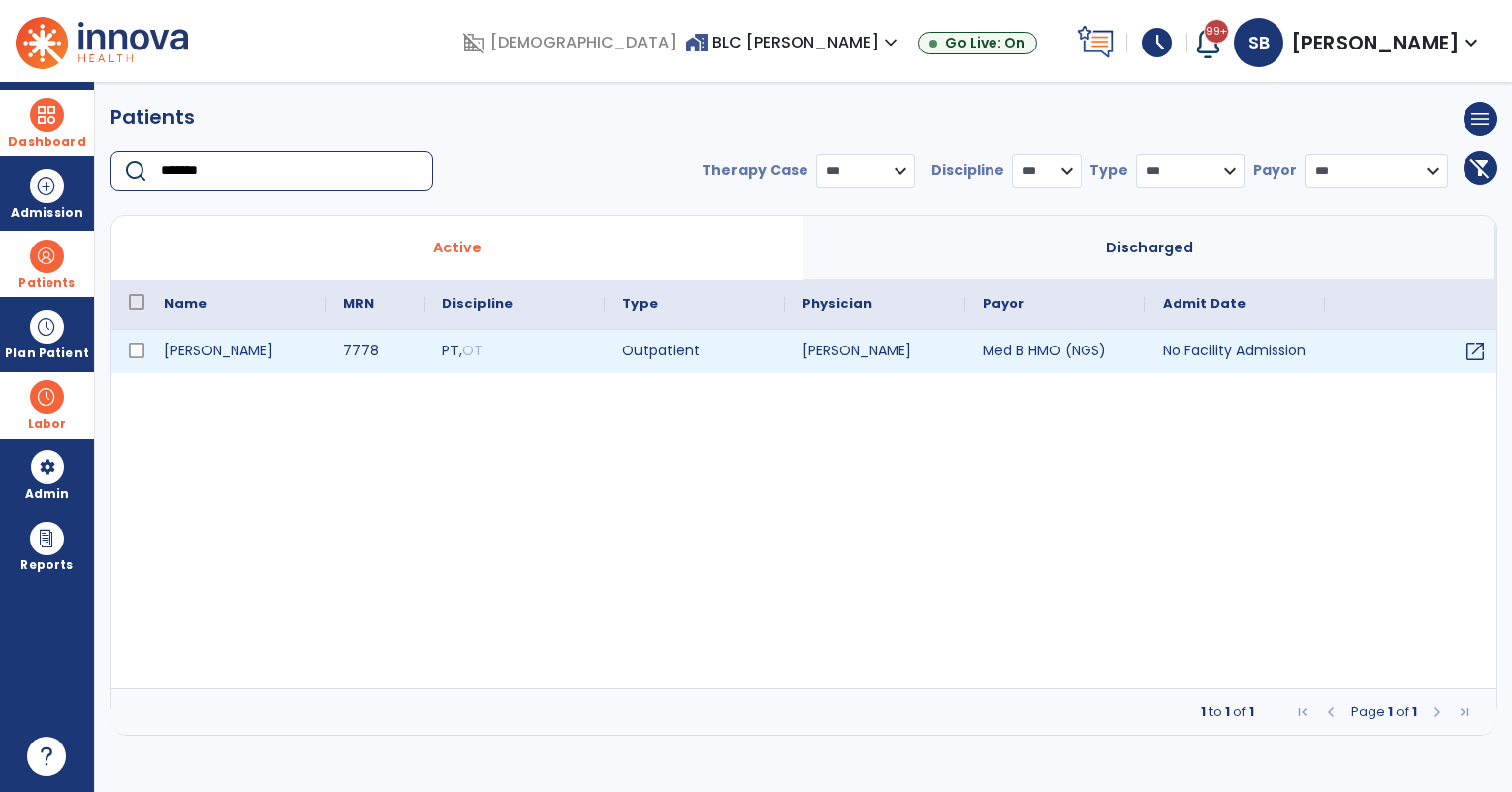 type on "*******" 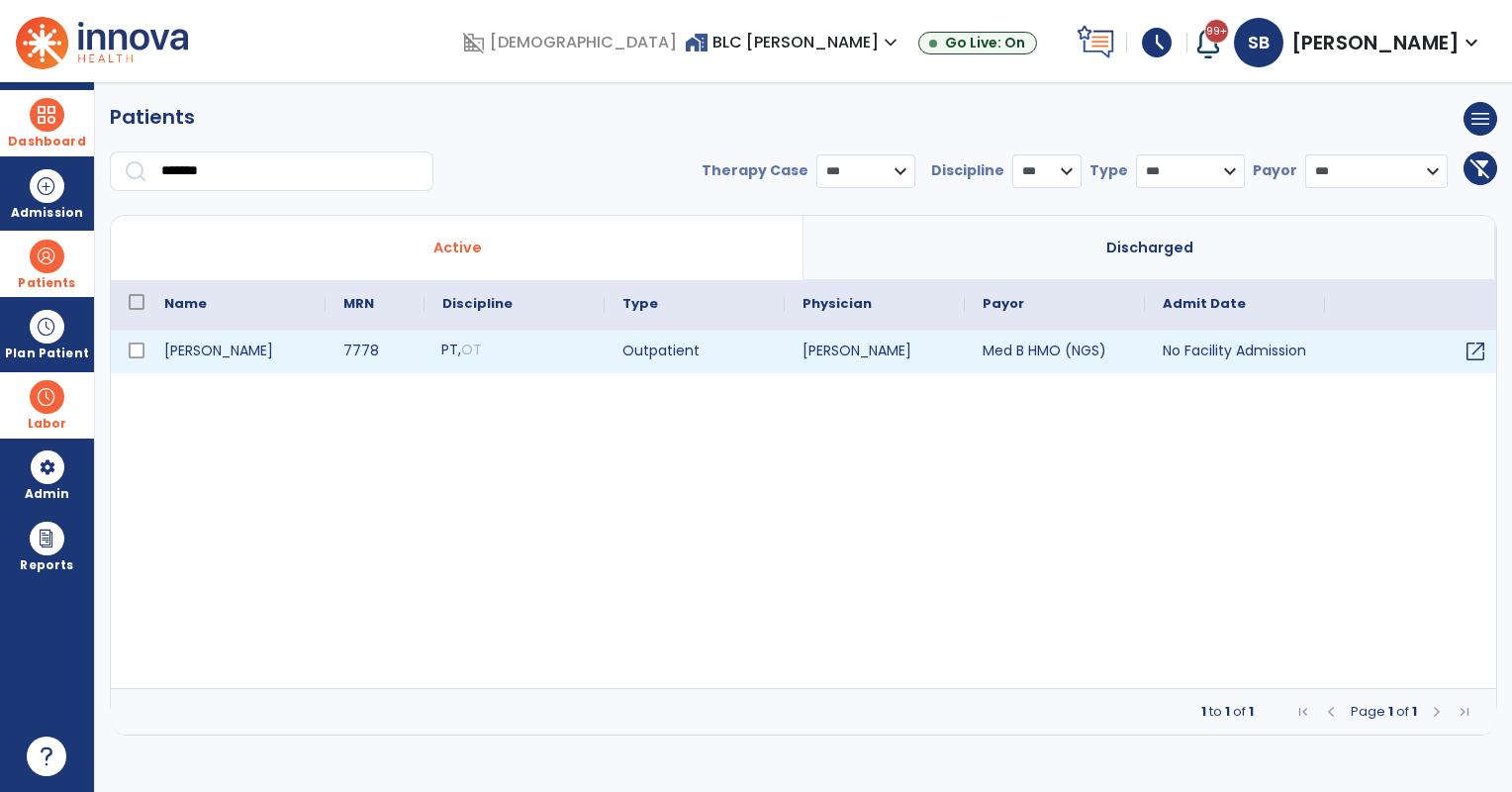 click on "PT , OT" at bounding box center [515, 351] 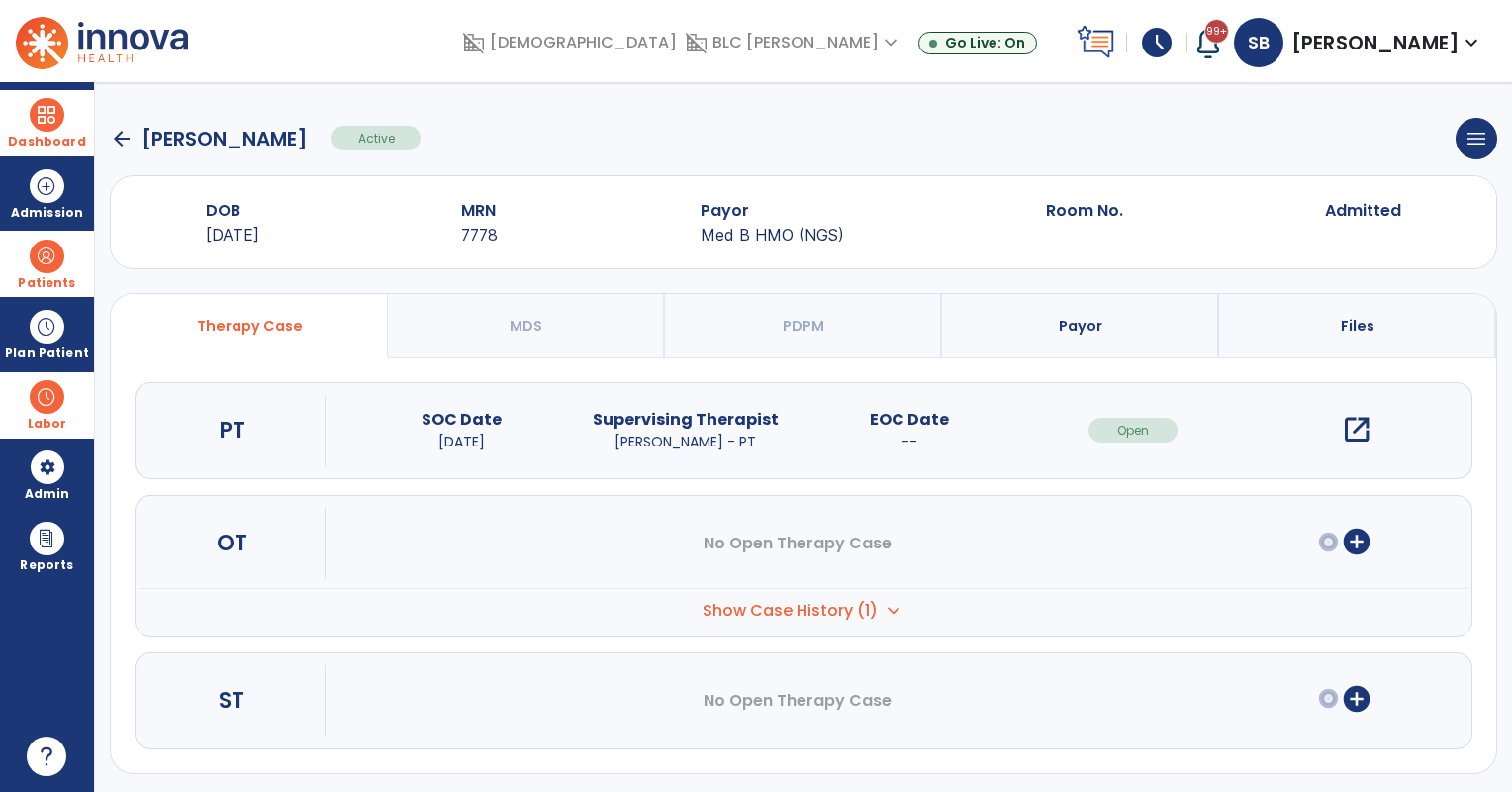 click on "open_in_new" at bounding box center [1357, 430] 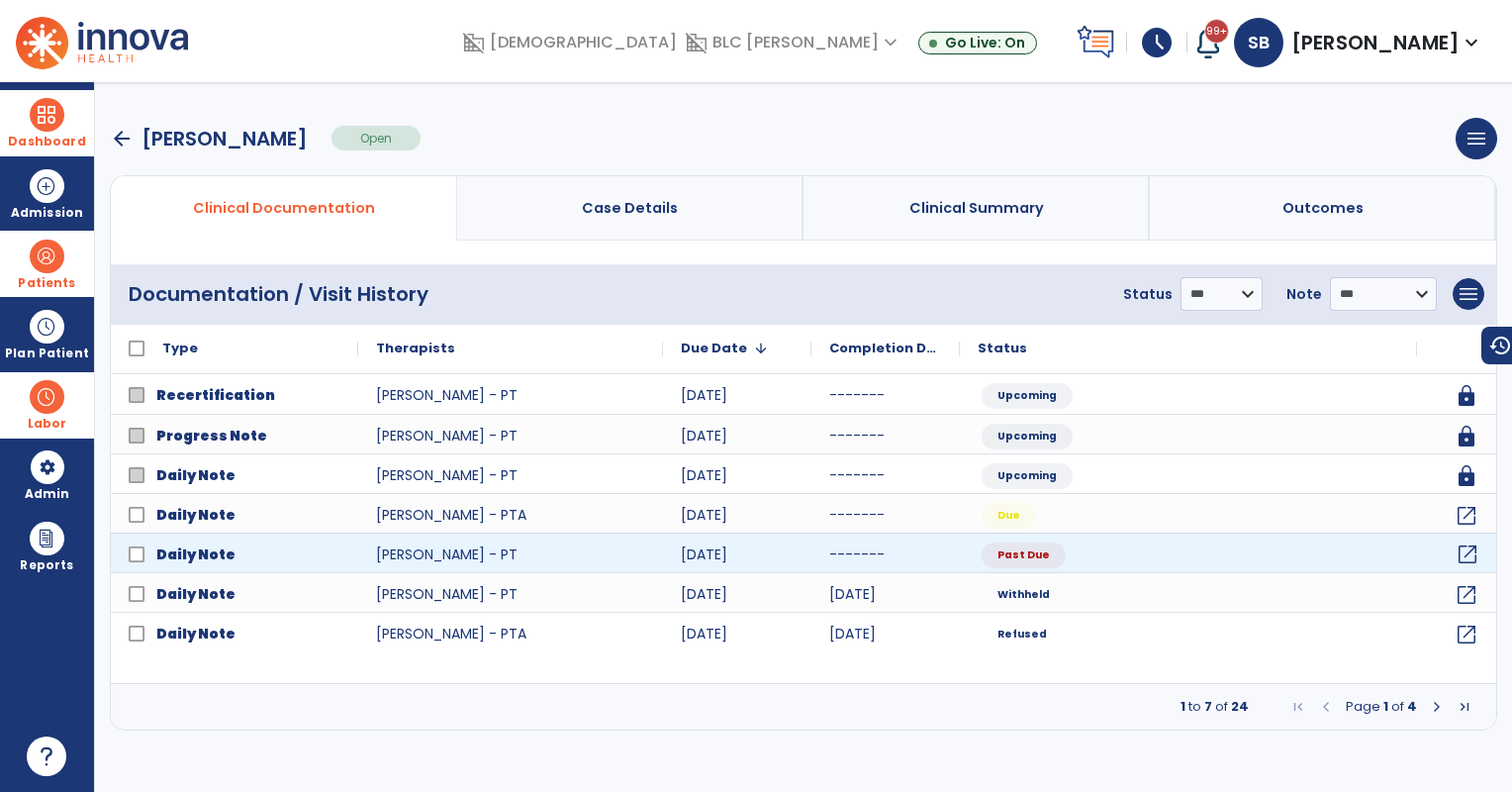click on "open_in_new" 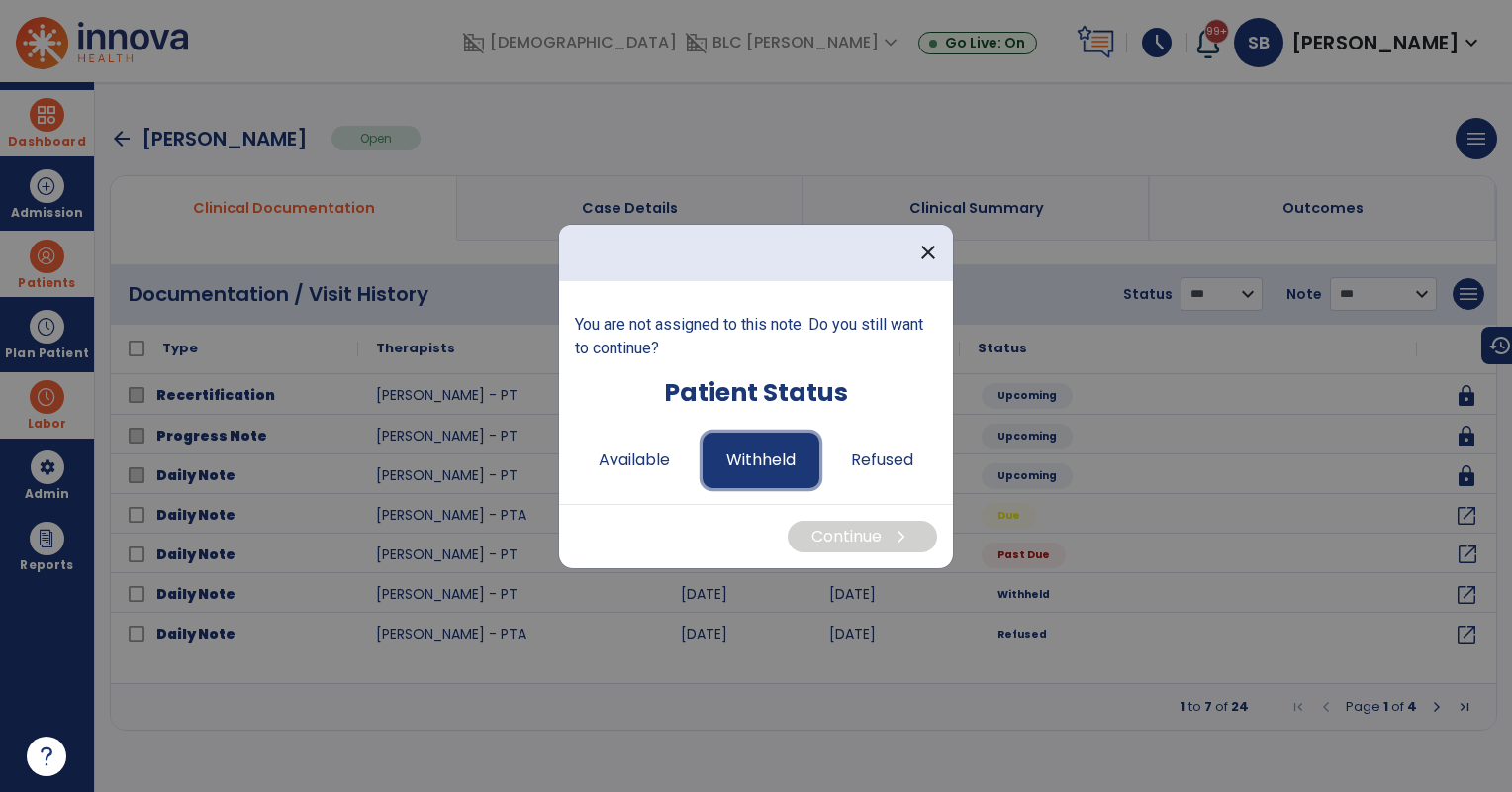 click on "Withheld" at bounding box center [761, 460] 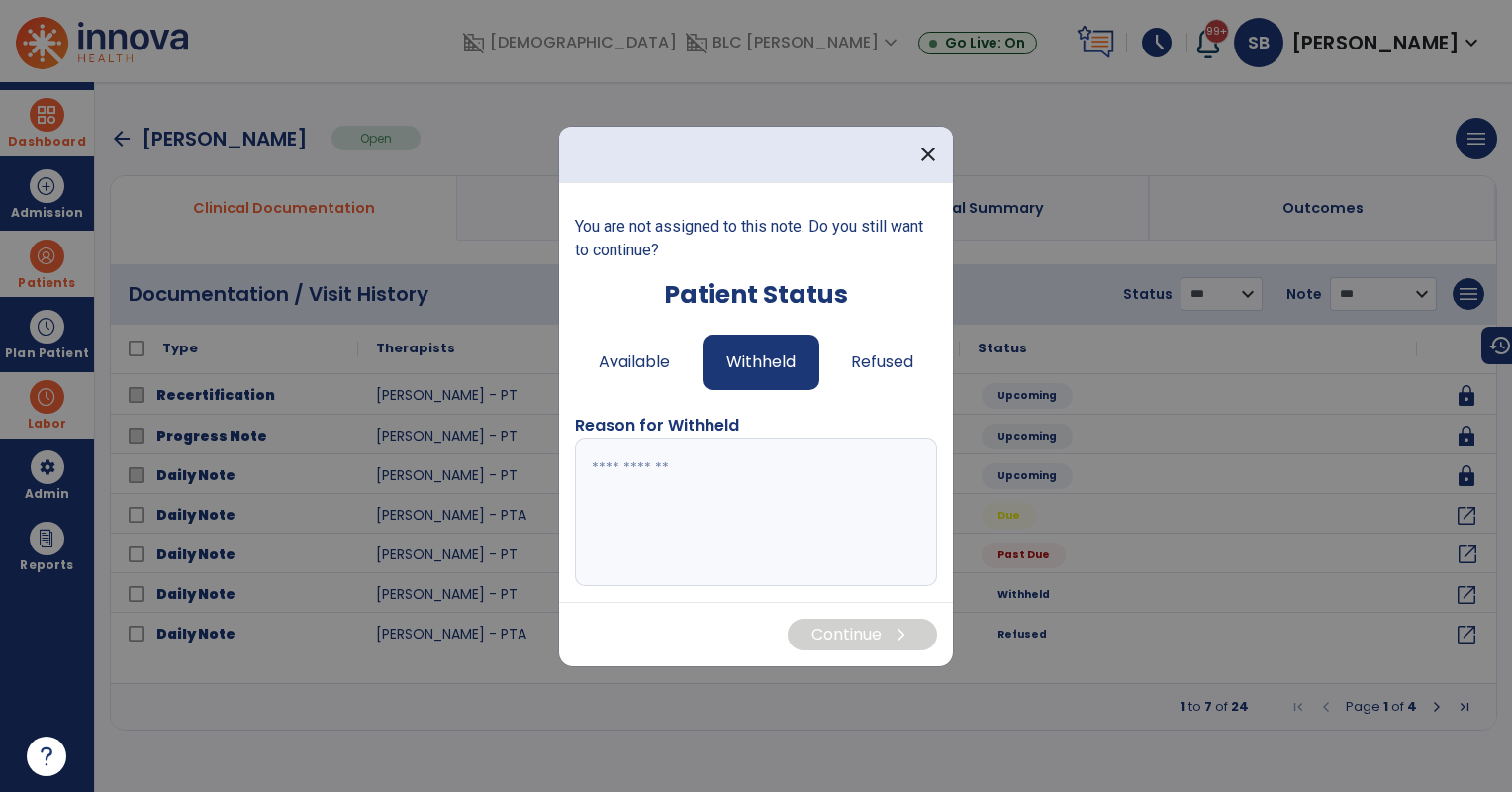 click at bounding box center [756, 512] 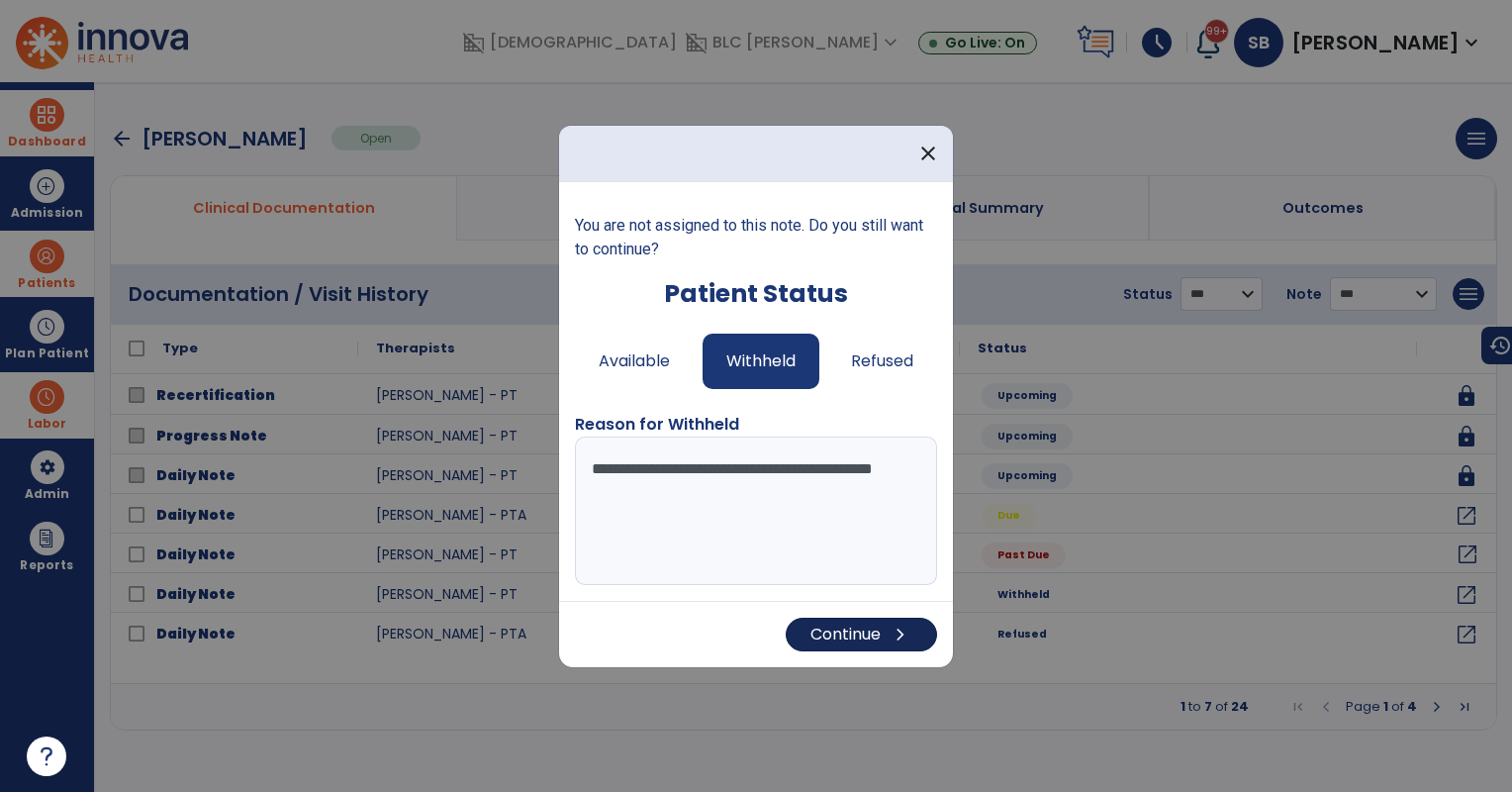 type on "**********" 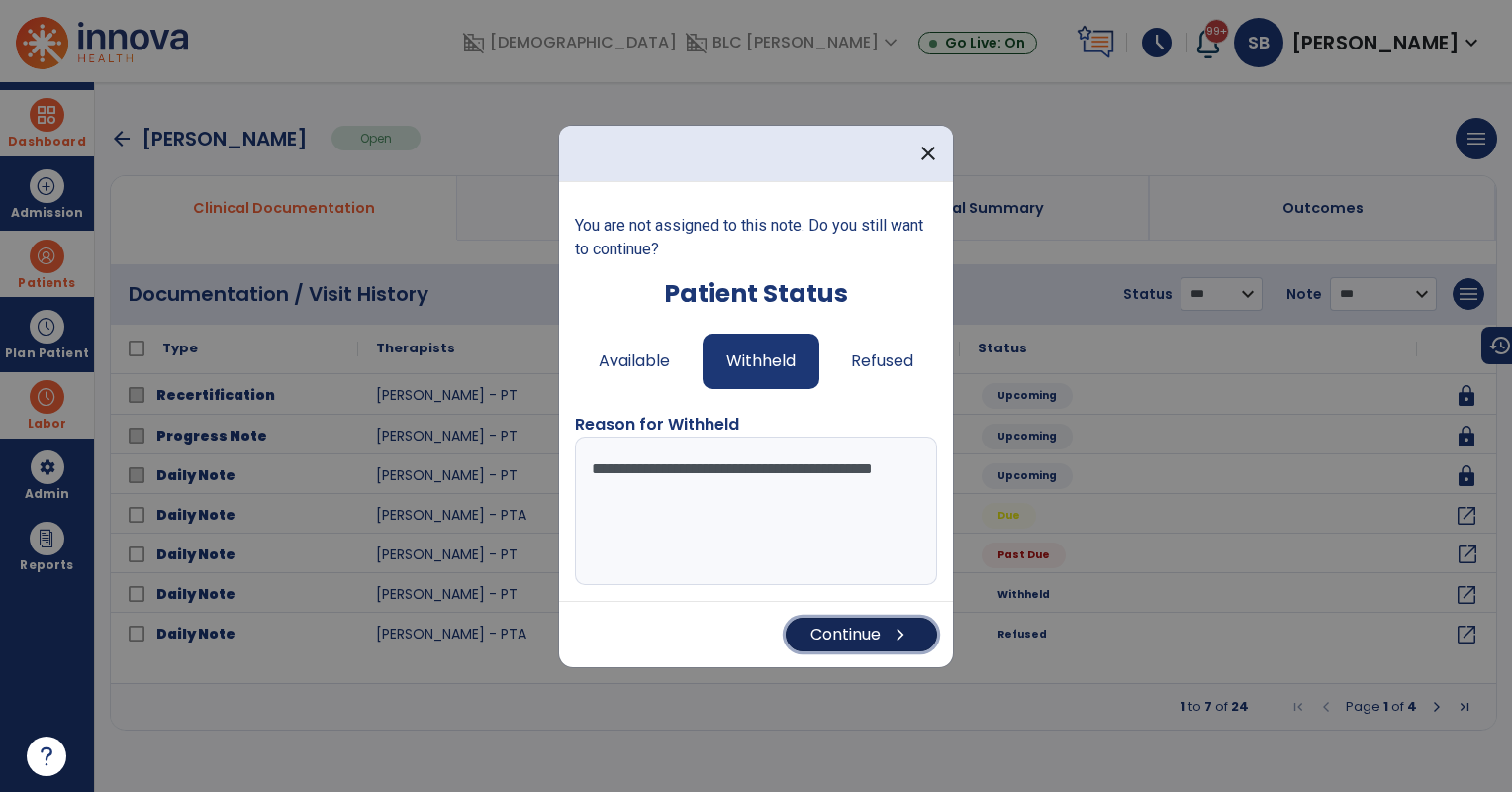 click on "Continue   chevron_right" at bounding box center [861, 635] 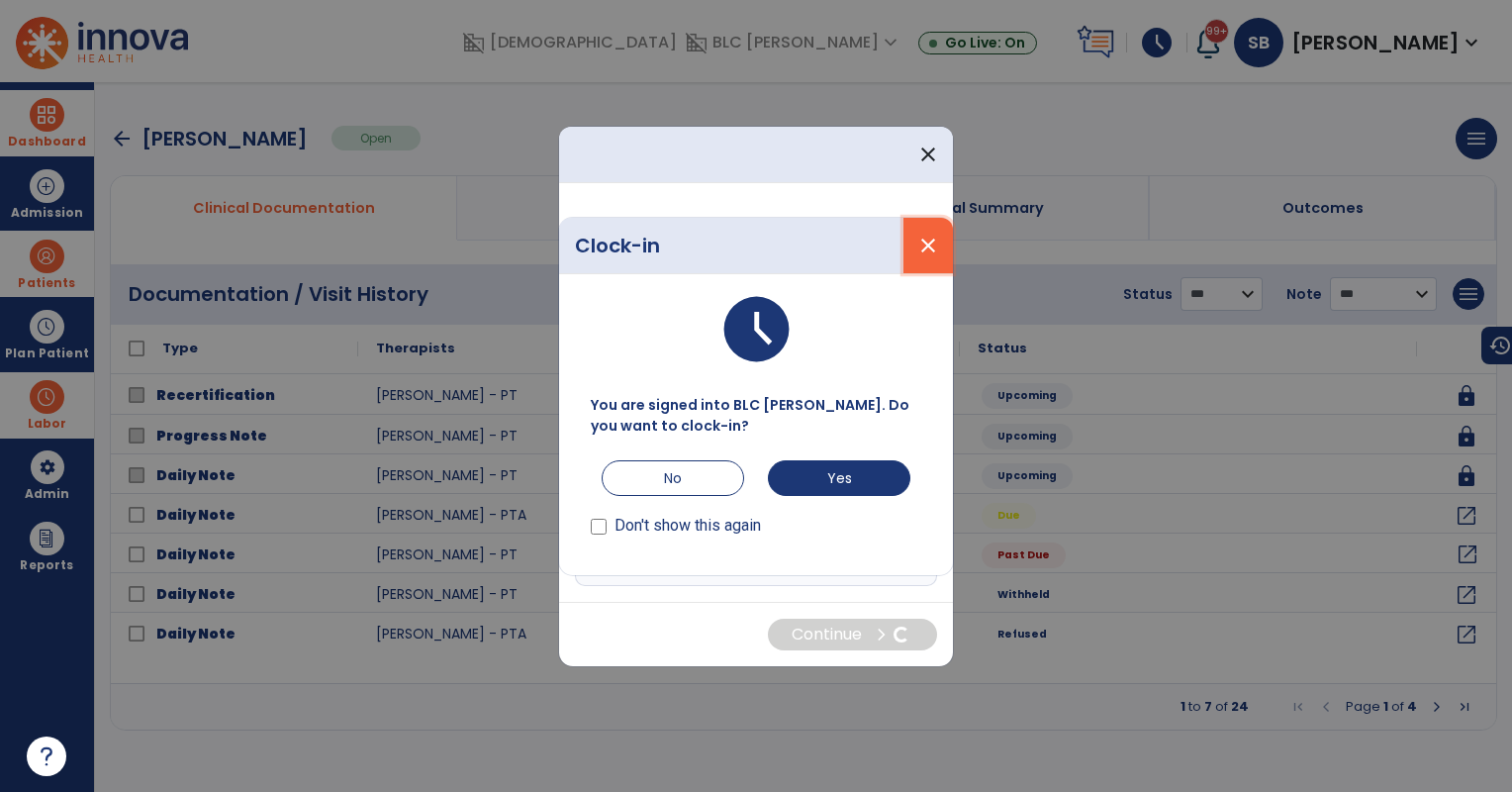 click on "close" at bounding box center [928, 246] 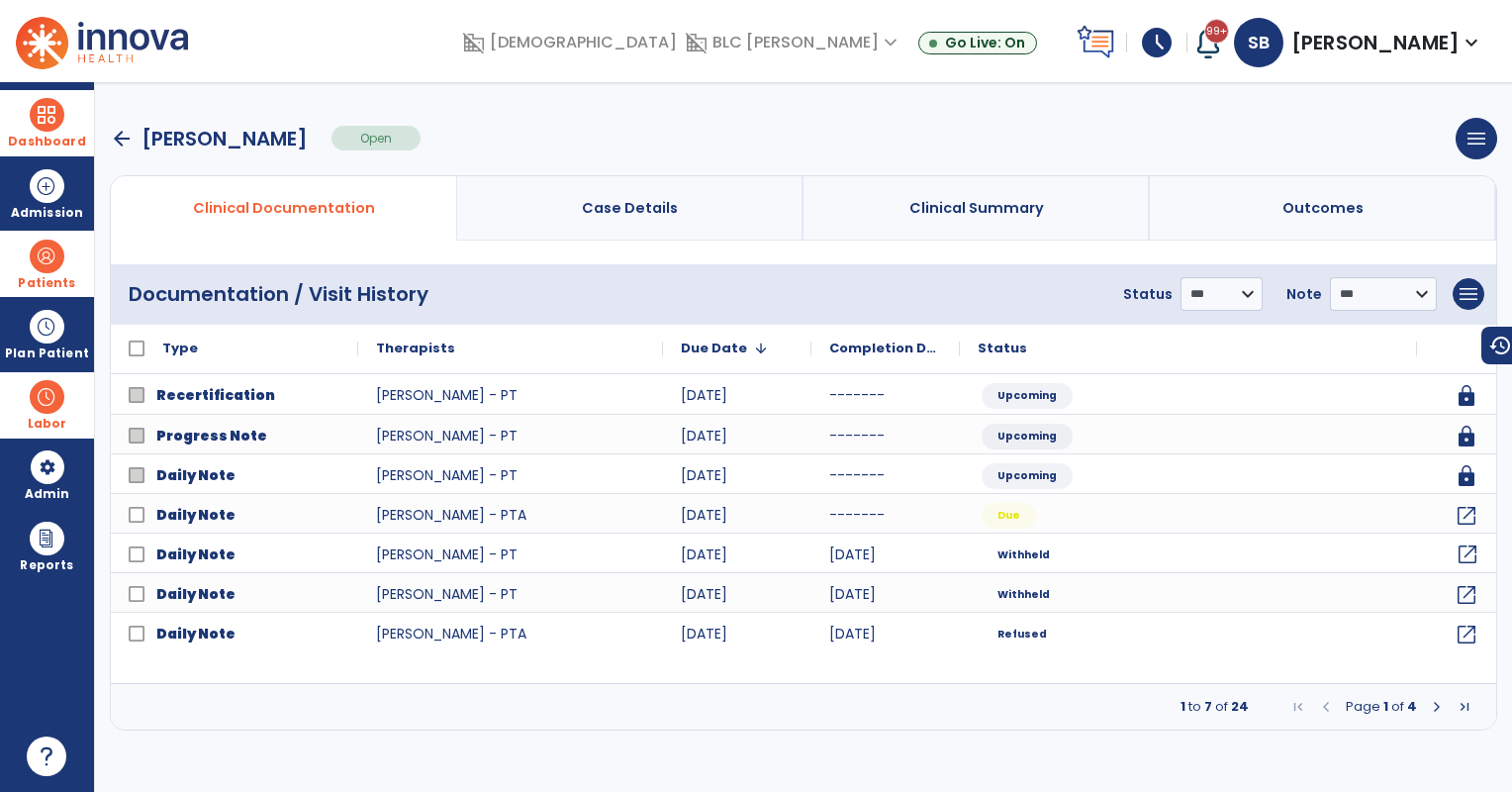 click at bounding box center (47, 115) 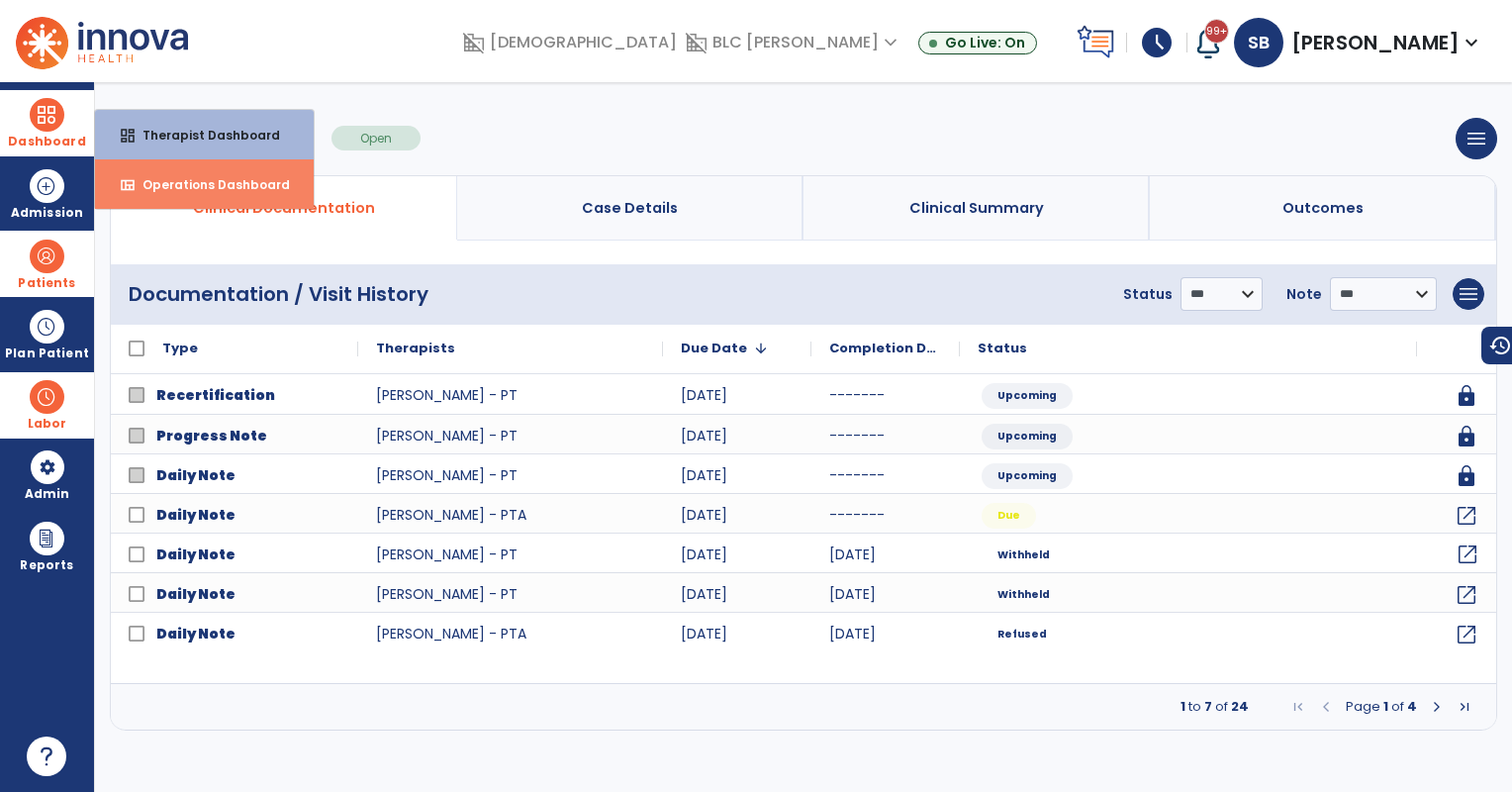drag, startPoint x: 237, startPoint y: 174, endPoint x: 214, endPoint y: 177, distance: 23.194827 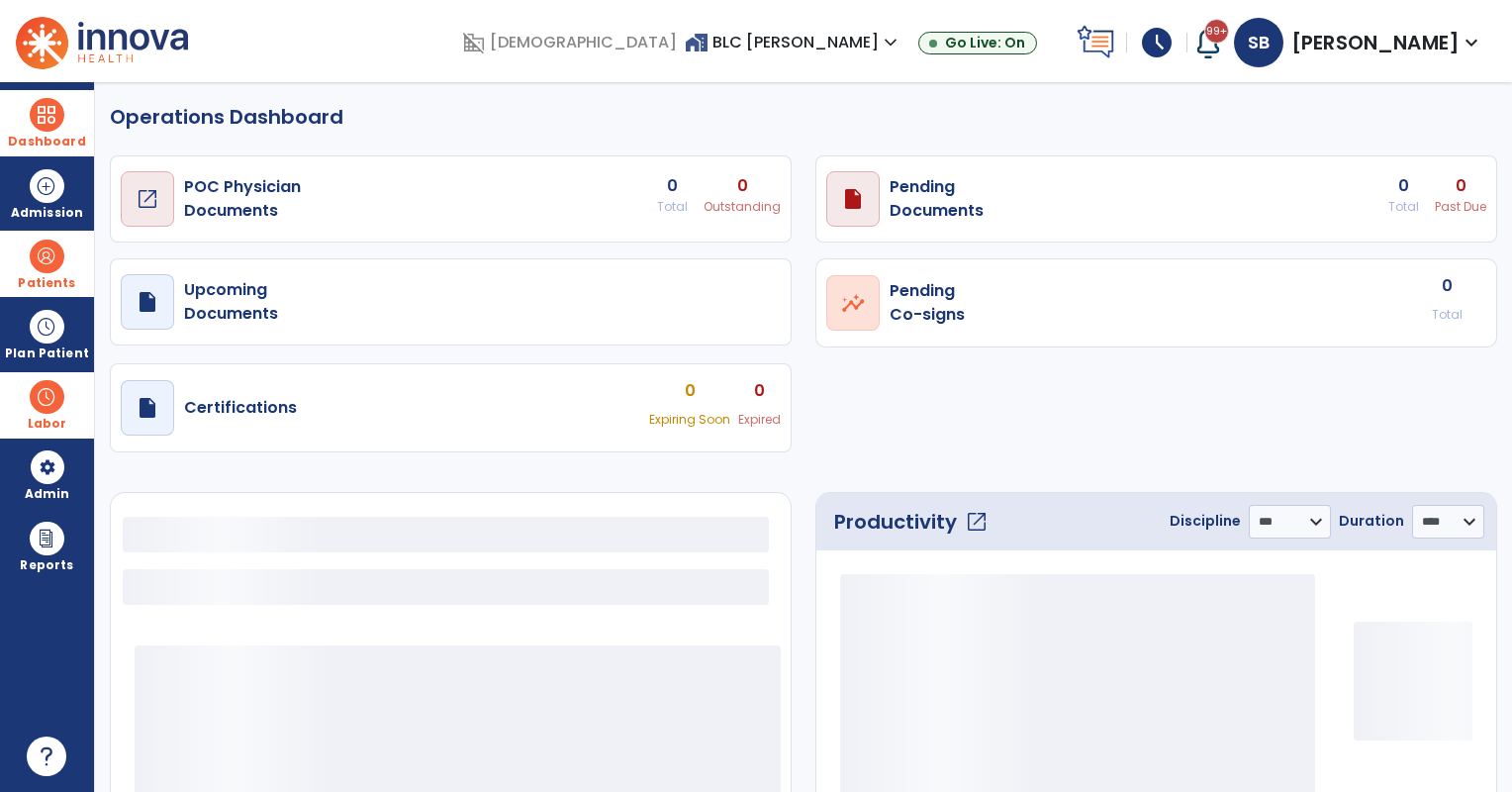select on "***" 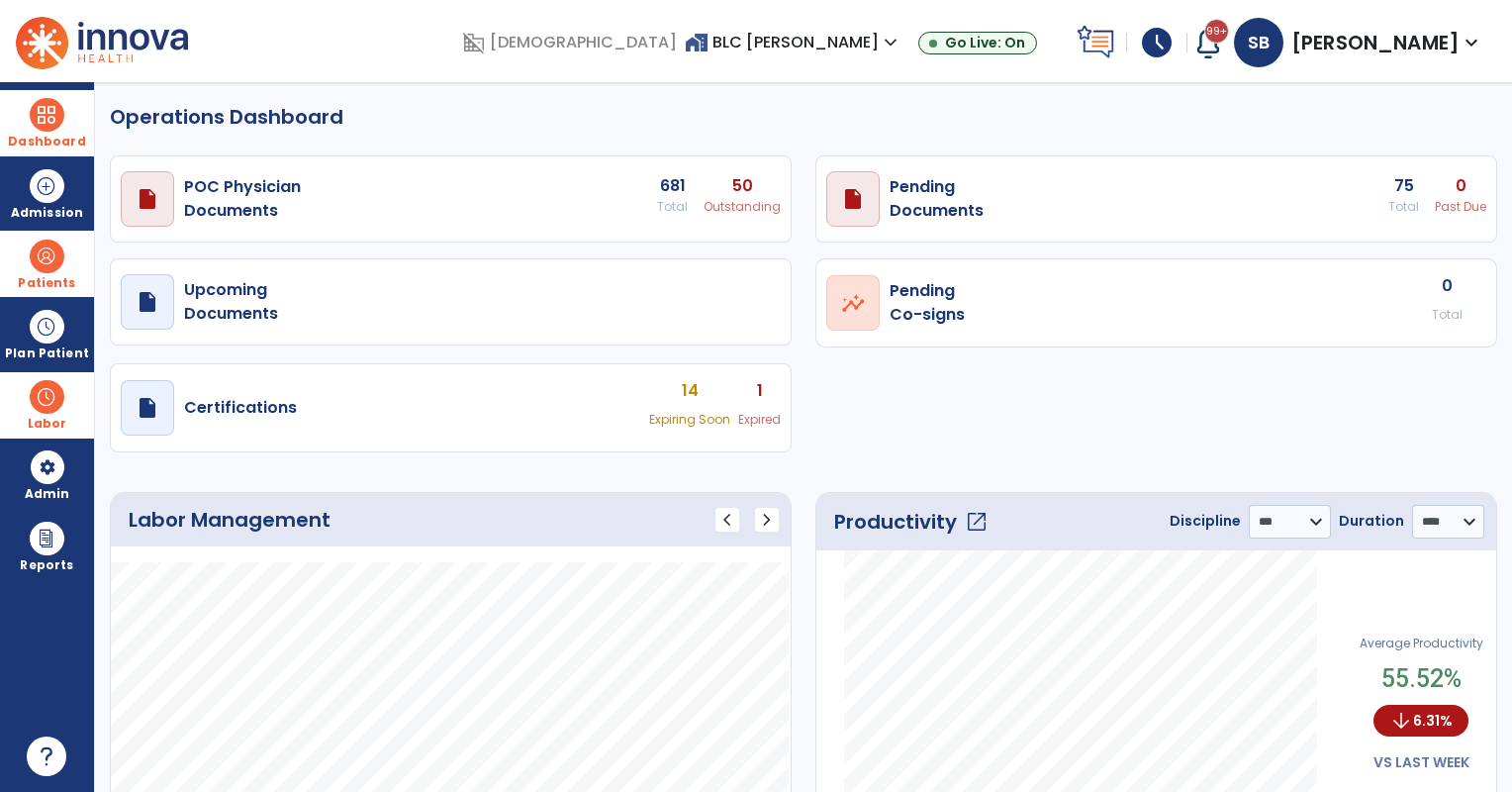 drag, startPoint x: 44, startPoint y: 253, endPoint x: 184, endPoint y: 262, distance: 140.28899 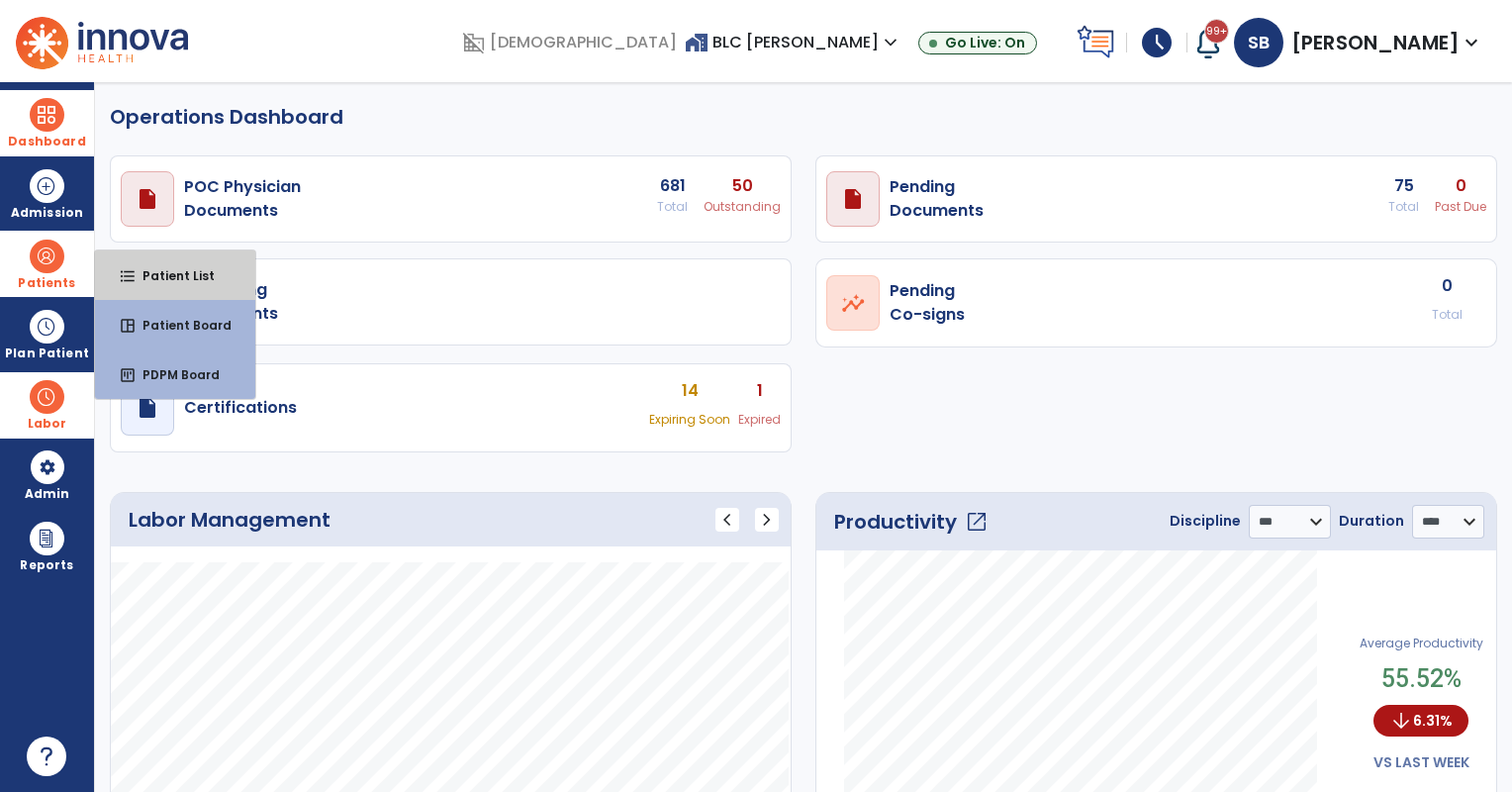 click on "format_list_bulleted  Patient List" at bounding box center (175, 275) 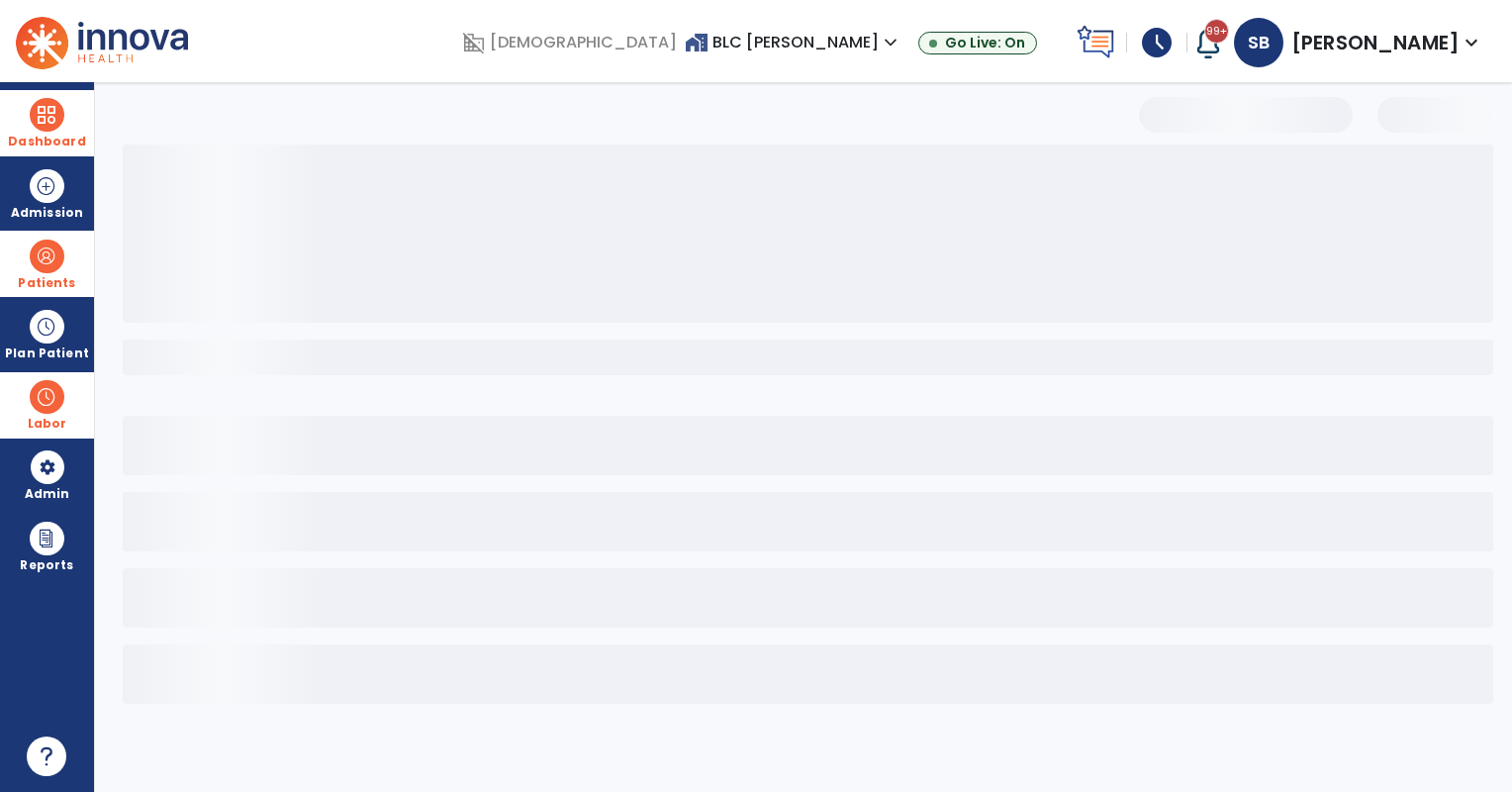 select on "***" 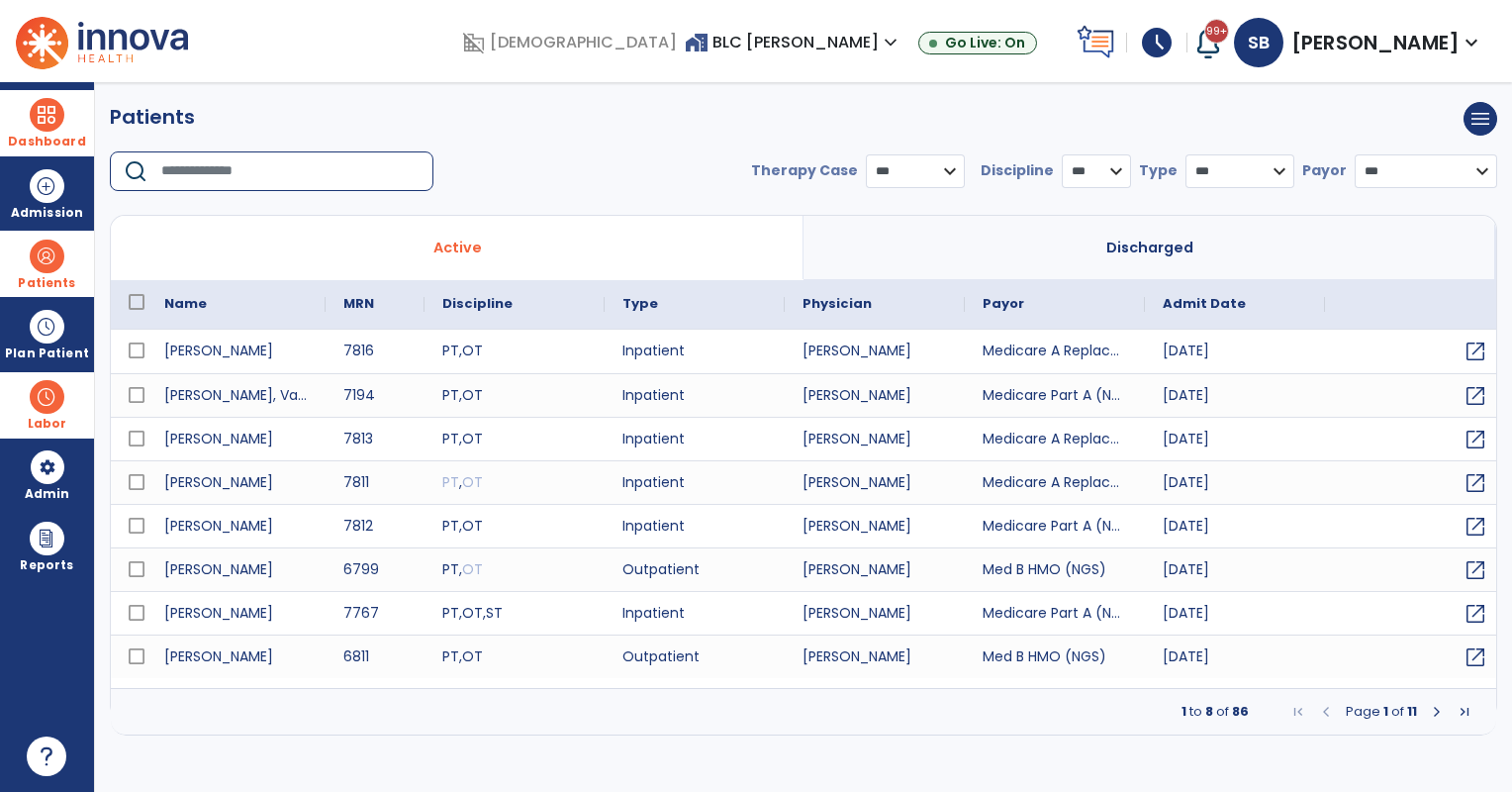 click at bounding box center (290, 171) 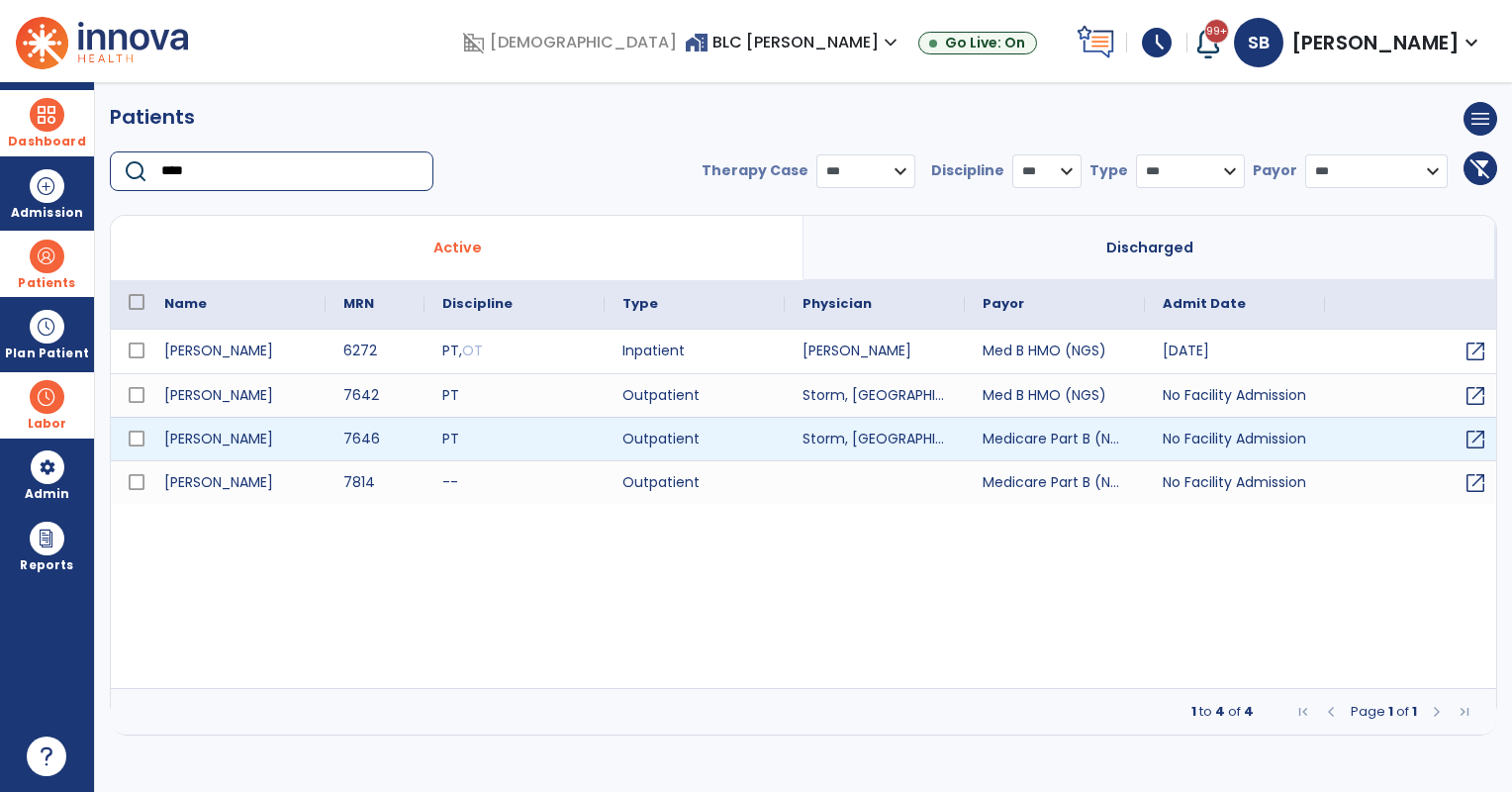 type on "****" 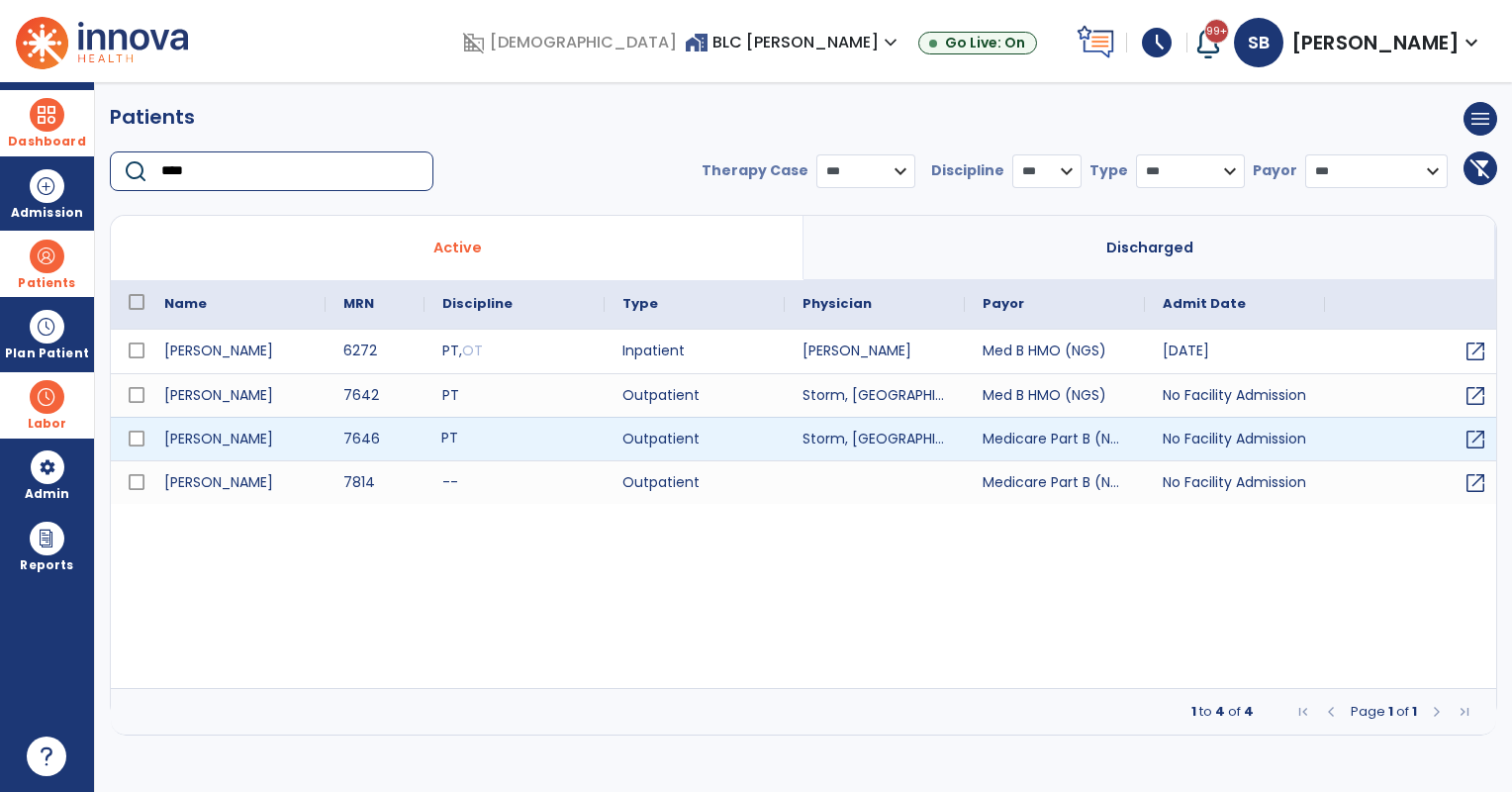 click on "PT" at bounding box center [515, 439] 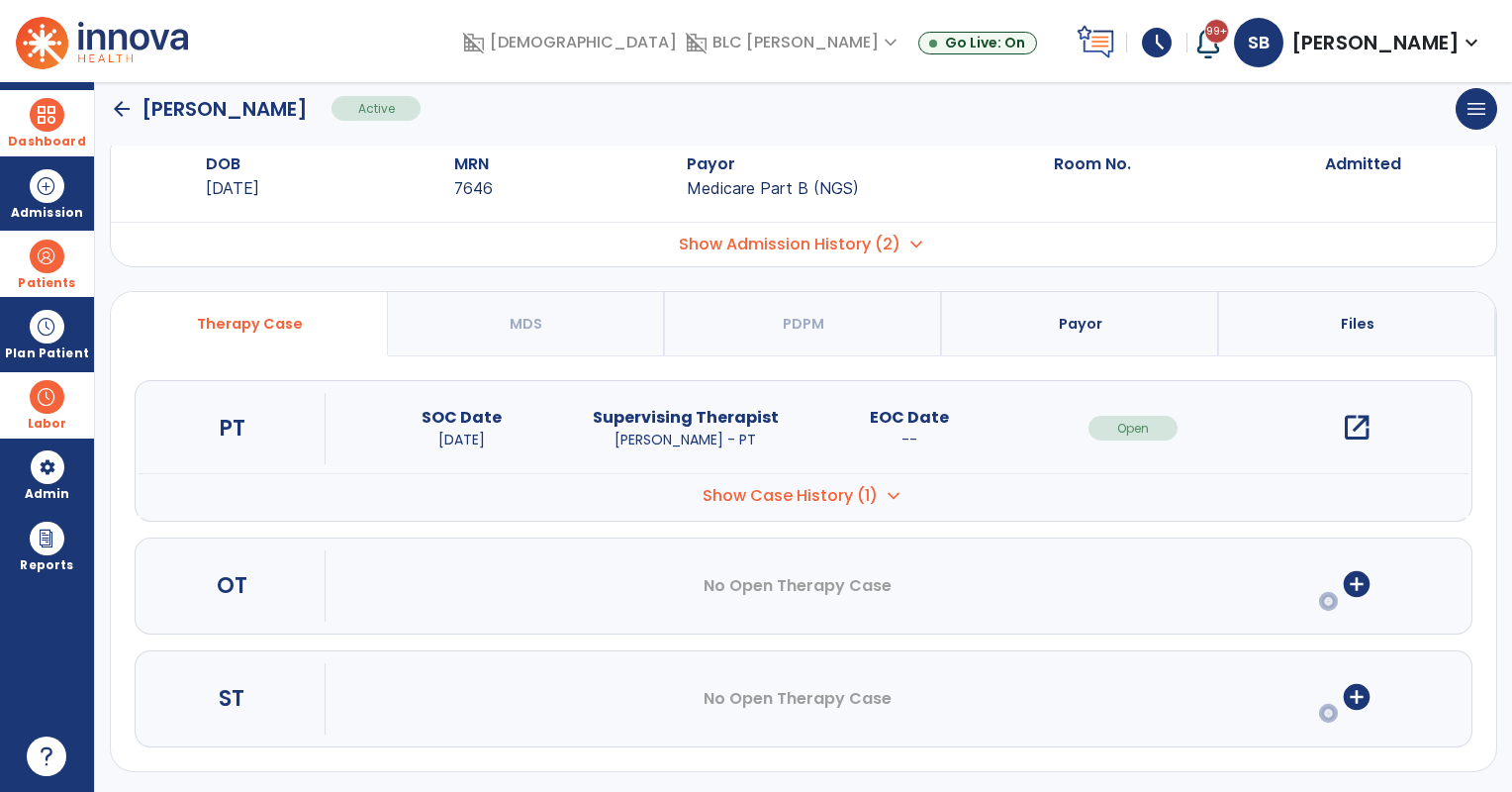 scroll, scrollTop: 0, scrollLeft: 0, axis: both 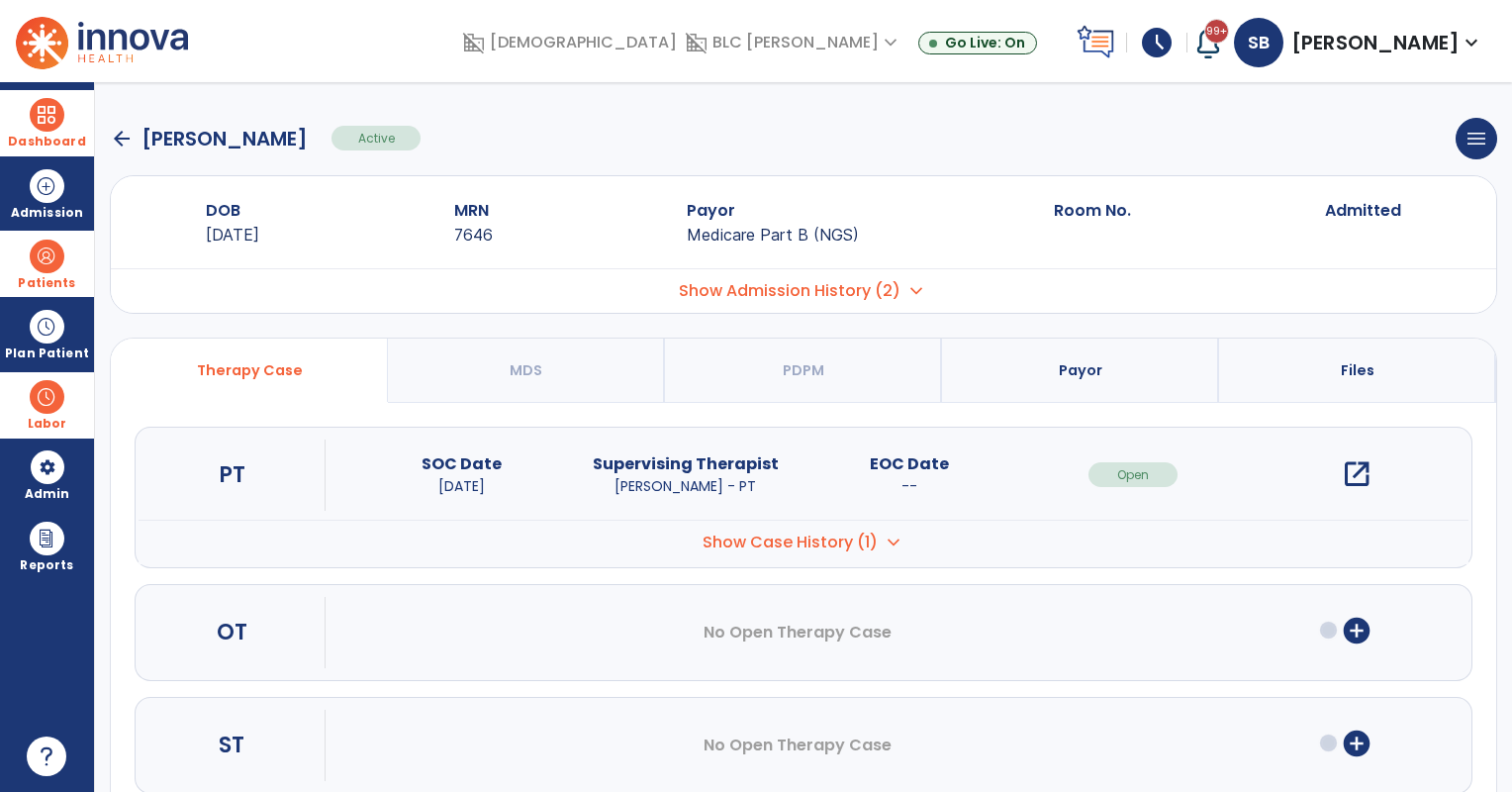 click on "Show Admission History (2)" at bounding box center [790, 291] 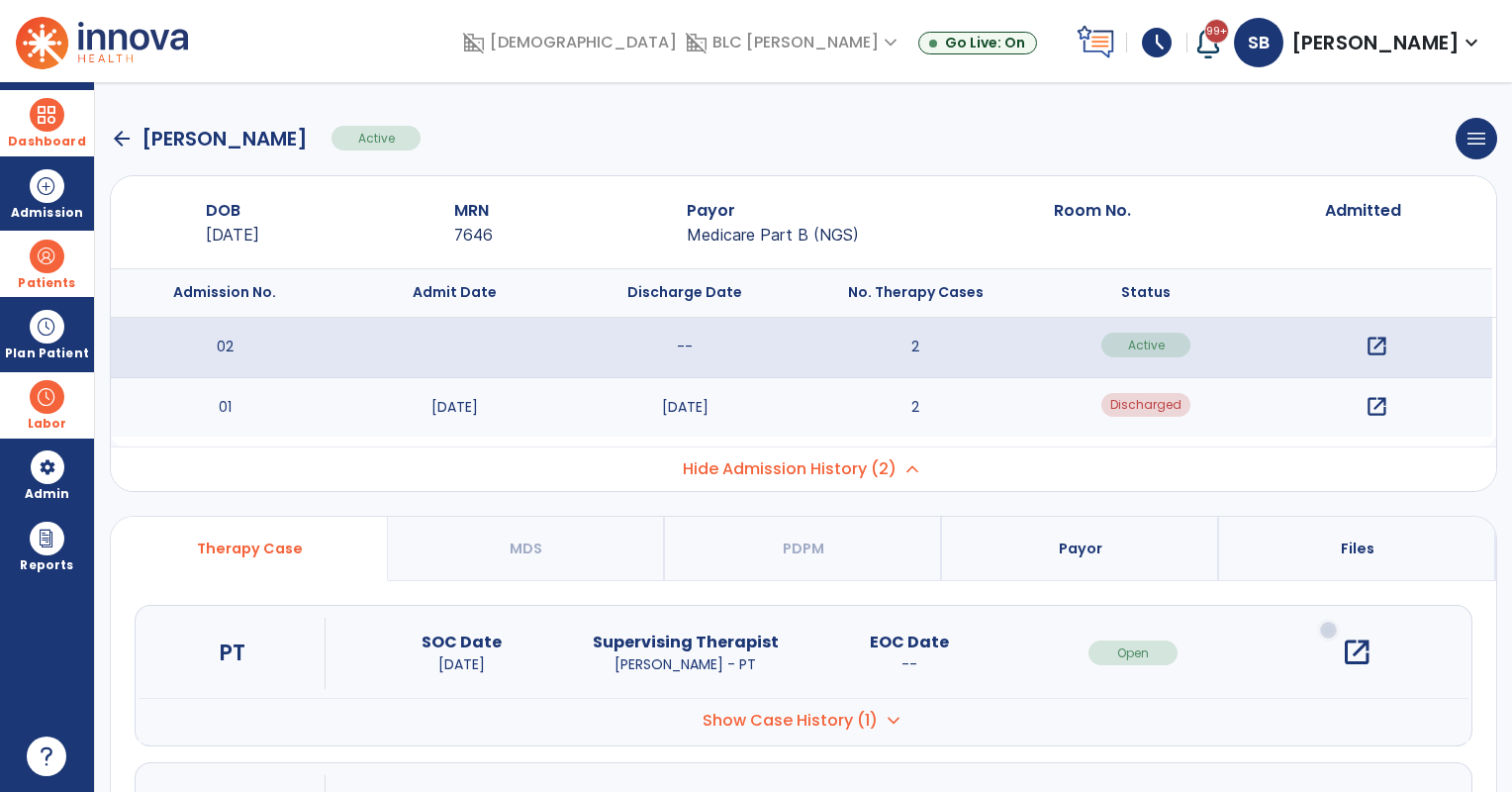 click on "open_in_new" at bounding box center [1376, 407] 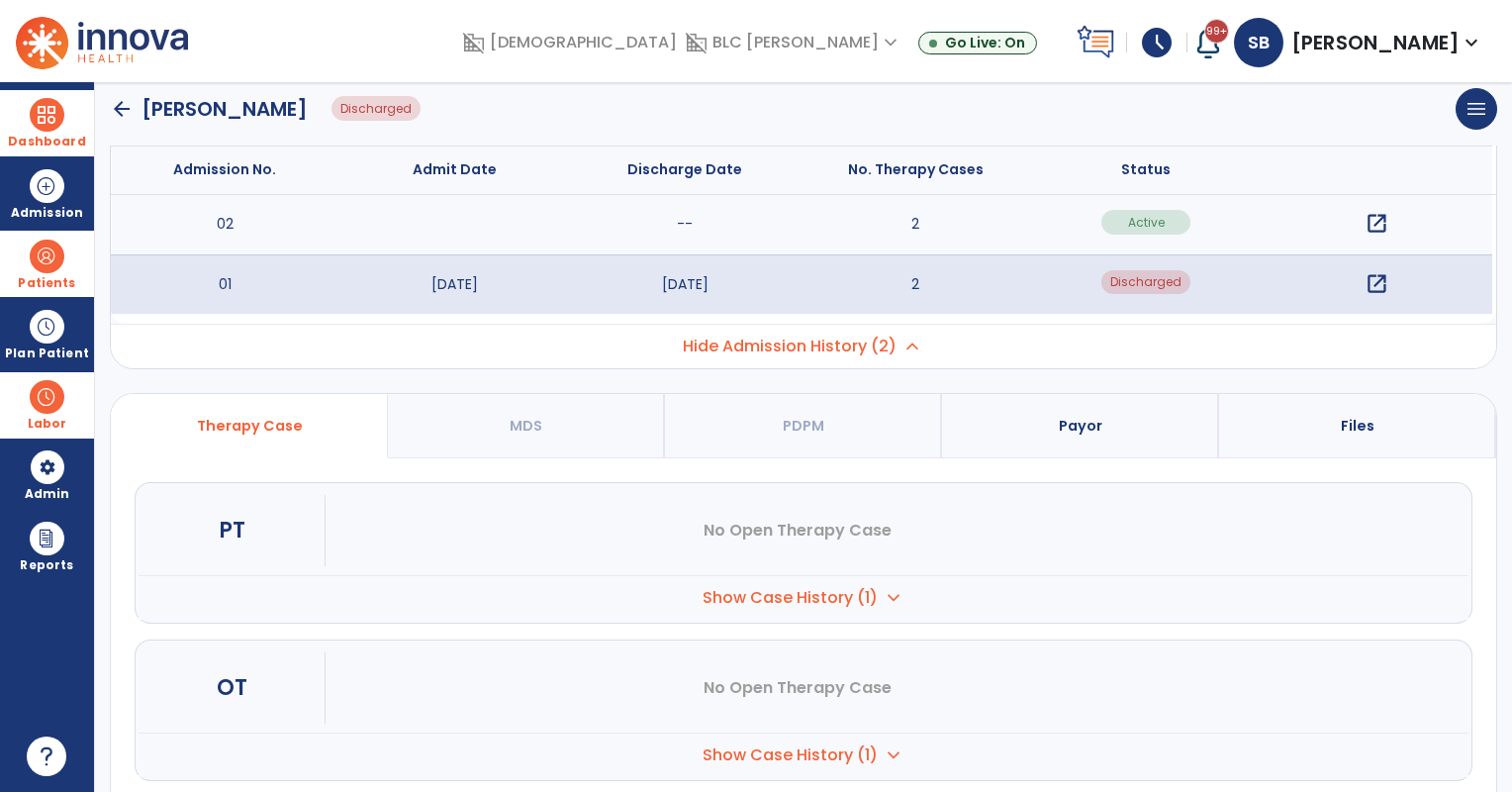scroll, scrollTop: 269, scrollLeft: 0, axis: vertical 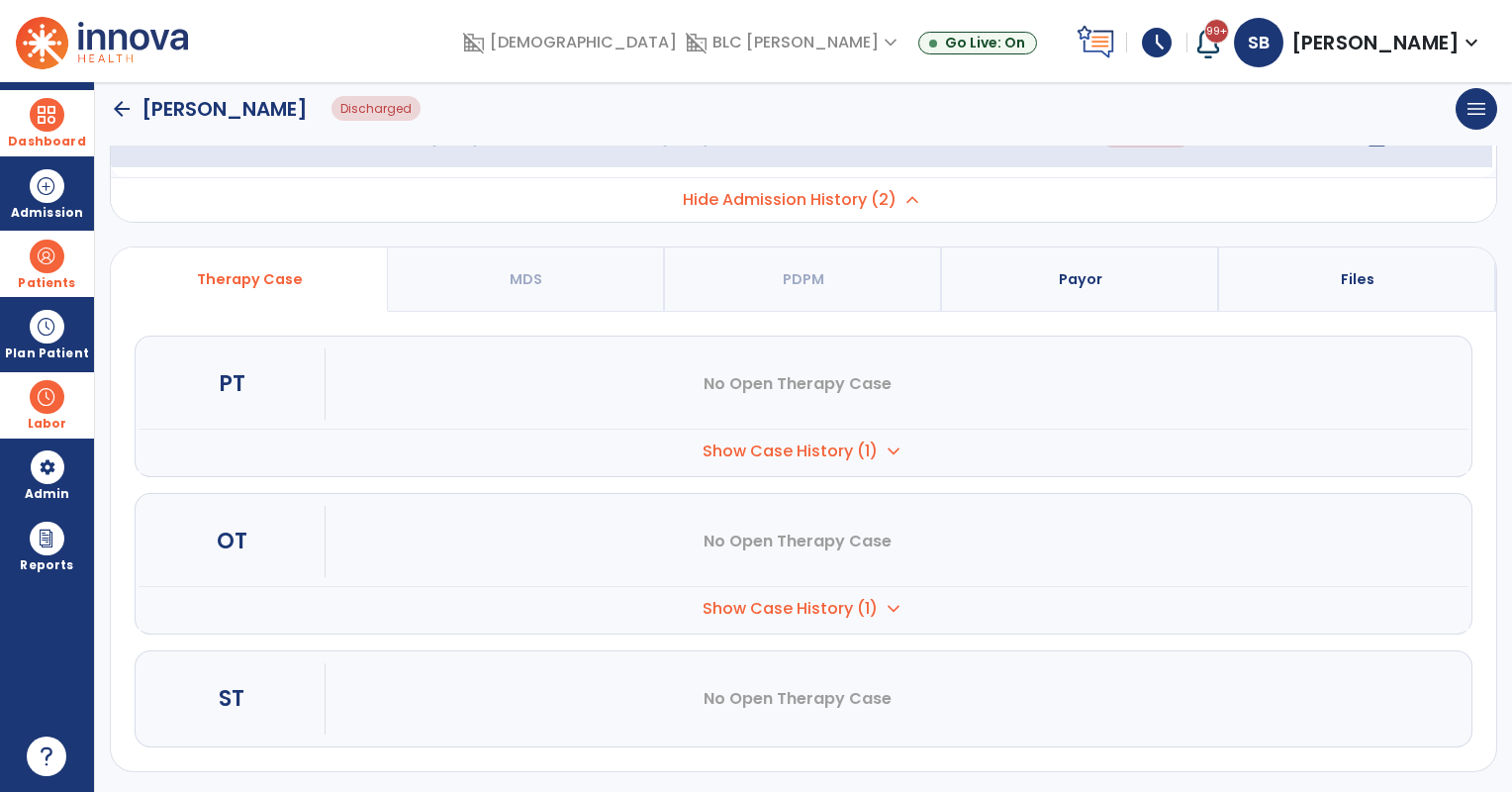 click on "Show Case History (1)" at bounding box center (790, 451) 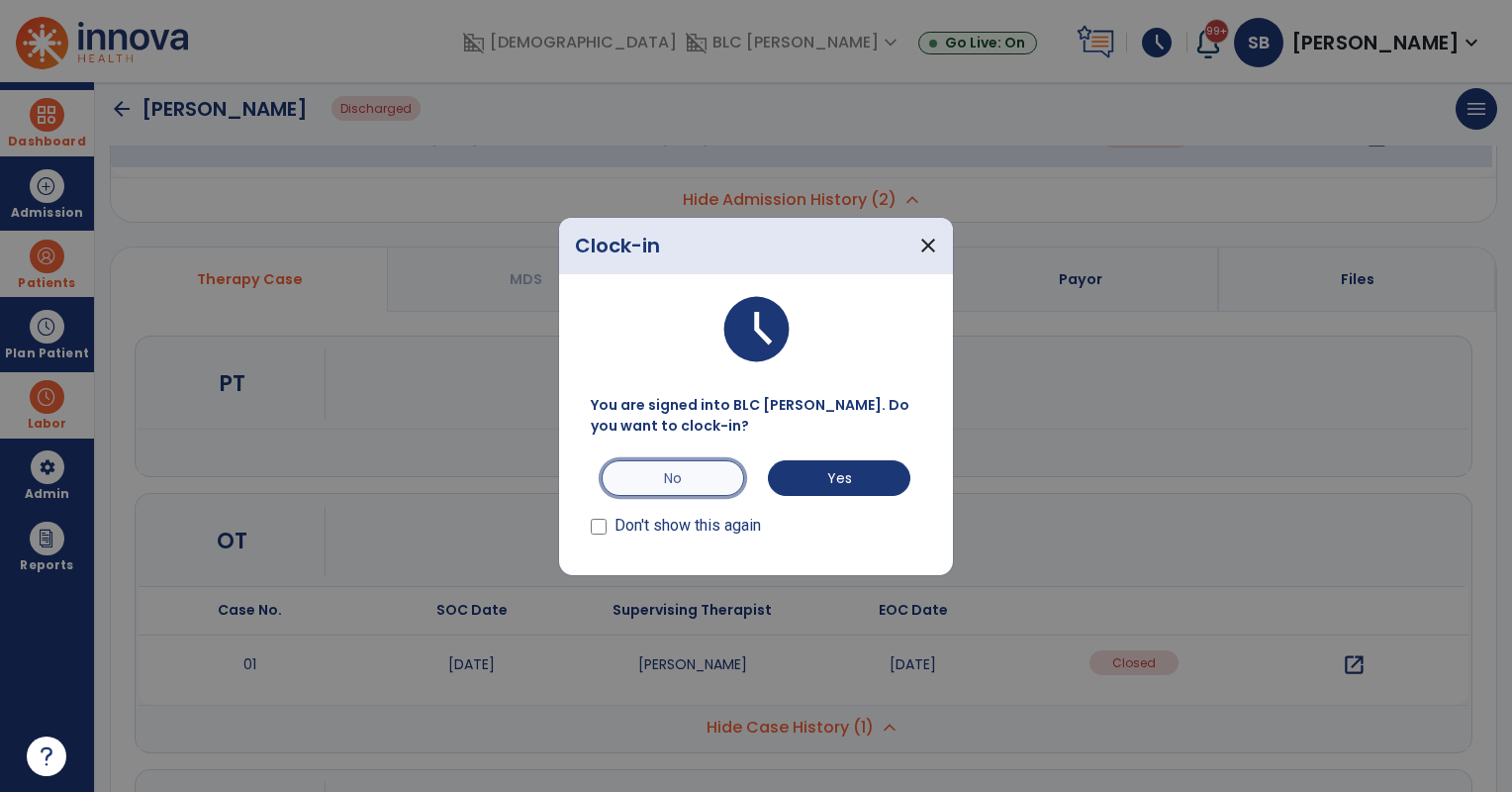 click on "No" at bounding box center (673, 478) 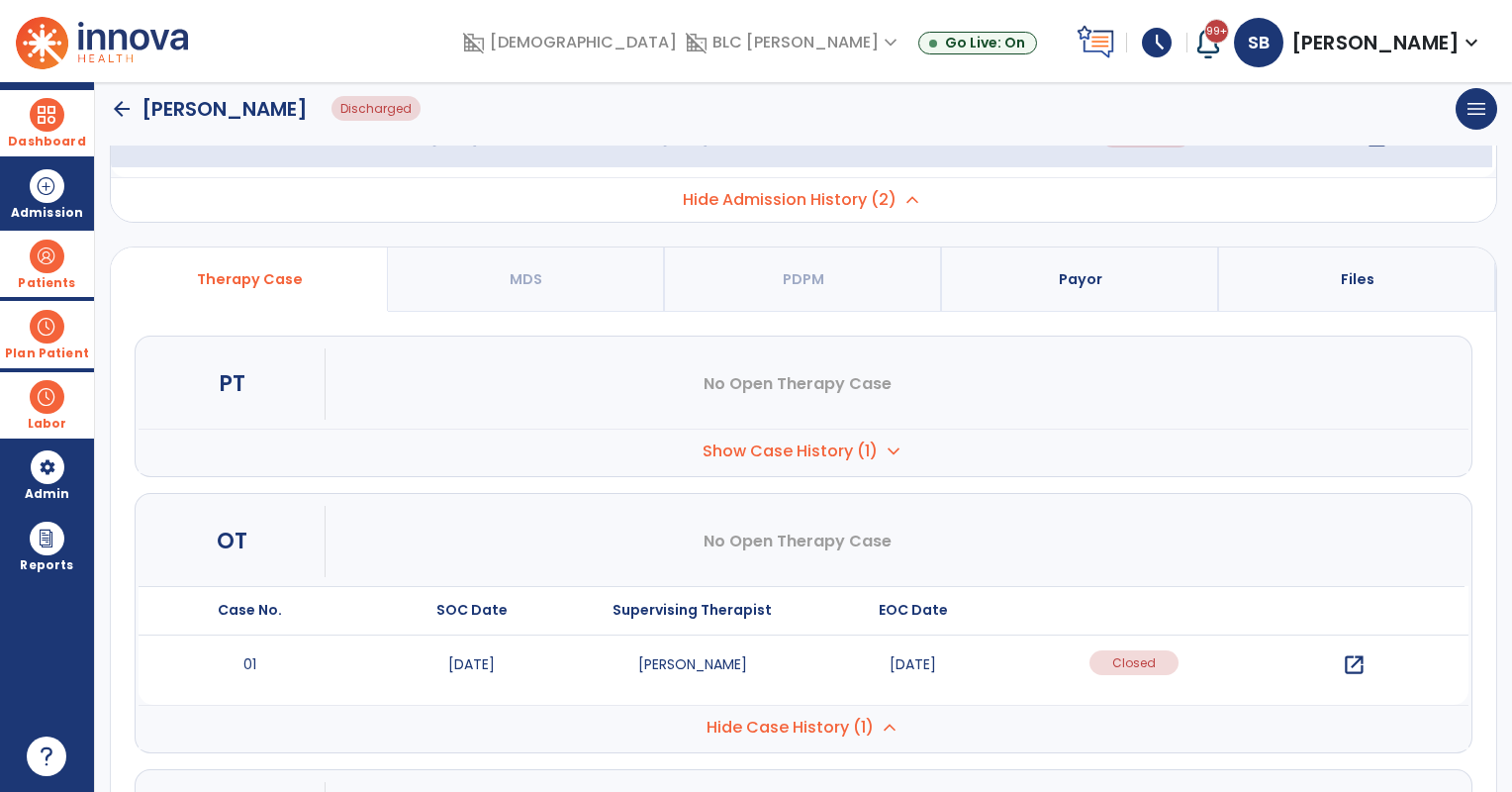 click on "Plan Patient" at bounding box center (47, 283) 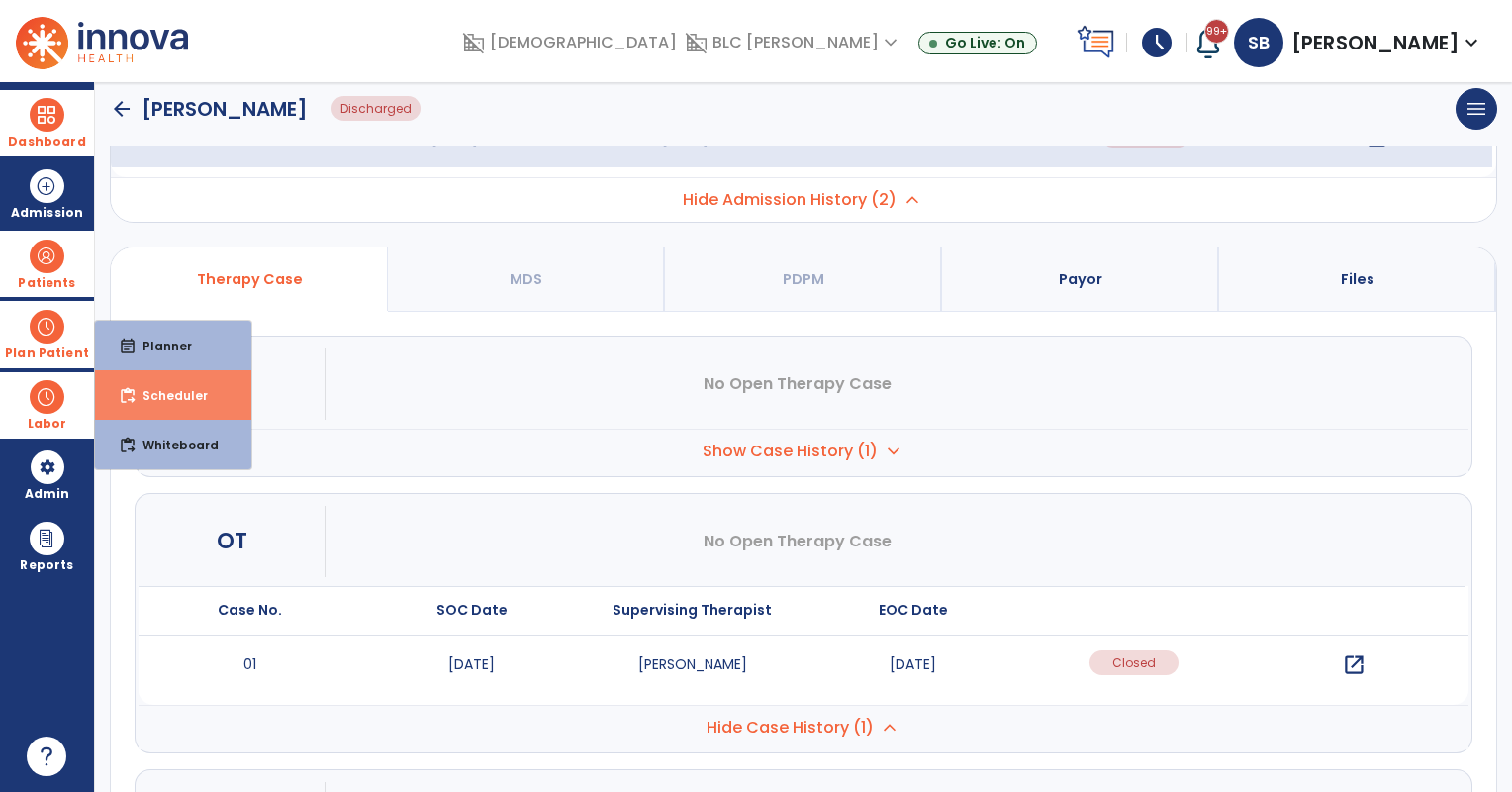 click on "content_paste_go  Scheduler" at bounding box center [173, 395] 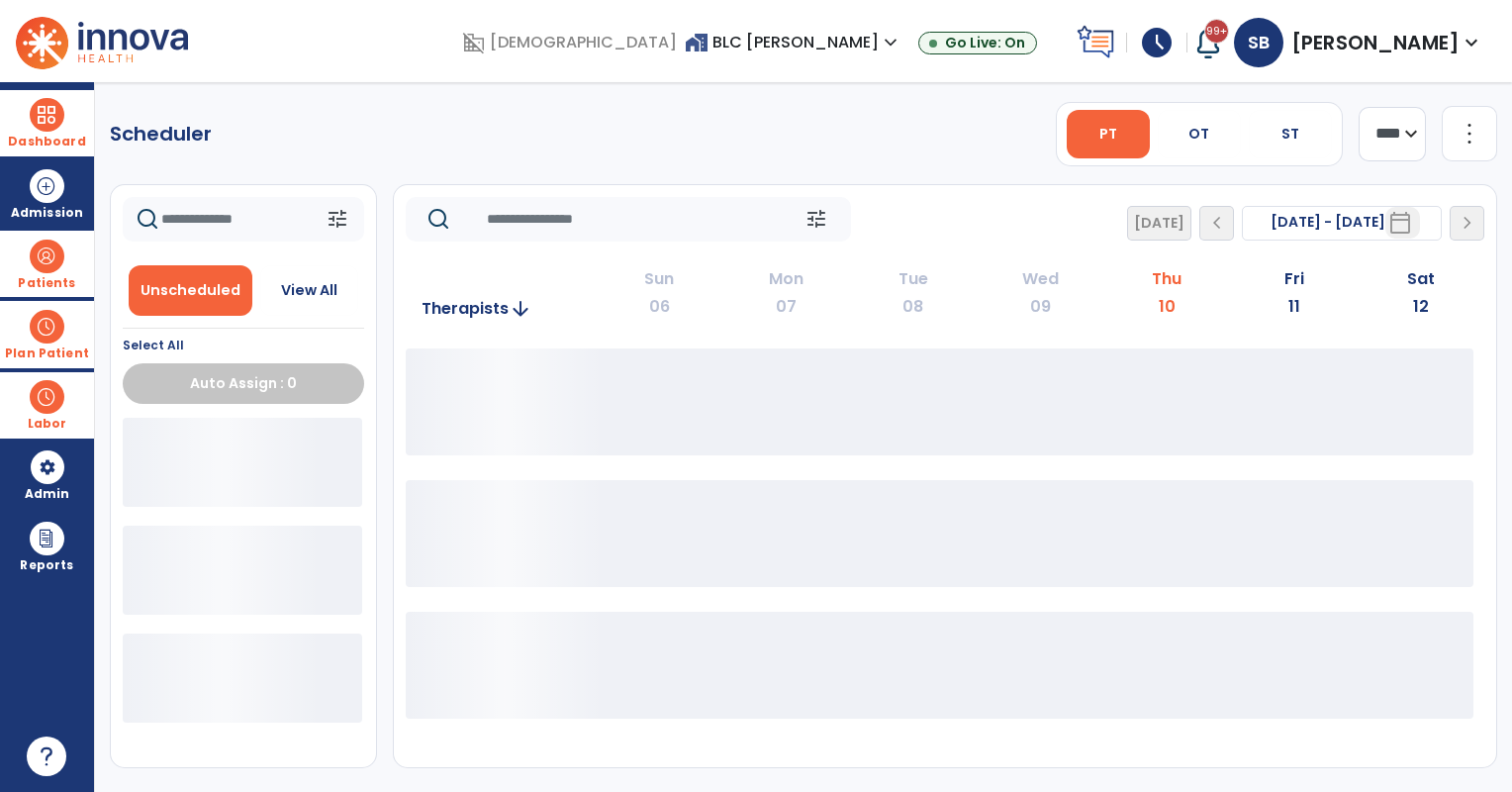 scroll, scrollTop: 0, scrollLeft: 0, axis: both 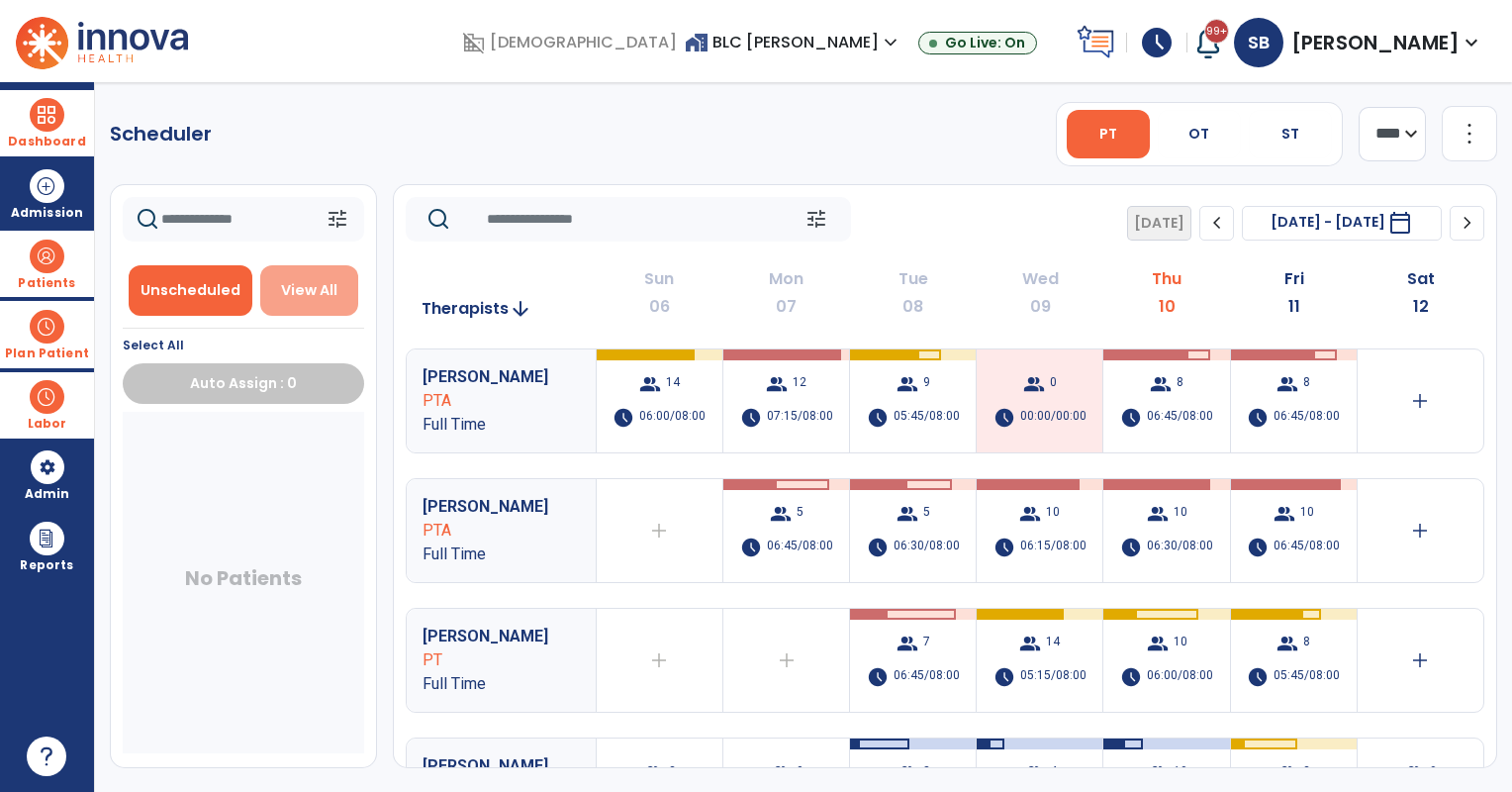 click on "View All" at bounding box center [309, 290] 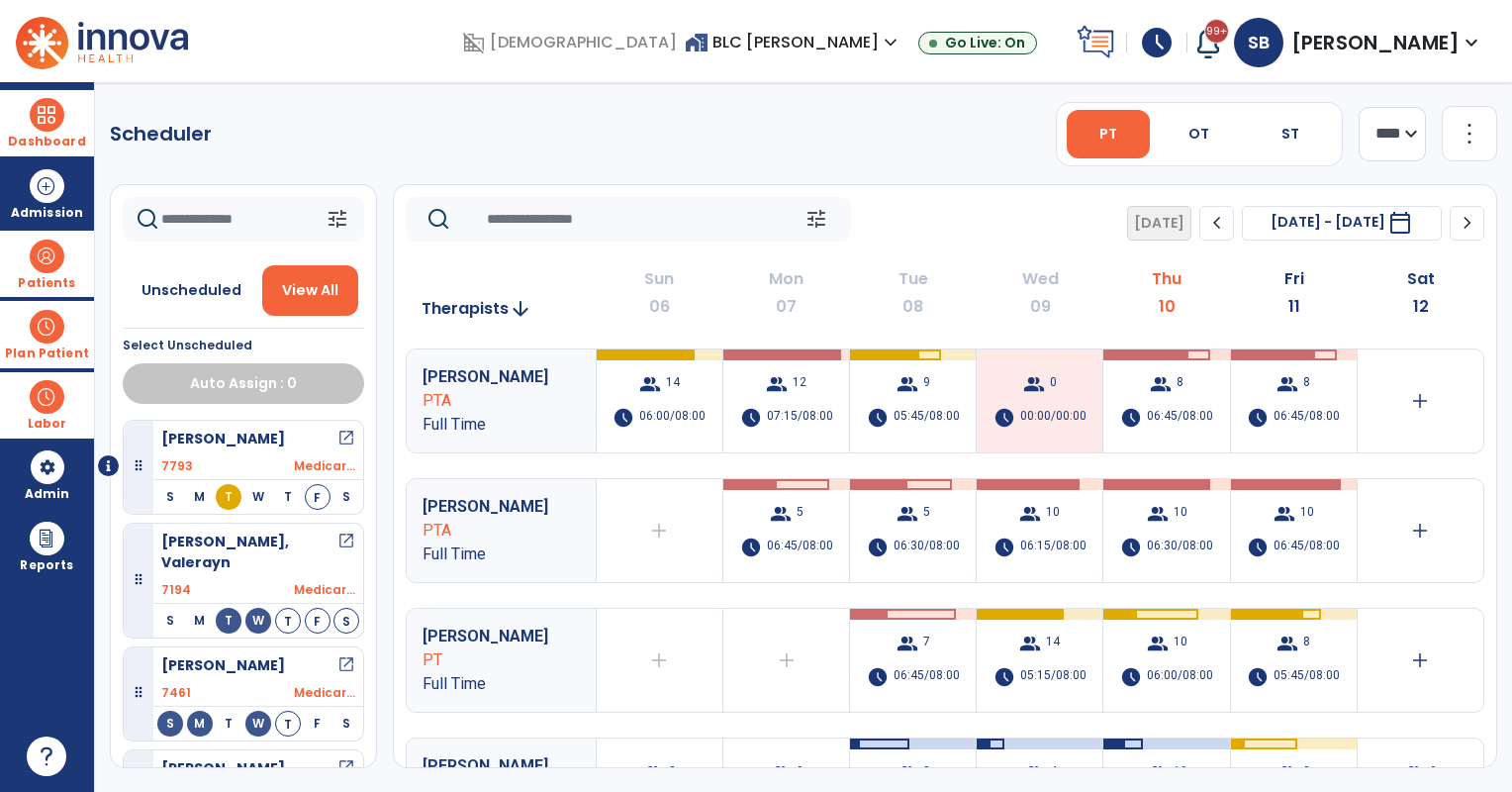 click 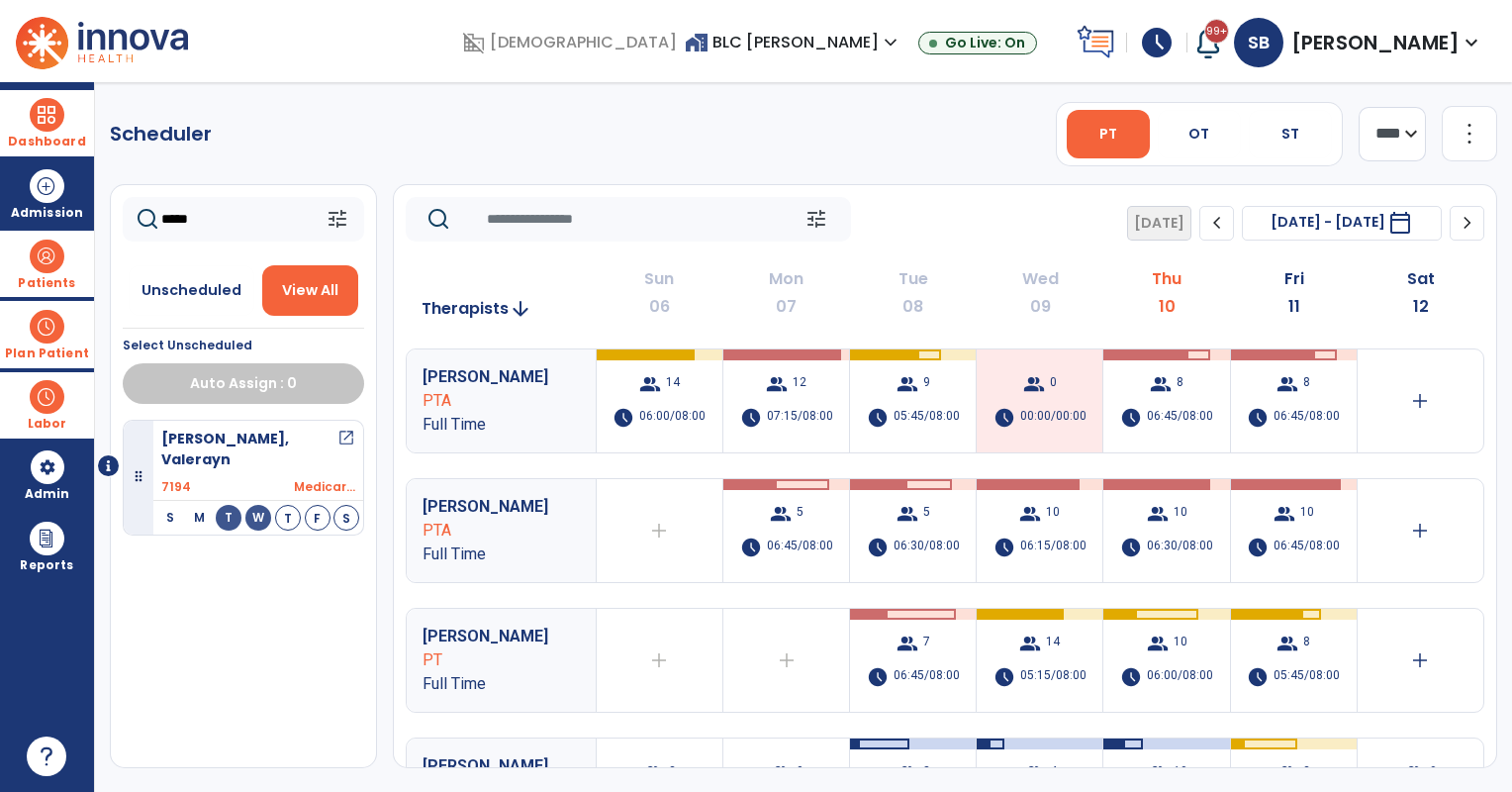 type on "*****" 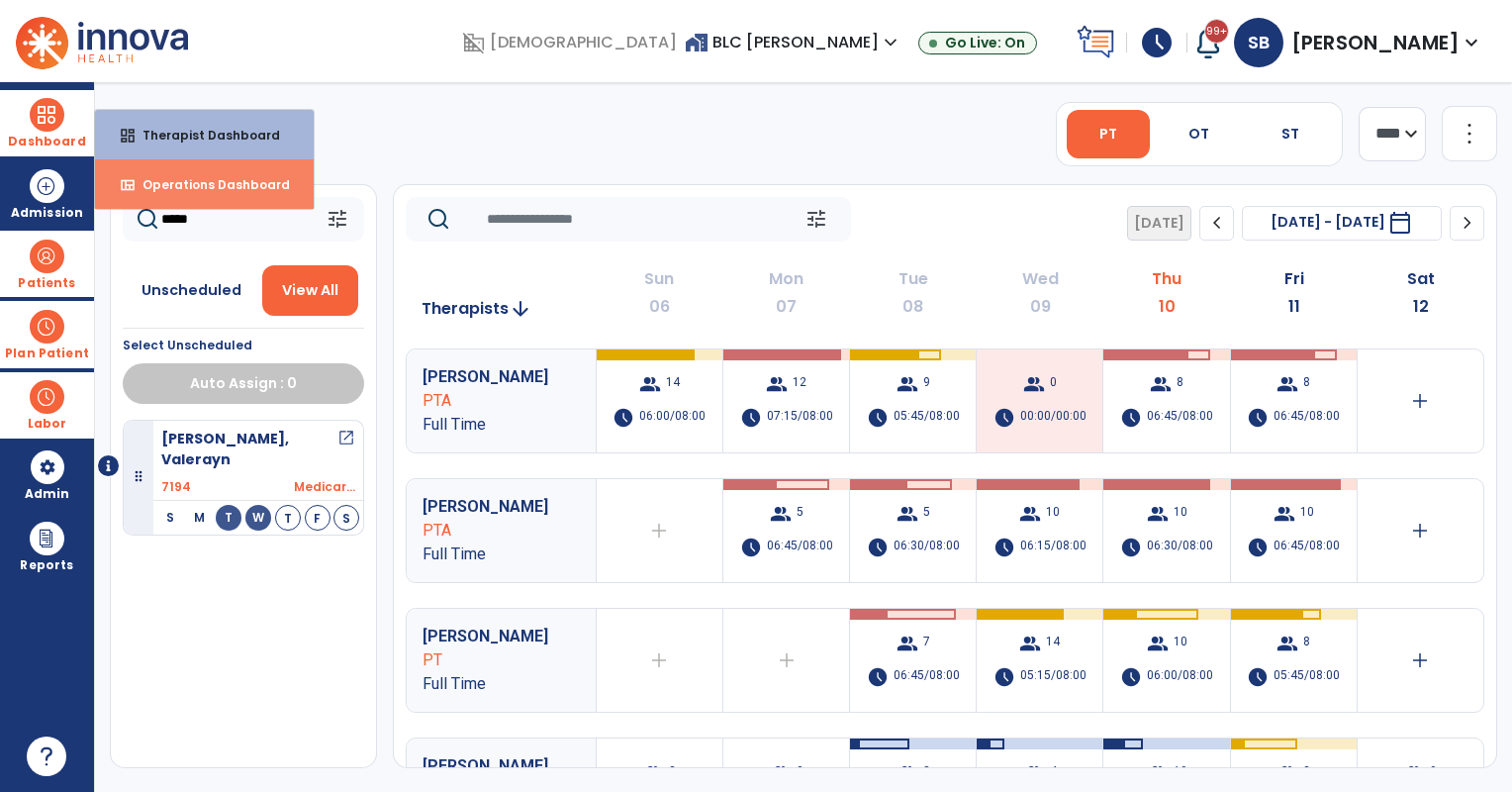 click on "Operations Dashboard" at bounding box center [208, 184] 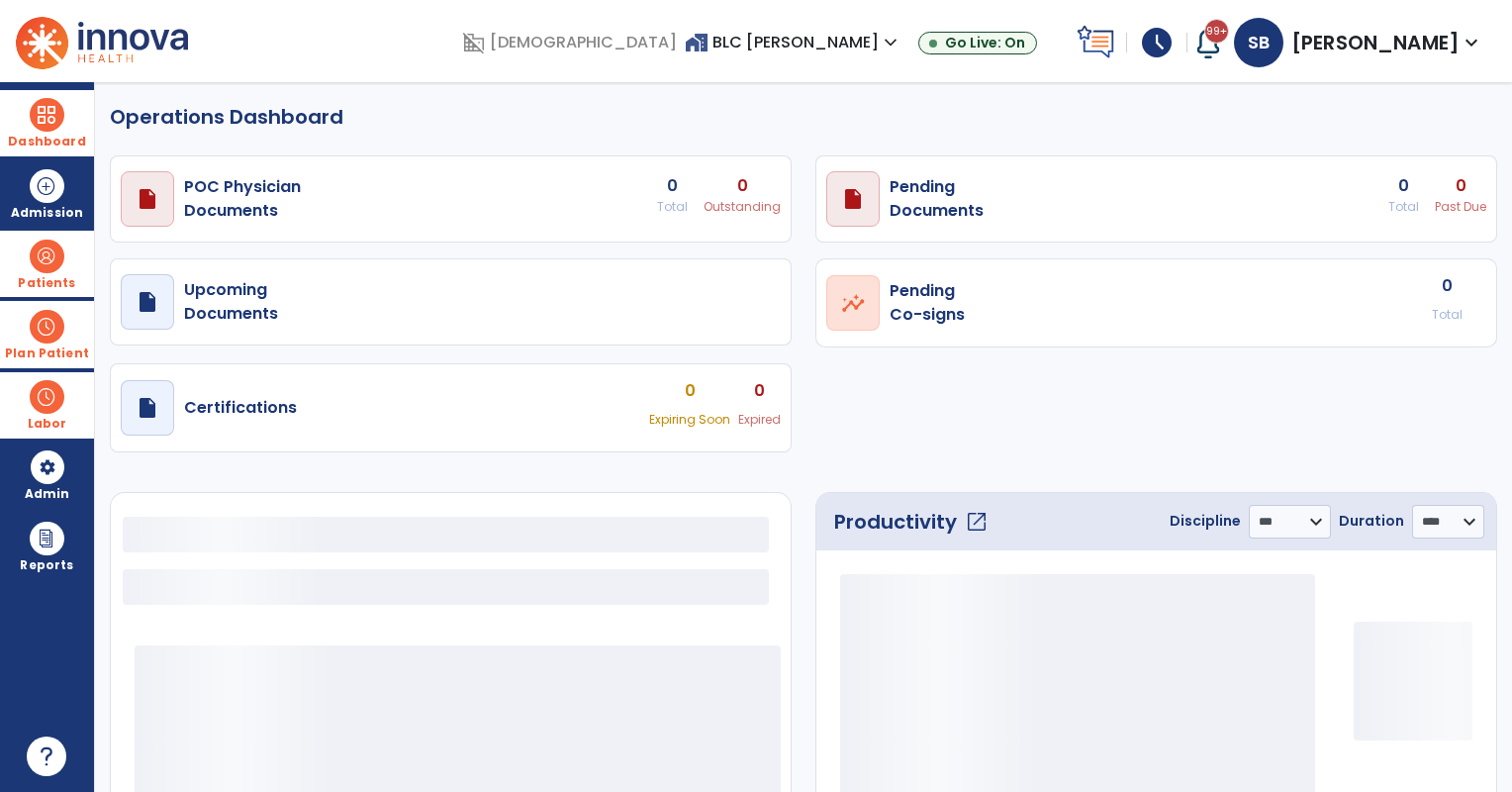 select on "***" 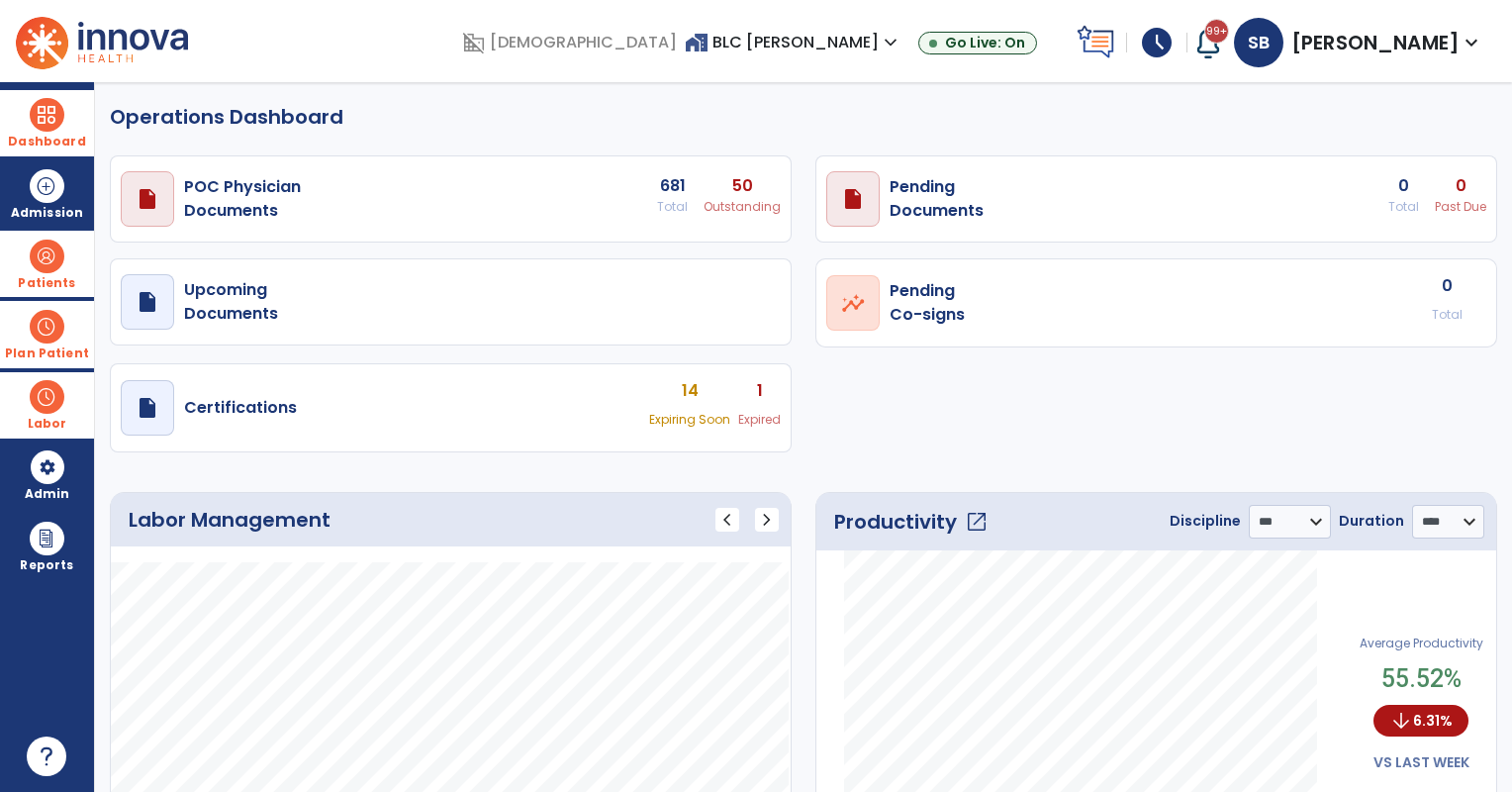 click on "draft   open_in_new  POC Physician  Documents 681 Total 50 Outstanding" at bounding box center [450, 199] 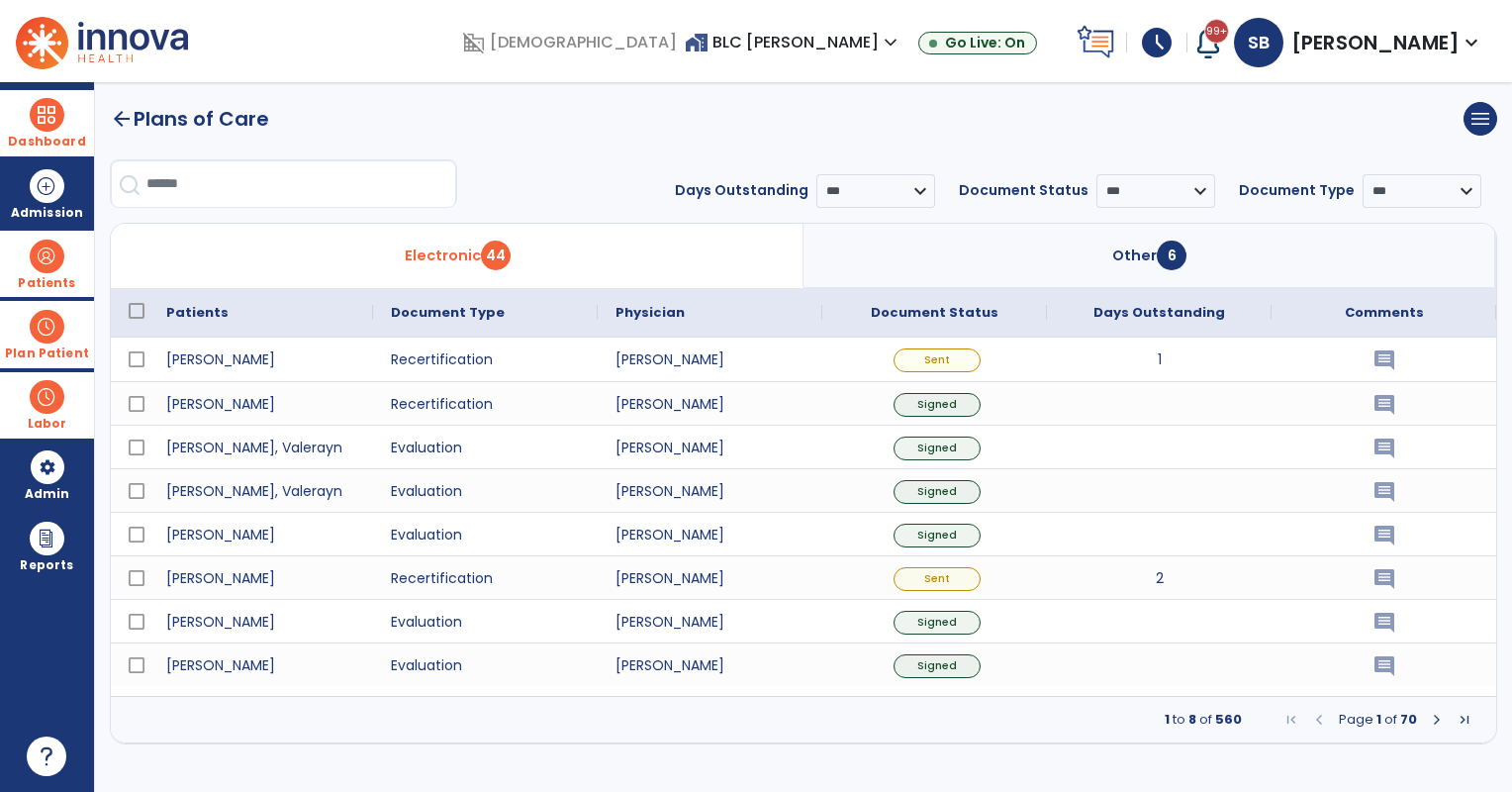 click at bounding box center [1437, 720] 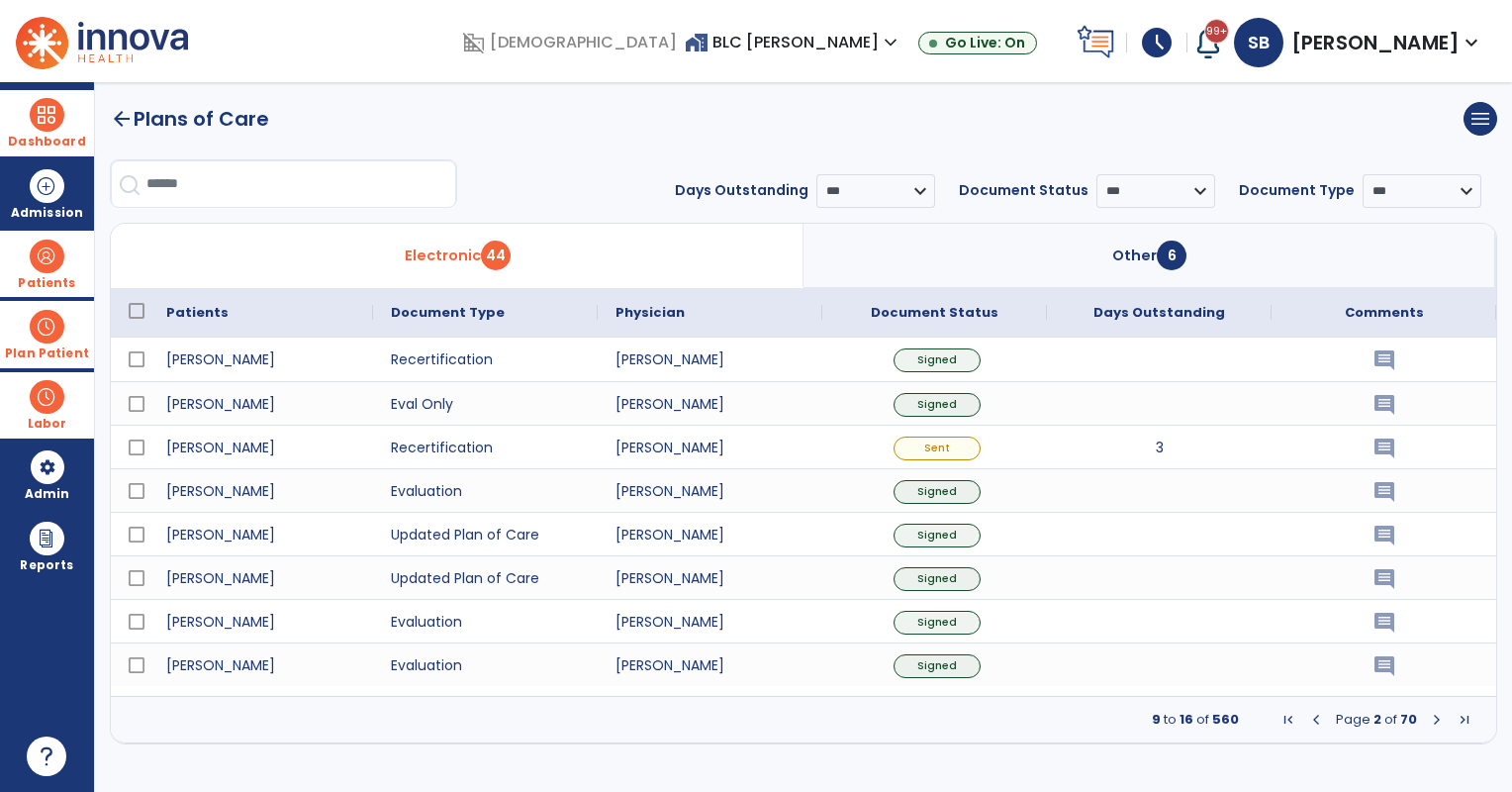 click at bounding box center (1437, 720) 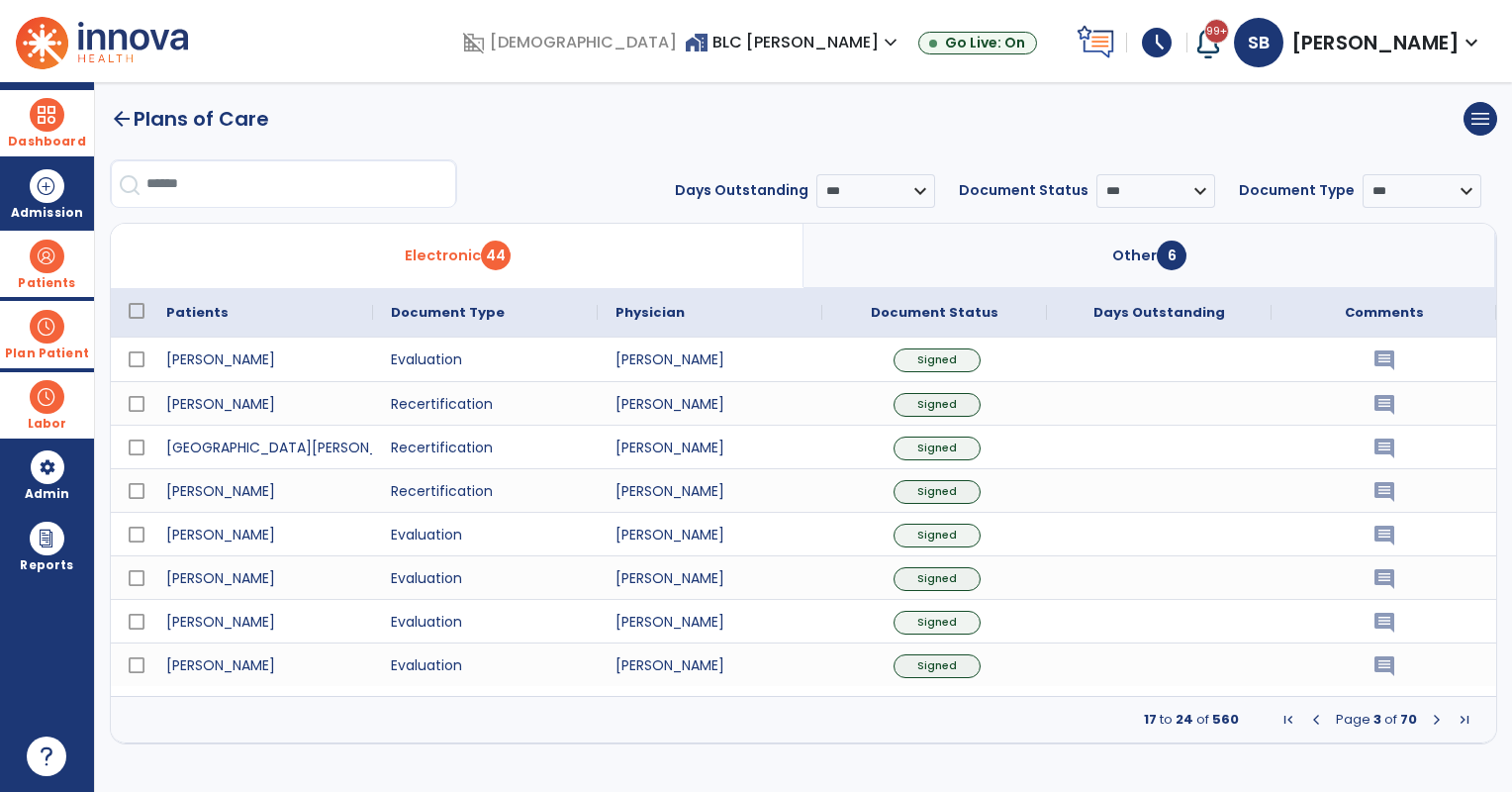 click on "Other  6" at bounding box center [1150, 255] 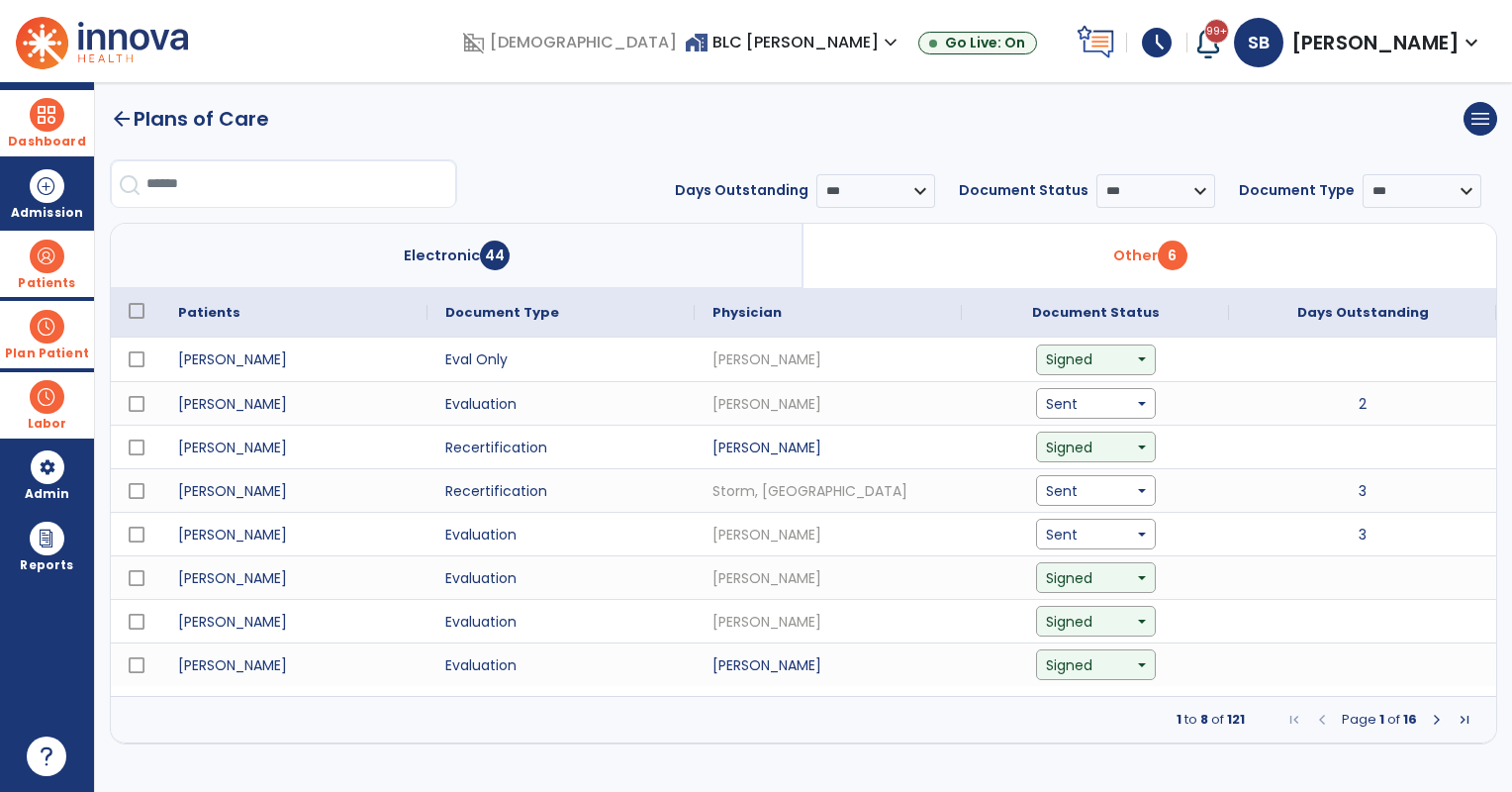 drag, startPoint x: 37, startPoint y: 332, endPoint x: 67, endPoint y: 329, distance: 30.149627 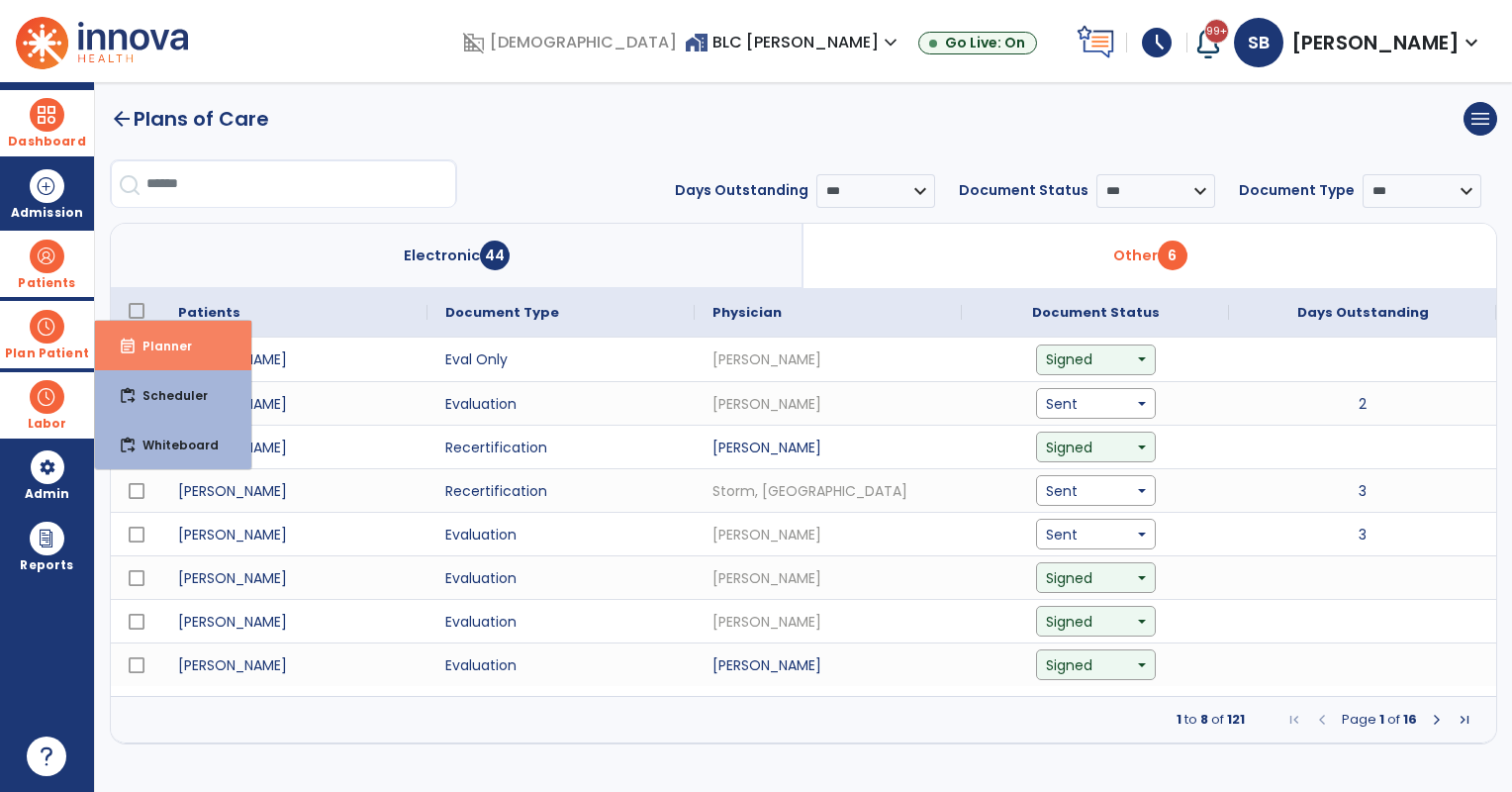click on "event_note  Planner" at bounding box center (173, 346) 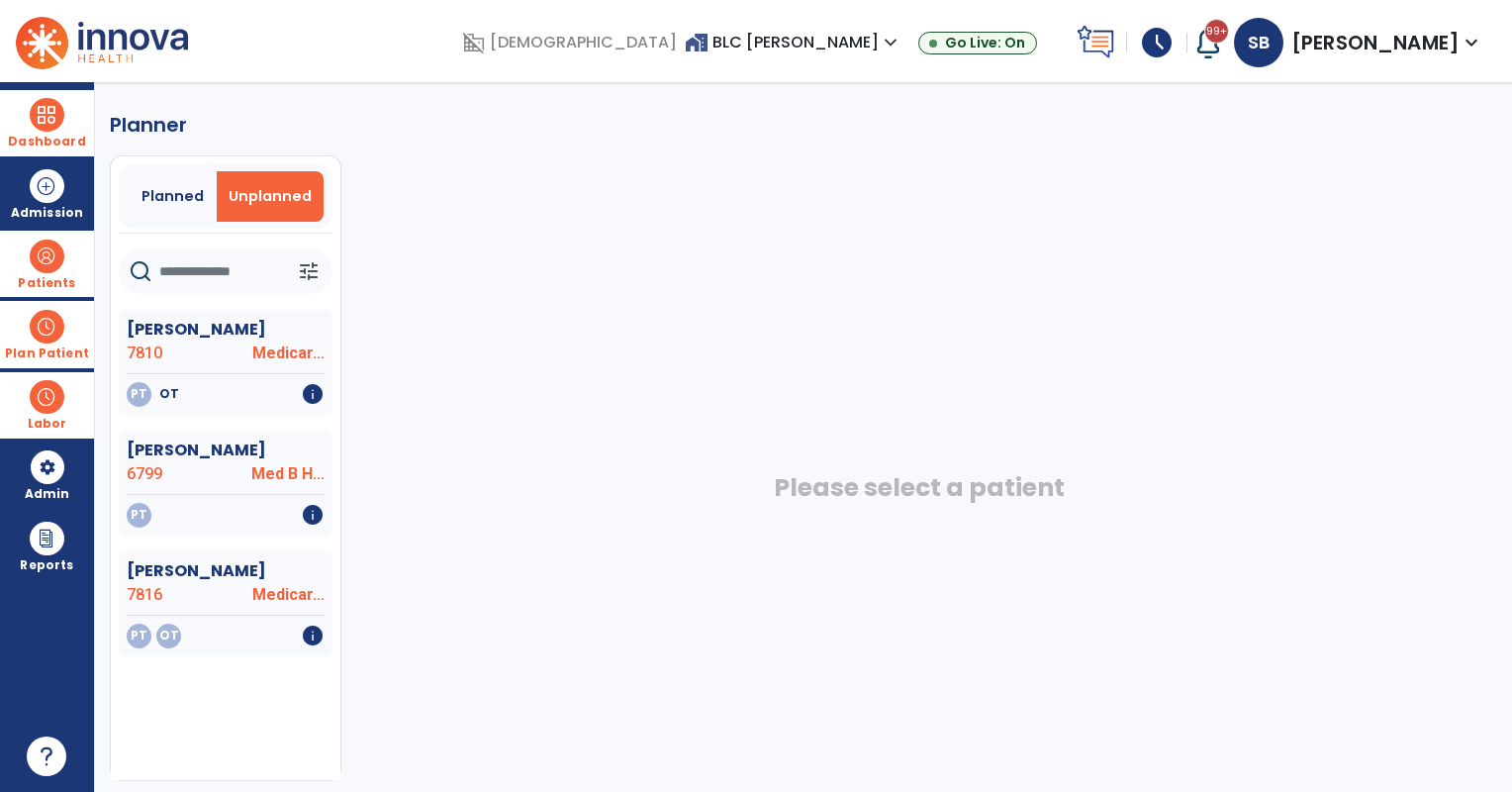 click at bounding box center (47, 327) 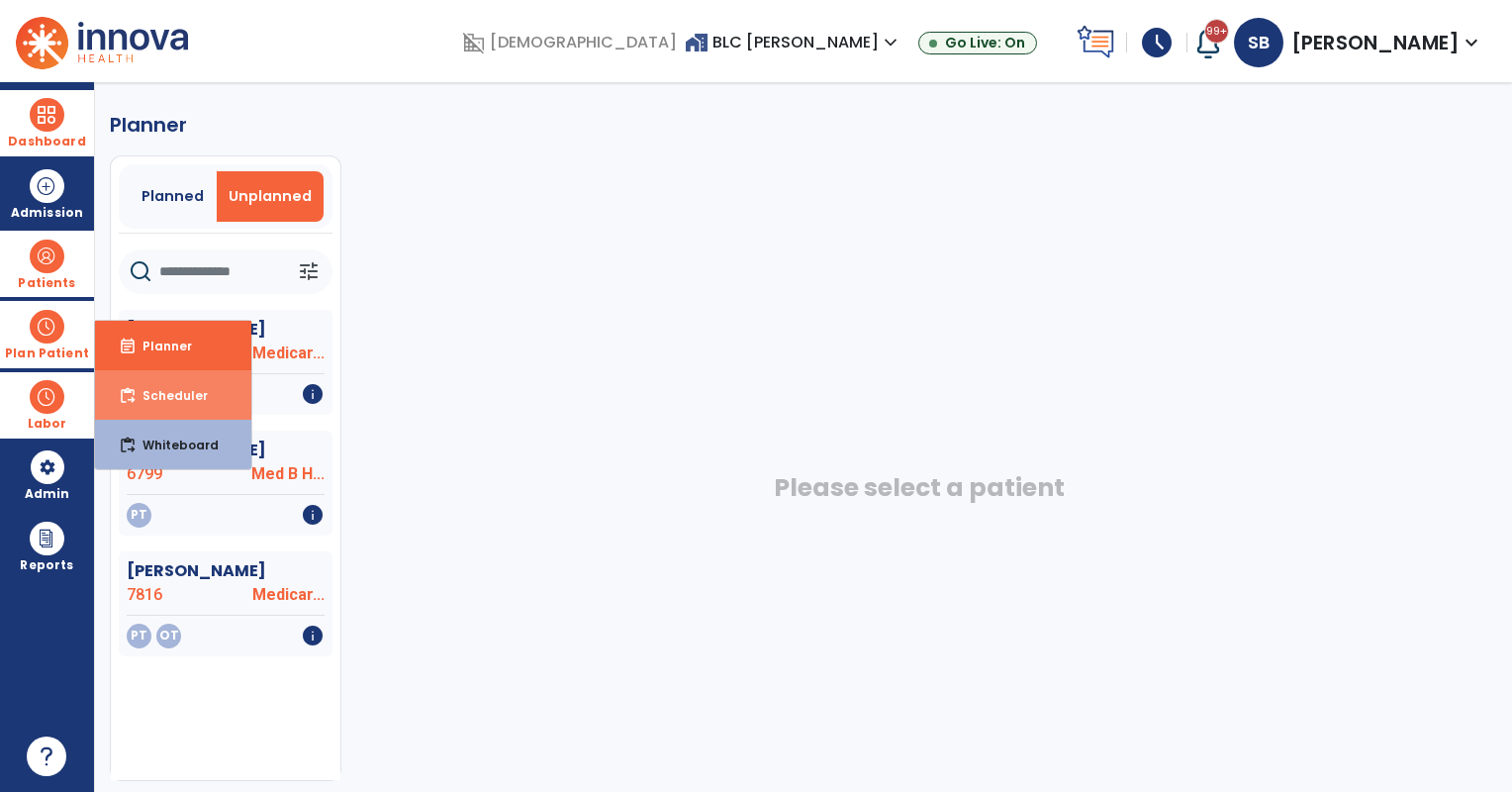 click on "Scheduler" at bounding box center (167, 395) 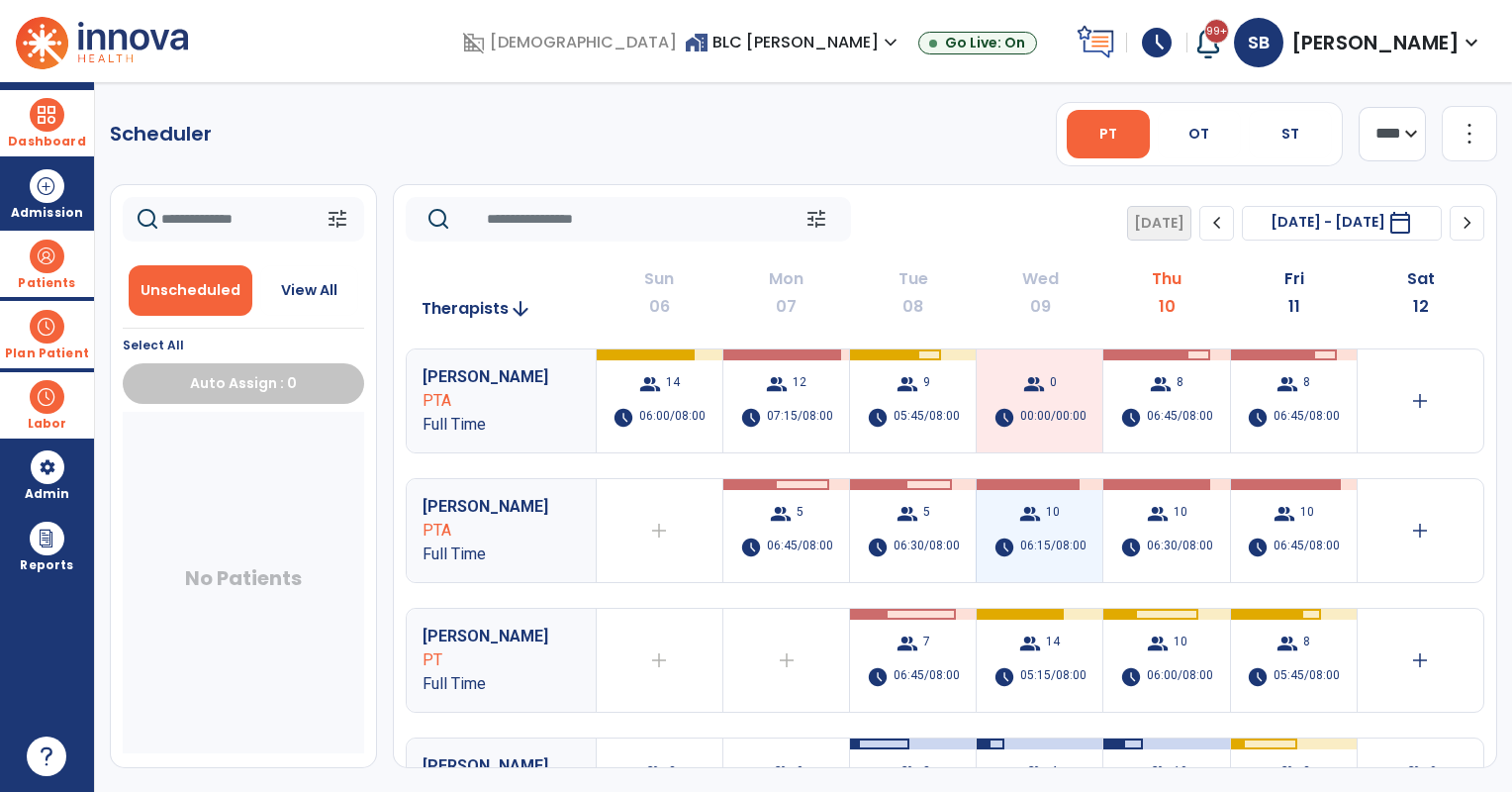 scroll, scrollTop: 164, scrollLeft: 0, axis: vertical 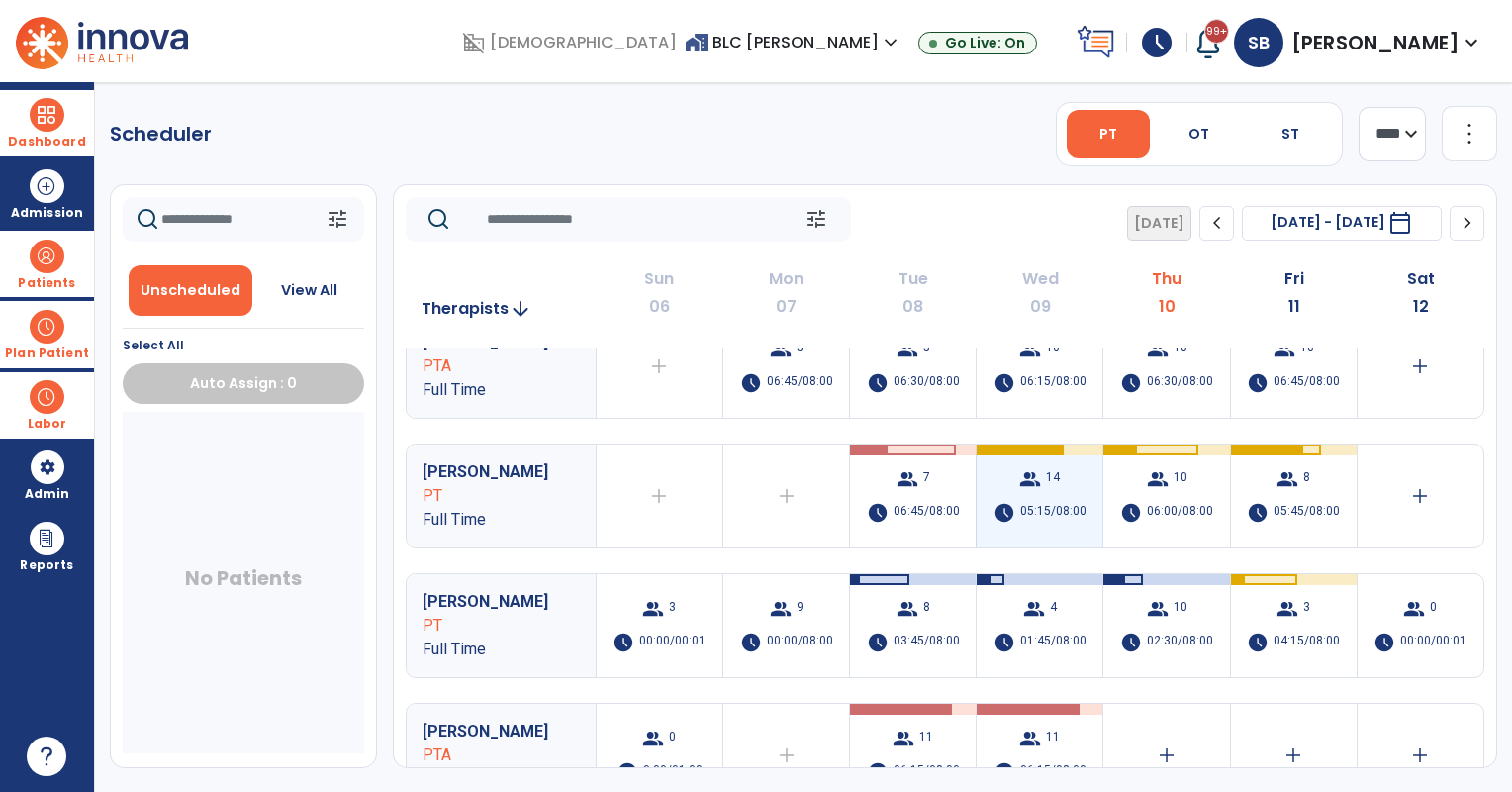 click on "05:15/08:00" at bounding box center [1053, 513] 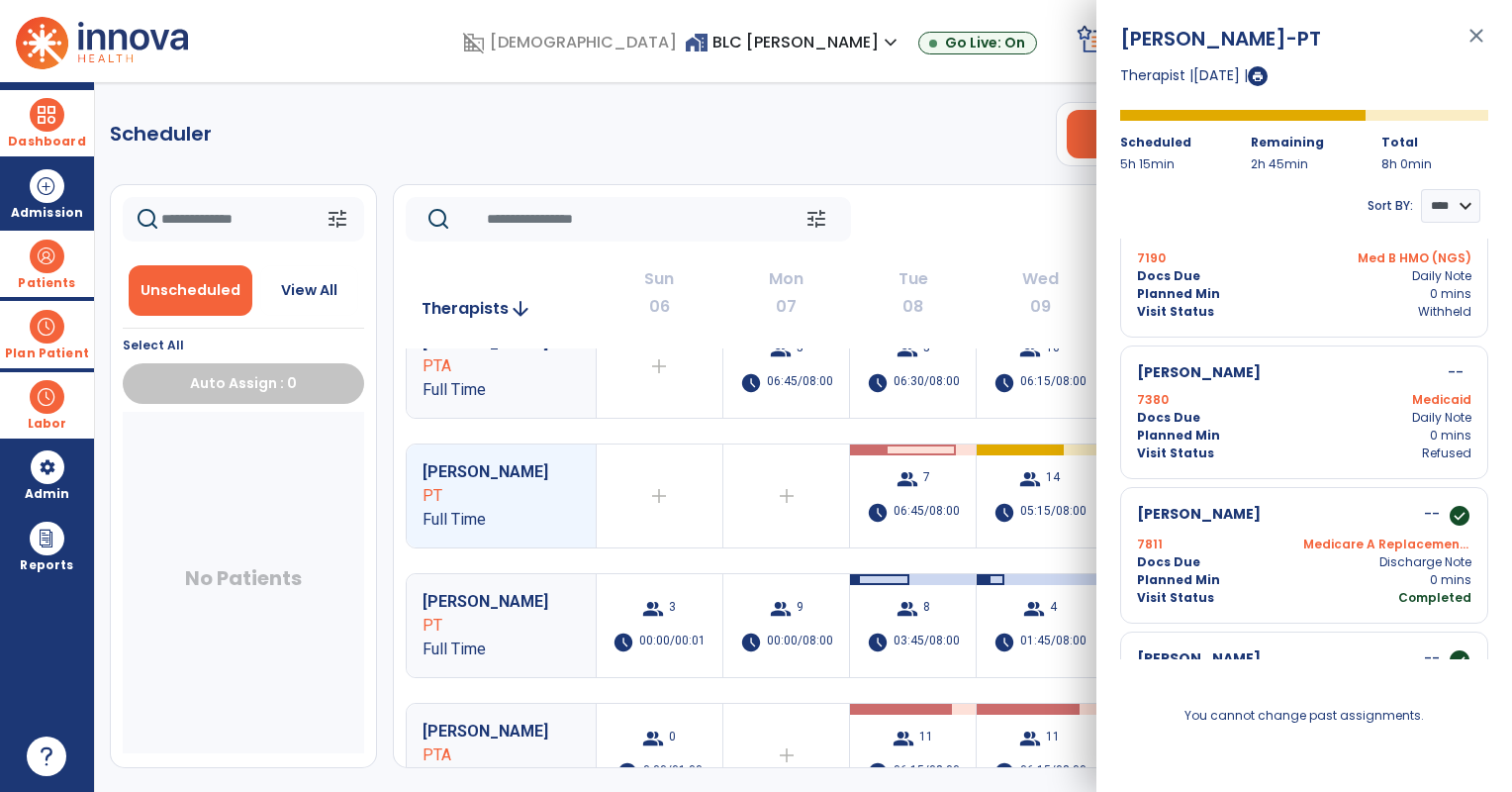 scroll, scrollTop: 1588, scrollLeft: 0, axis: vertical 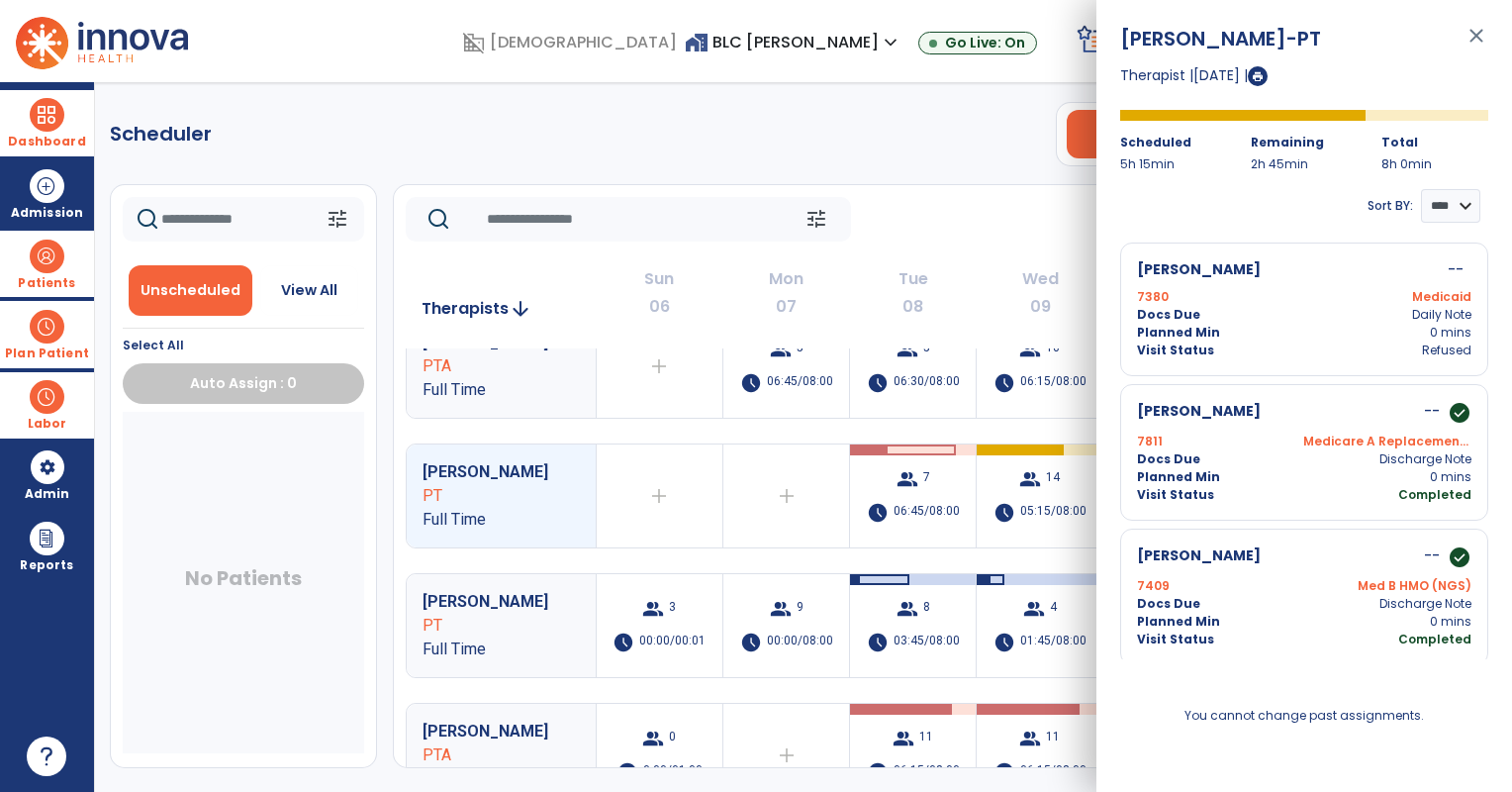 drag, startPoint x: 940, startPoint y: 213, endPoint x: 942, endPoint y: 228, distance: 15.132746 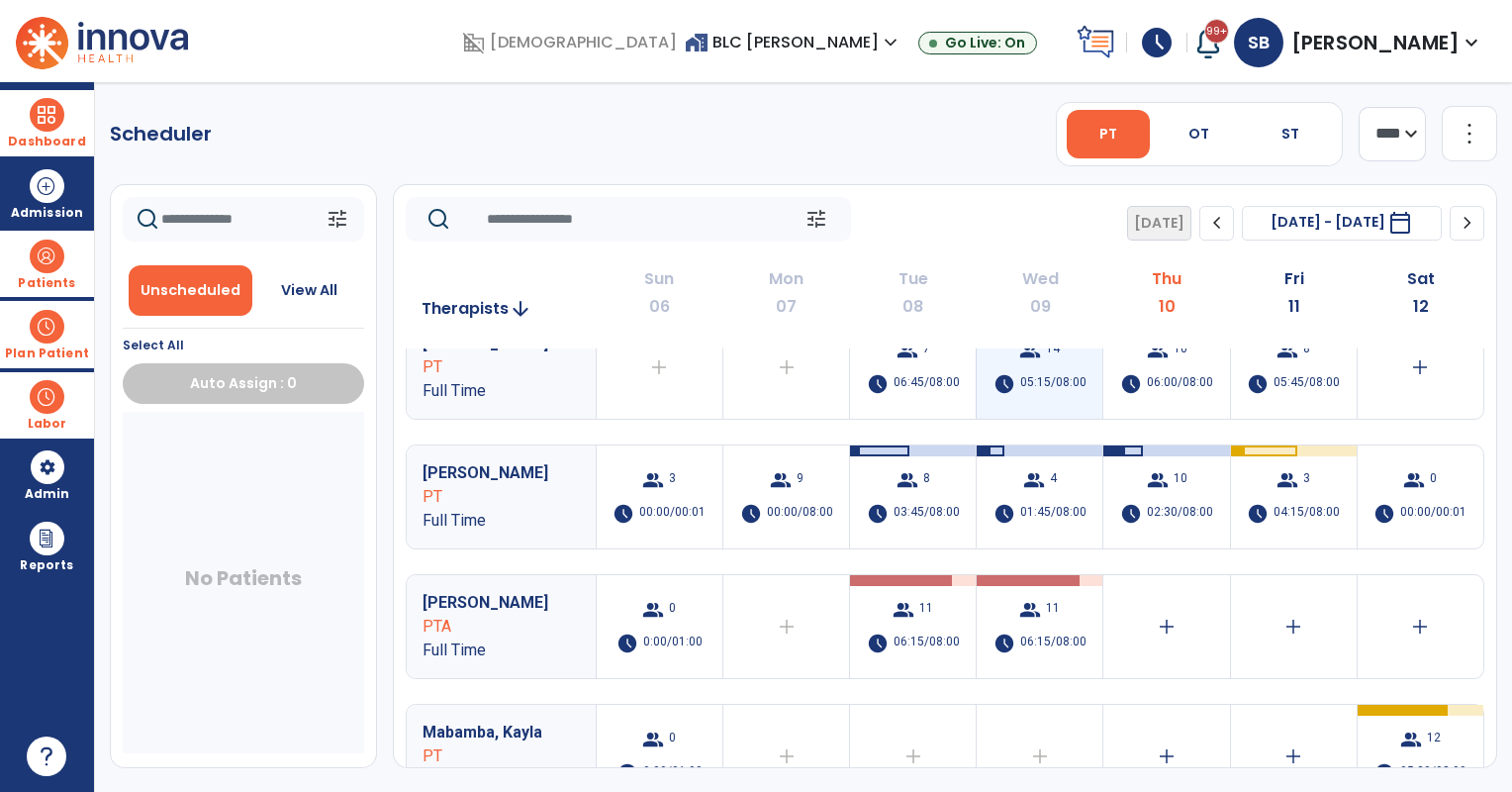 scroll, scrollTop: 330, scrollLeft: 0, axis: vertical 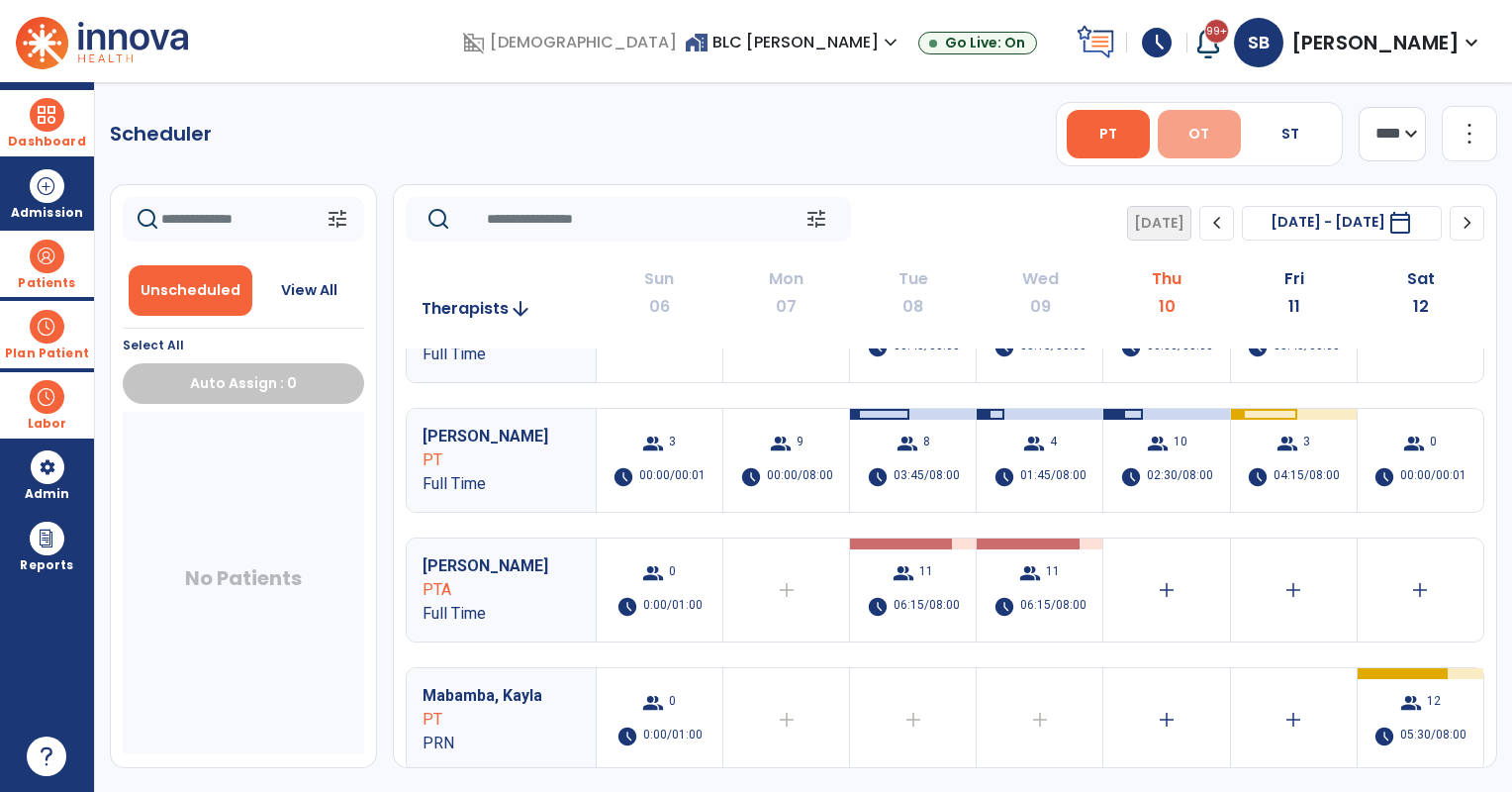 click on "OT" at bounding box center [1199, 134] 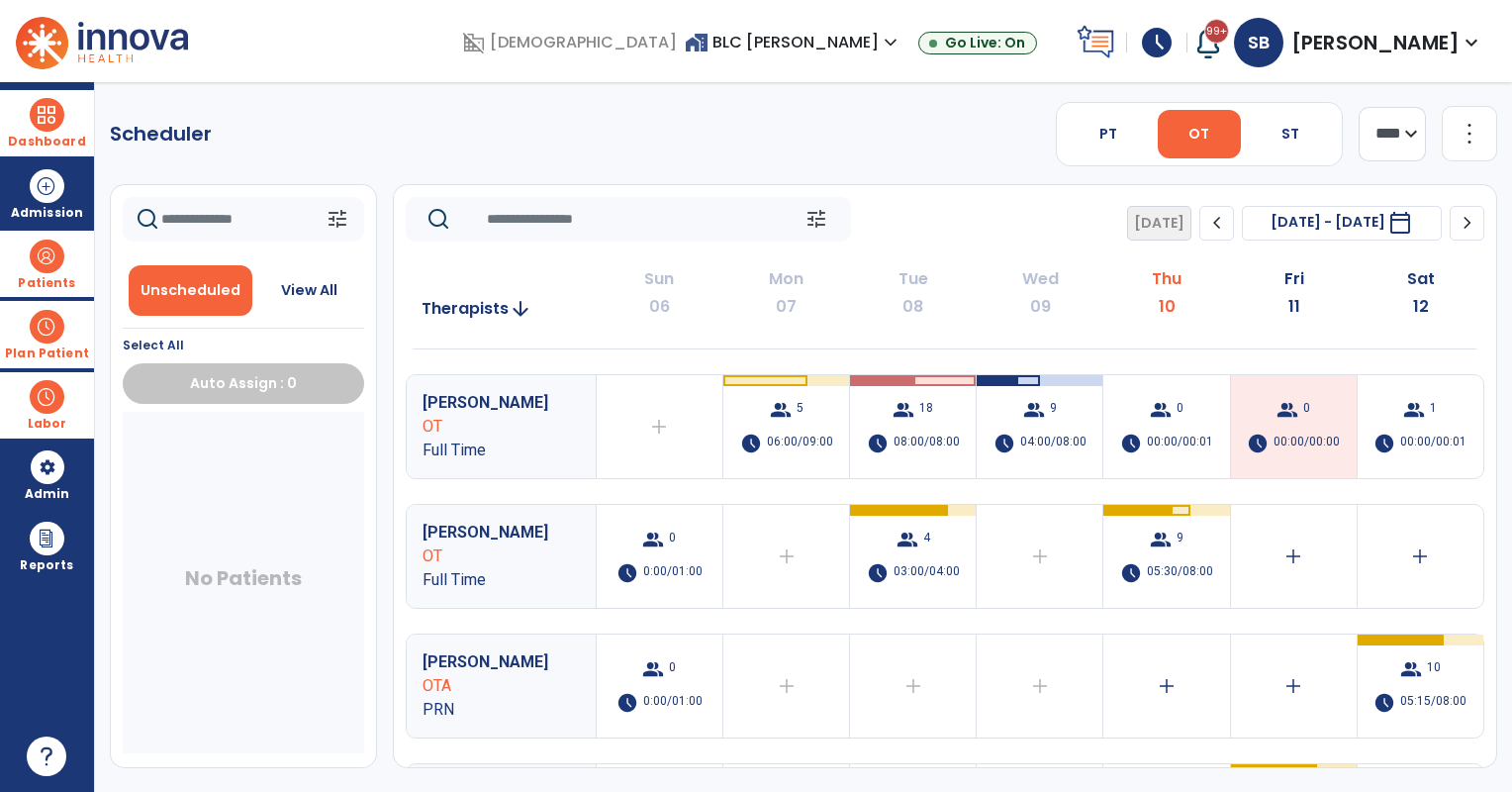 scroll, scrollTop: 0, scrollLeft: 0, axis: both 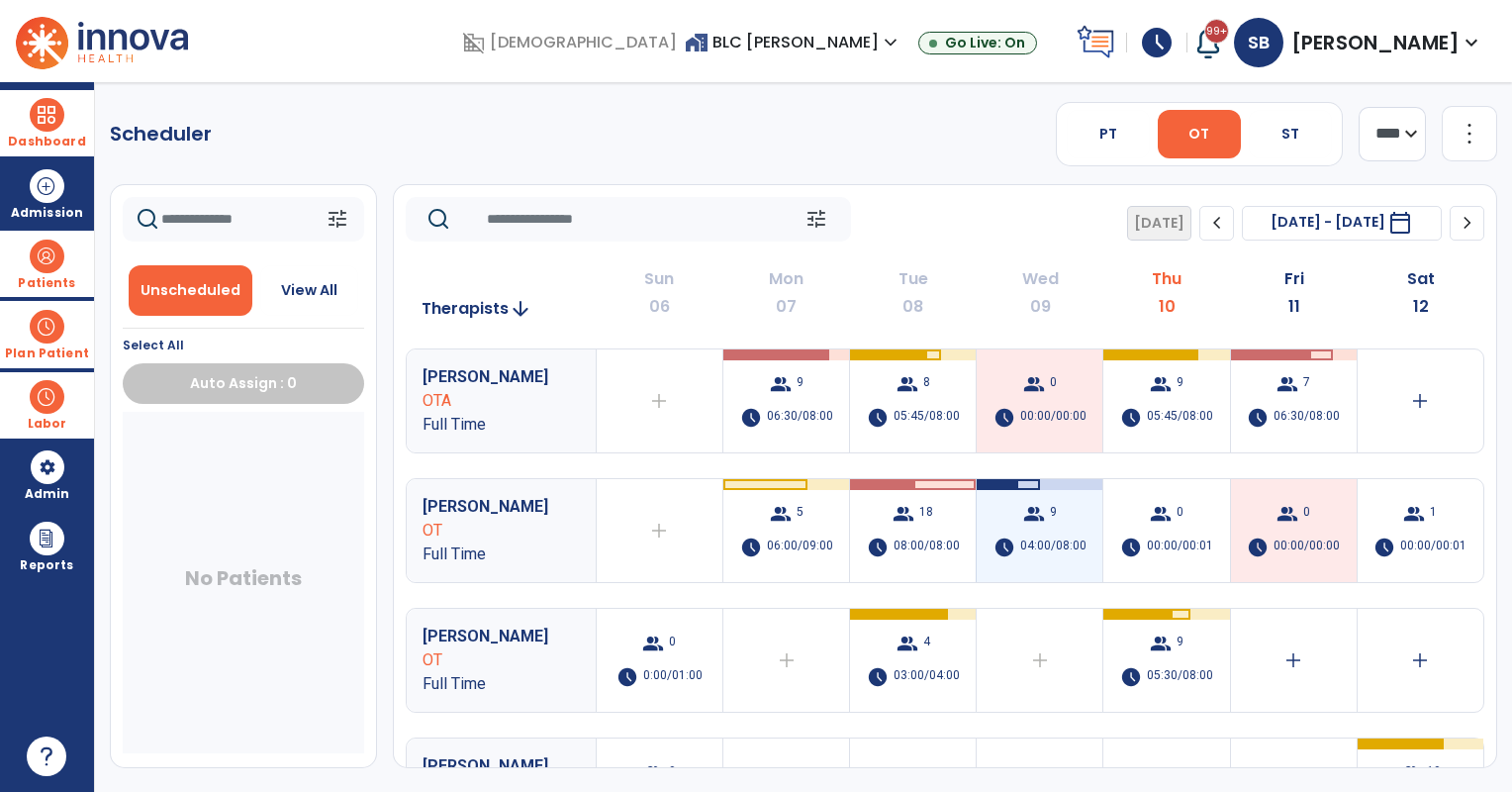 click on "04:00/08:00" at bounding box center [1053, 547] 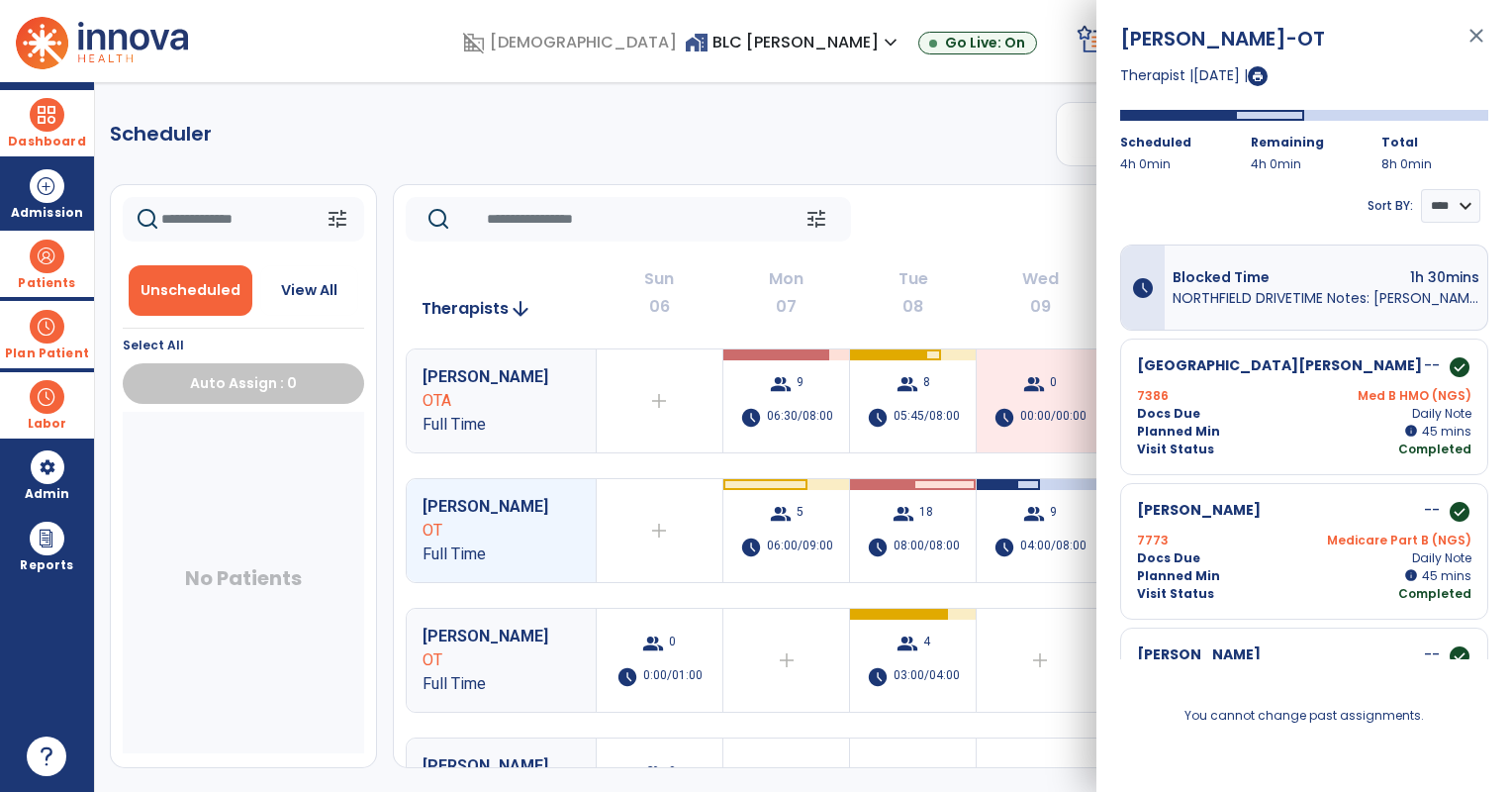 scroll, scrollTop: 0, scrollLeft: 0, axis: both 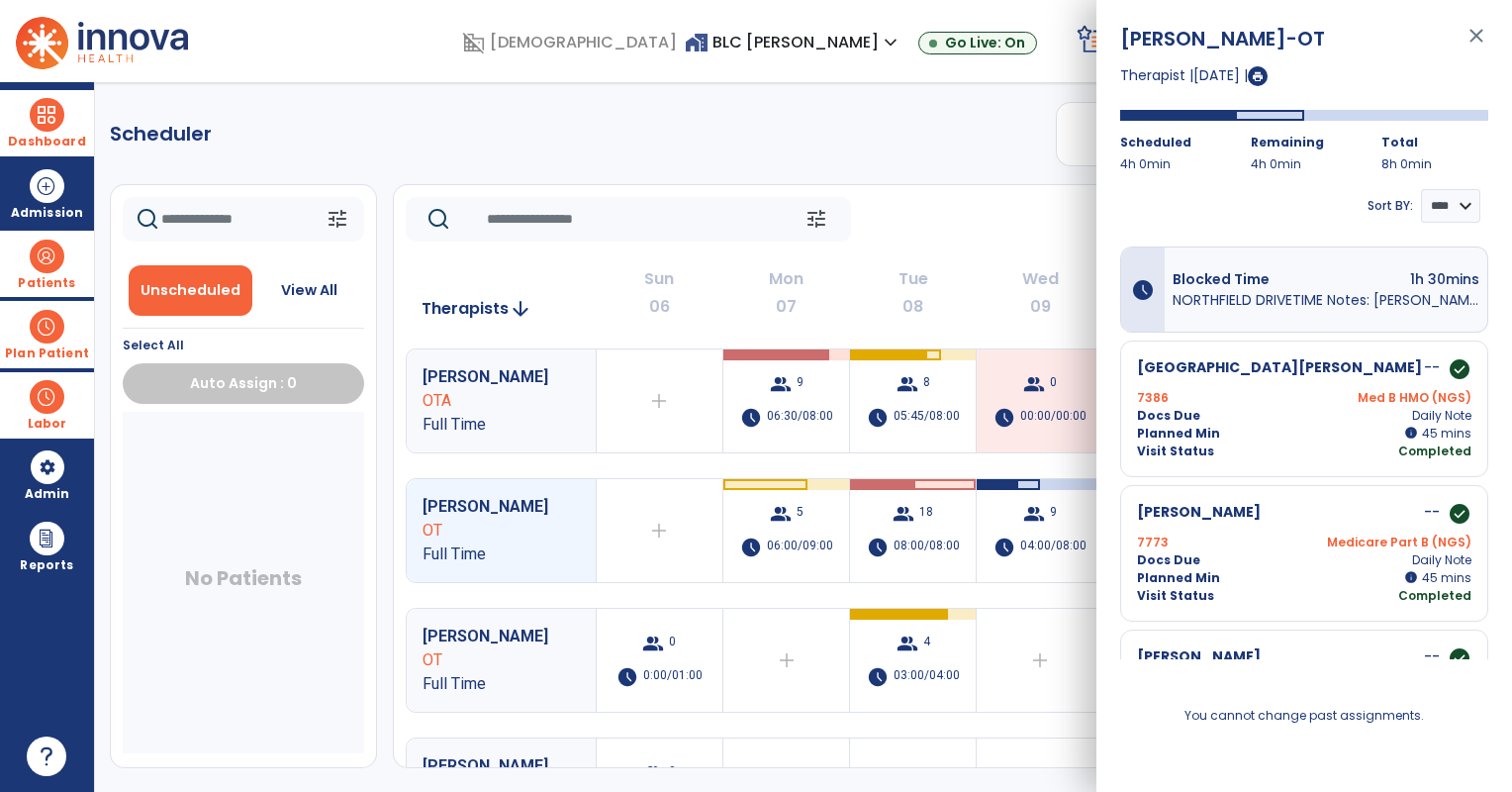 click on "tune   [DATE]  chevron_left [DATE] - [DATE]  *********  calendar_today  chevron_right" 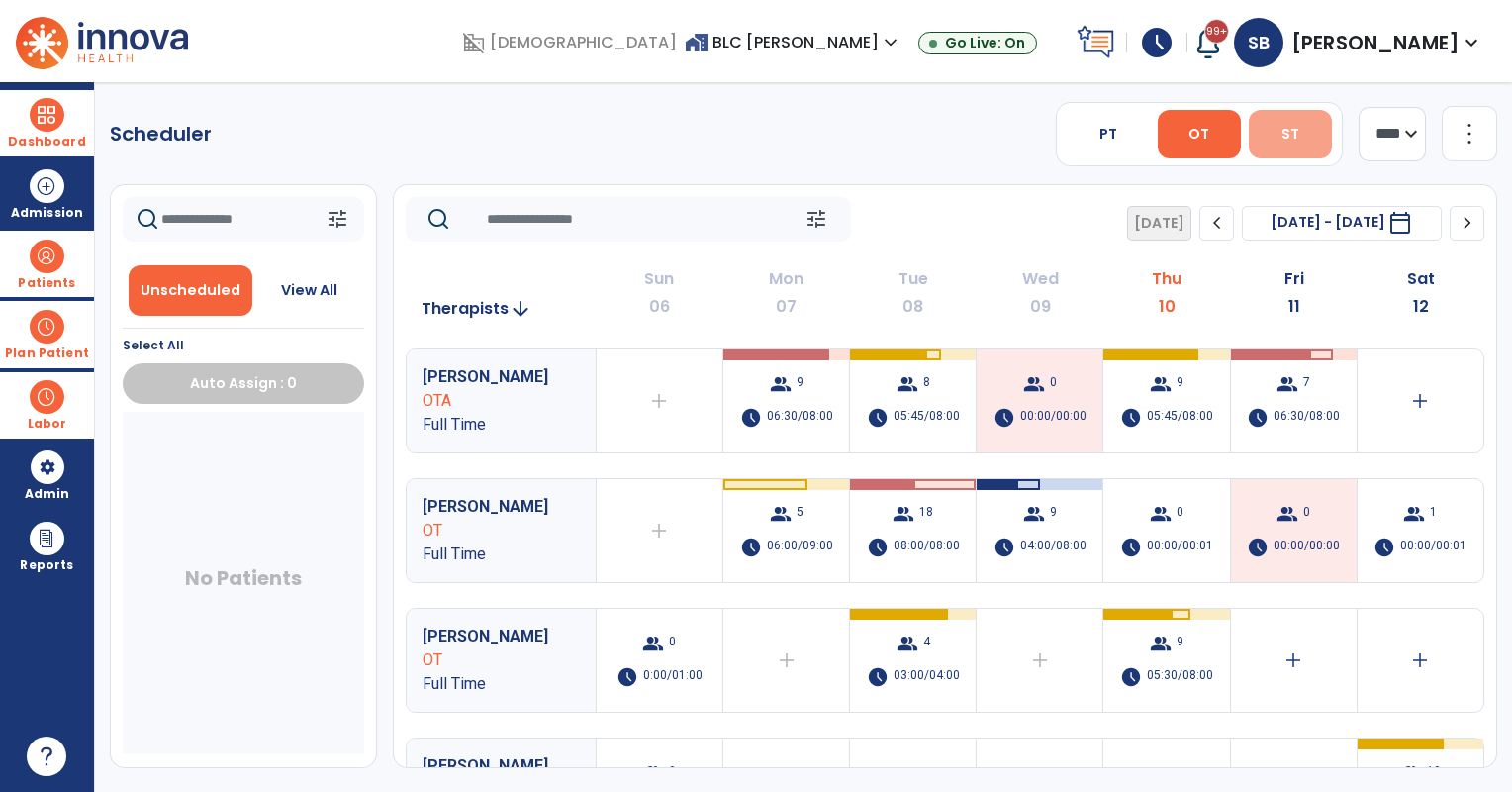 click on "ST" at bounding box center [1290, 134] 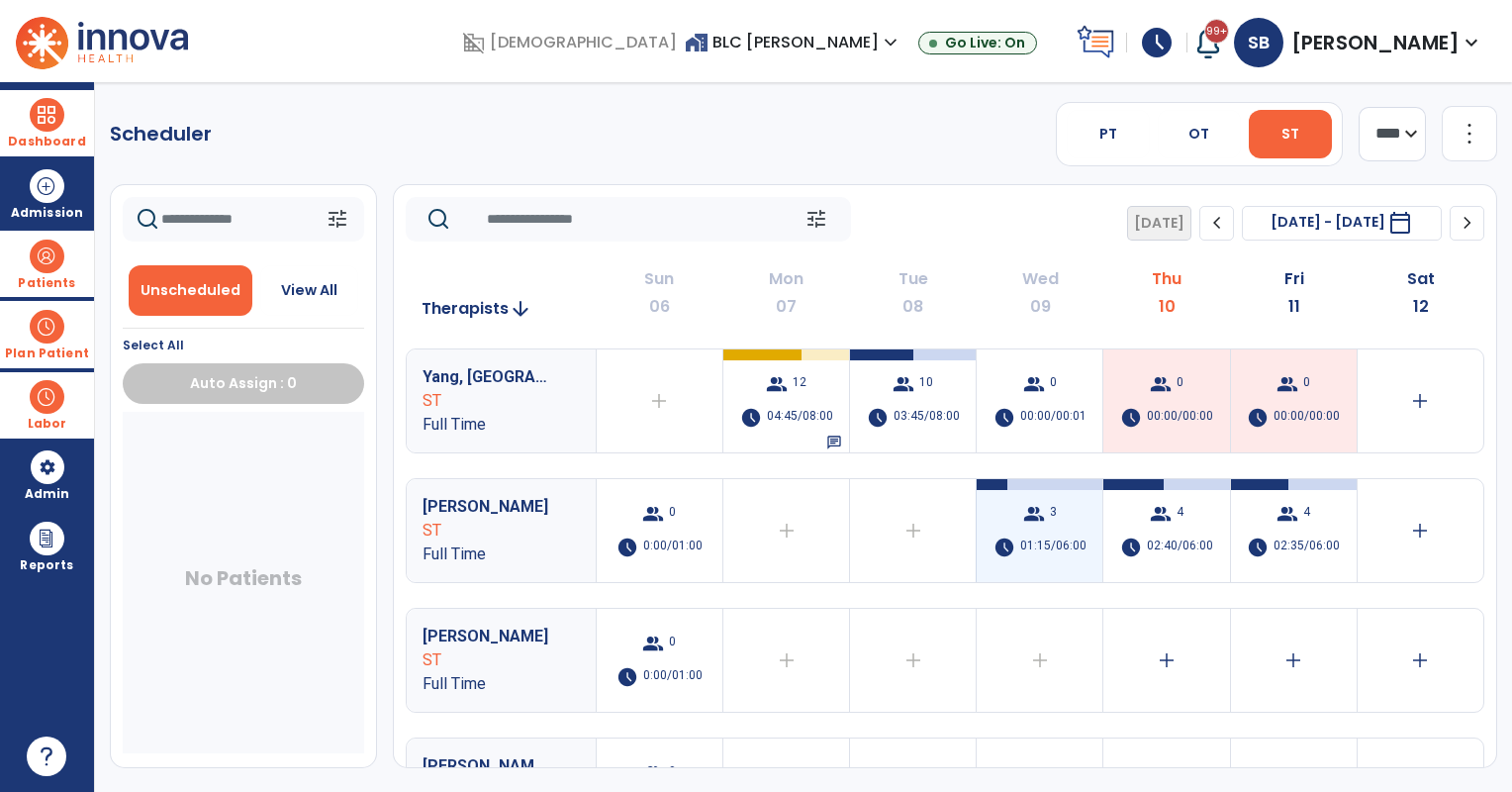 click on "group  3  schedule  01:15/06:00" at bounding box center [1039, 531] 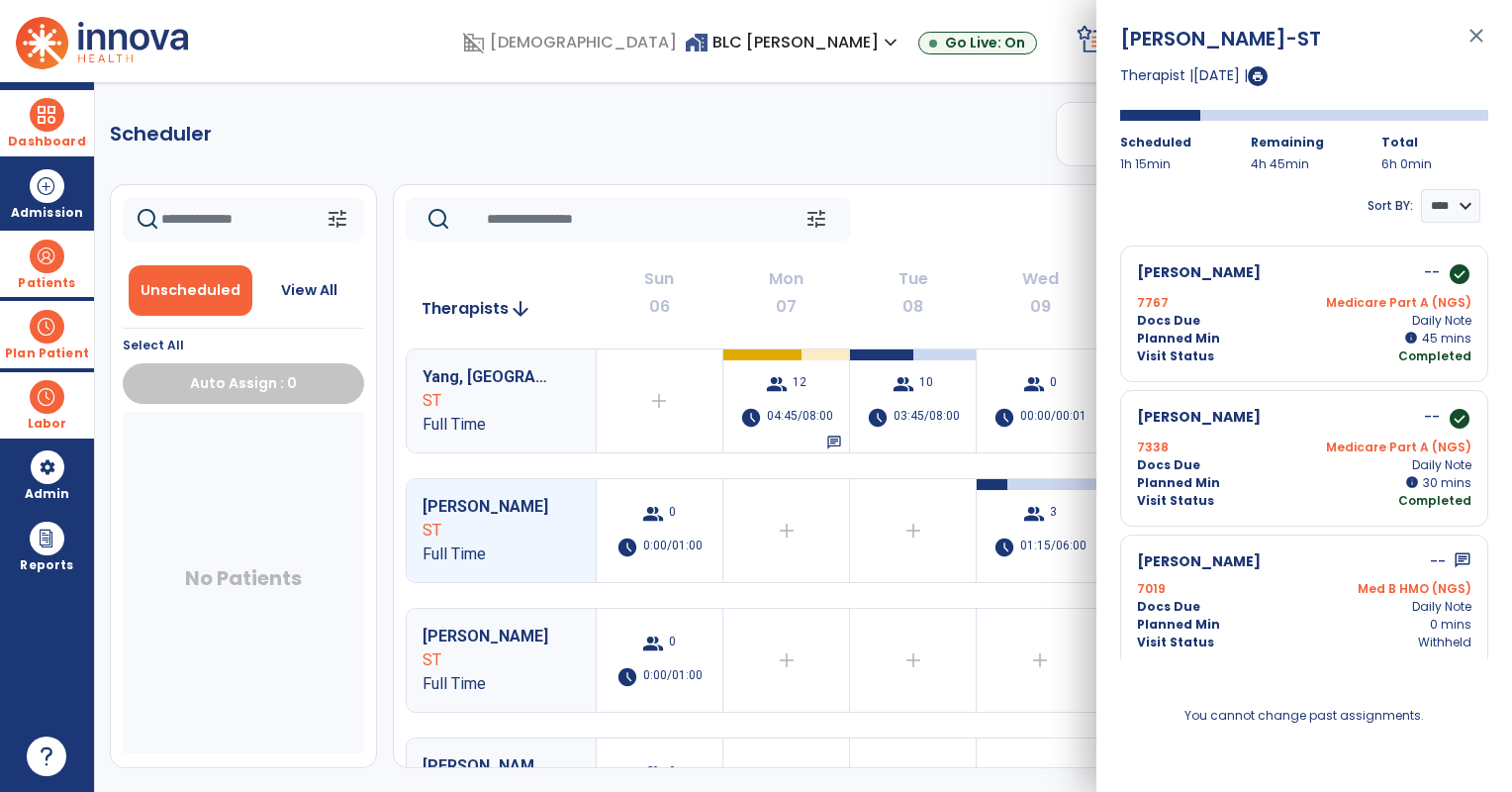 scroll, scrollTop: 0, scrollLeft: 0, axis: both 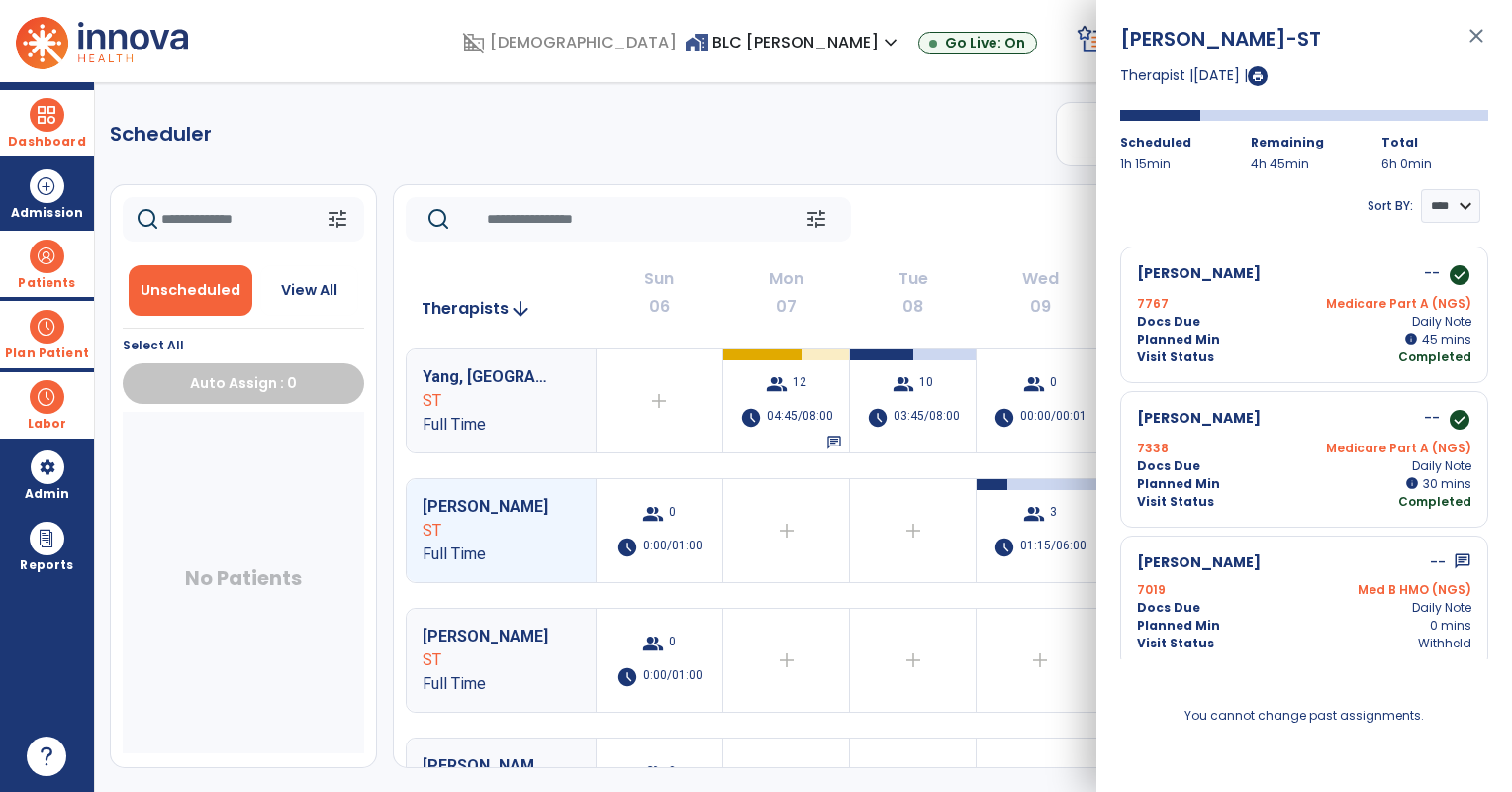 click on "tune   [DATE]  chevron_left [DATE] - [DATE]  *********  calendar_today  chevron_right" 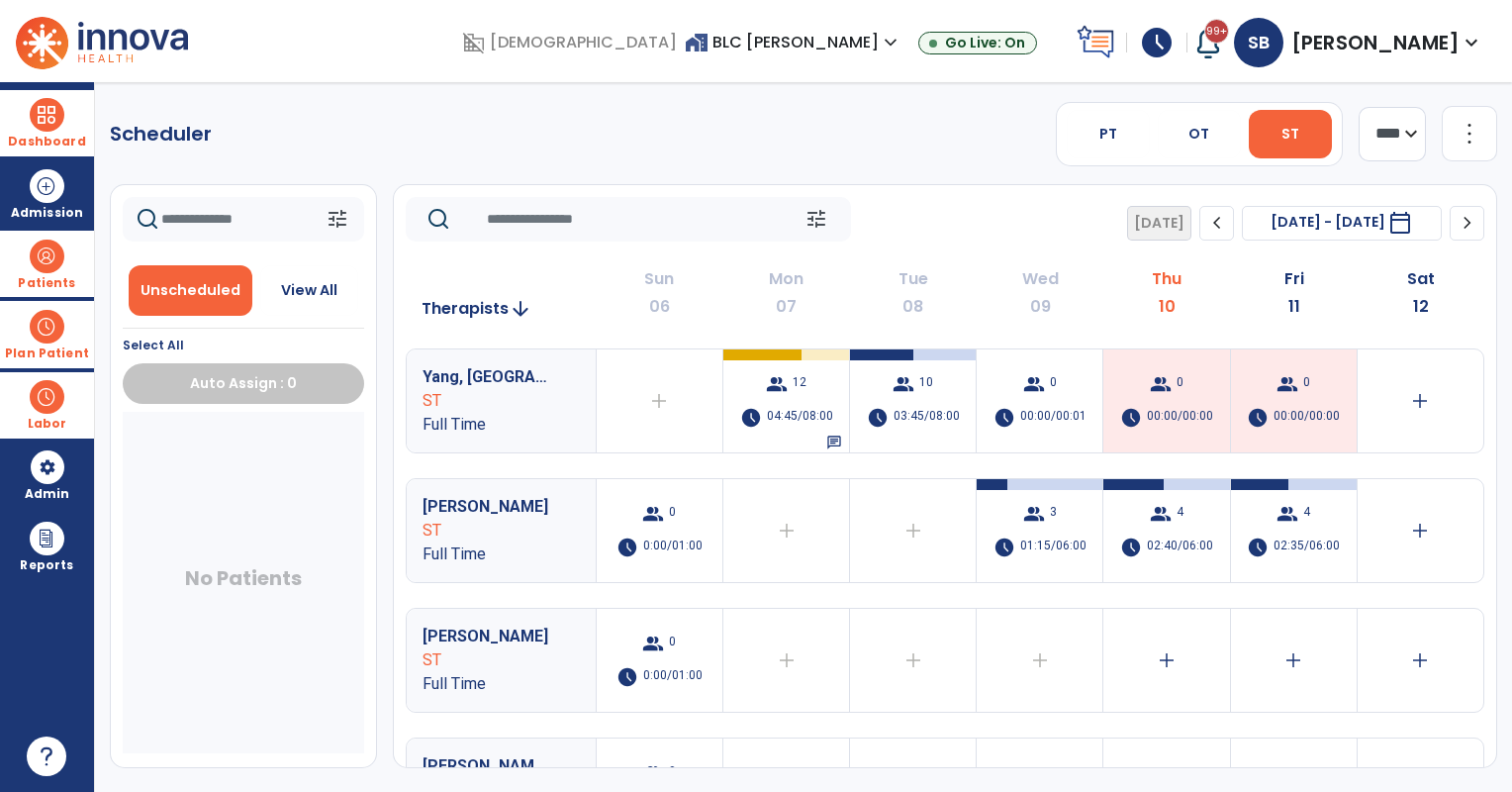 click on "Dashboard" at bounding box center (47, 123) 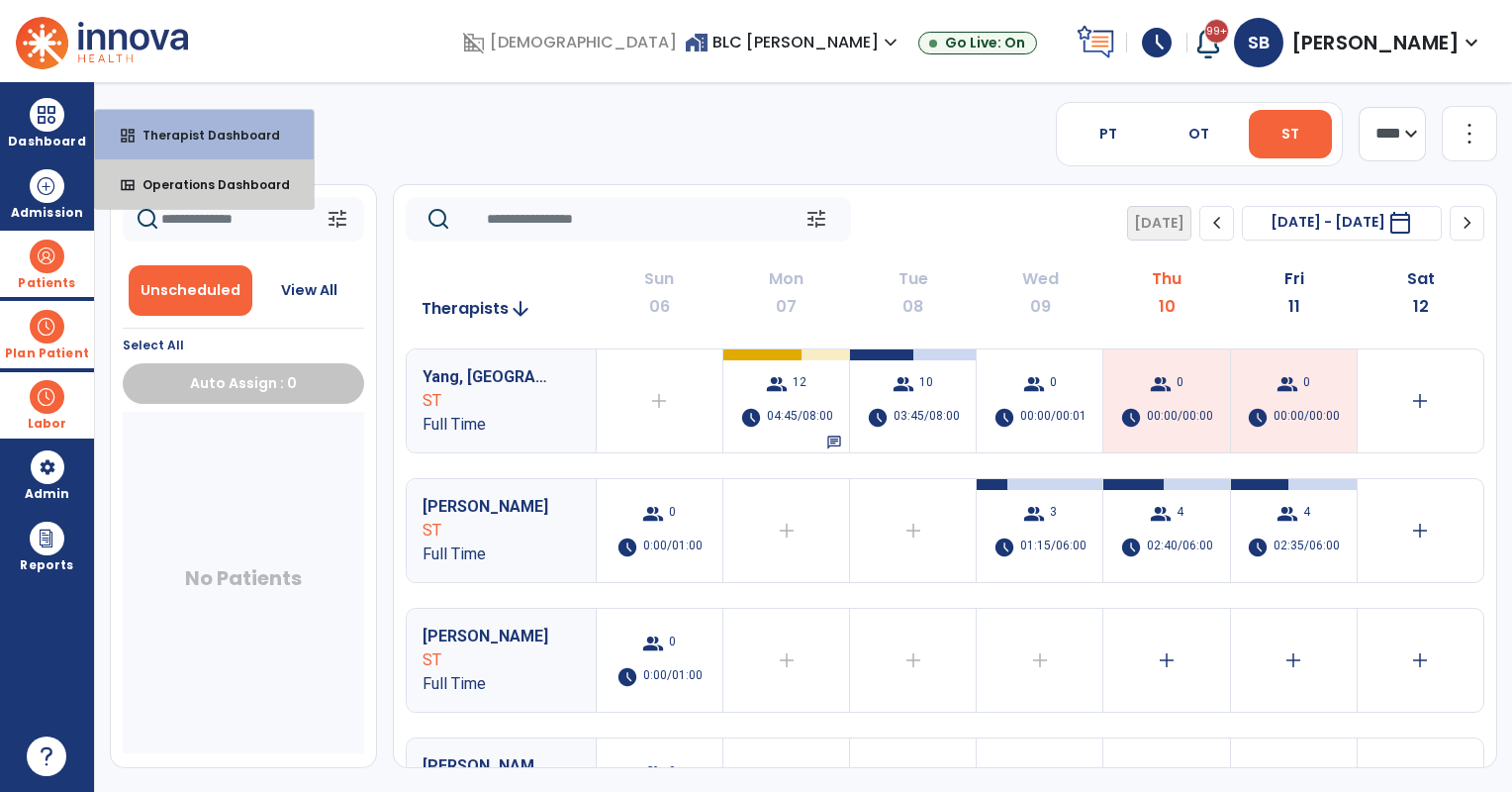 drag, startPoint x: 162, startPoint y: 187, endPoint x: 415, endPoint y: 5, distance: 311.6617 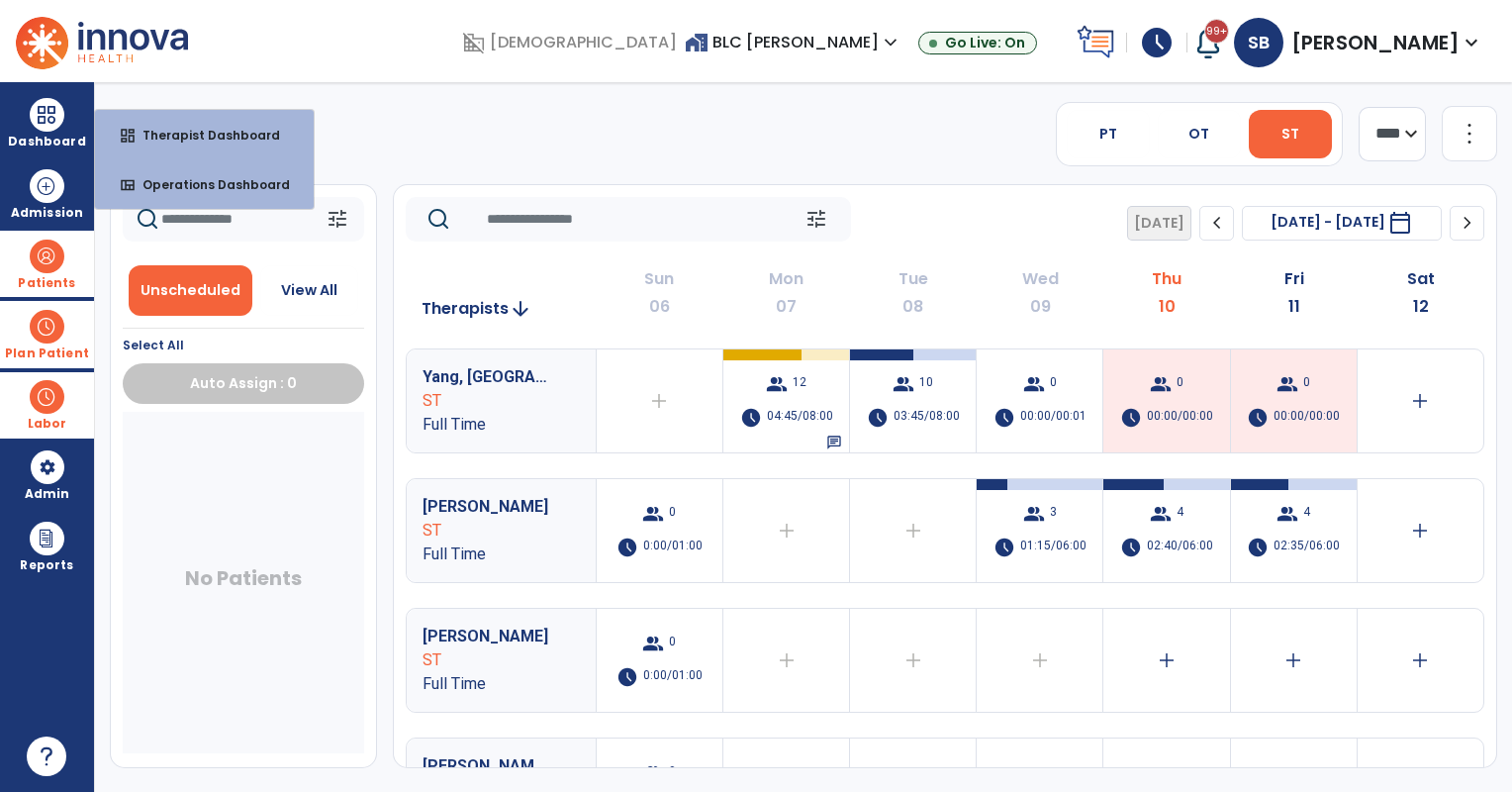 select on "***" 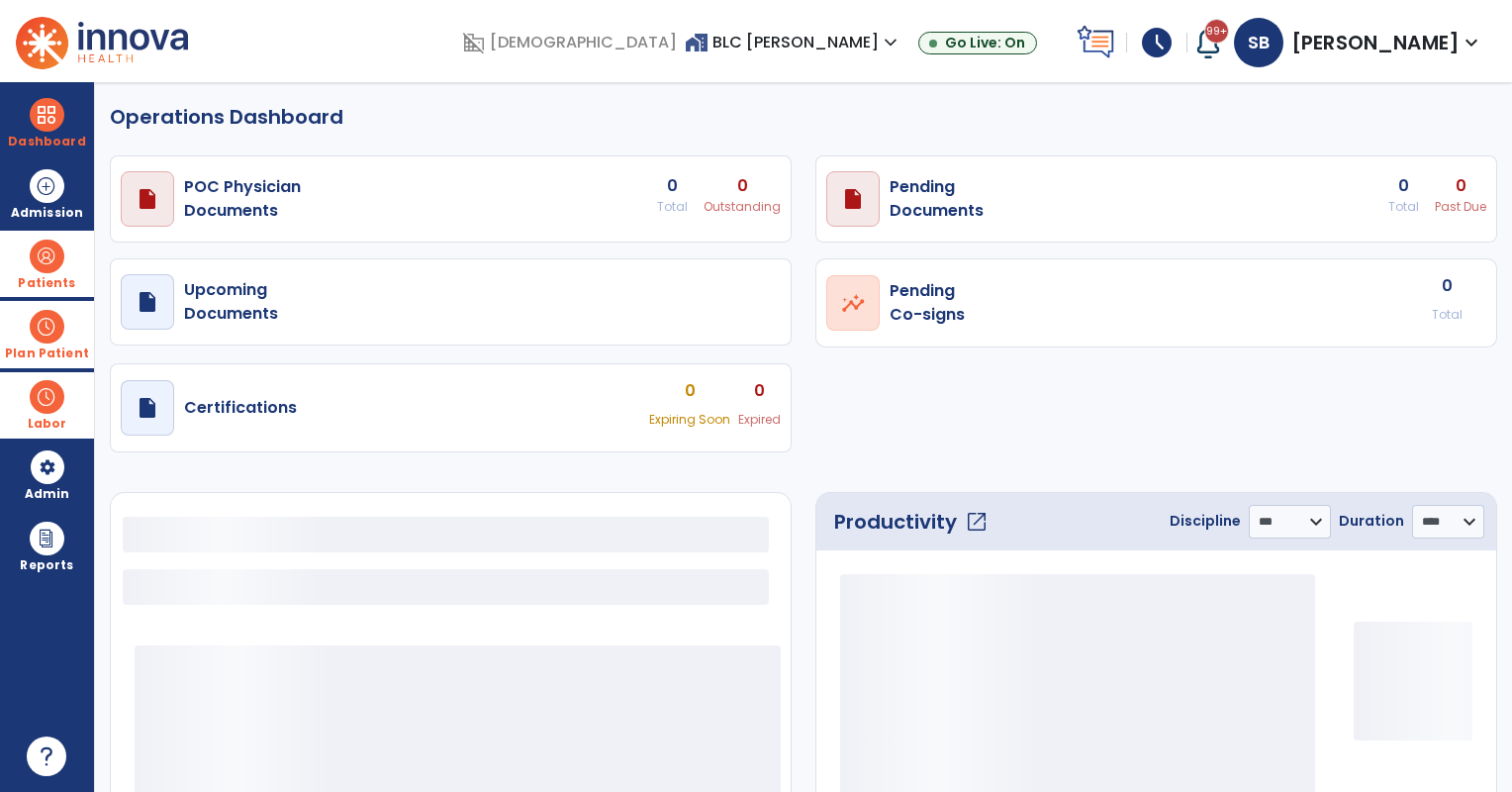 select on "***" 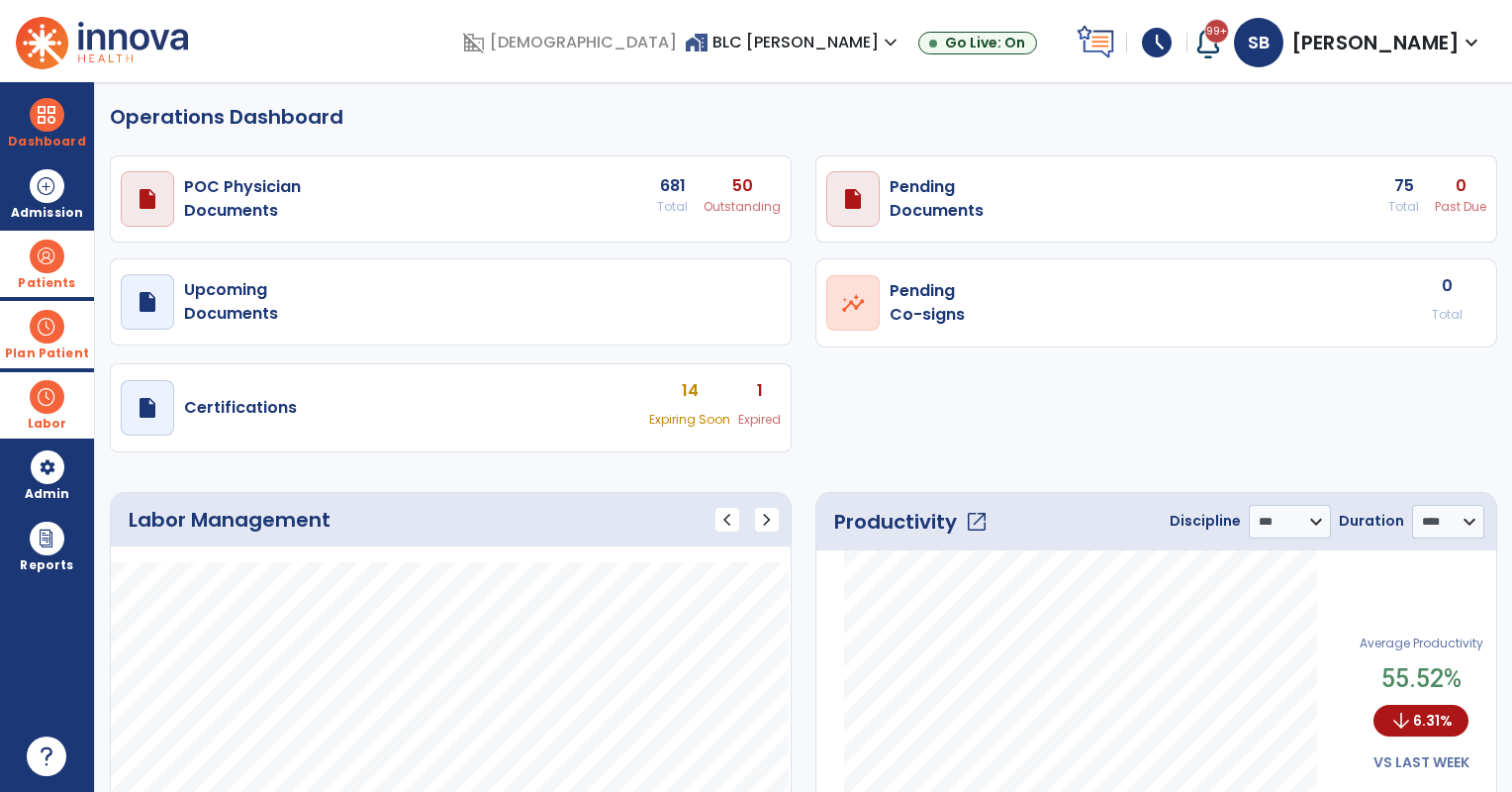 click on "Patients" at bounding box center (47, 263) 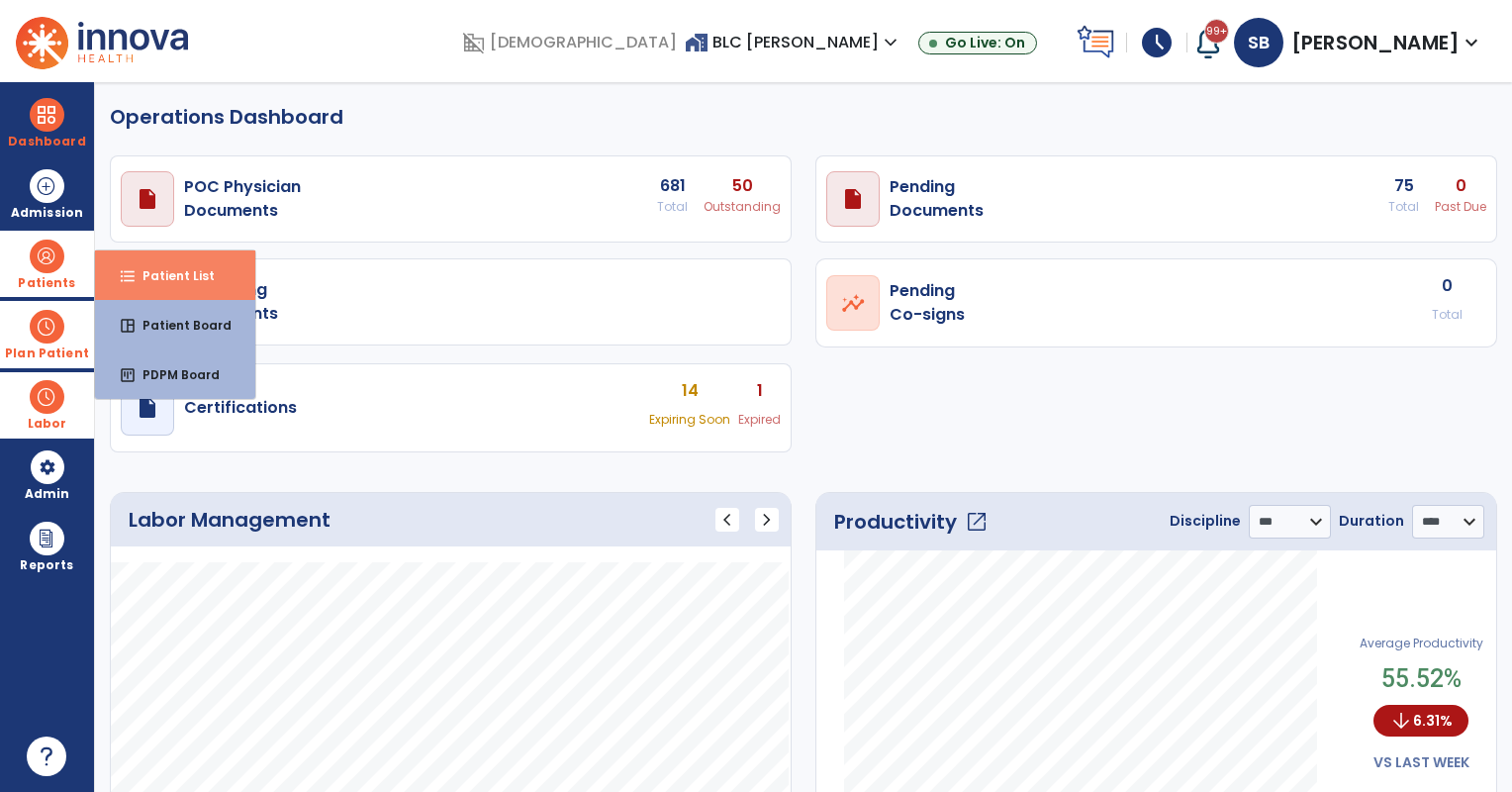click on "format_list_bulleted  Patient List" at bounding box center (175, 275) 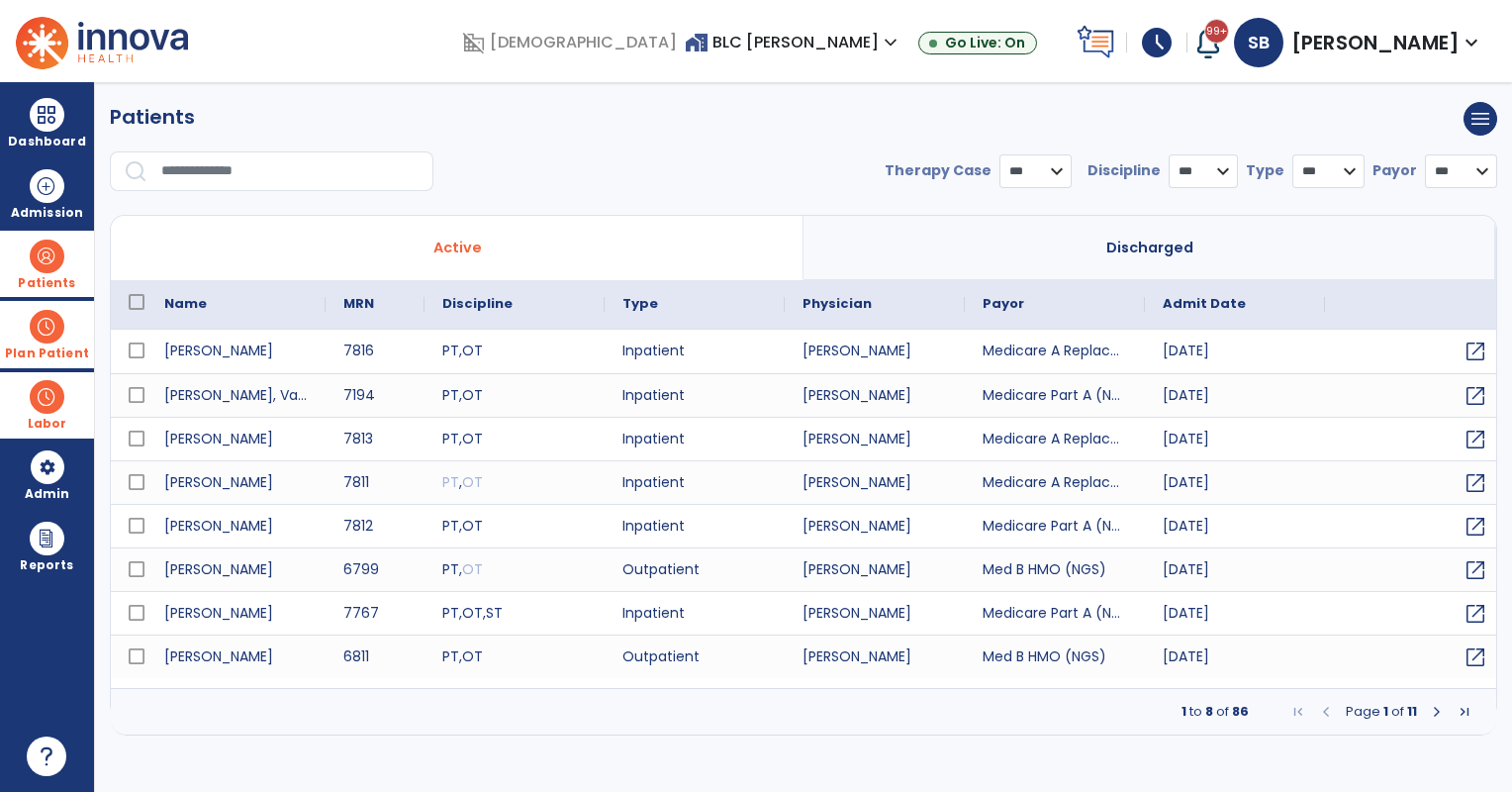 select on "***" 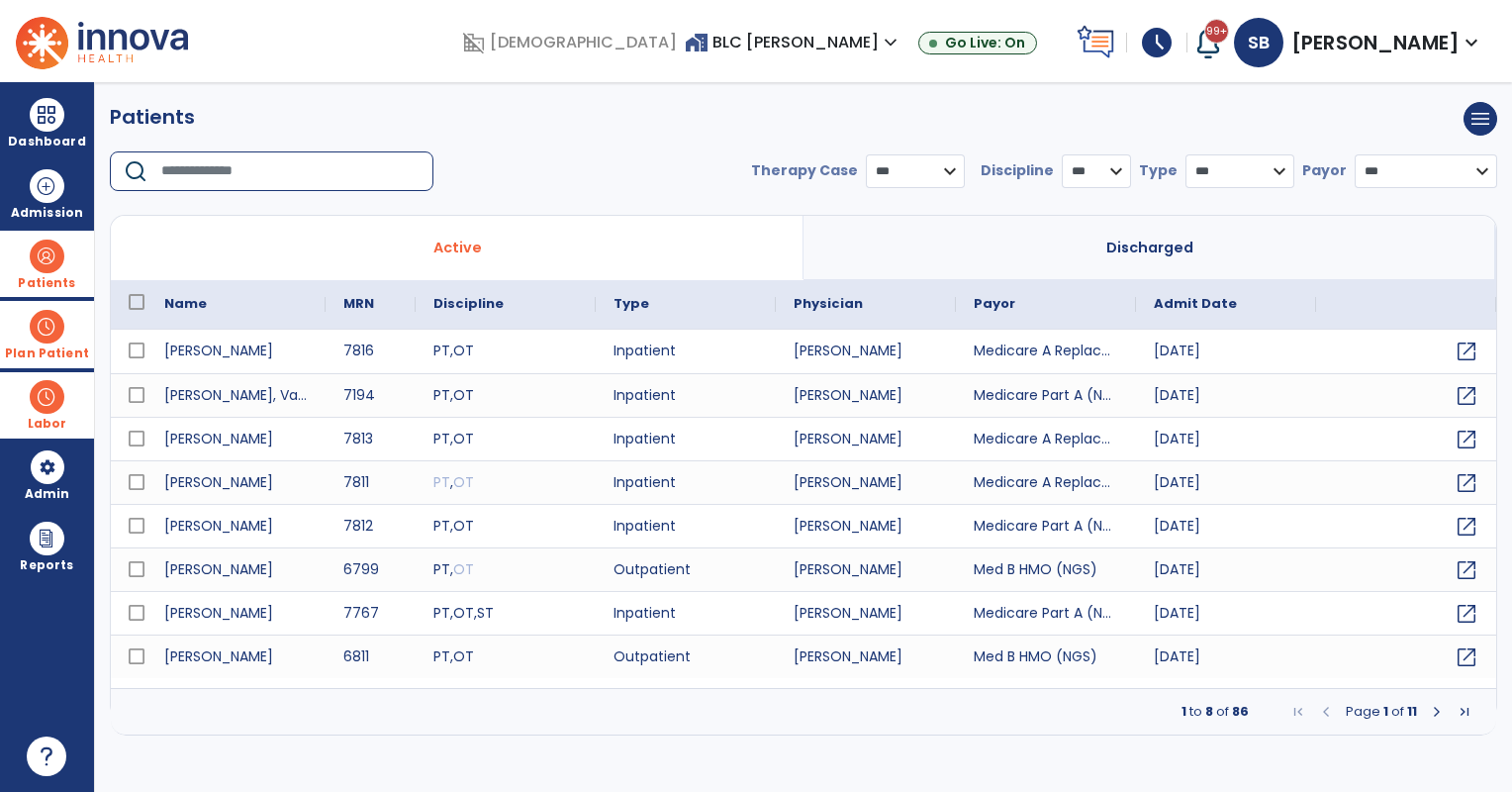 click at bounding box center (290, 171) 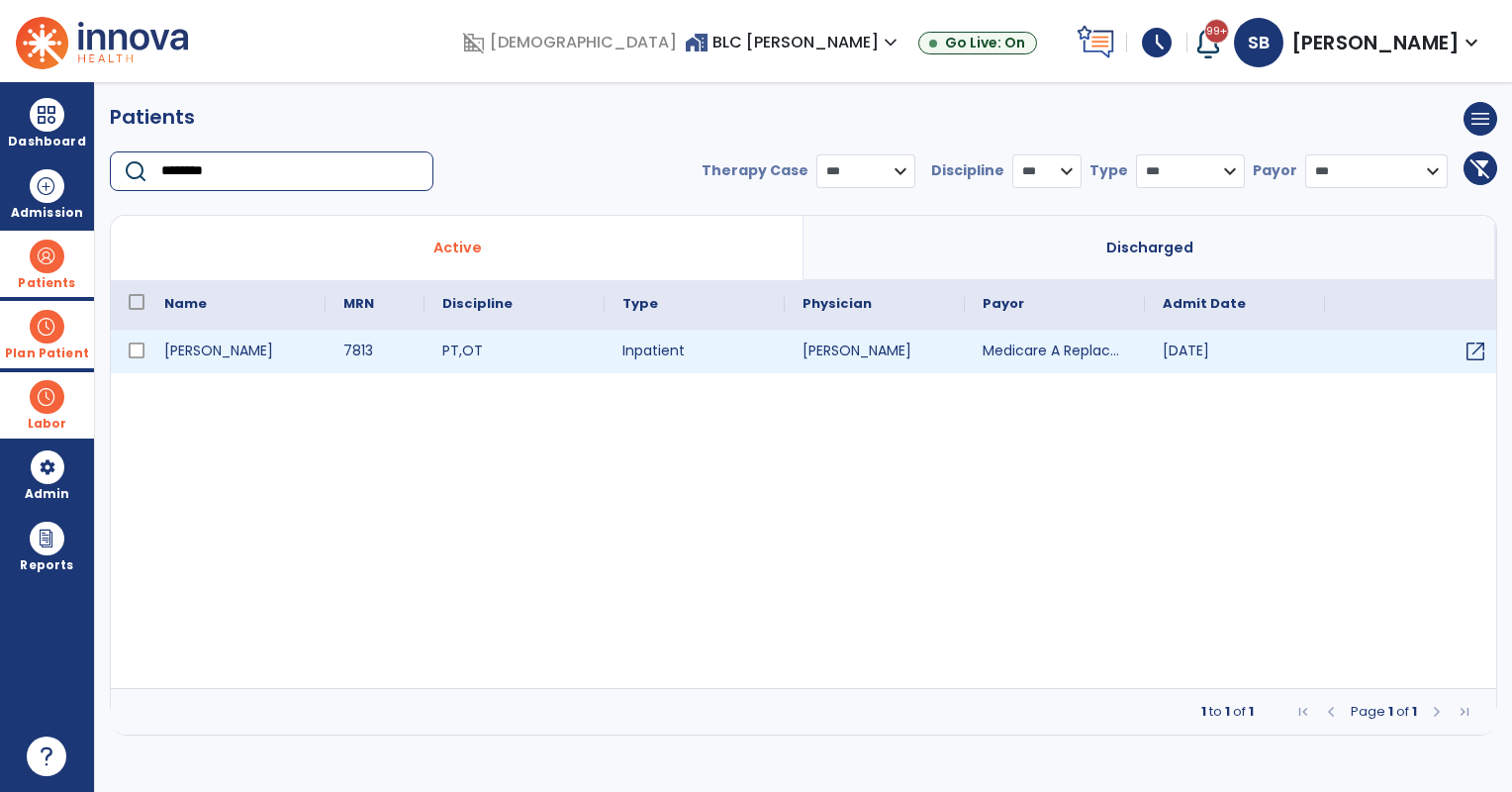 type on "********" 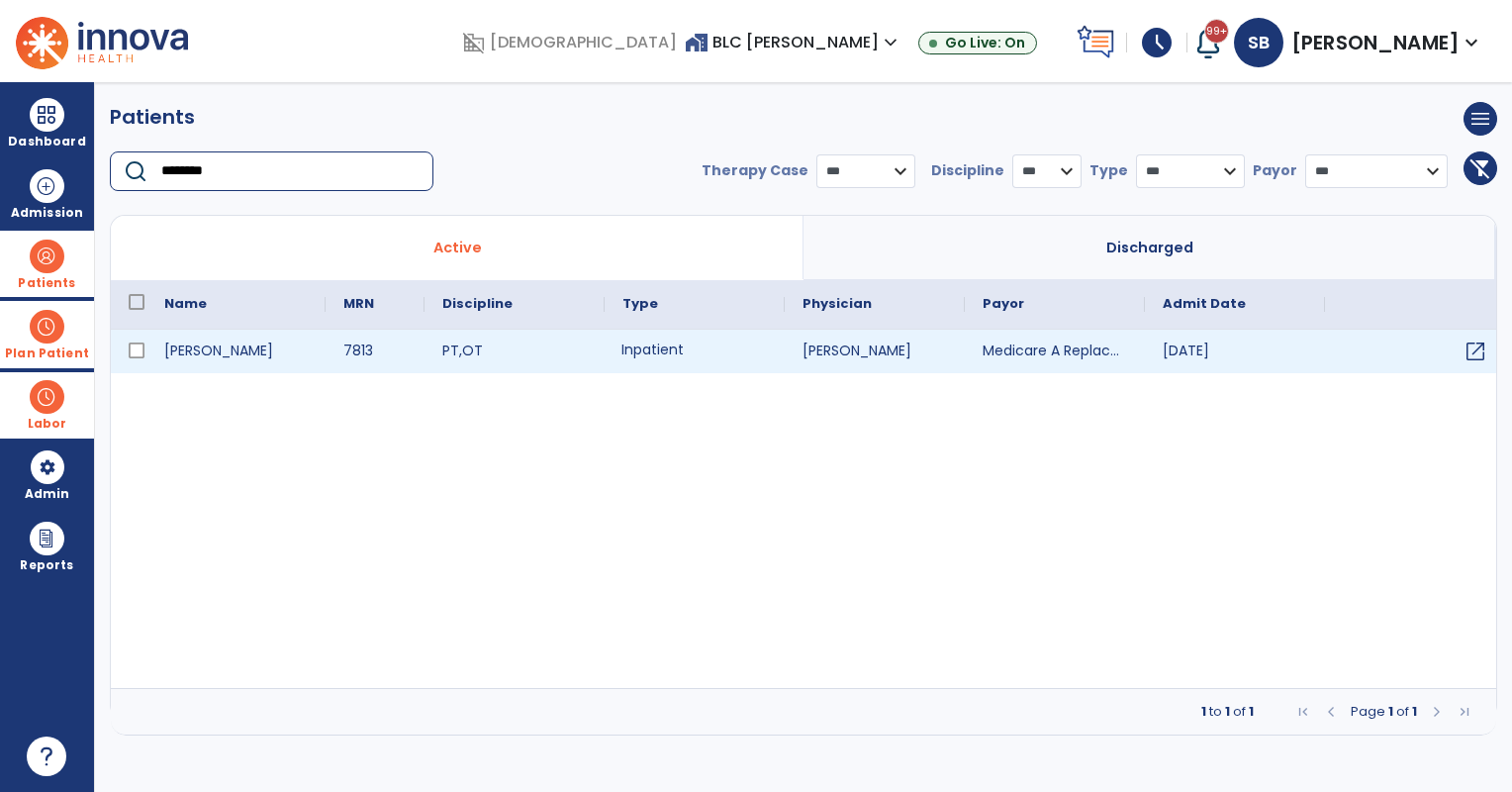 click on "Inpatient" at bounding box center [695, 351] 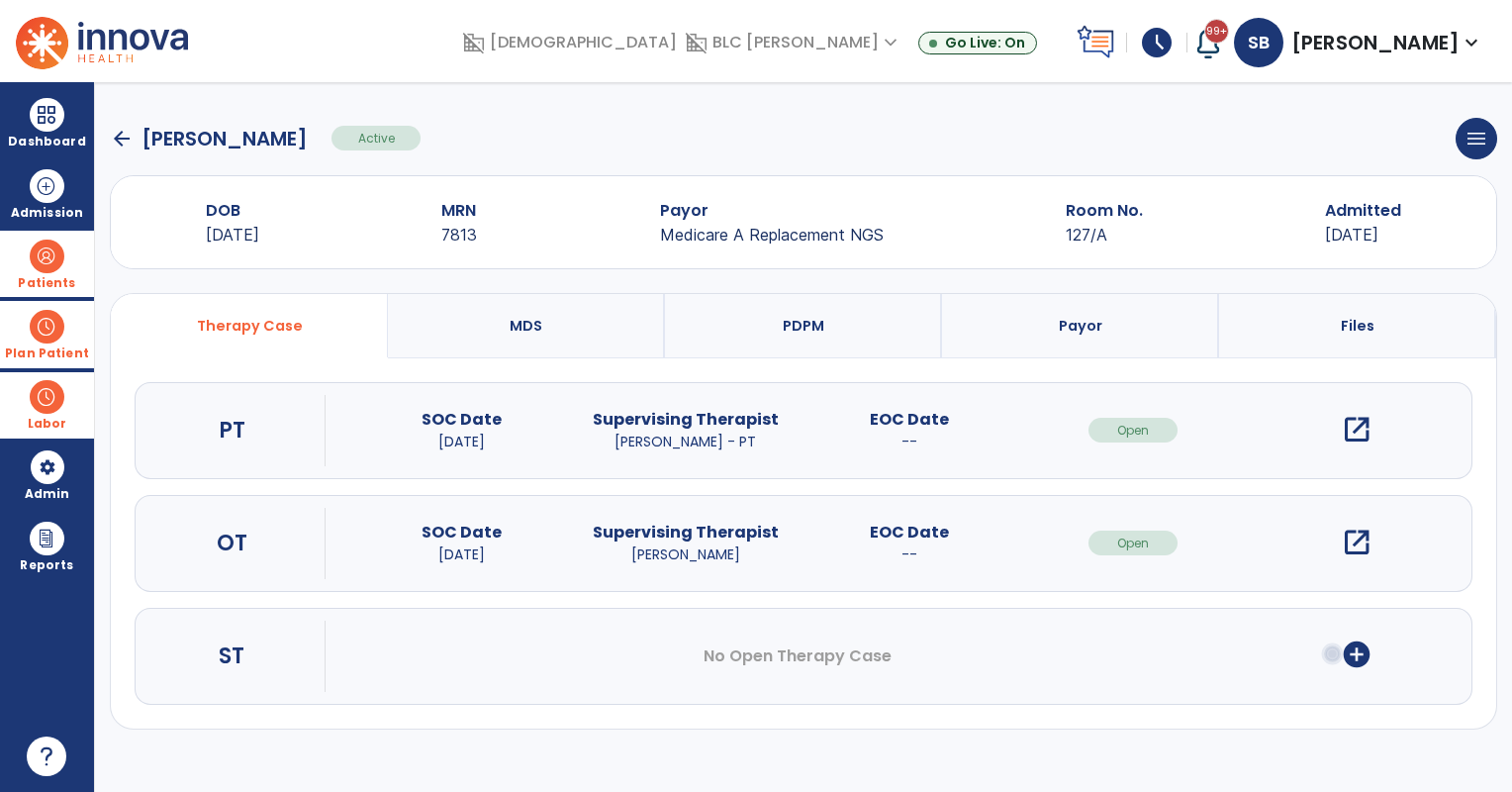 click on "open_in_new" at bounding box center [1357, 430] 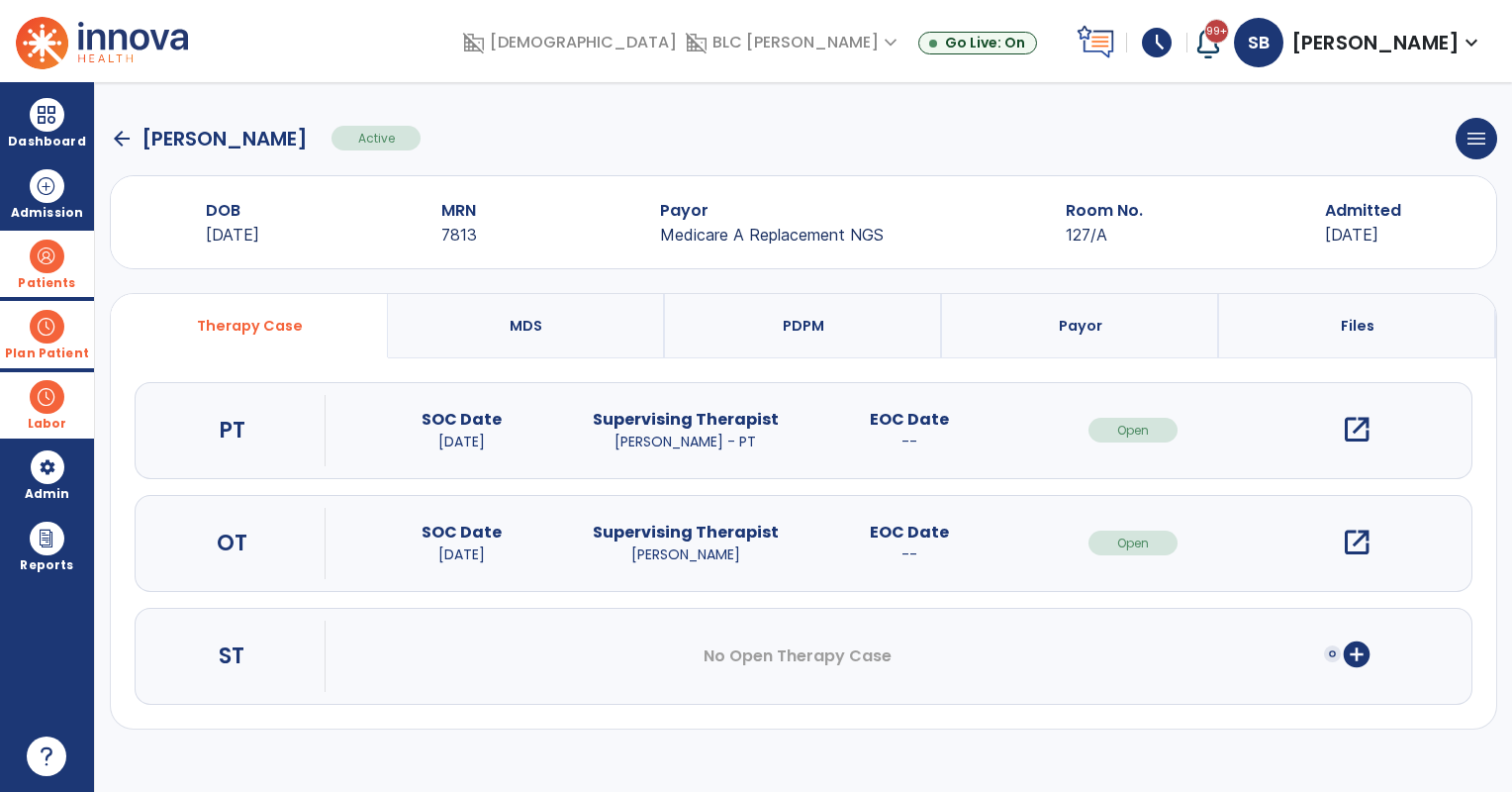 click on "open_in_new" at bounding box center (1357, 430) 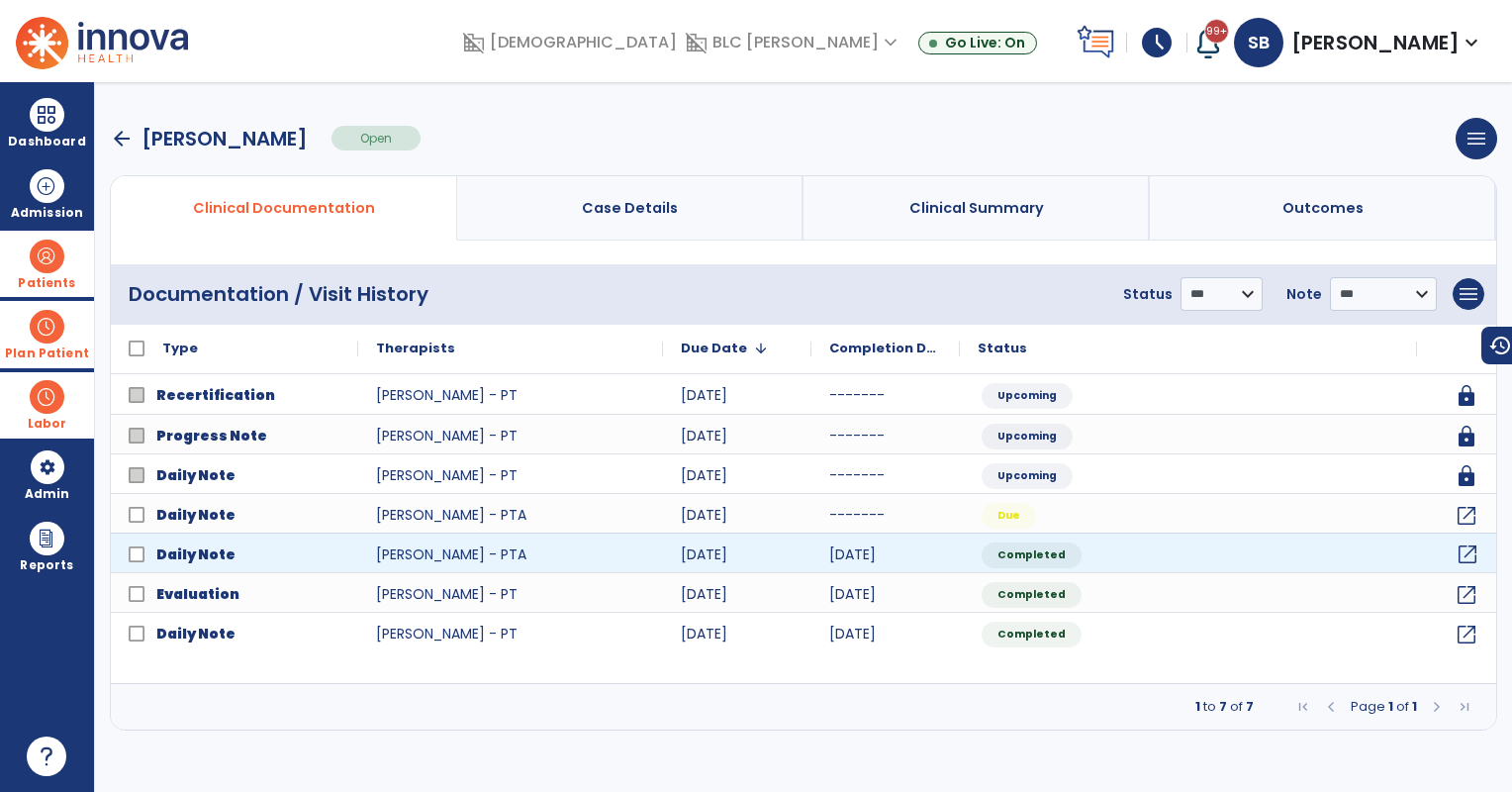 click on "open_in_new" 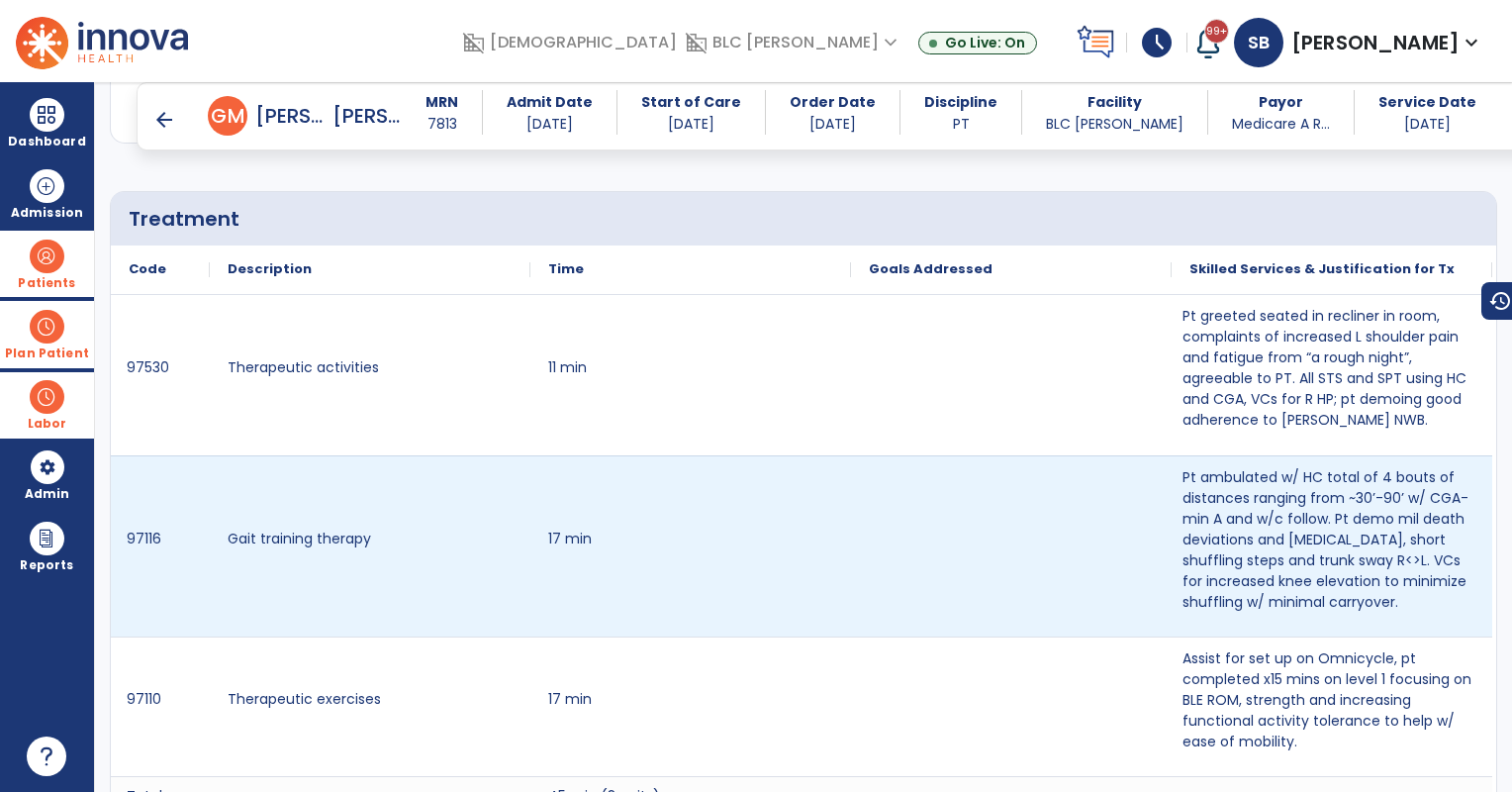 scroll, scrollTop: 1980, scrollLeft: 0, axis: vertical 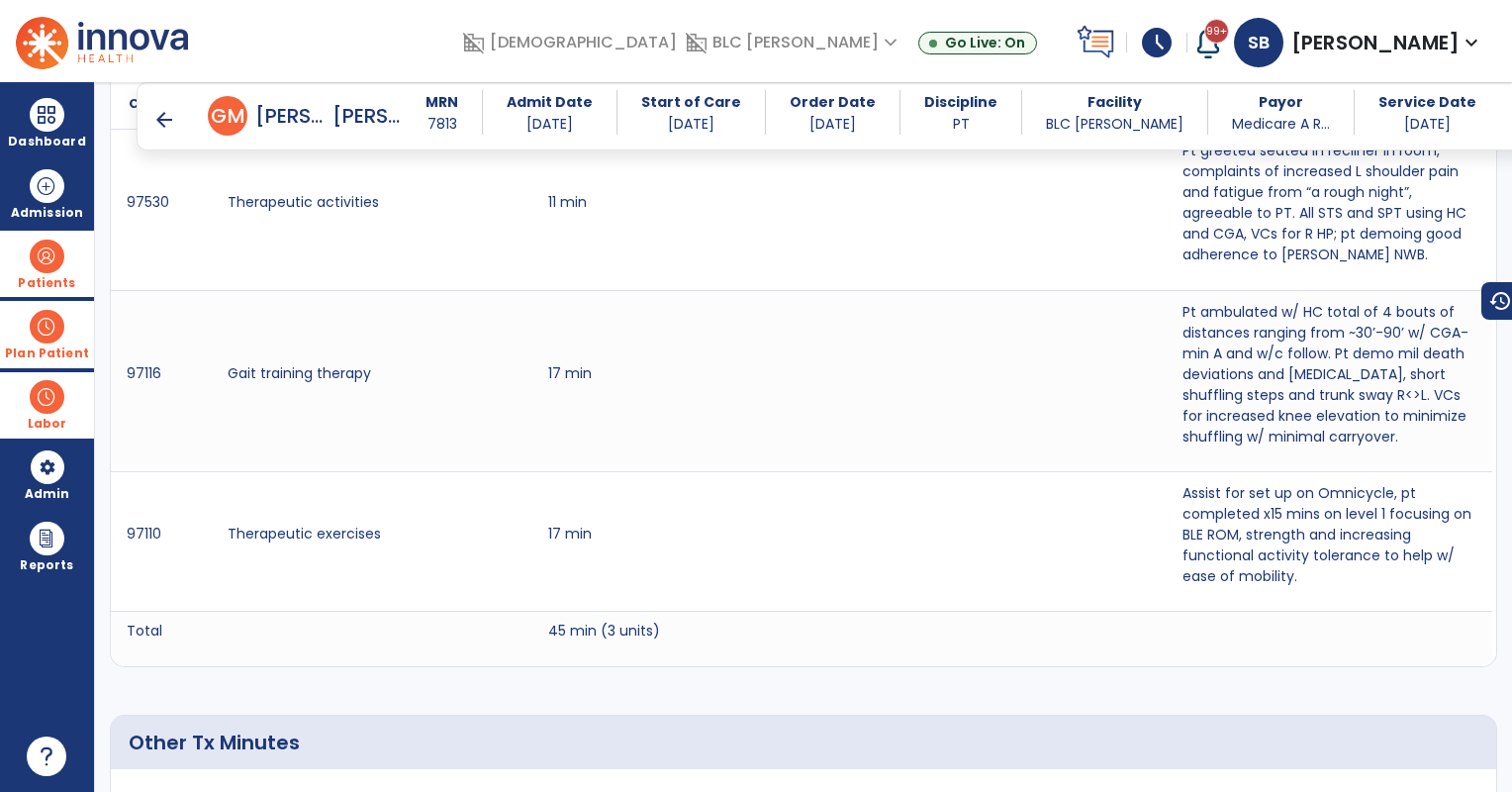 click on "arrow_back" at bounding box center [164, 120] 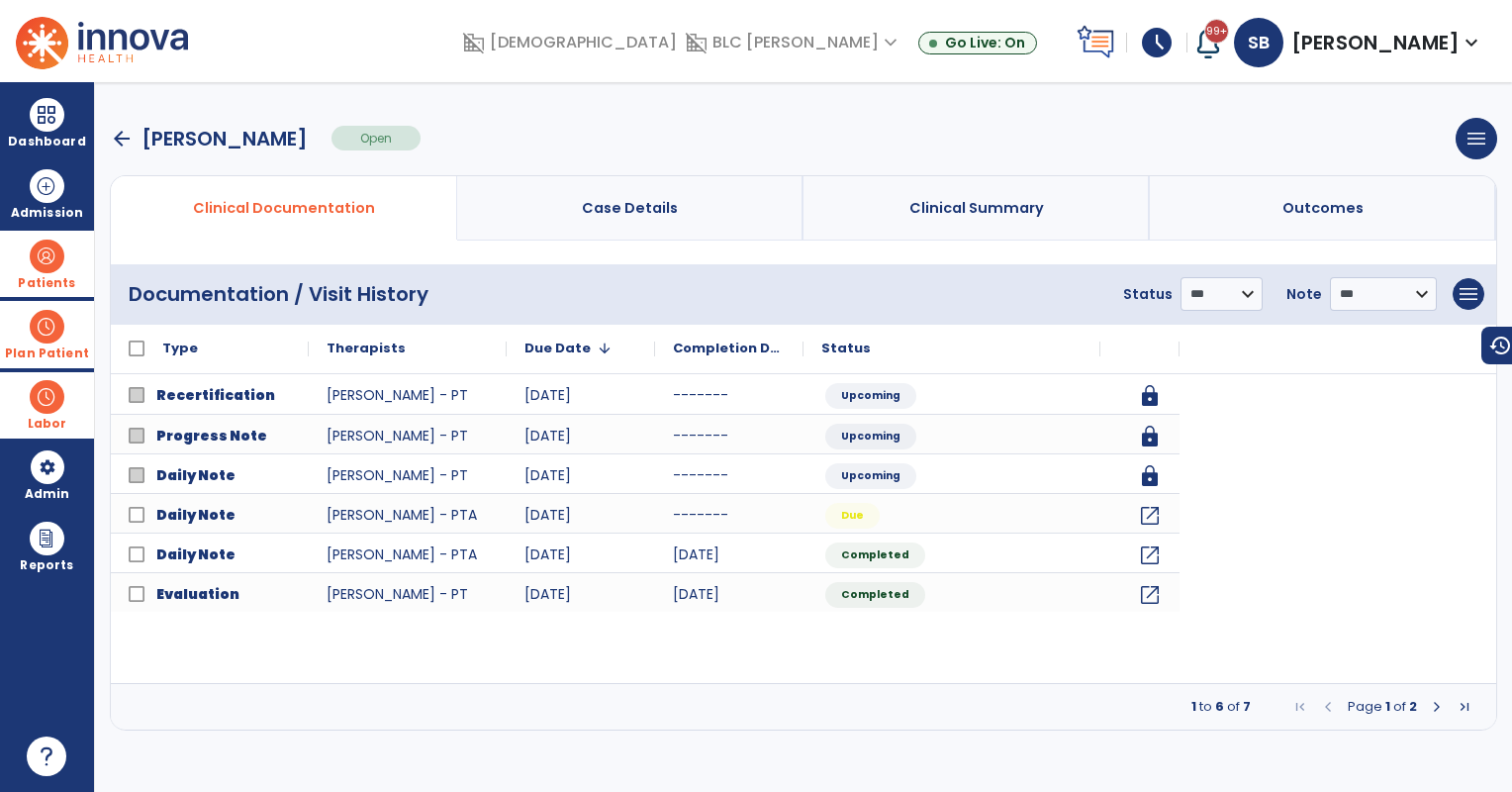 scroll, scrollTop: 0, scrollLeft: 0, axis: both 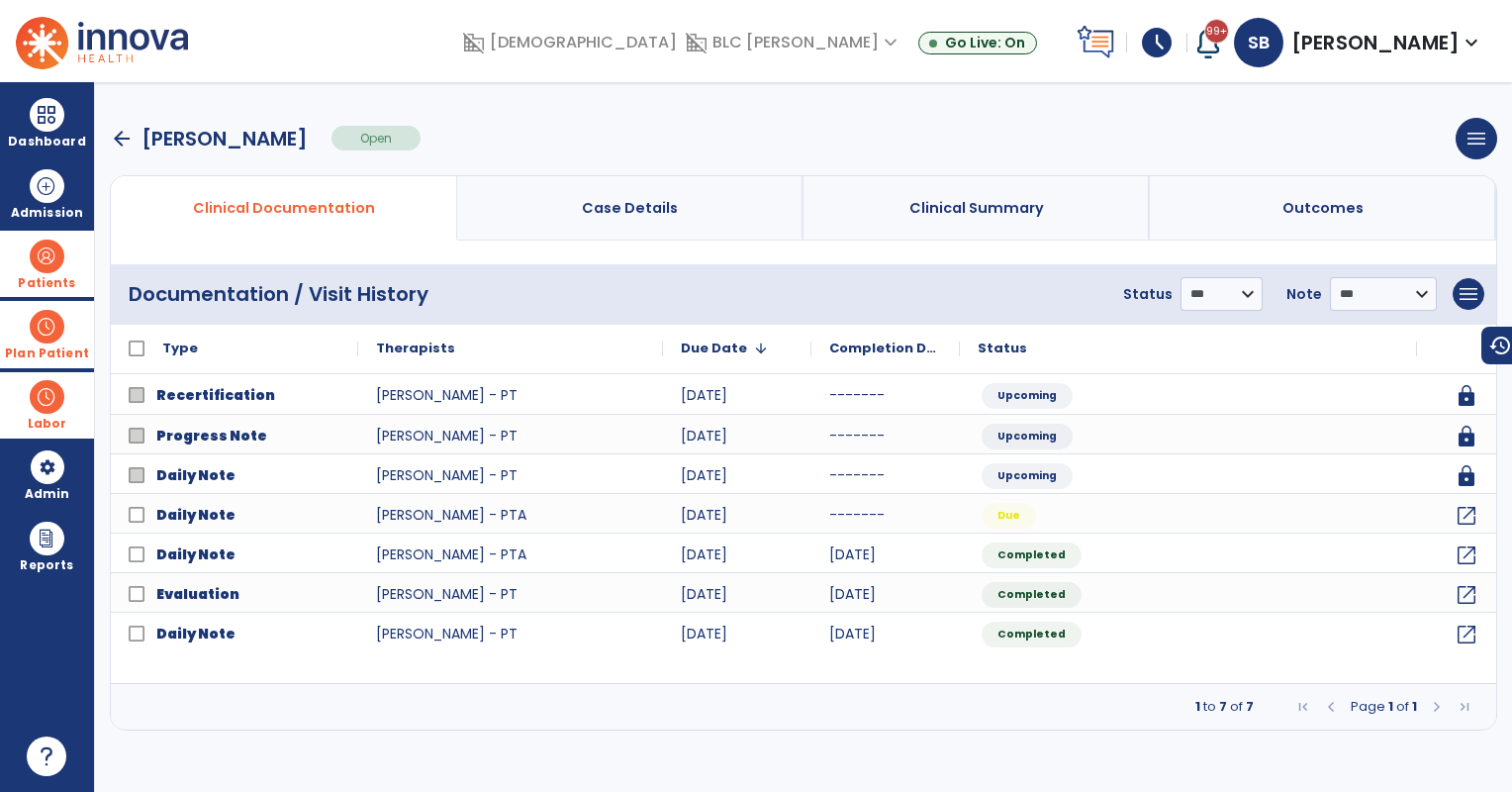 click on "arrow_back" at bounding box center [122, 139] 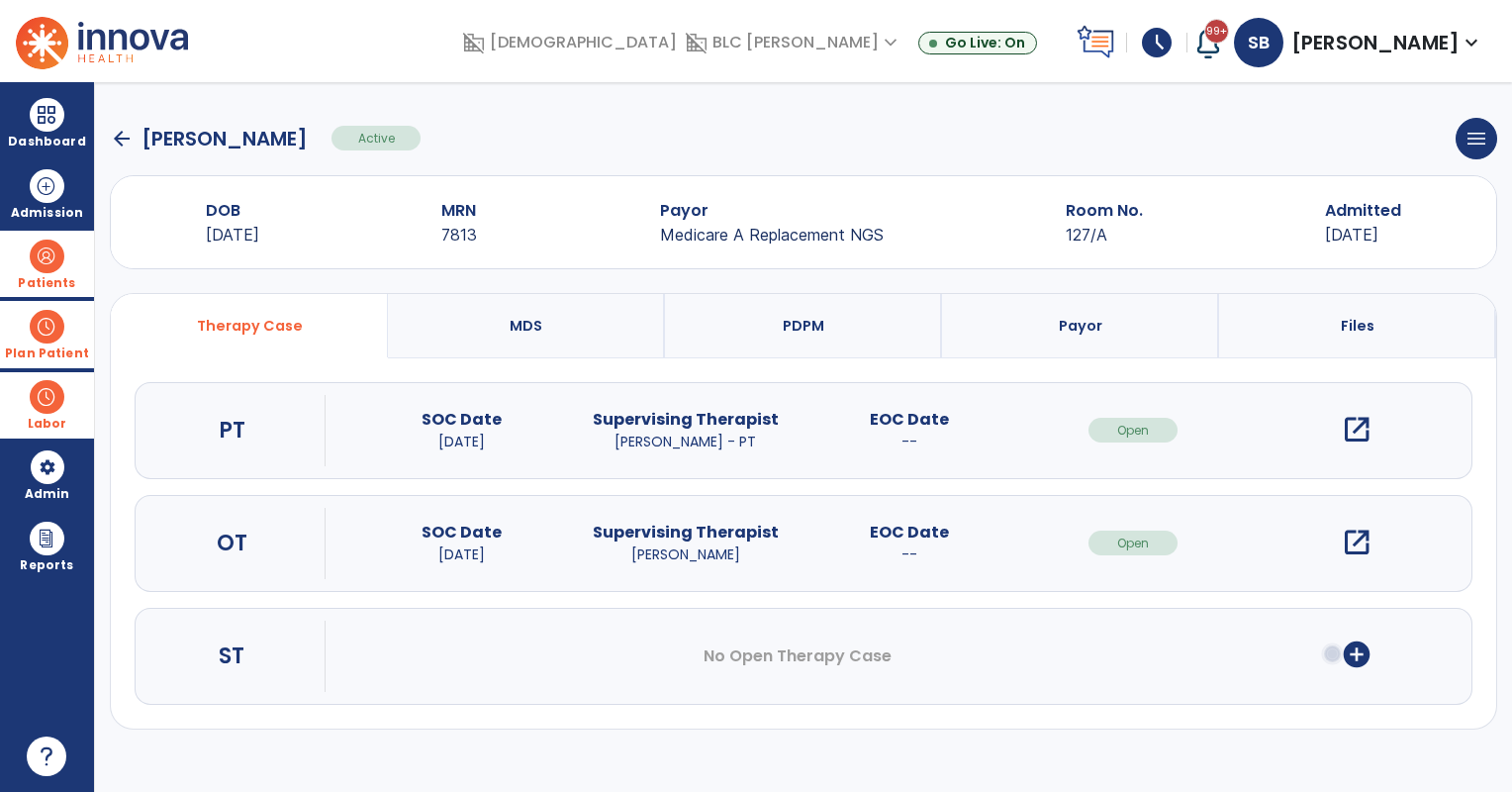 click on "open_in_new" at bounding box center [1357, 543] 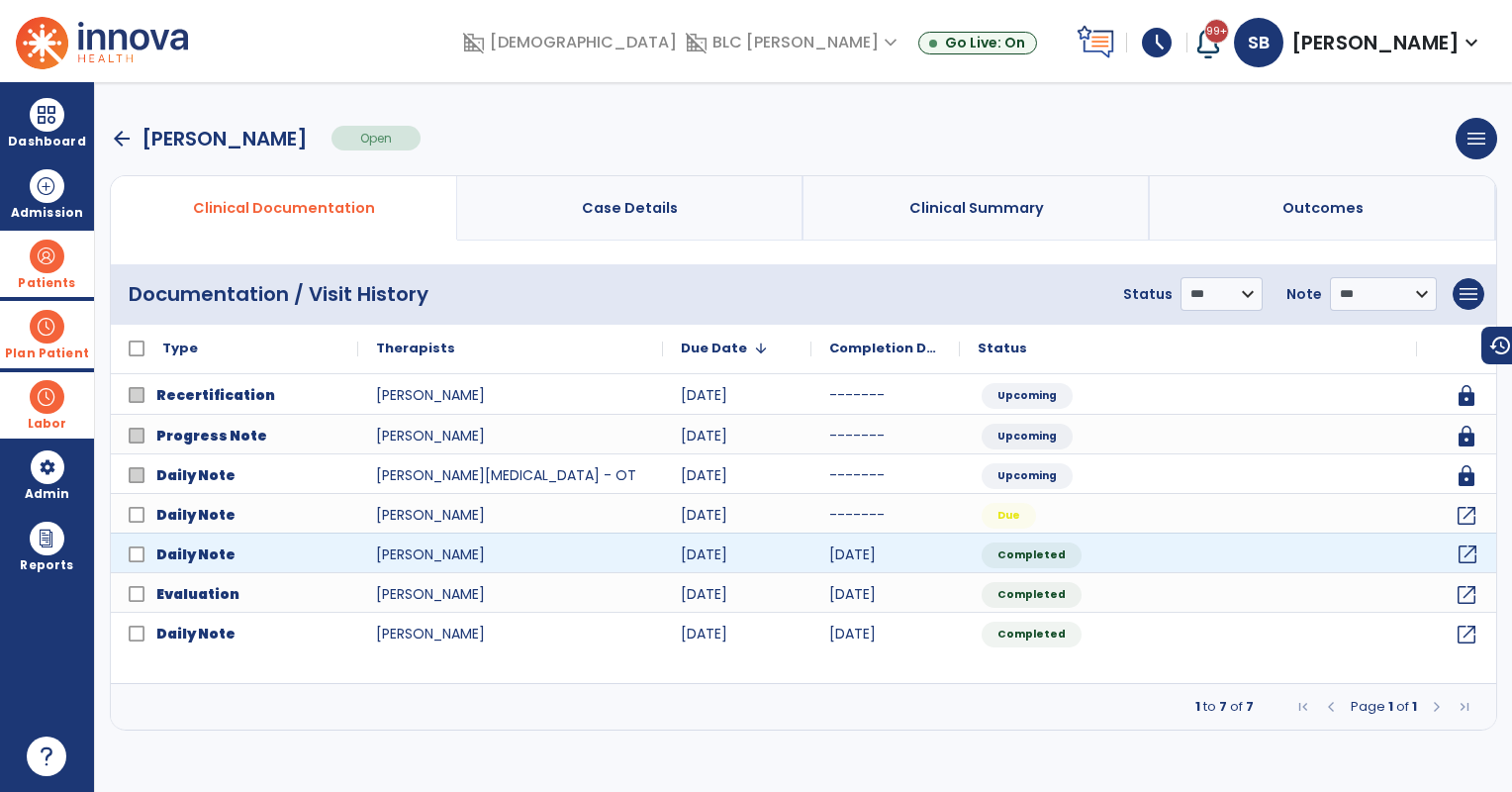 click on "open_in_new" 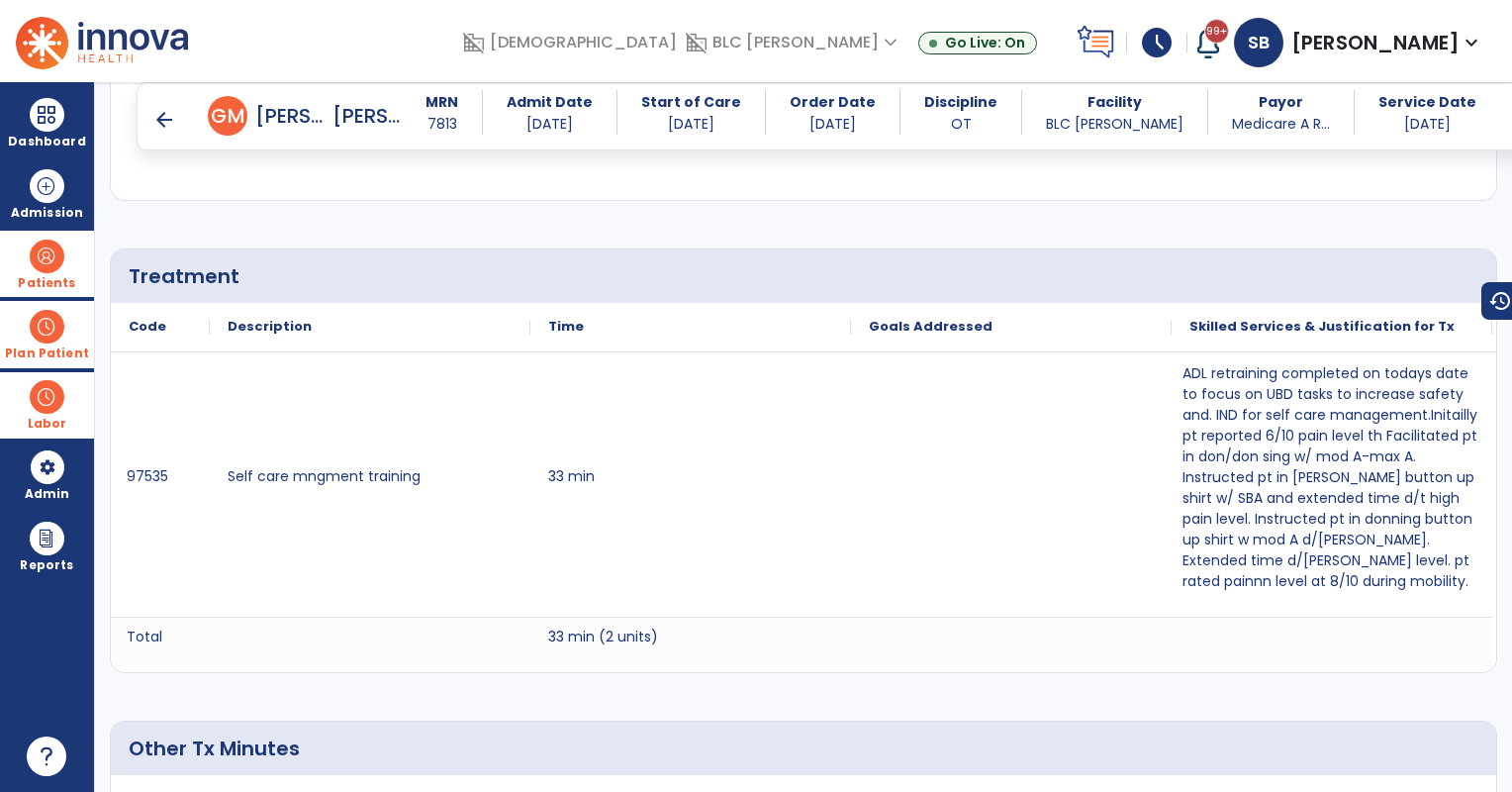 scroll, scrollTop: 1980, scrollLeft: 0, axis: vertical 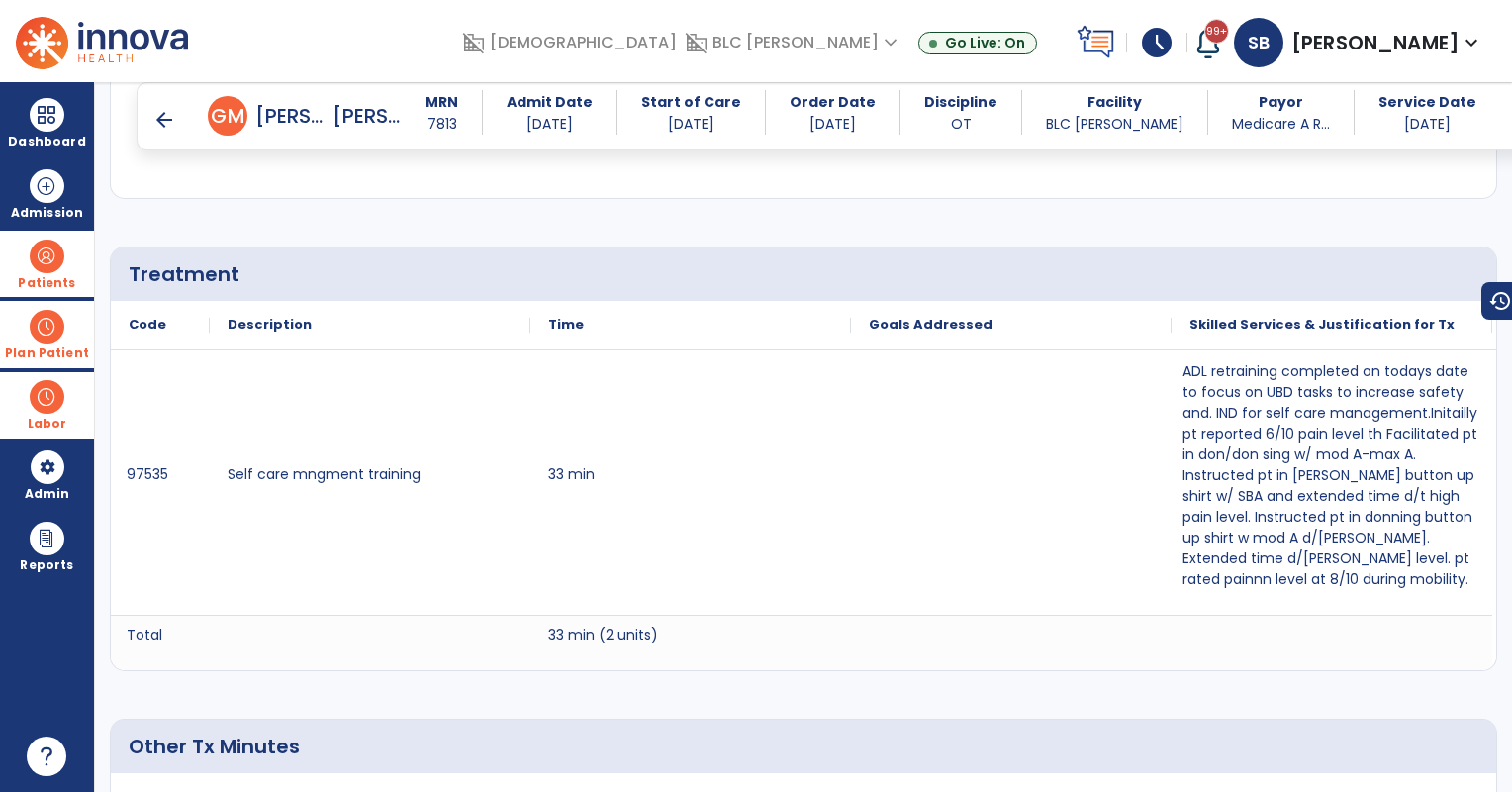 click on "arrow_back" at bounding box center [164, 120] 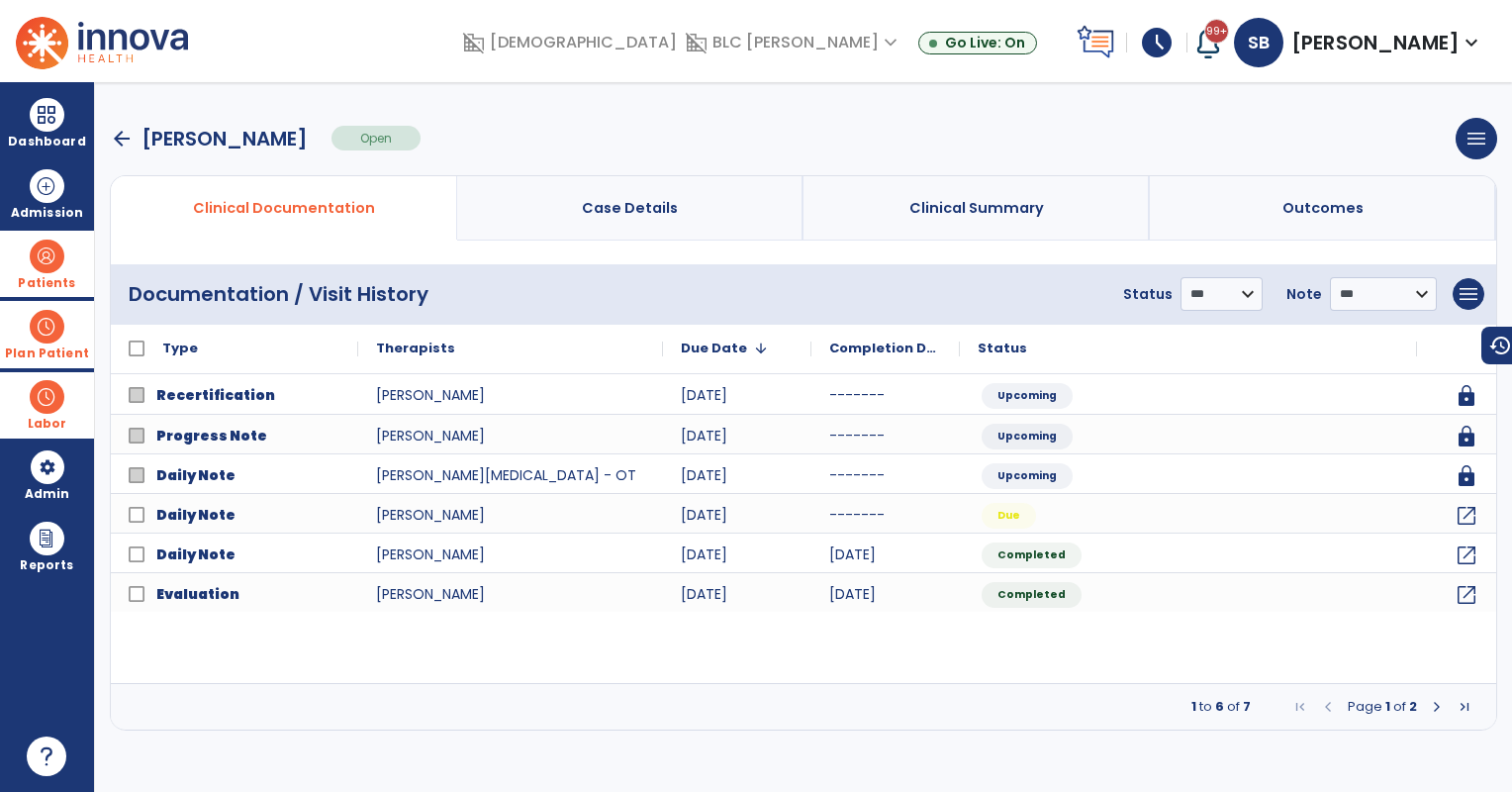 scroll, scrollTop: 0, scrollLeft: 0, axis: both 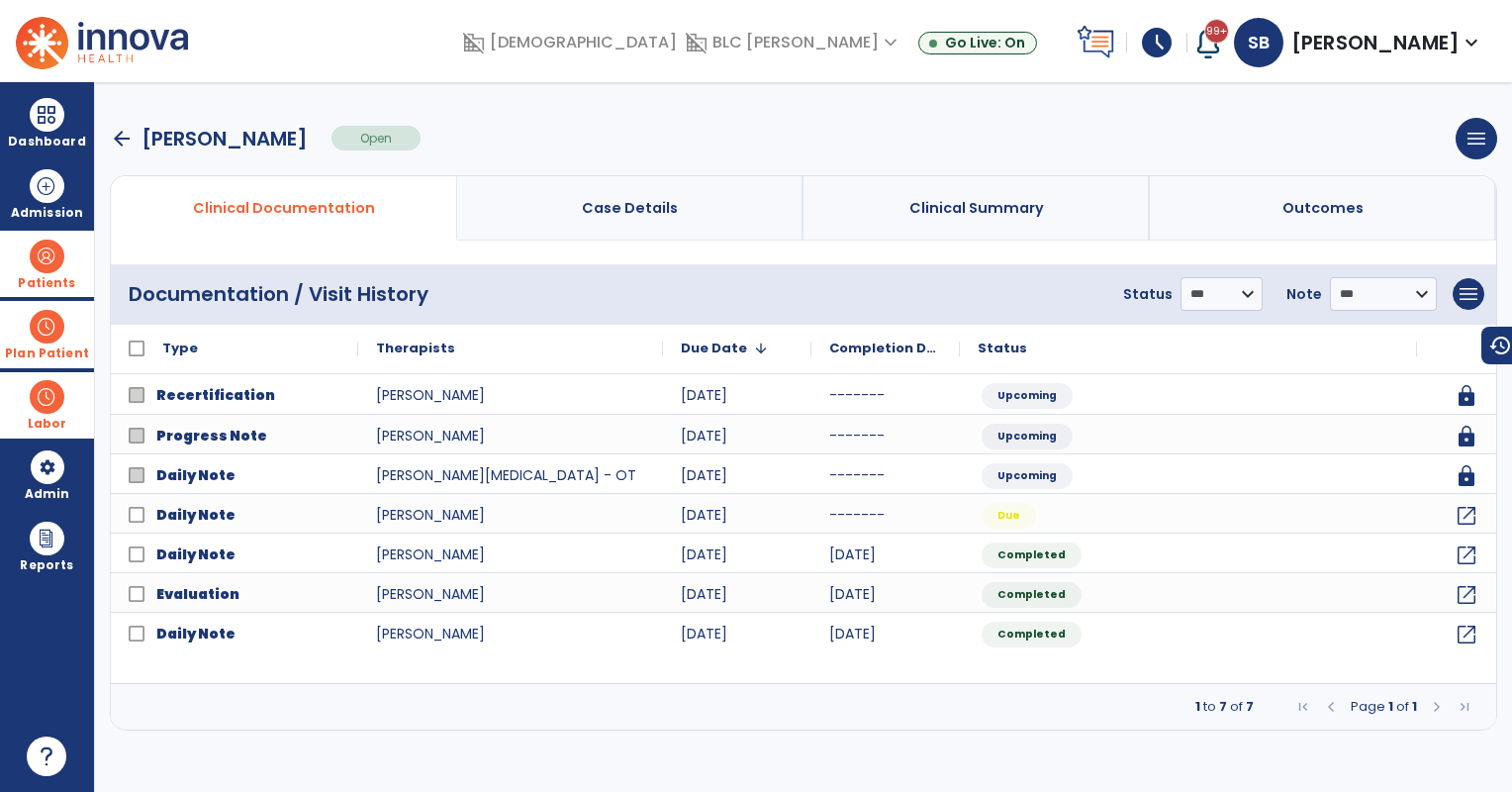 click on "arrow_back" at bounding box center [122, 139] 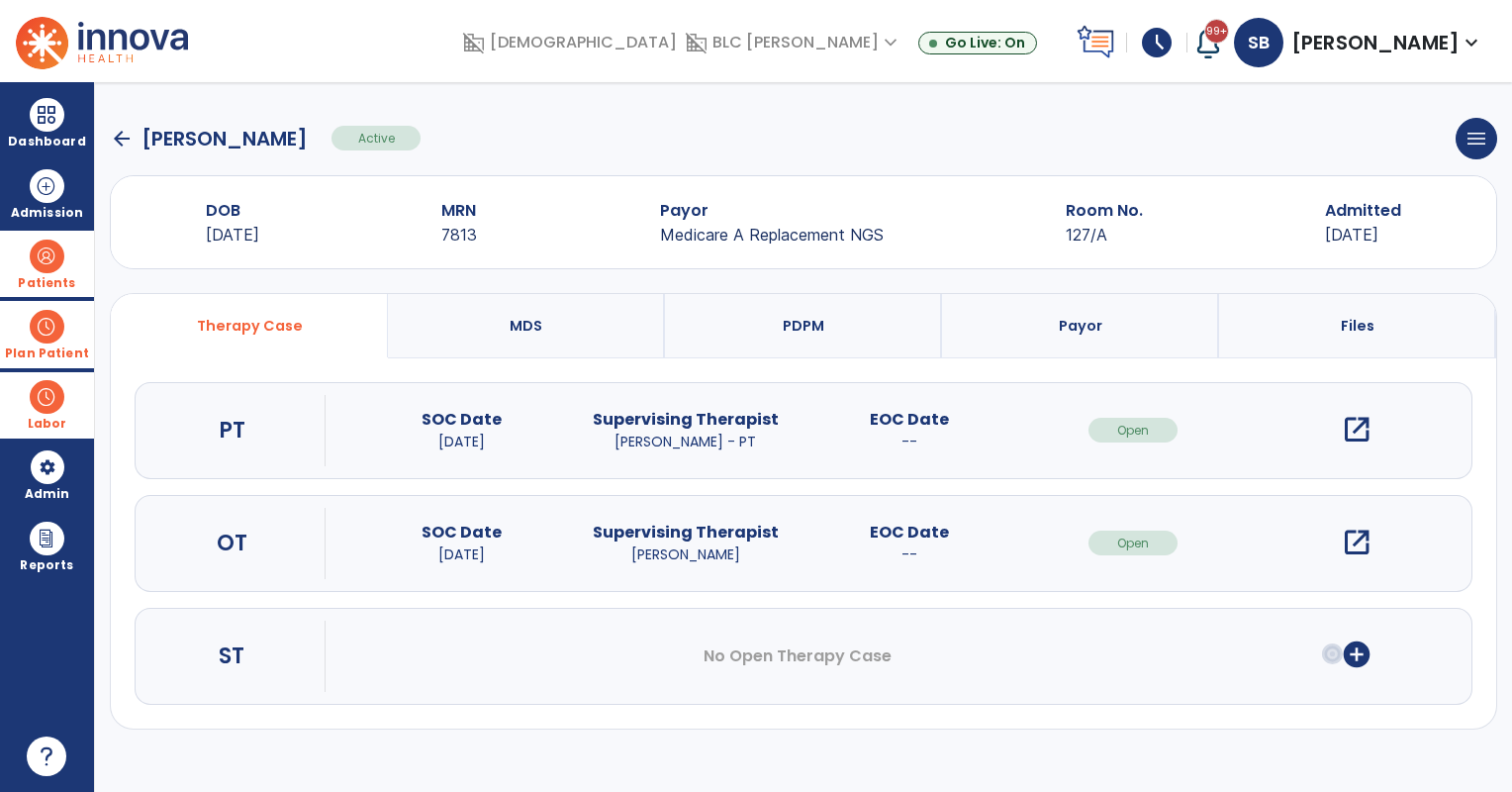 drag, startPoint x: 50, startPoint y: 271, endPoint x: 170, endPoint y: 275, distance: 120.0666 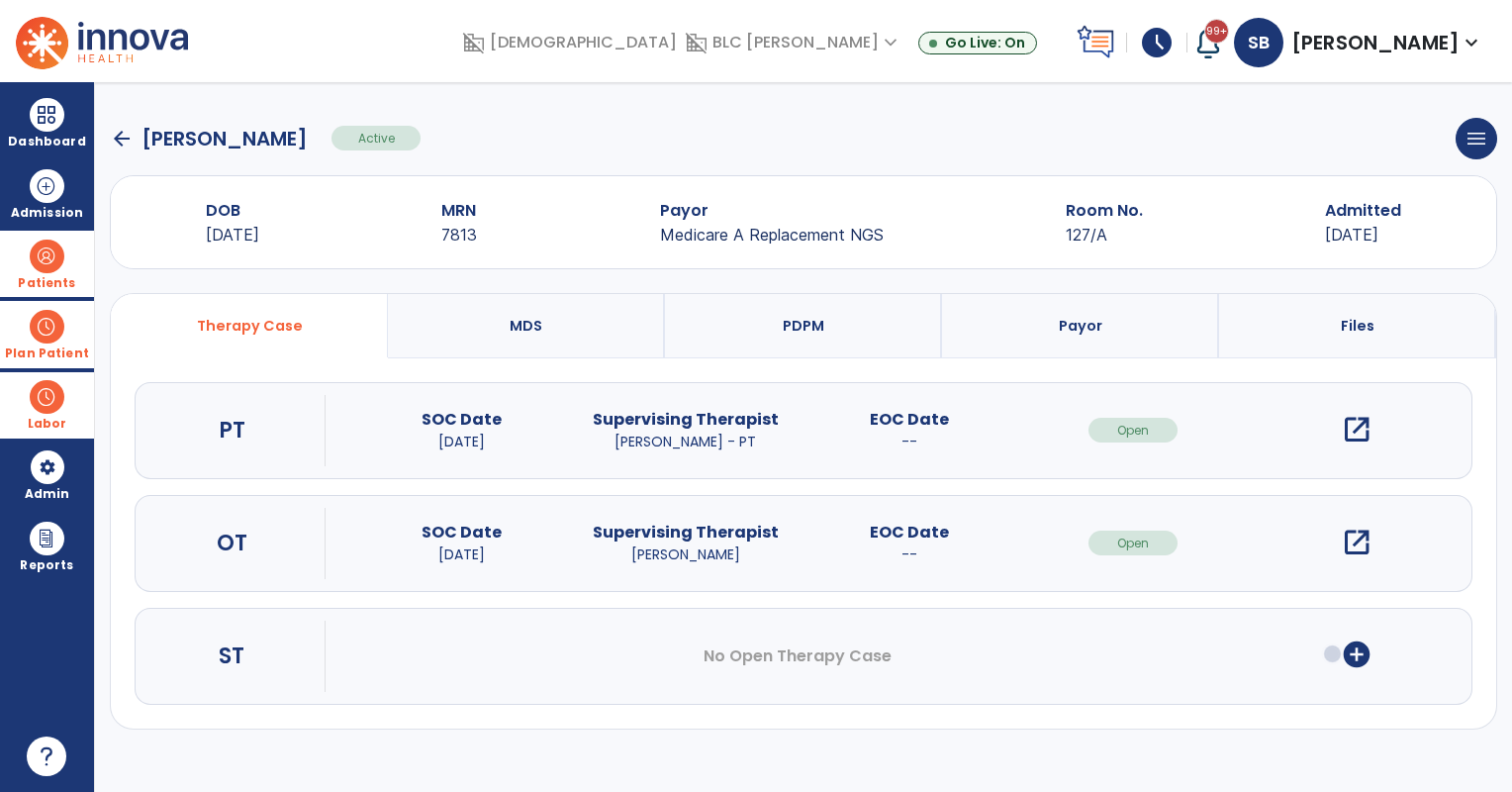 click at bounding box center [47, 256] 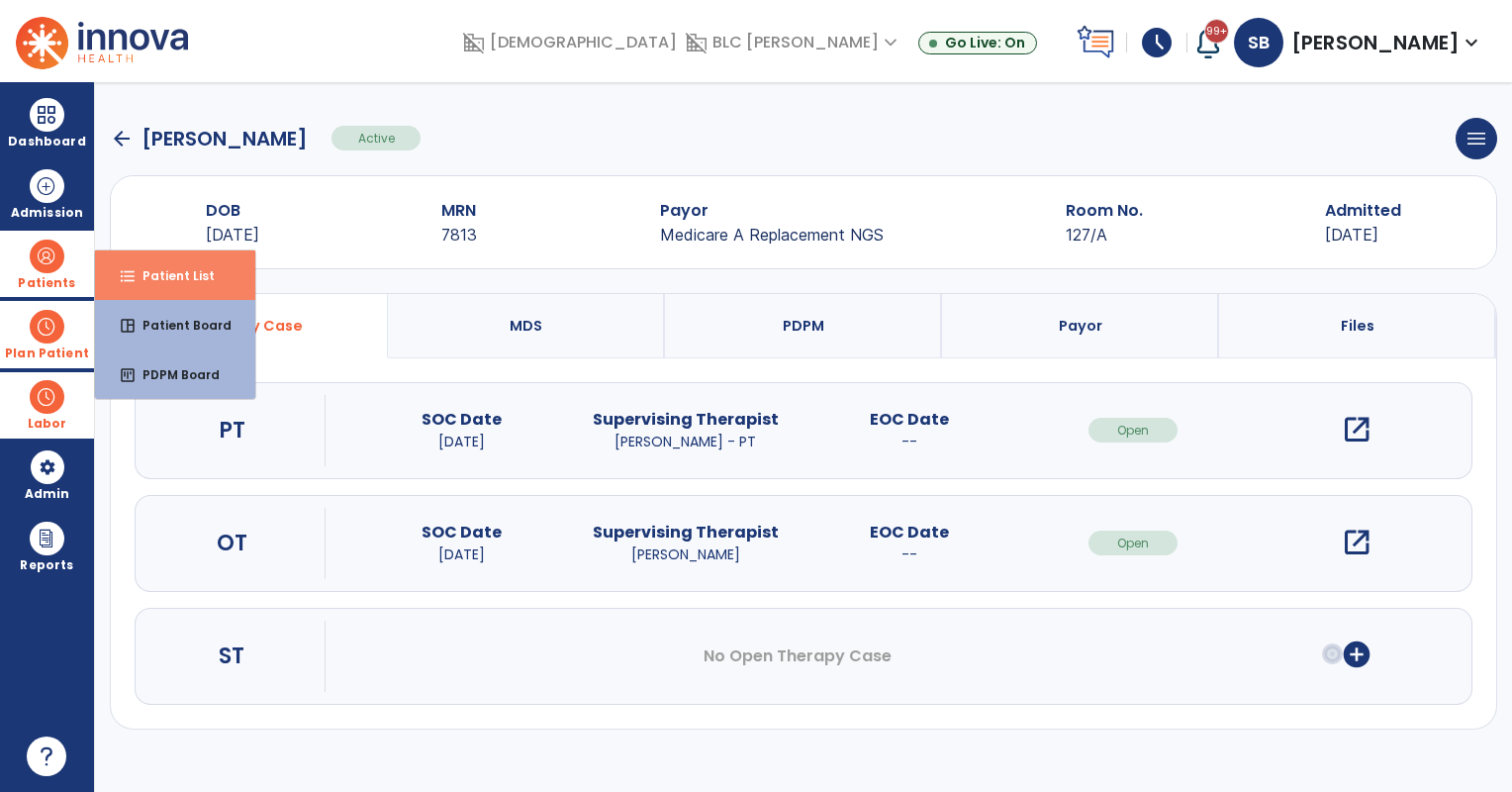 click on "Patient List" at bounding box center (170, 275) 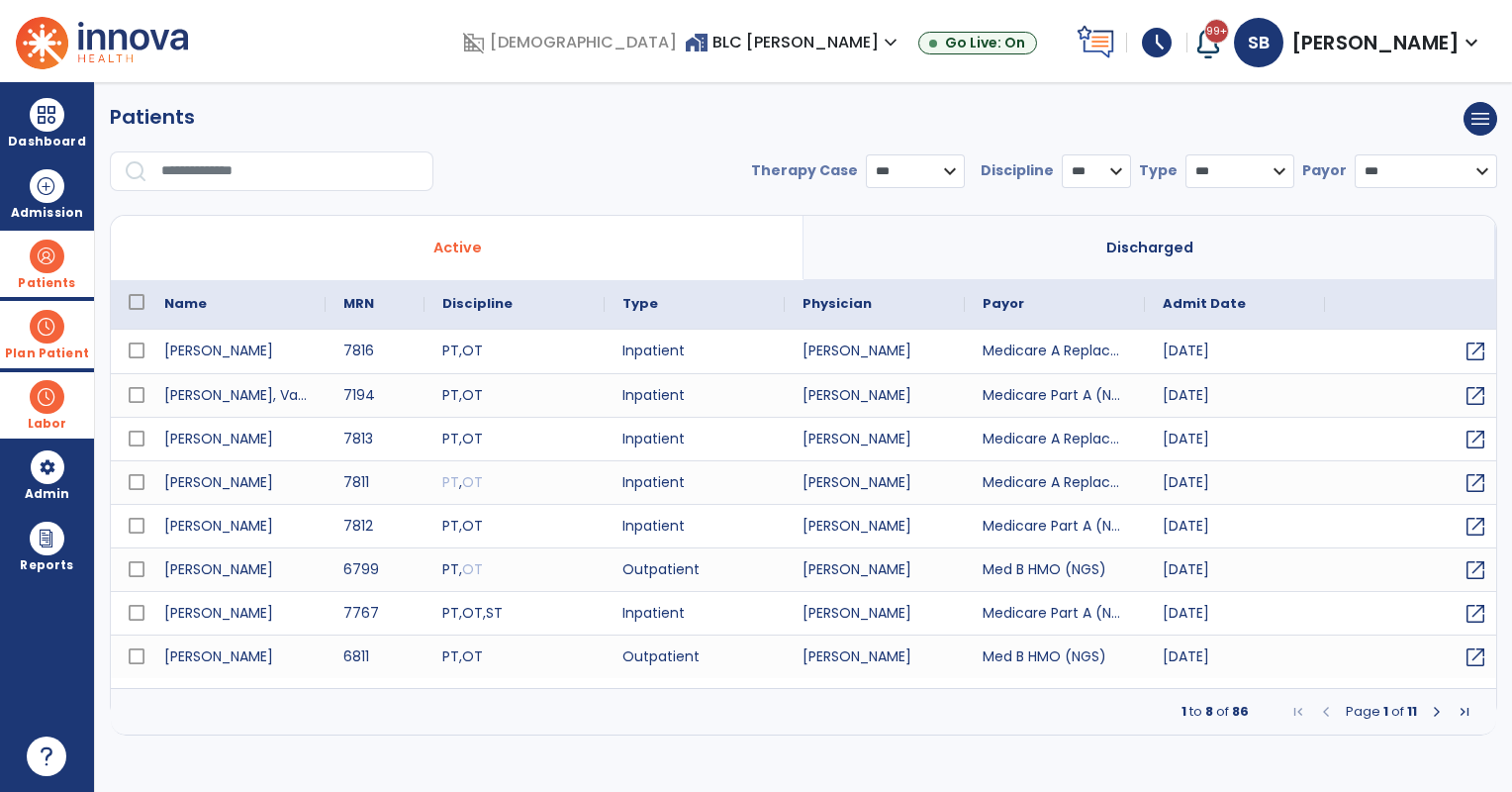 select on "***" 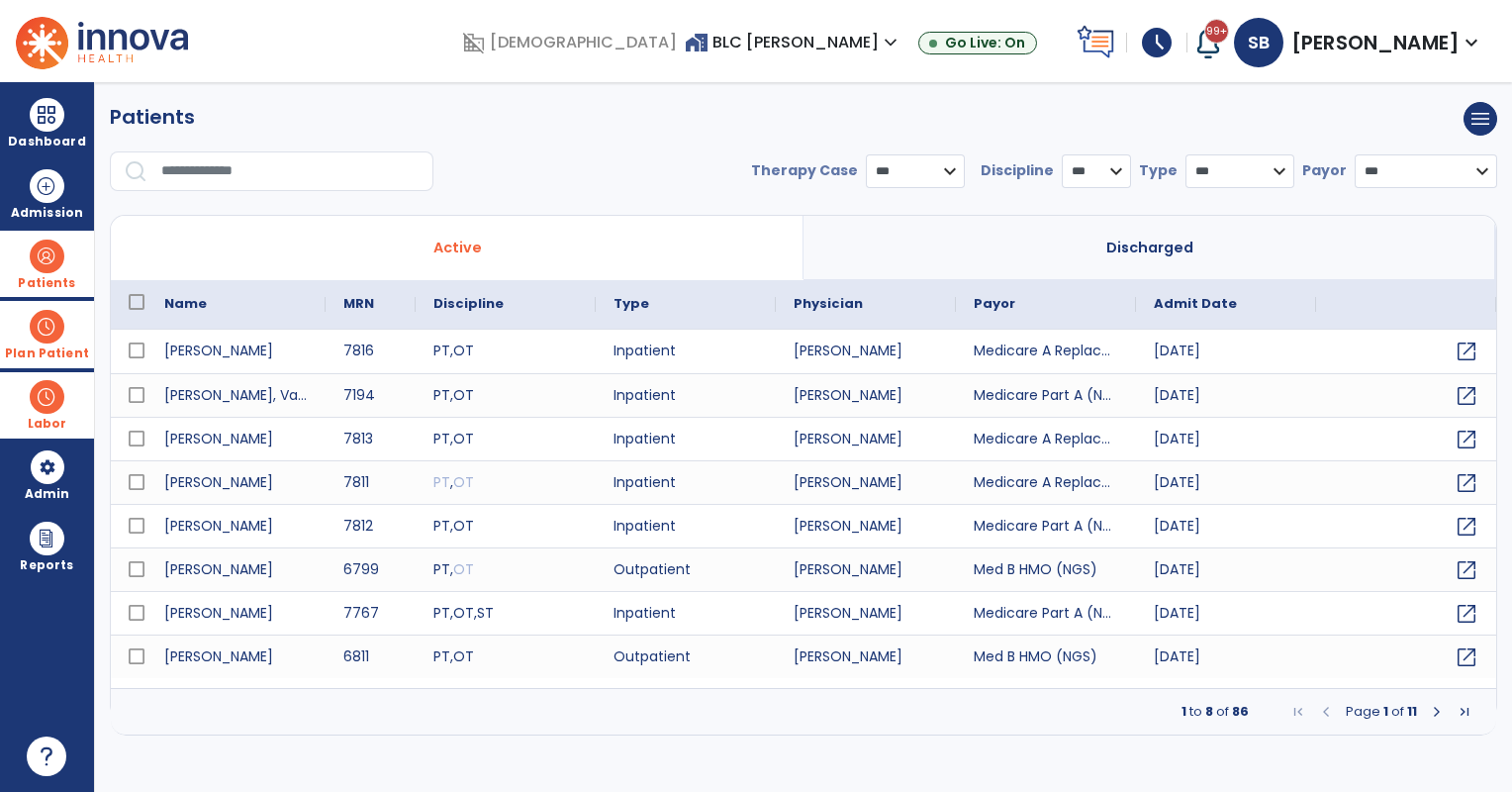 click at bounding box center [290, 171] 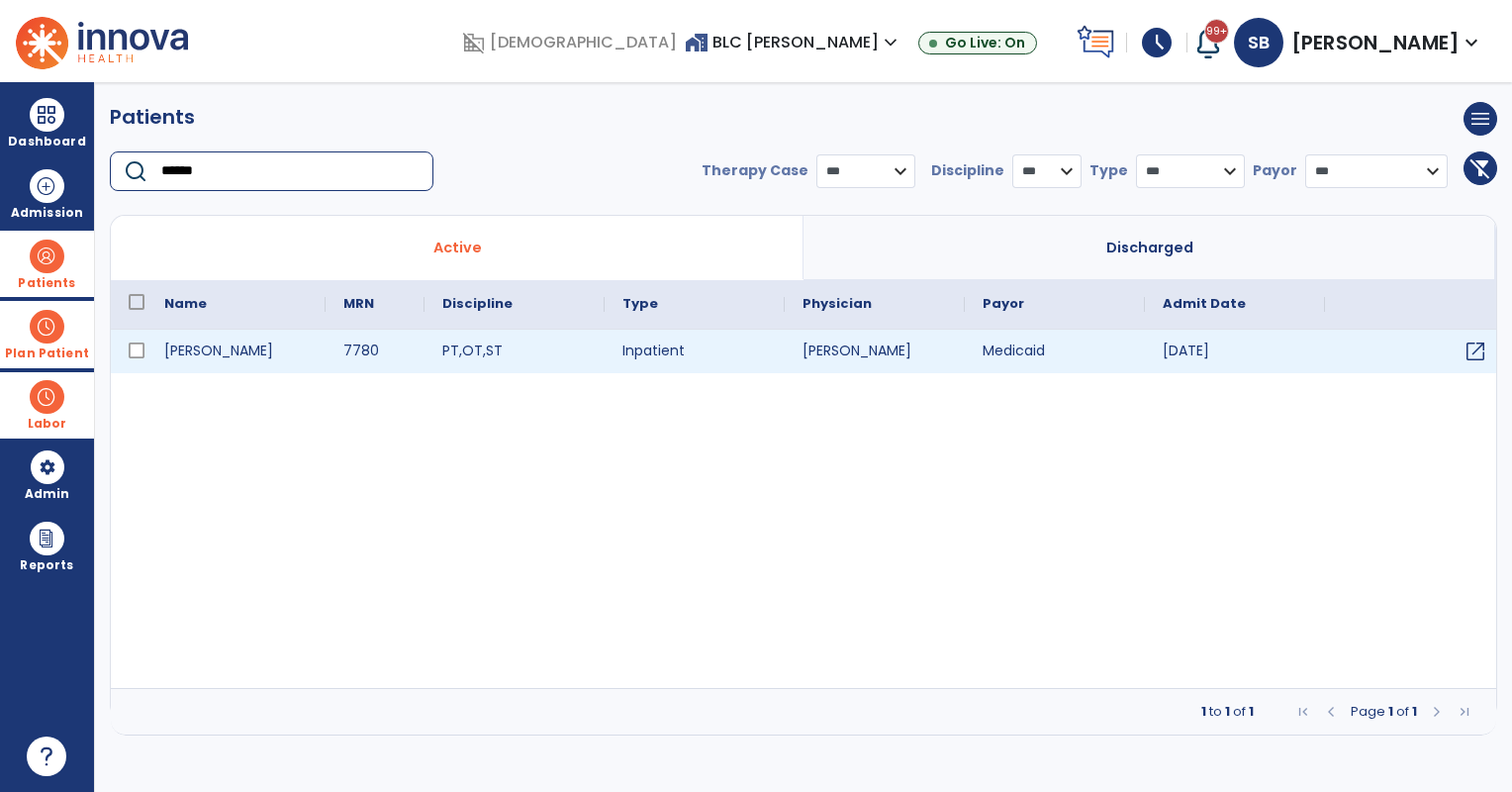 type on "******" 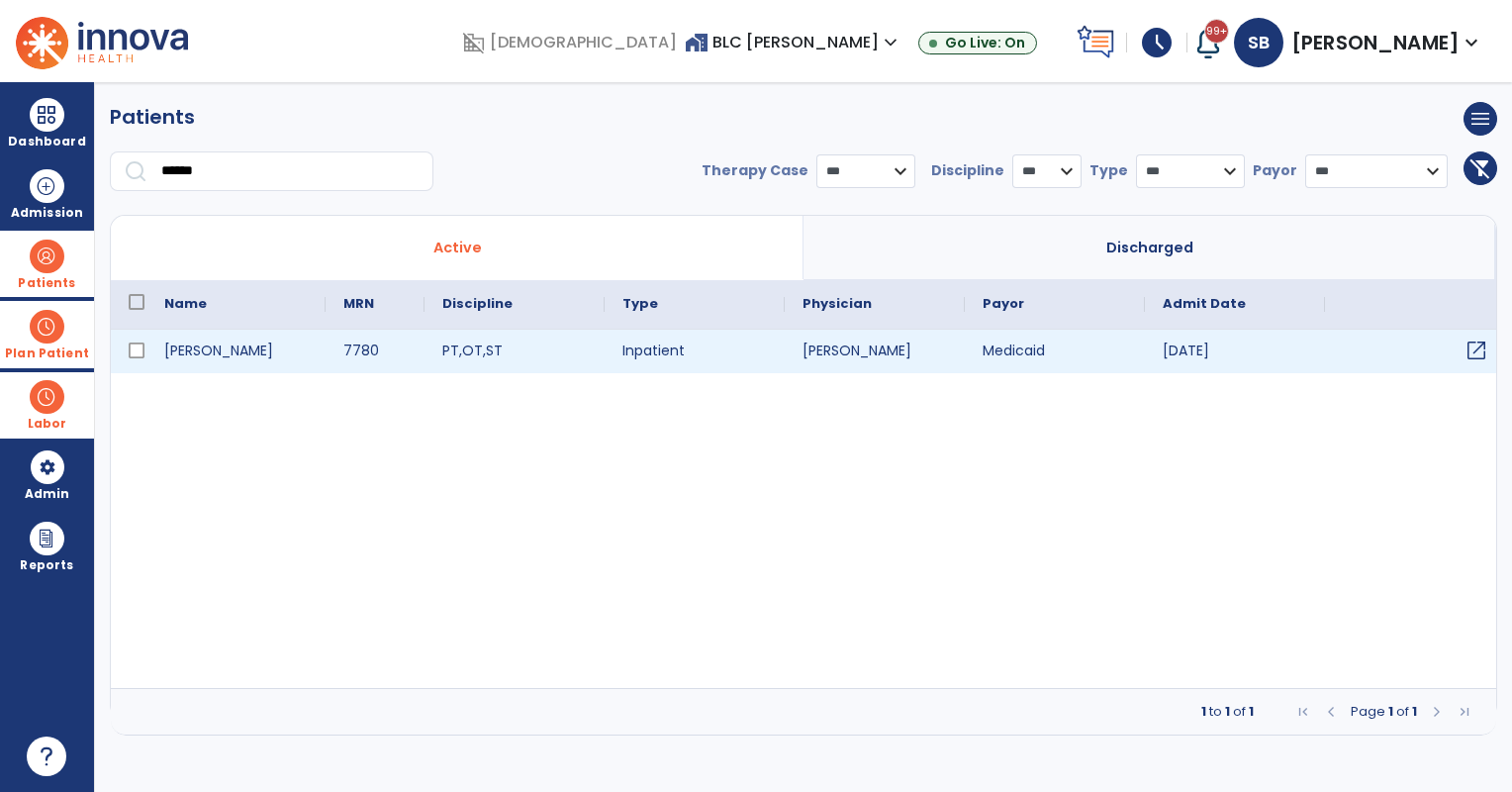 click on "open_in_new" at bounding box center [1476, 350] 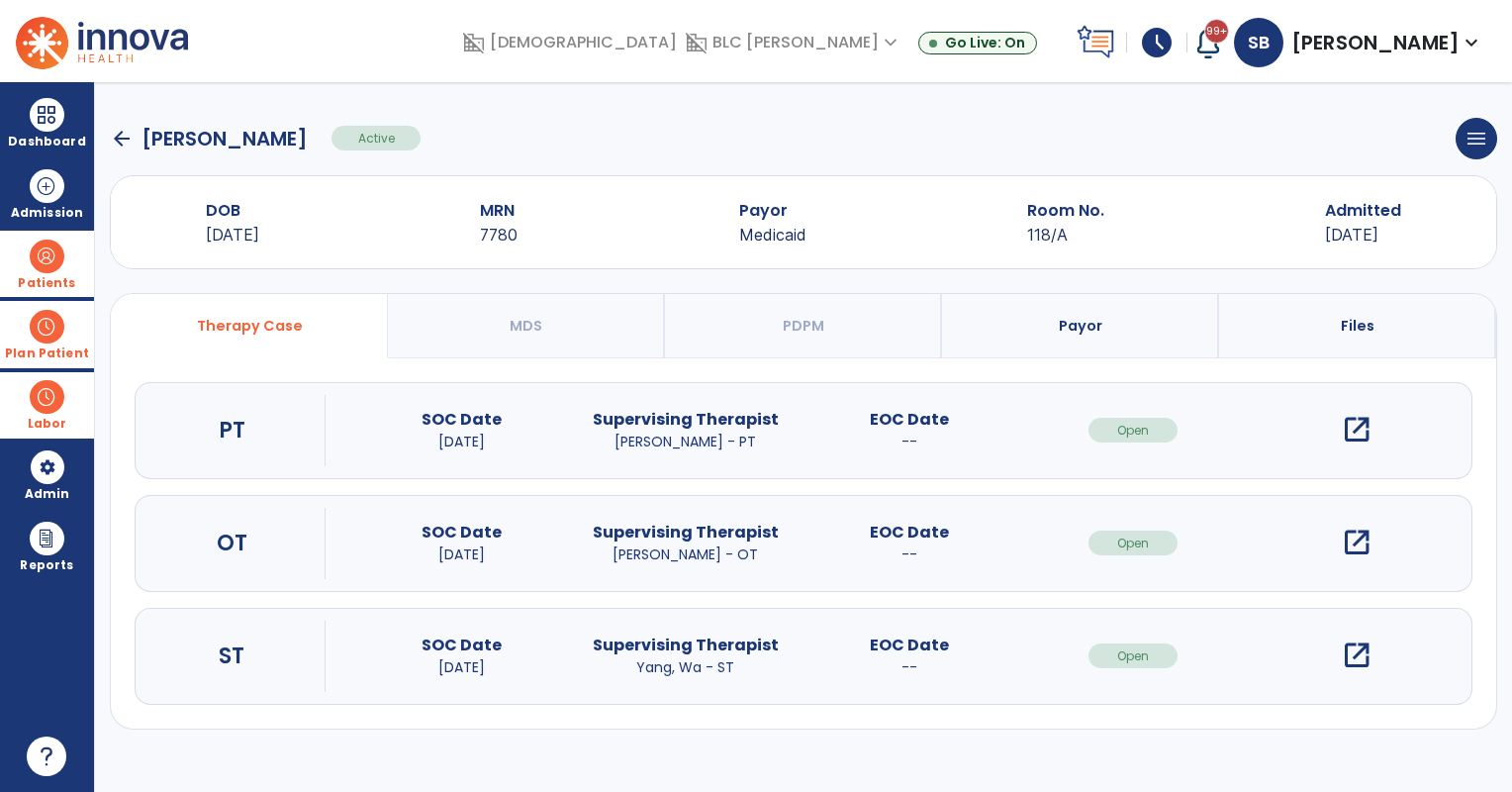 click on "open_in_new" at bounding box center (1357, 430) 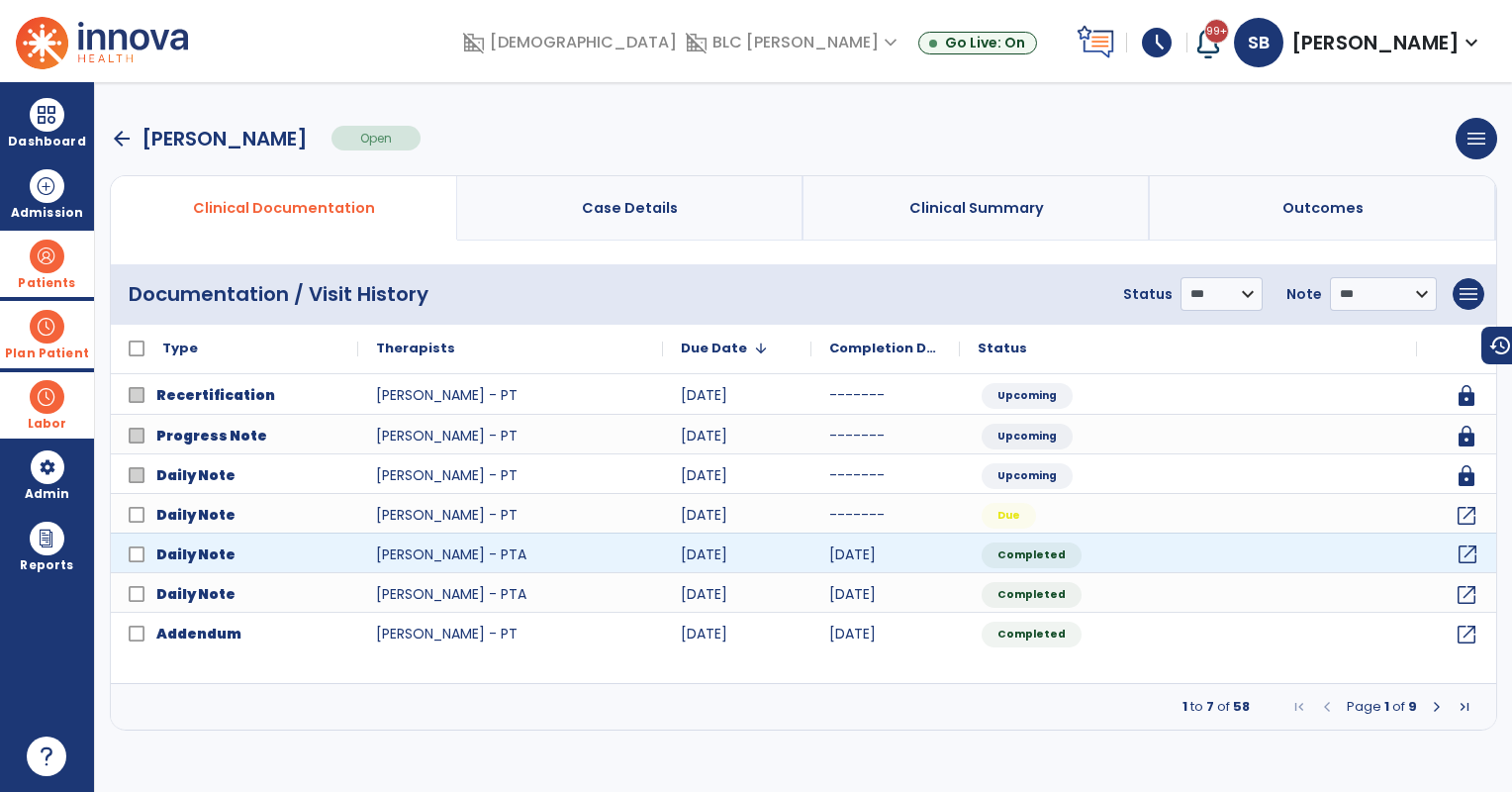 click on "open_in_new" 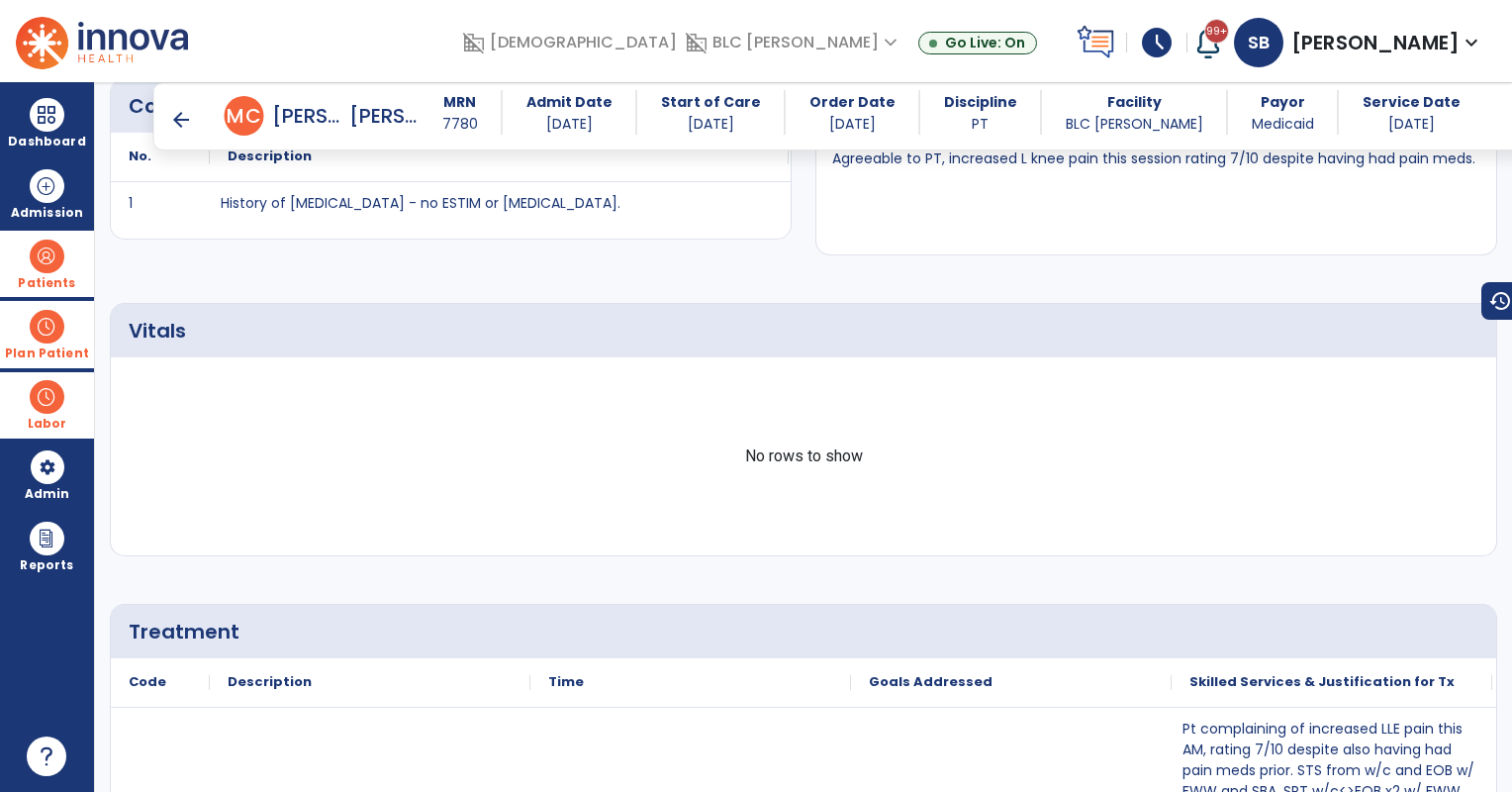 scroll, scrollTop: 2639, scrollLeft: 0, axis: vertical 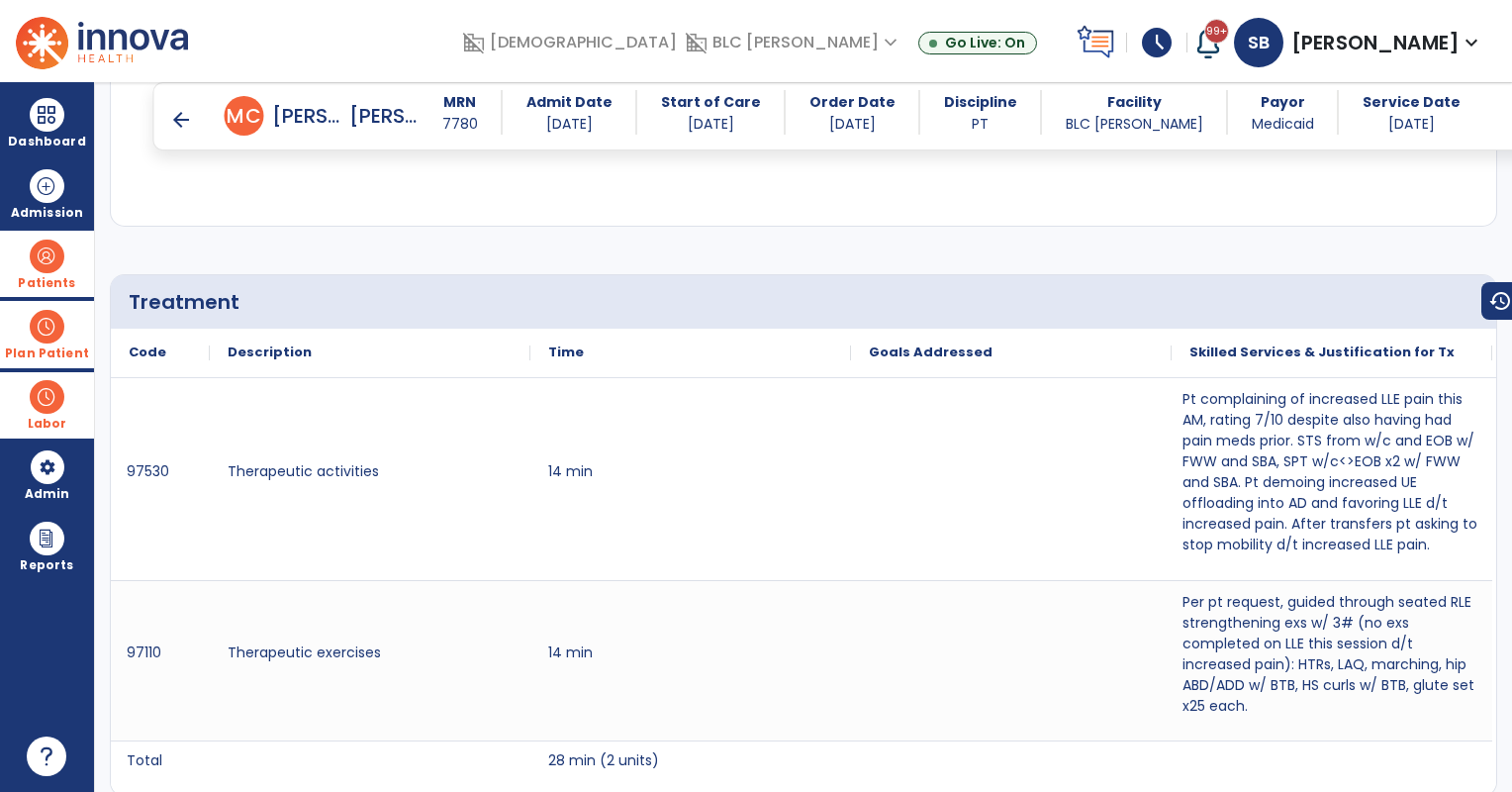 click on "arrow_back" at bounding box center [181, 120] 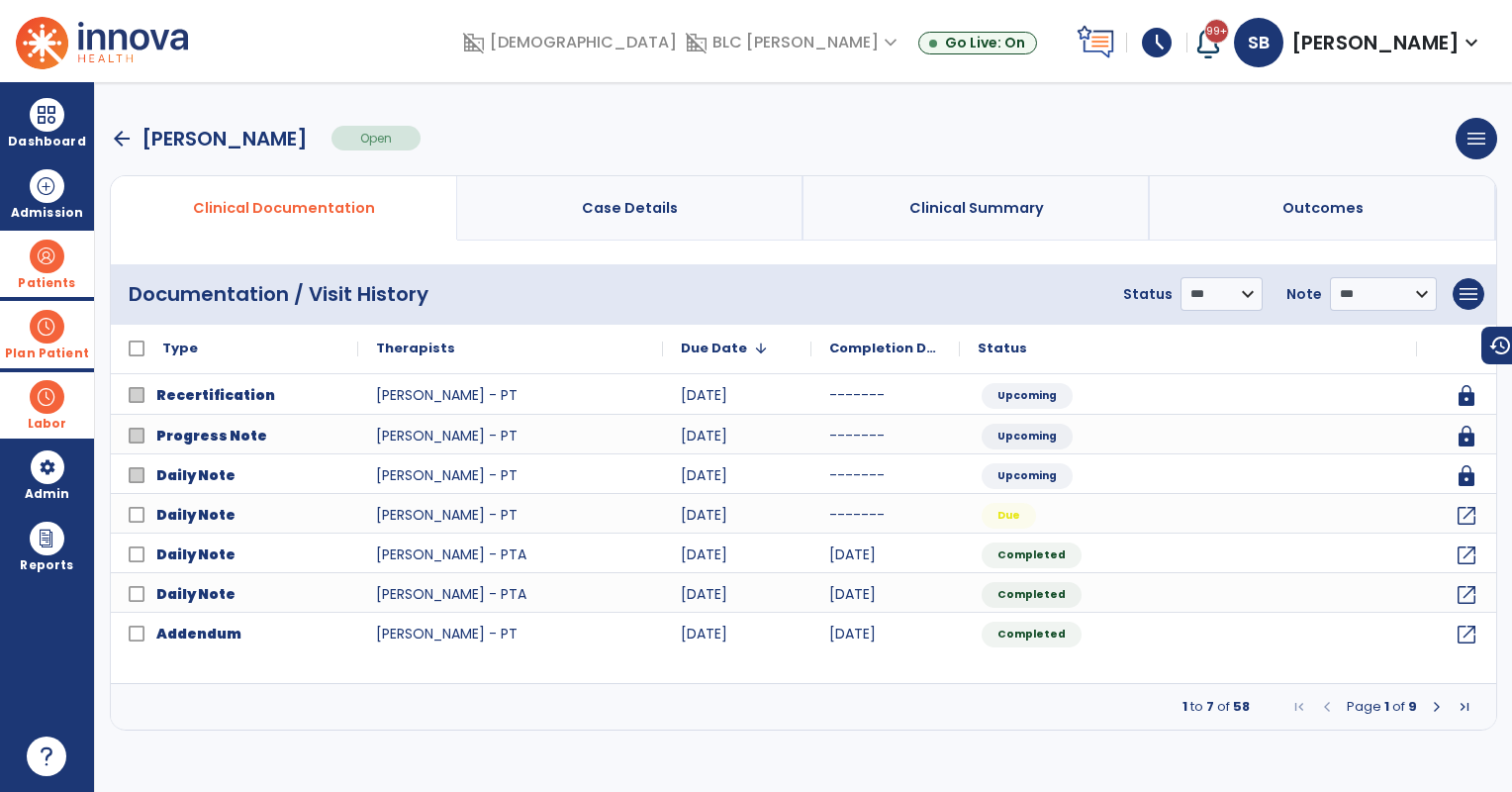 scroll, scrollTop: 0, scrollLeft: 0, axis: both 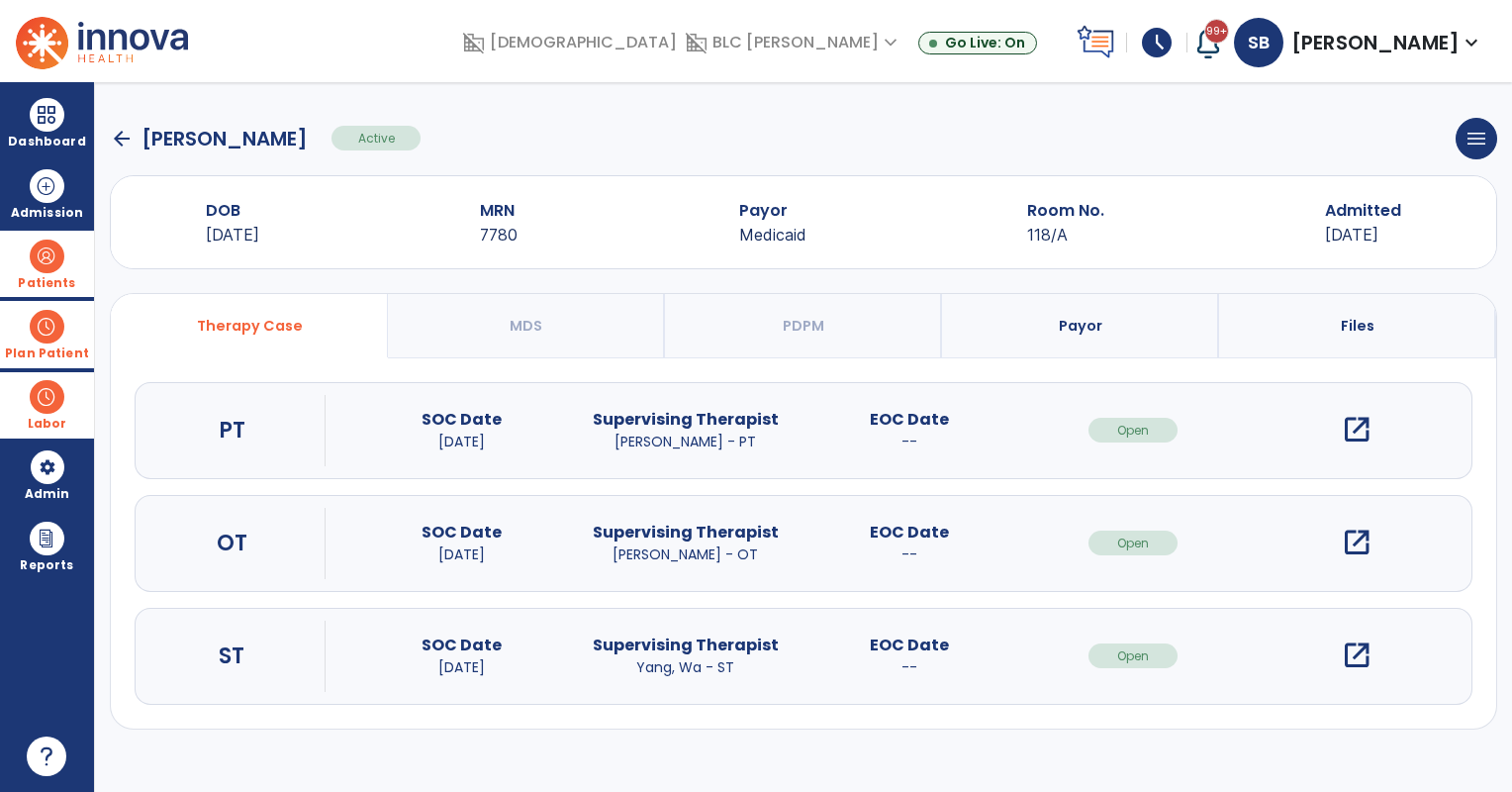 click on "open_in_new" at bounding box center (1357, 543) 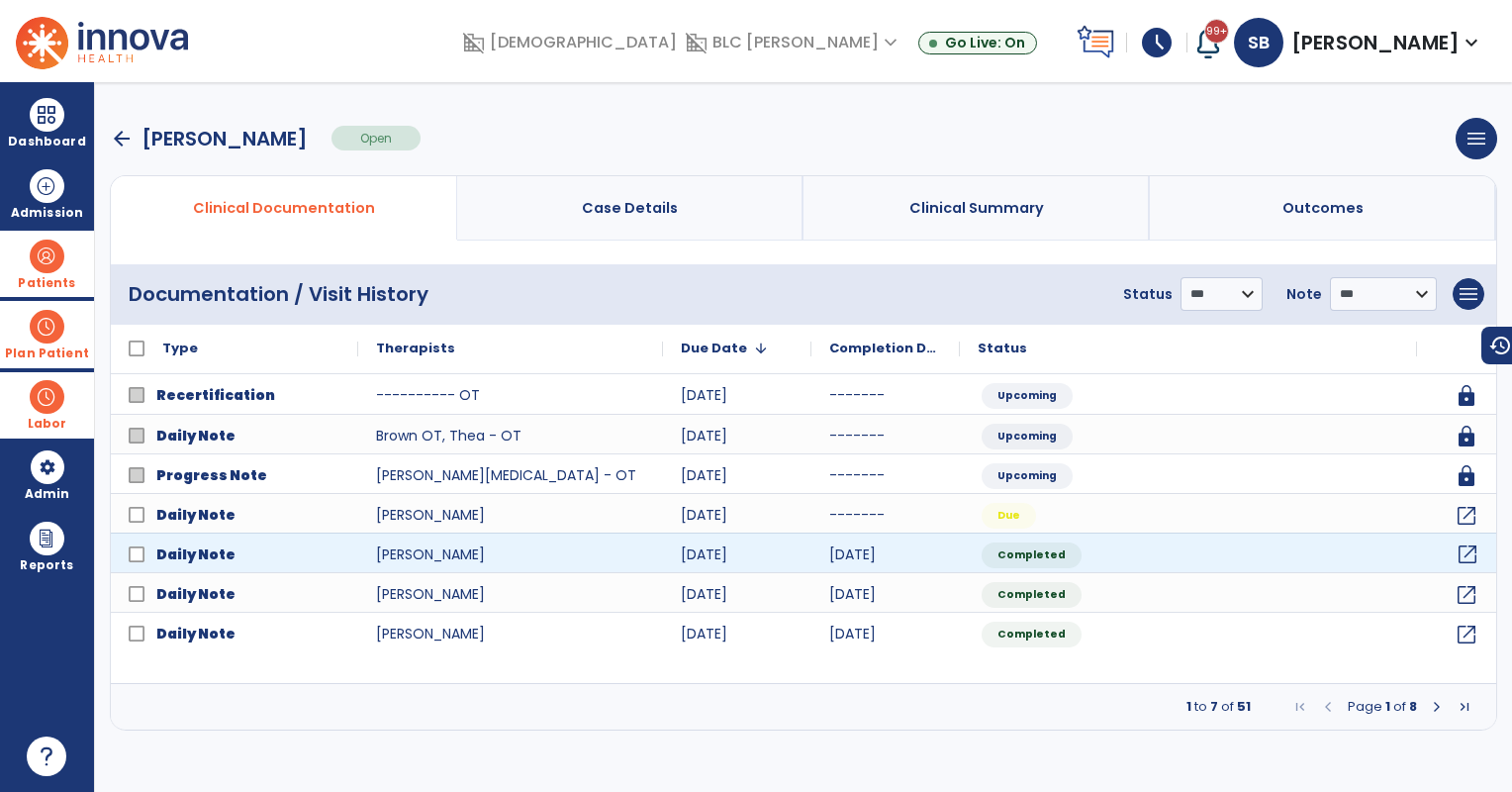 click on "open_in_new" 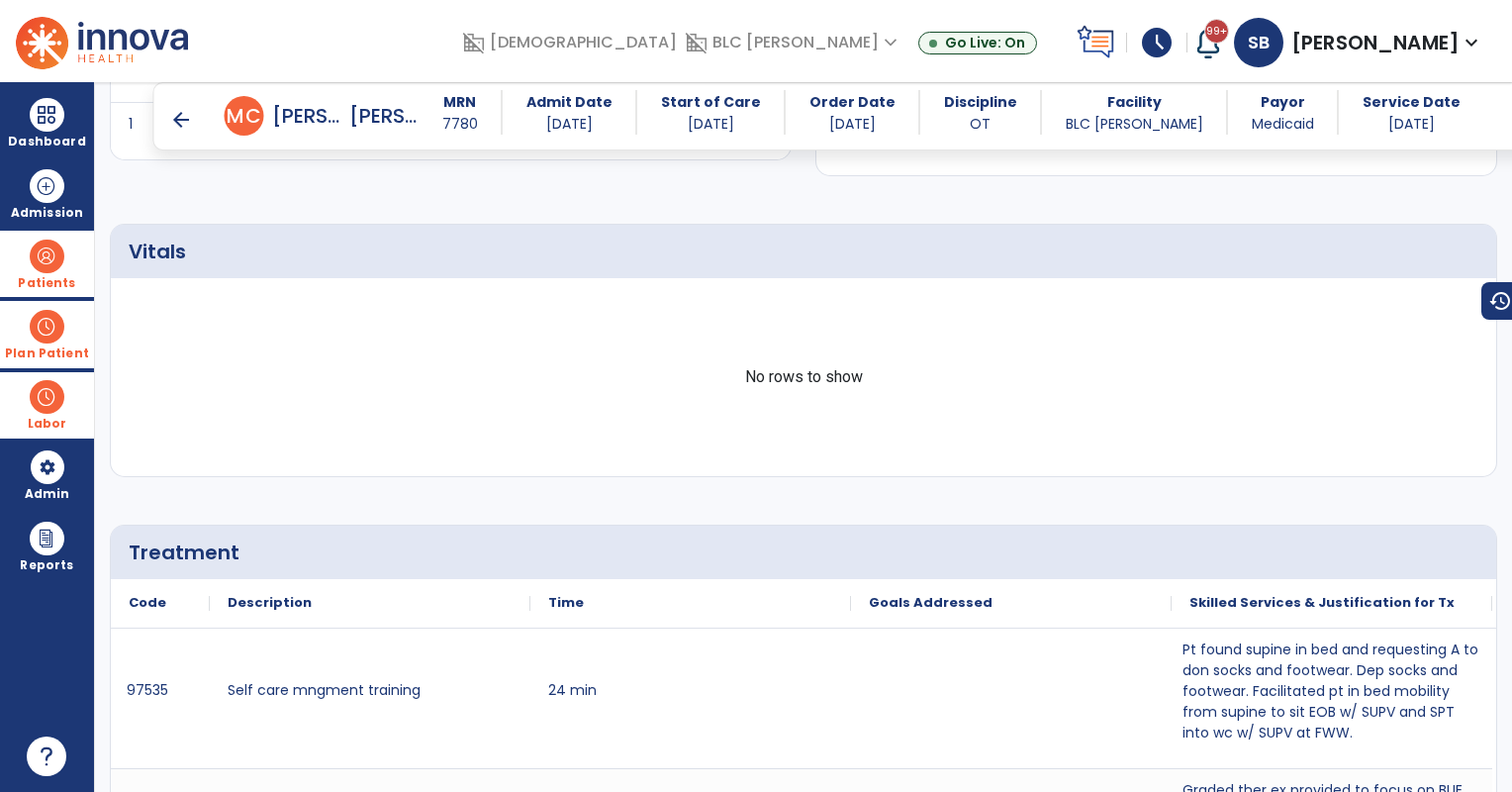 scroll, scrollTop: 2805, scrollLeft: 0, axis: vertical 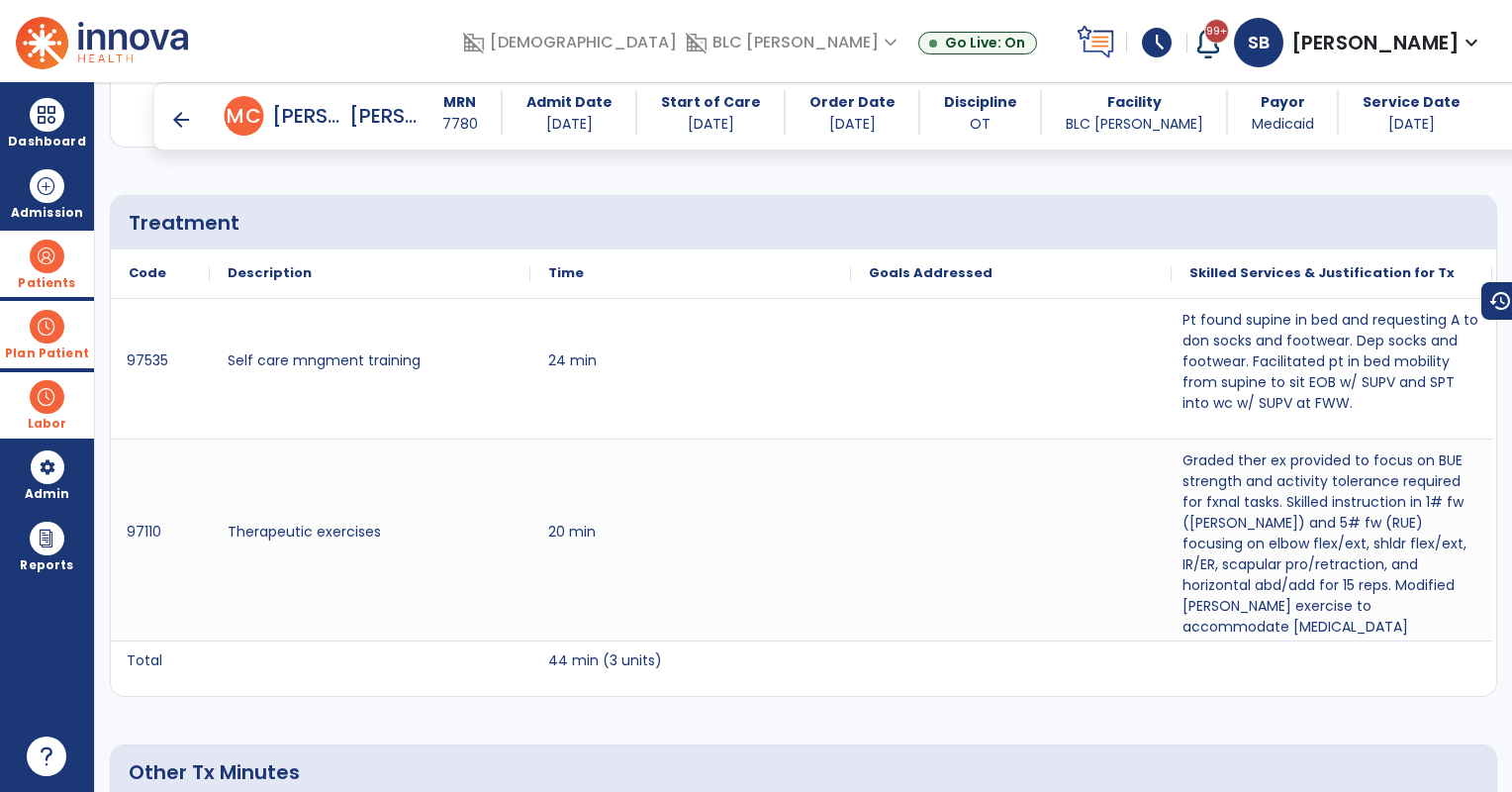 click on "Patients" at bounding box center (47, 263) 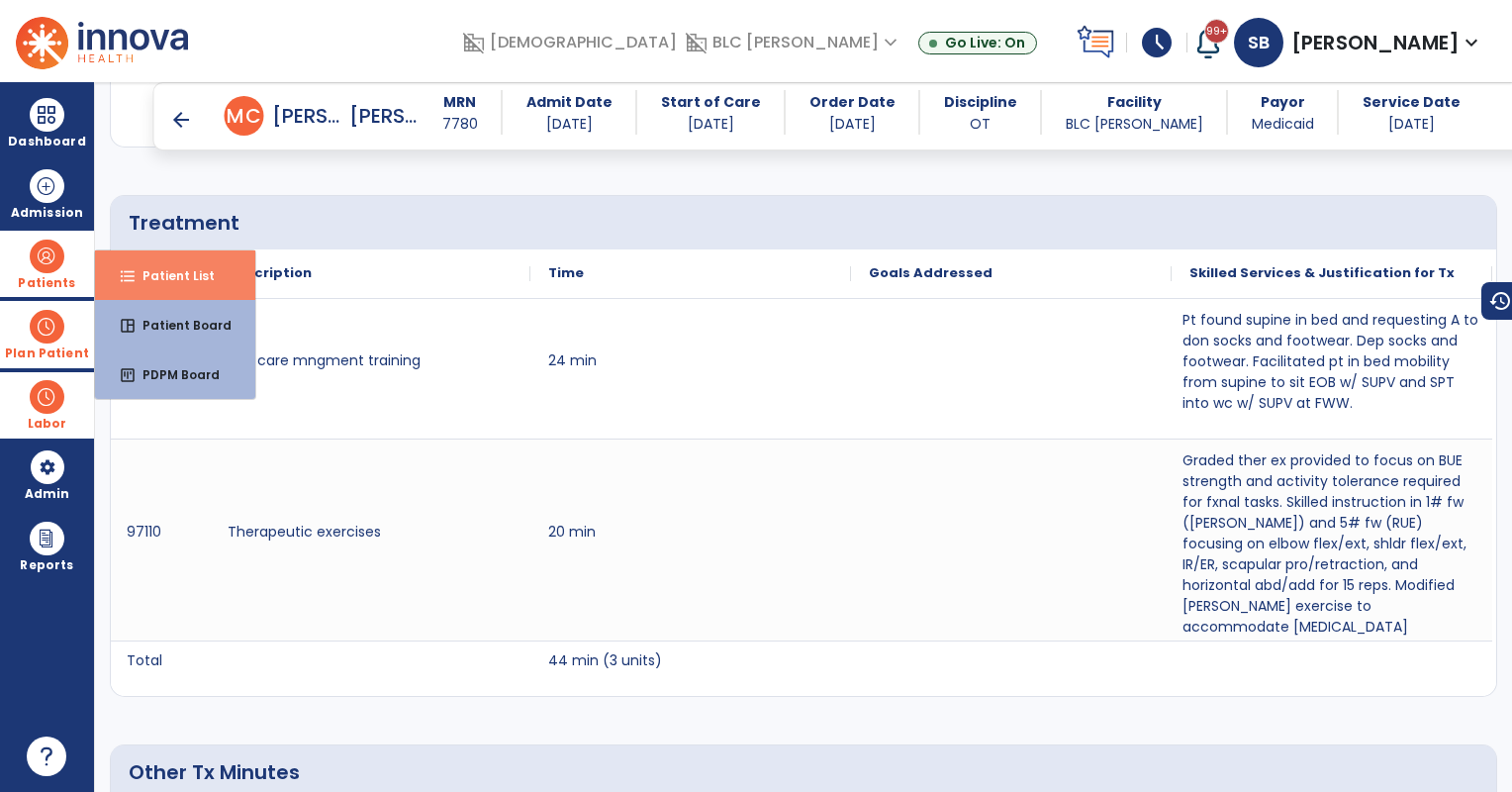 click on "format_list_bulleted  Patient List" at bounding box center (175, 275) 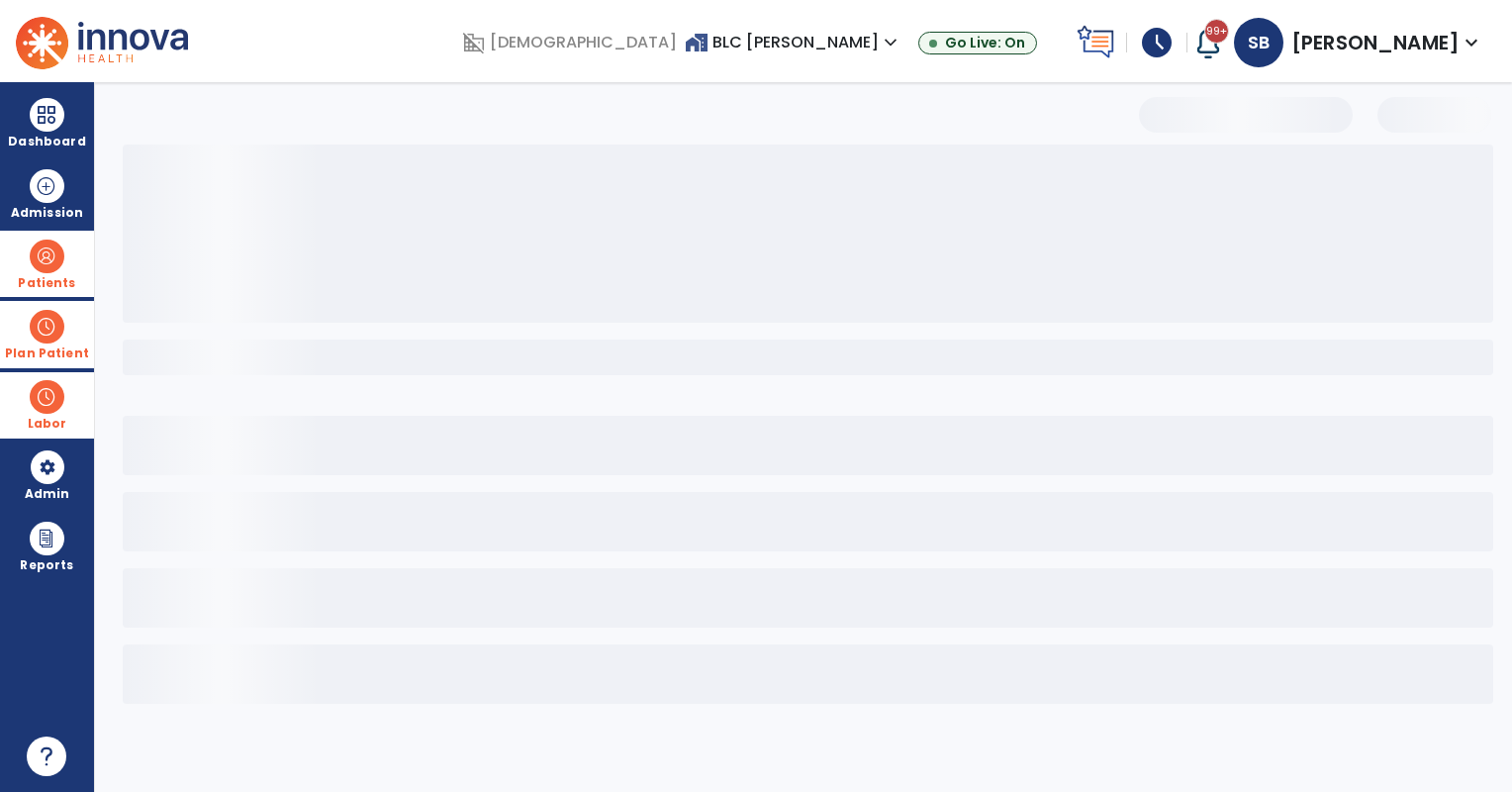 scroll, scrollTop: 0, scrollLeft: 0, axis: both 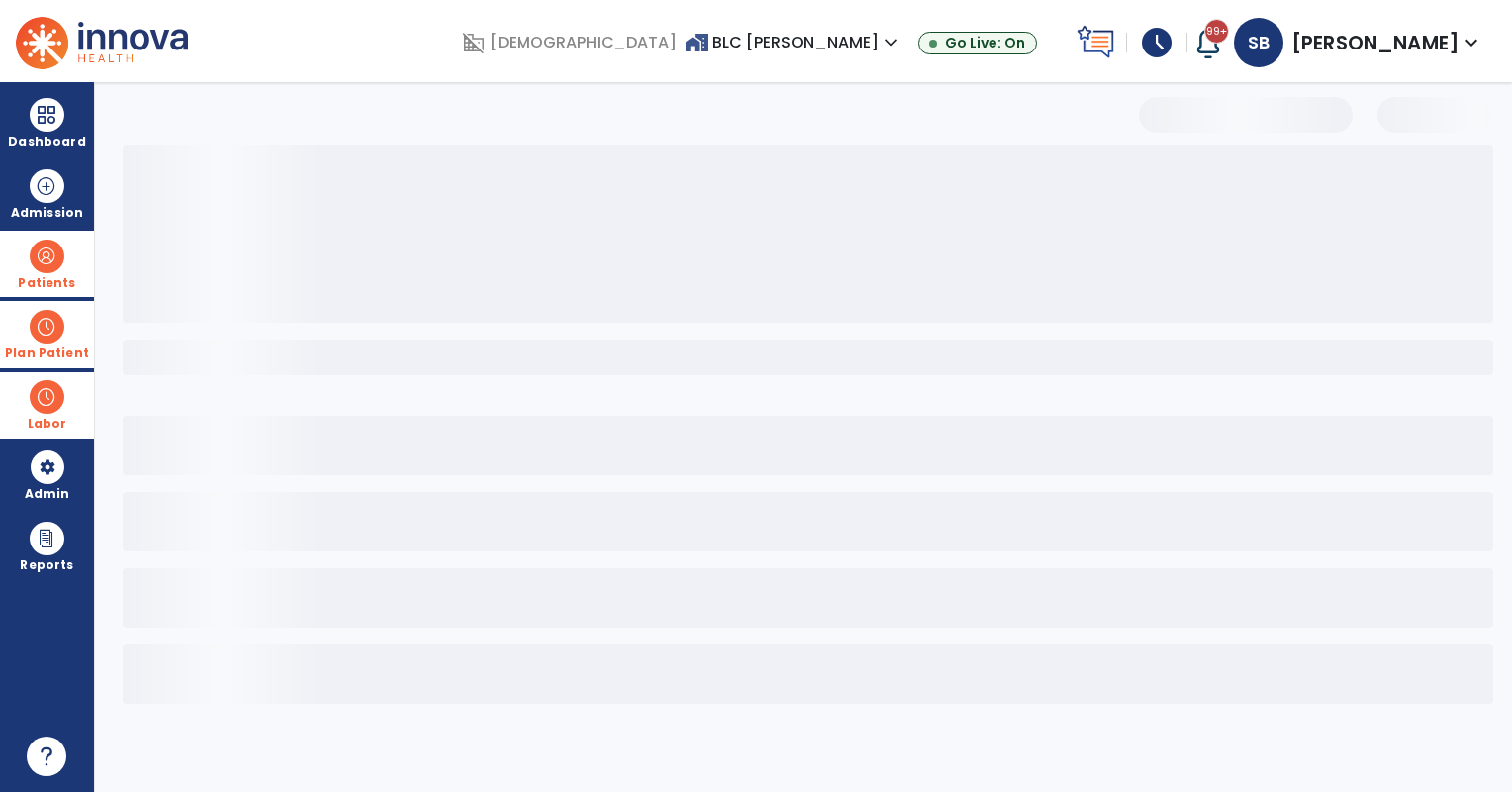 select on "***" 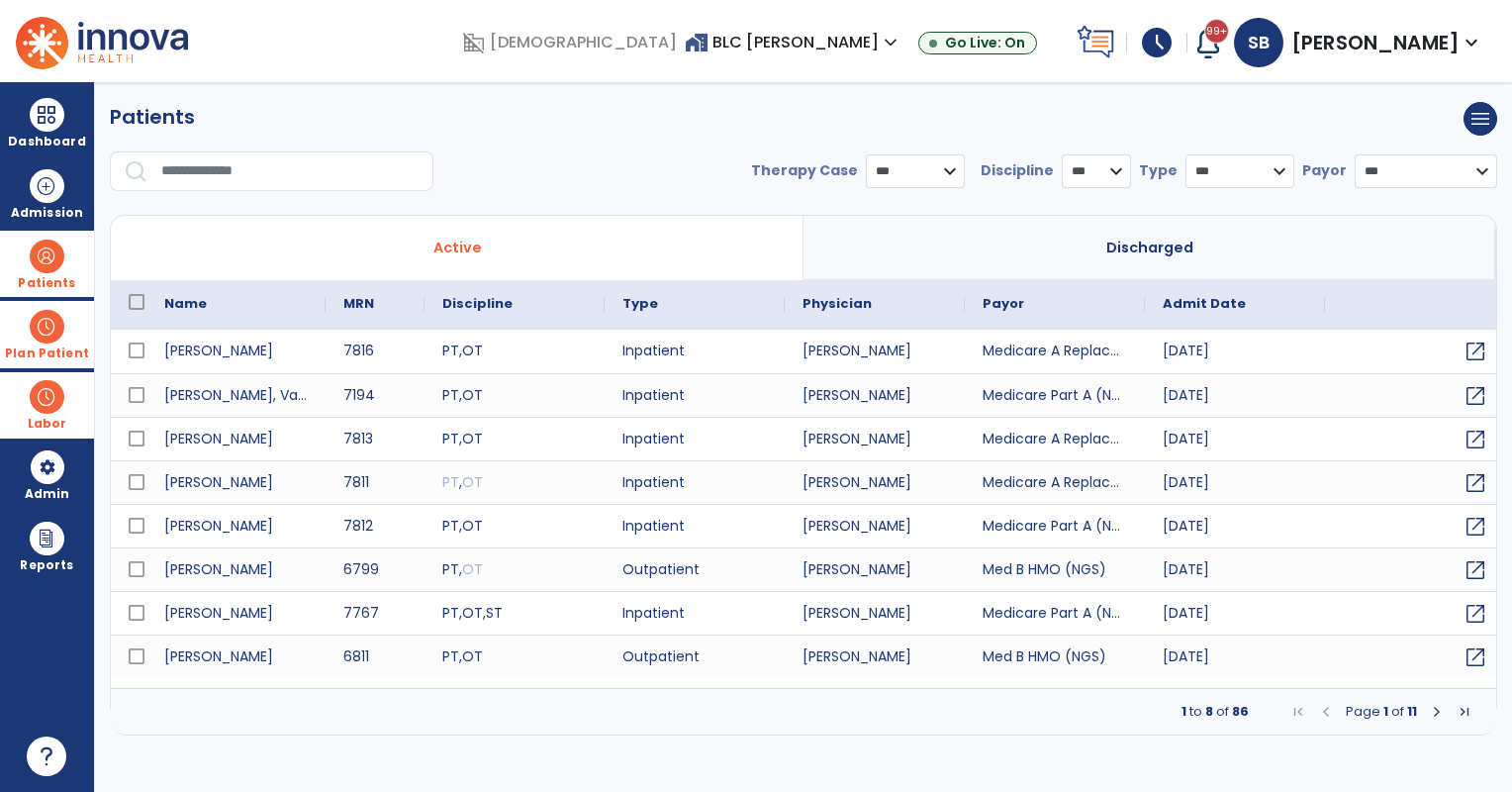click at bounding box center (290, 171) 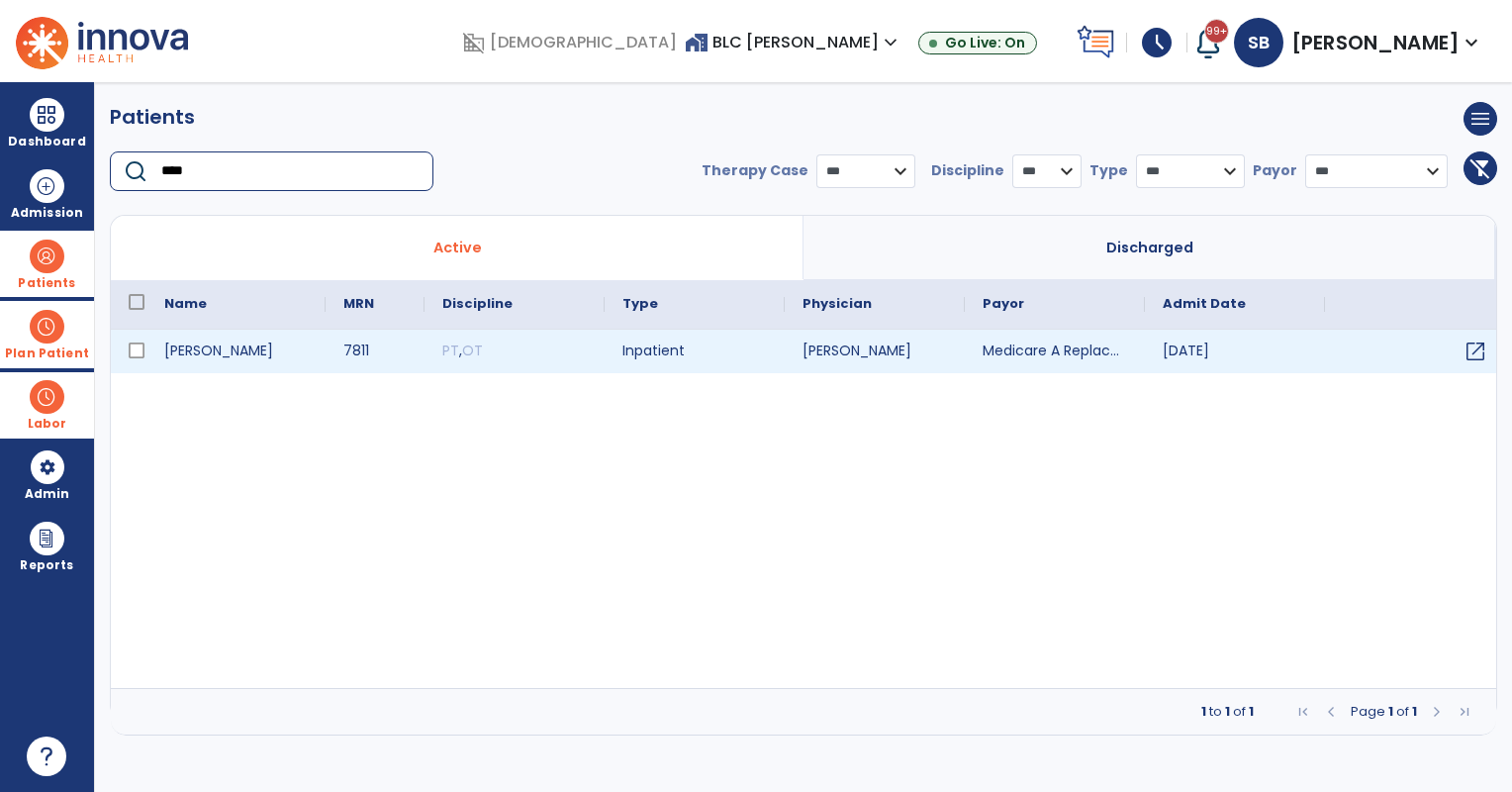type on "****" 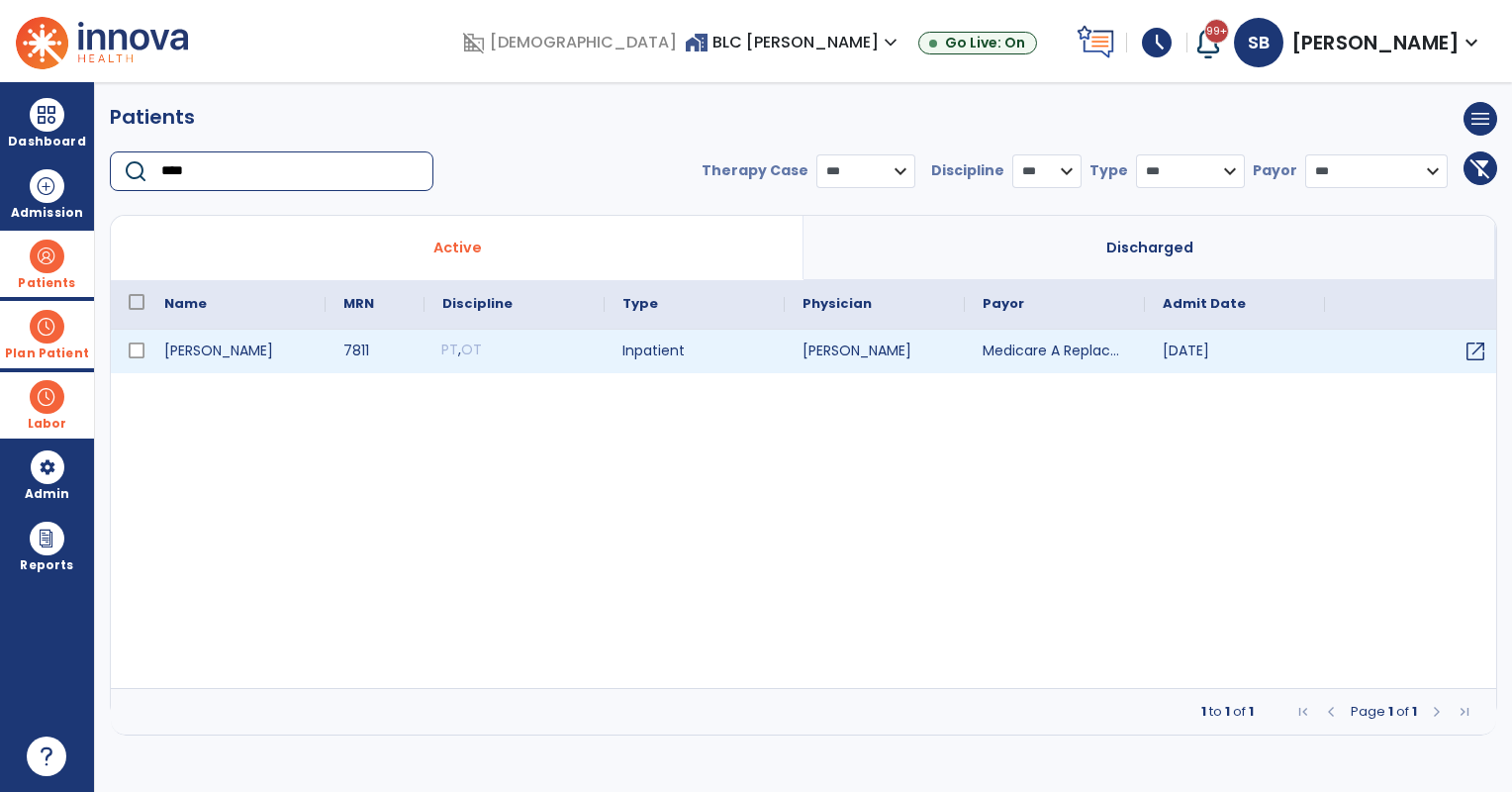 click on "PT , OT" at bounding box center [515, 351] 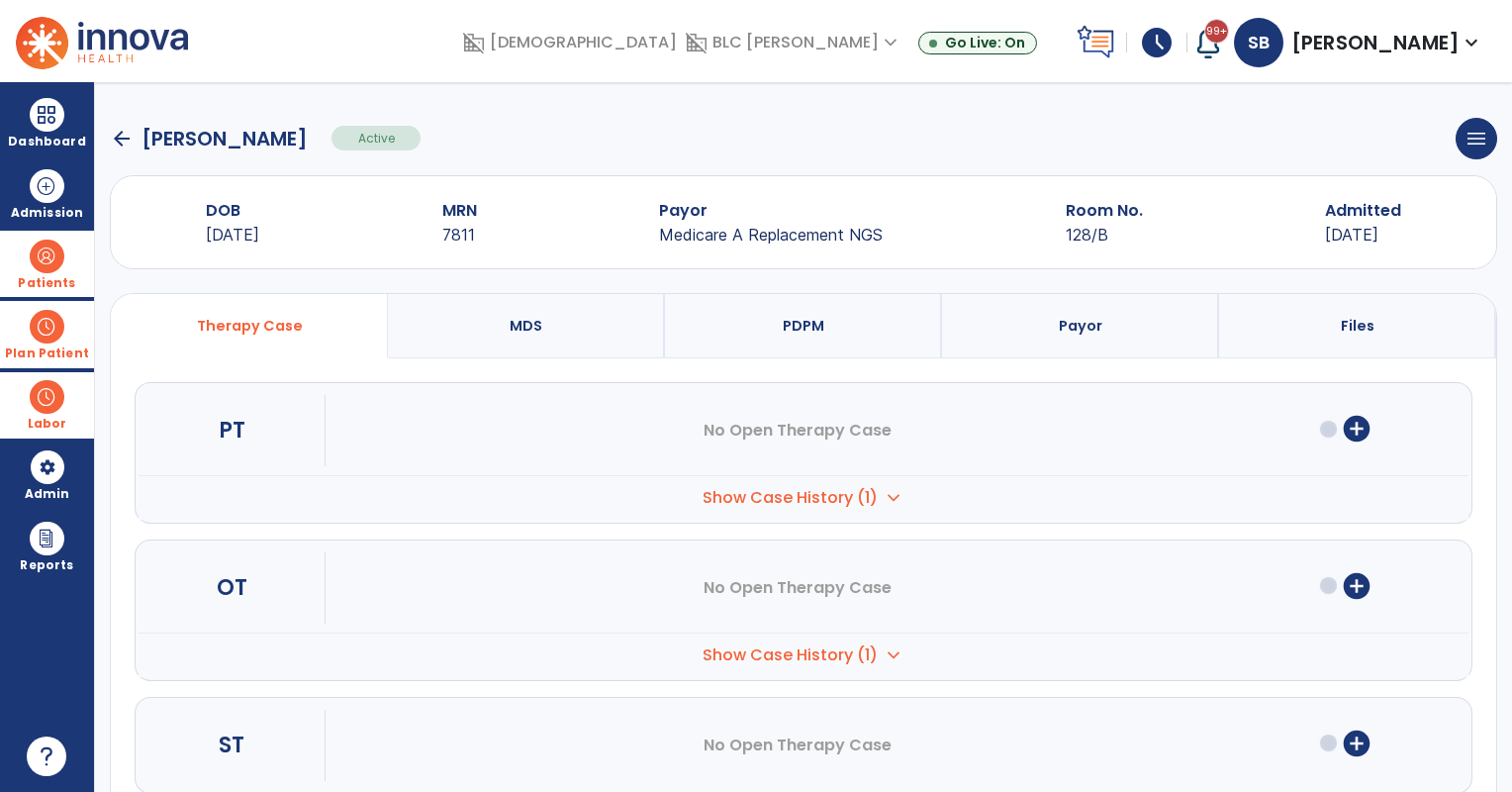 click on "MDS" at bounding box center [525, 326] 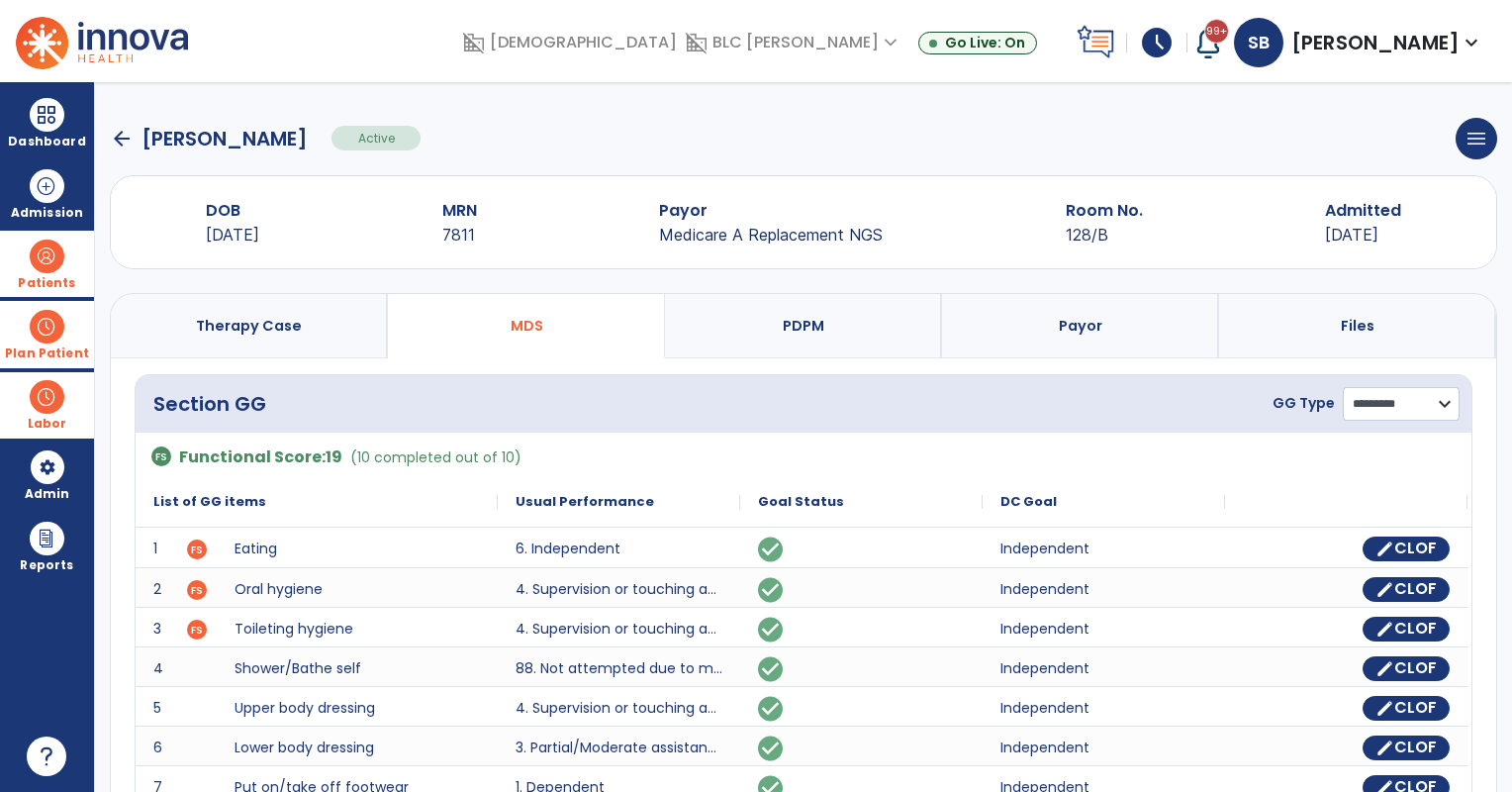 drag, startPoint x: 1326, startPoint y: 397, endPoint x: 1346, endPoint y: 419, distance: 29.732137 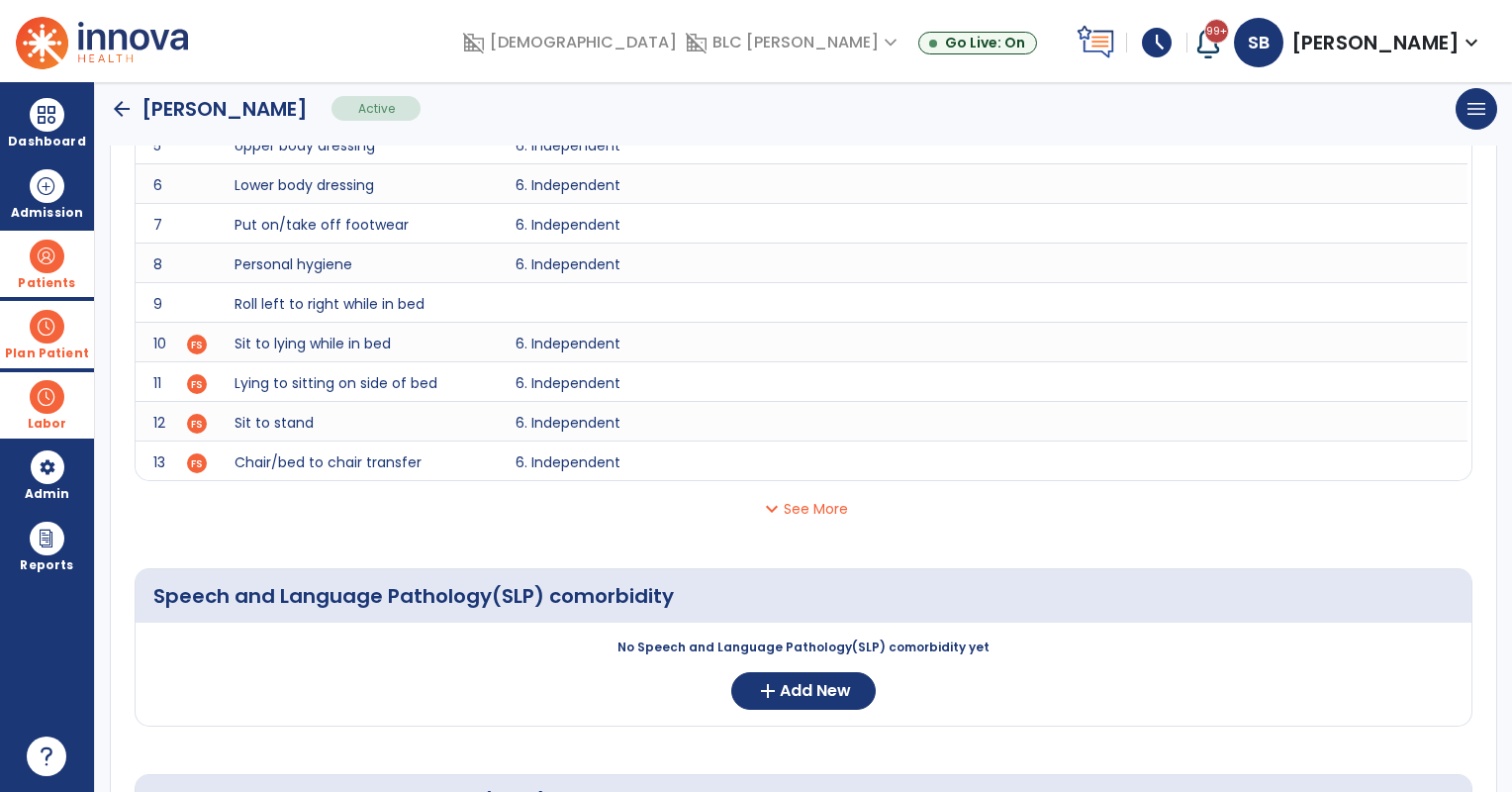 scroll, scrollTop: 659, scrollLeft: 0, axis: vertical 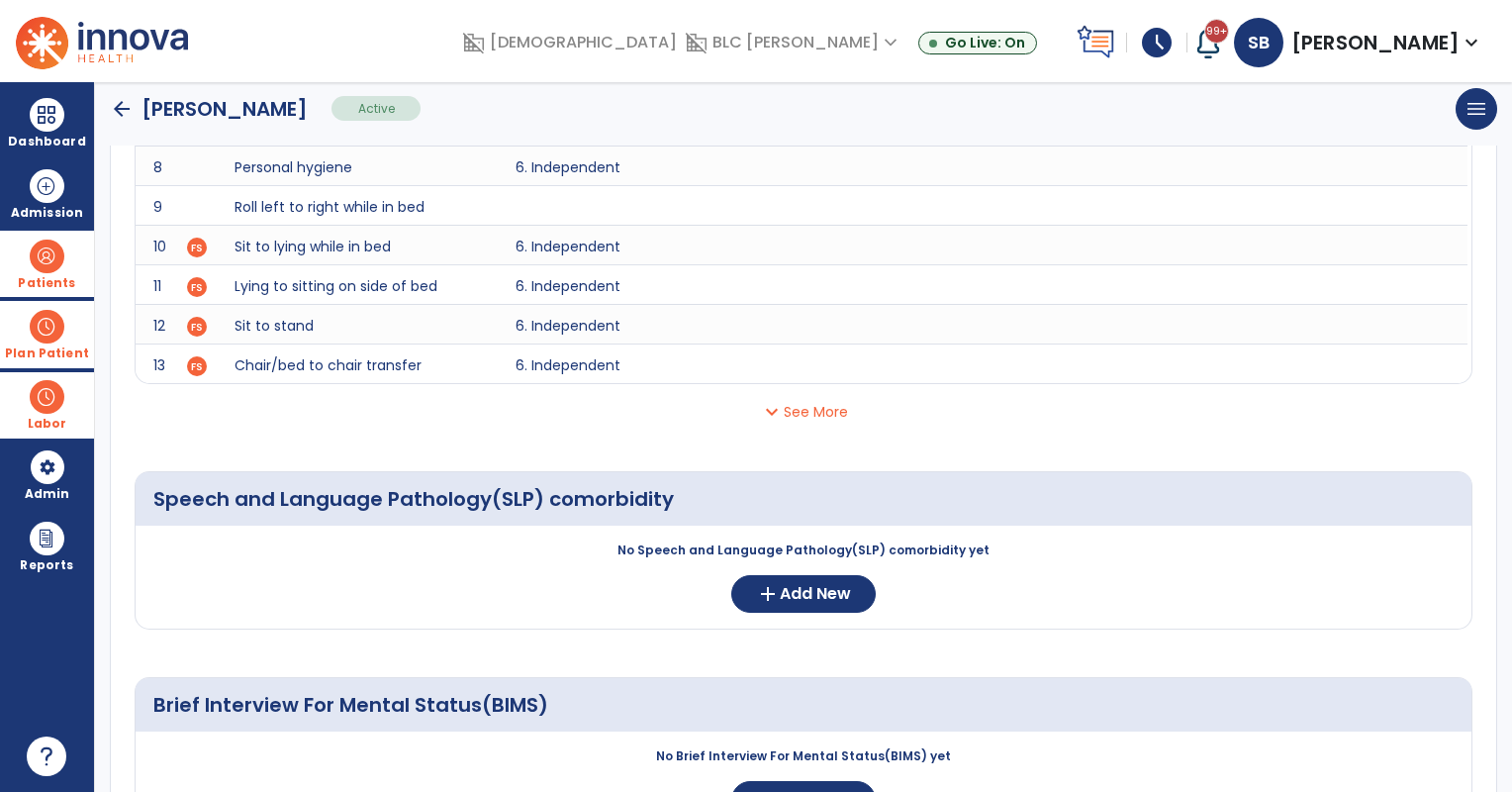 click on "expand_more  See More" 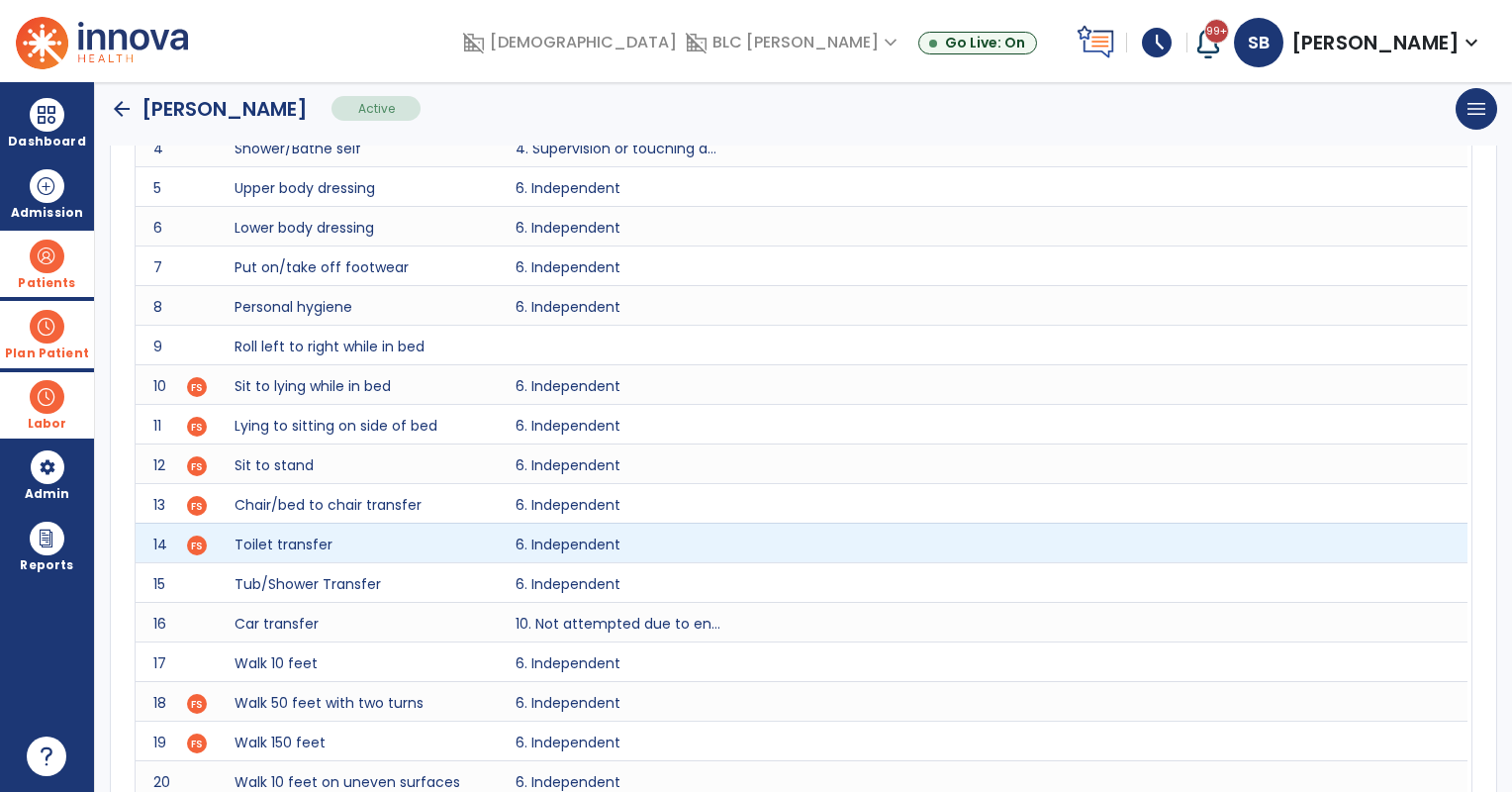 scroll, scrollTop: 495, scrollLeft: 0, axis: vertical 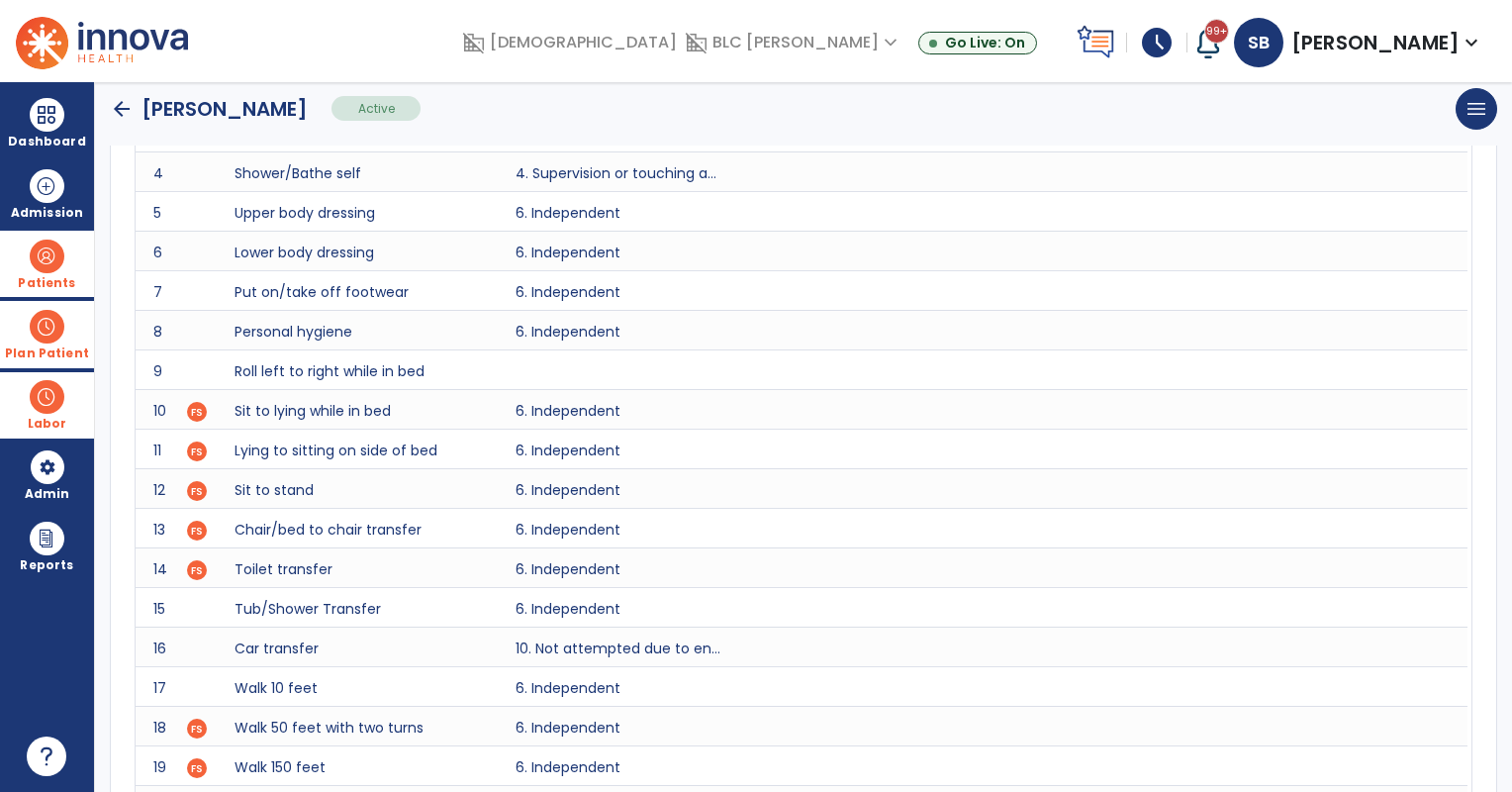 click at bounding box center [47, 256] 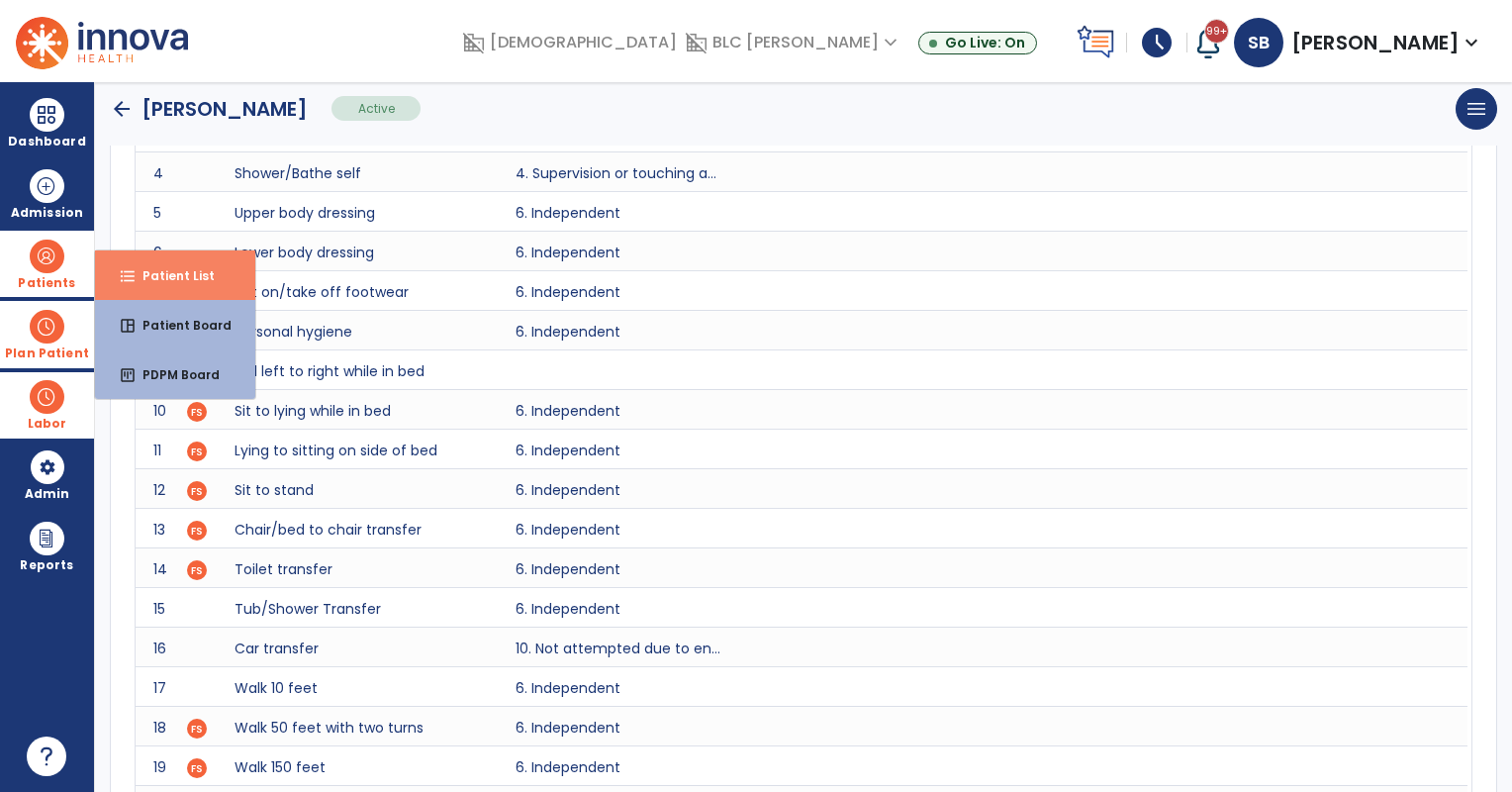 click on "Patient List" at bounding box center [170, 275] 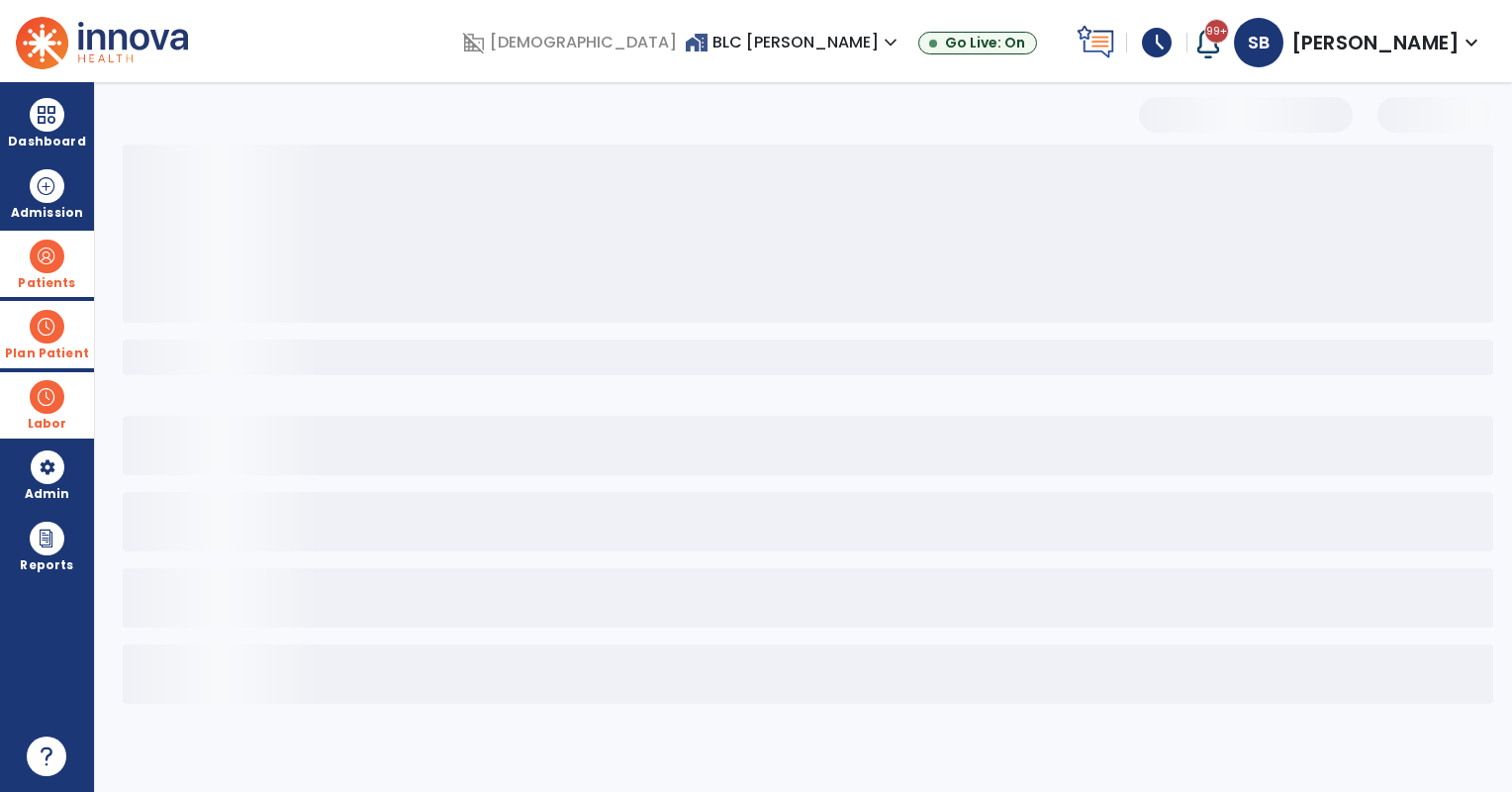 select on "***" 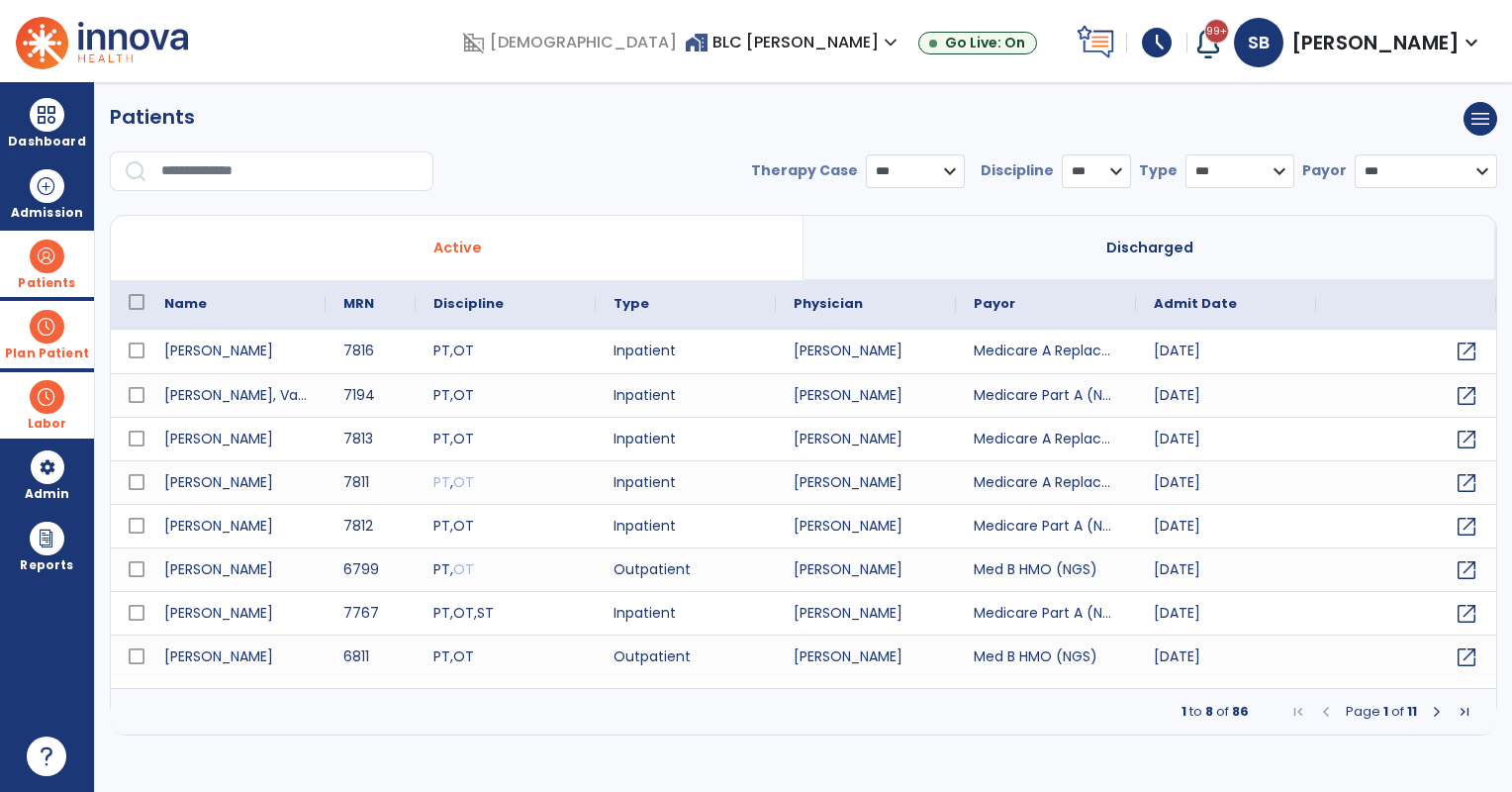 click at bounding box center [290, 171] 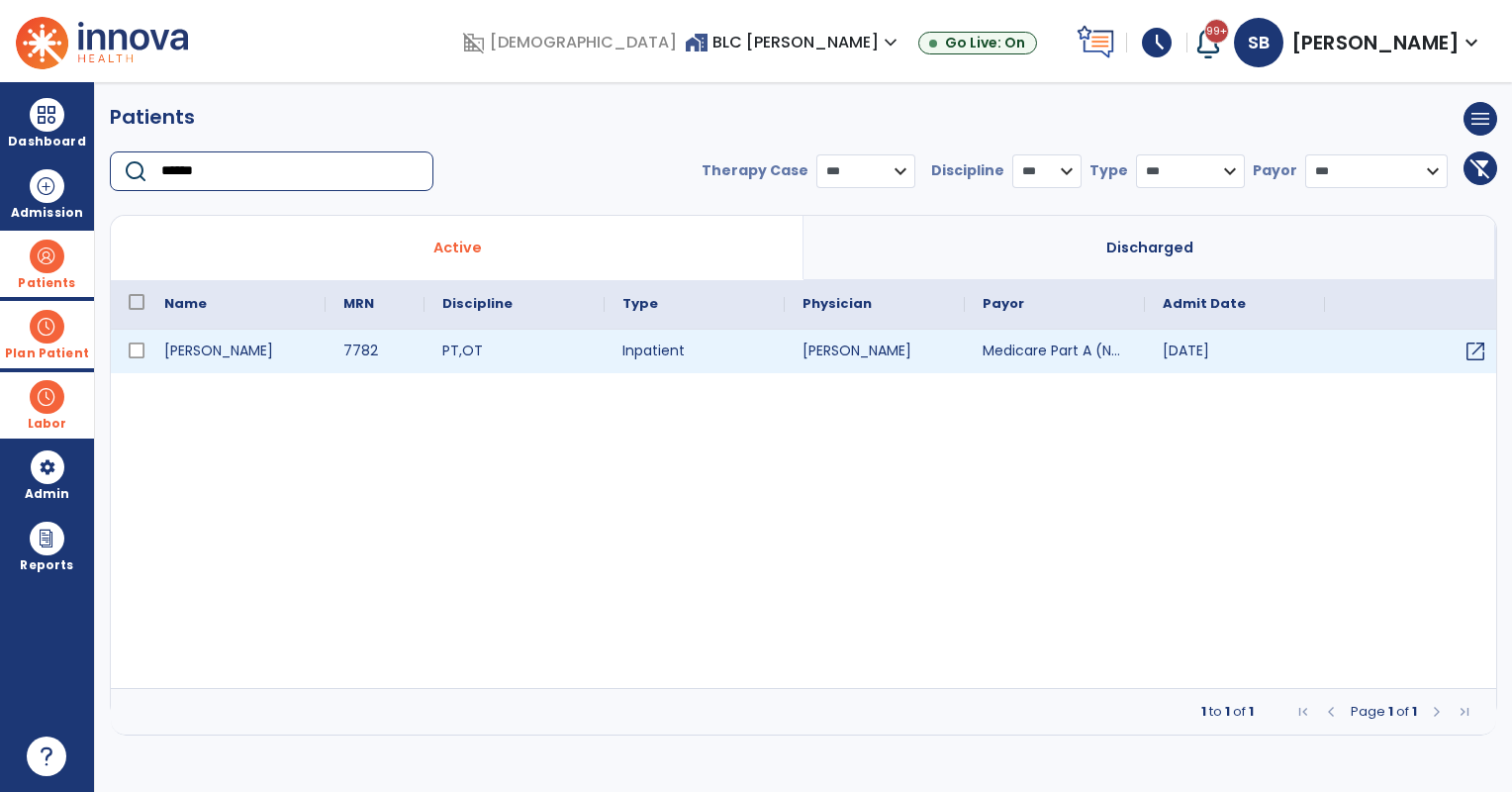 type on "******" 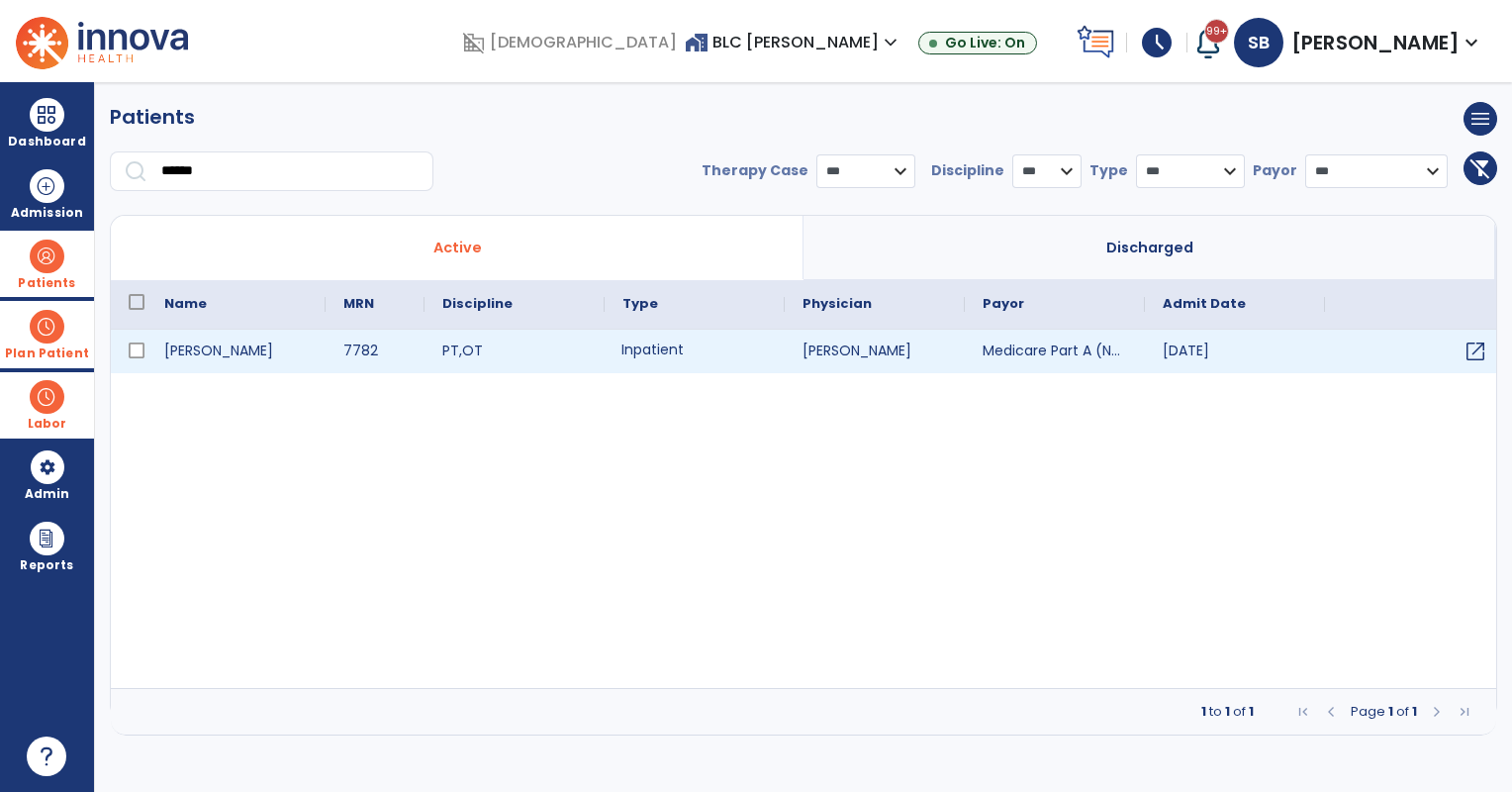 click on "Inpatient" at bounding box center [695, 351] 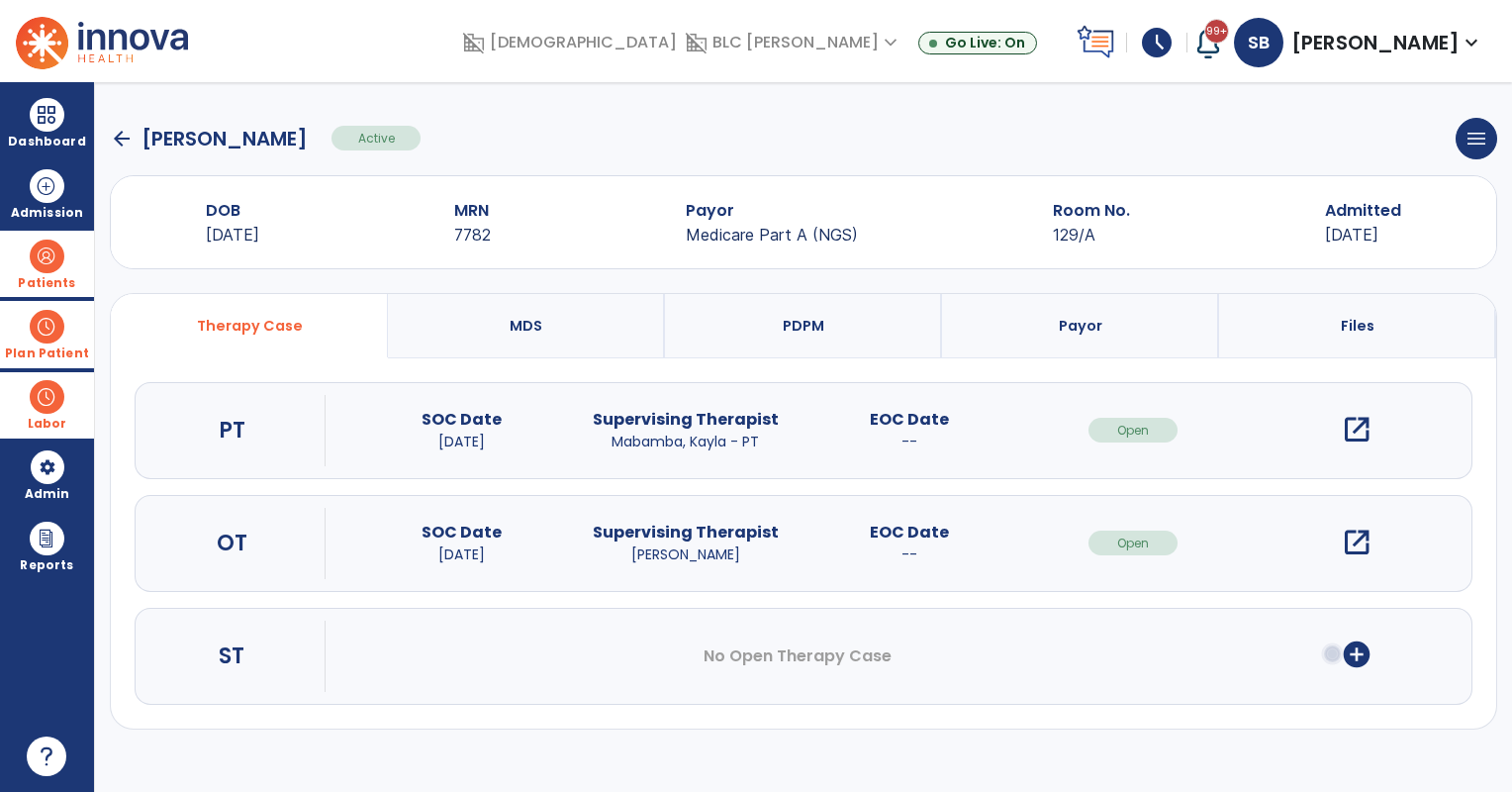 click on "open_in_new" at bounding box center [1357, 430] 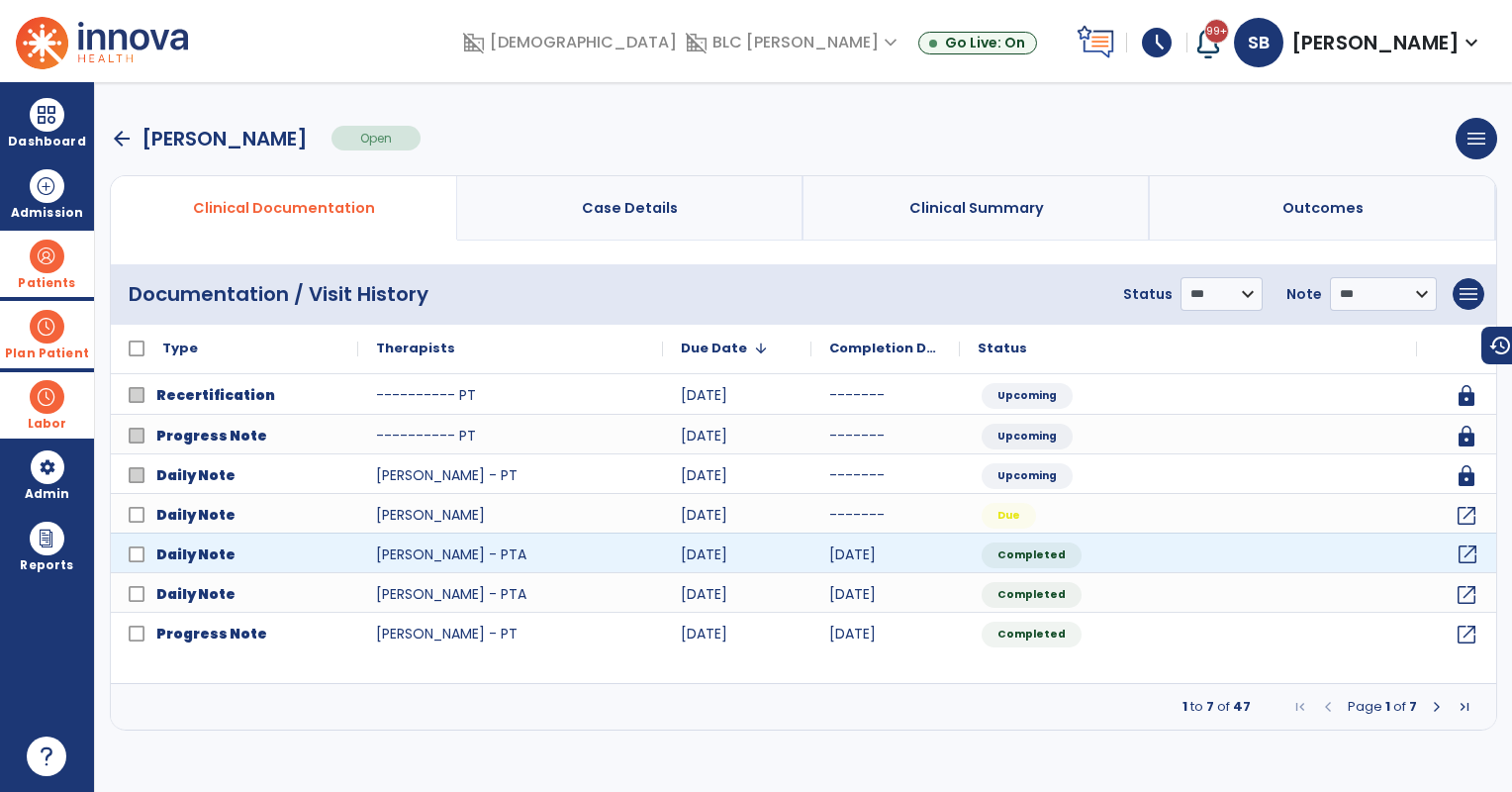 click on "open_in_new" 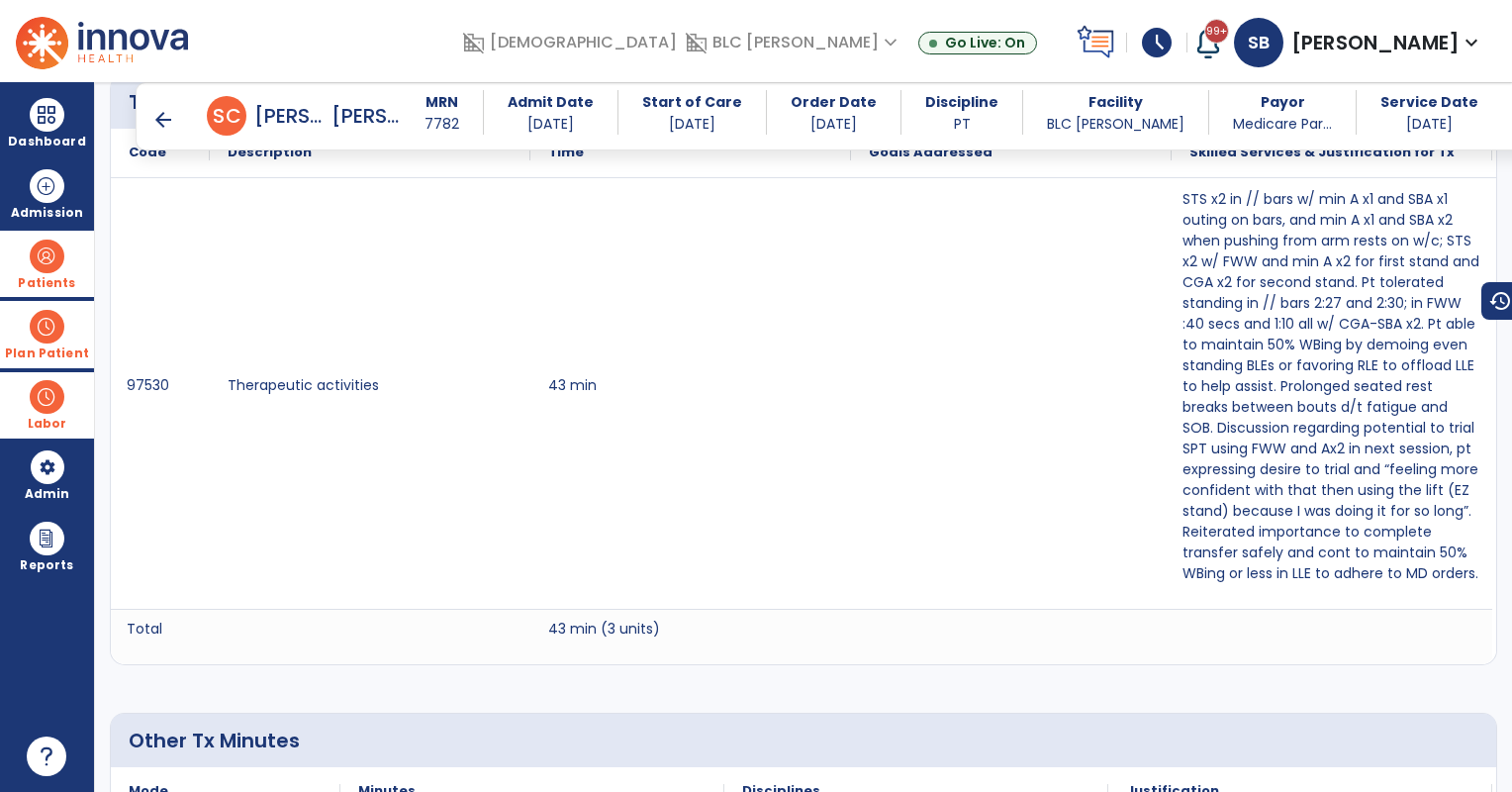 scroll, scrollTop: 2144, scrollLeft: 0, axis: vertical 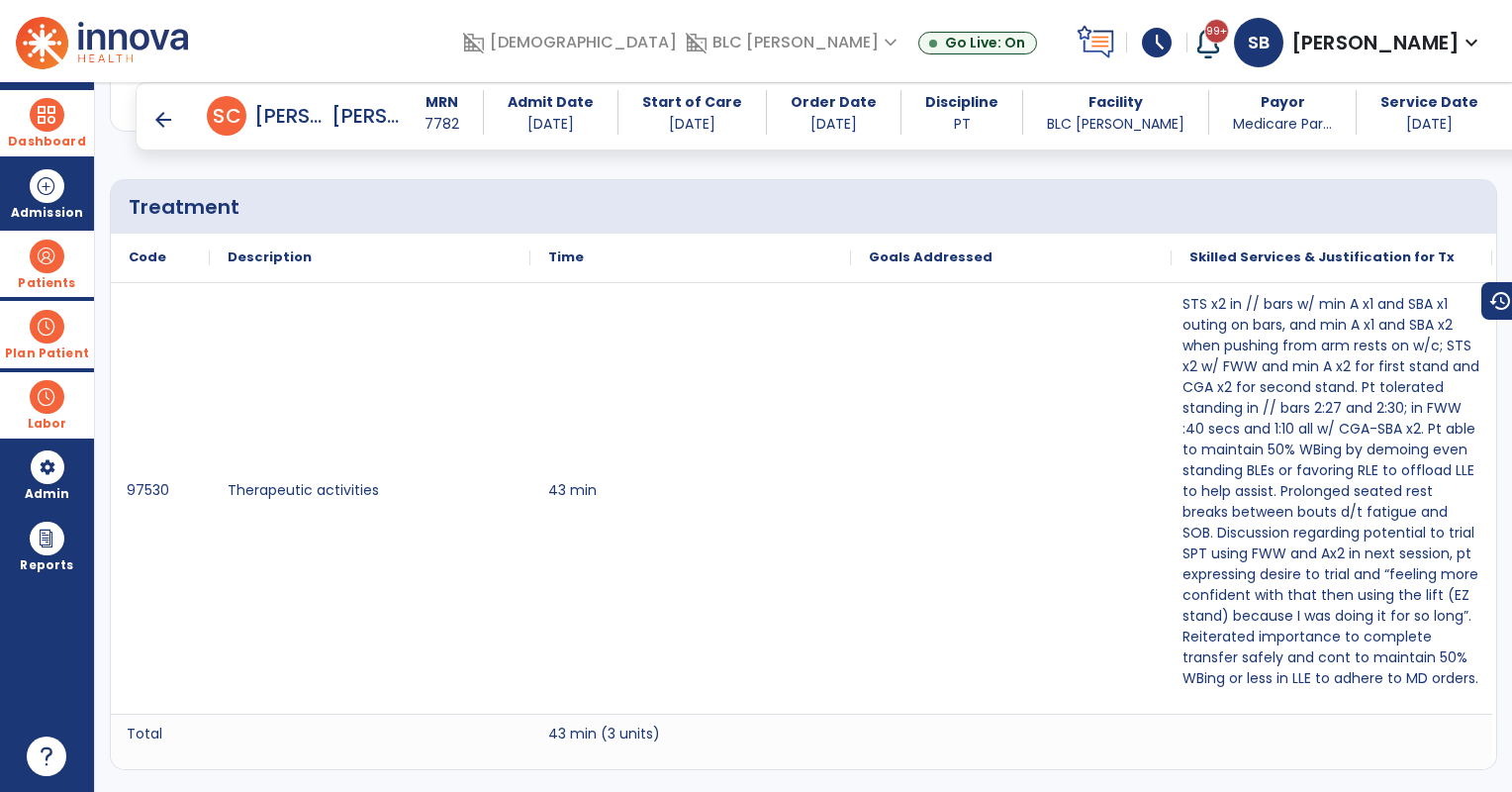 click at bounding box center [47, 115] 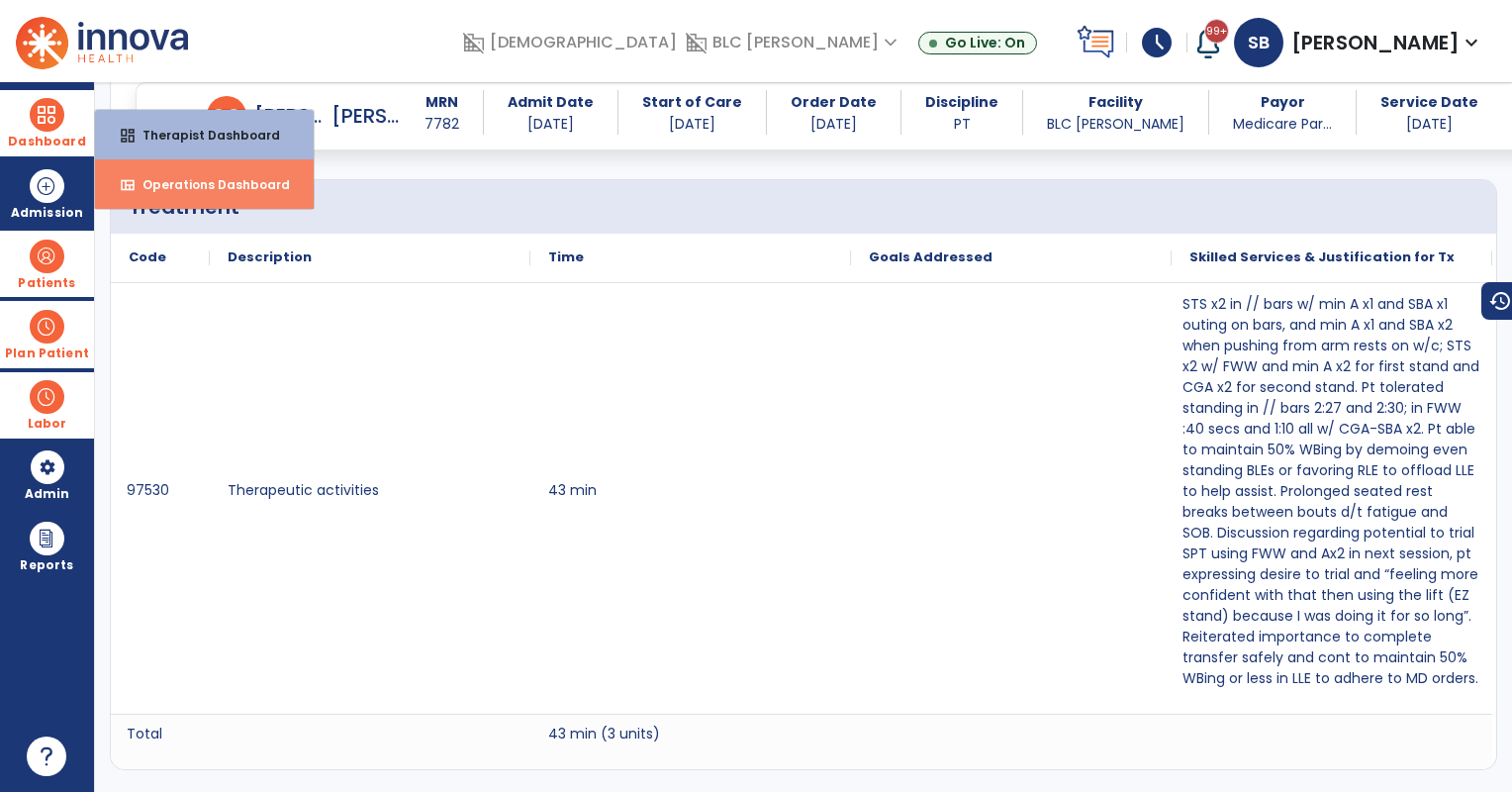 click on "Operations Dashboard" at bounding box center [208, 184] 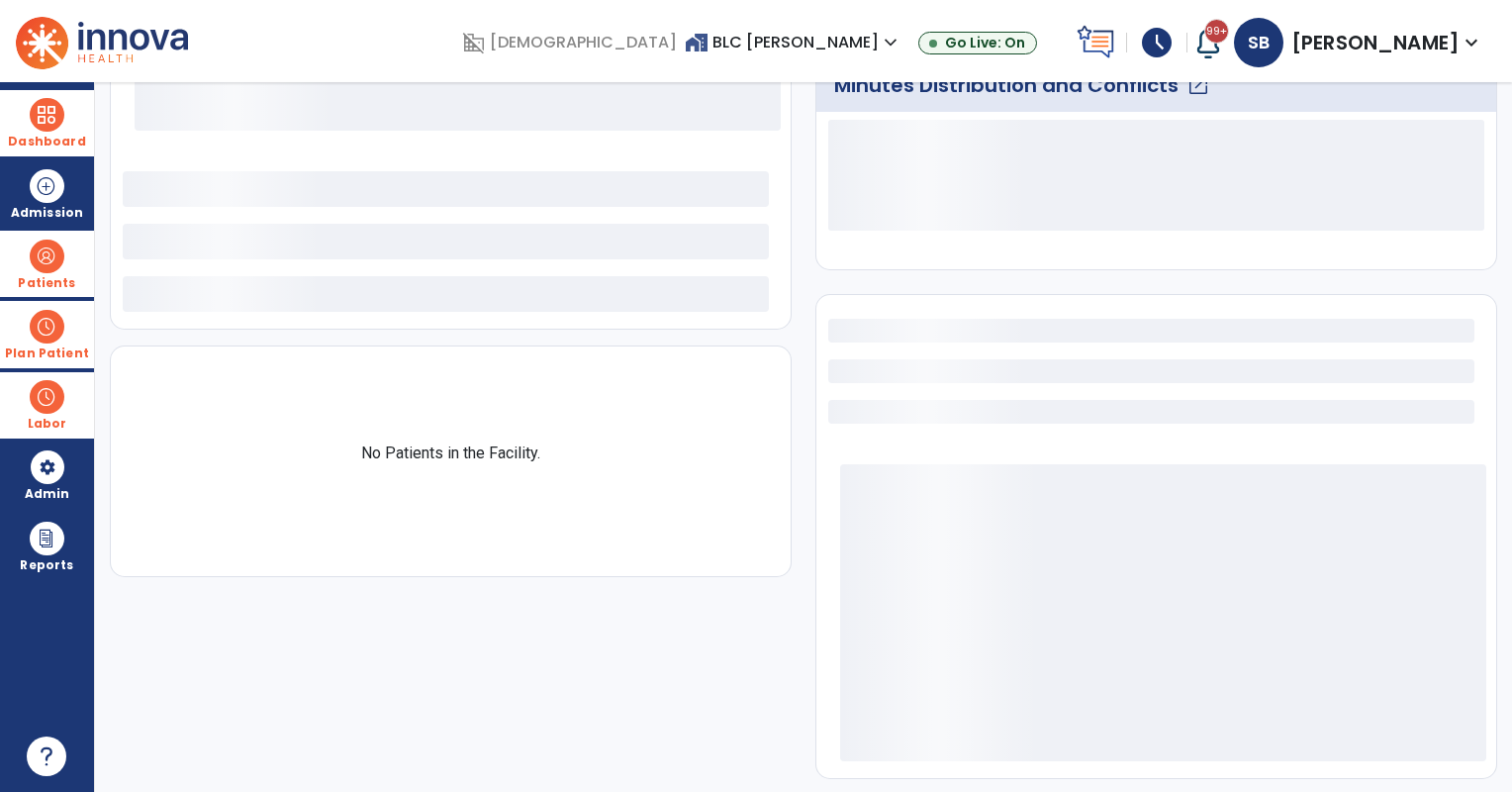 select on "***" 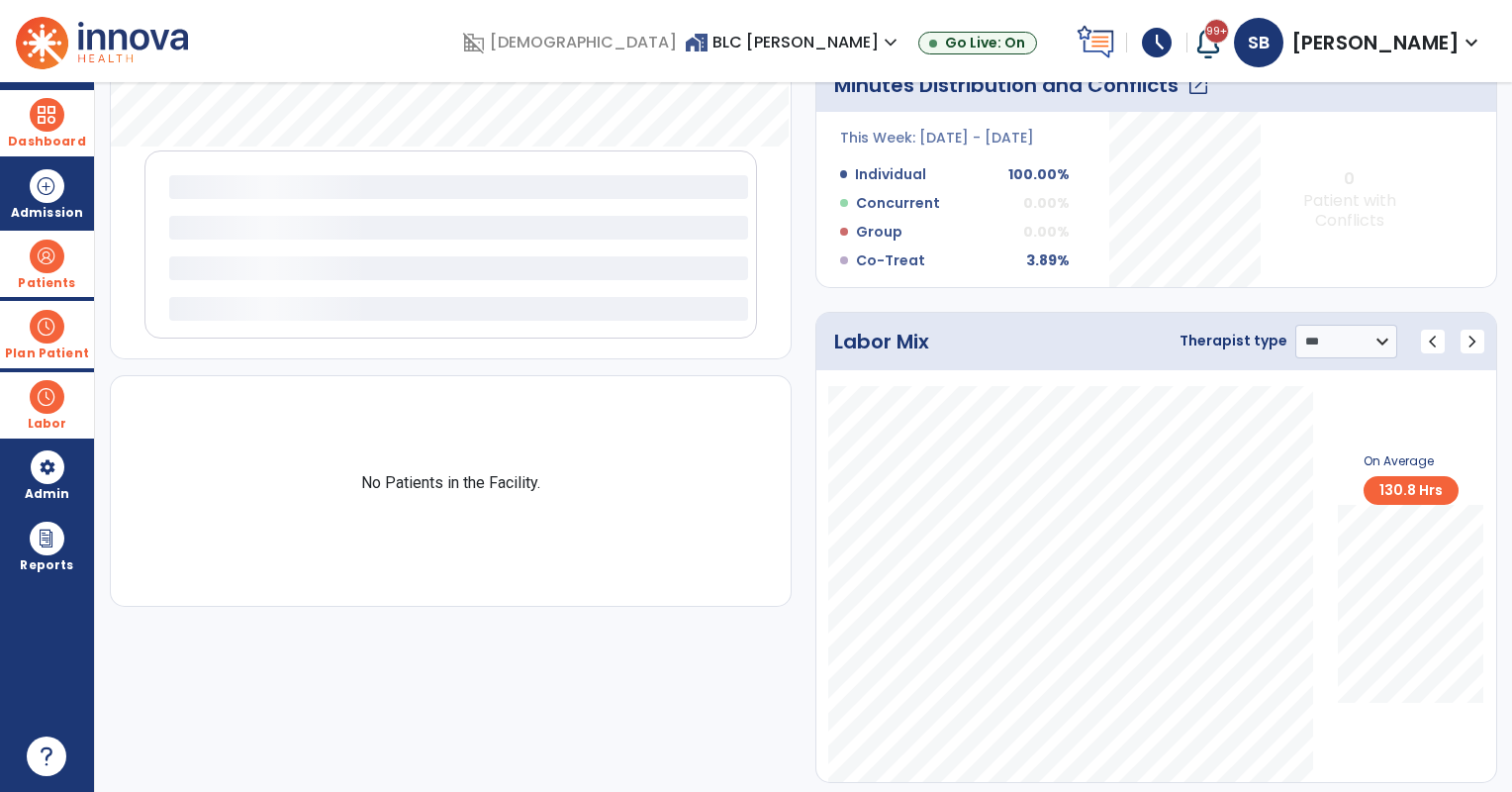 scroll, scrollTop: 645, scrollLeft: 0, axis: vertical 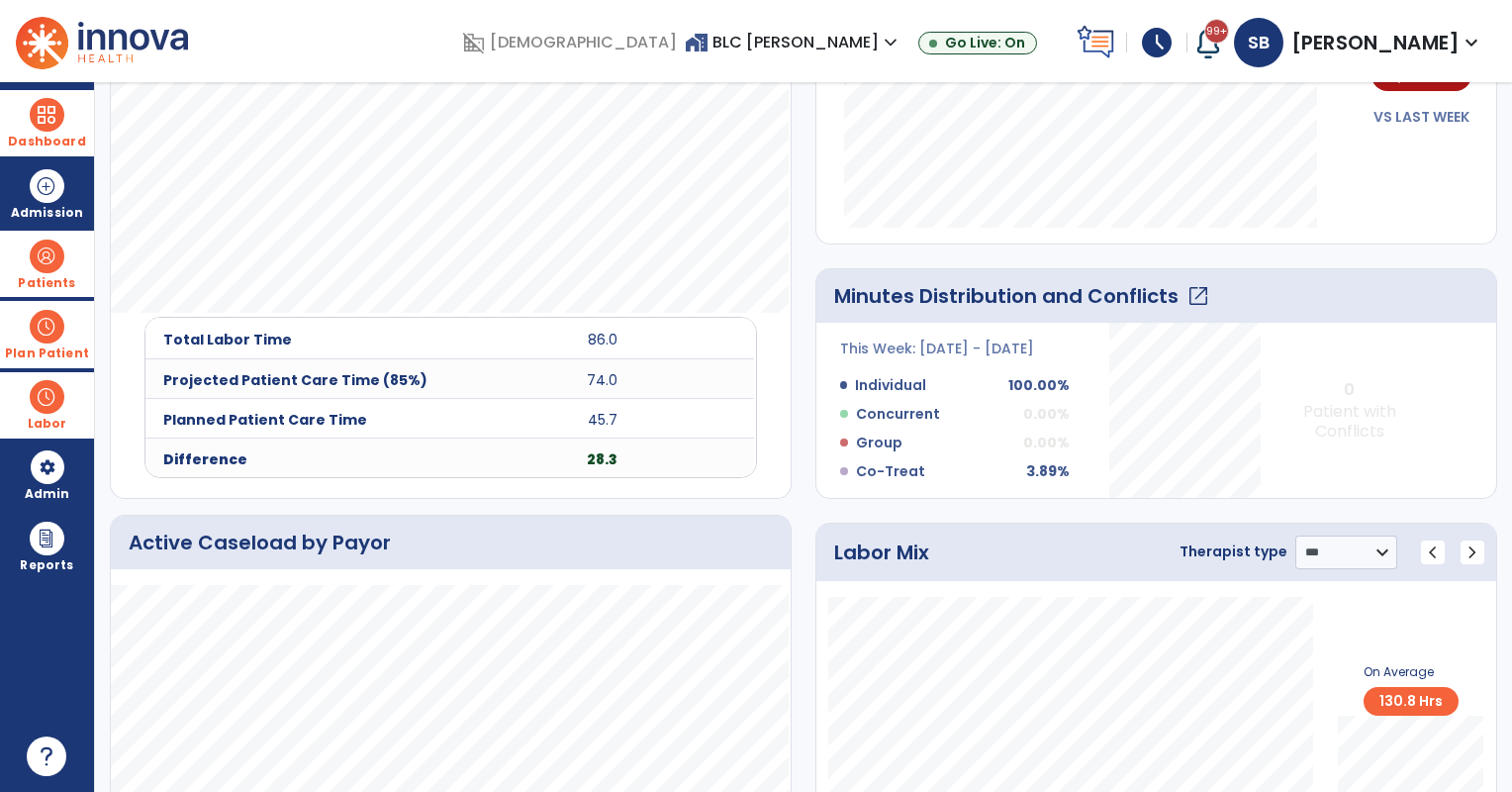 click on "open_in_new" 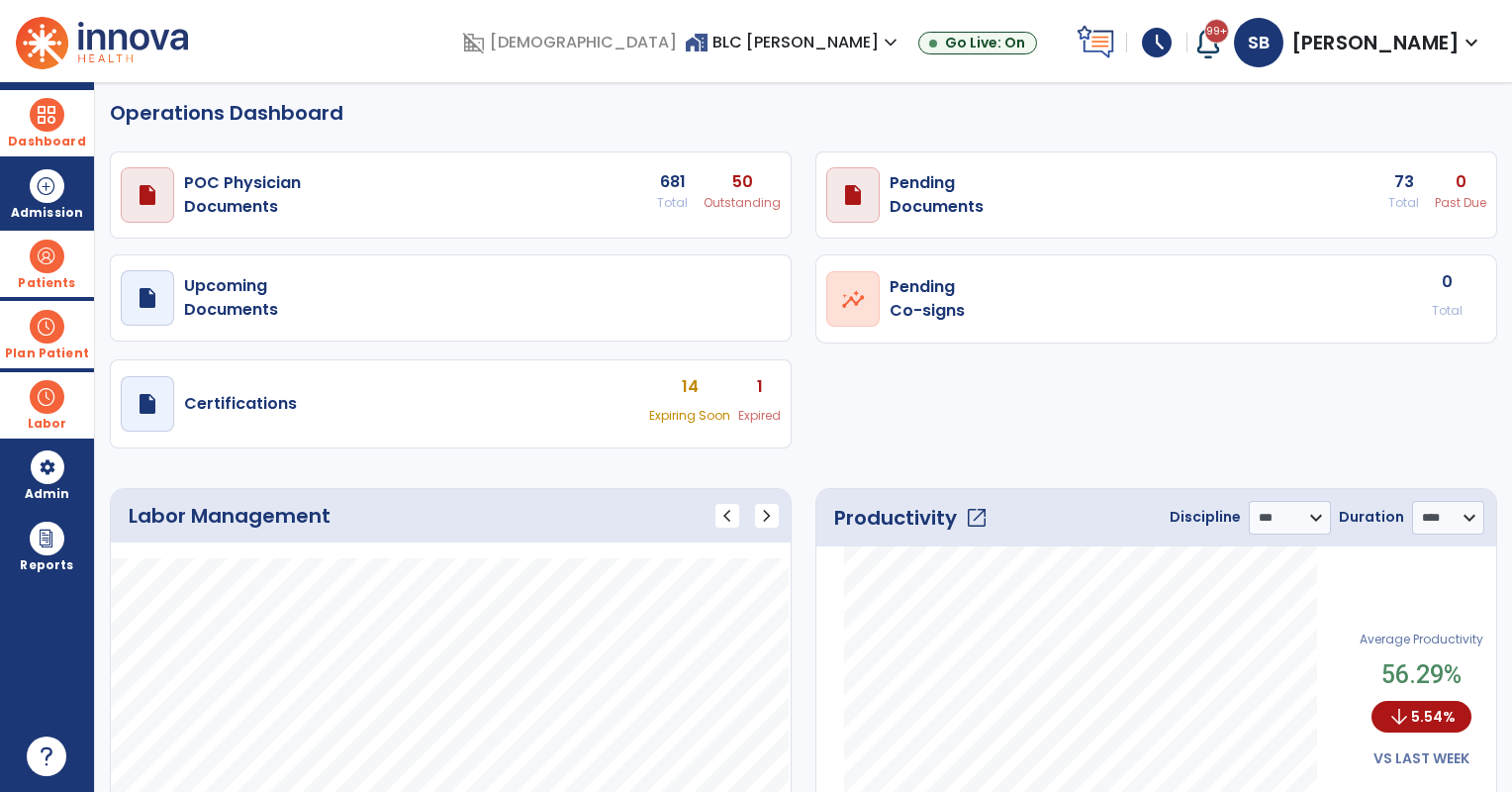 select on "****" 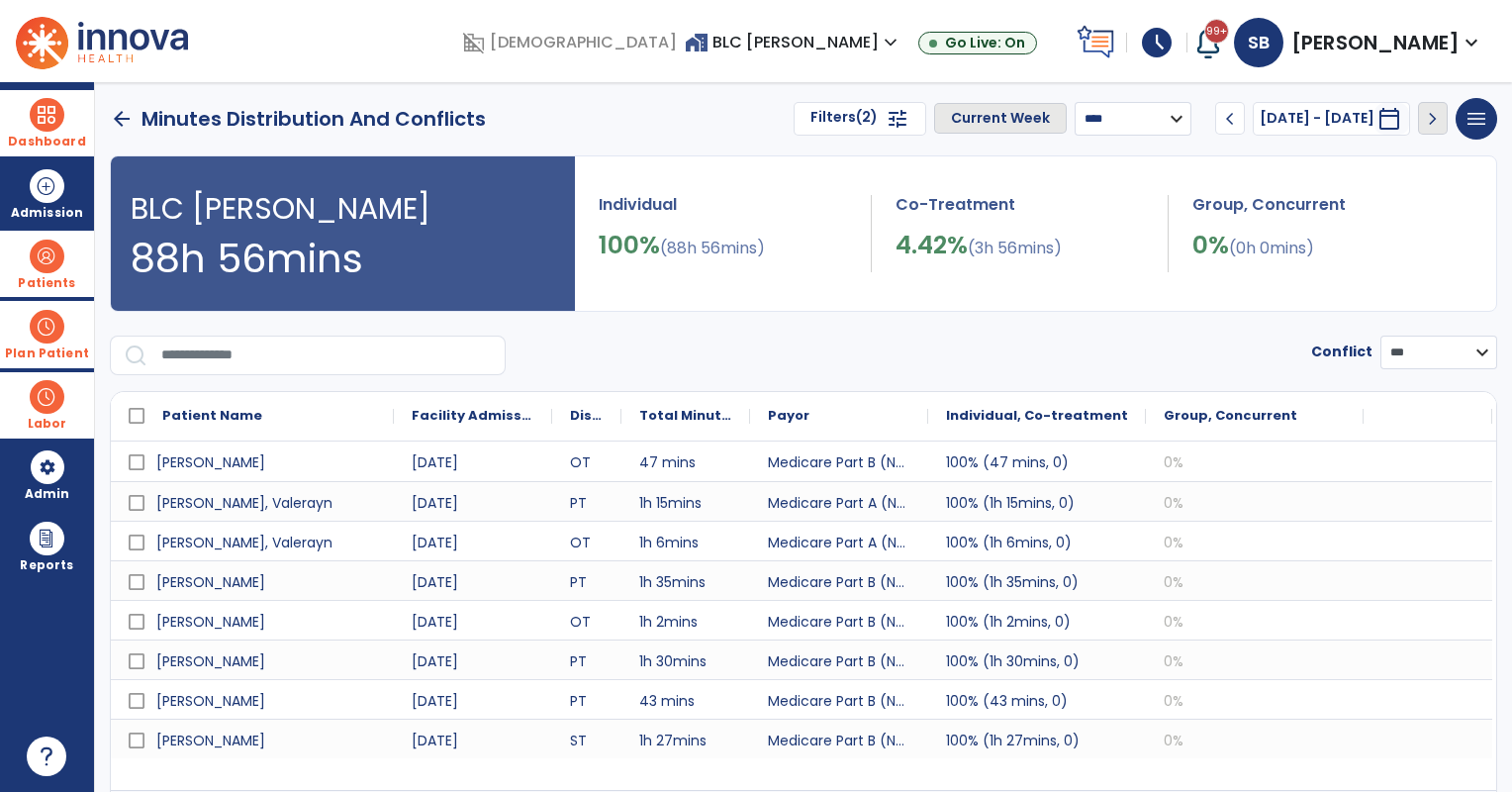 click on "**********" at bounding box center (1133, 119) 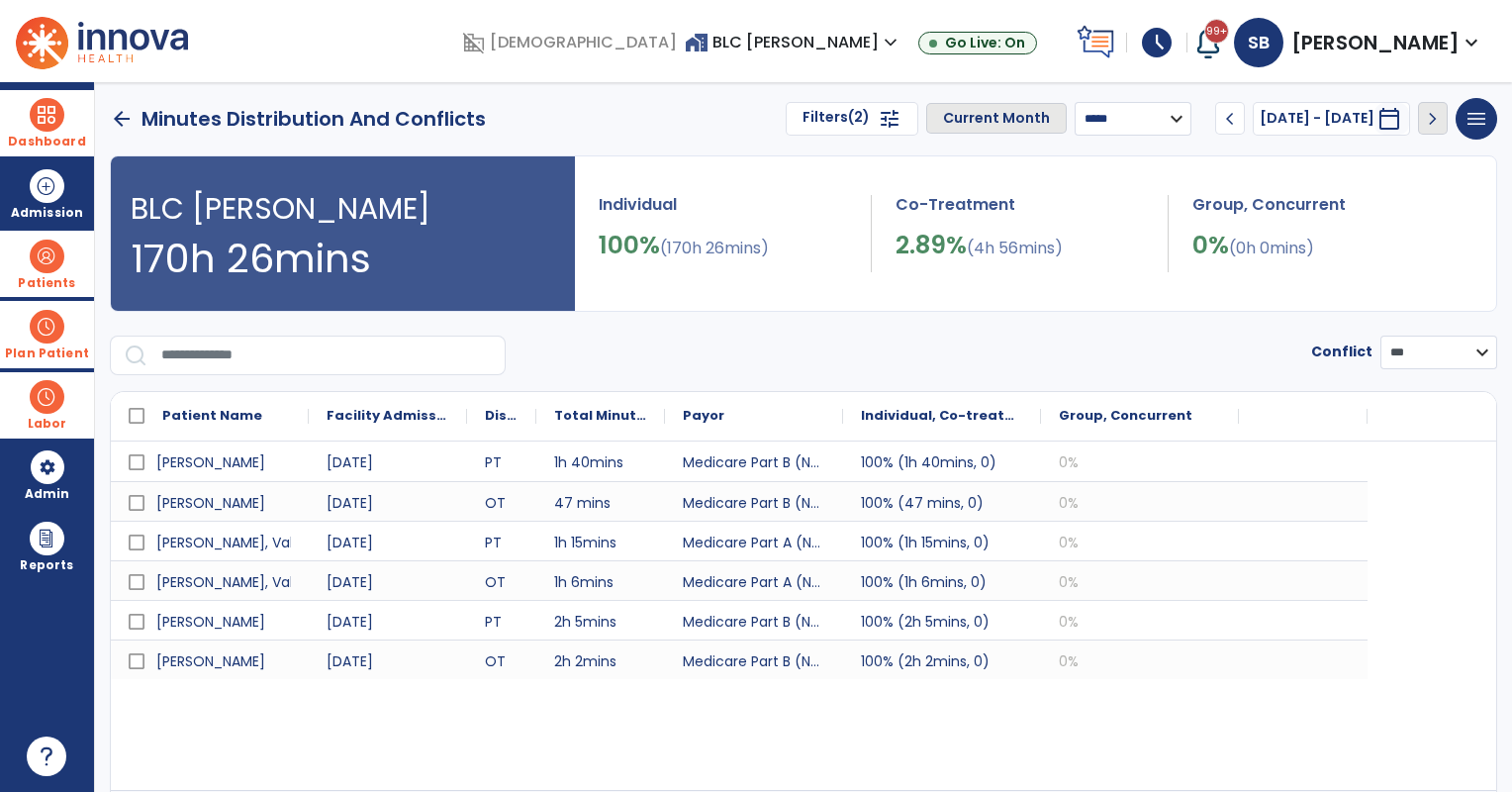 scroll, scrollTop: 4, scrollLeft: 0, axis: vertical 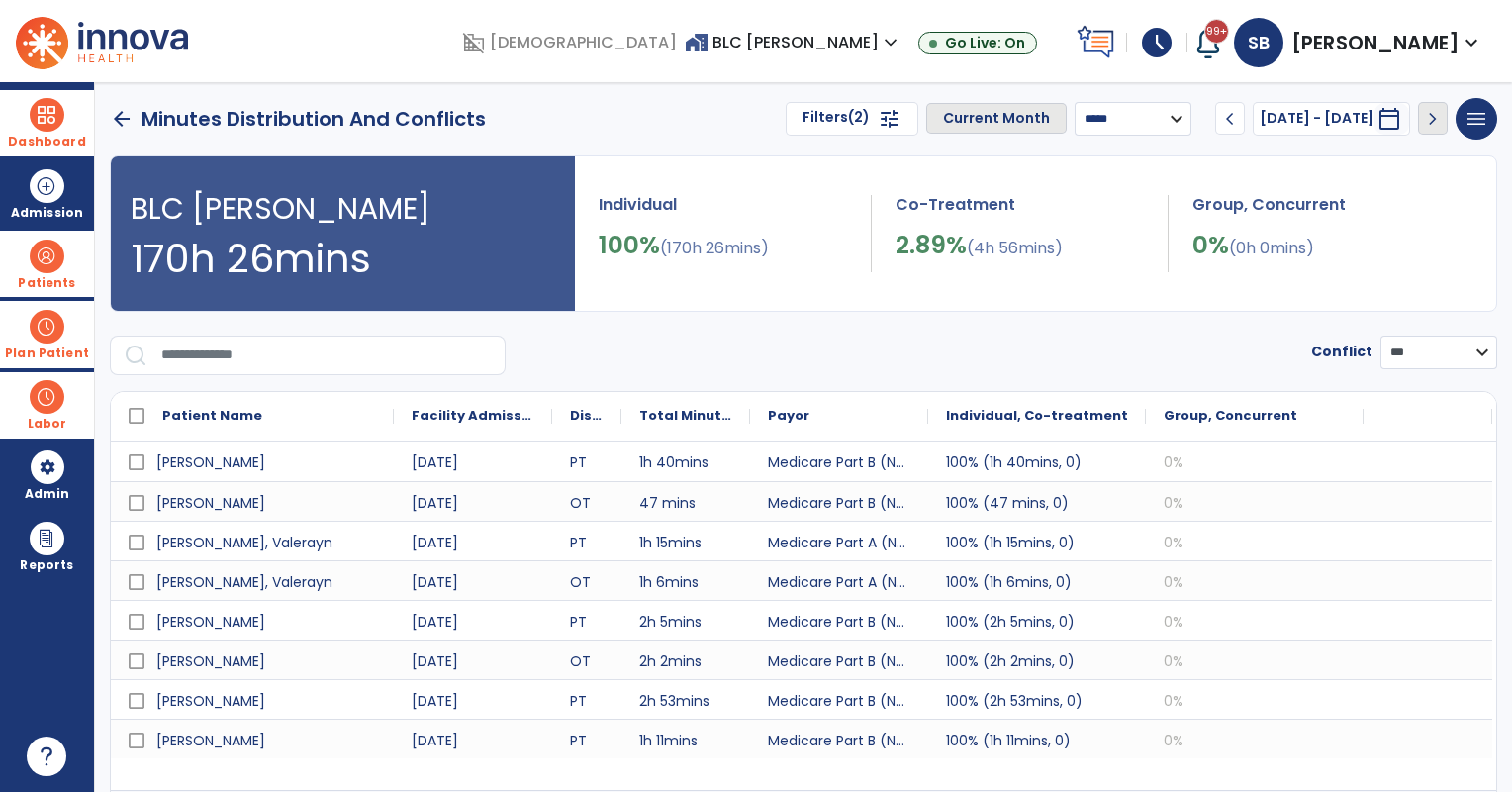click on "**********" at bounding box center (1439, 352) 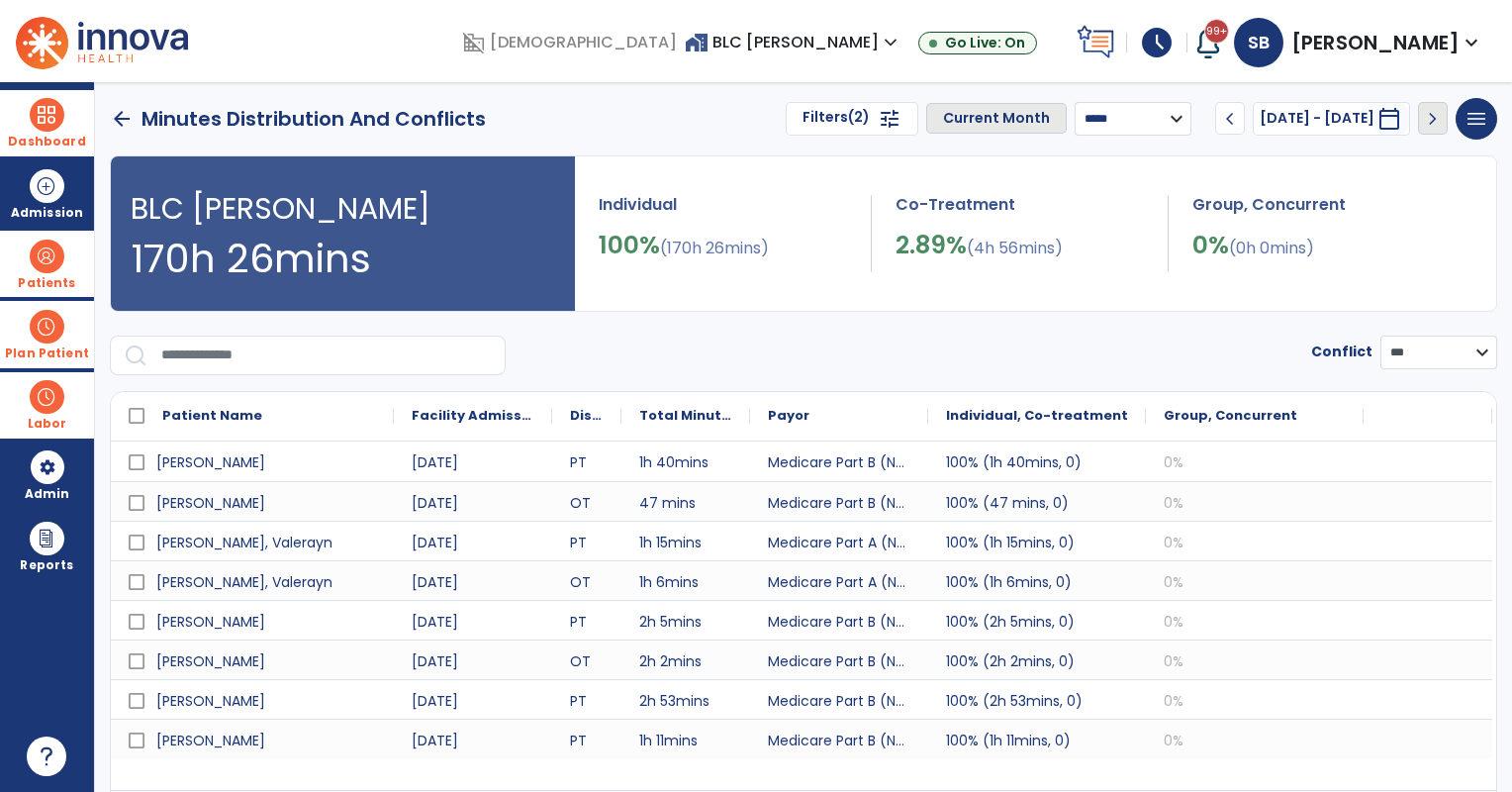 select on "**********" 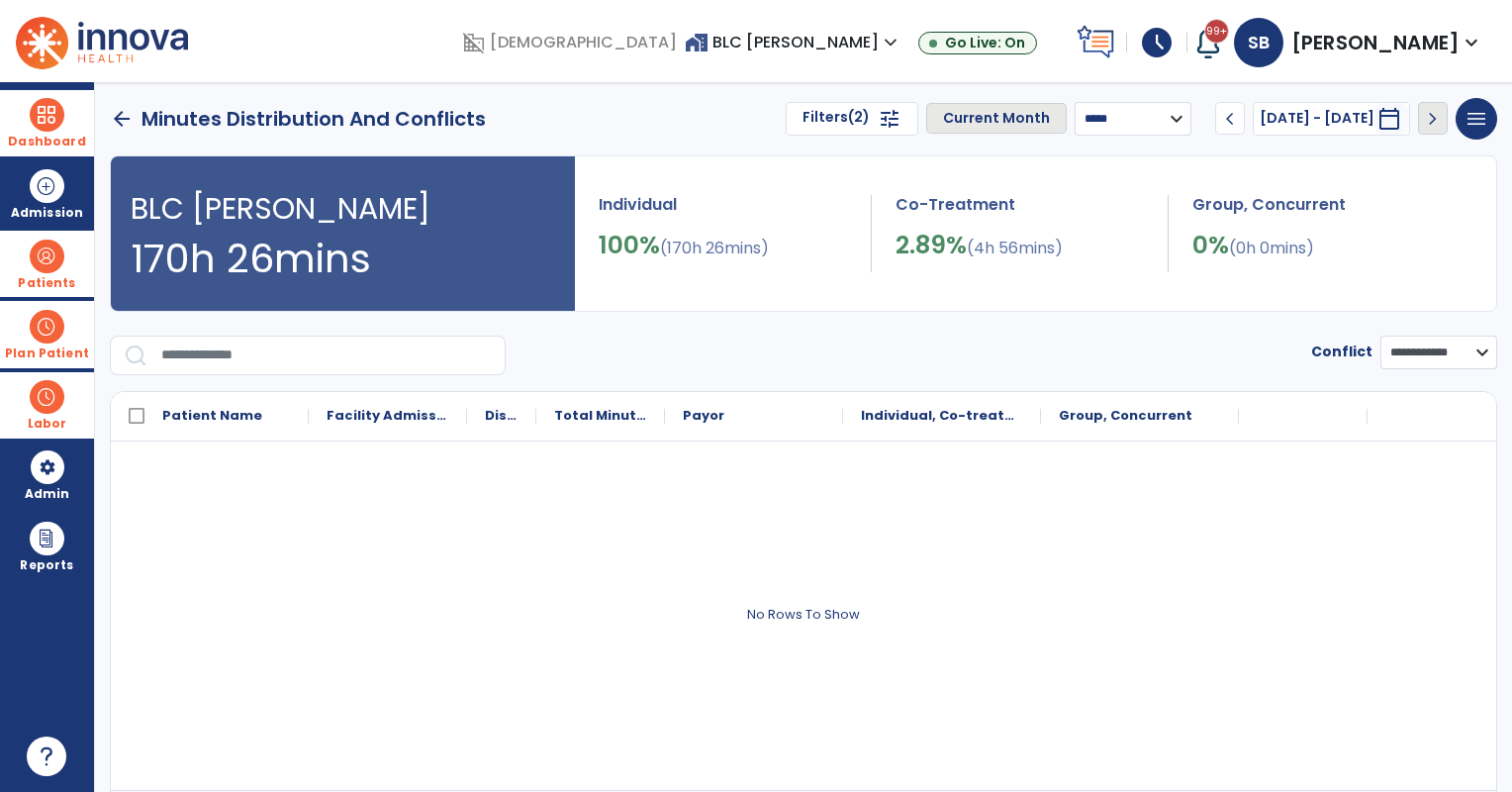 scroll, scrollTop: 4, scrollLeft: 0, axis: vertical 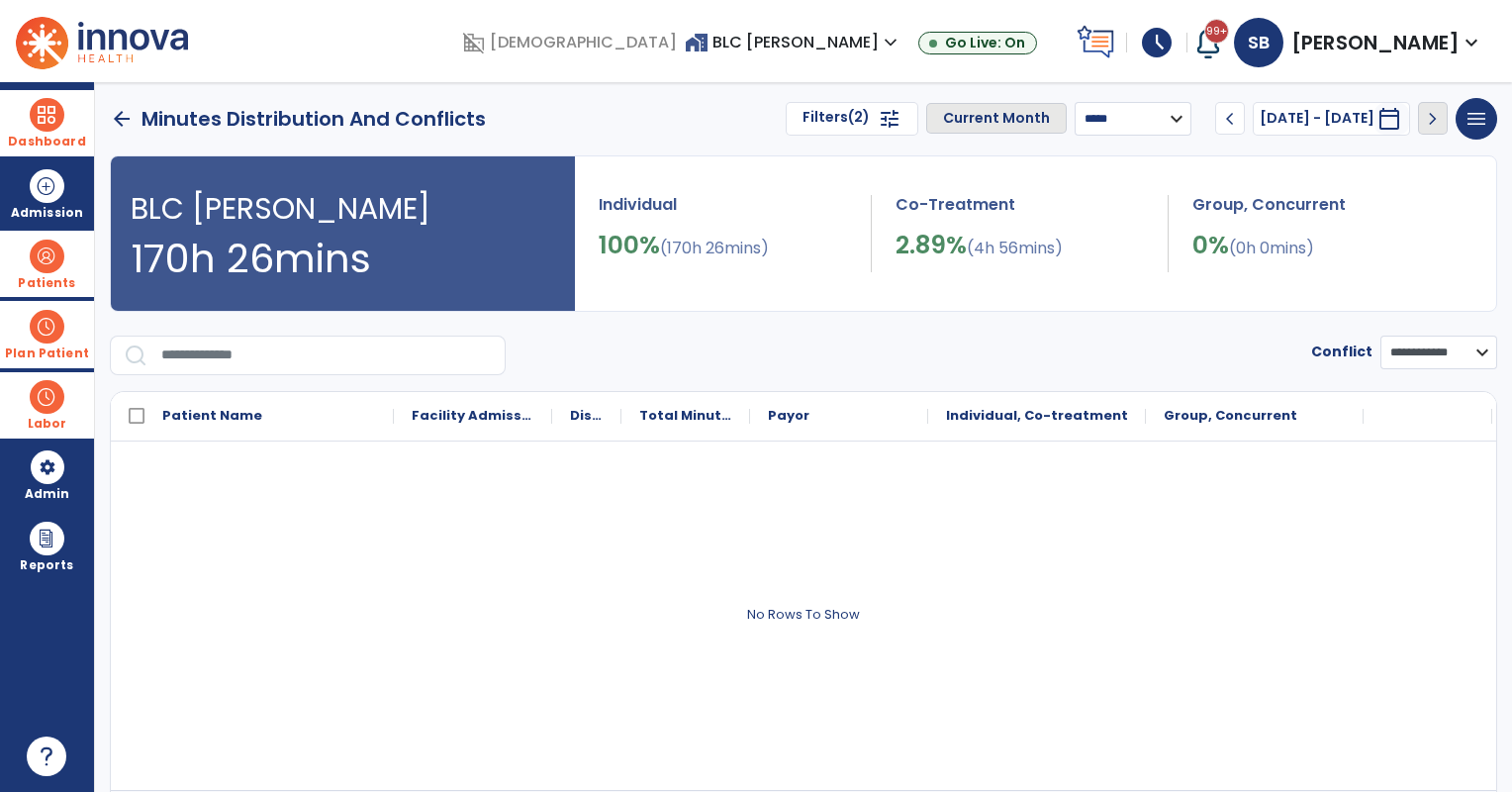 drag, startPoint x: 50, startPoint y: 281, endPoint x: 82, endPoint y: 269, distance: 34.176015 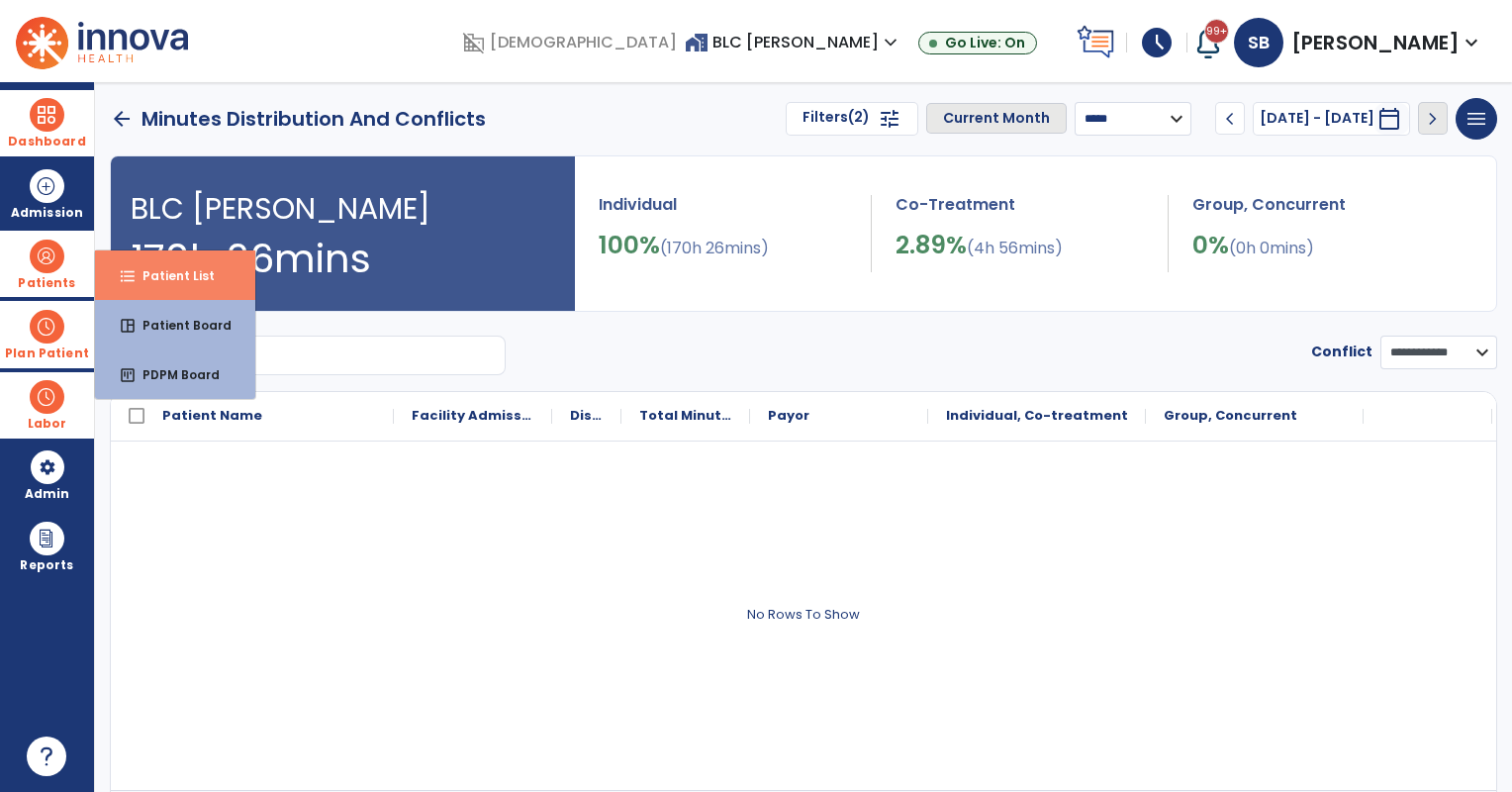 click on "Patient List" at bounding box center (170, 275) 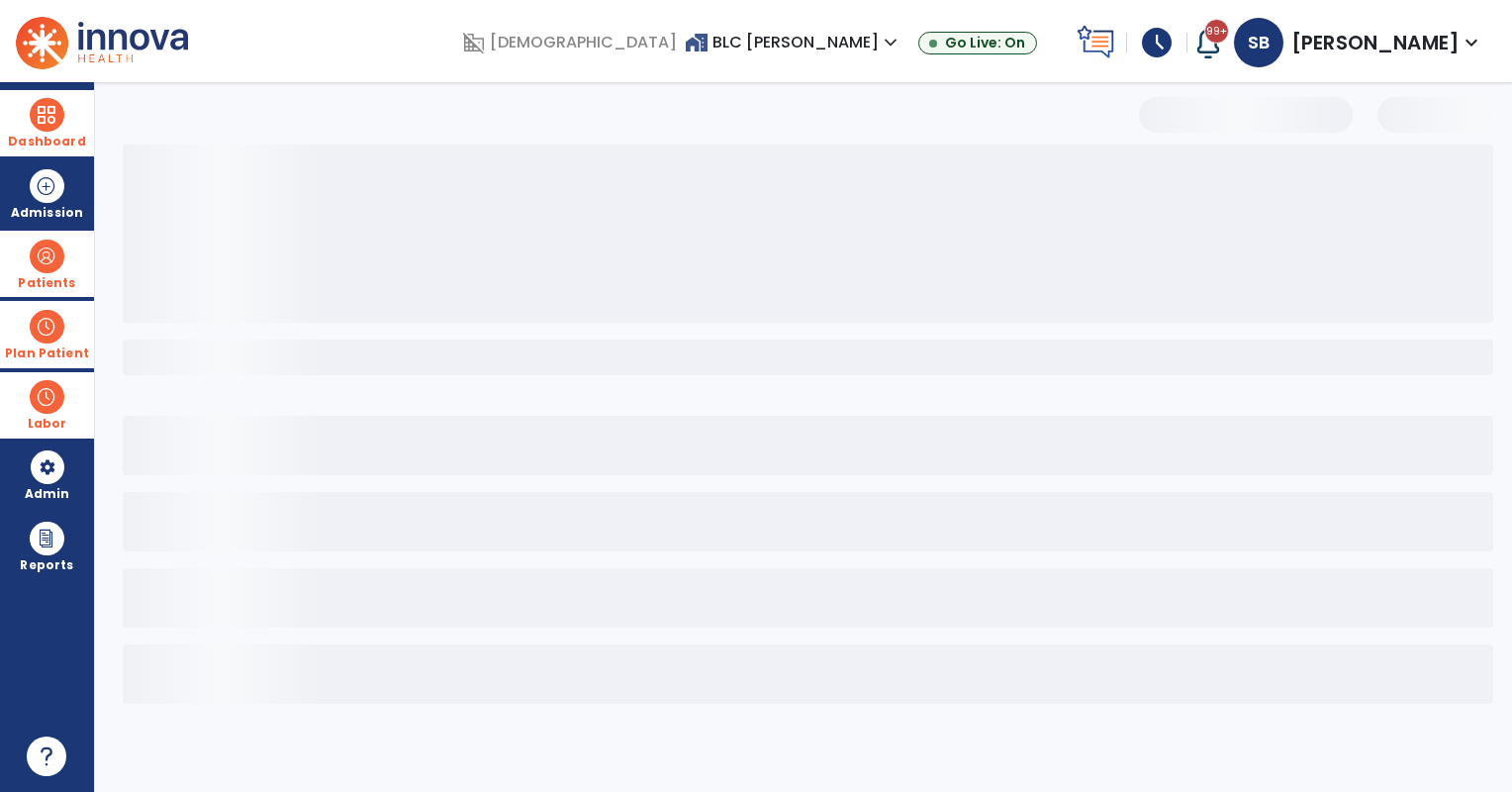 scroll, scrollTop: 0, scrollLeft: 0, axis: both 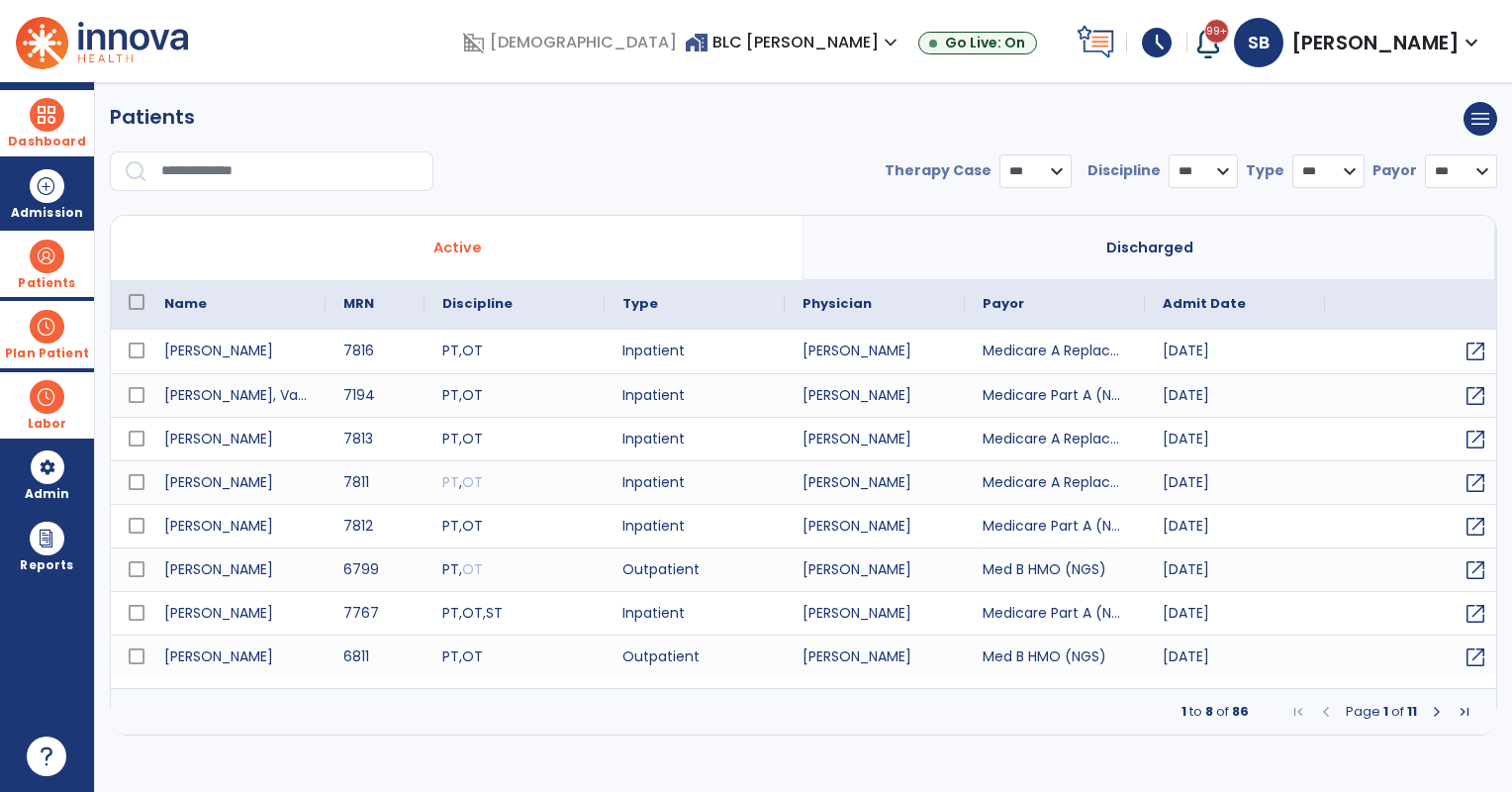 select on "***" 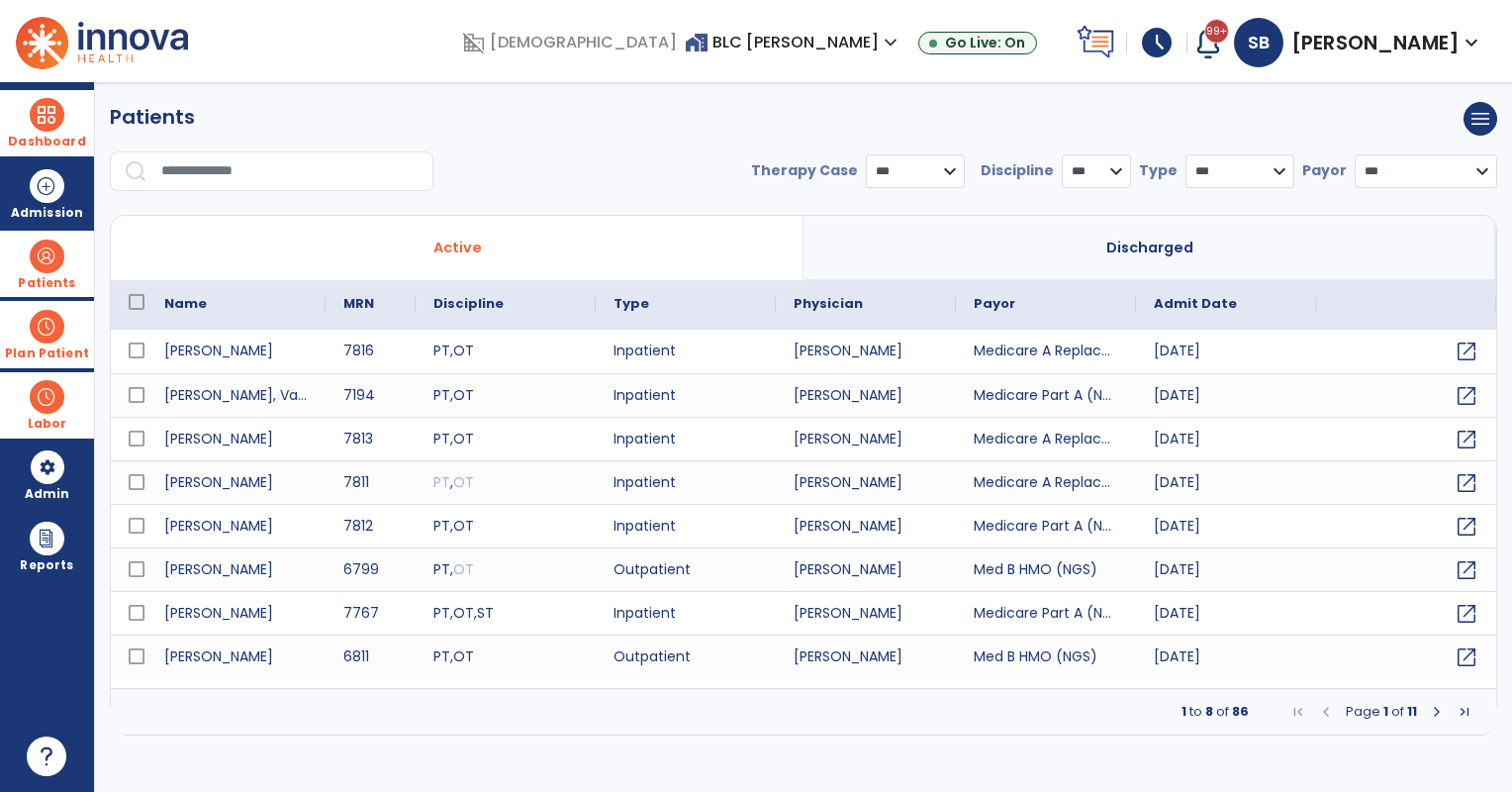 click at bounding box center (290, 171) 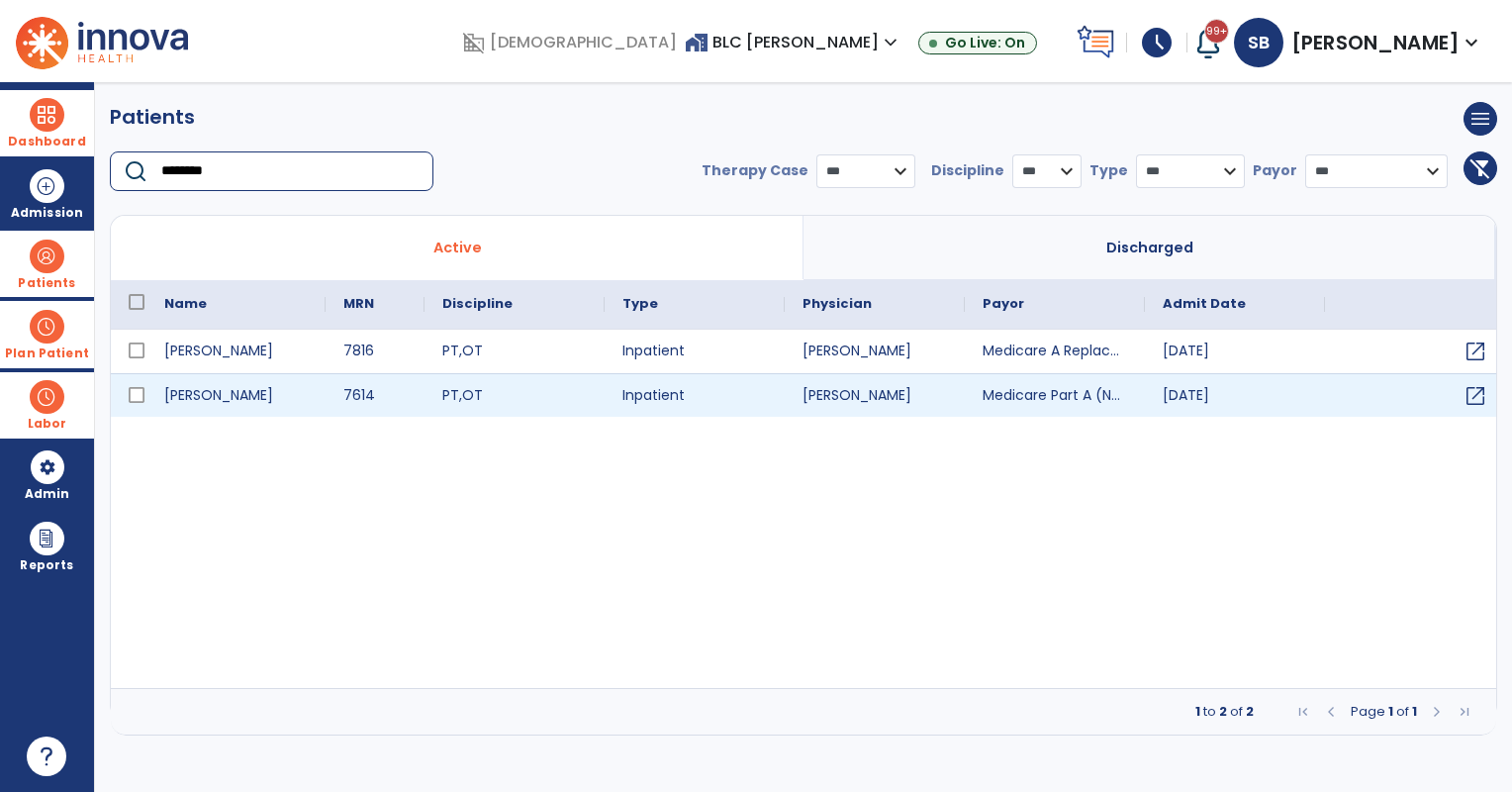 type on "********" 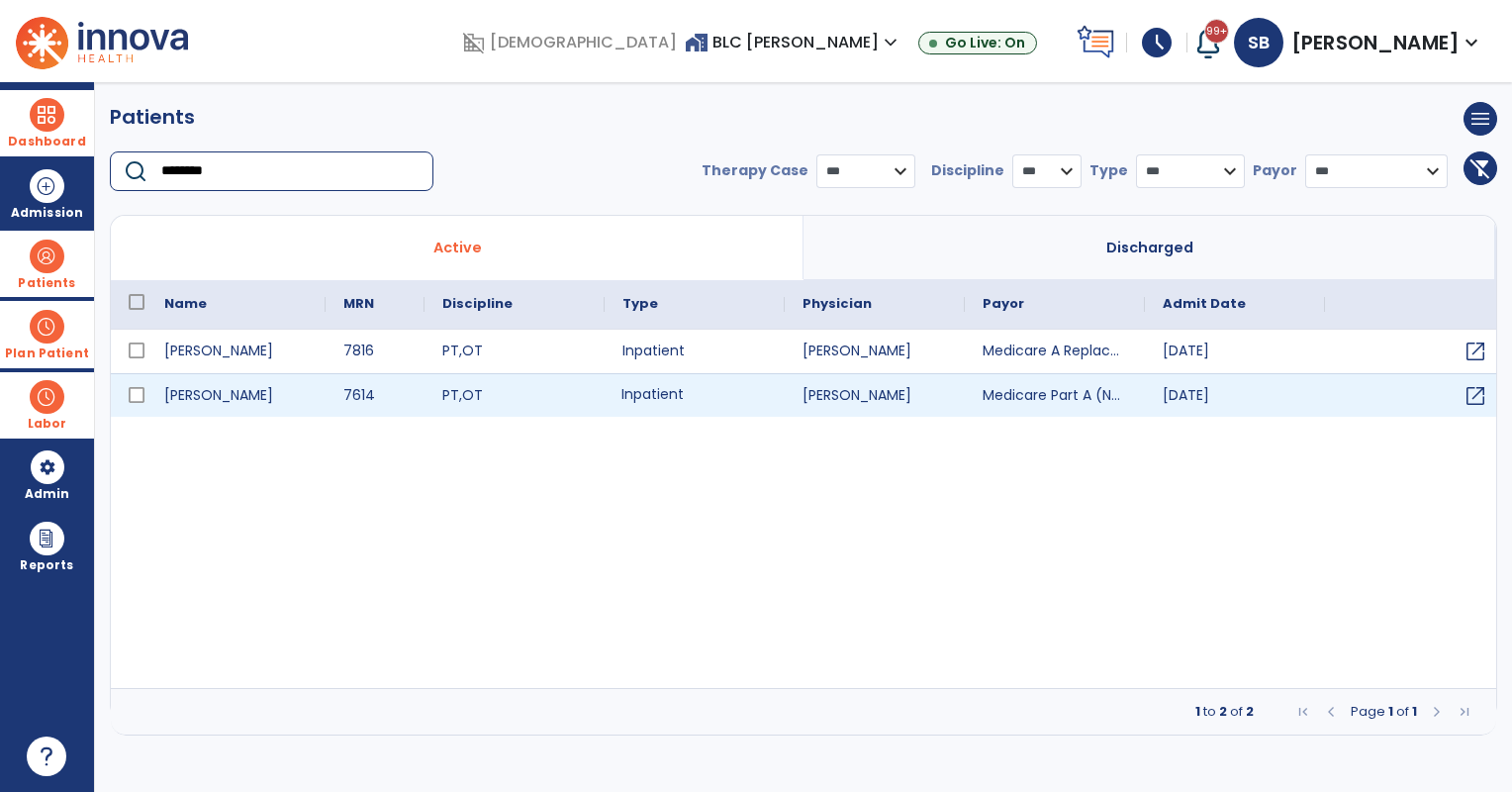 click on "Inpatient" at bounding box center (695, 395) 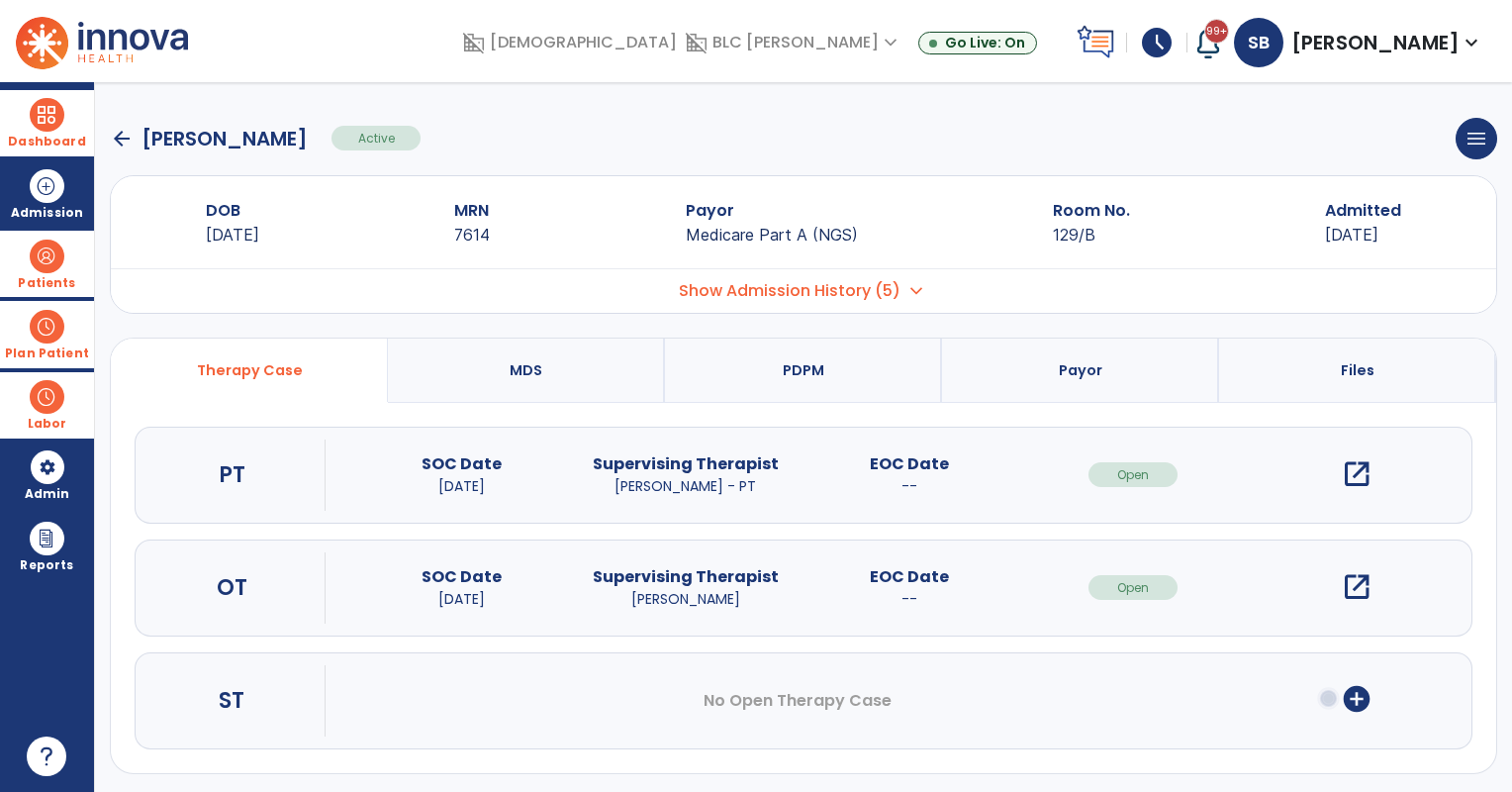 click on "open_in_new" at bounding box center [1357, 474] 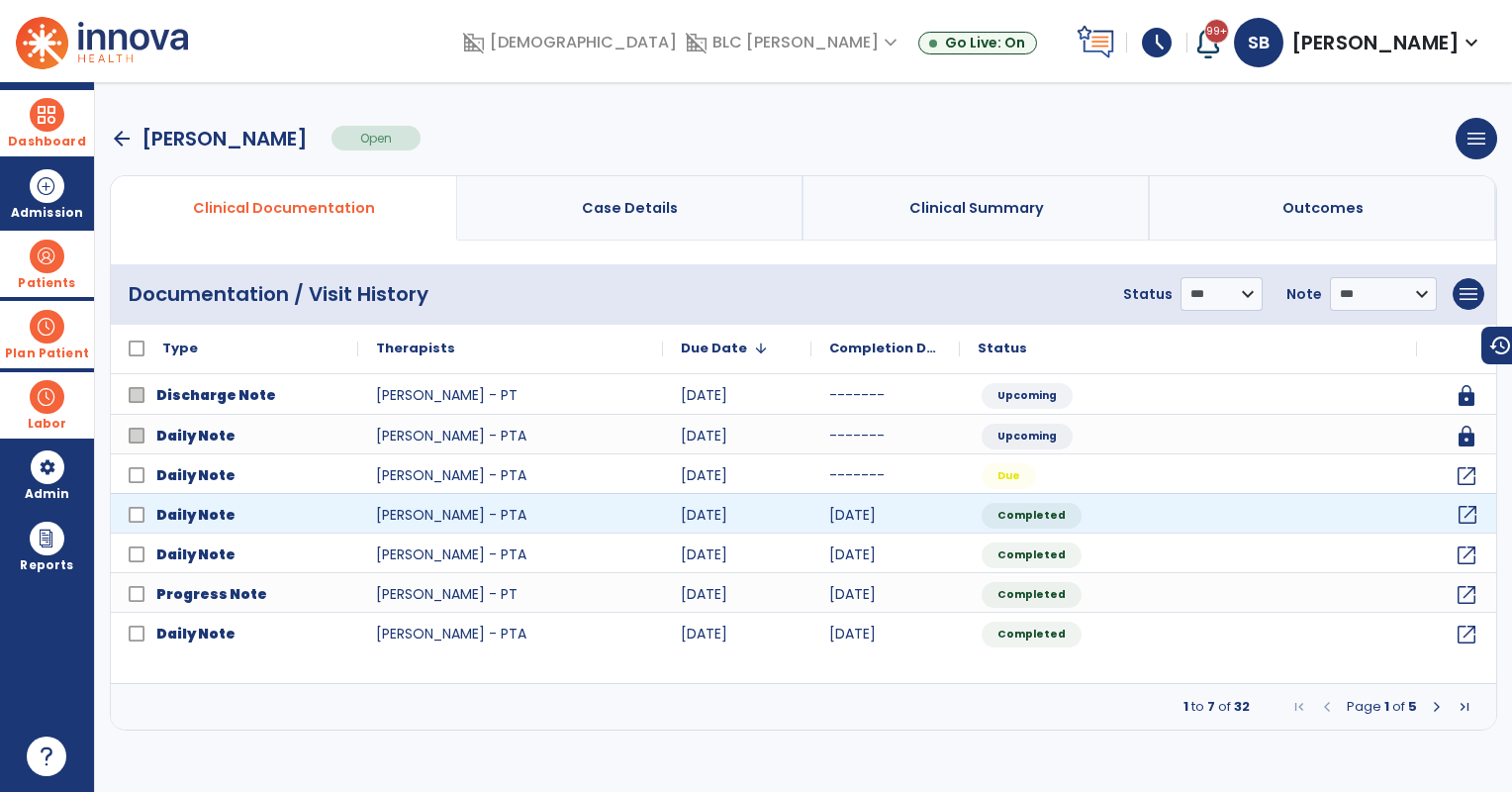 click on "open_in_new" 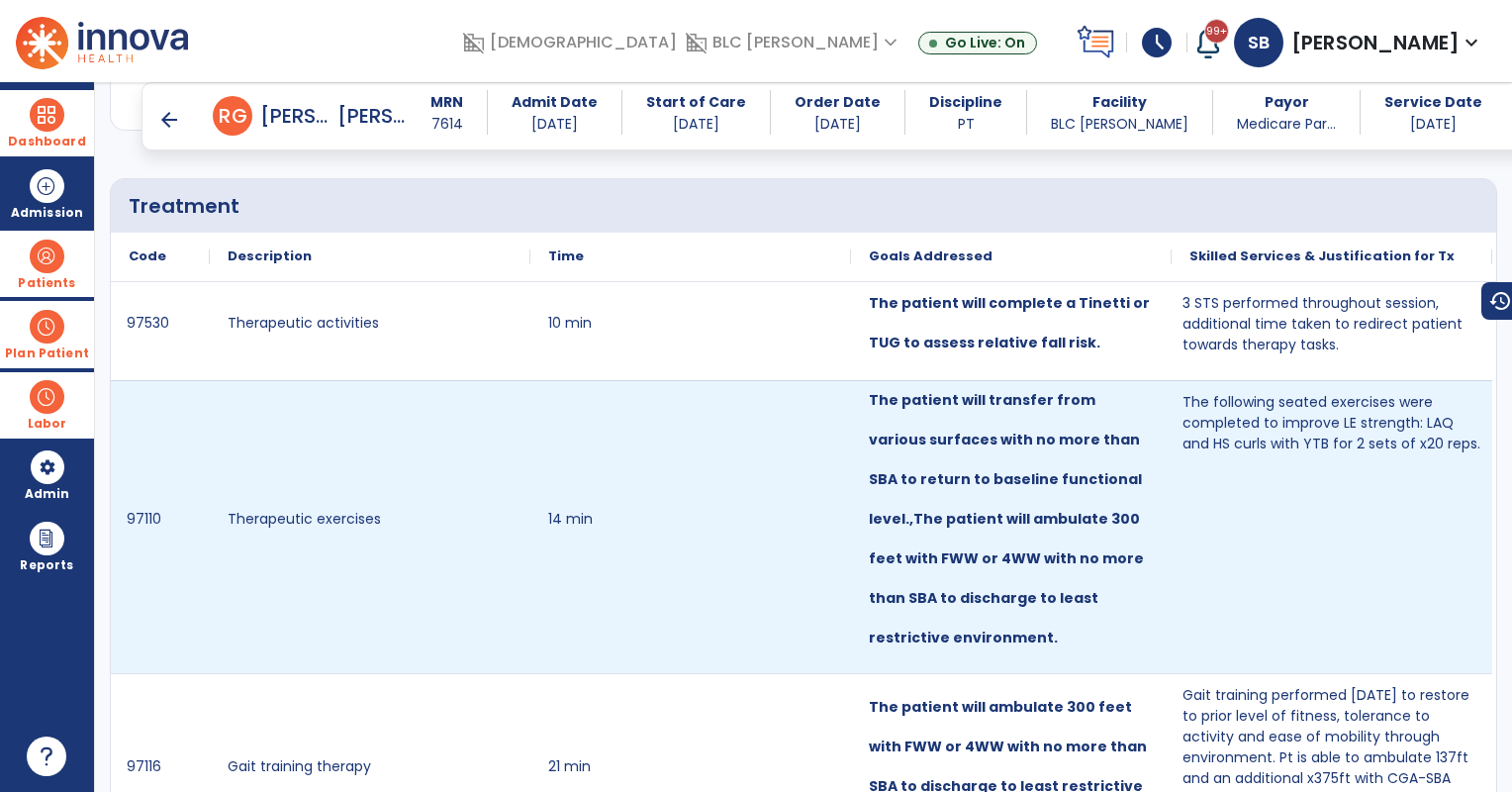 scroll, scrollTop: 1649, scrollLeft: 0, axis: vertical 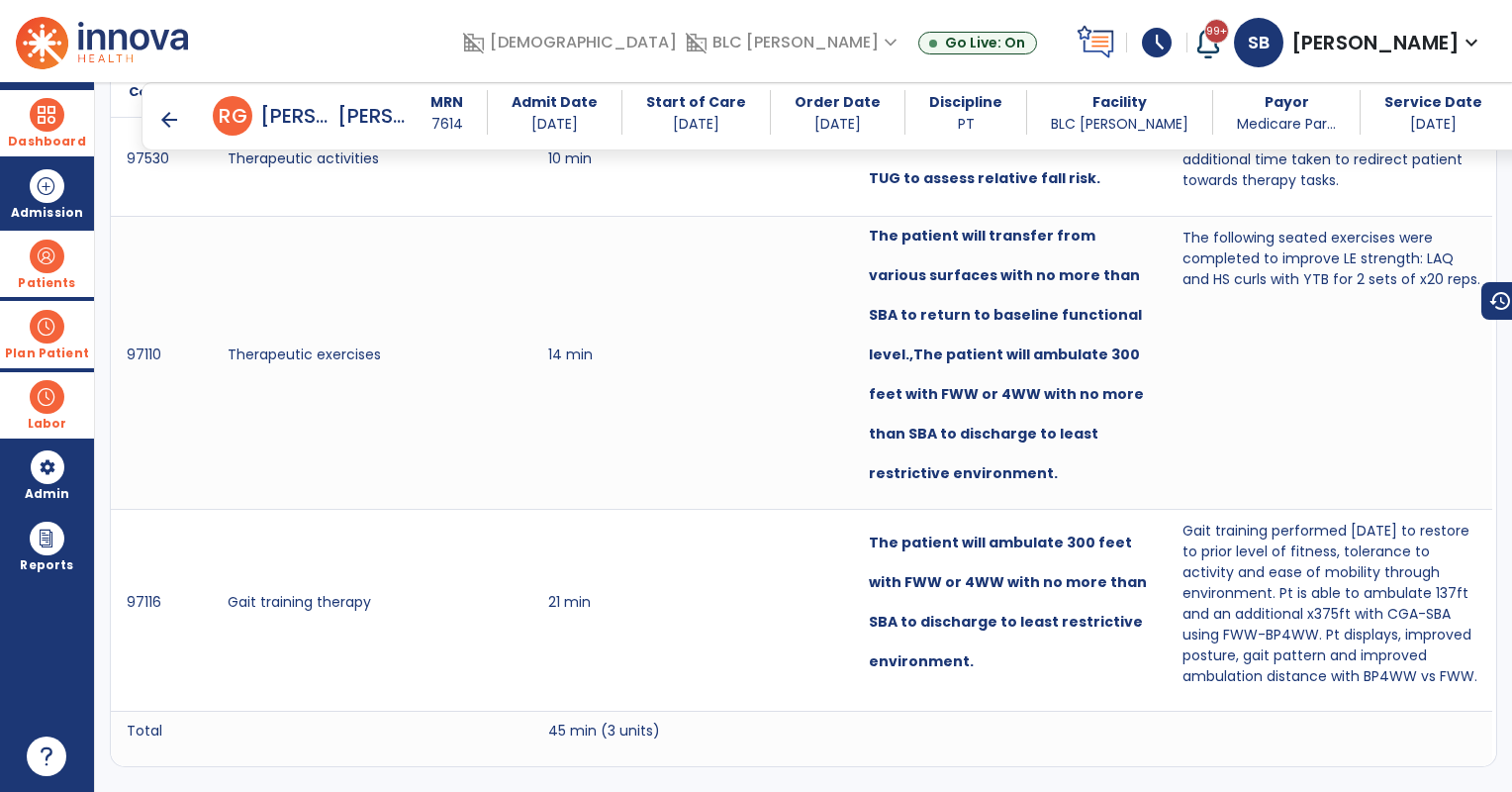 click on "arrow_back" at bounding box center (169, 120) 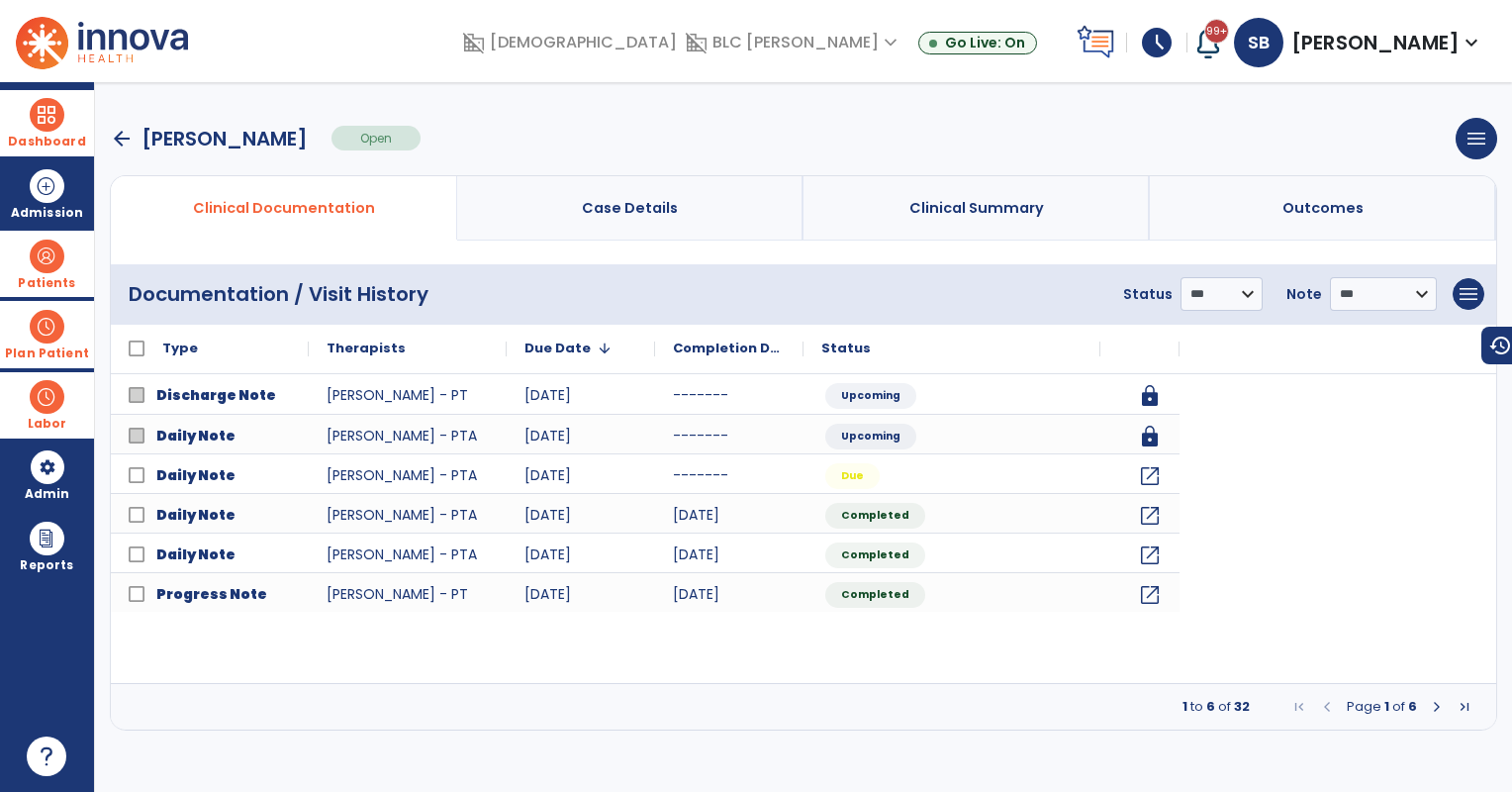 scroll, scrollTop: 0, scrollLeft: 0, axis: both 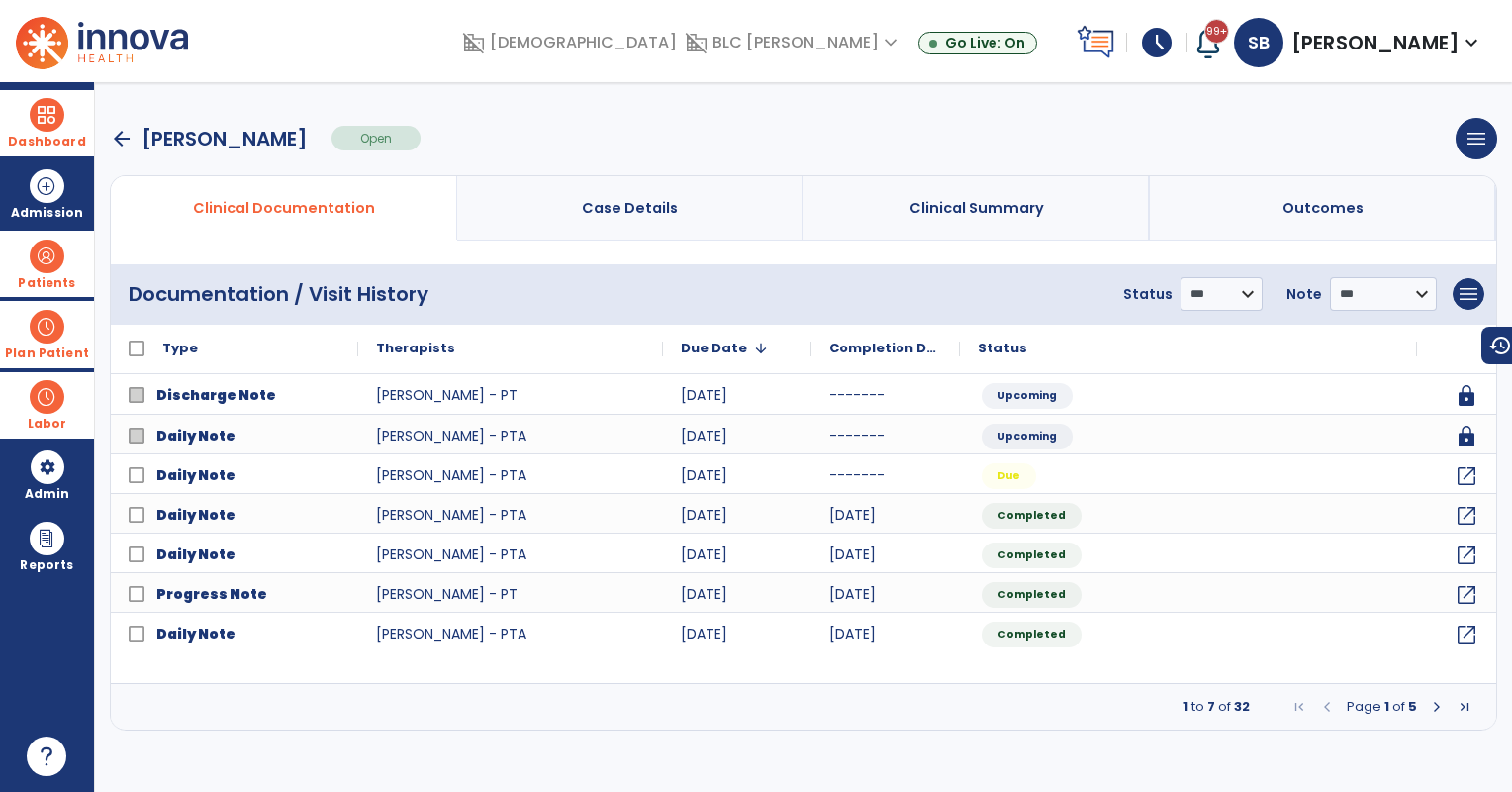 click on "arrow_back" at bounding box center [122, 139] 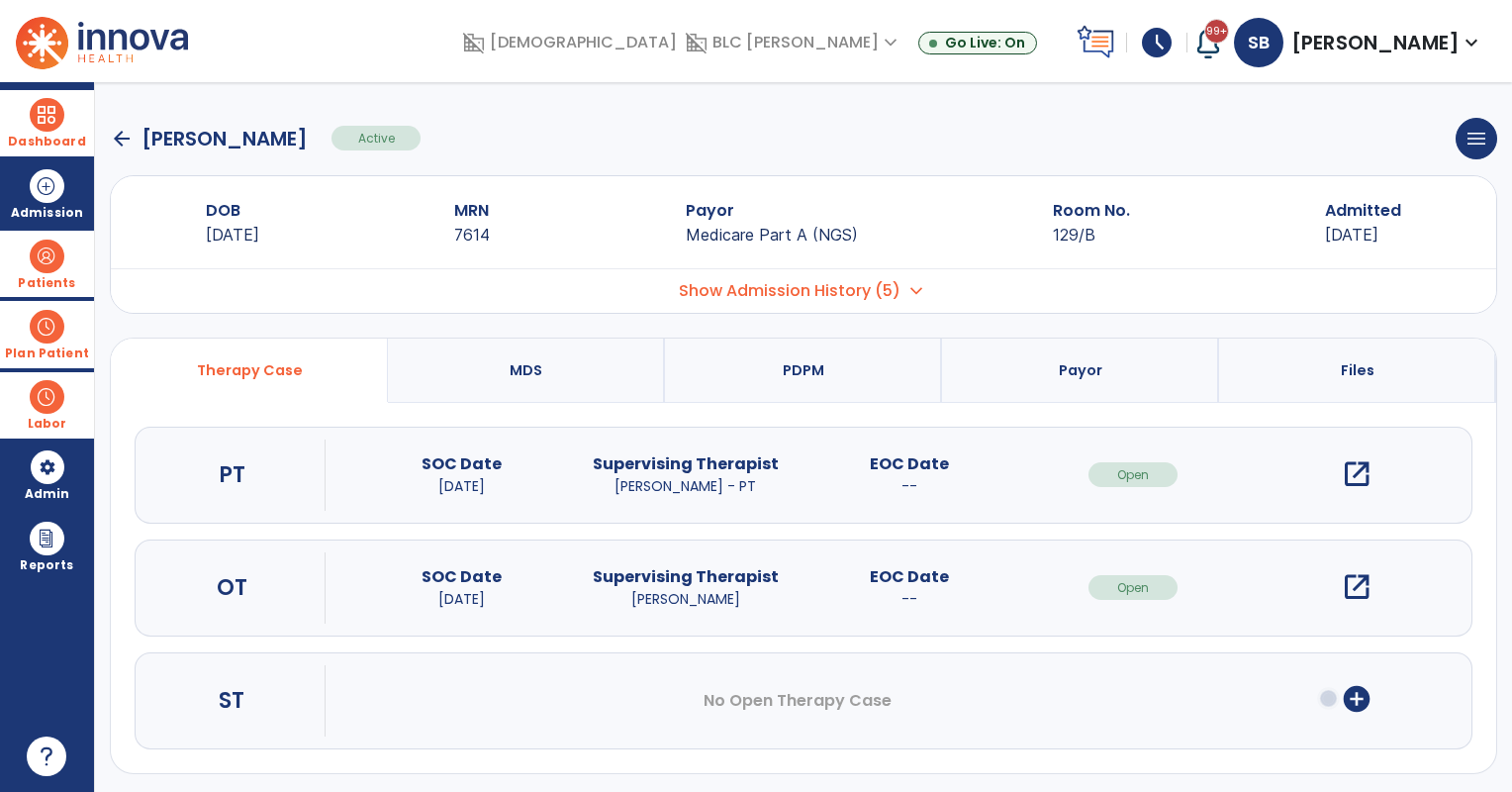 click on "open_in_new" at bounding box center (1357, 587) 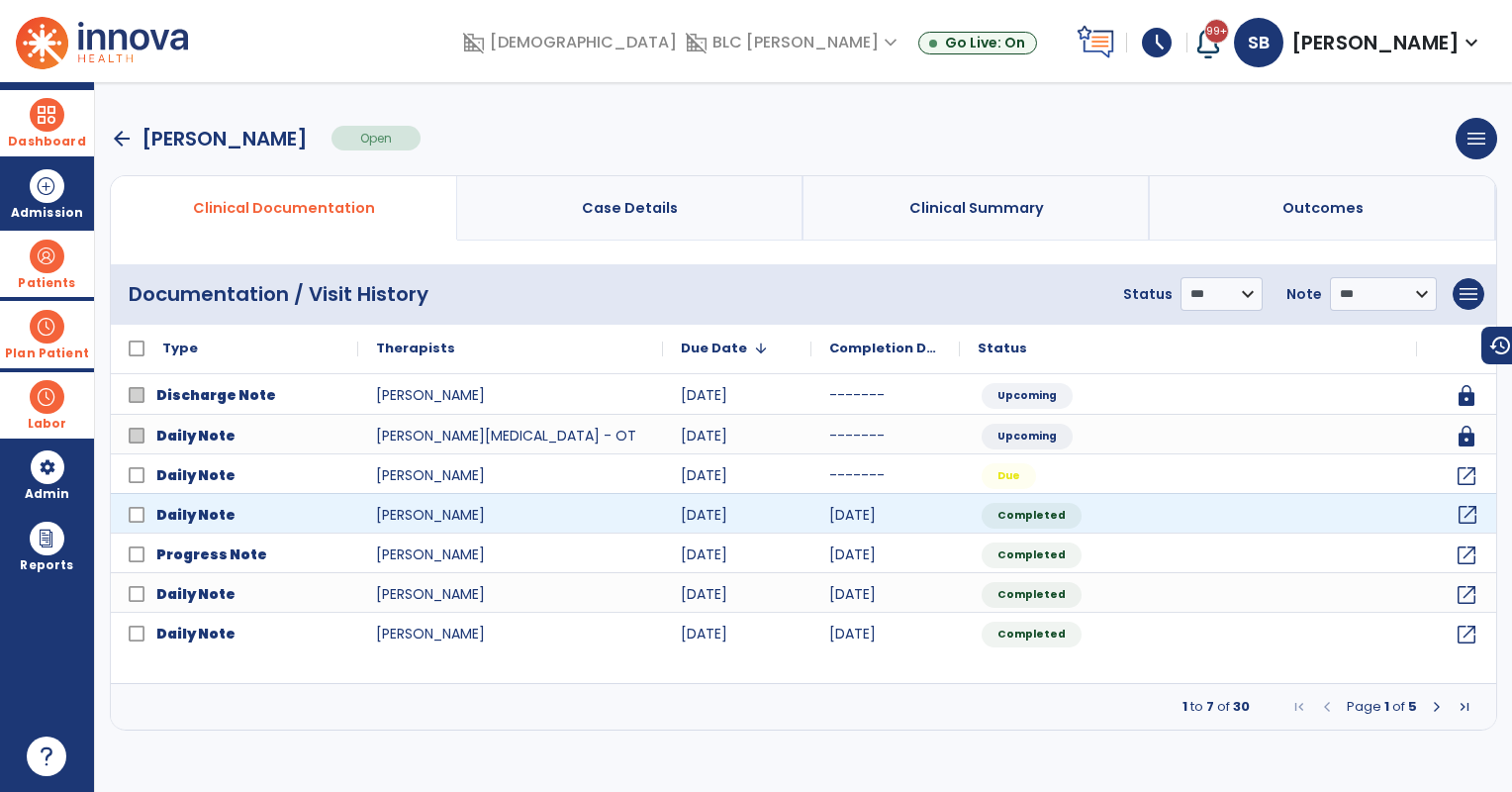 click on "open_in_new" 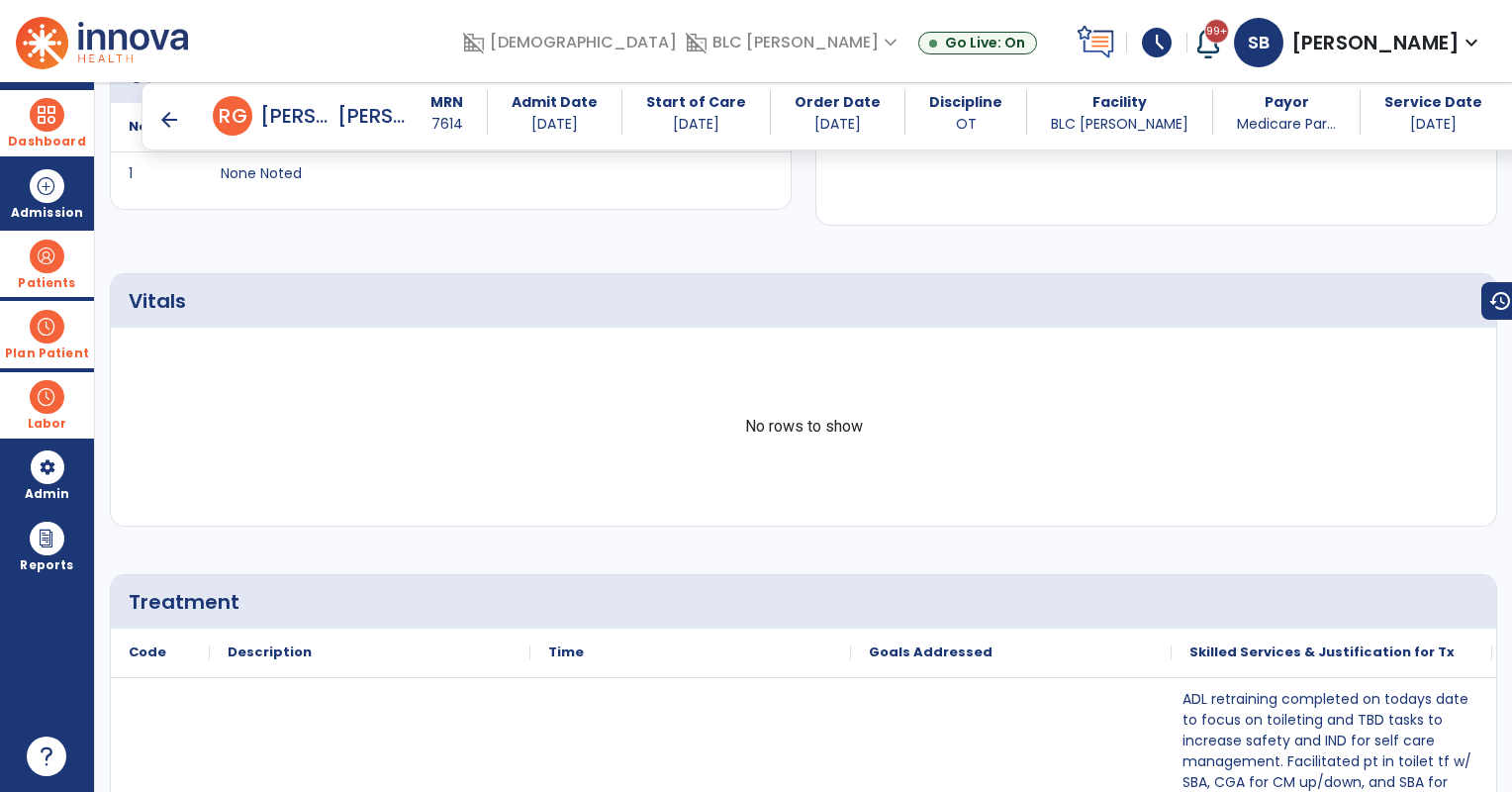 scroll, scrollTop: 1485, scrollLeft: 0, axis: vertical 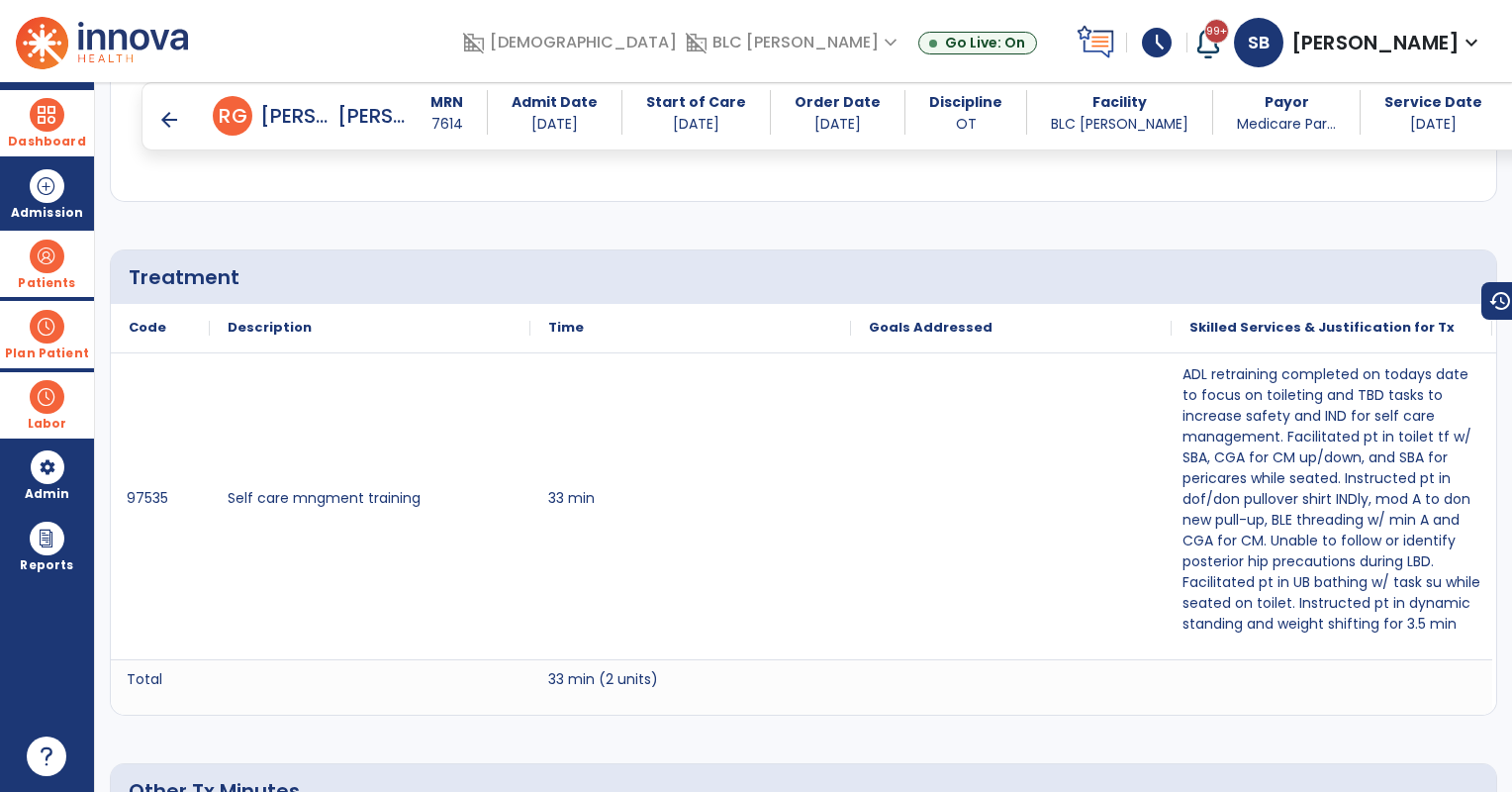 click at bounding box center [47, 256] 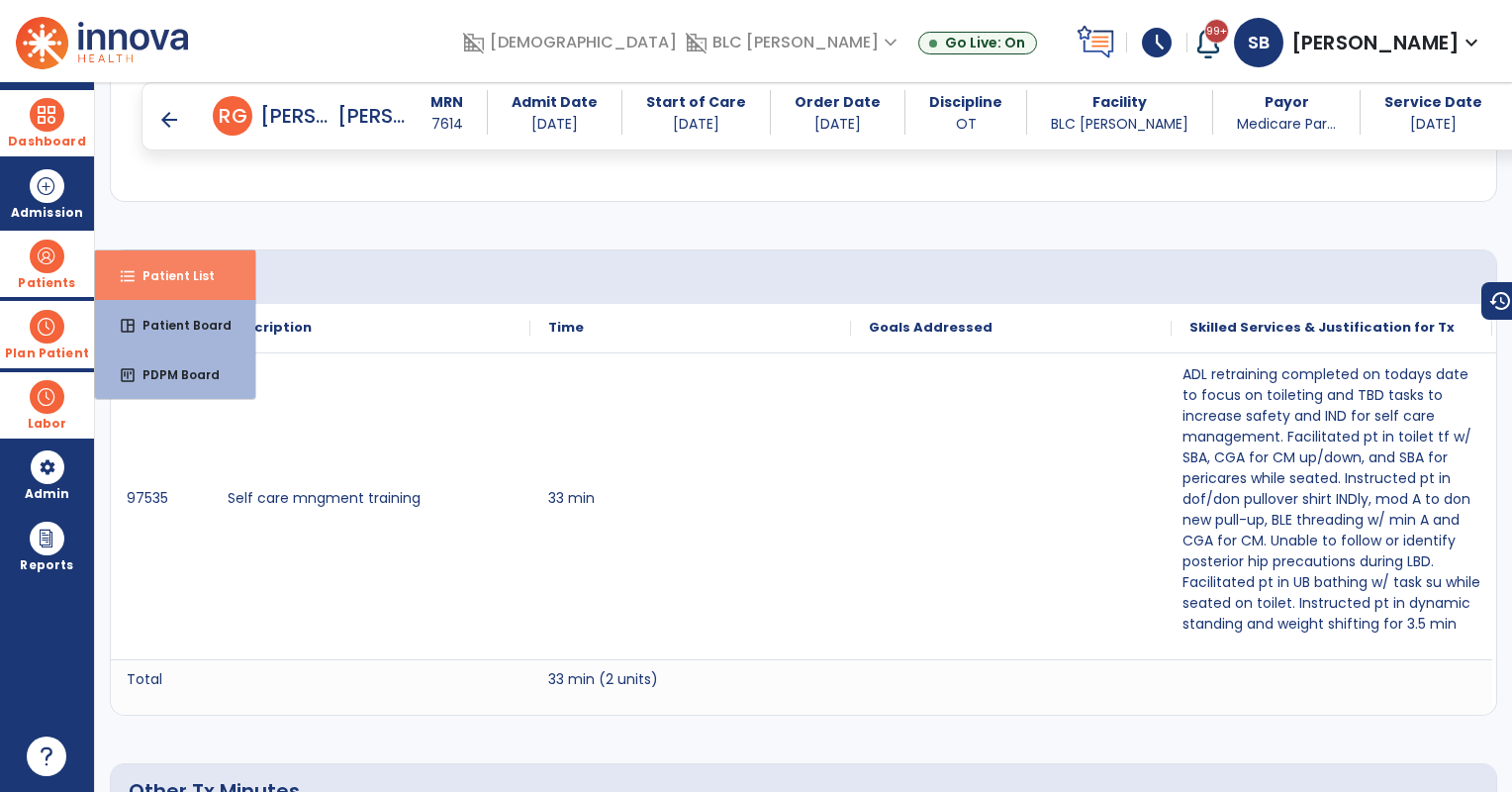 click on "format_list_bulleted  Patient List" at bounding box center [175, 275] 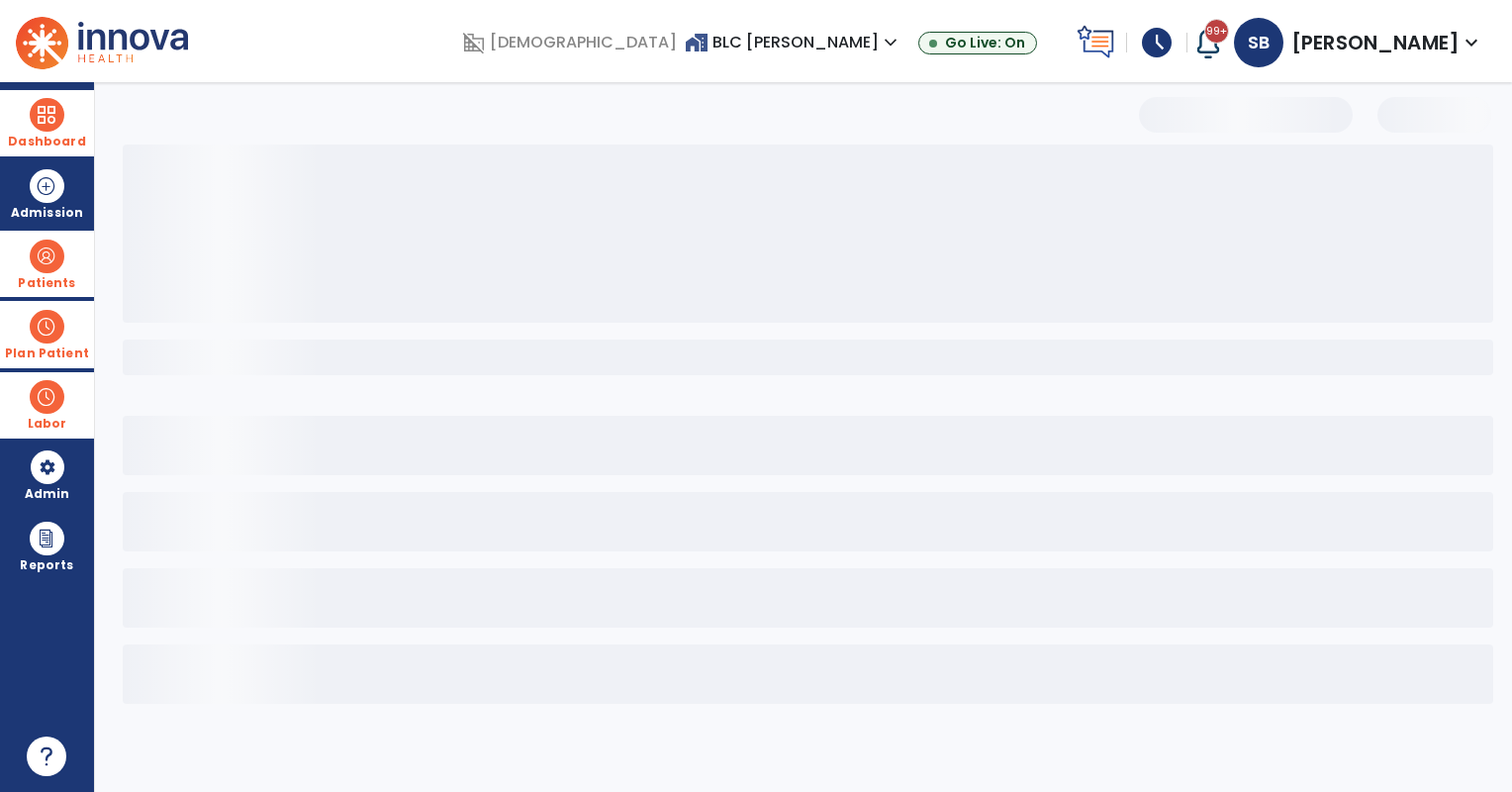 select on "***" 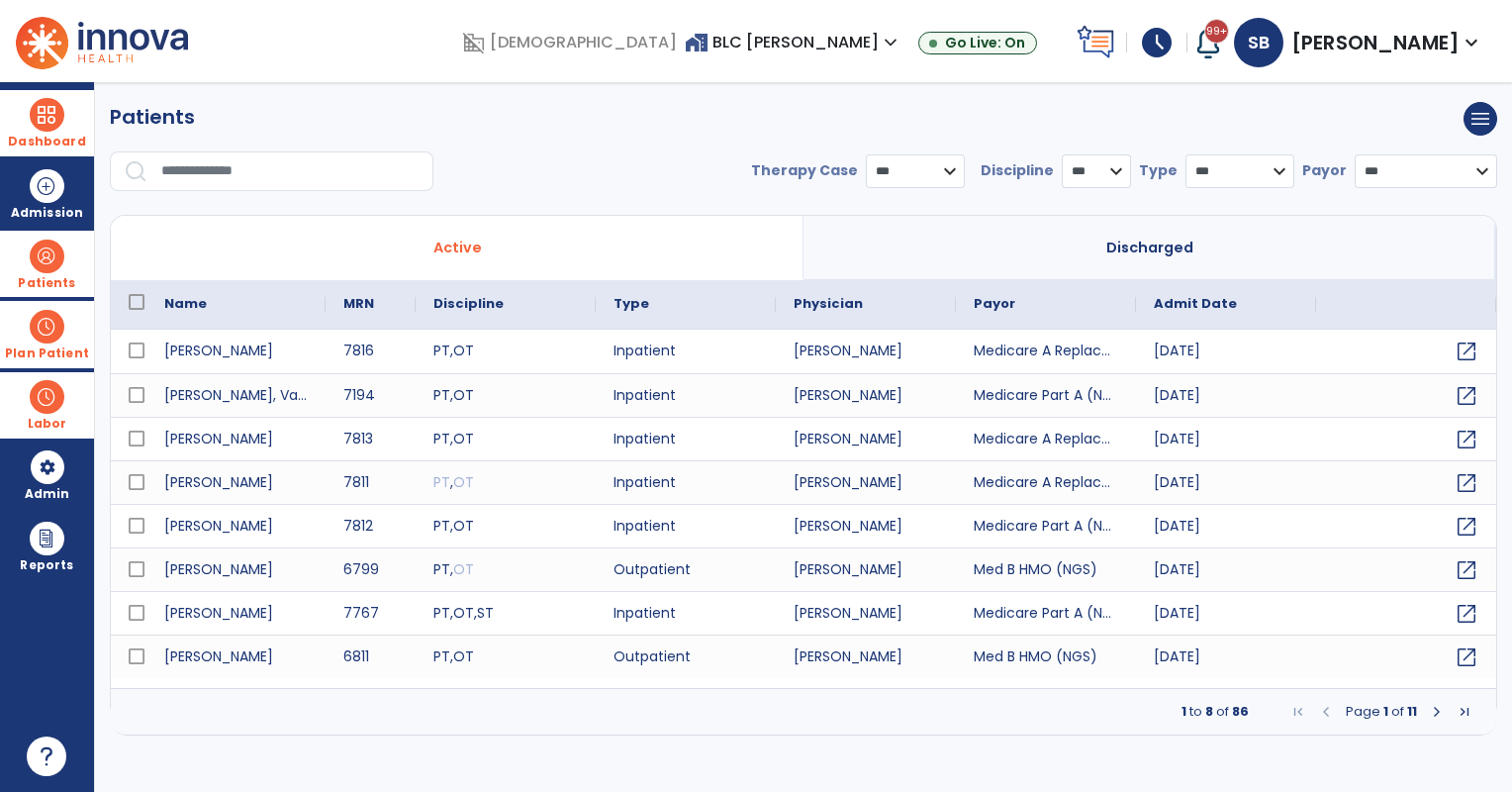 click at bounding box center [290, 171] 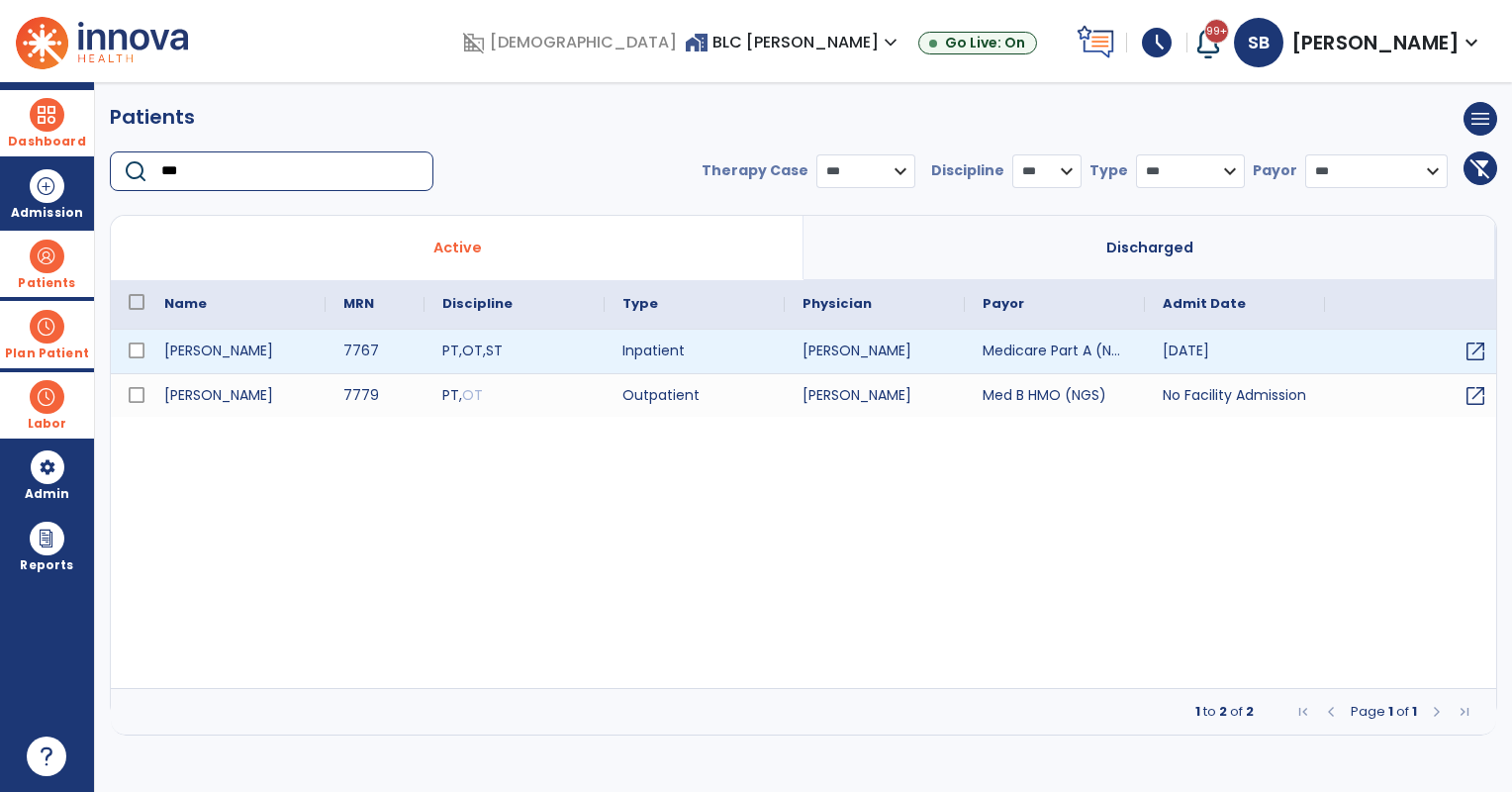 type on "***" 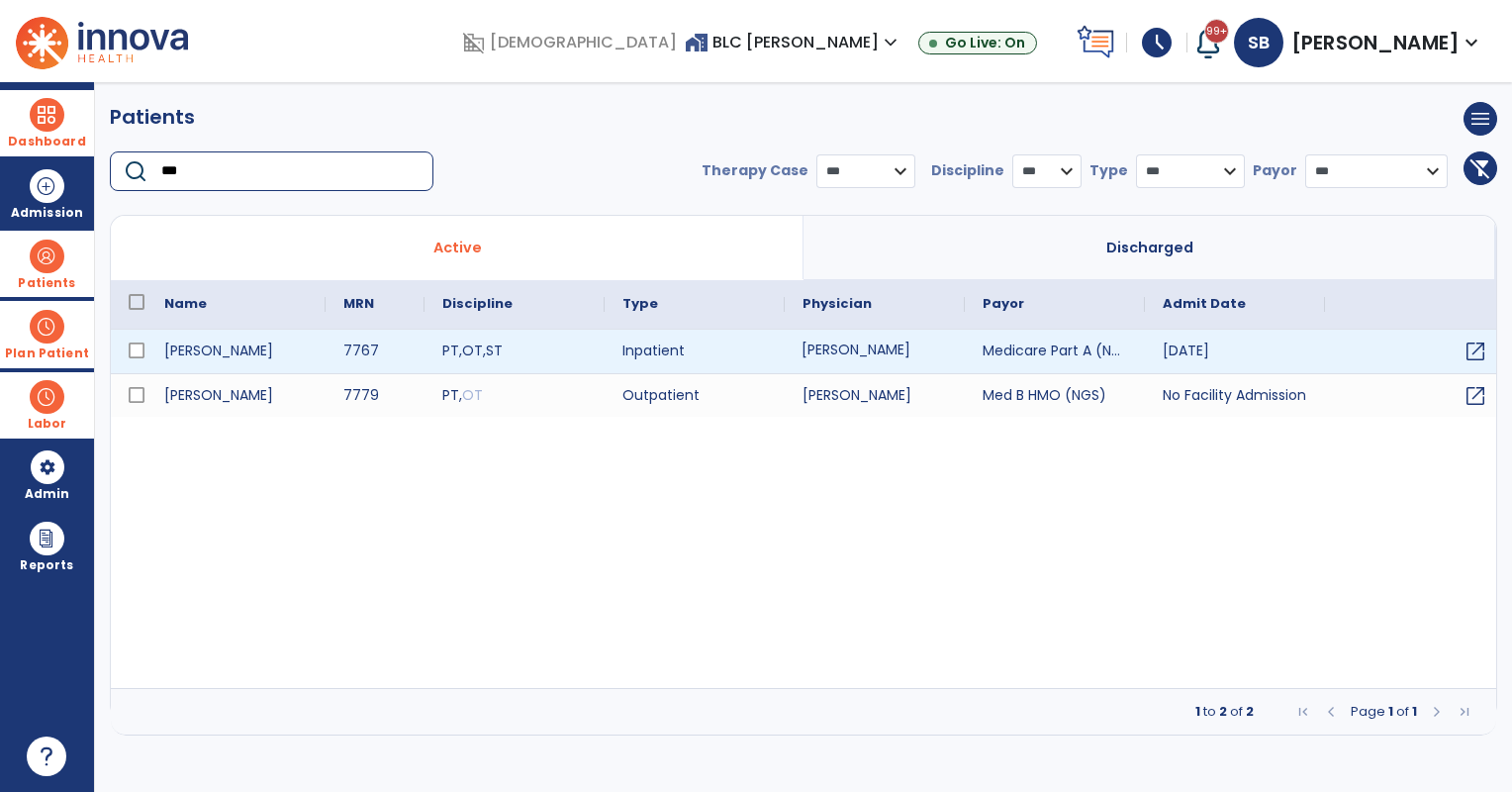 click on "[PERSON_NAME]" at bounding box center [875, 351] 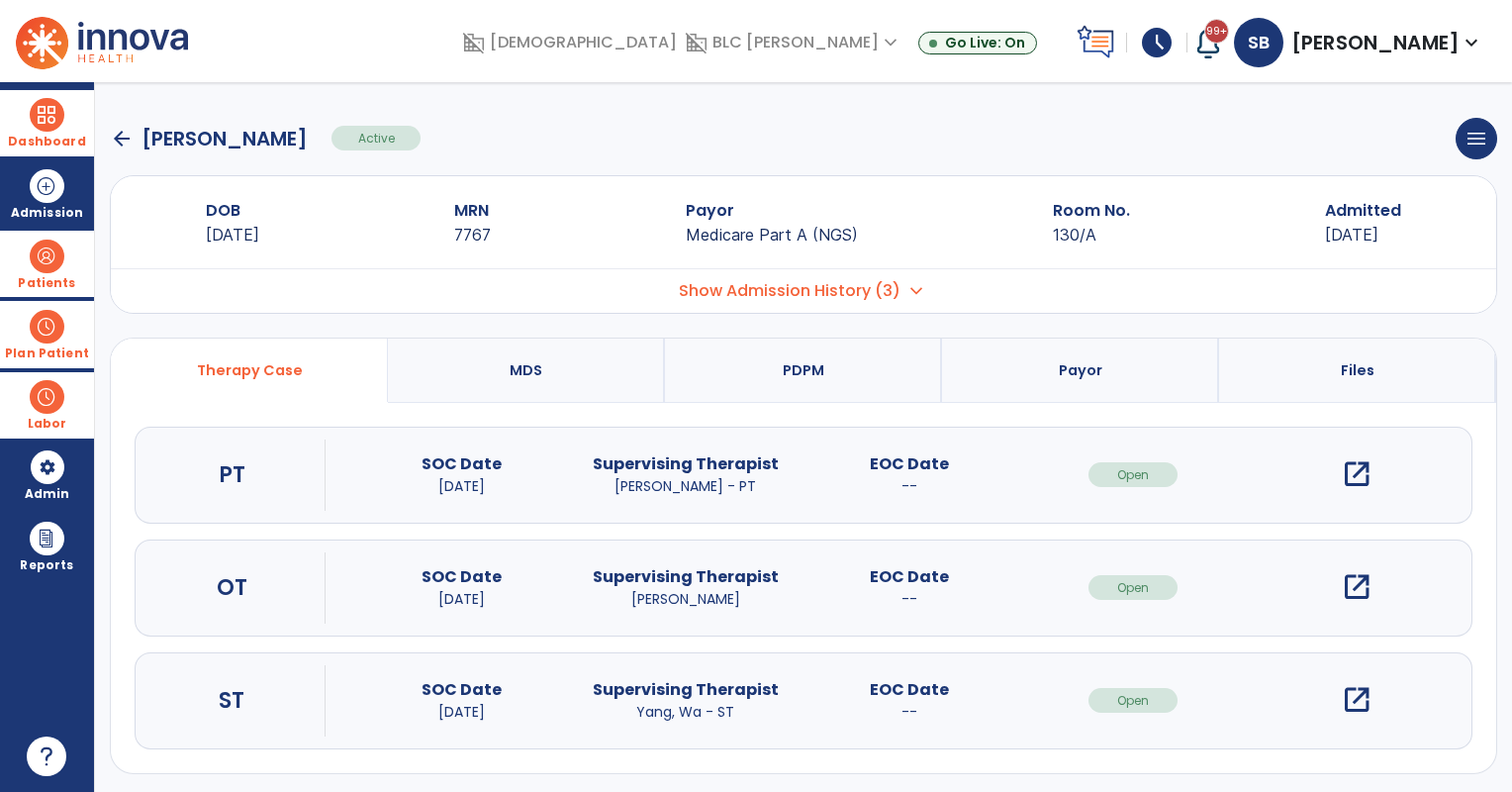 click on "open_in_new" at bounding box center (1357, 474) 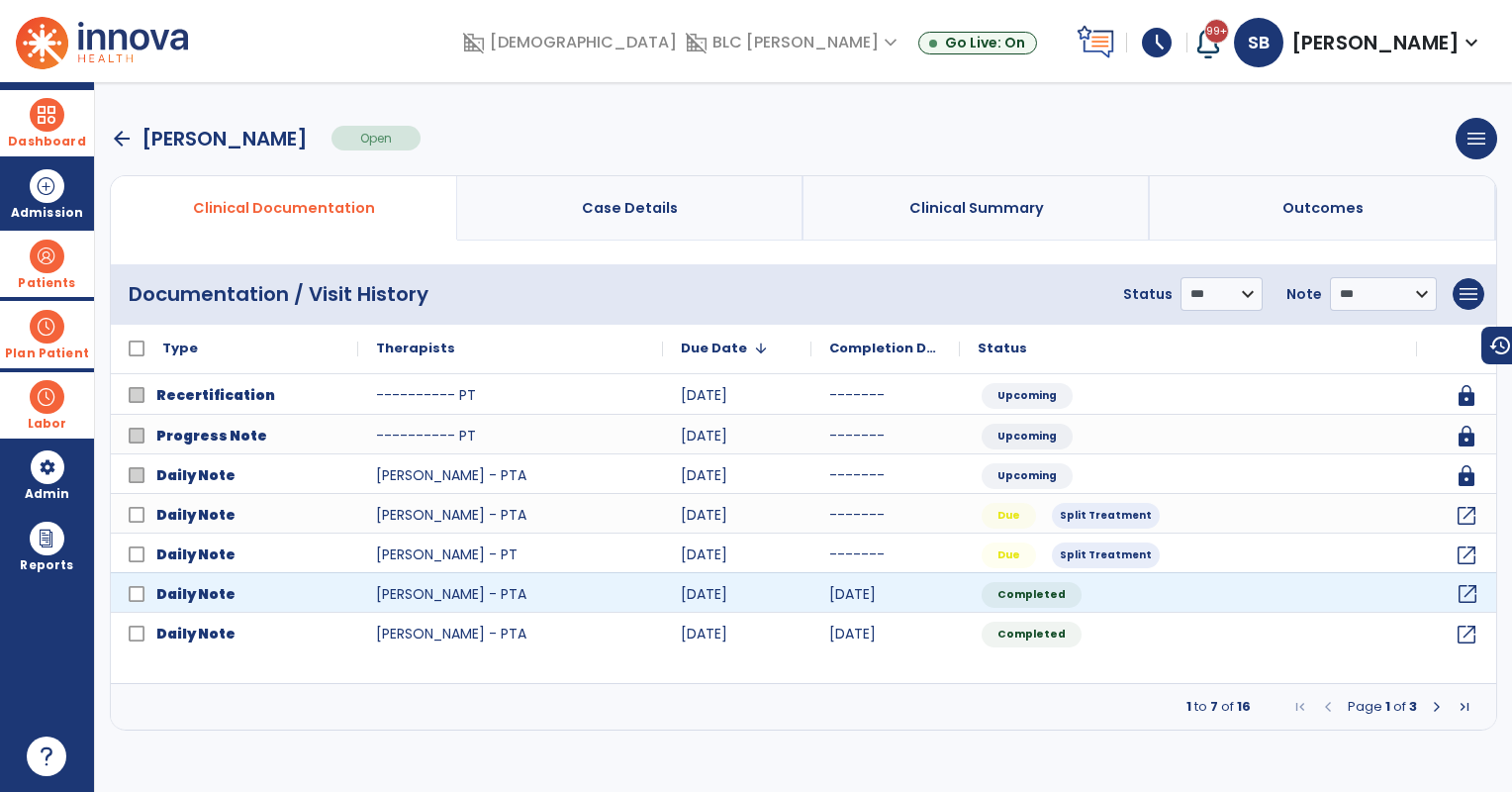 click on "open_in_new" 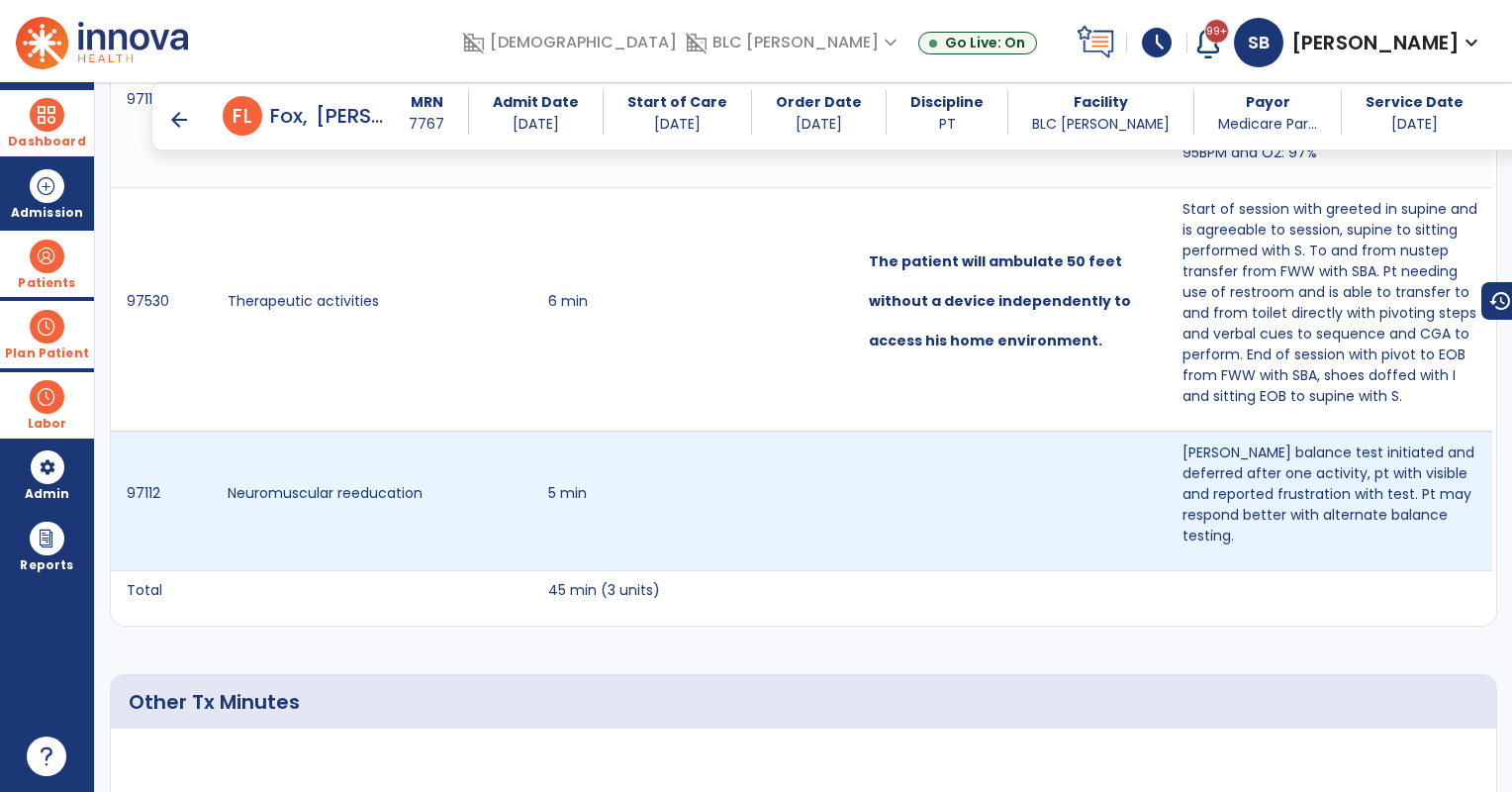 scroll, scrollTop: 990, scrollLeft: 0, axis: vertical 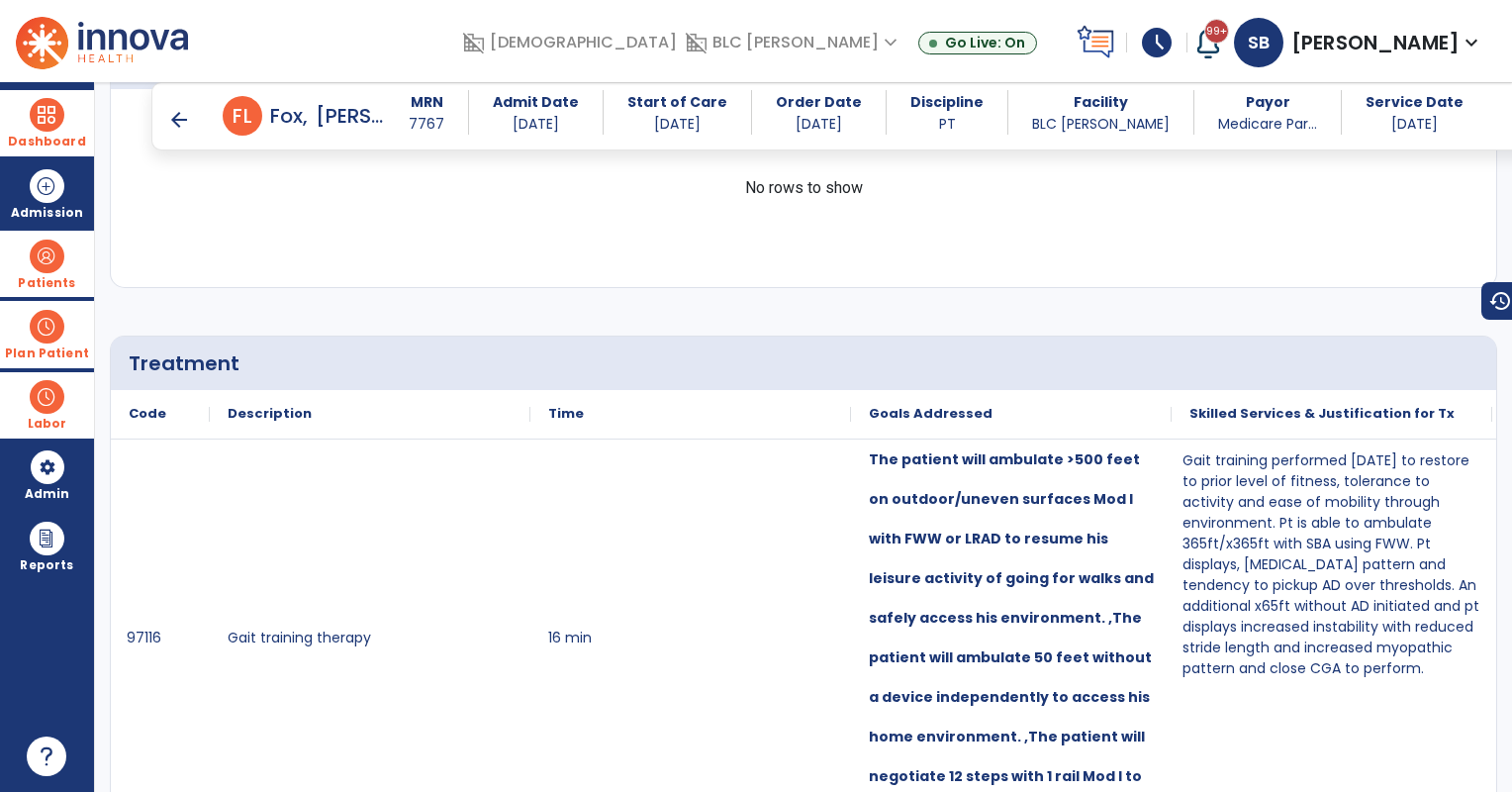 click on "arrow_back" at bounding box center [179, 120] 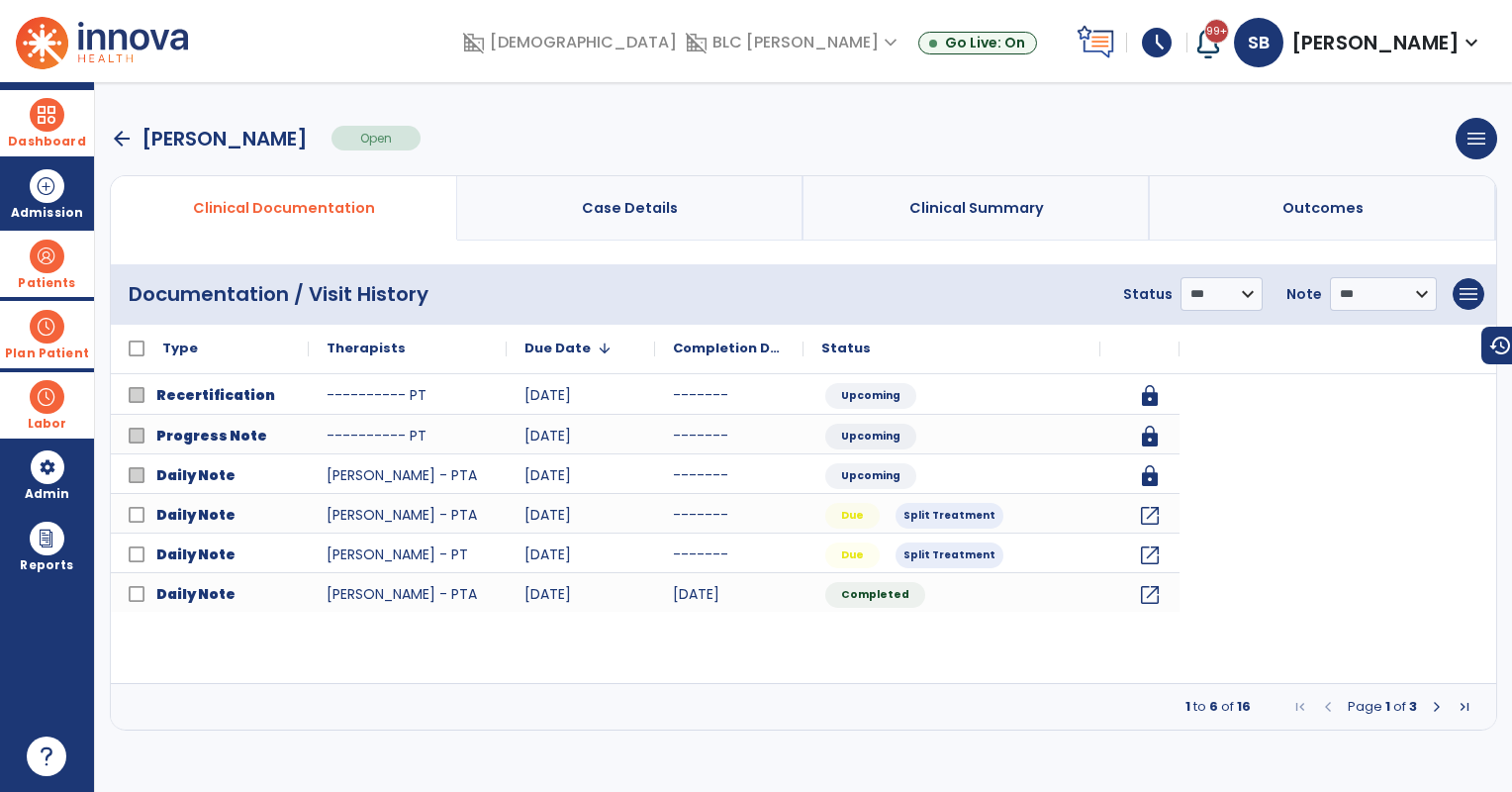 scroll, scrollTop: 0, scrollLeft: 0, axis: both 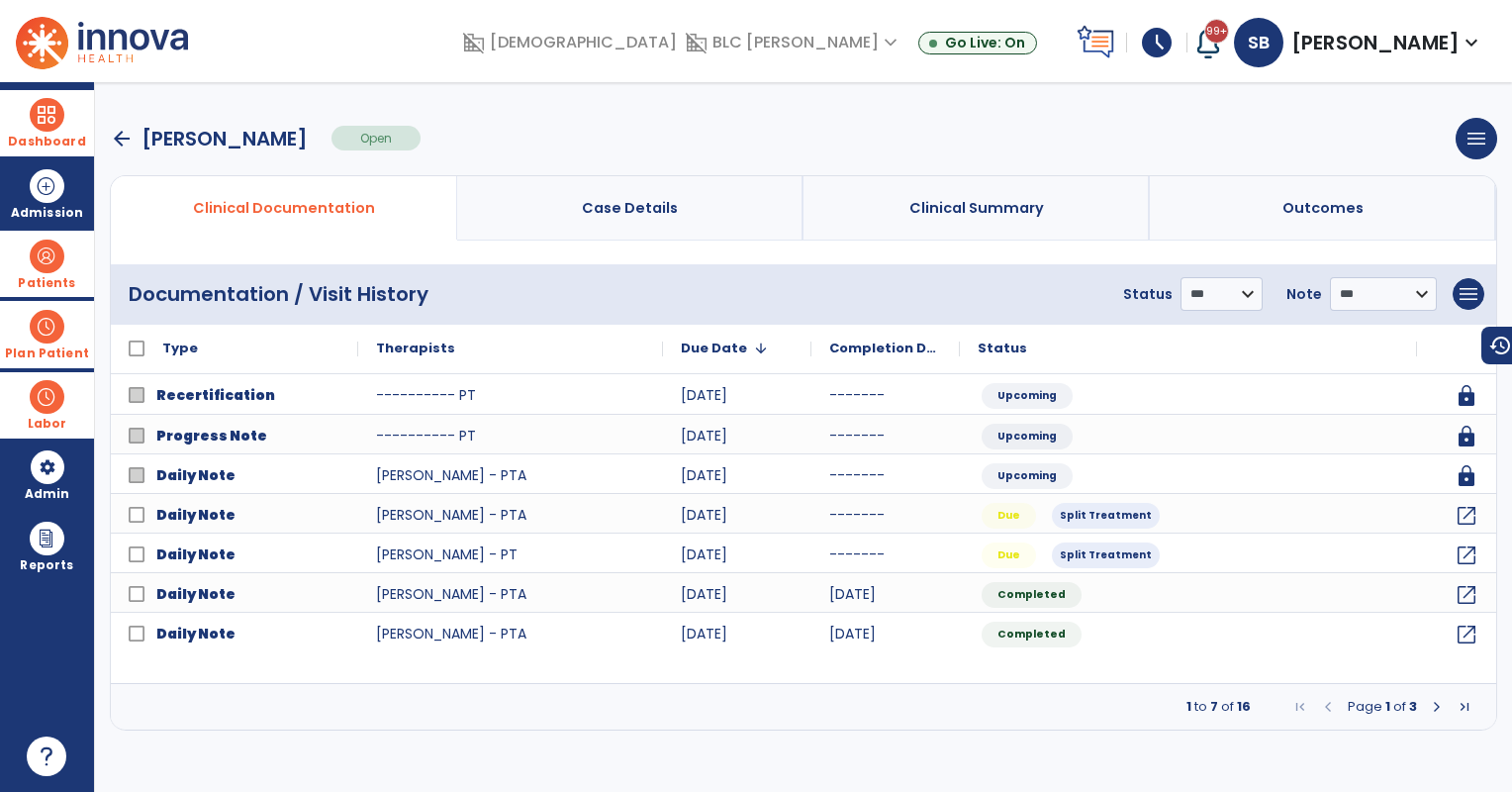 click on "arrow_back" at bounding box center (122, 139) 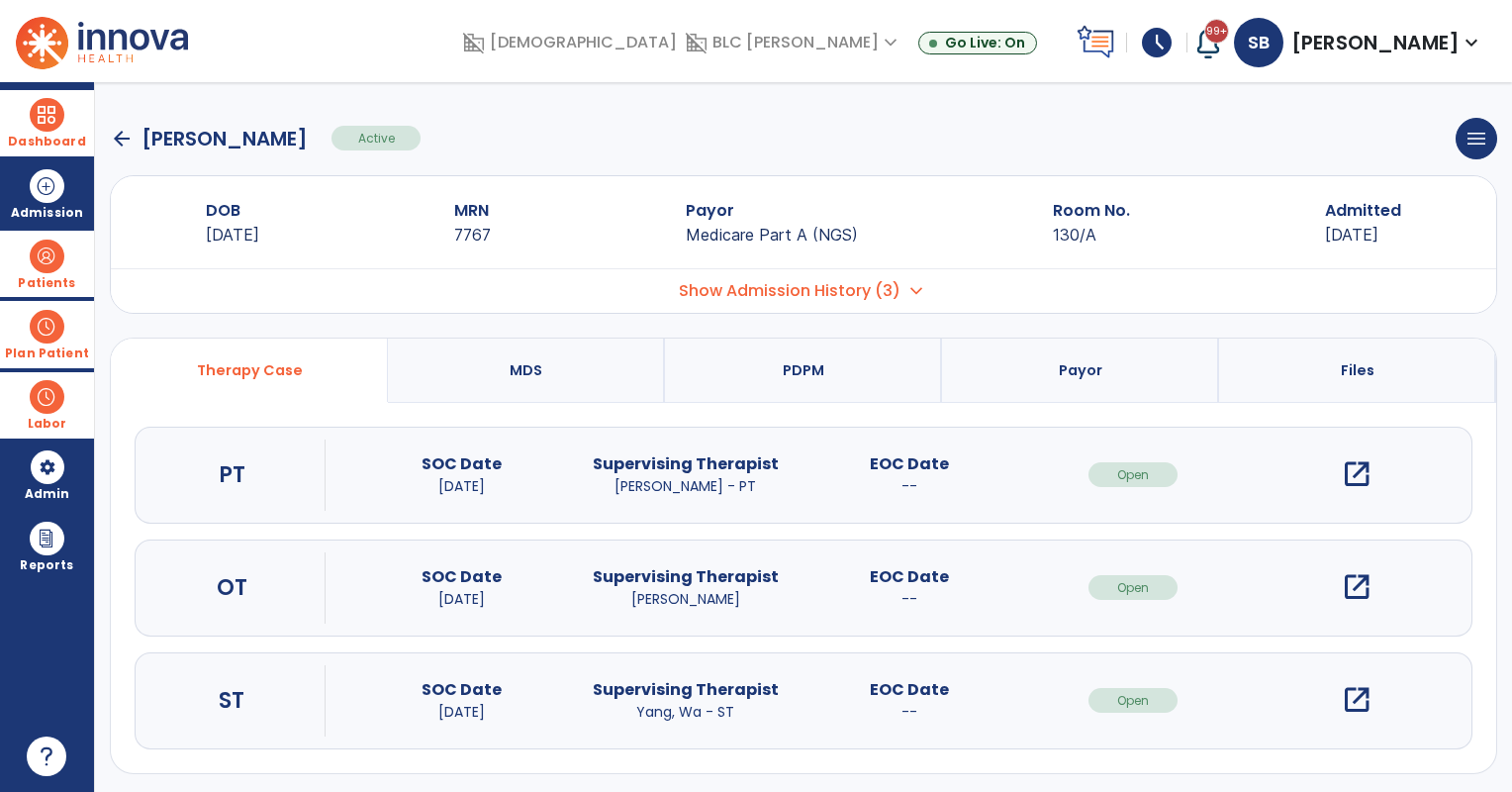 click on "open_in_new" at bounding box center [1357, 587] 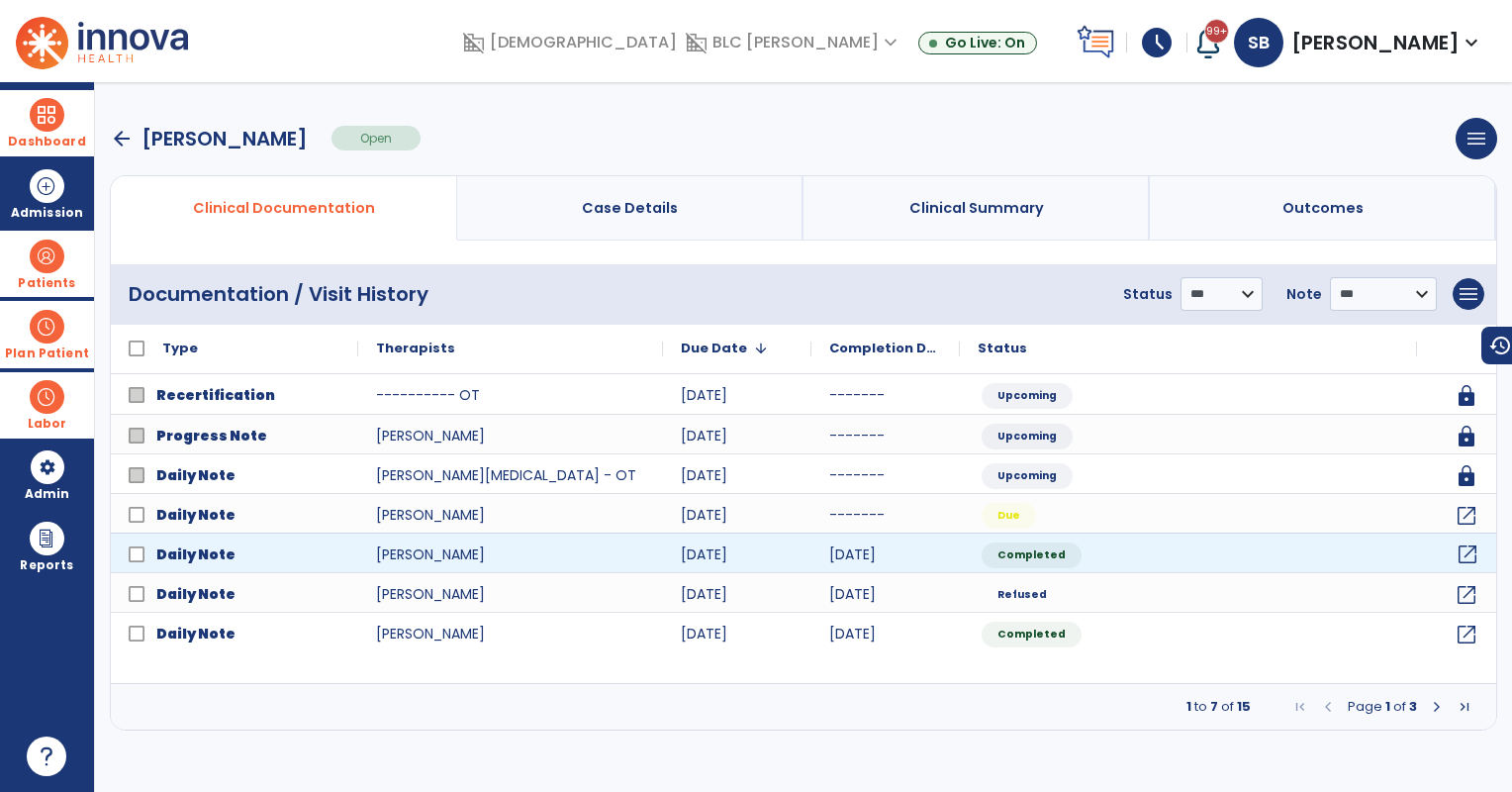 click on "open_in_new" 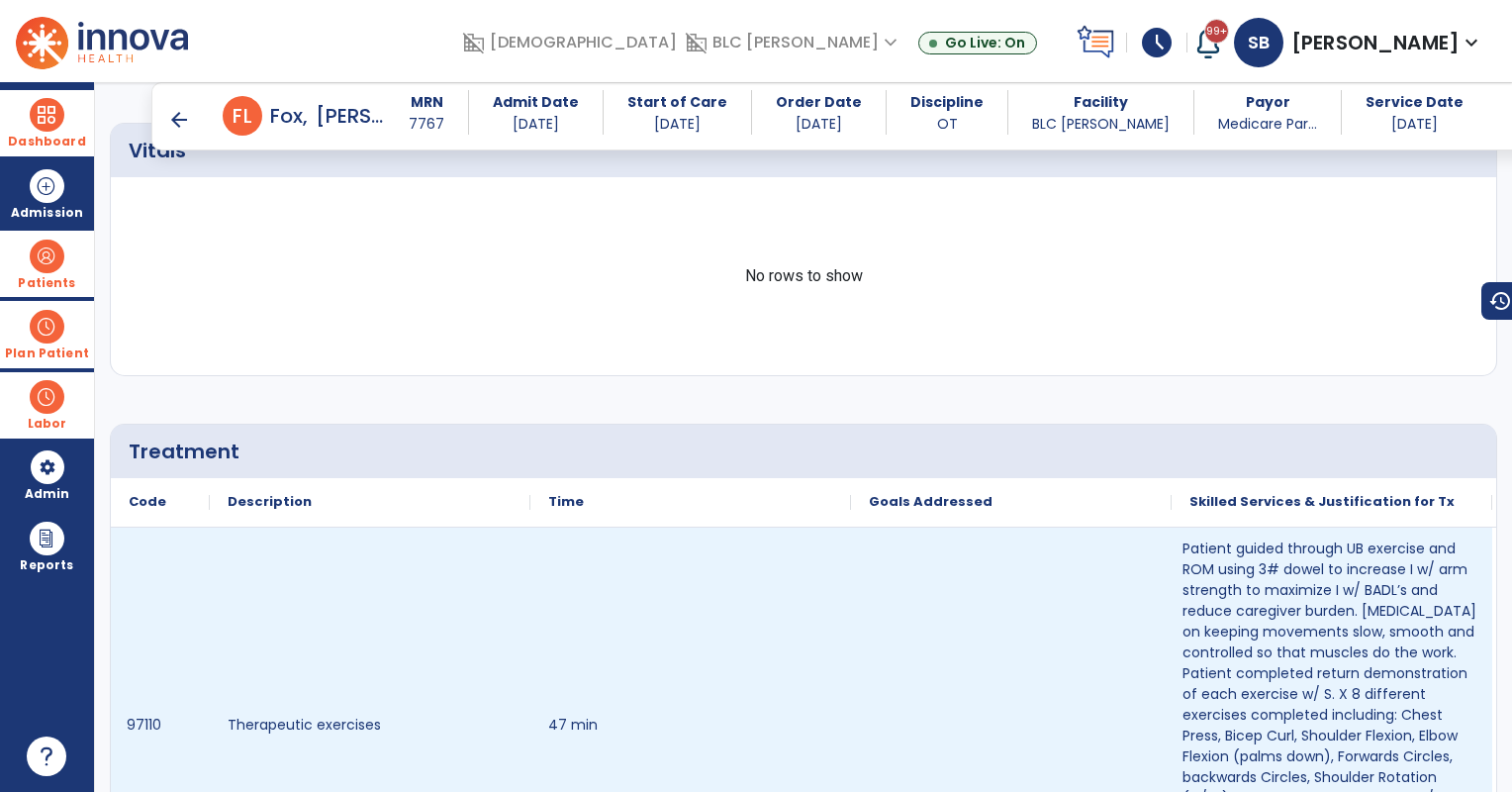 scroll, scrollTop: 330, scrollLeft: 0, axis: vertical 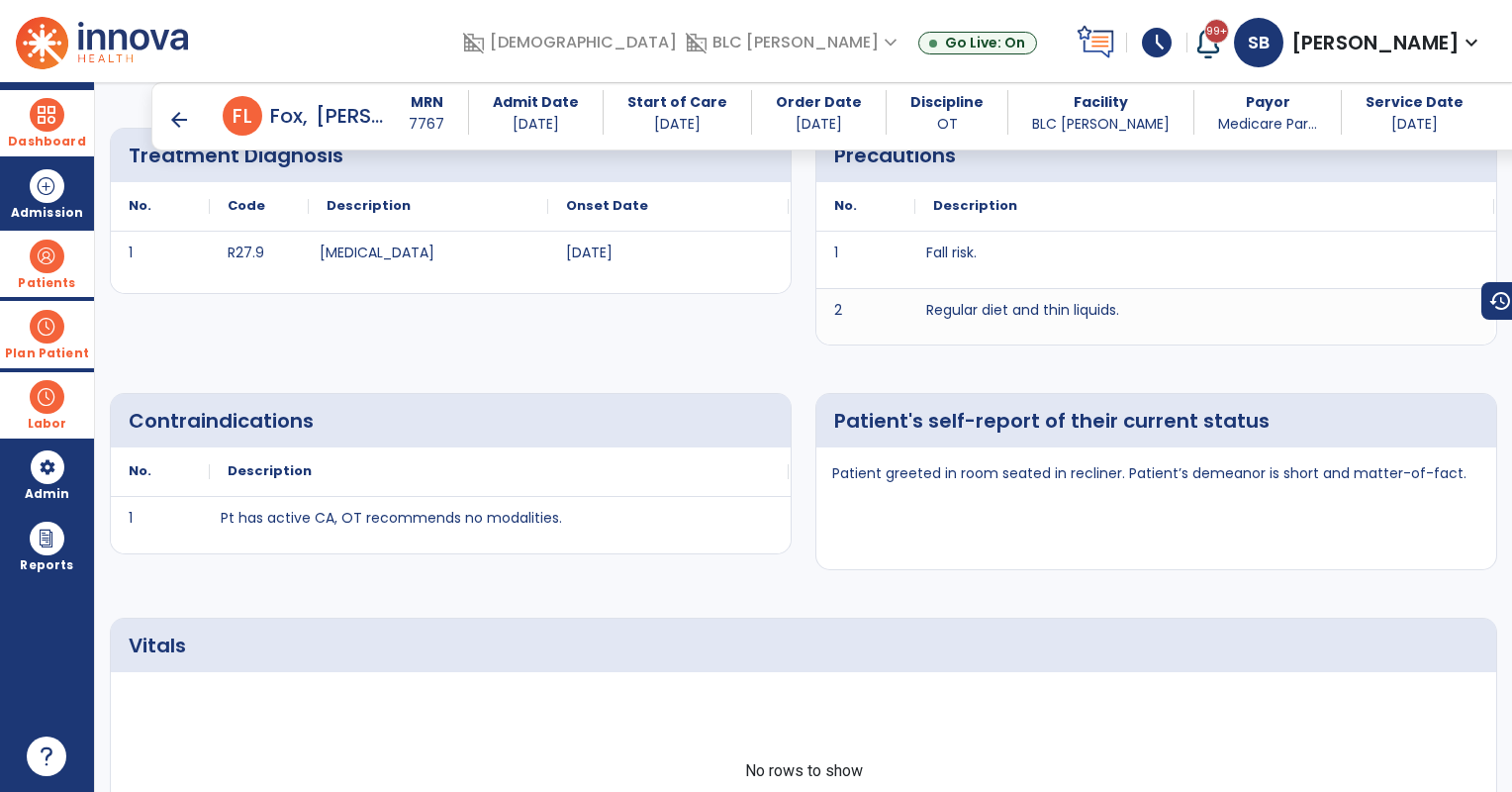 click on "arrow_back" at bounding box center (179, 120) 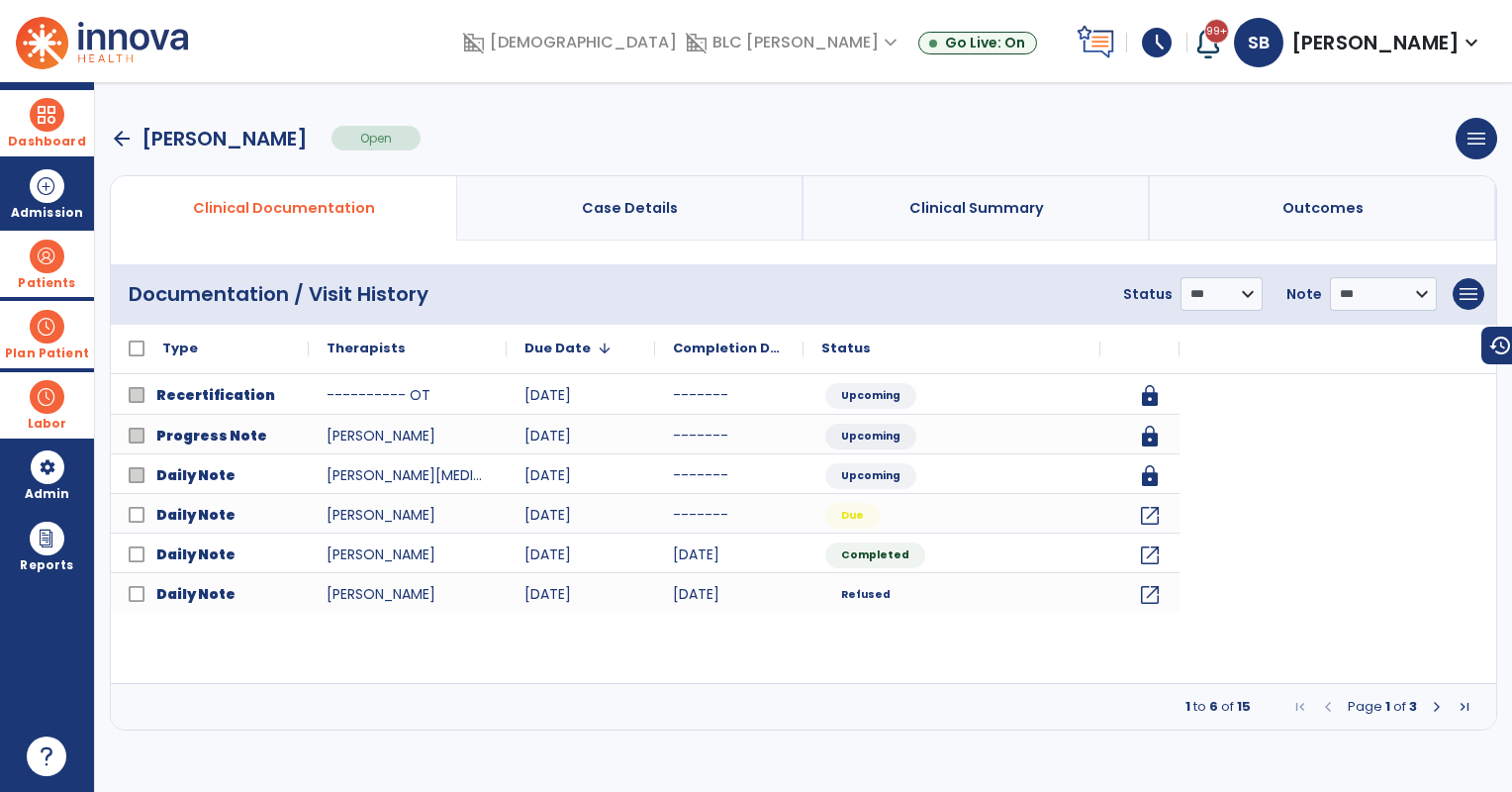 scroll, scrollTop: 0, scrollLeft: 0, axis: both 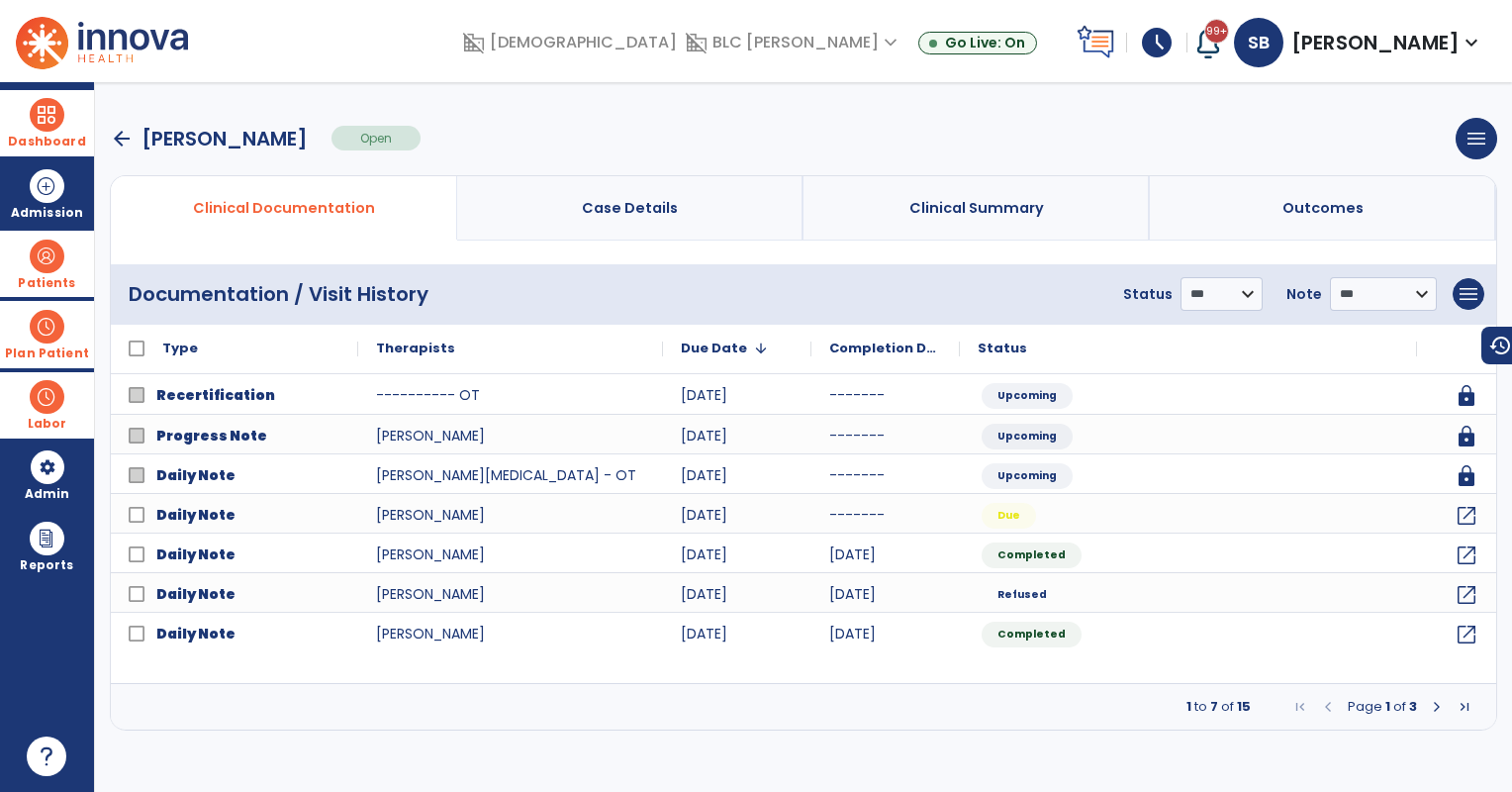 click on "arrow_back" at bounding box center [122, 139] 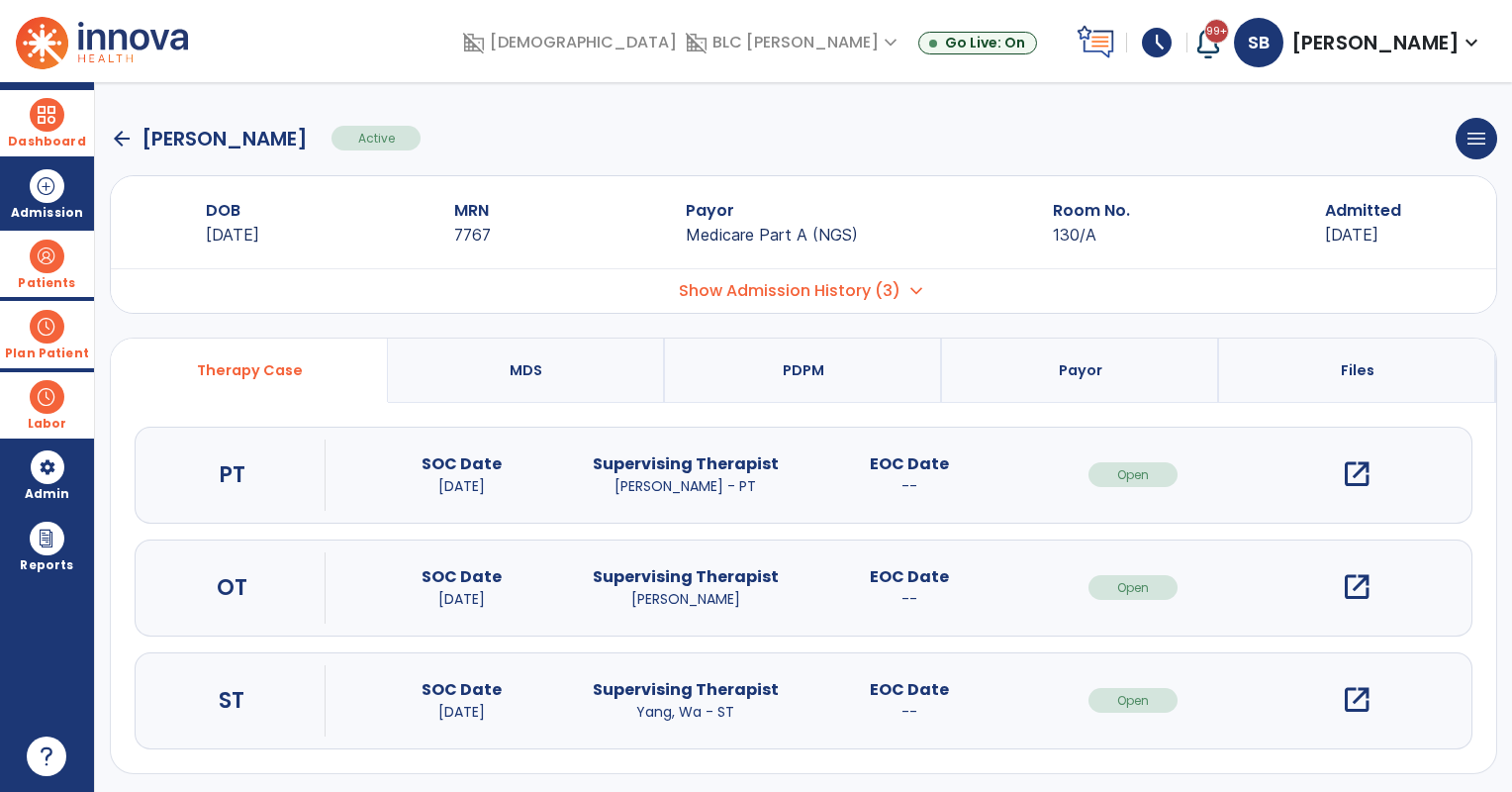 drag, startPoint x: 47, startPoint y: 270, endPoint x: 109, endPoint y: 265, distance: 62.201286 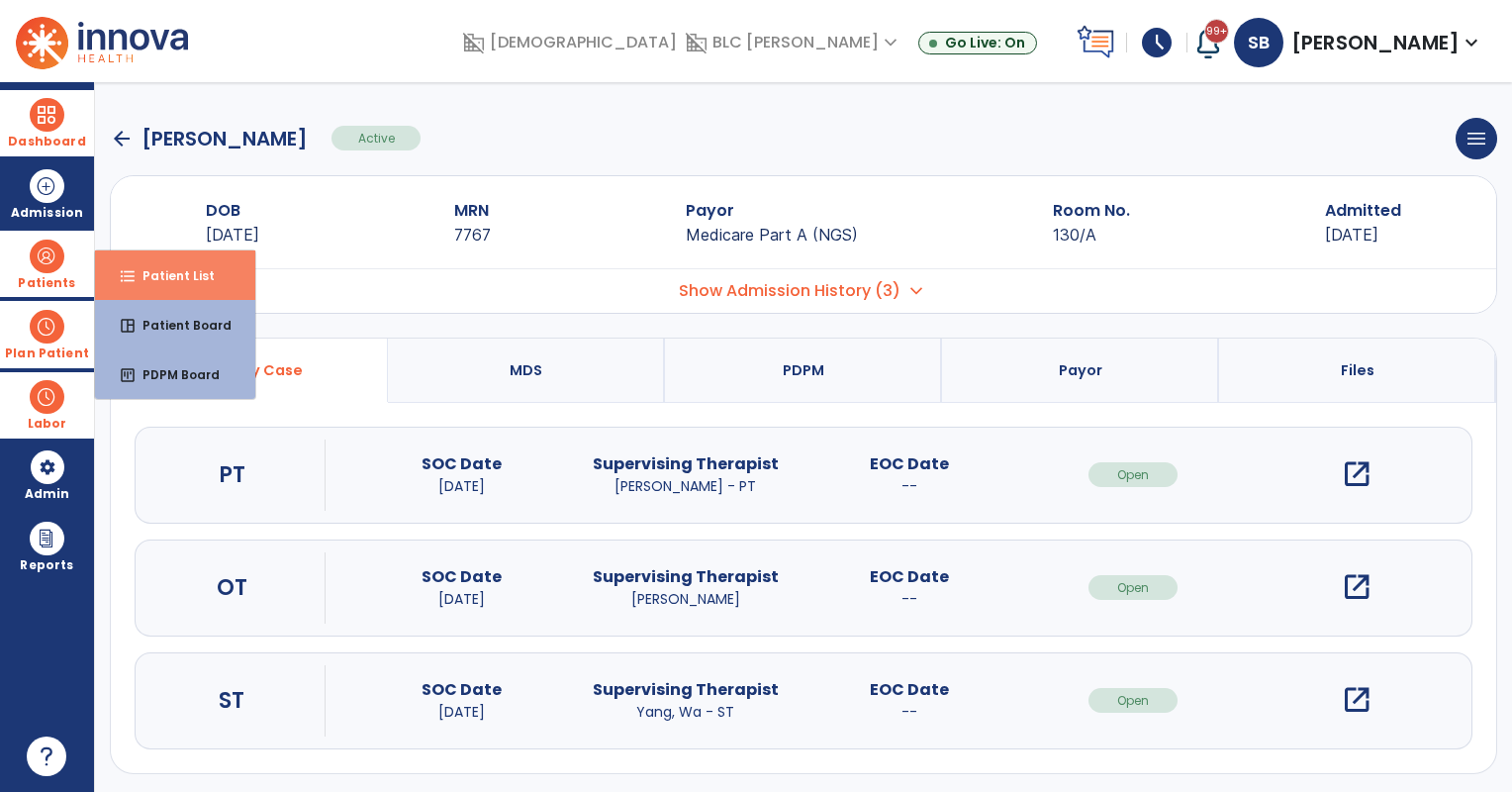 click on "format_list_bulleted  Patient List" at bounding box center [175, 275] 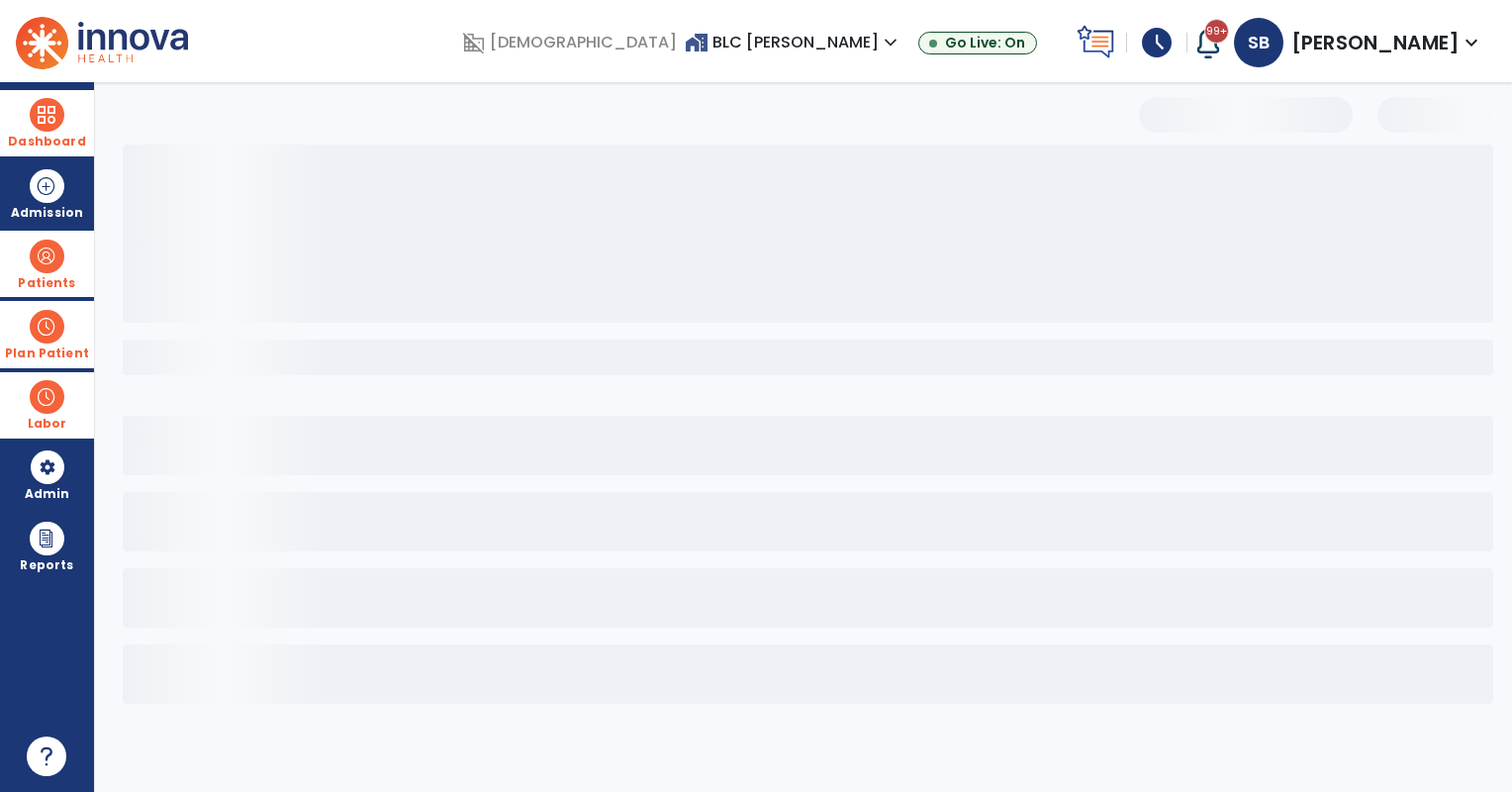 select on "***" 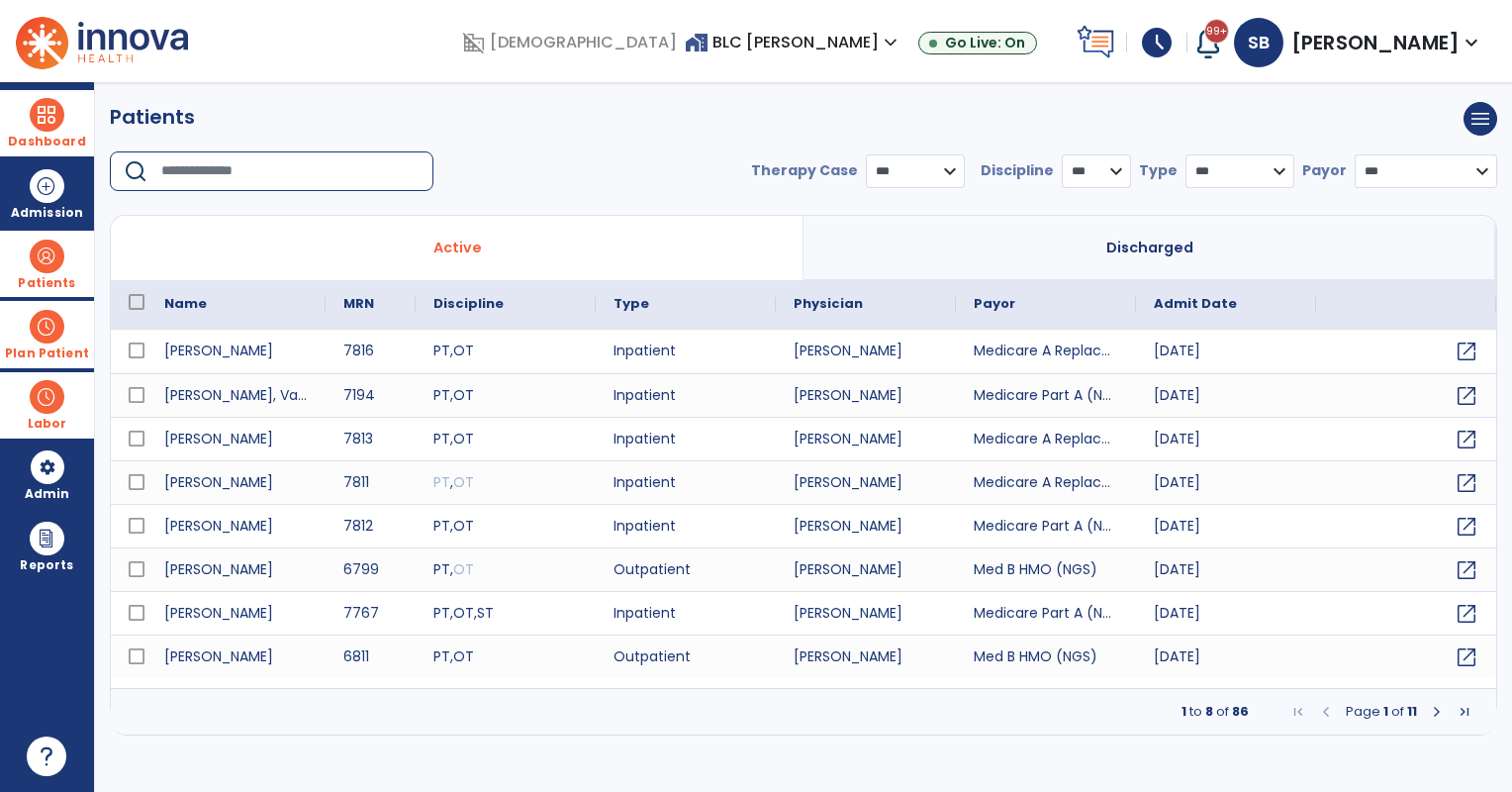 click at bounding box center (290, 171) 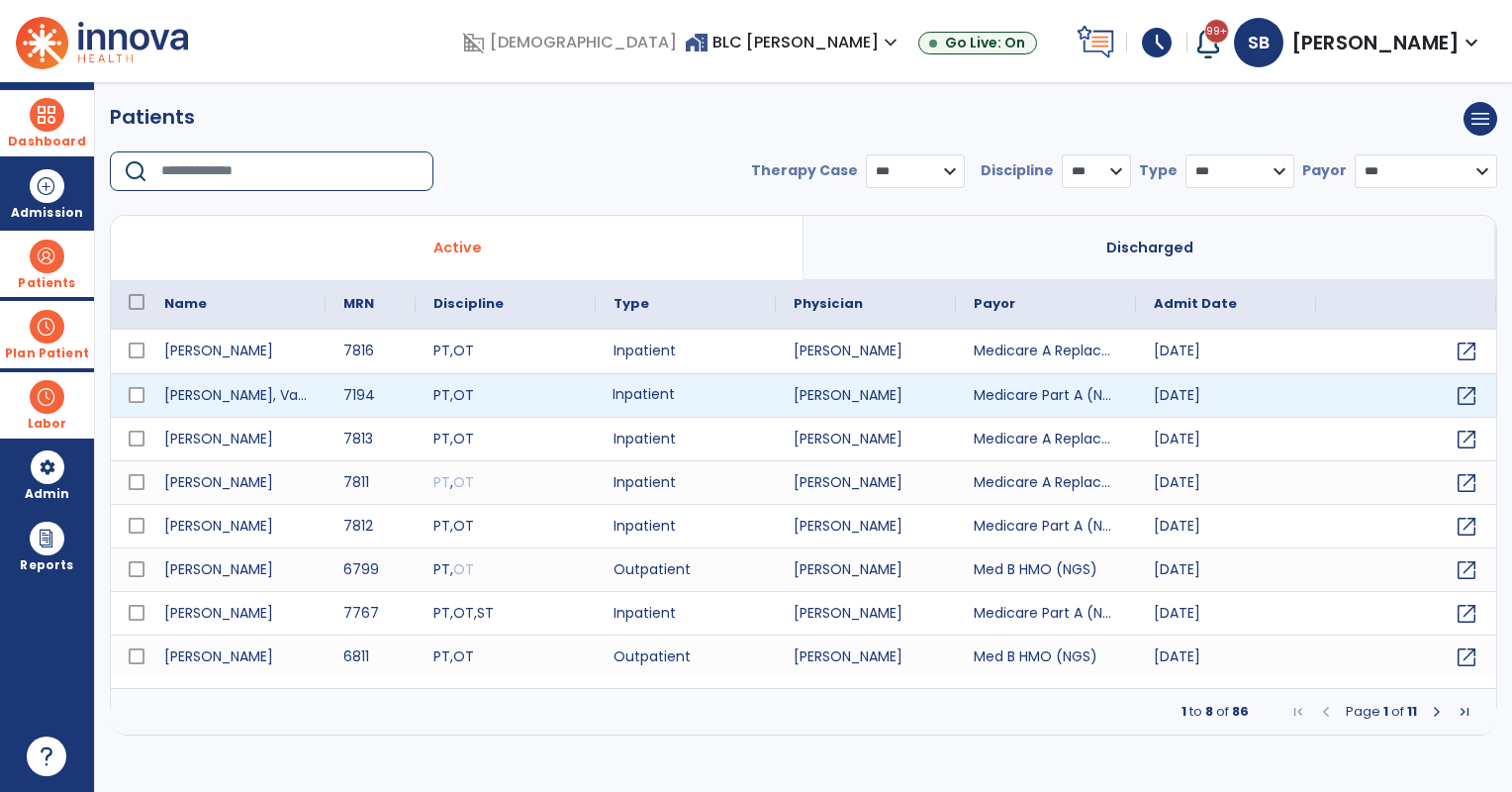 click on "Inpatient" at bounding box center (686, 395) 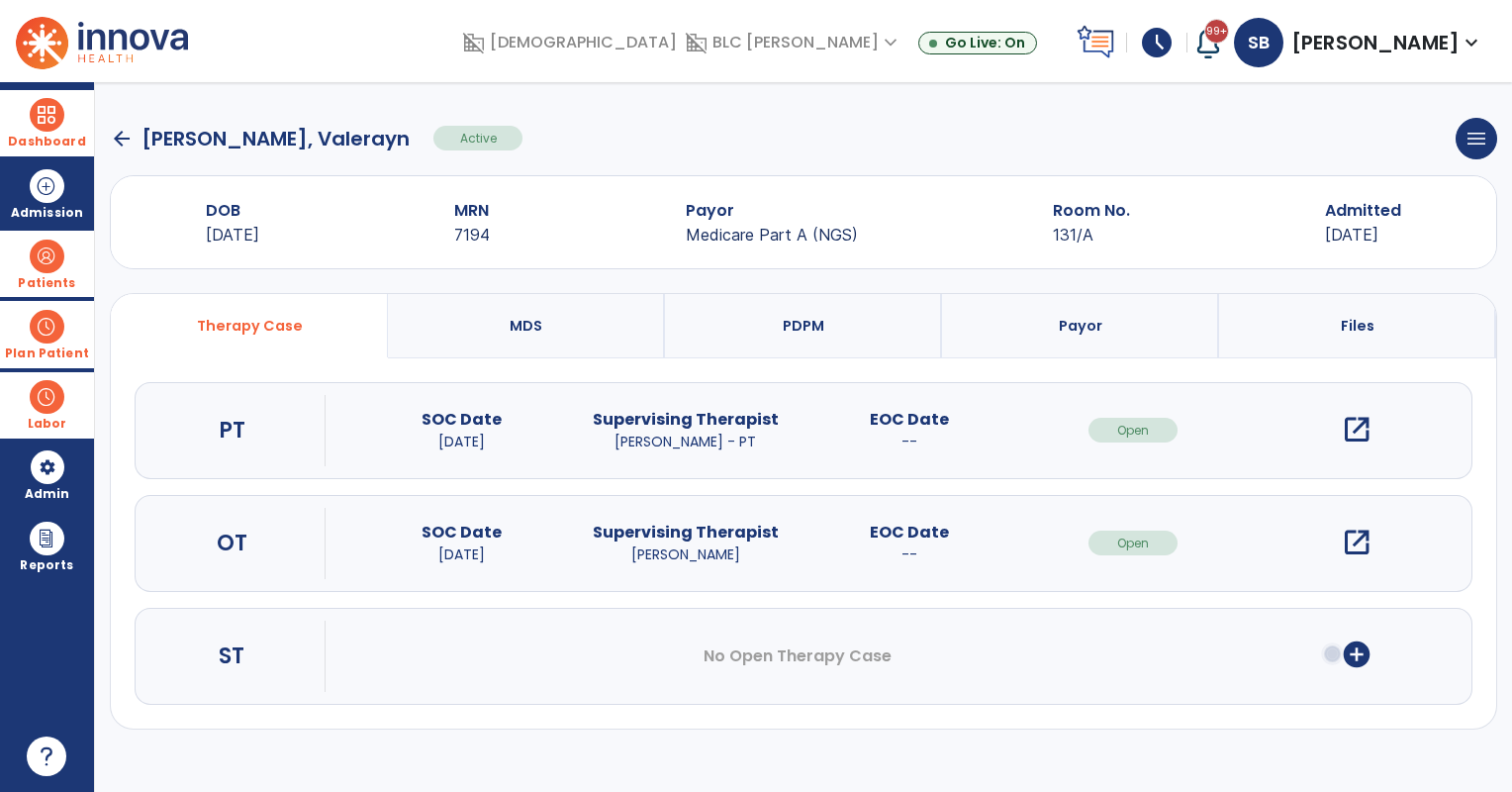 click on "open_in_new" at bounding box center [1357, 430] 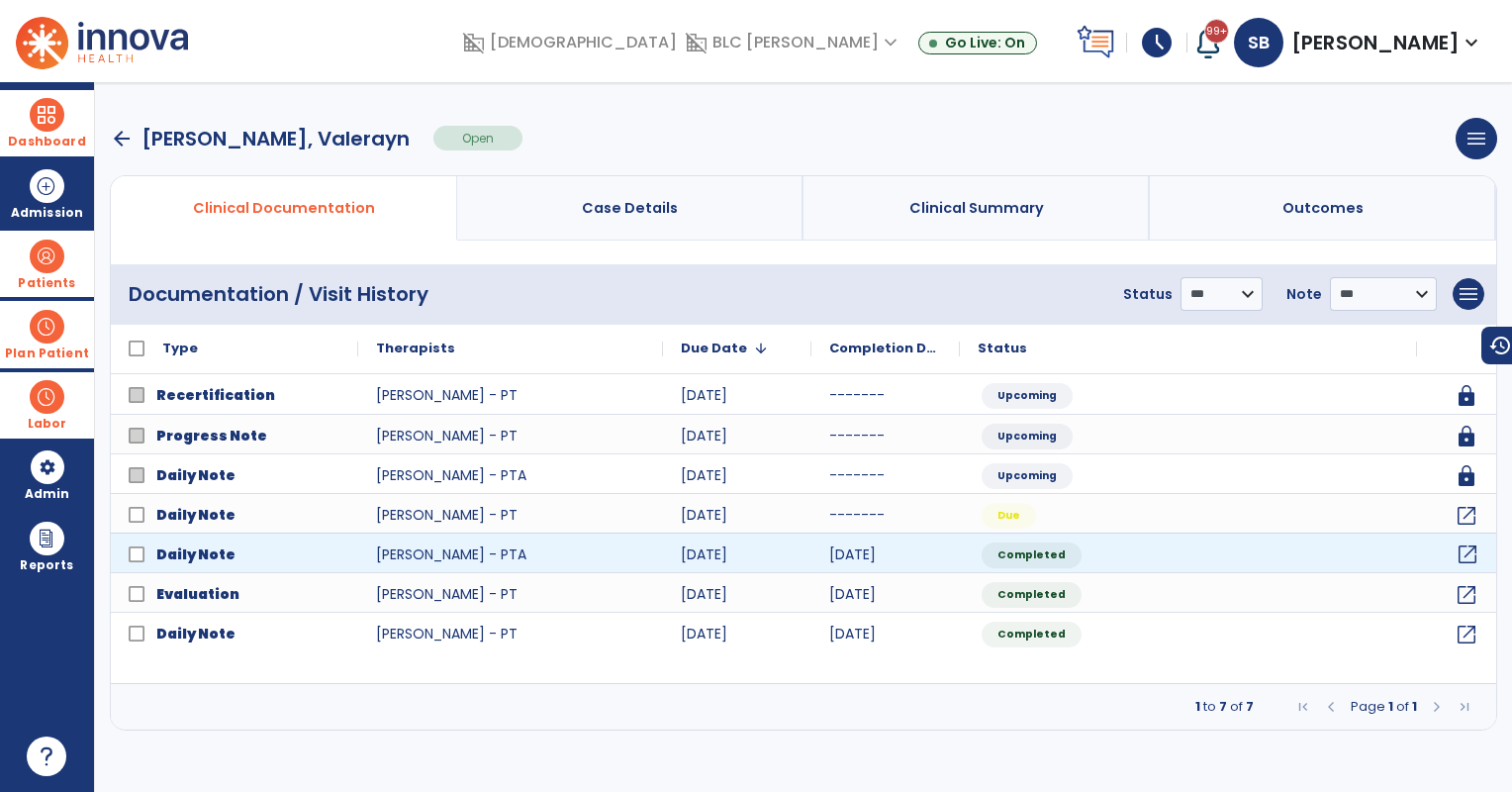 click on "open_in_new" 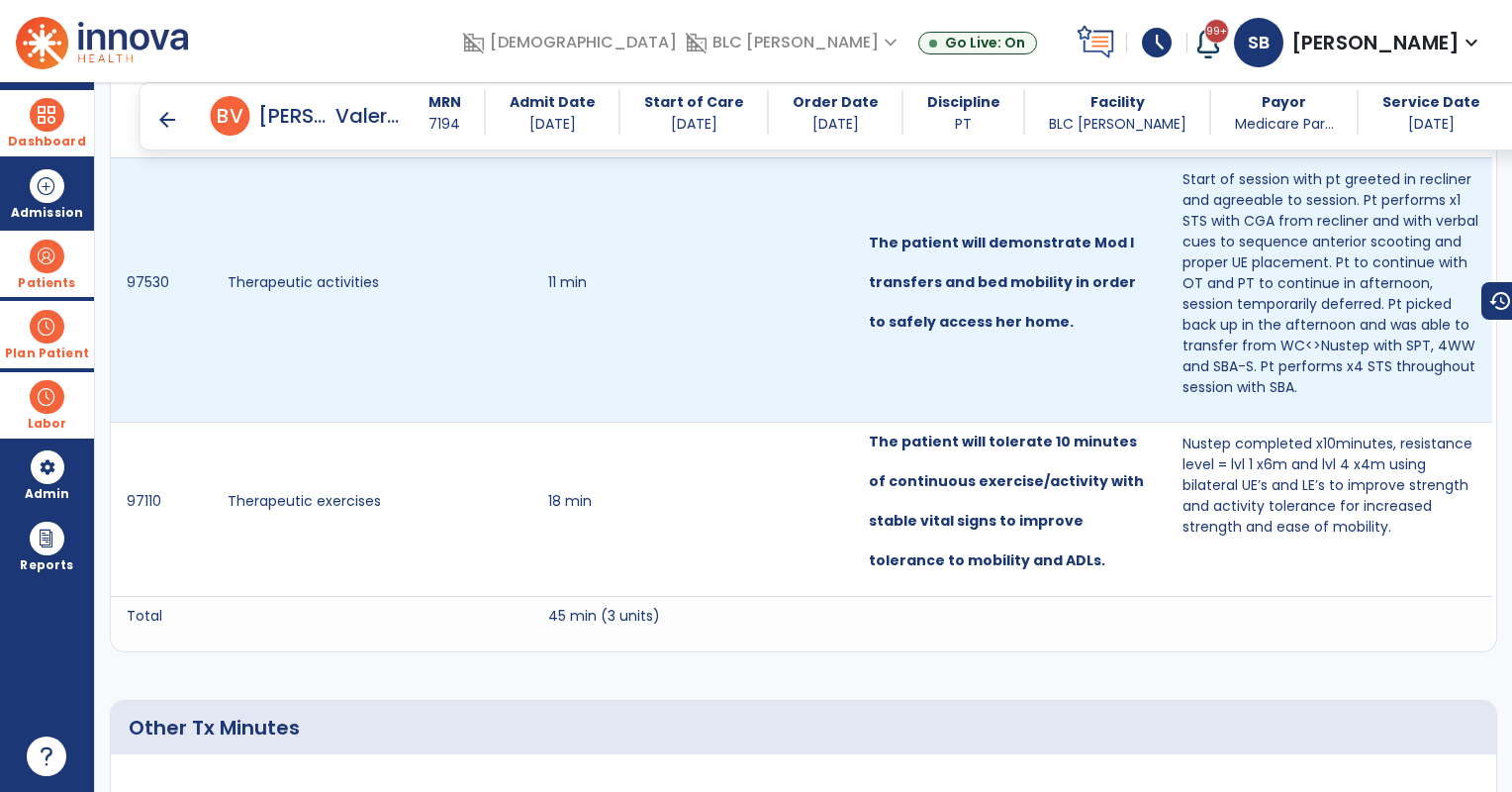 scroll, scrollTop: 2970, scrollLeft: 0, axis: vertical 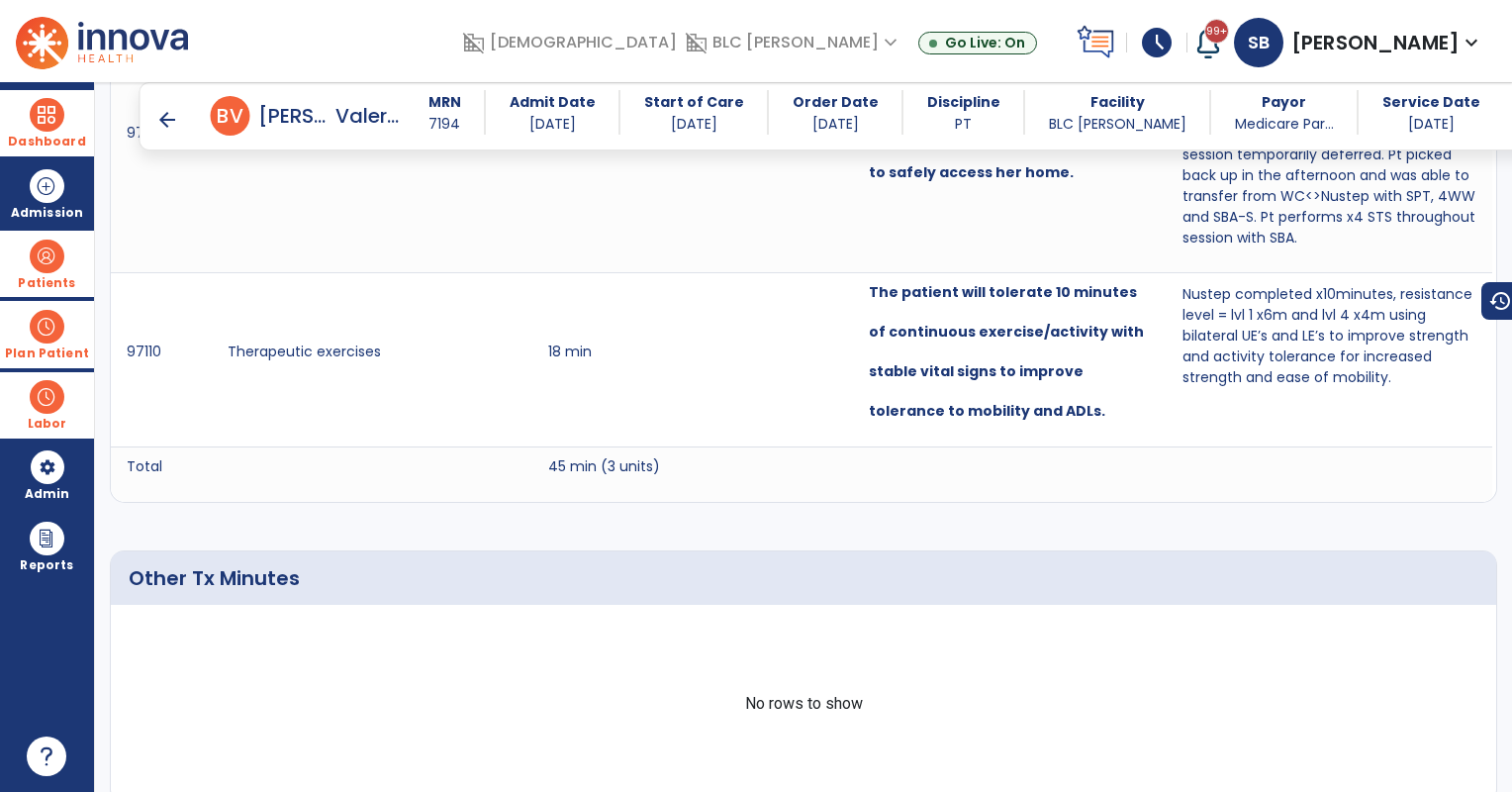 click on "arrow_back" at bounding box center [167, 120] 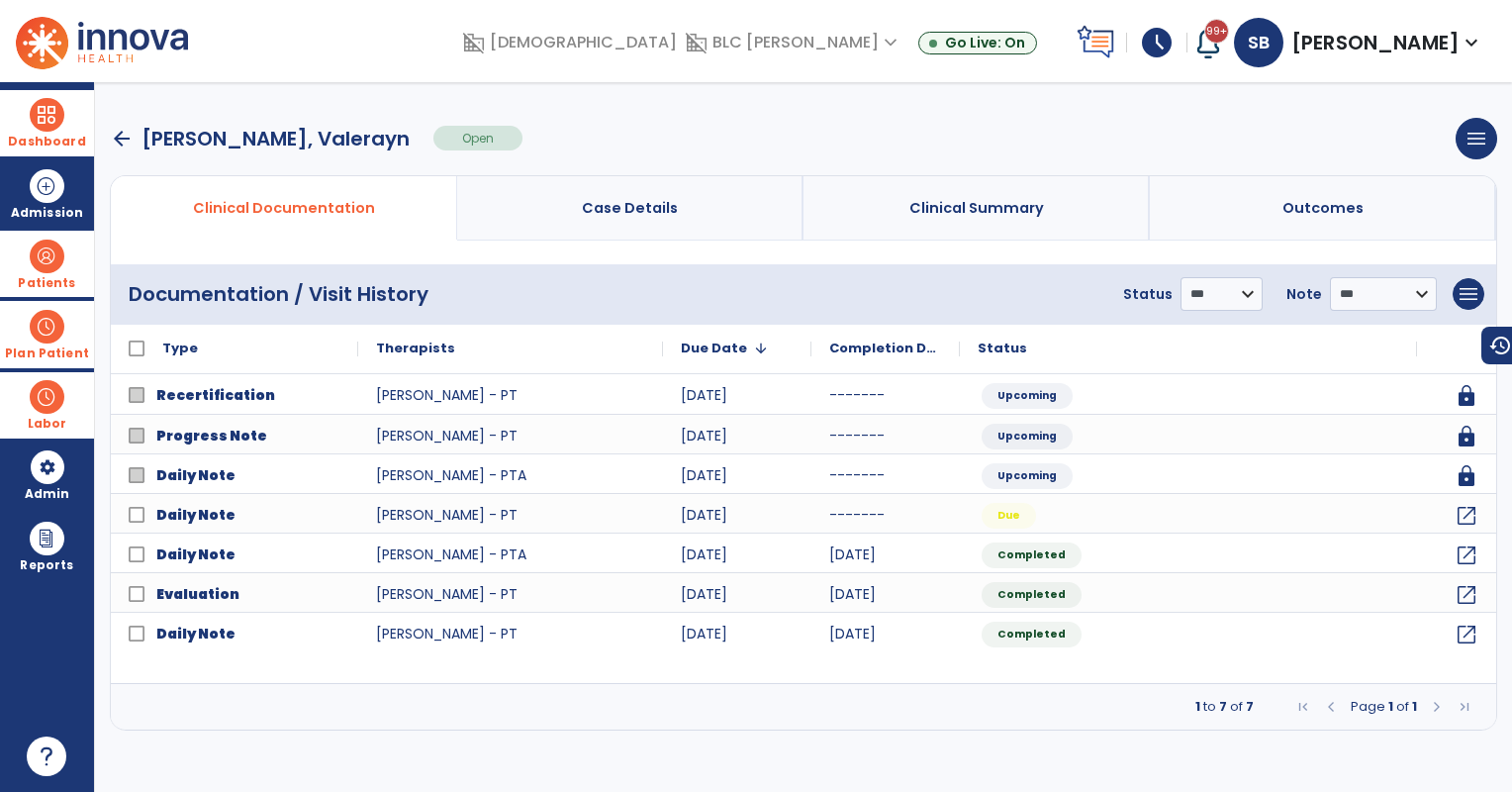 click on "arrow_back" at bounding box center (122, 139) 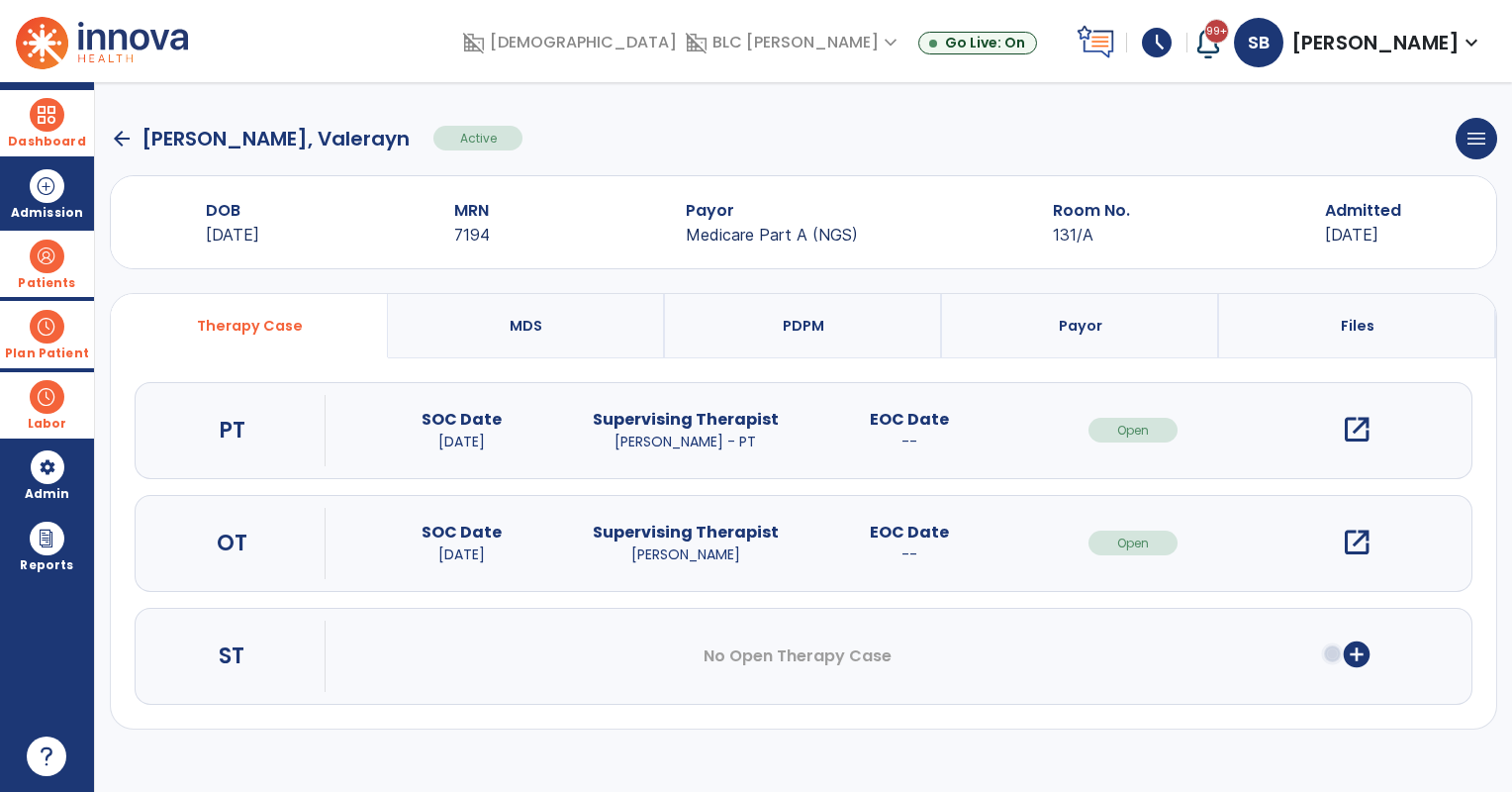 click on "open_in_new" at bounding box center (1357, 543) 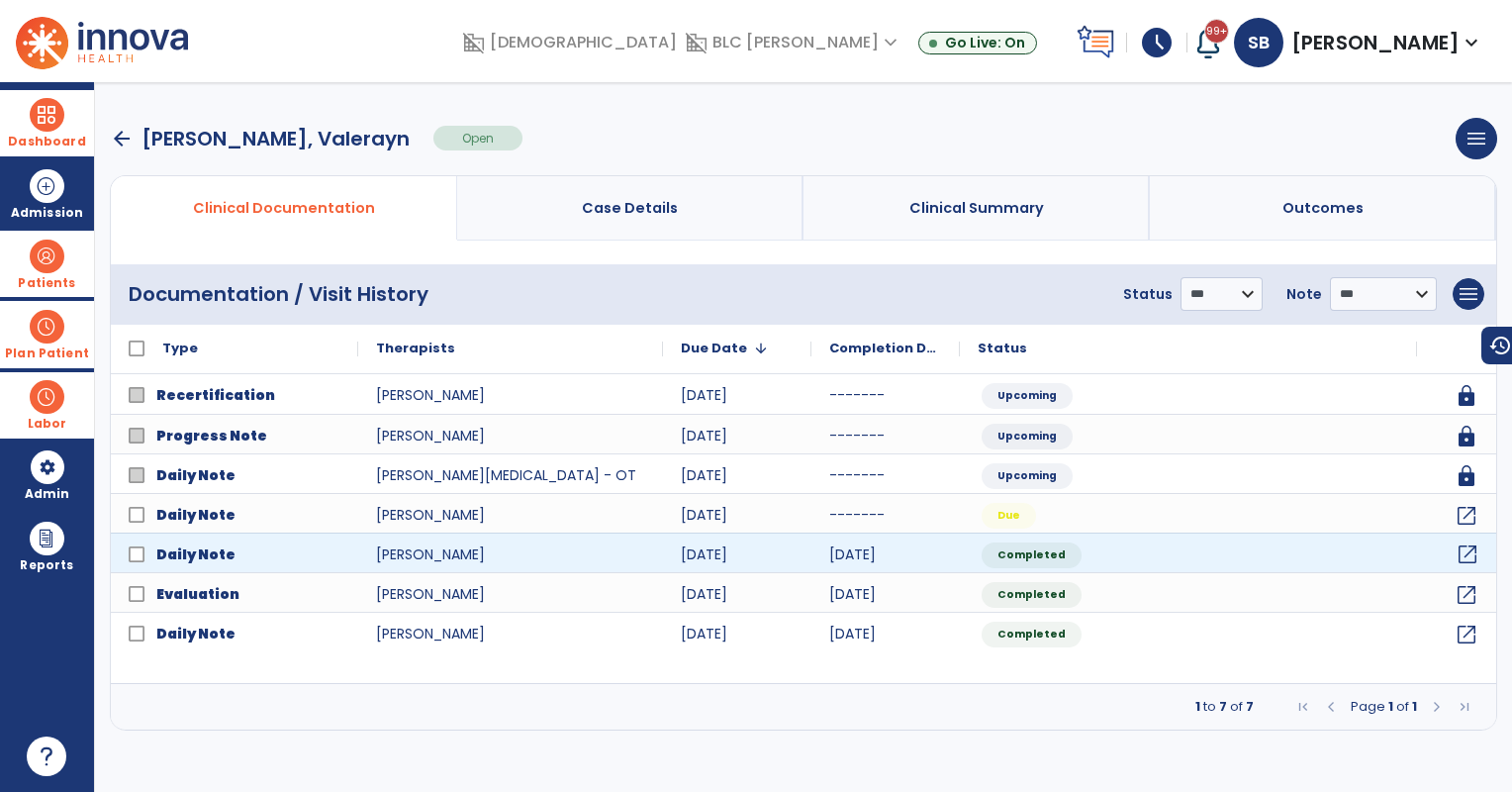 click on "open_in_new" 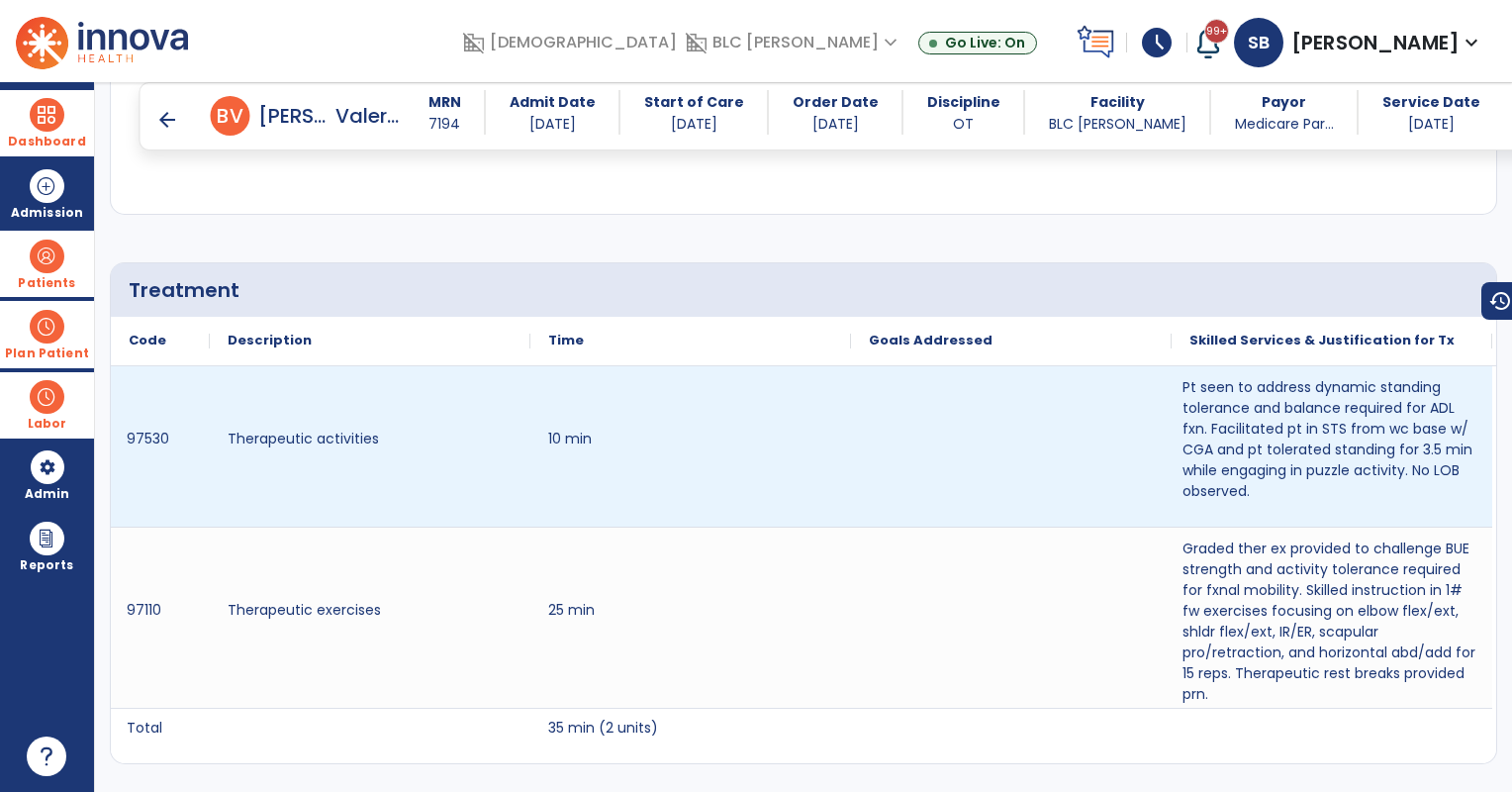 scroll, scrollTop: 2805, scrollLeft: 0, axis: vertical 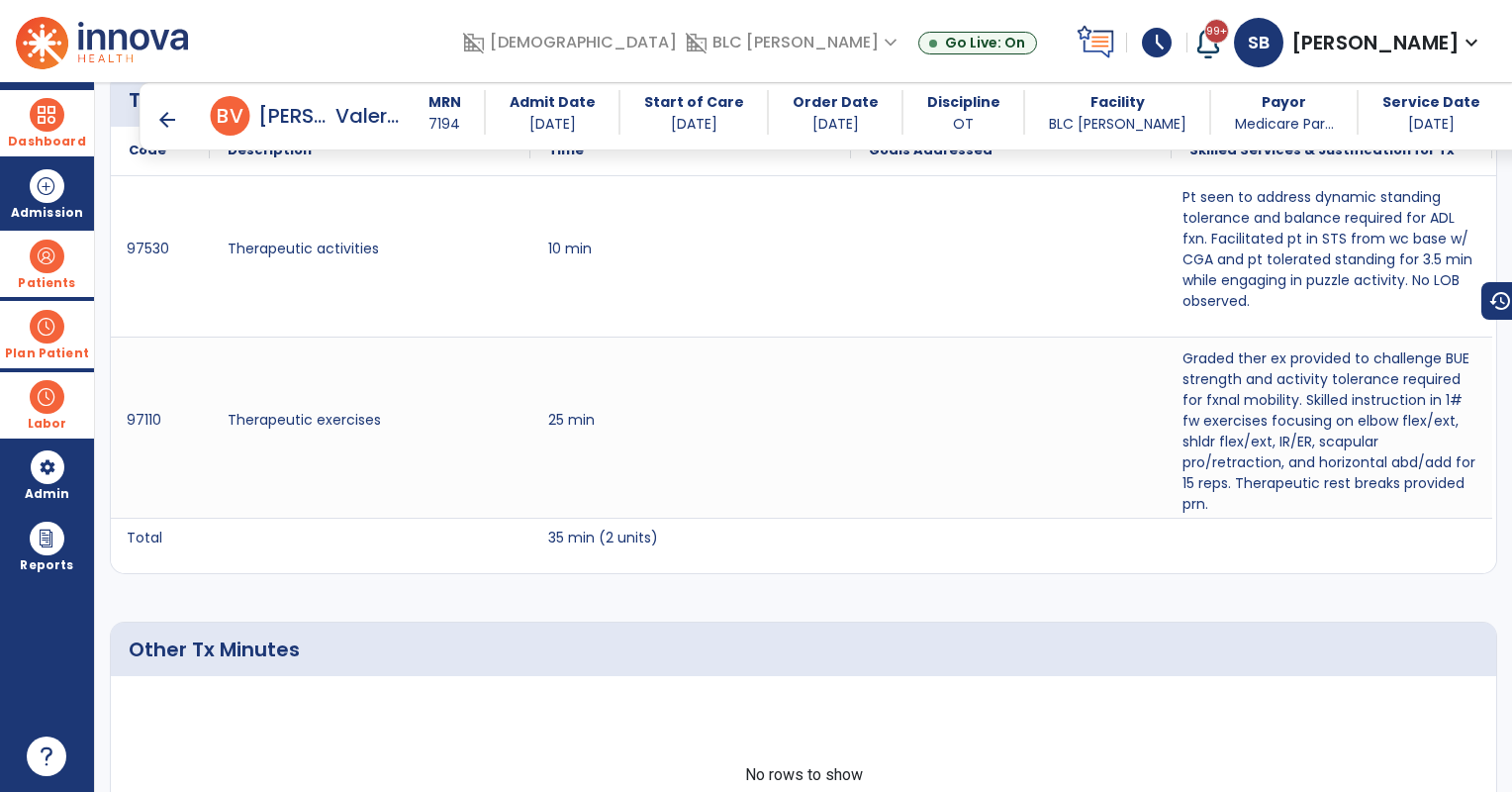 click on "arrow_back" at bounding box center (167, 120) 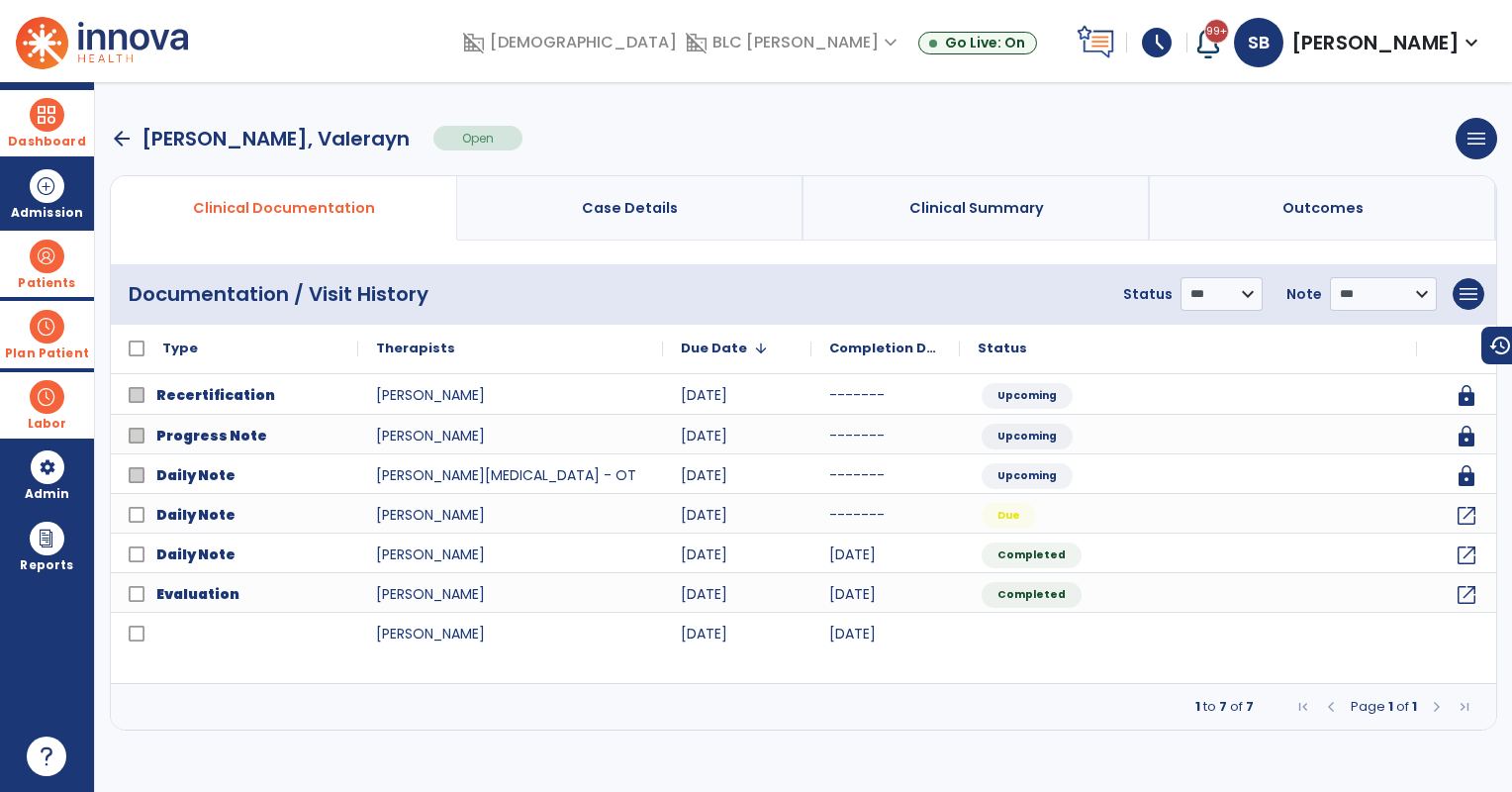 scroll, scrollTop: 0, scrollLeft: 0, axis: both 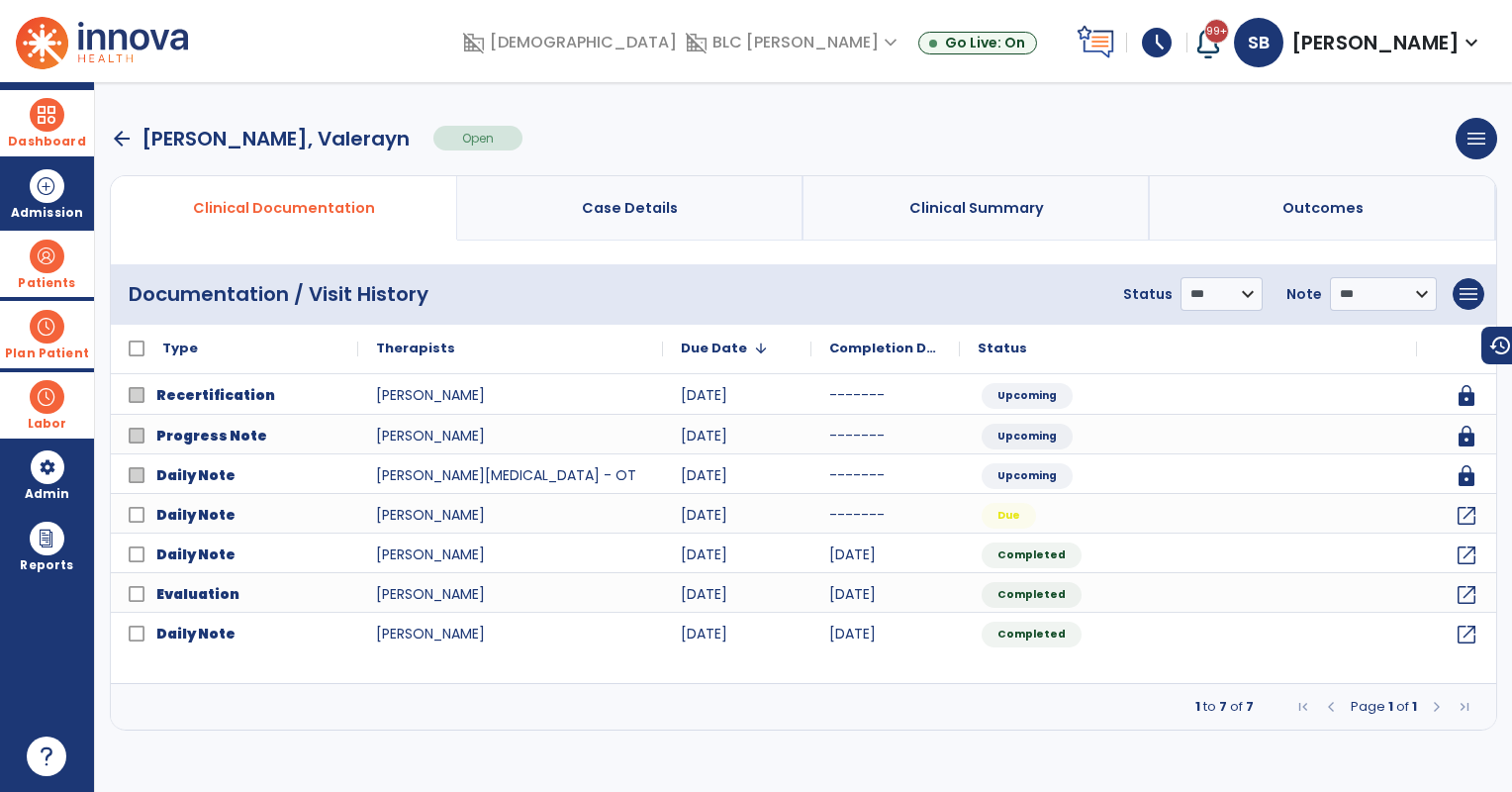 drag, startPoint x: 36, startPoint y: 246, endPoint x: 160, endPoint y: 264, distance: 125.299641 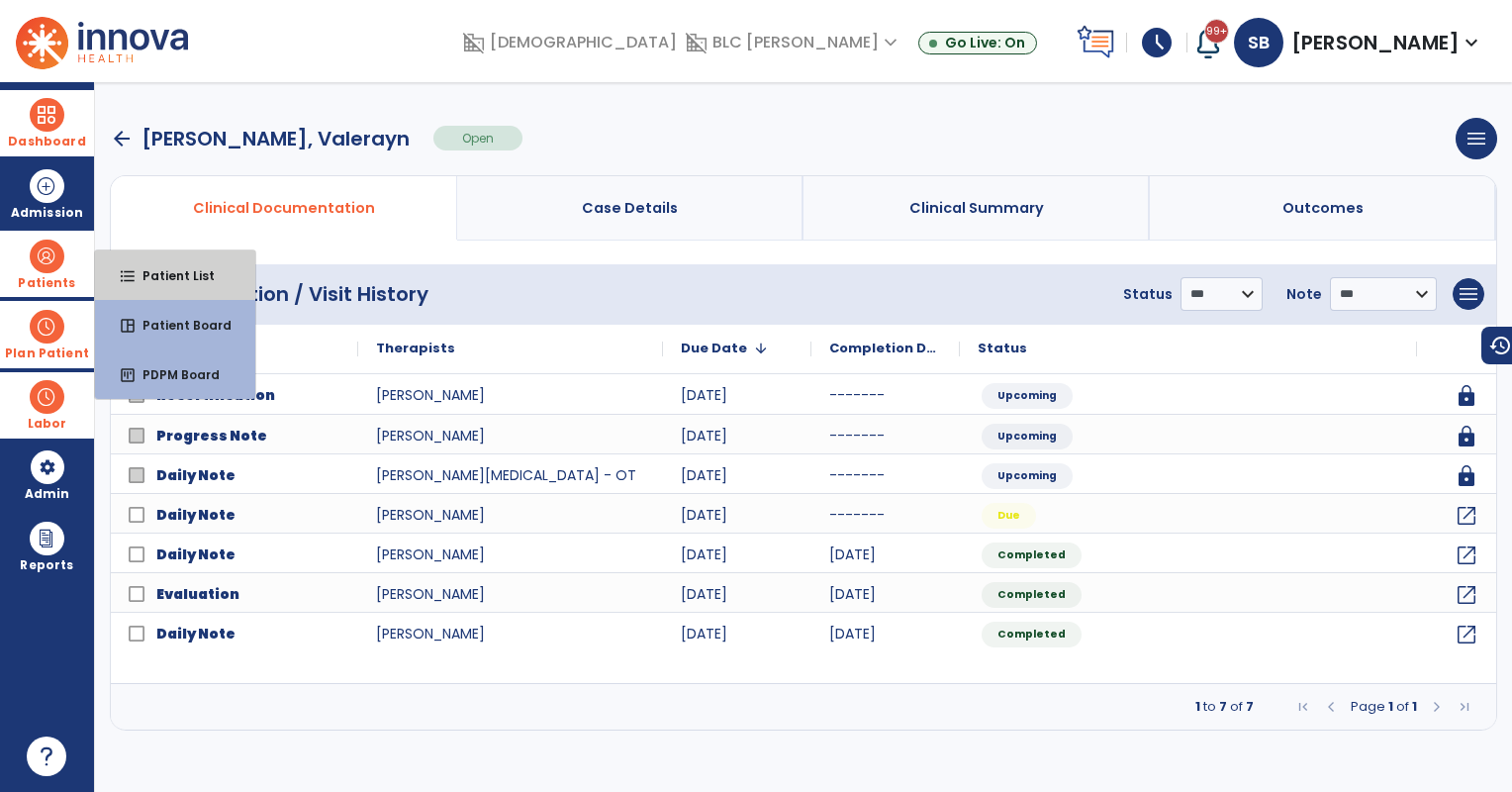click on "format_list_bulleted  Patient List" at bounding box center (175, 275) 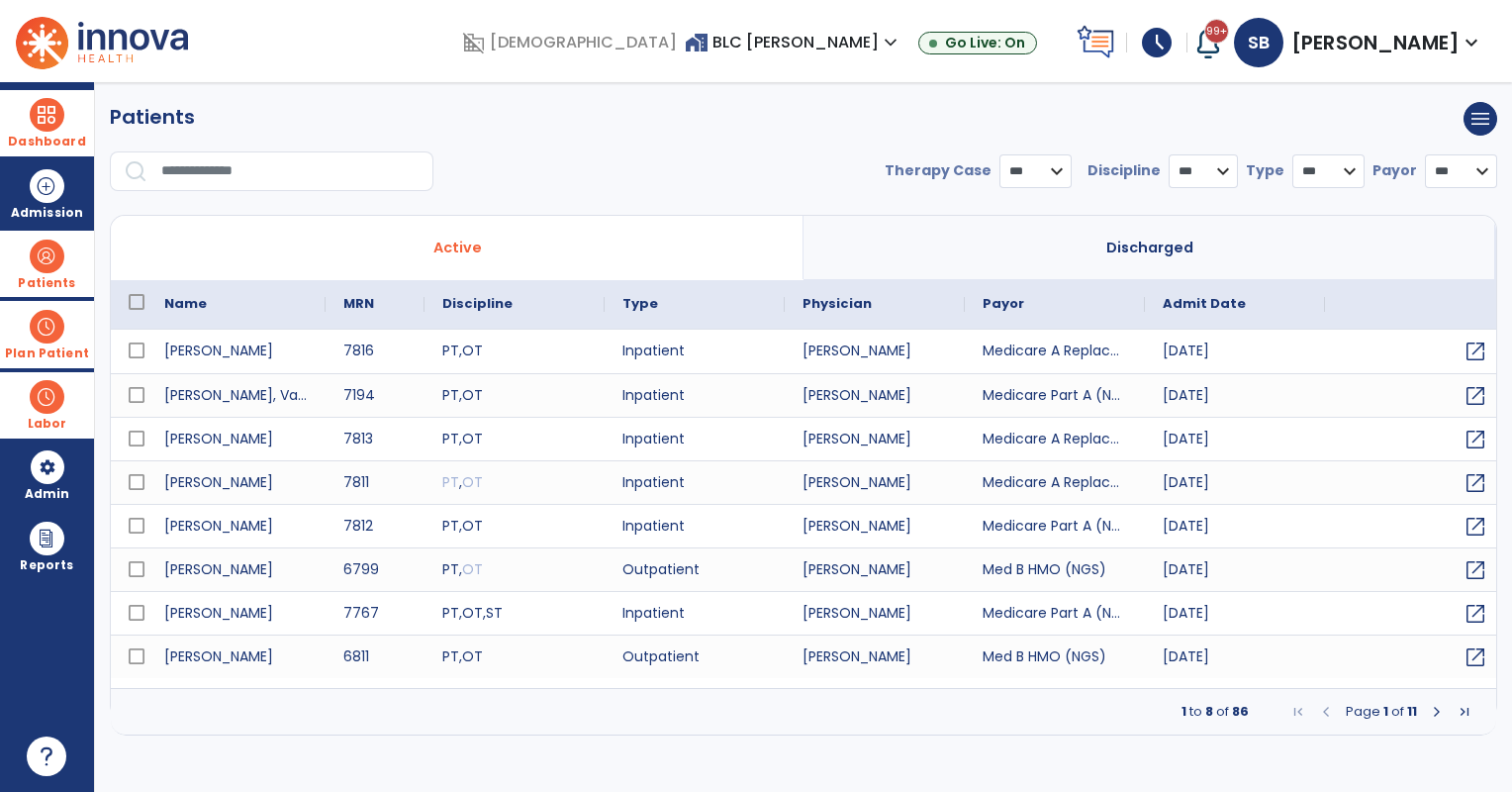 select on "***" 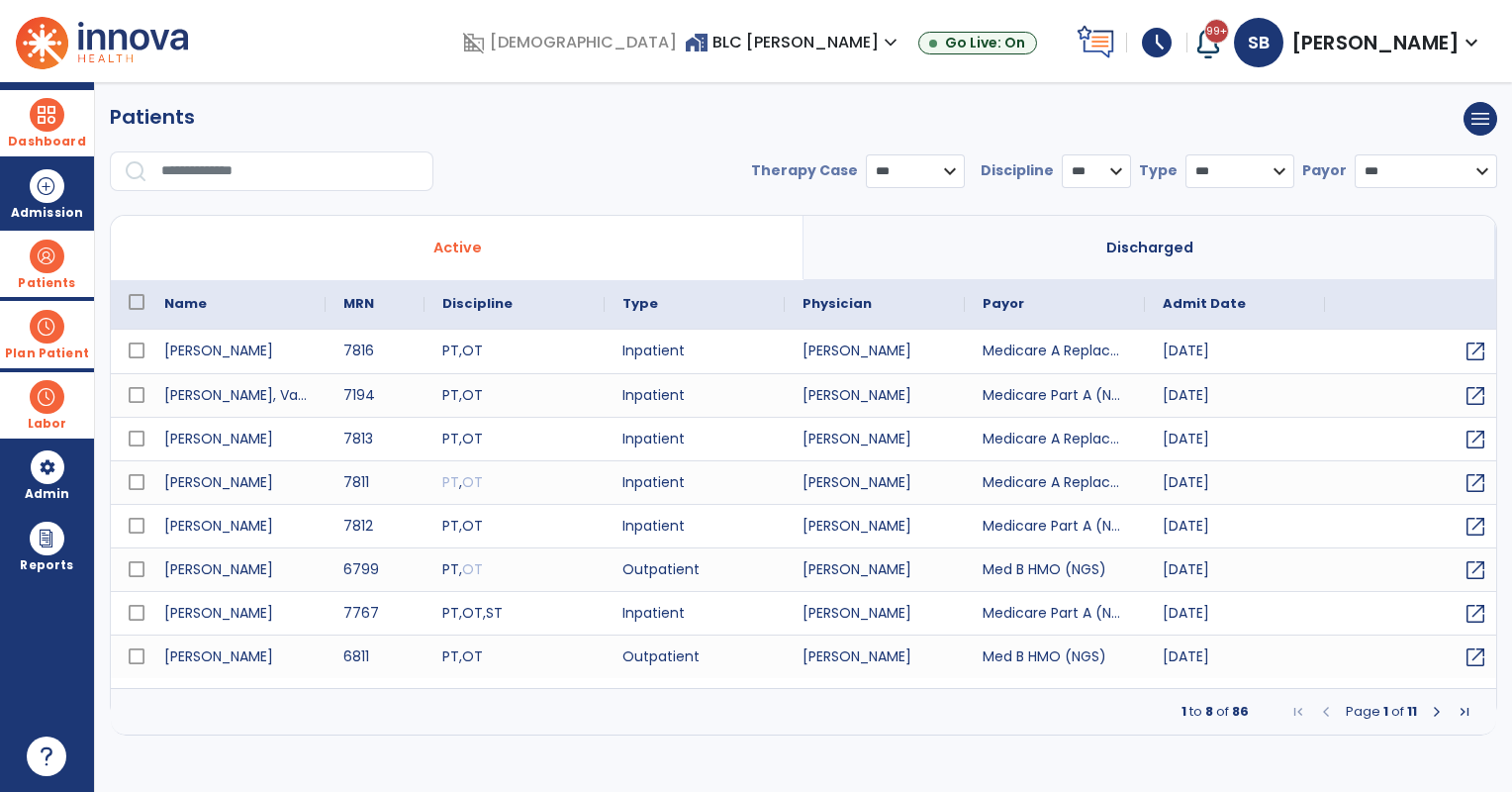 click at bounding box center [290, 171] 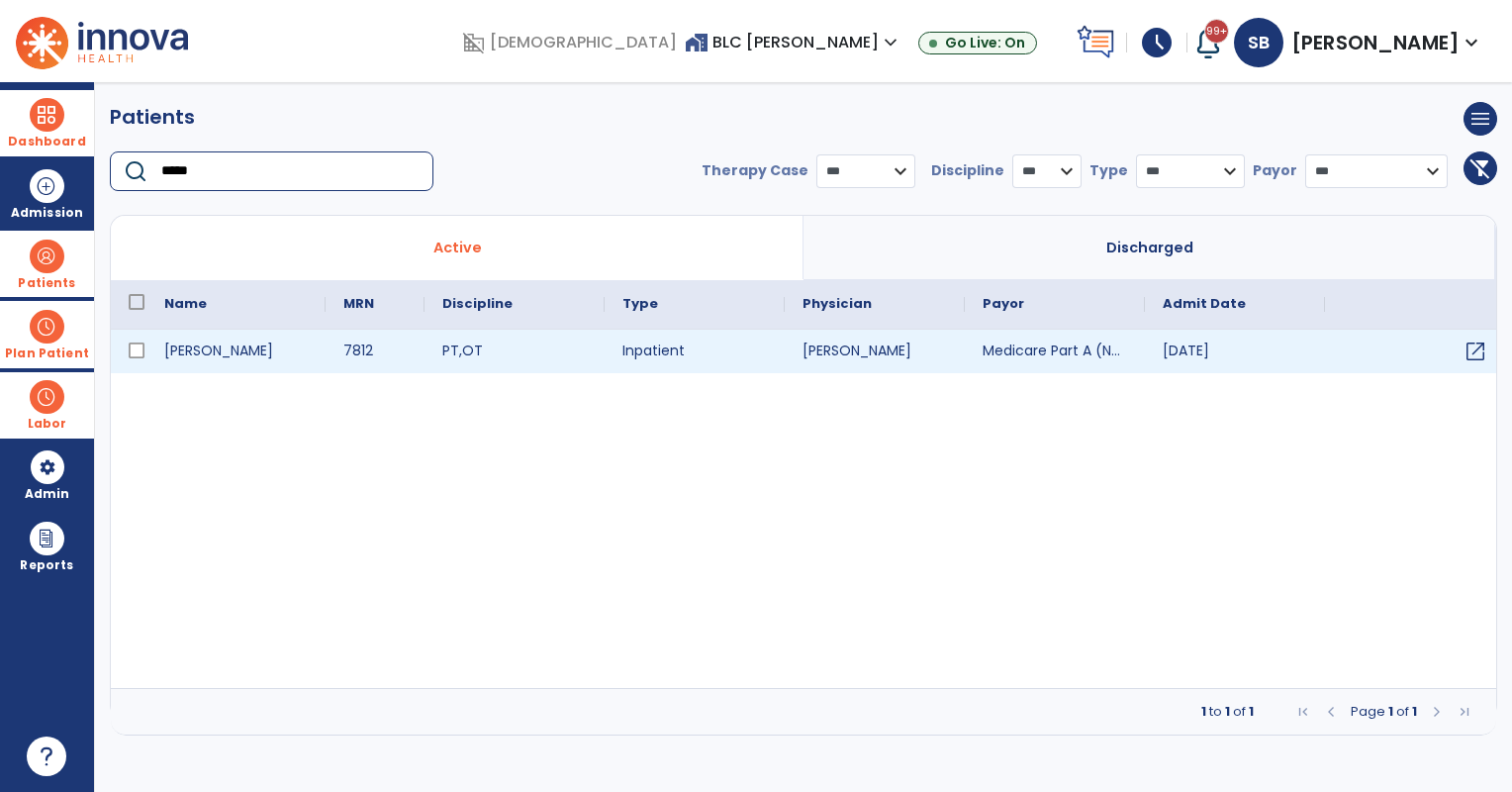 type on "*****" 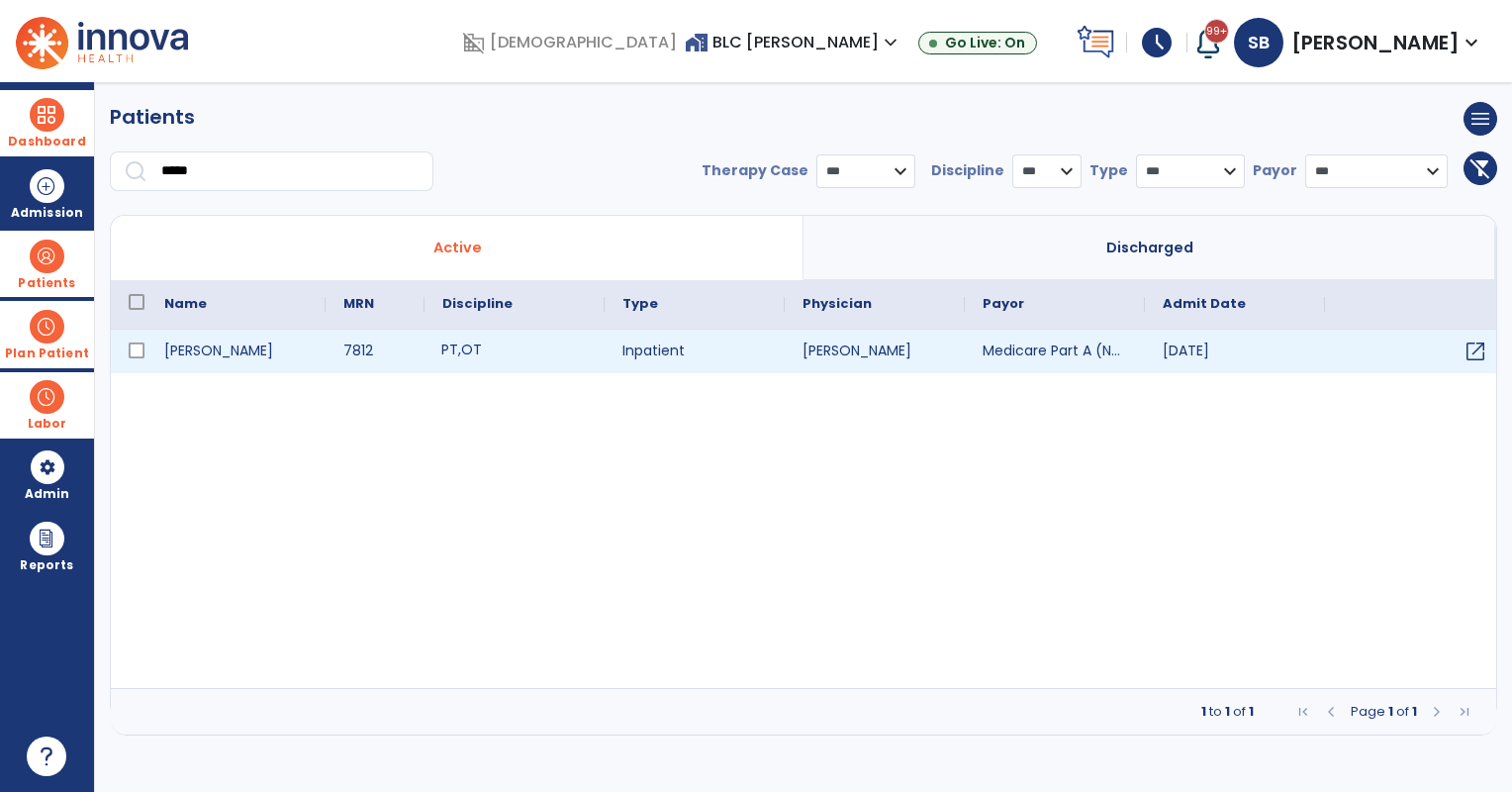 click on "PT , OT" at bounding box center (515, 351) 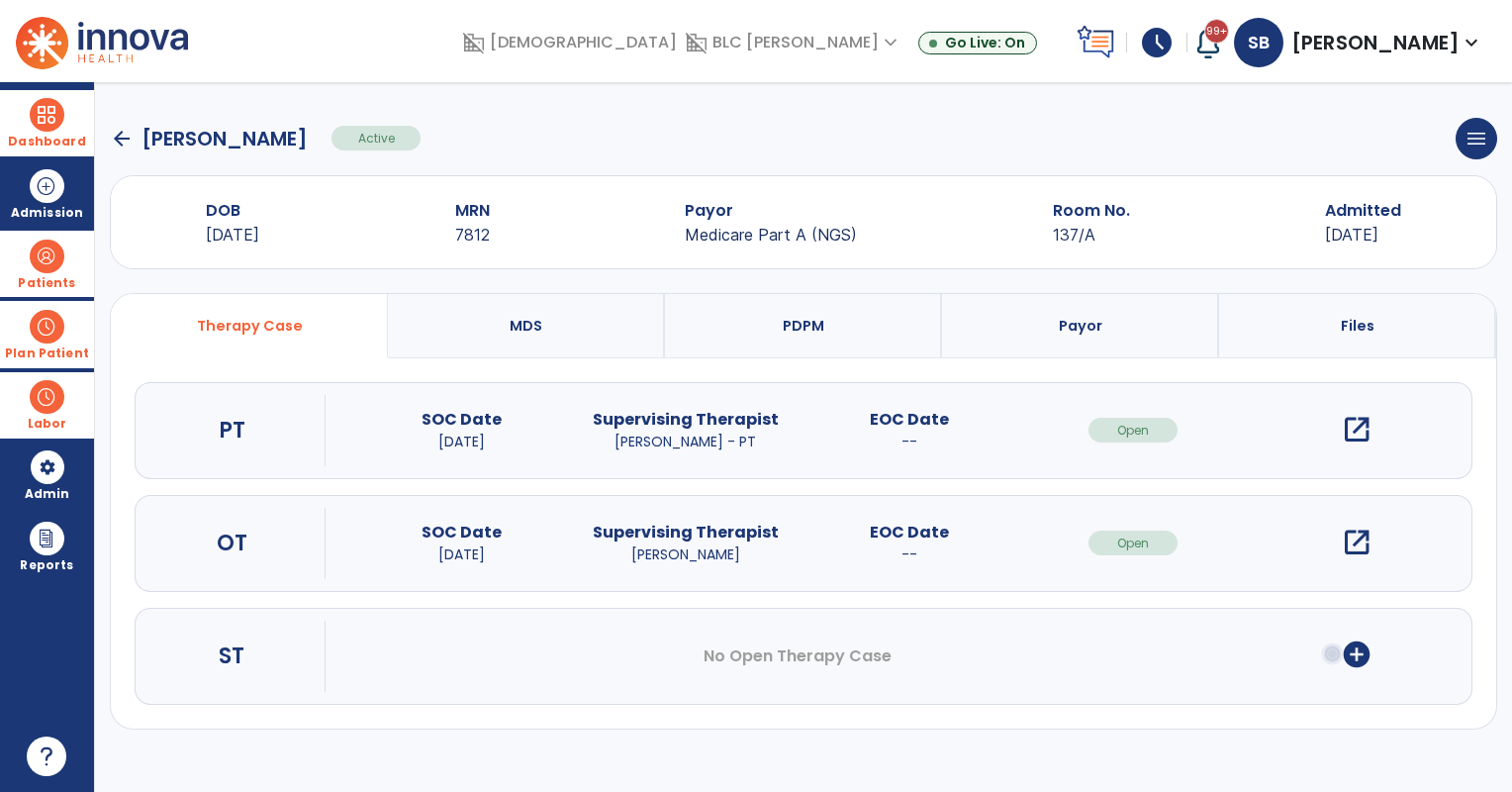 click on "open_in_new" at bounding box center [1357, 430] 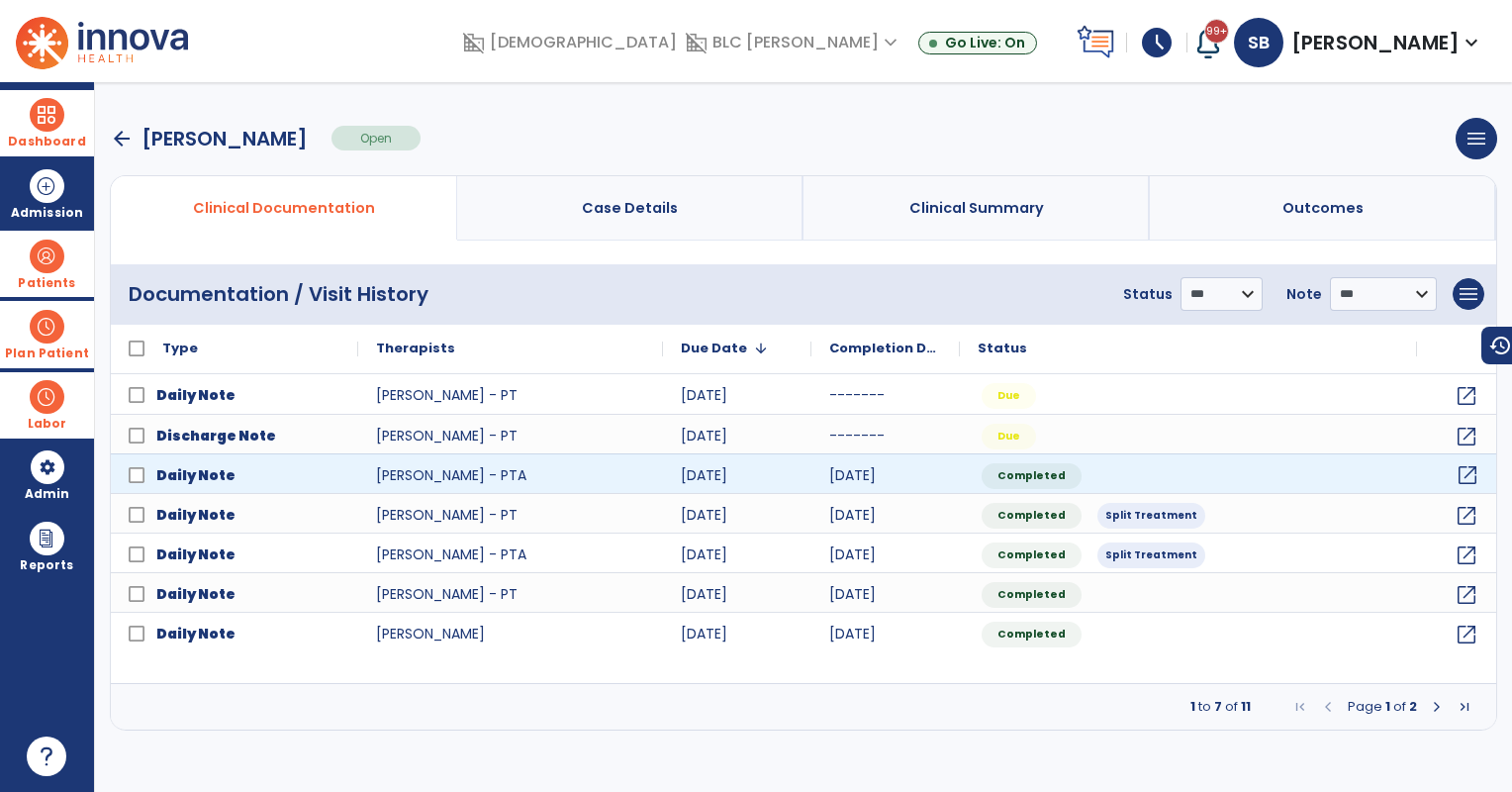 click on "open_in_new" 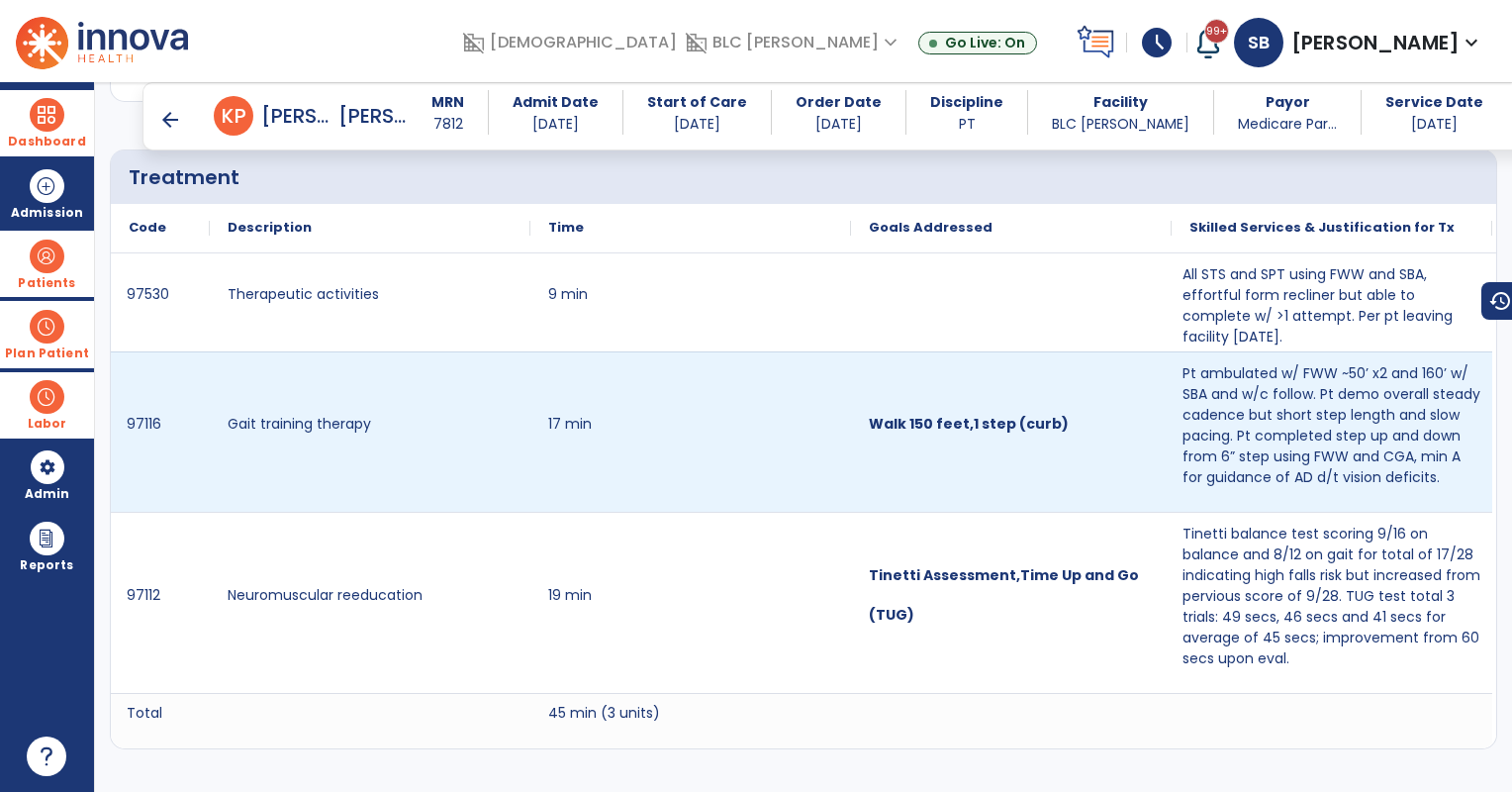 scroll, scrollTop: 2475, scrollLeft: 0, axis: vertical 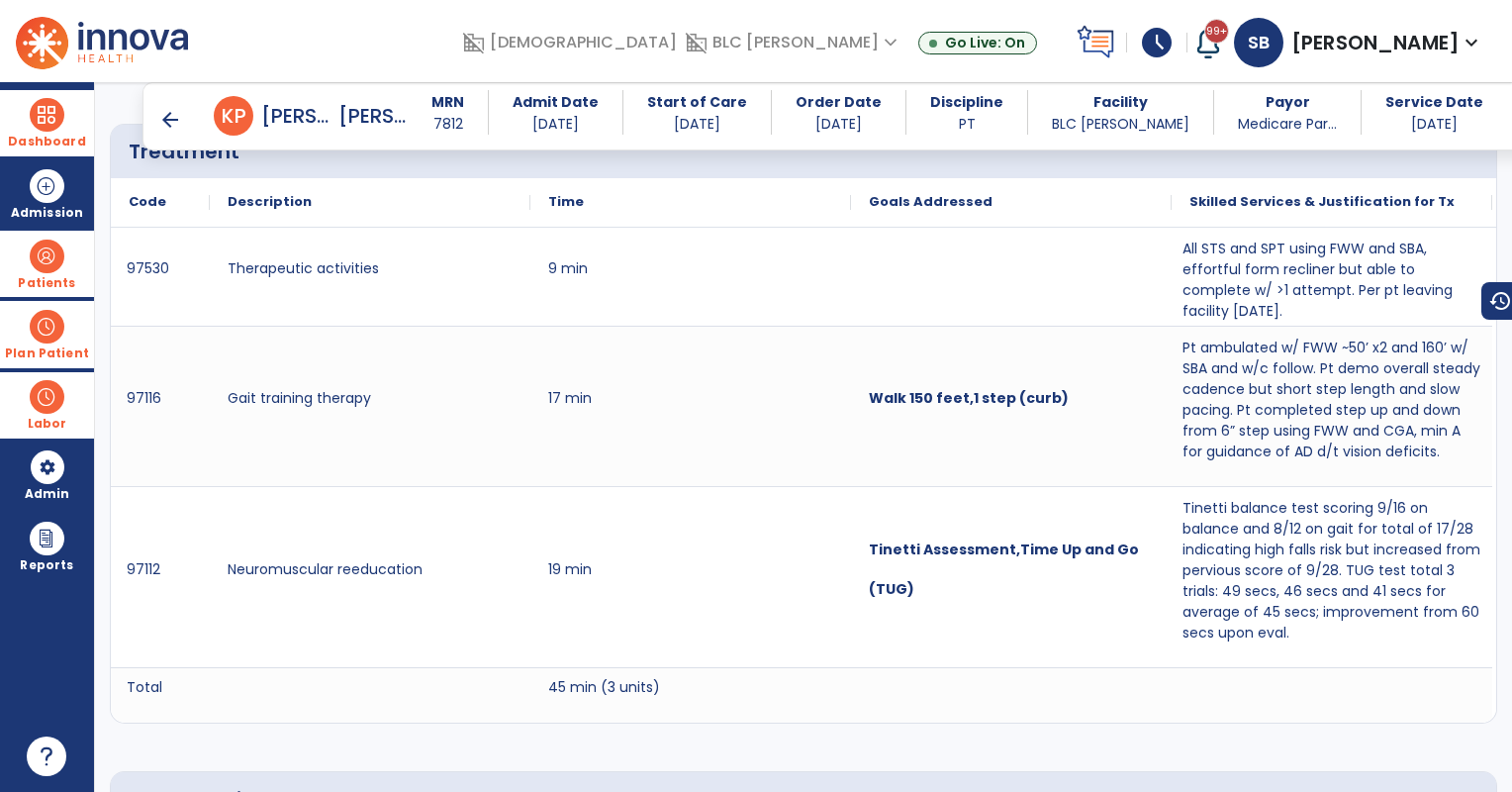 drag, startPoint x: 63, startPoint y: 261, endPoint x: 134, endPoint y: 267, distance: 71.25307 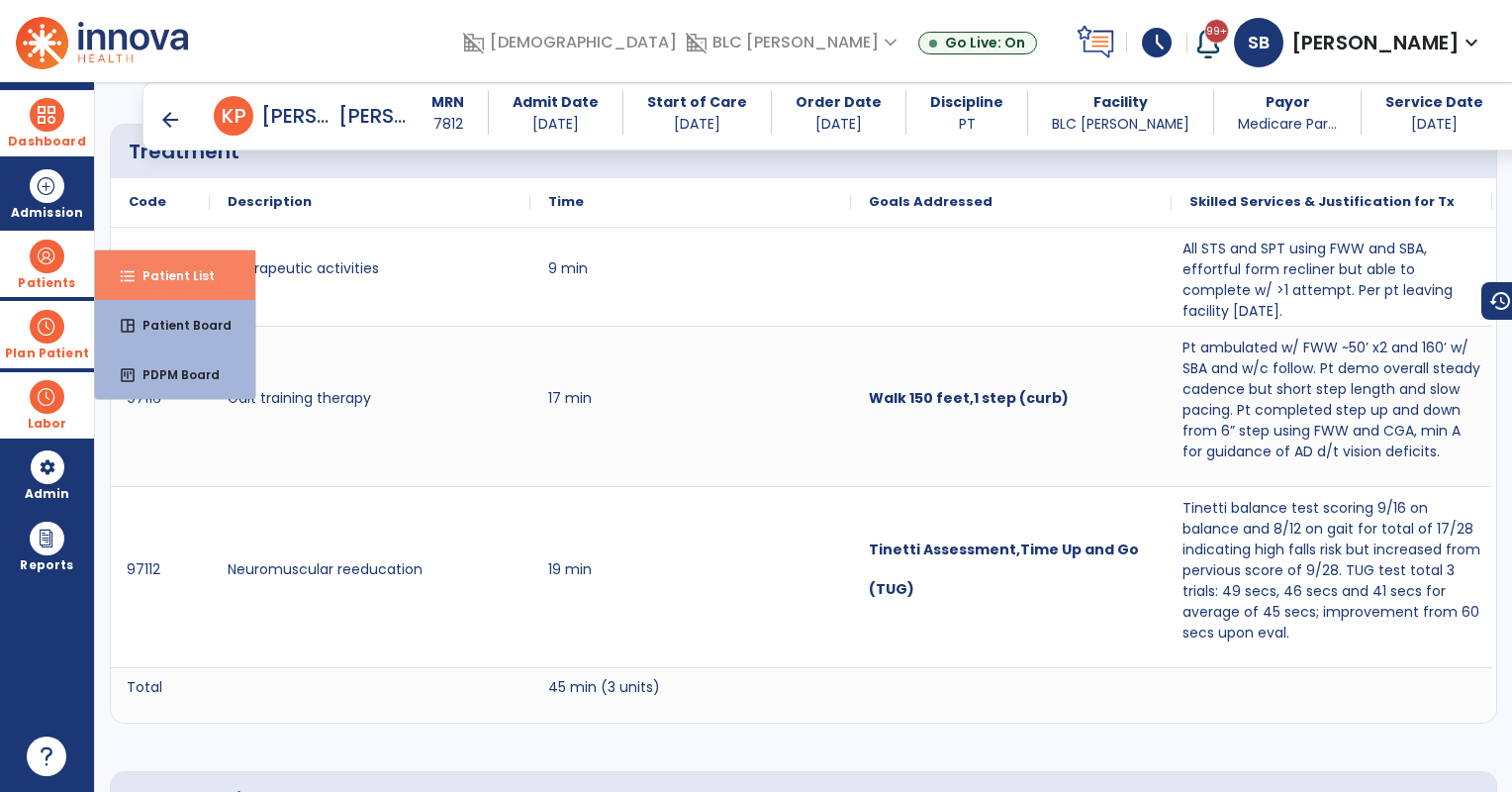 click on "format_list_bulleted" at bounding box center [128, 276] 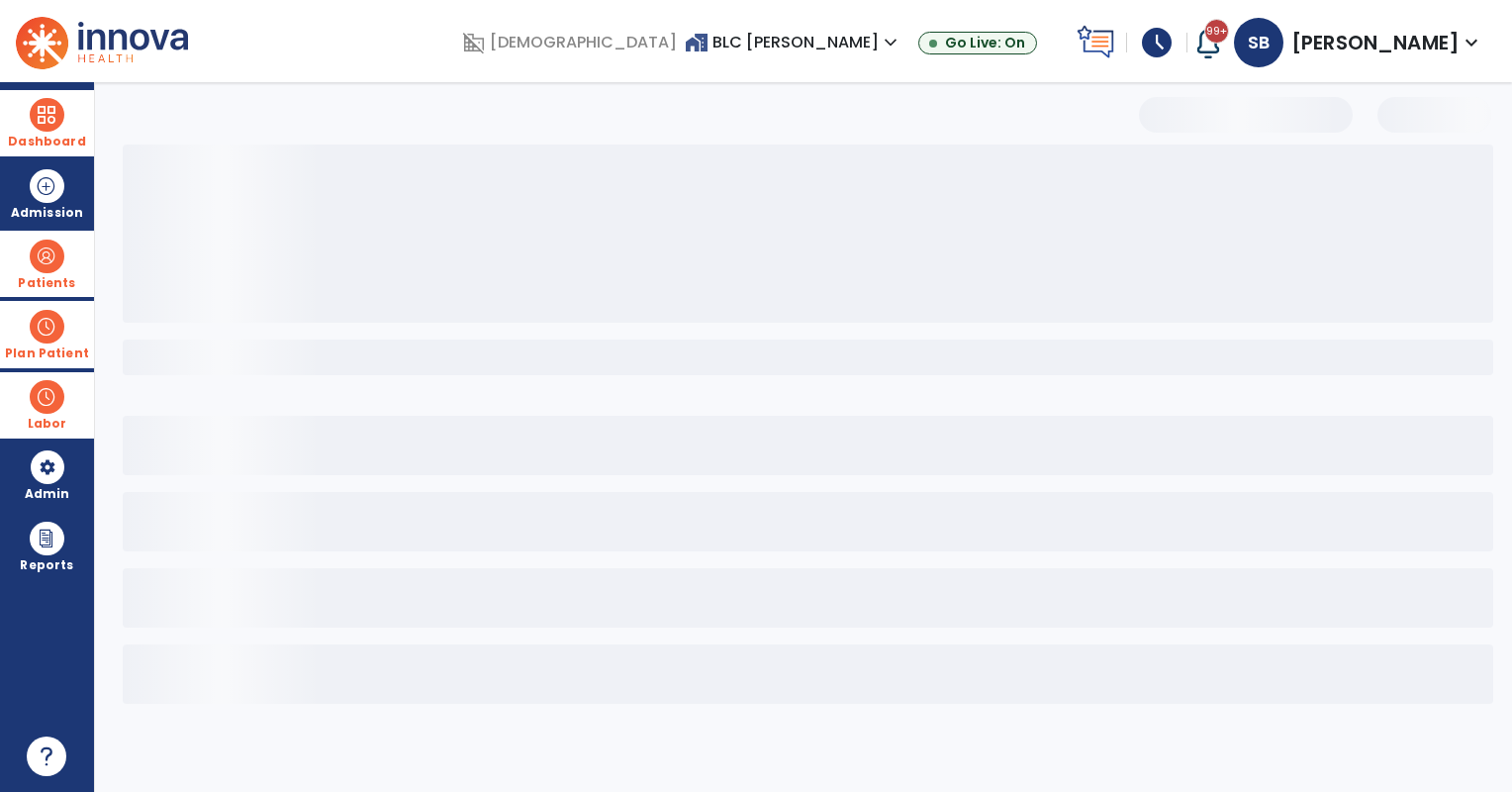 scroll, scrollTop: 0, scrollLeft: 0, axis: both 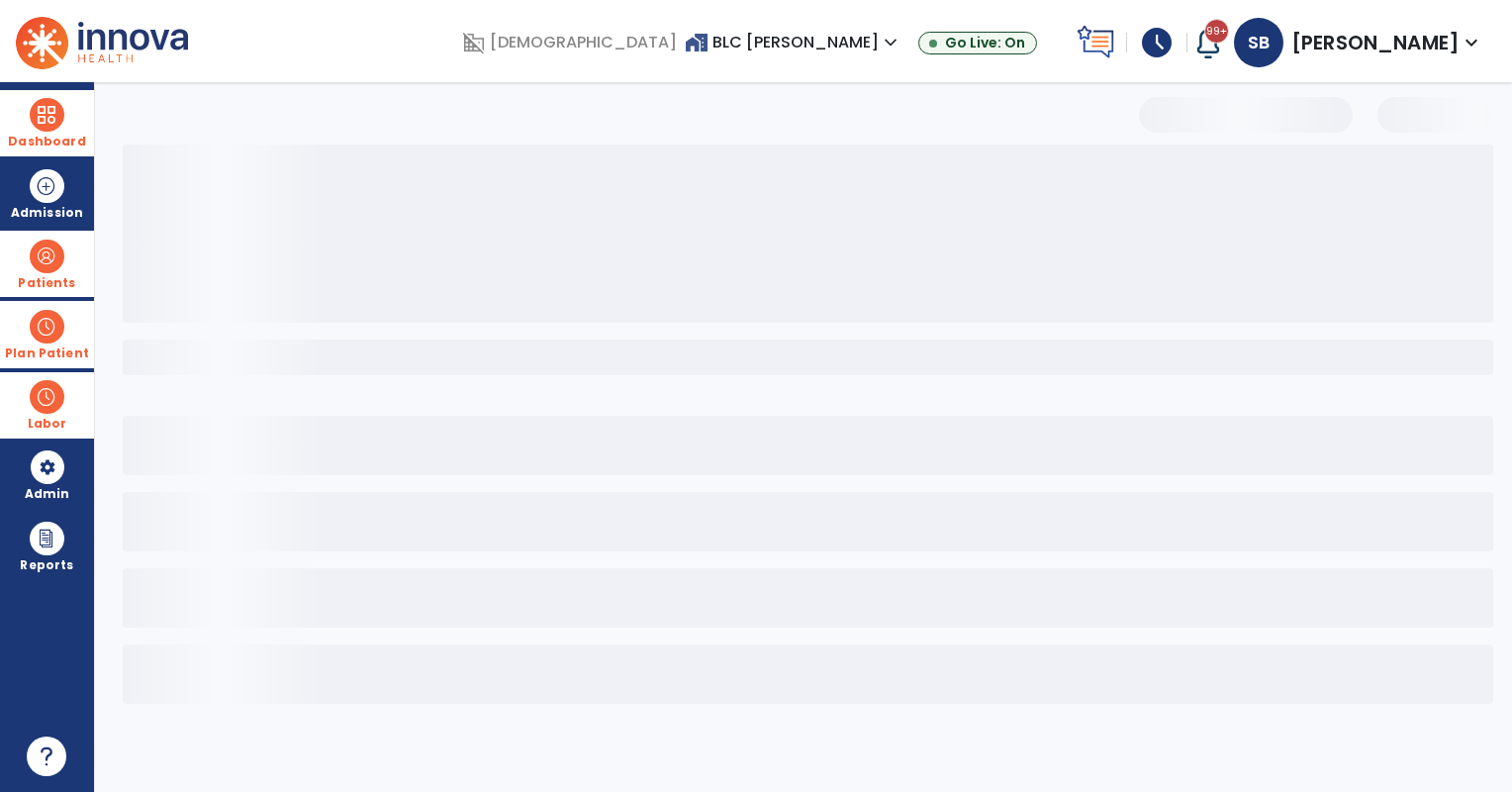 select on "***" 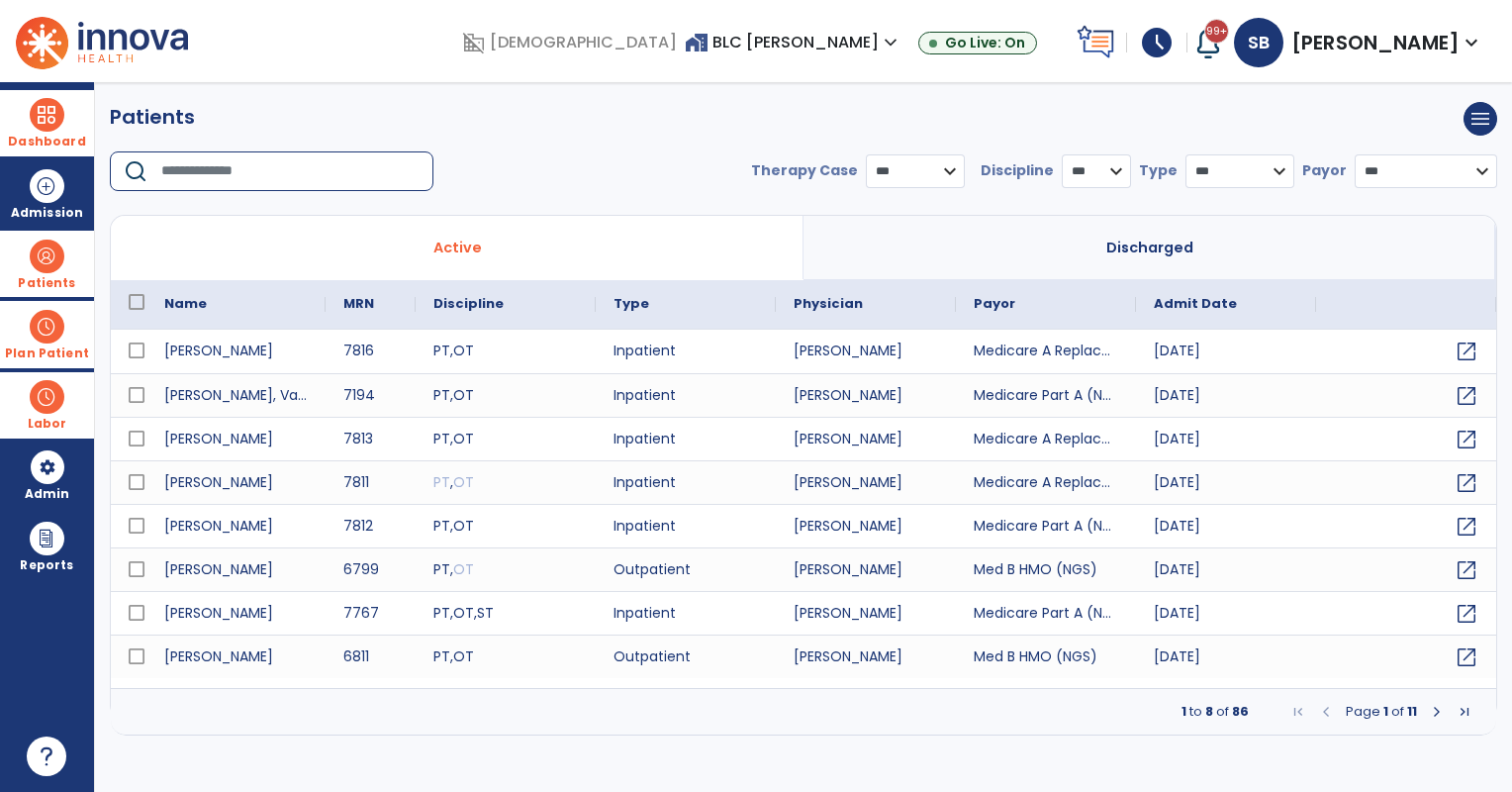 click at bounding box center [290, 171] 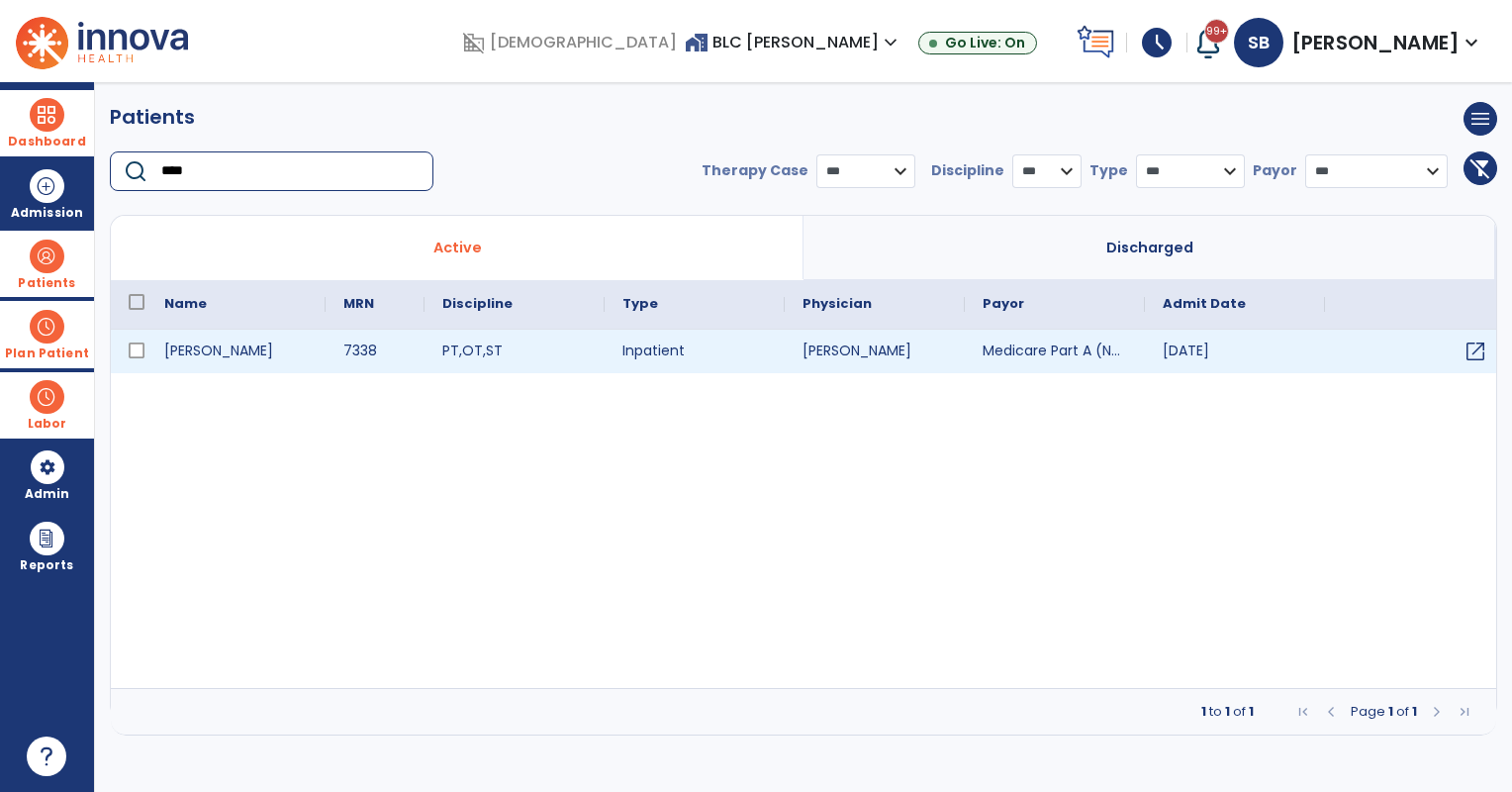 type on "****" 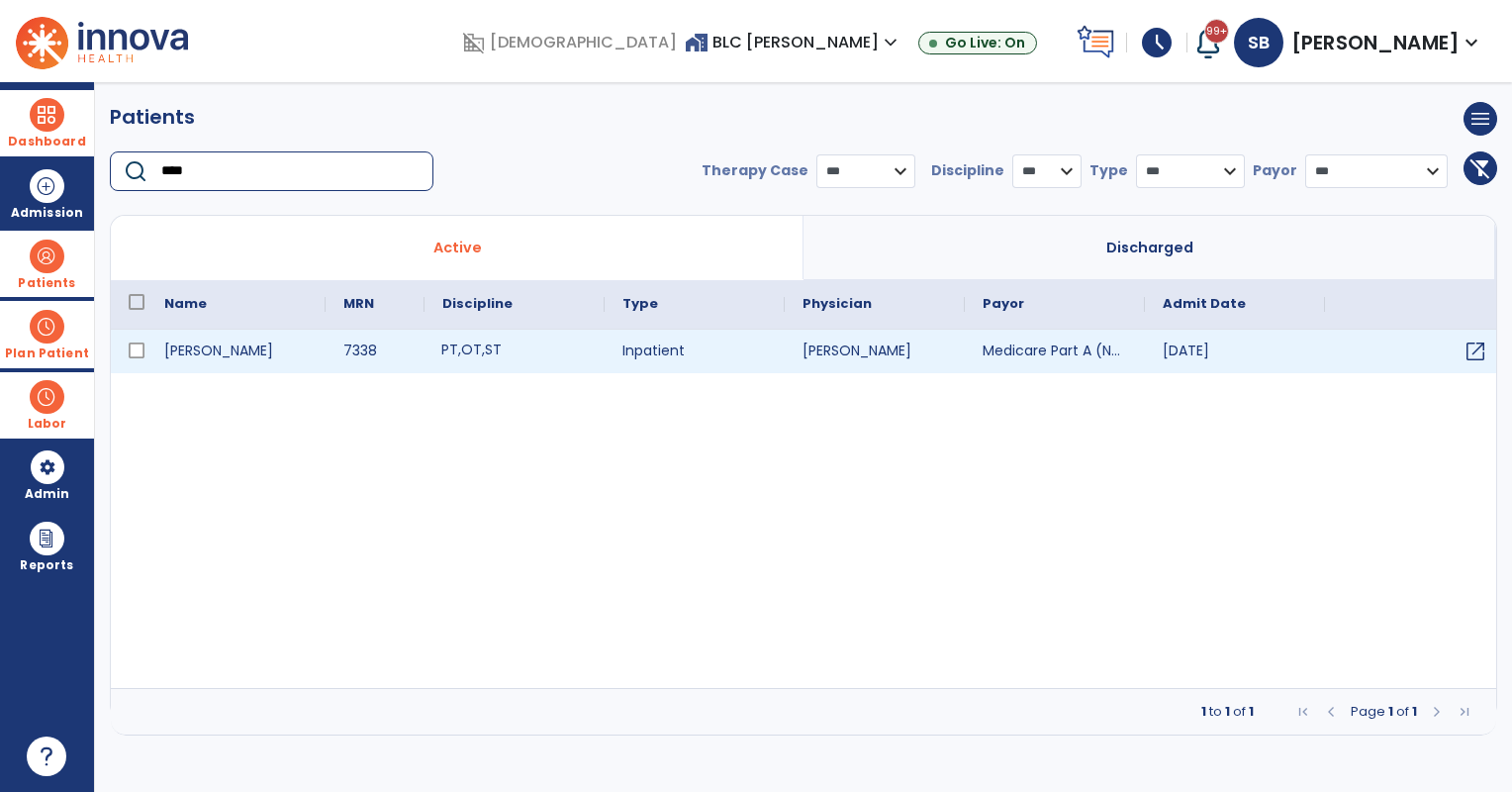 click on "PT , OT , ST" at bounding box center (515, 351) 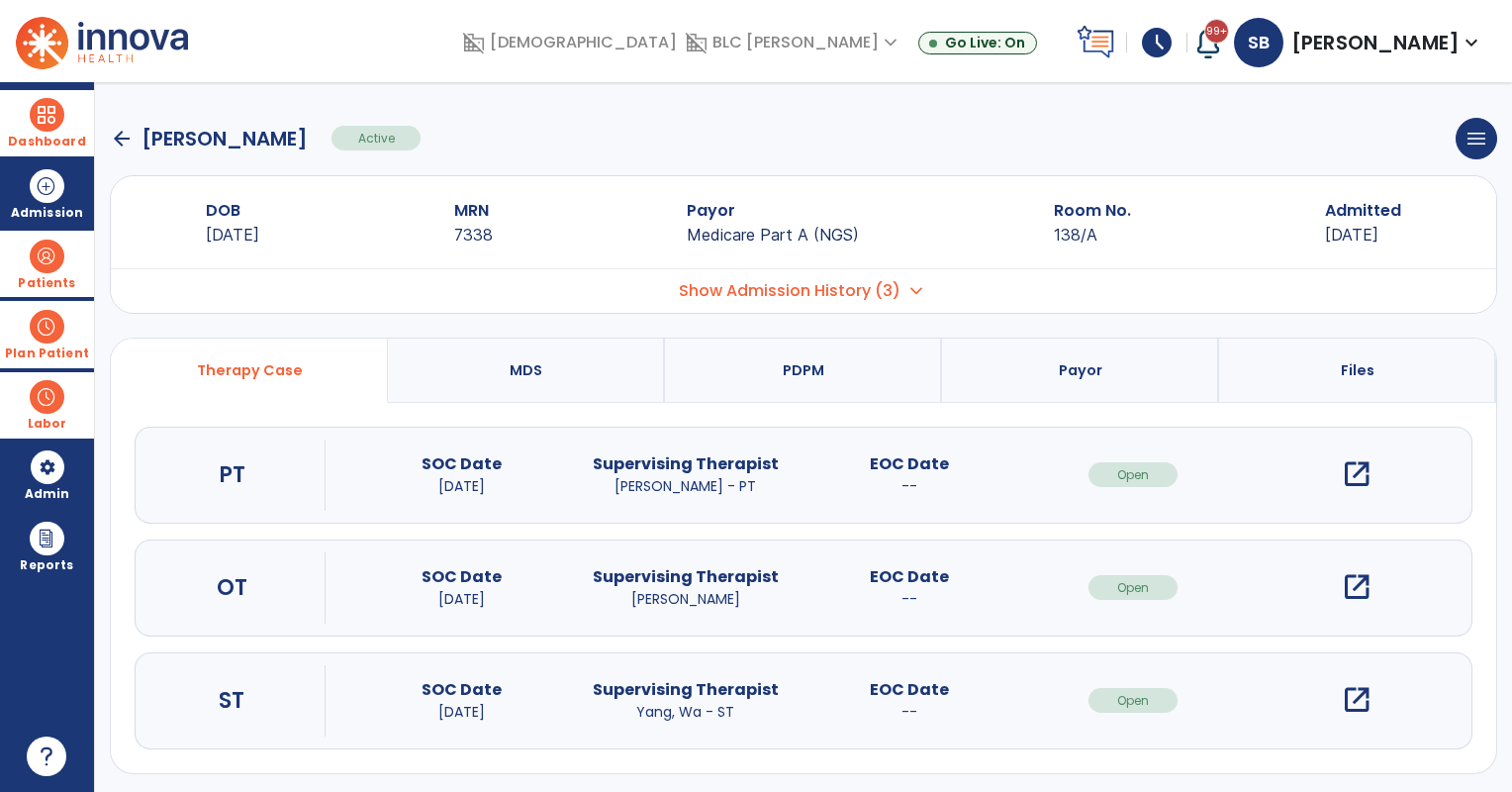 click on "open_in_new" at bounding box center (1357, 474) 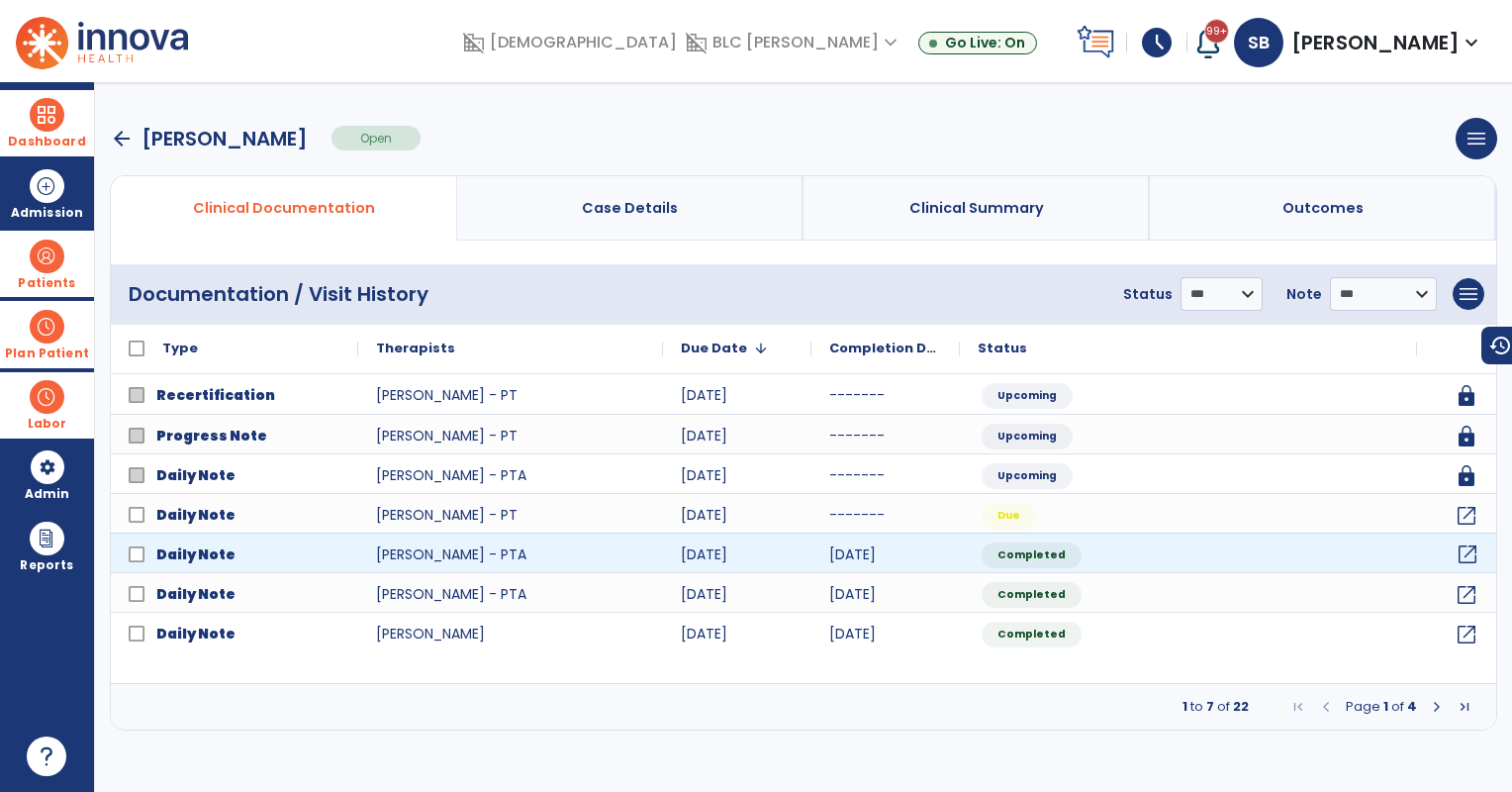 click on "open_in_new" 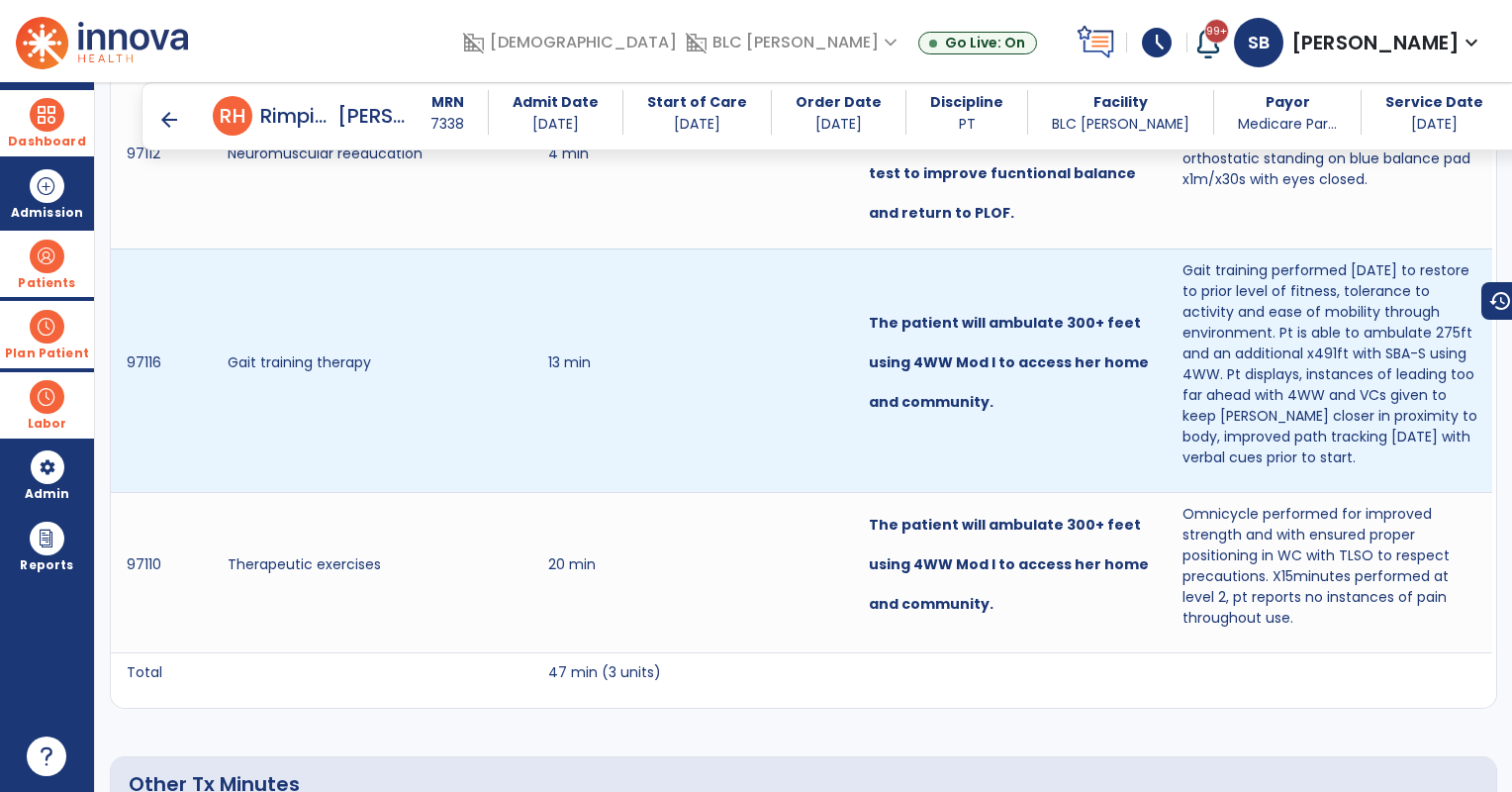 scroll, scrollTop: 1729, scrollLeft: 0, axis: vertical 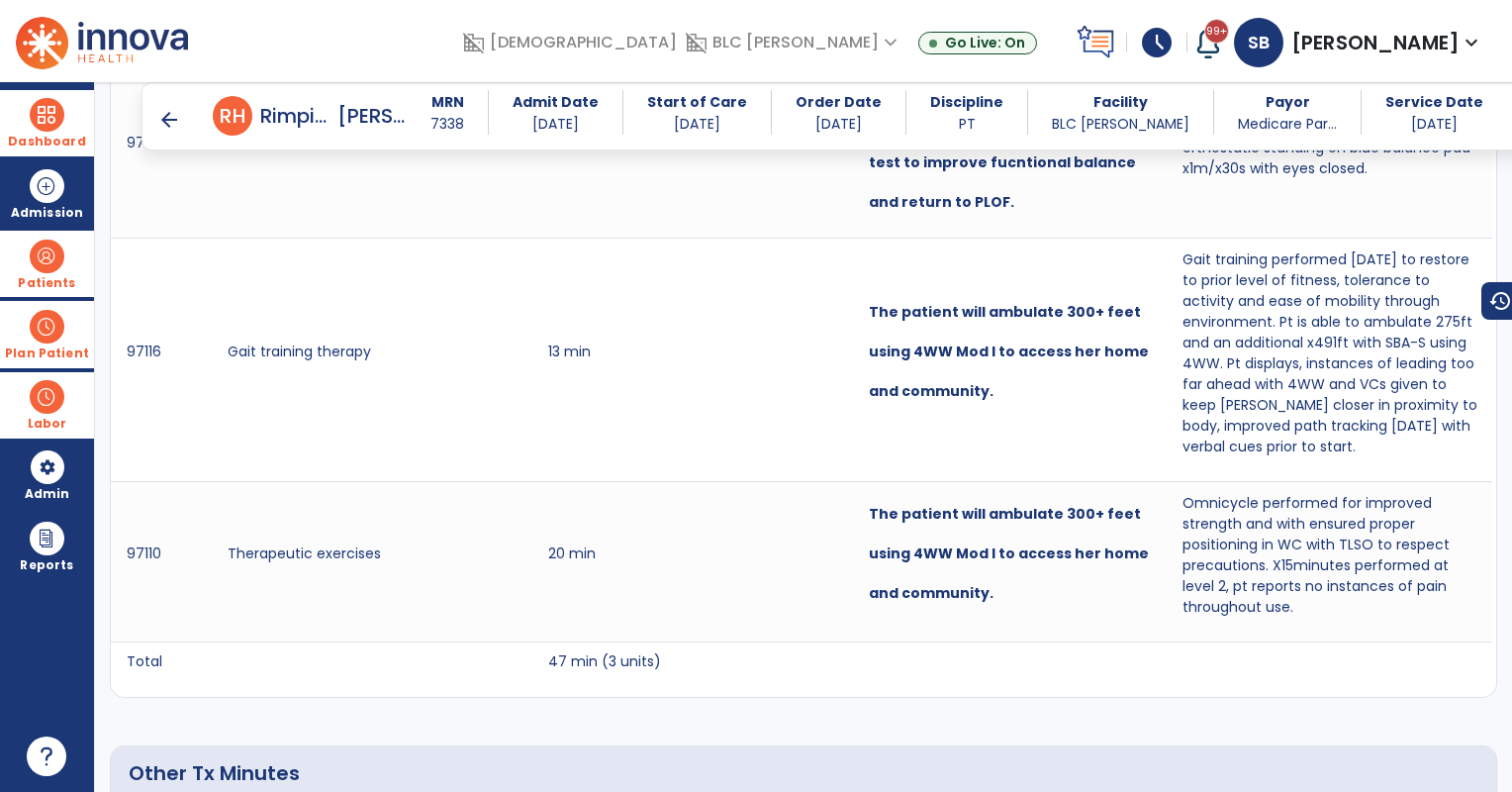 click on "arrow_back" at bounding box center [169, 120] 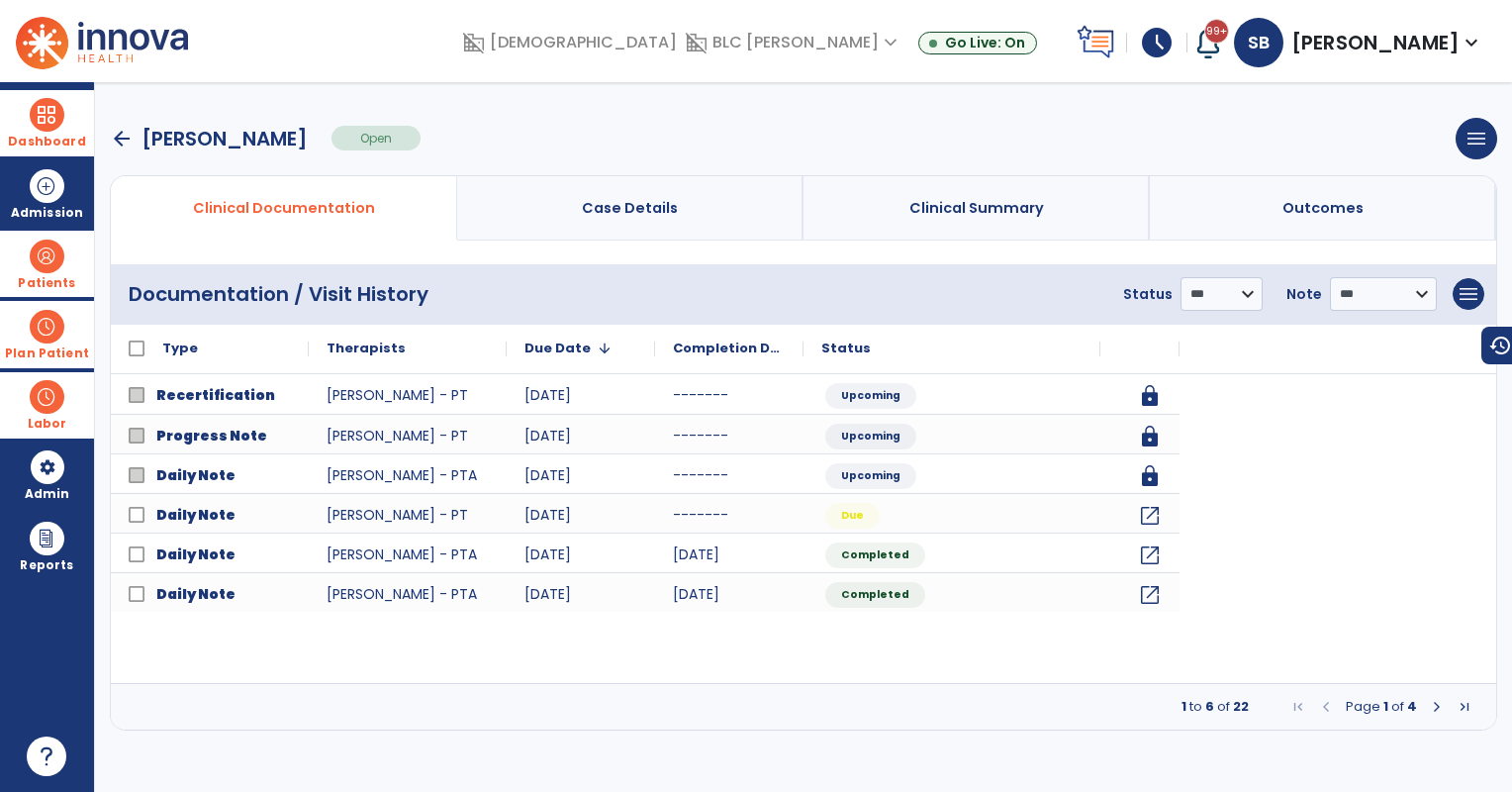 scroll, scrollTop: 0, scrollLeft: 0, axis: both 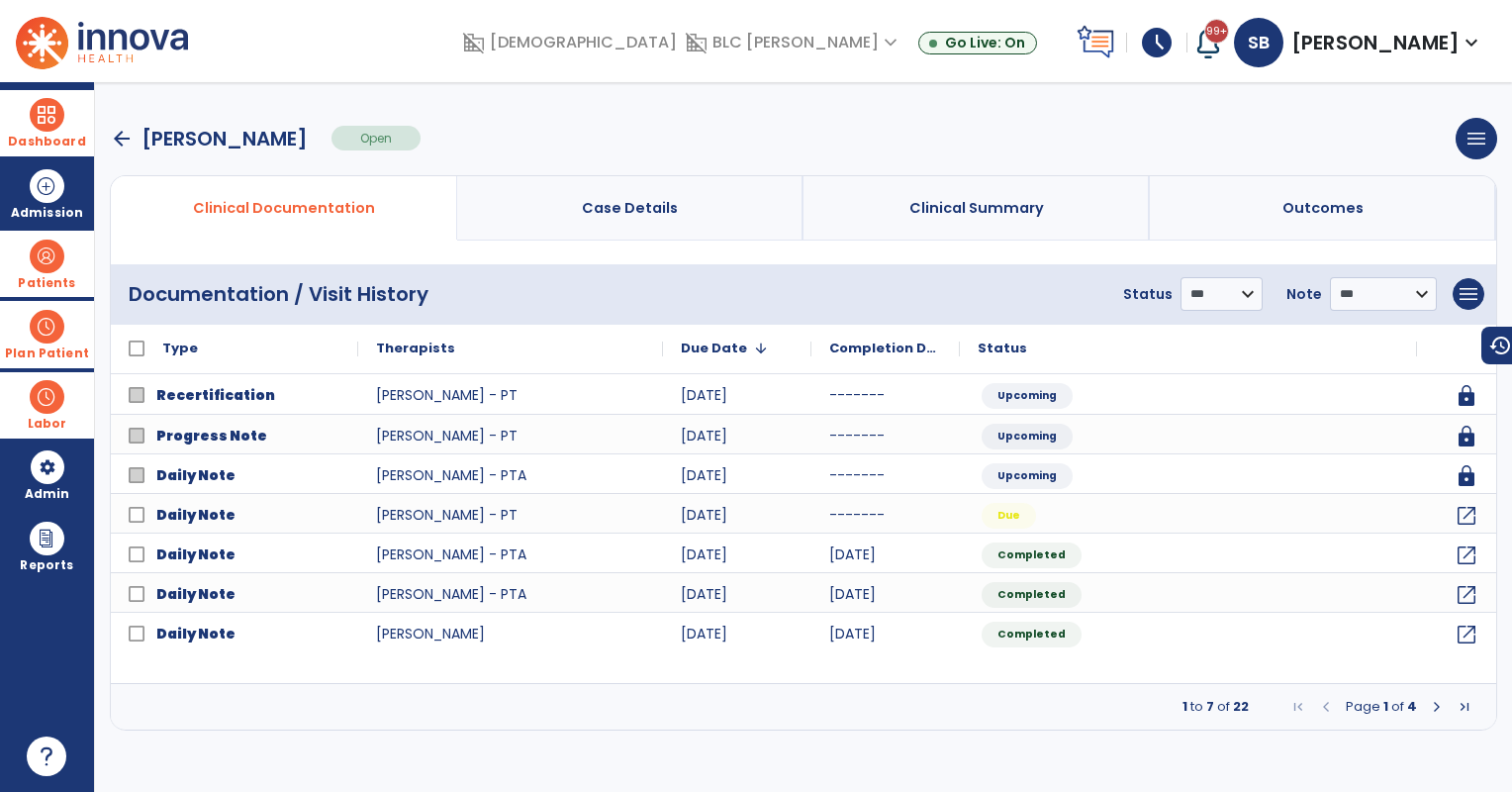 click on "arrow_back" at bounding box center (122, 139) 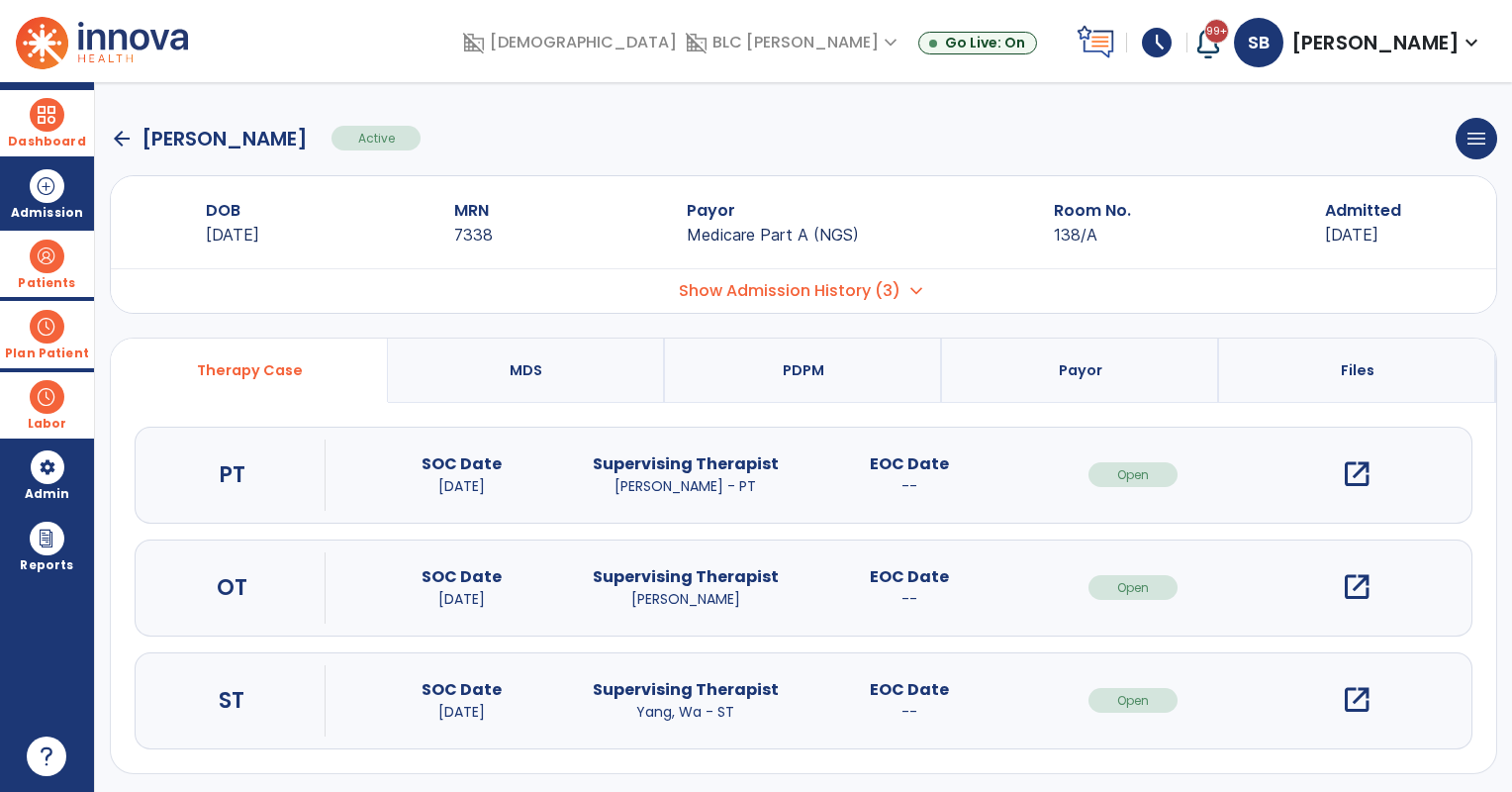 click on "open_in_new" at bounding box center (1357, 587) 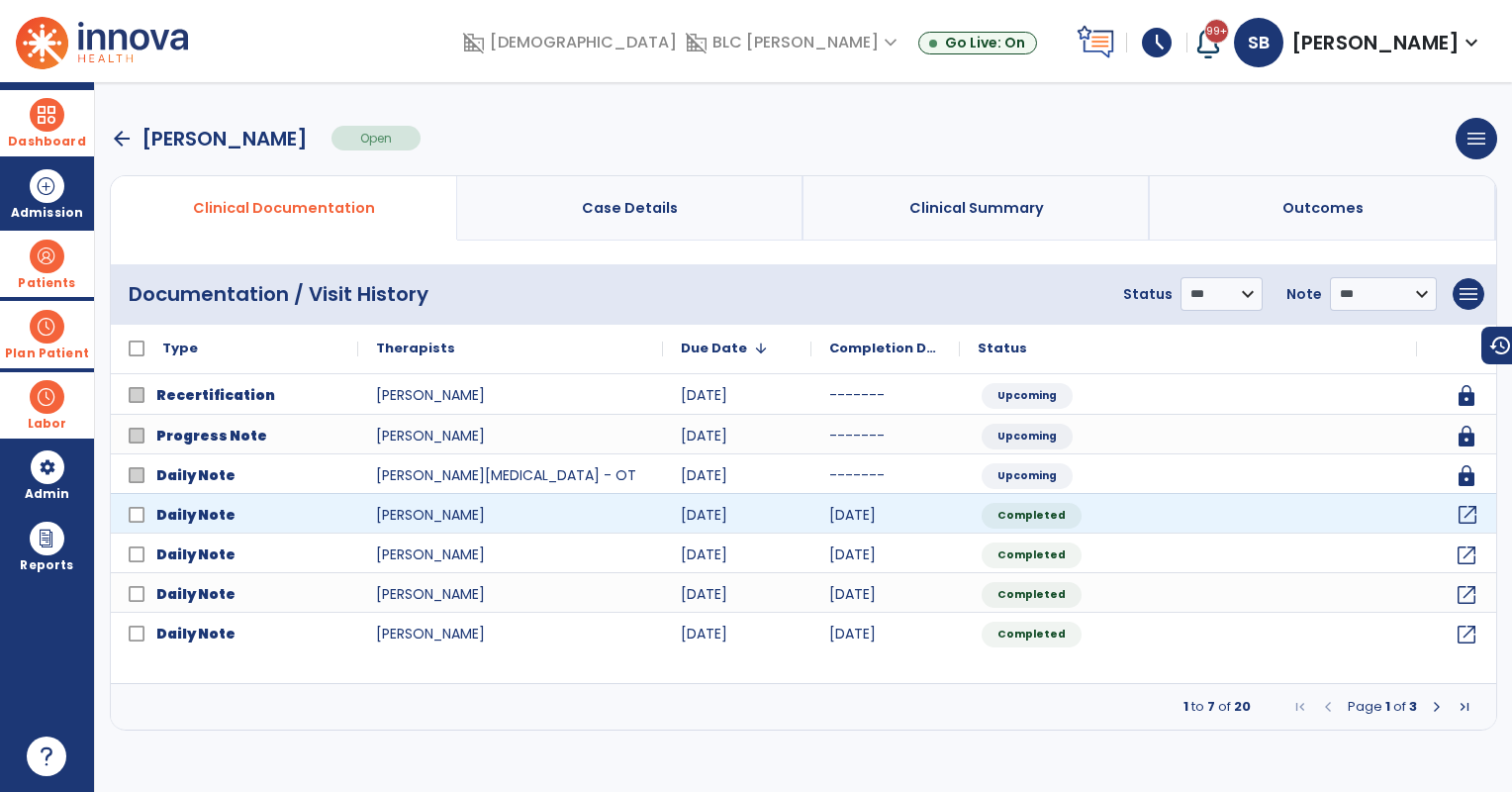 click on "open_in_new" 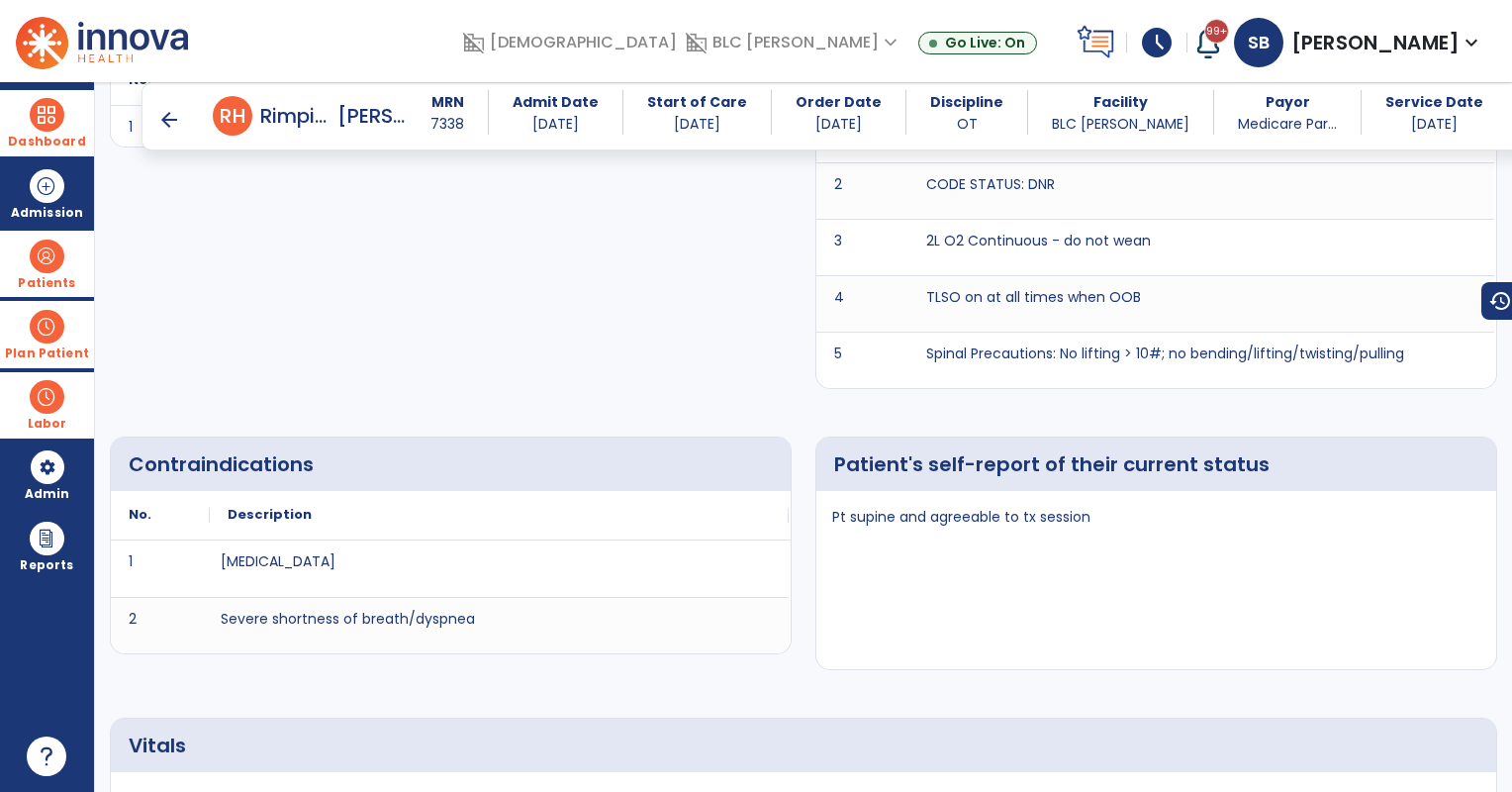 scroll, scrollTop: 0, scrollLeft: 0, axis: both 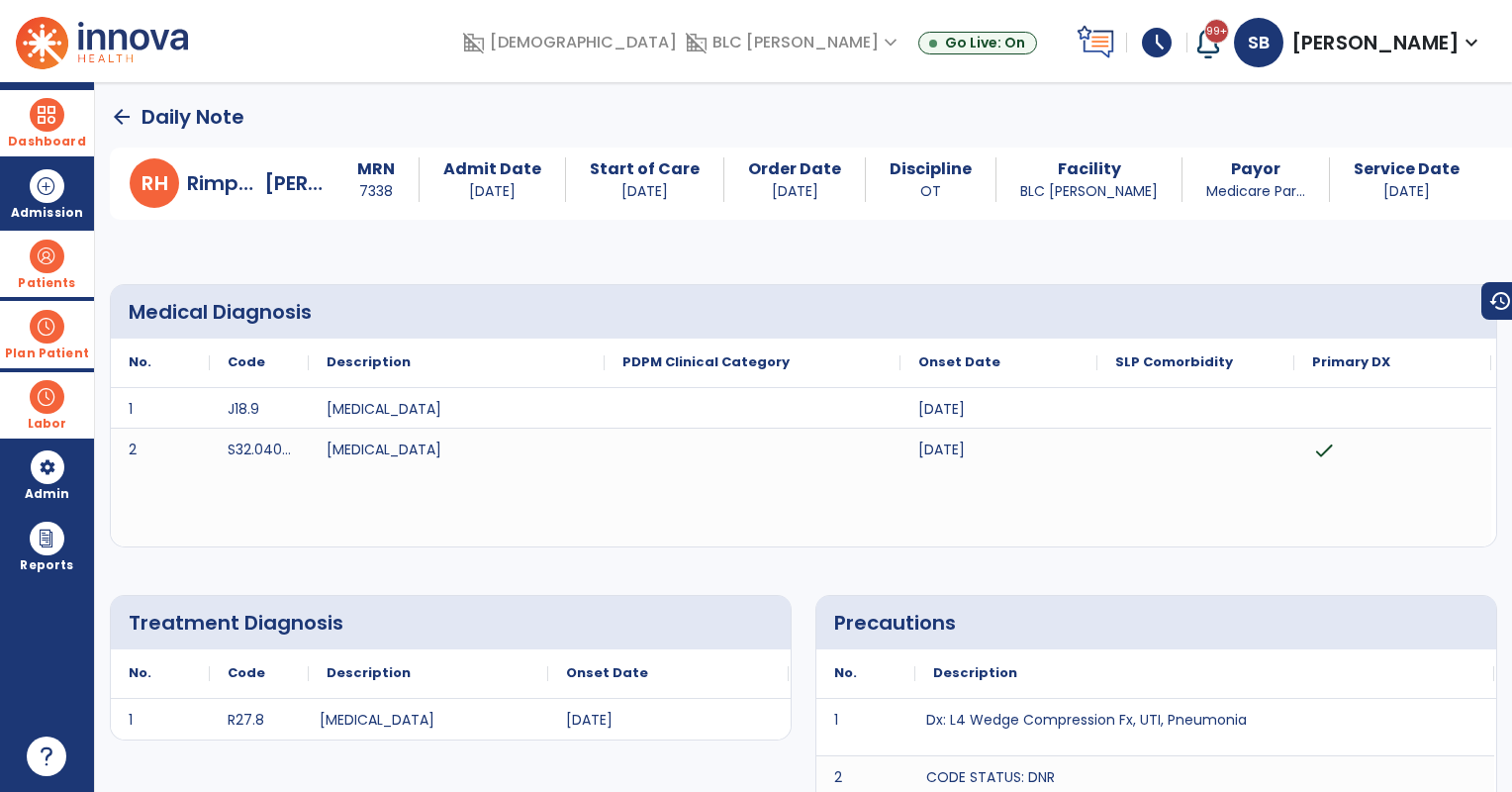 click on "arrow_back" 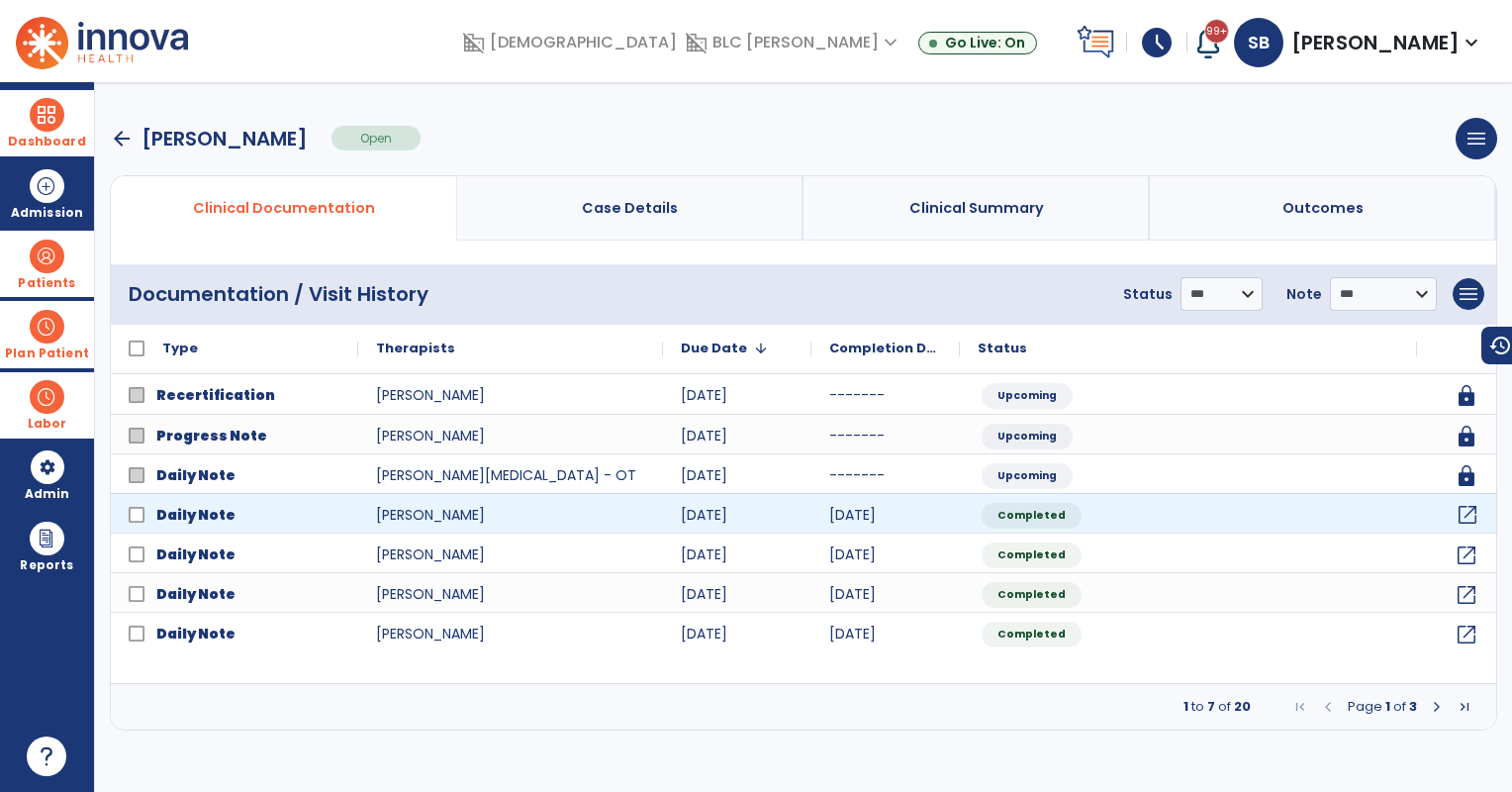 click on "open_in_new" 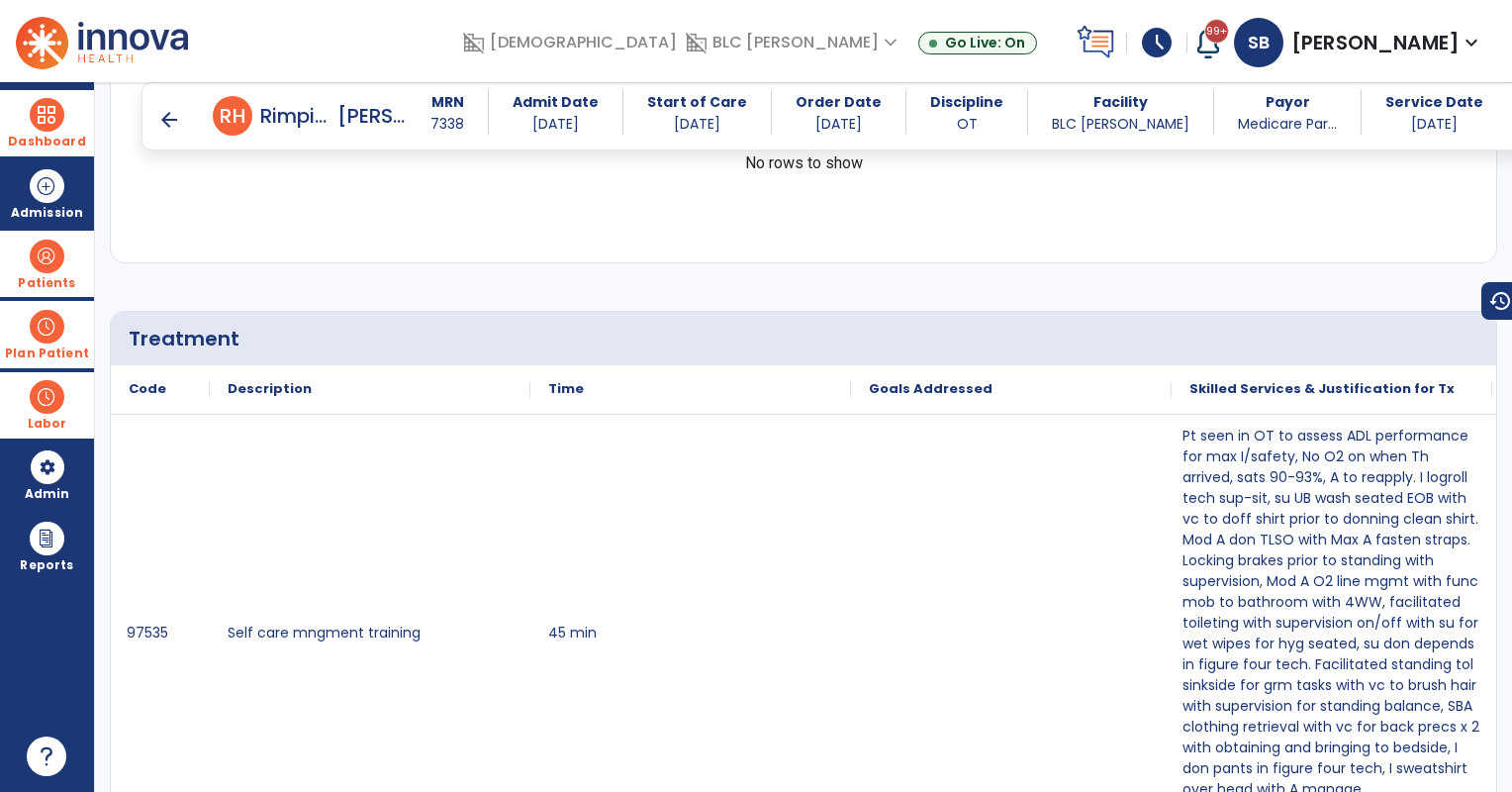 scroll, scrollTop: 1320, scrollLeft: 0, axis: vertical 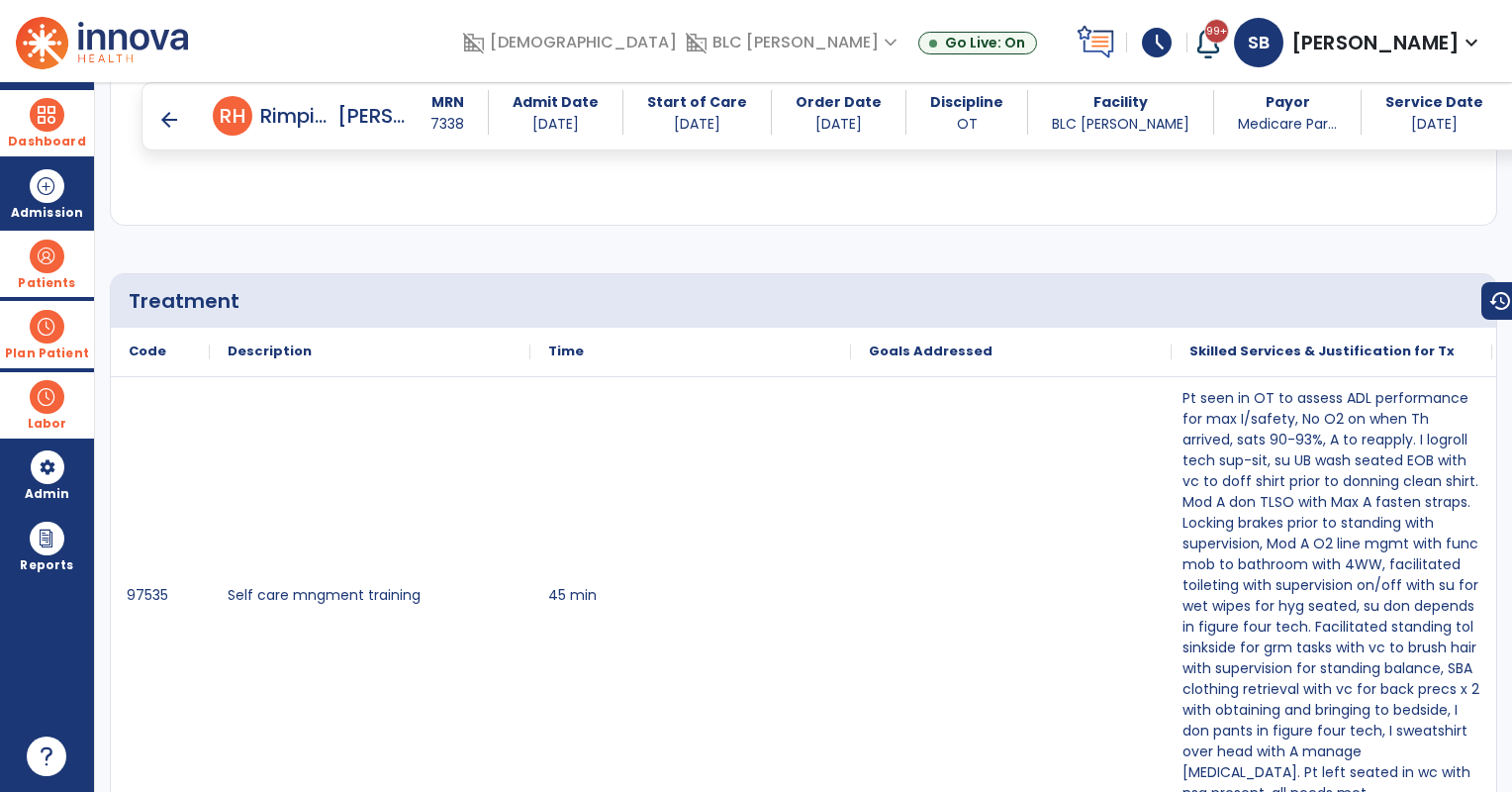 drag, startPoint x: 47, startPoint y: 260, endPoint x: 124, endPoint y: 265, distance: 77.16217 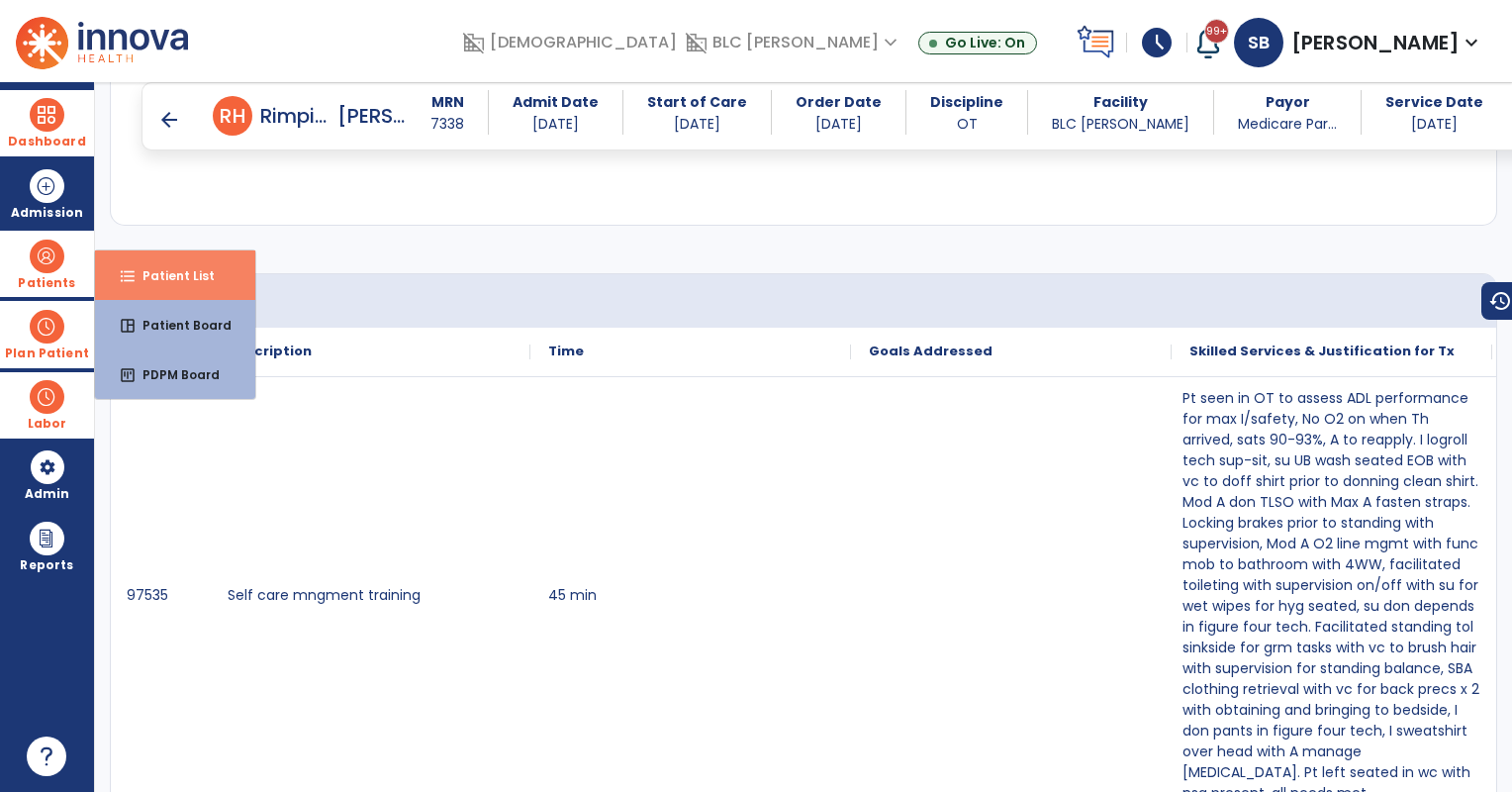 drag, startPoint x: 146, startPoint y: 269, endPoint x: 152, endPoint y: 257, distance: 13.416408 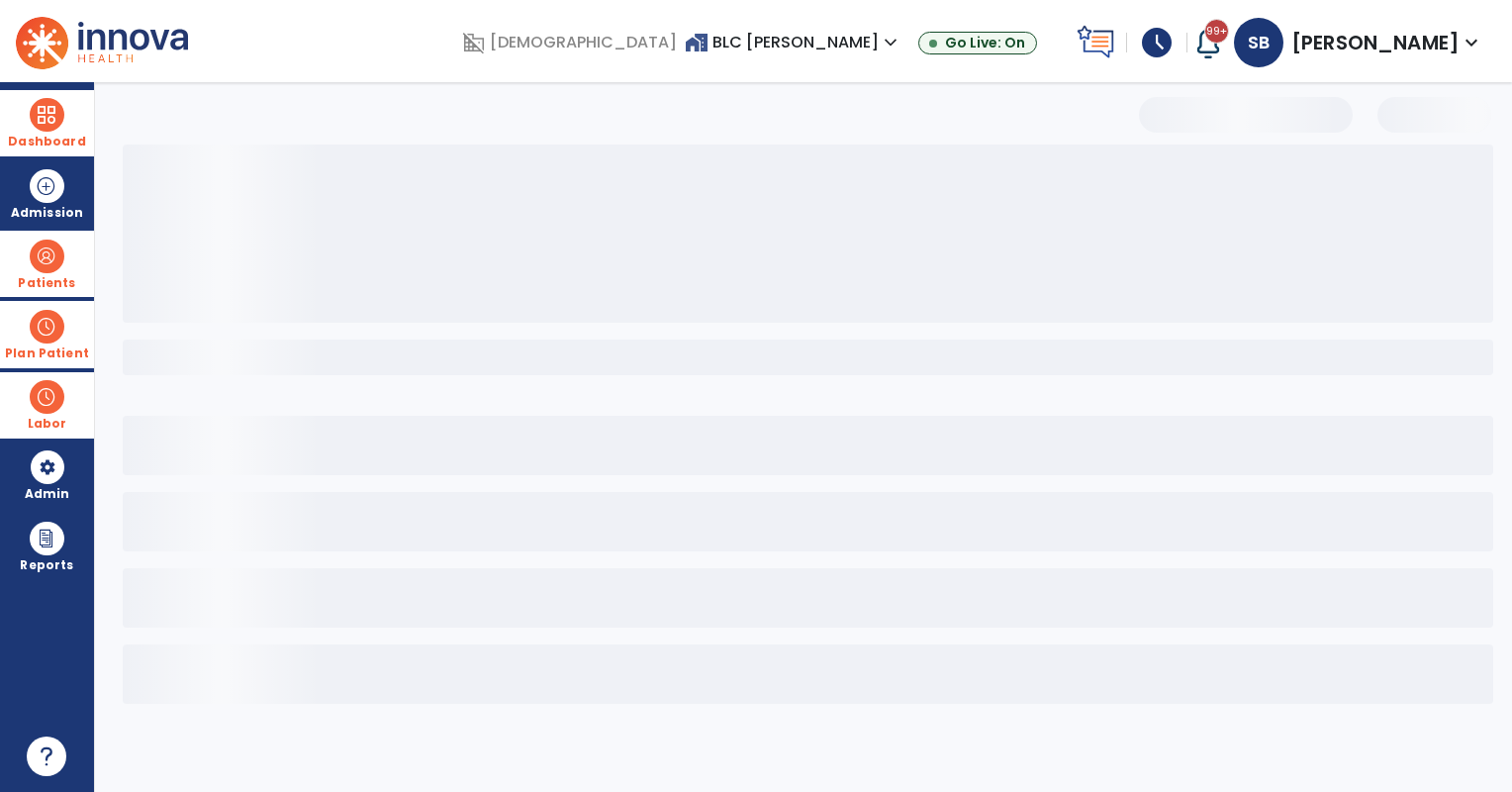 scroll, scrollTop: 0, scrollLeft: 0, axis: both 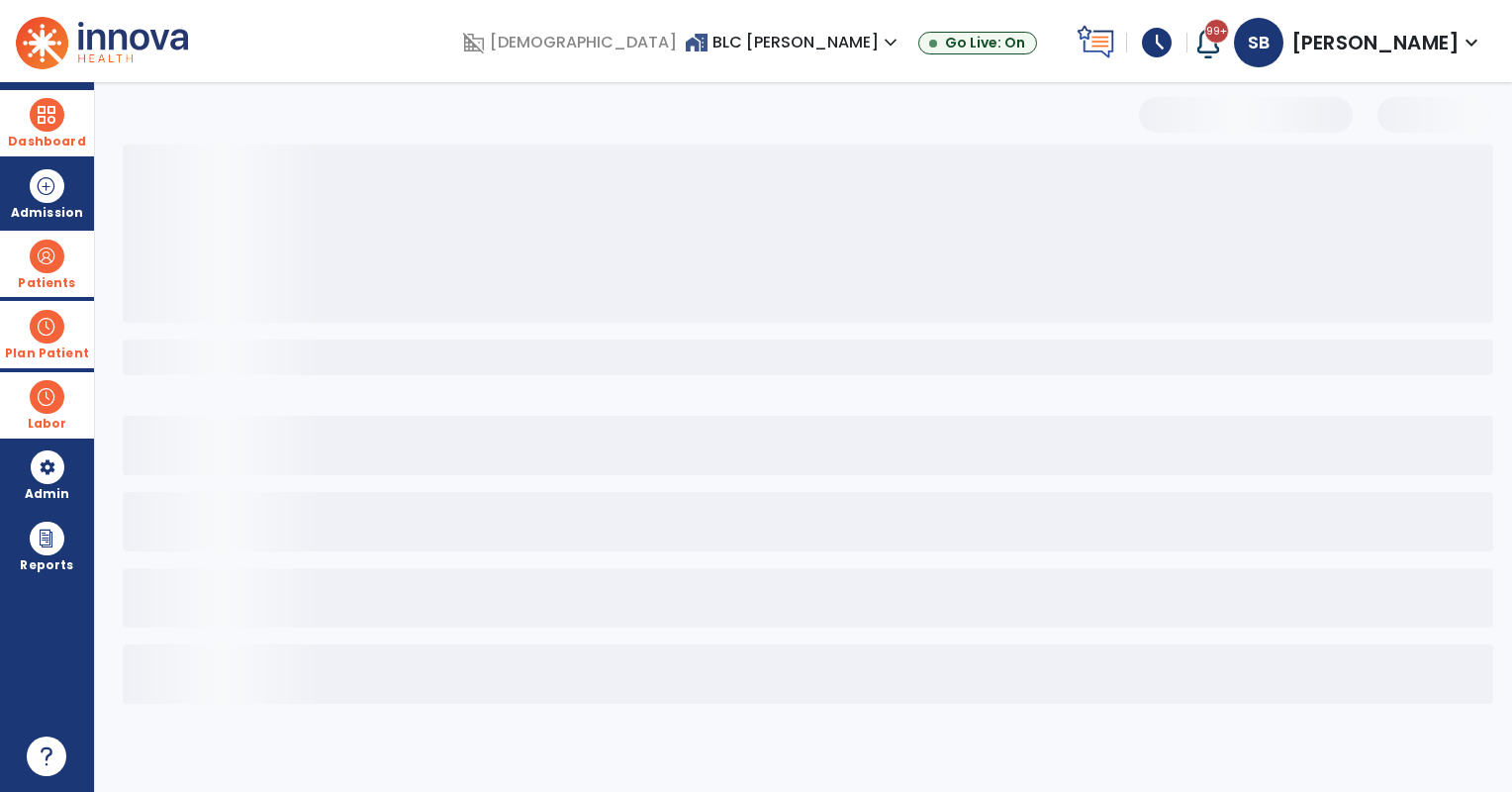 select on "***" 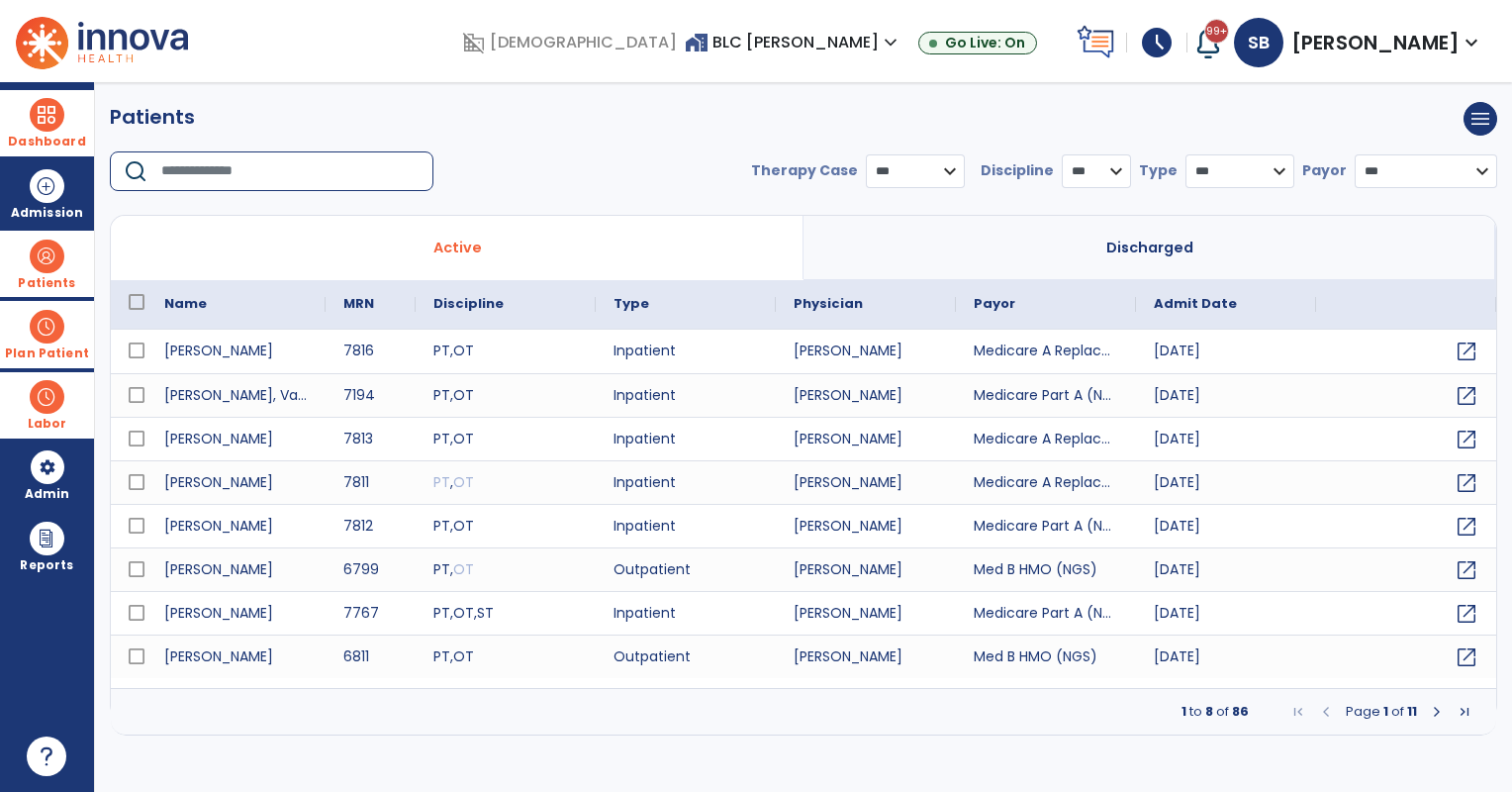 click at bounding box center [290, 171] 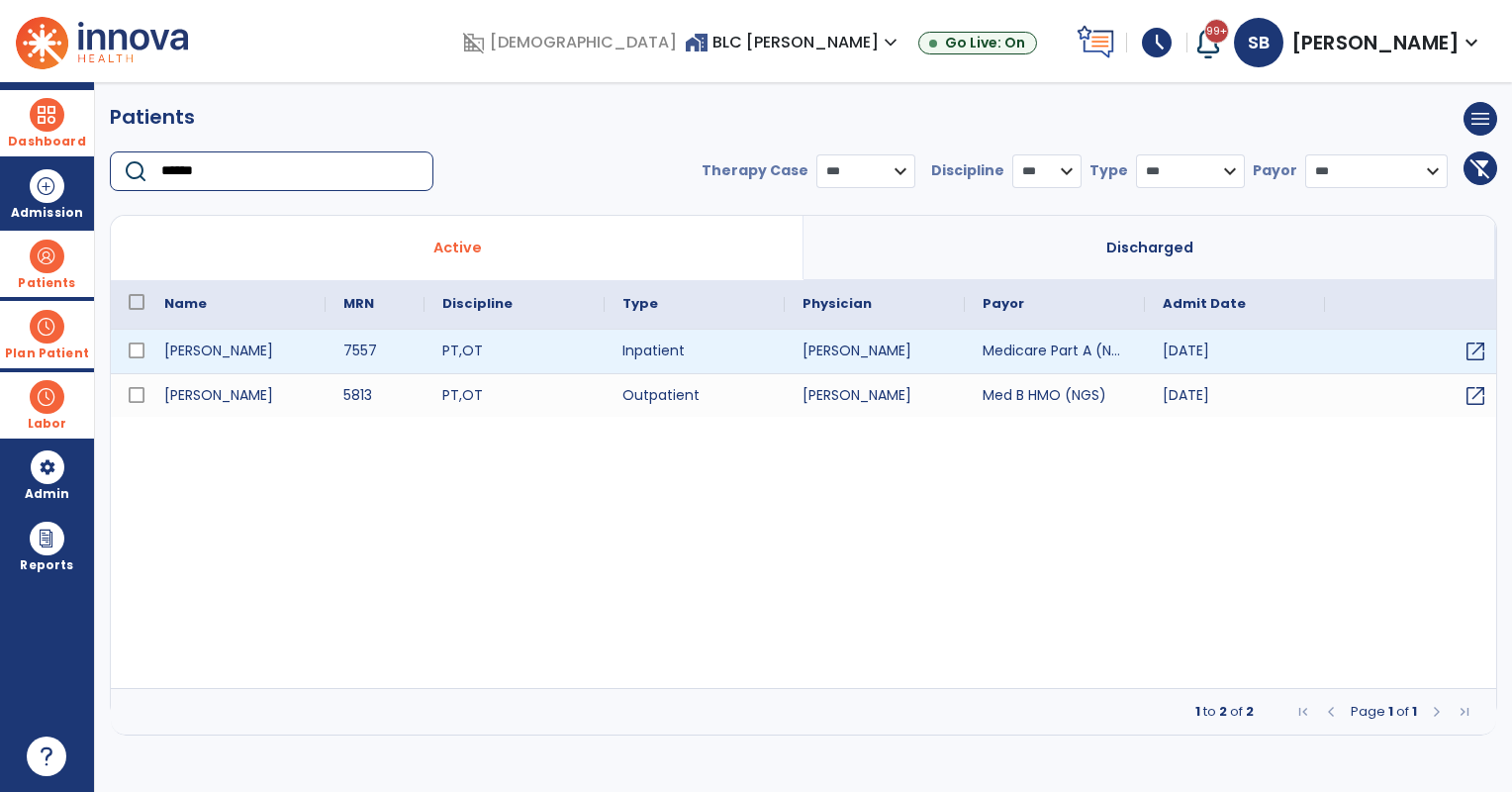 type on "******" 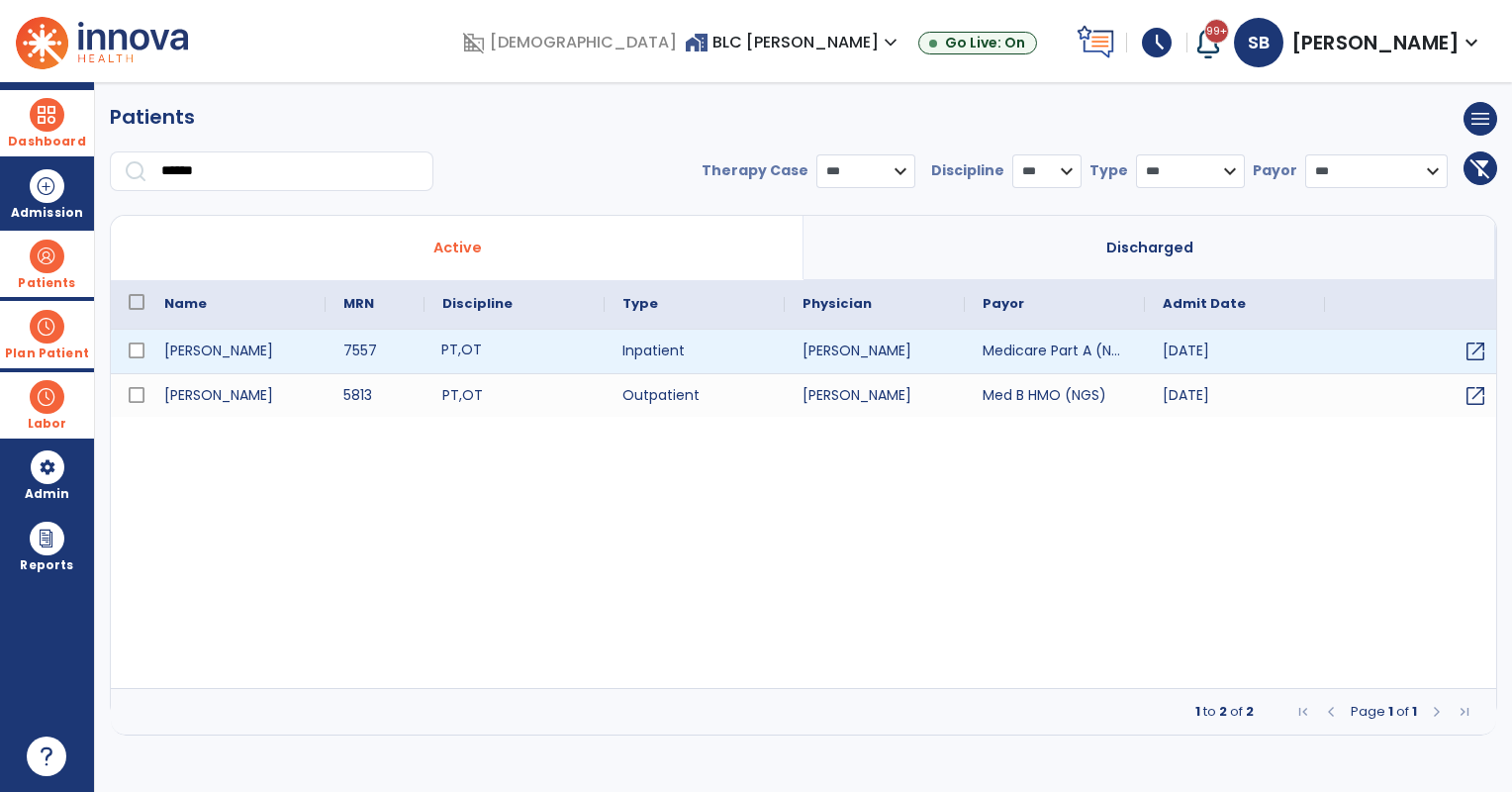 click on "PT , OT" at bounding box center (515, 351) 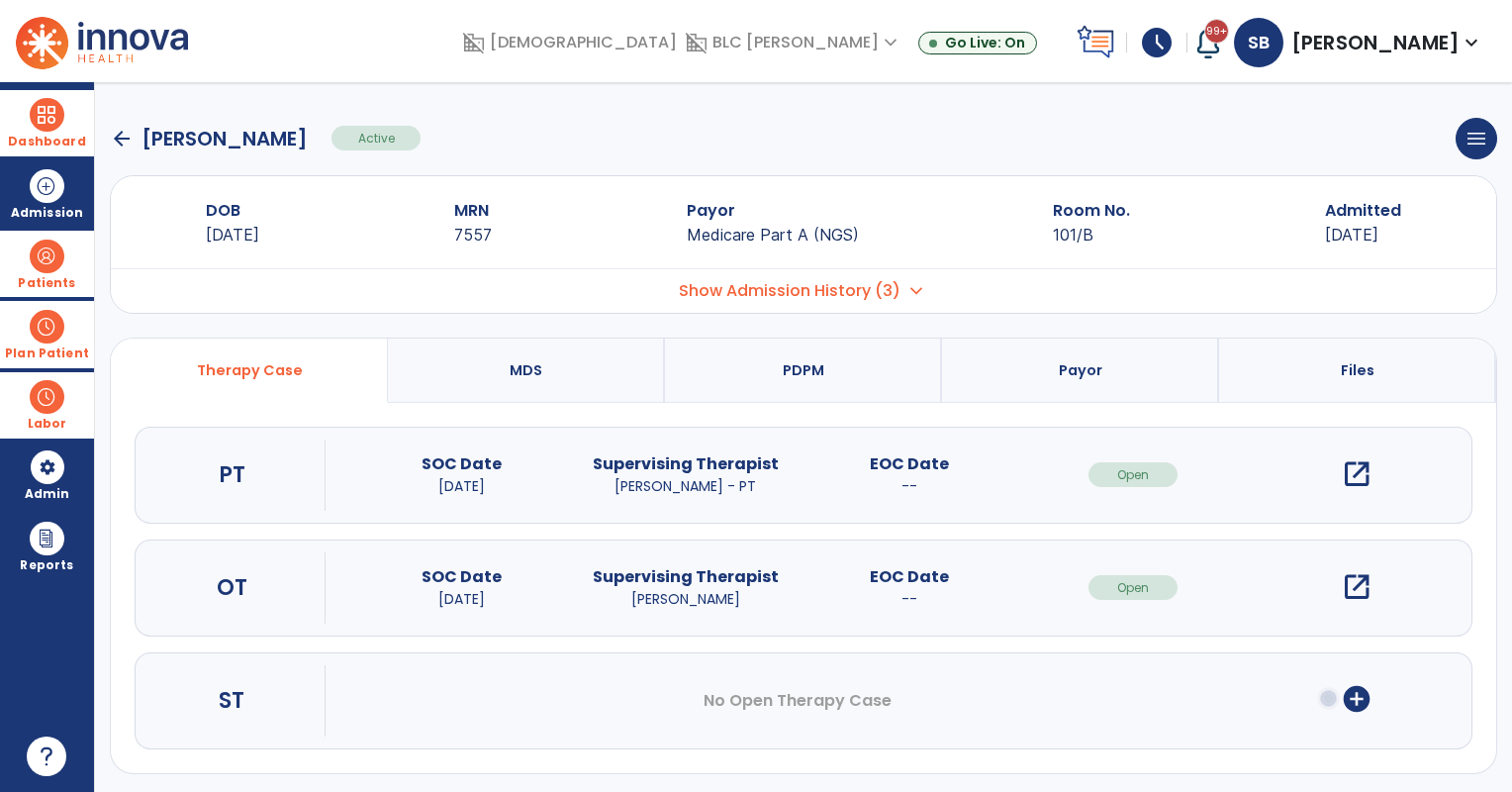 click on "open_in_new" at bounding box center (1357, 474) 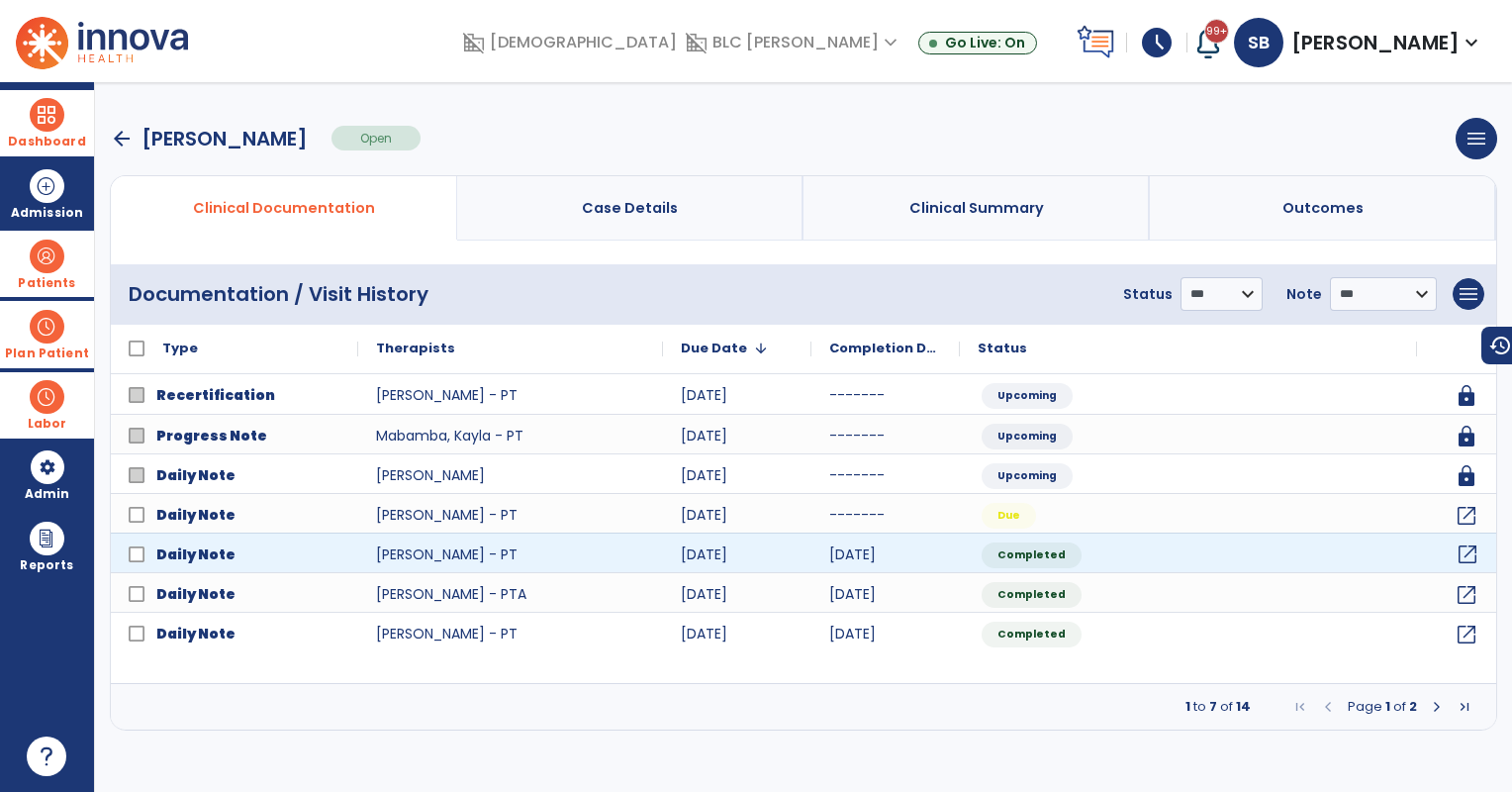 click on "open_in_new" 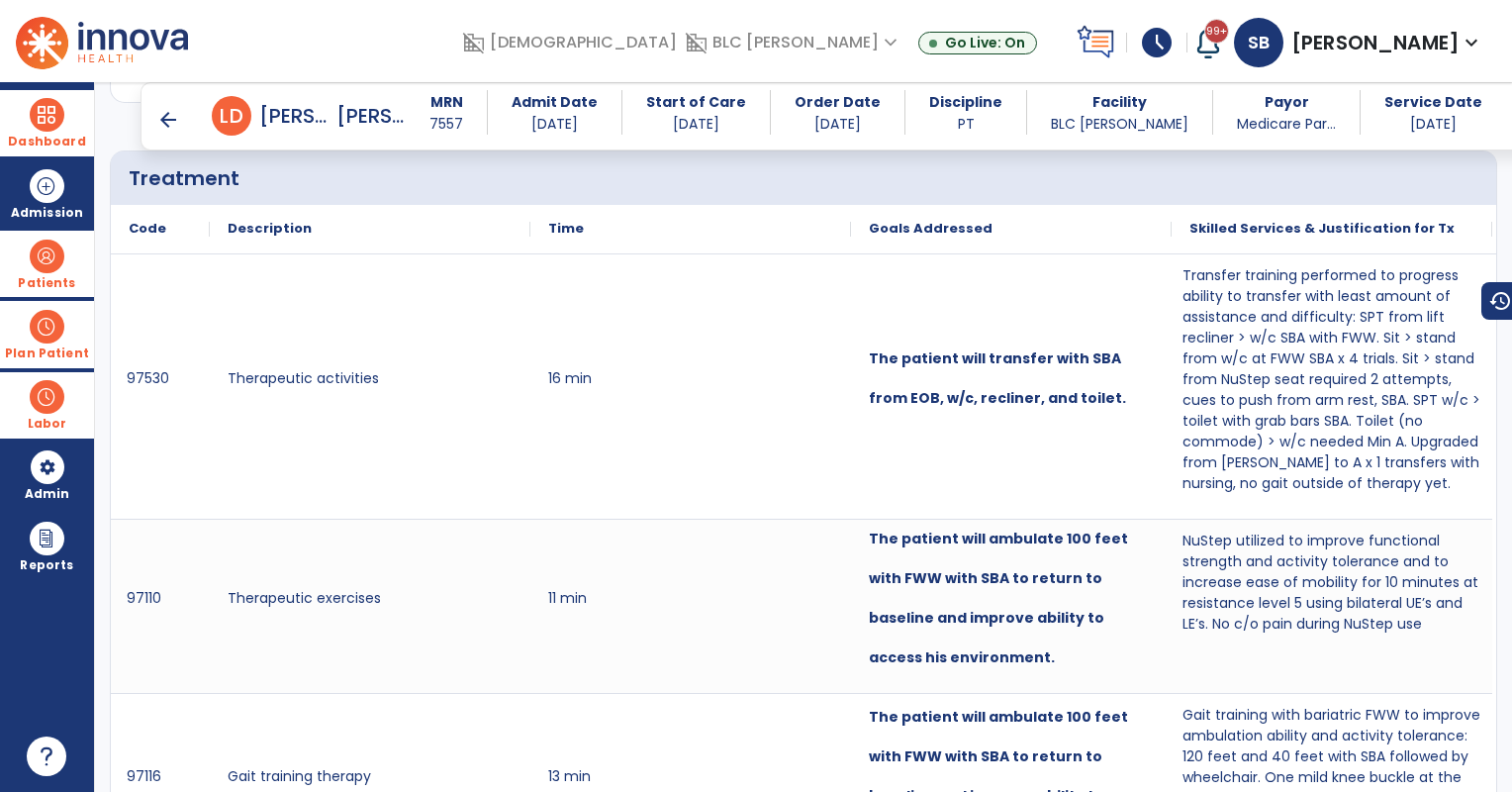 scroll, scrollTop: 1320, scrollLeft: 0, axis: vertical 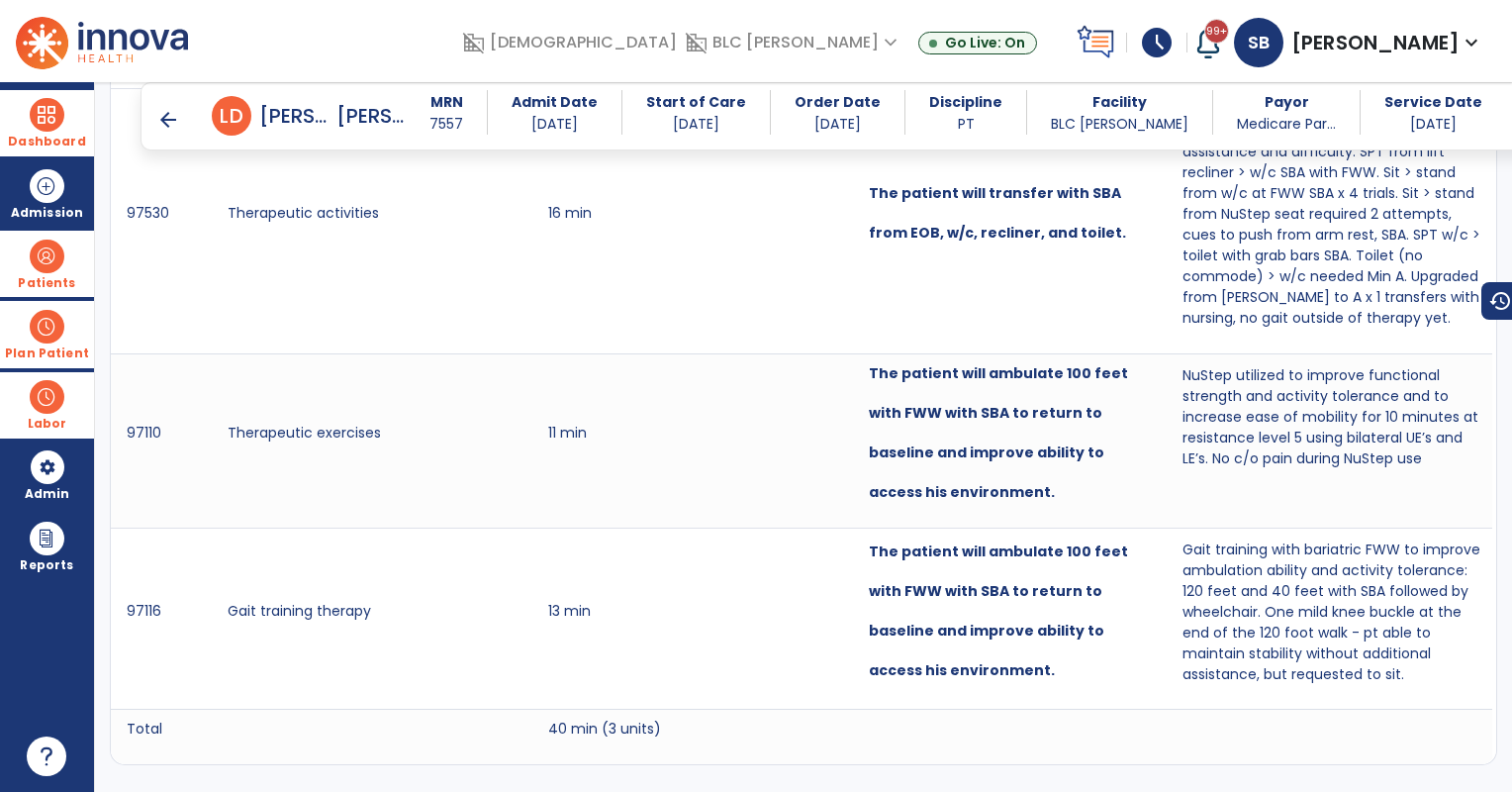 click on "arrow_back" at bounding box center [168, 120] 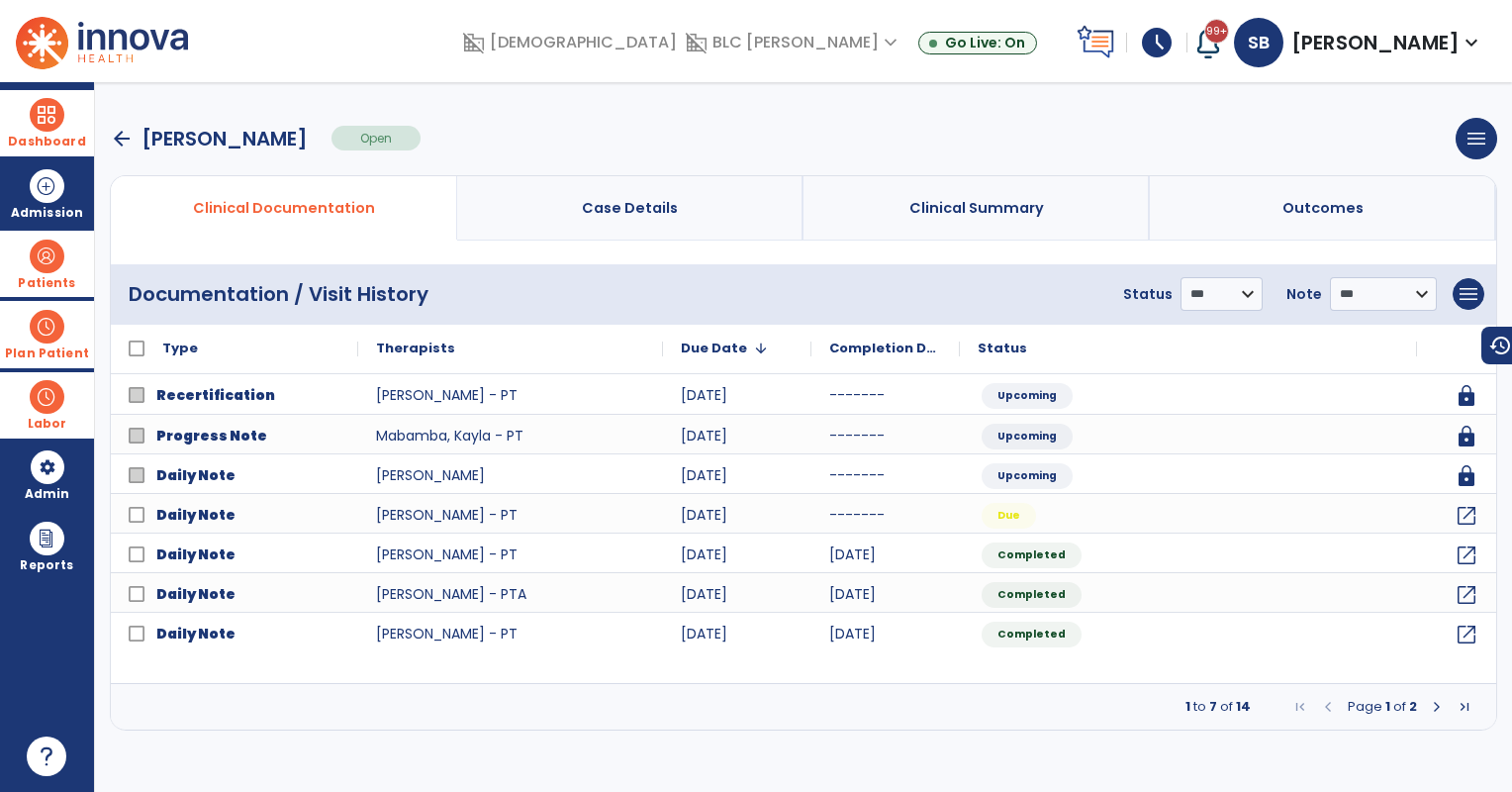 click on "arrow_back" at bounding box center [122, 139] 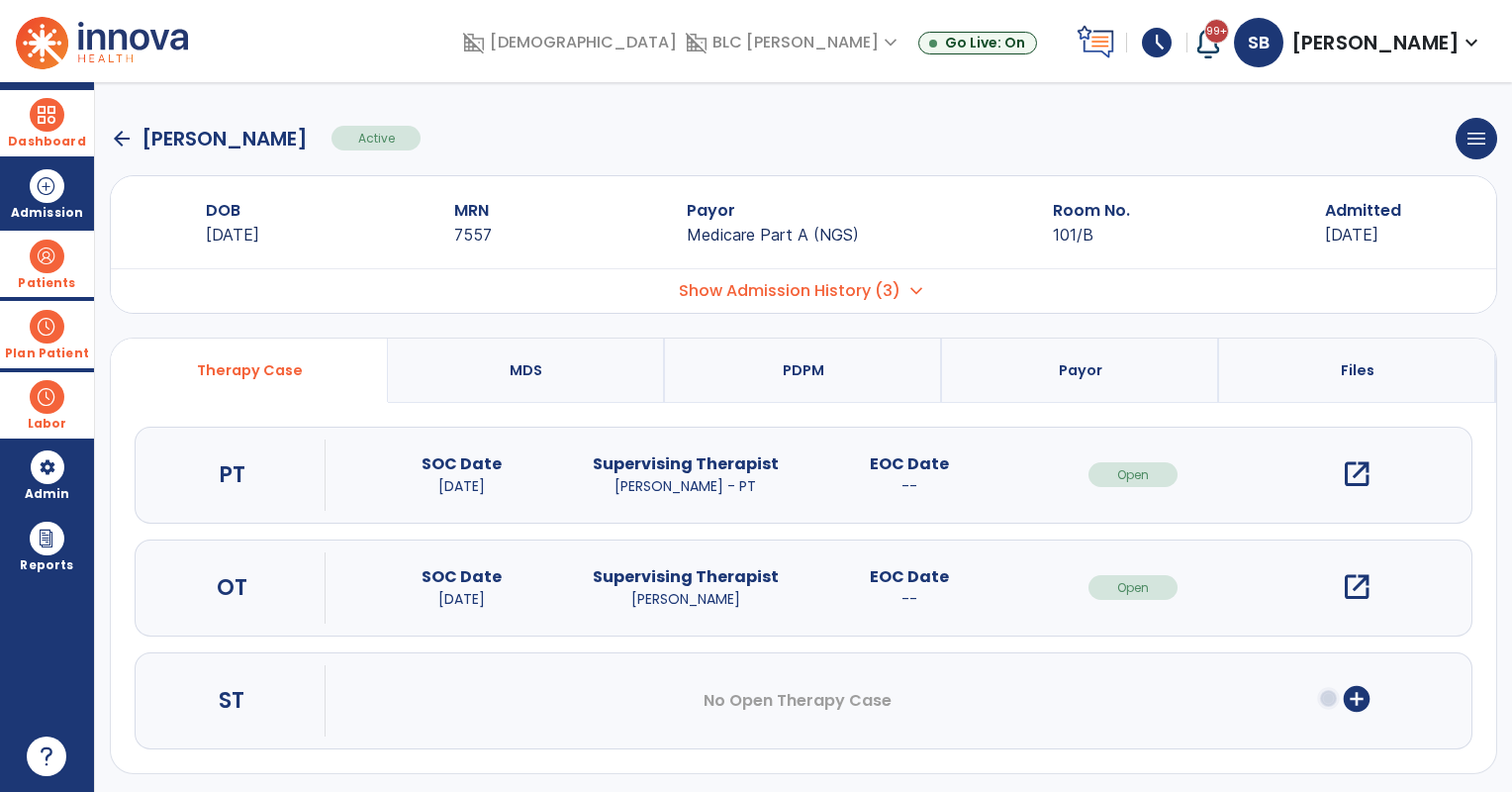 click on "open_in_new" at bounding box center (1357, 587) 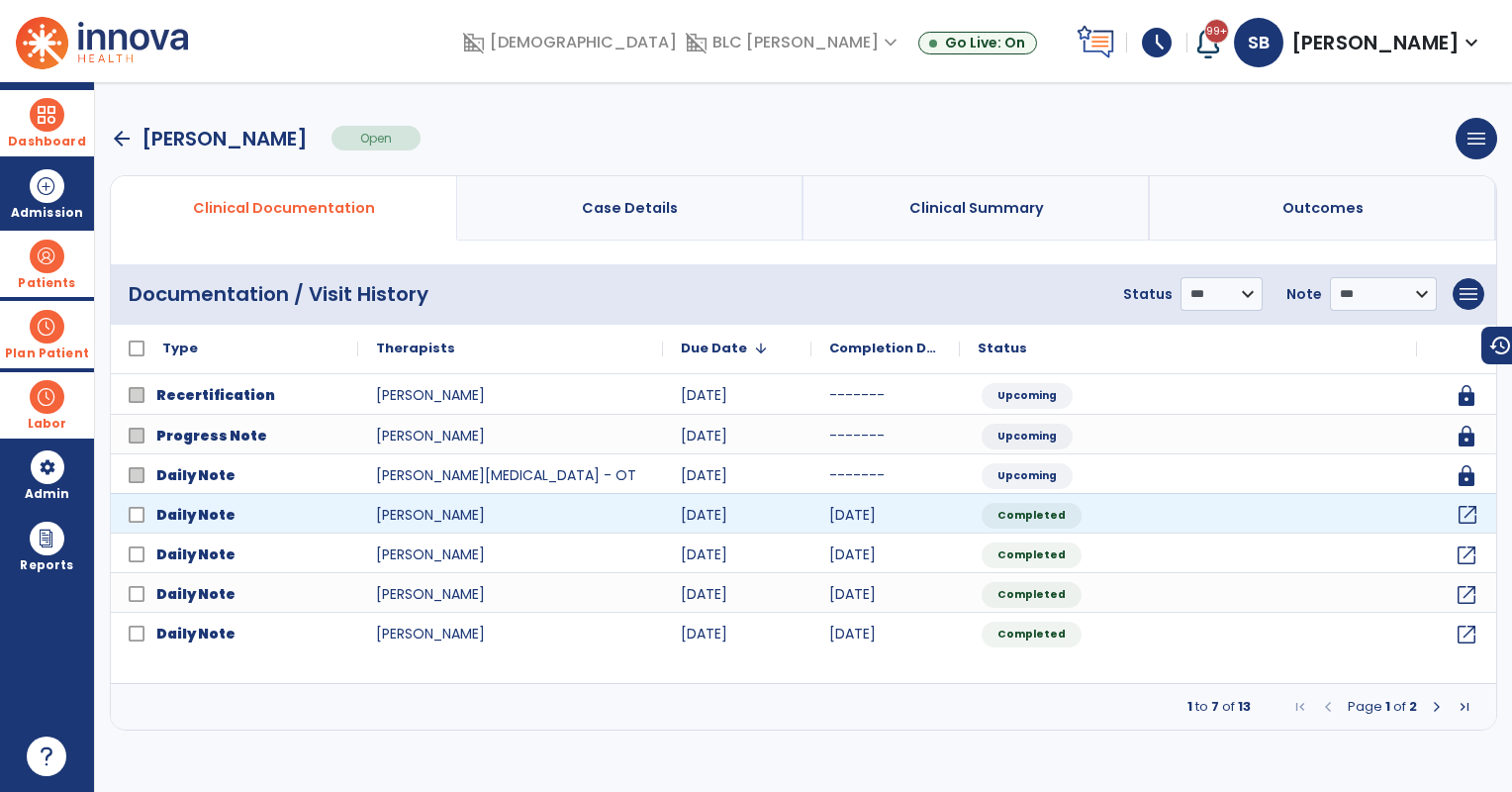 click on "open_in_new" 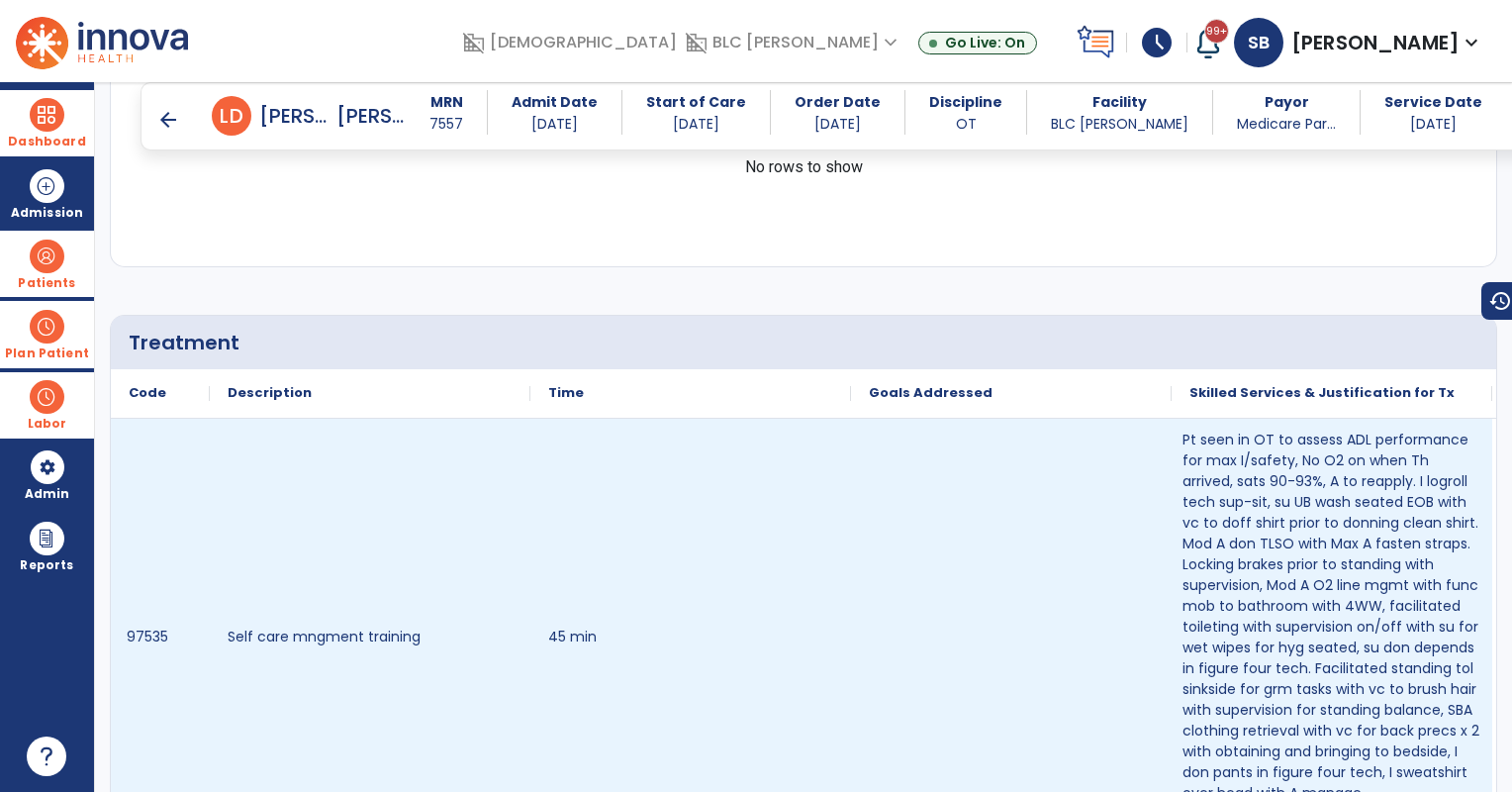 scroll, scrollTop: 164, scrollLeft: 0, axis: vertical 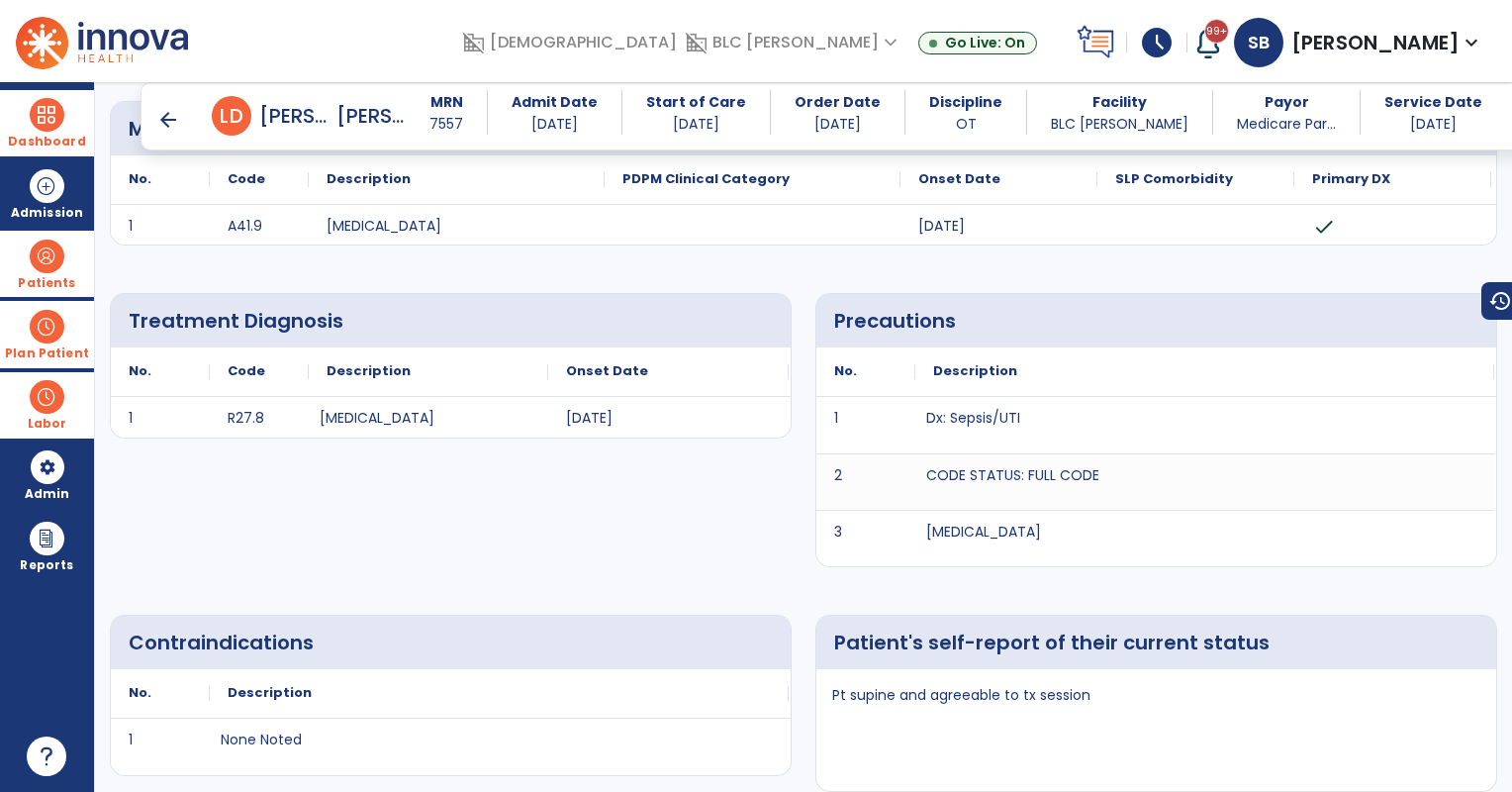 click on "arrow_back" at bounding box center (168, 120) 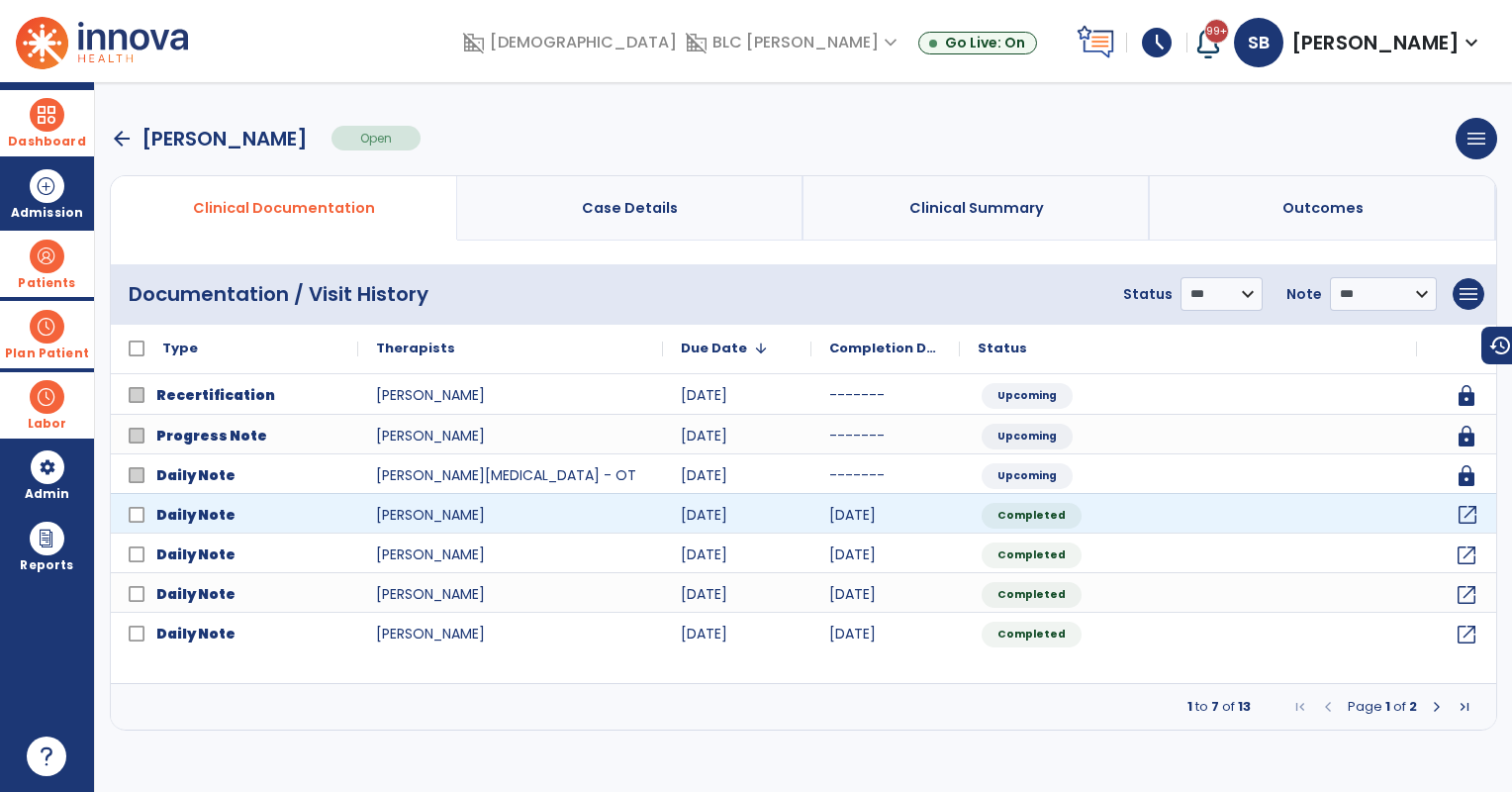 click on "open_in_new" 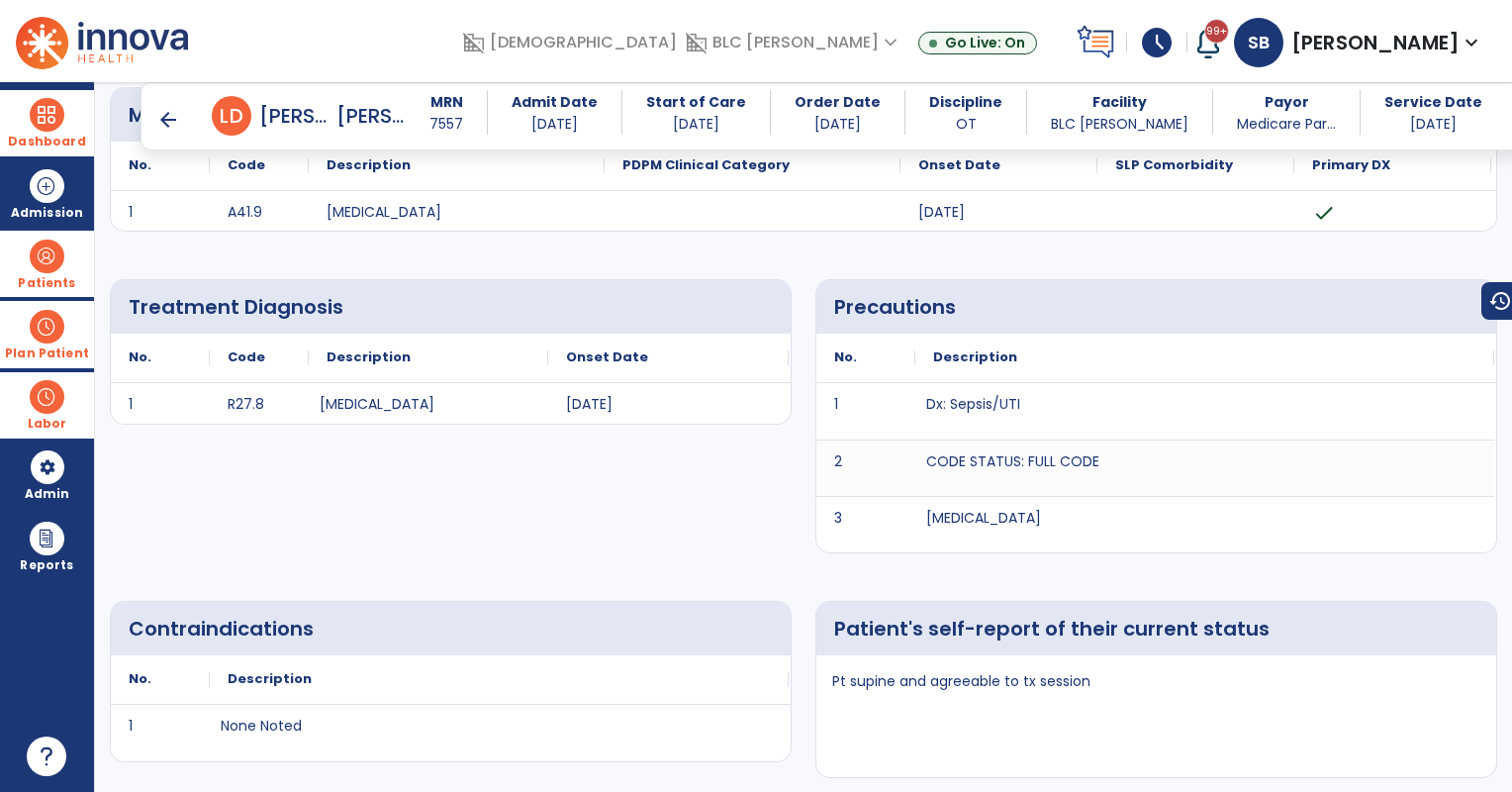 scroll, scrollTop: 164, scrollLeft: 0, axis: vertical 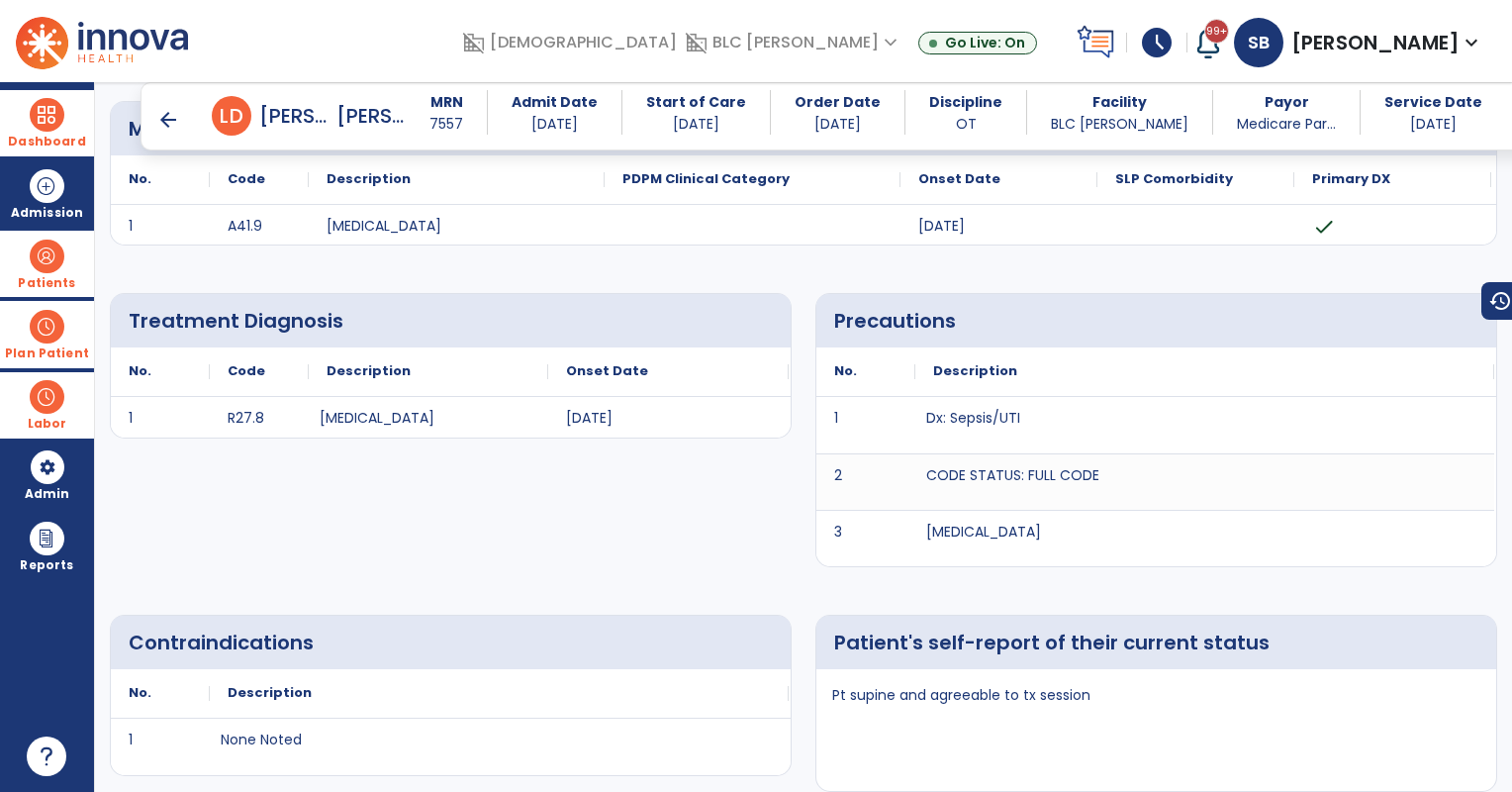 click on "arrow_back" at bounding box center (168, 120) 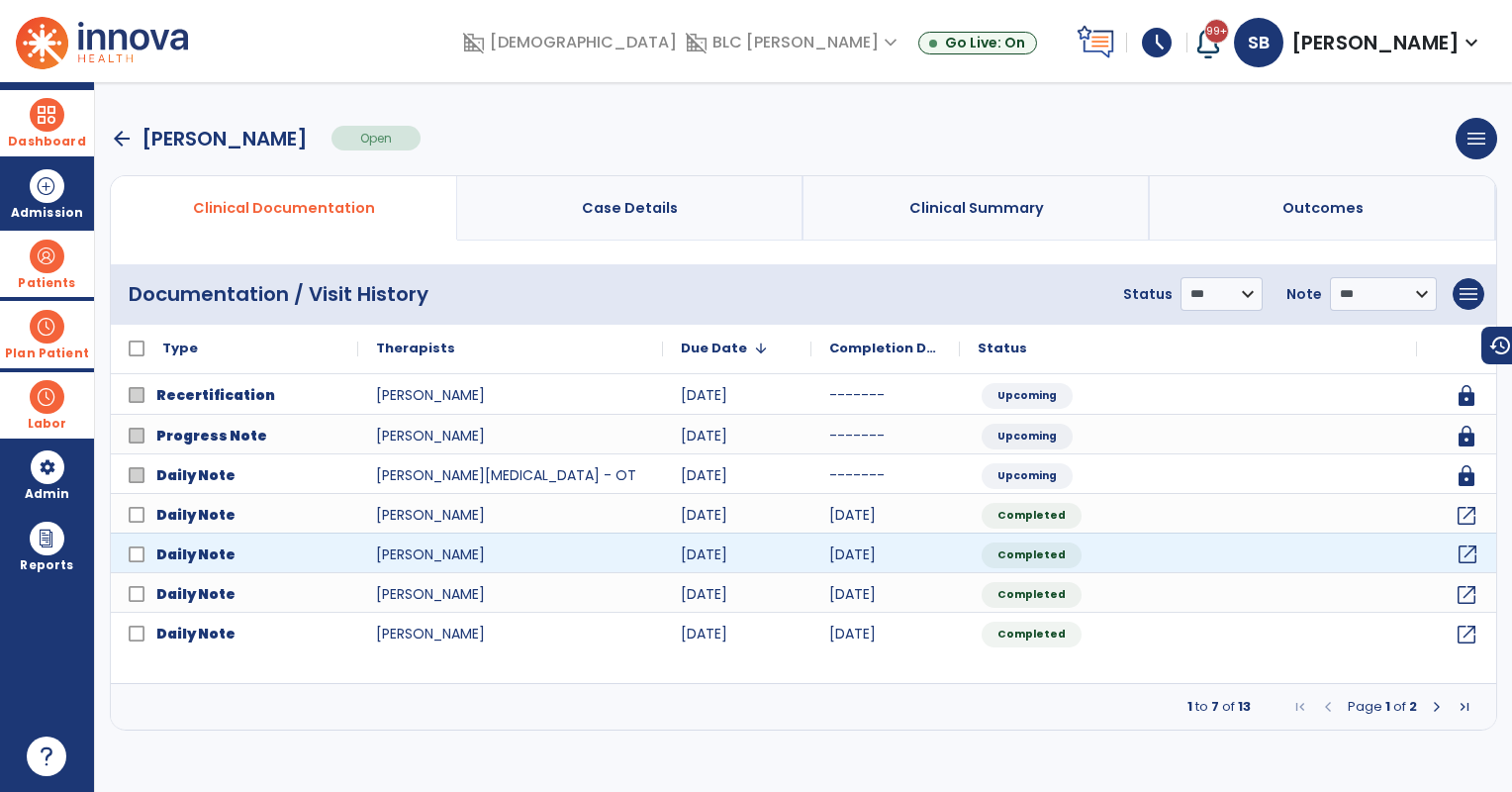 click on "open_in_new" 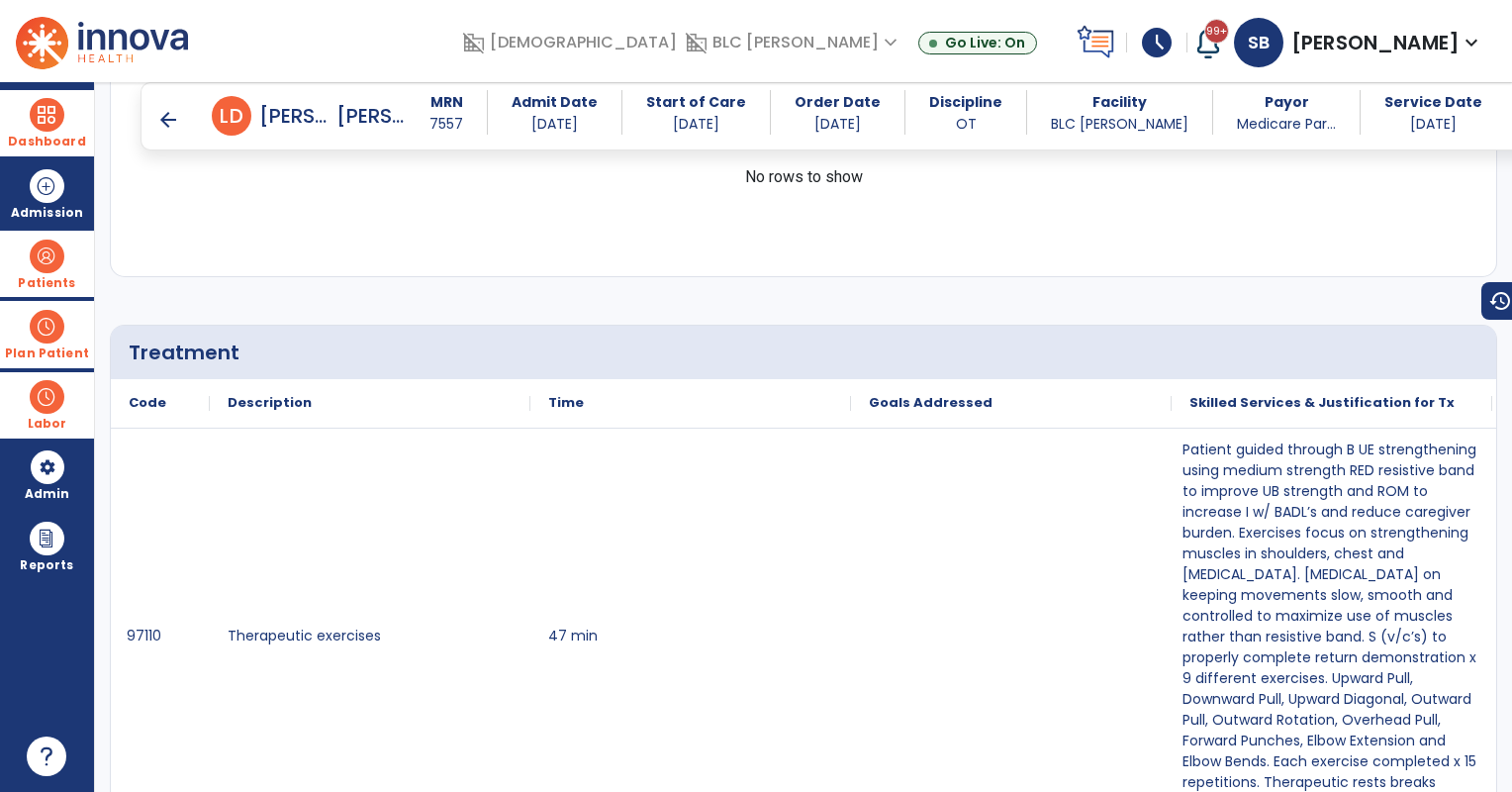 scroll, scrollTop: 1154, scrollLeft: 0, axis: vertical 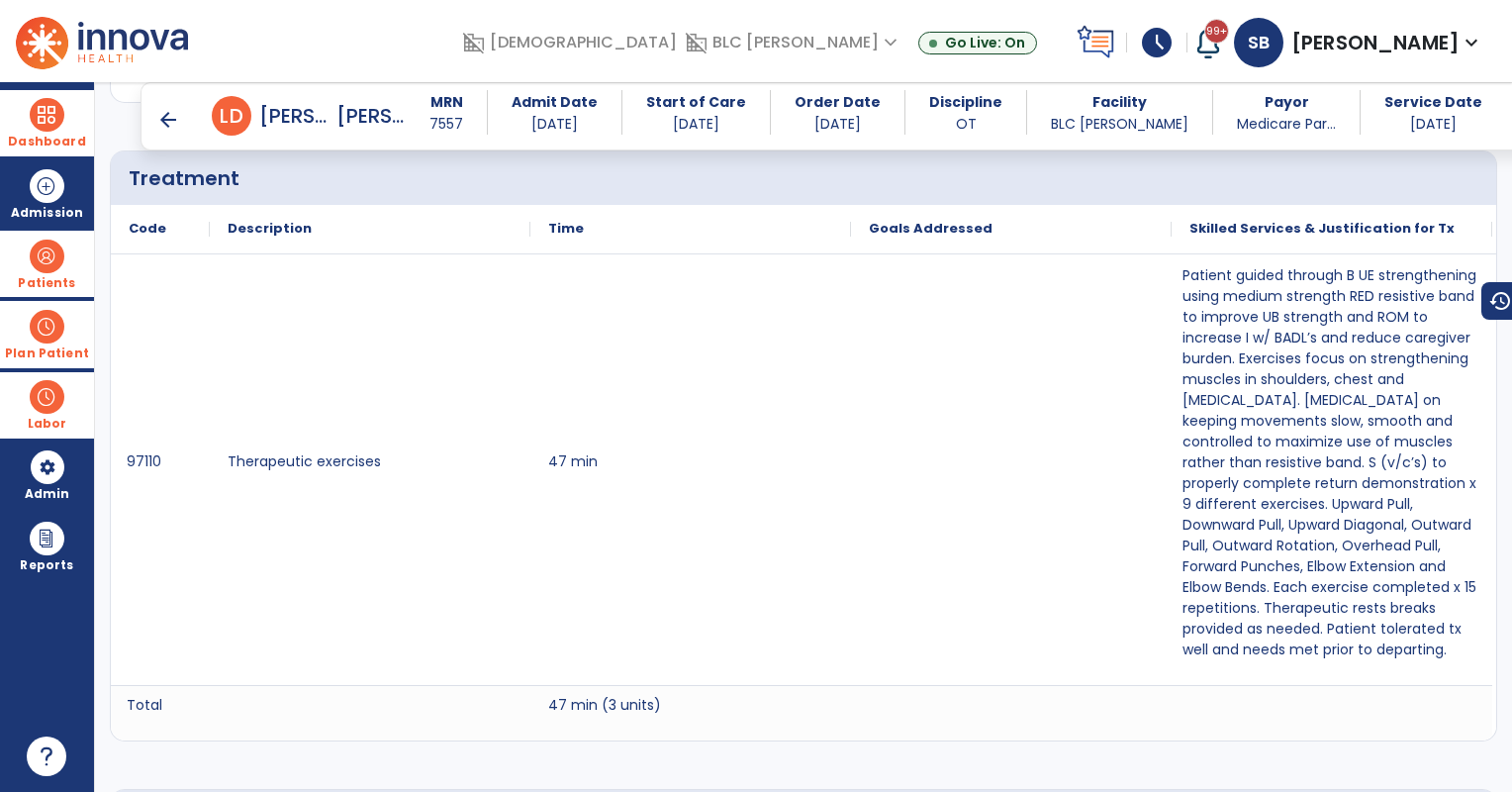drag, startPoint x: 47, startPoint y: 272, endPoint x: 139, endPoint y: 259, distance: 92.913939 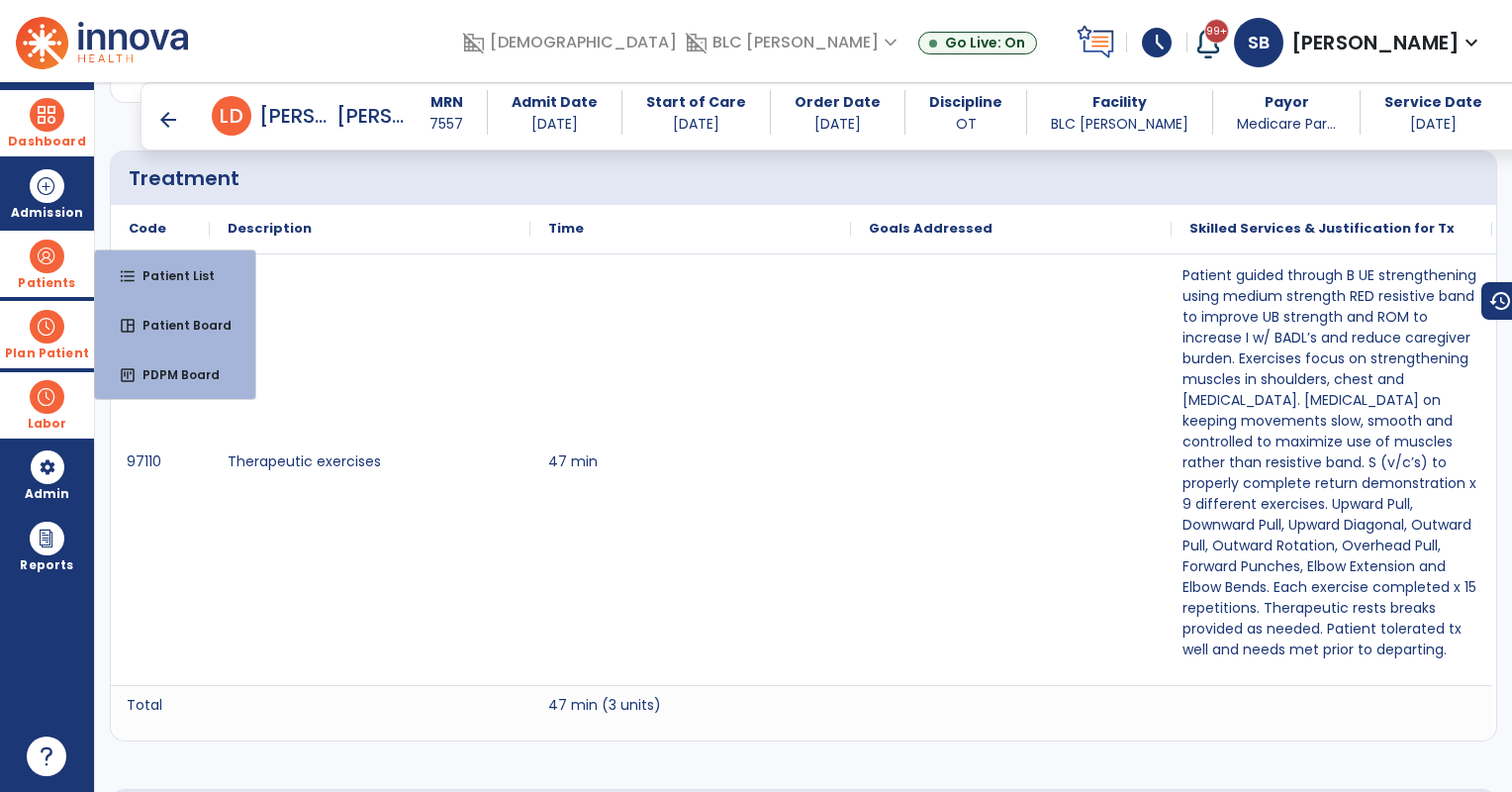 click on "format_list_bulleted  Patient List" at bounding box center (175, 275) 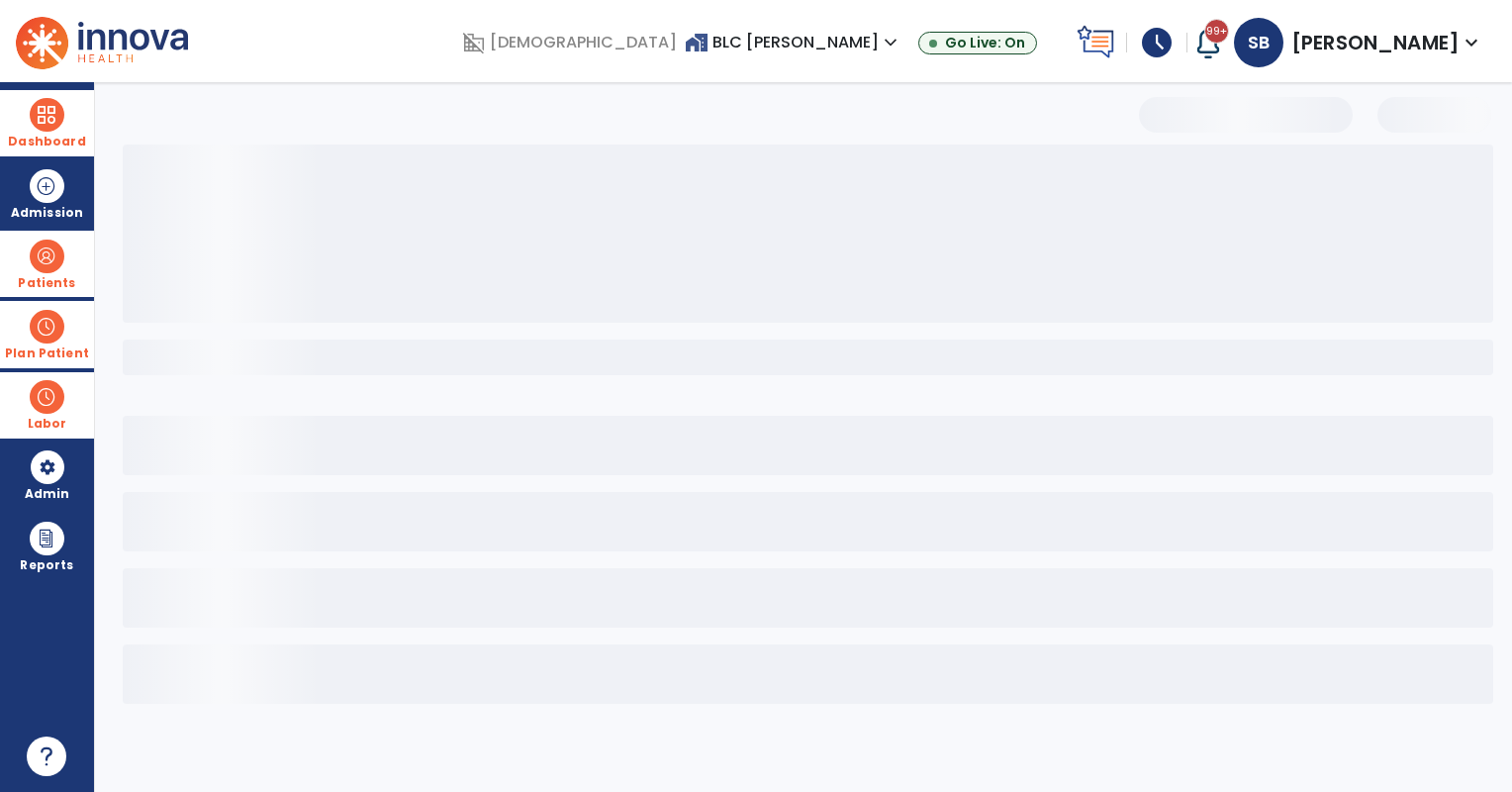 scroll, scrollTop: 0, scrollLeft: 0, axis: both 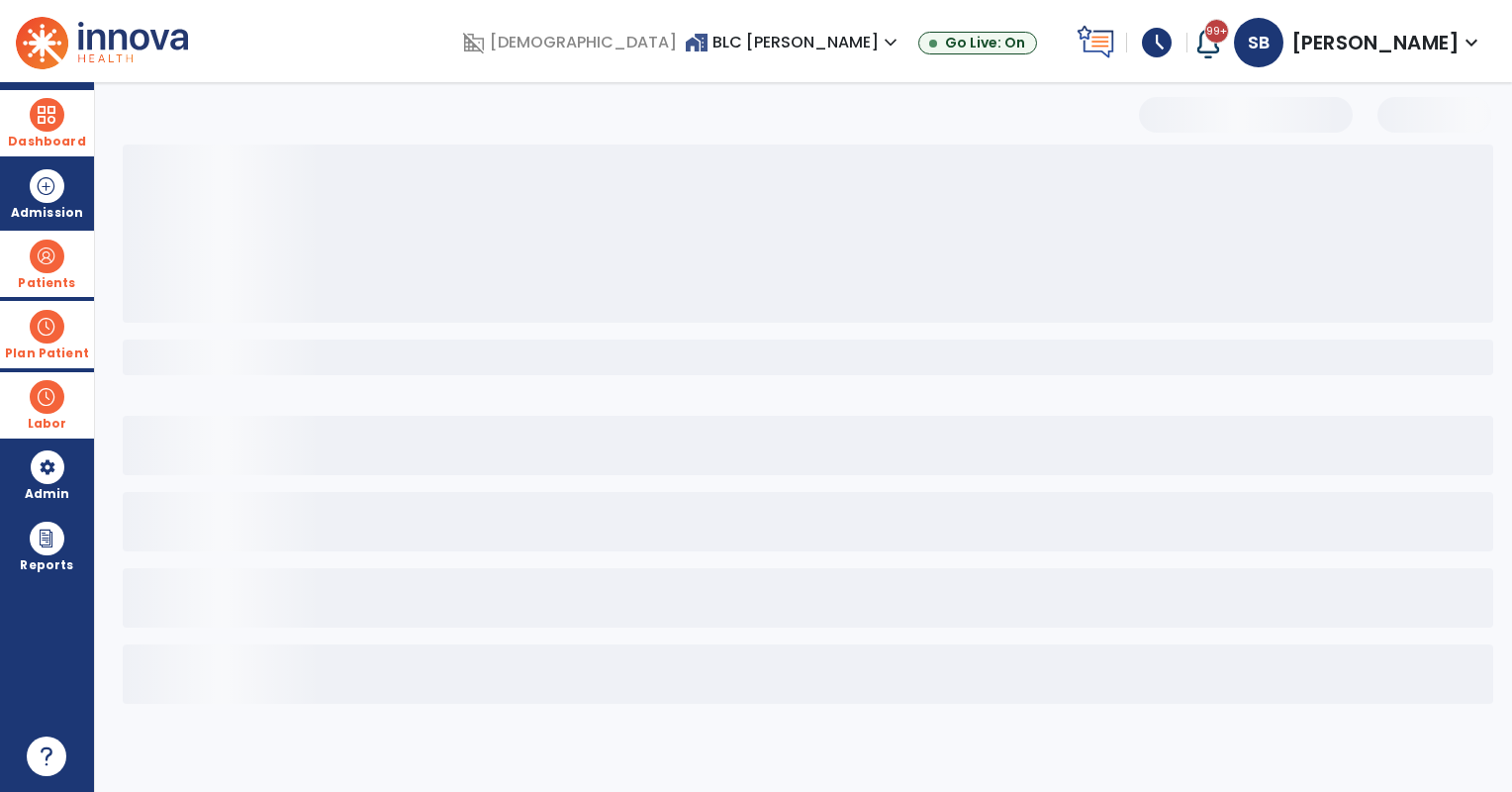 select on "***" 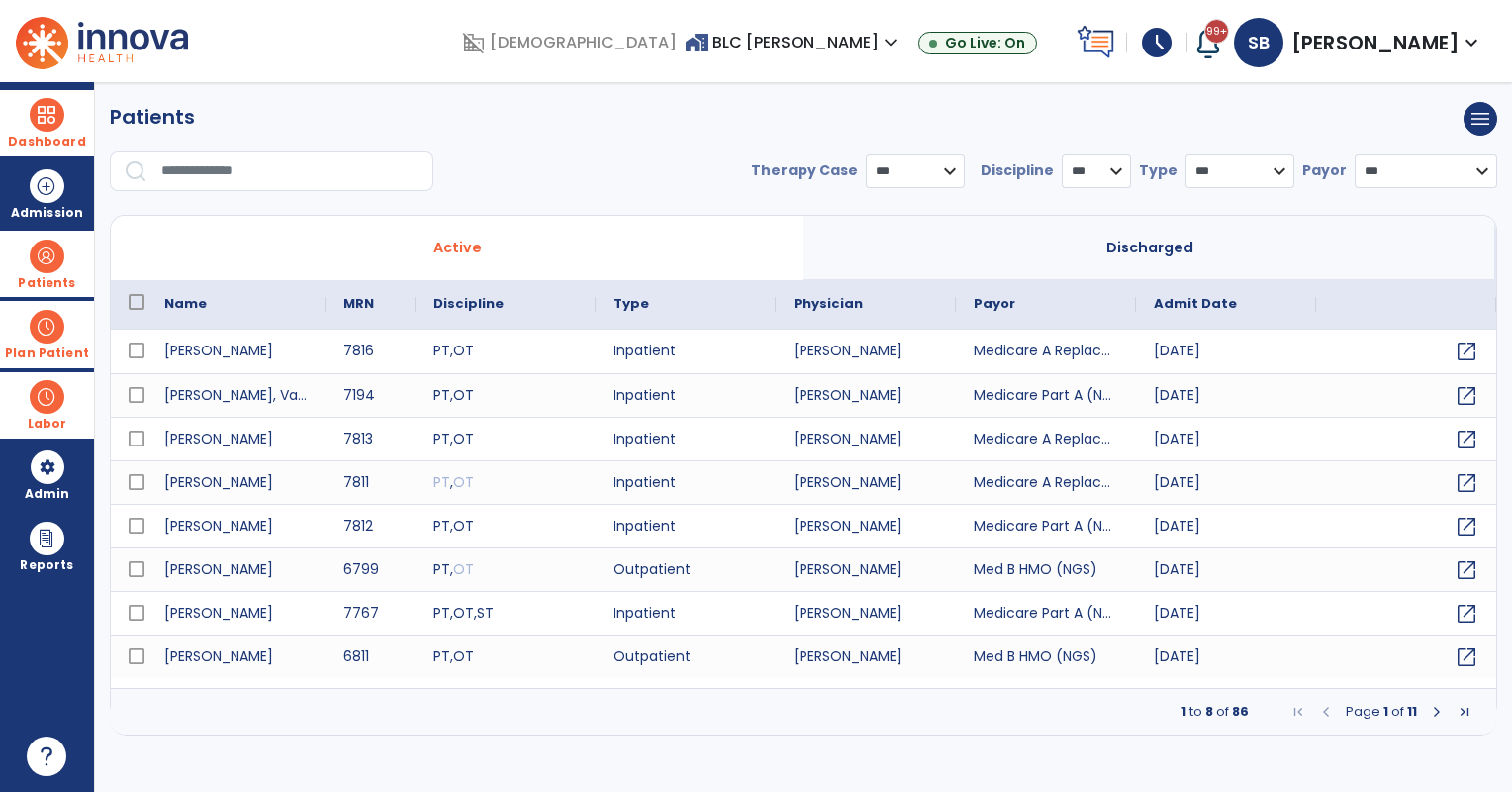 click on "Name" at bounding box center (185, 304) 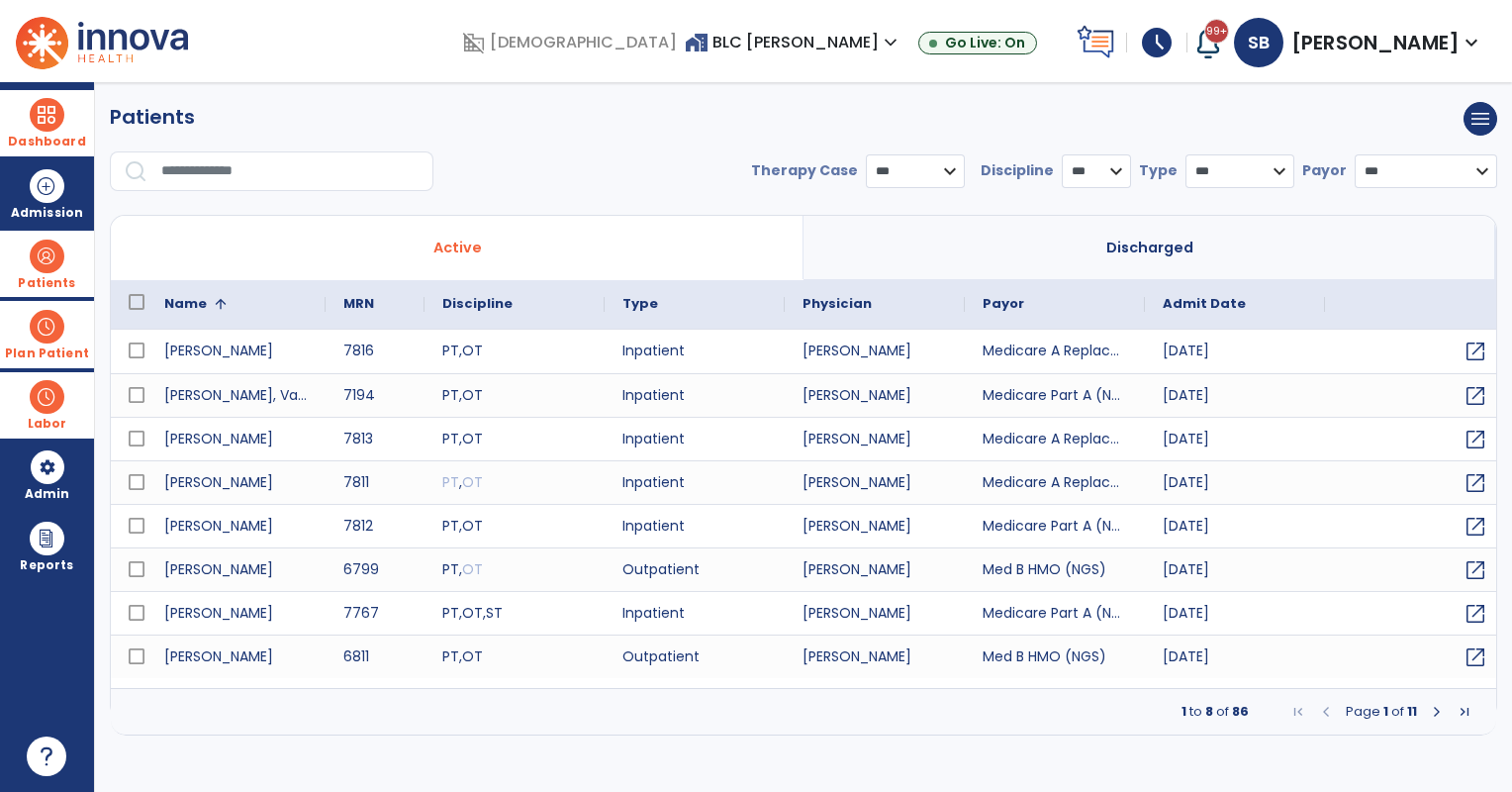 click on "Name" at bounding box center [185, 304] 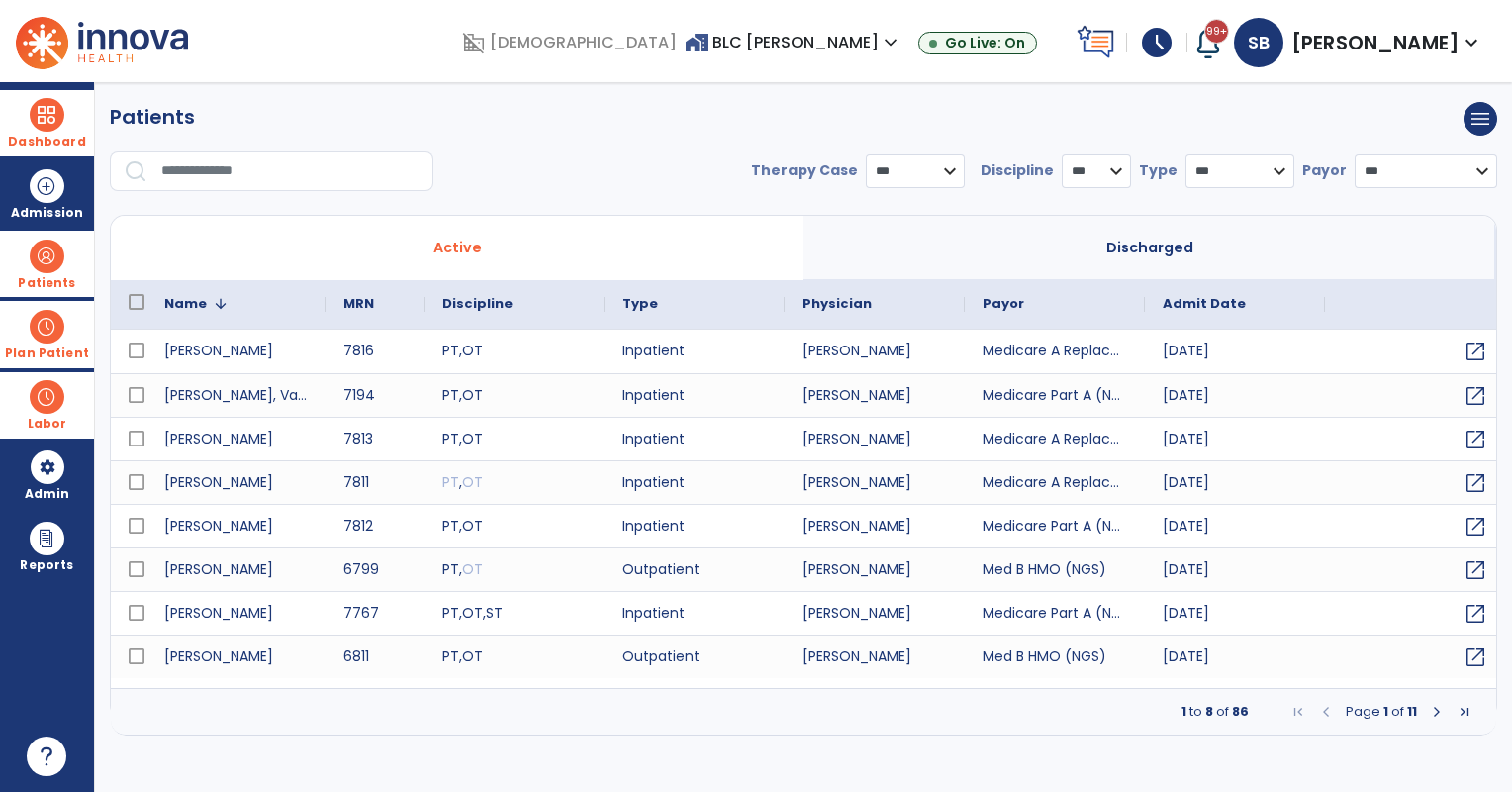 click on "**********" at bounding box center (1240, 171) 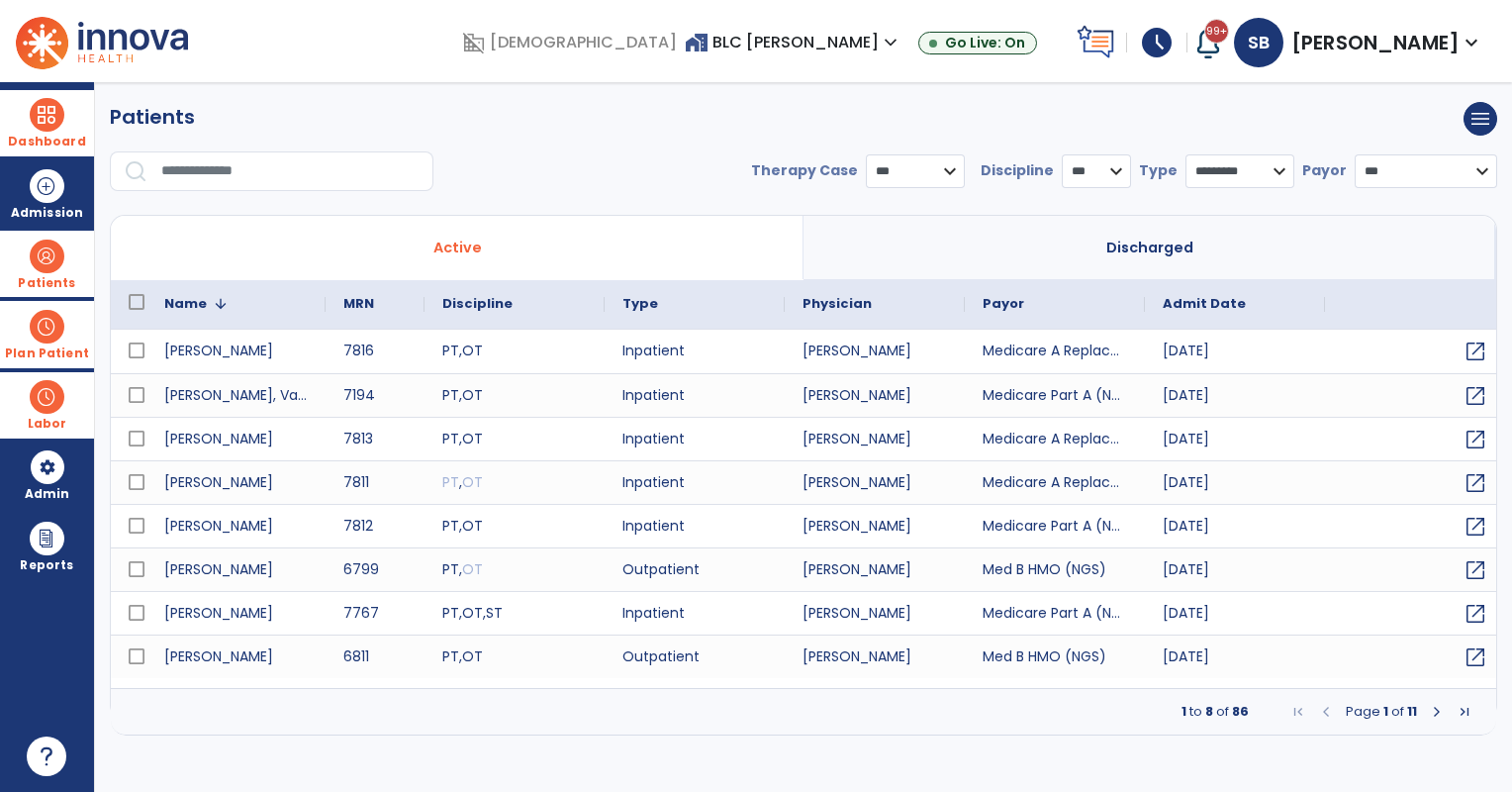 click on "**********" at bounding box center [1240, 171] 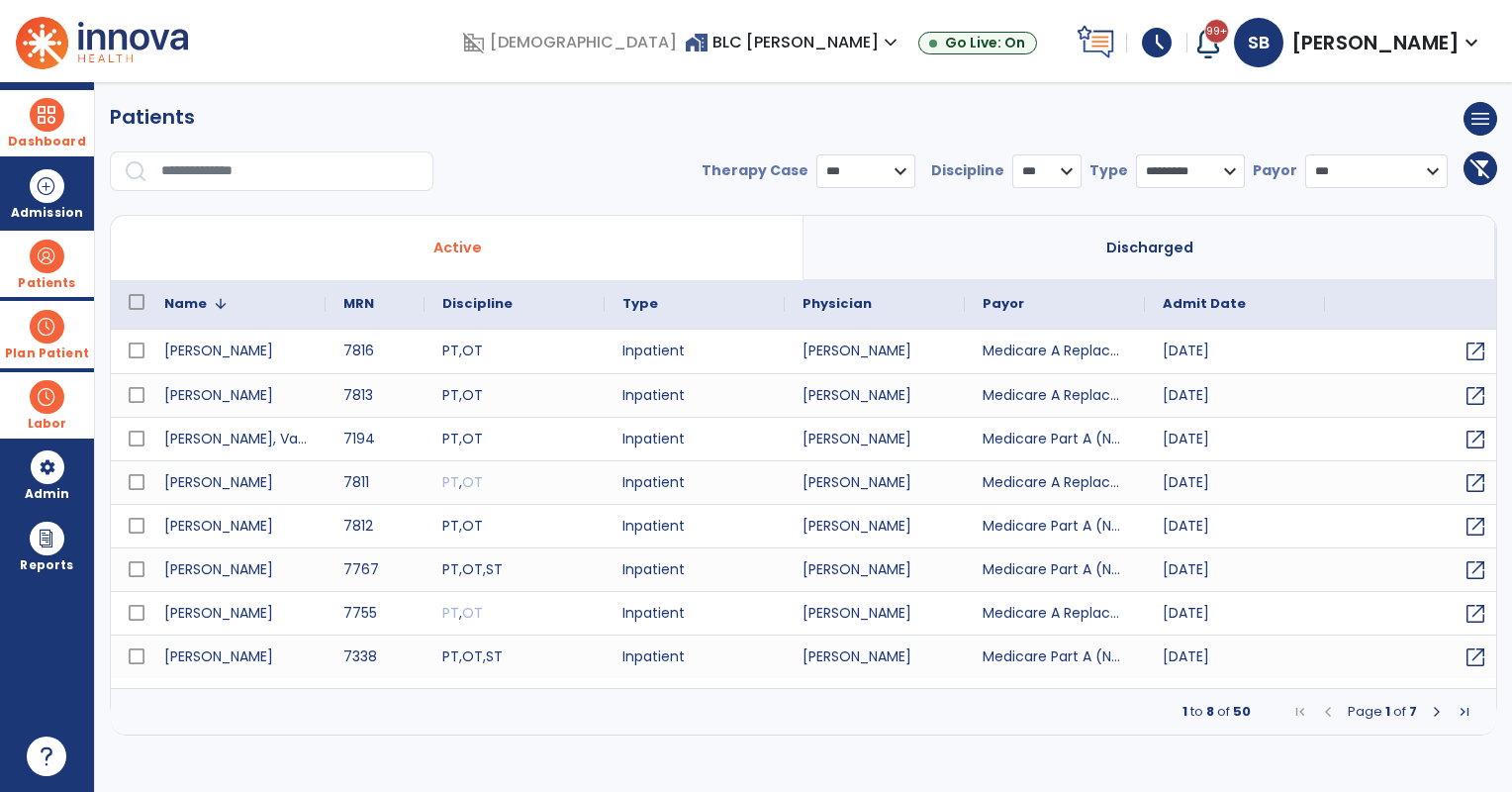 click on "Physician" at bounding box center [837, 304] 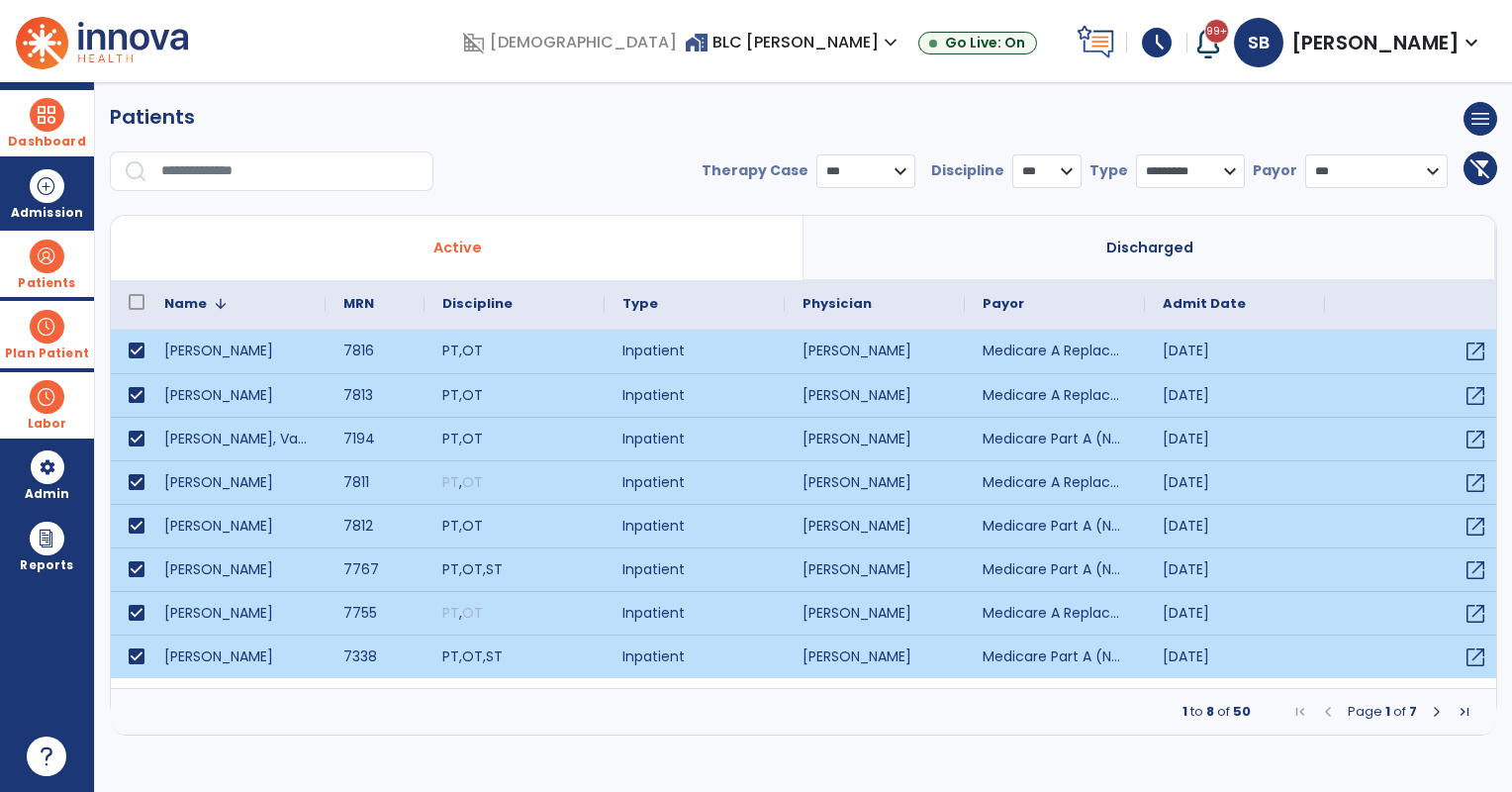 drag, startPoint x: 134, startPoint y: 299, endPoint x: 161, endPoint y: 305, distance: 27.658633 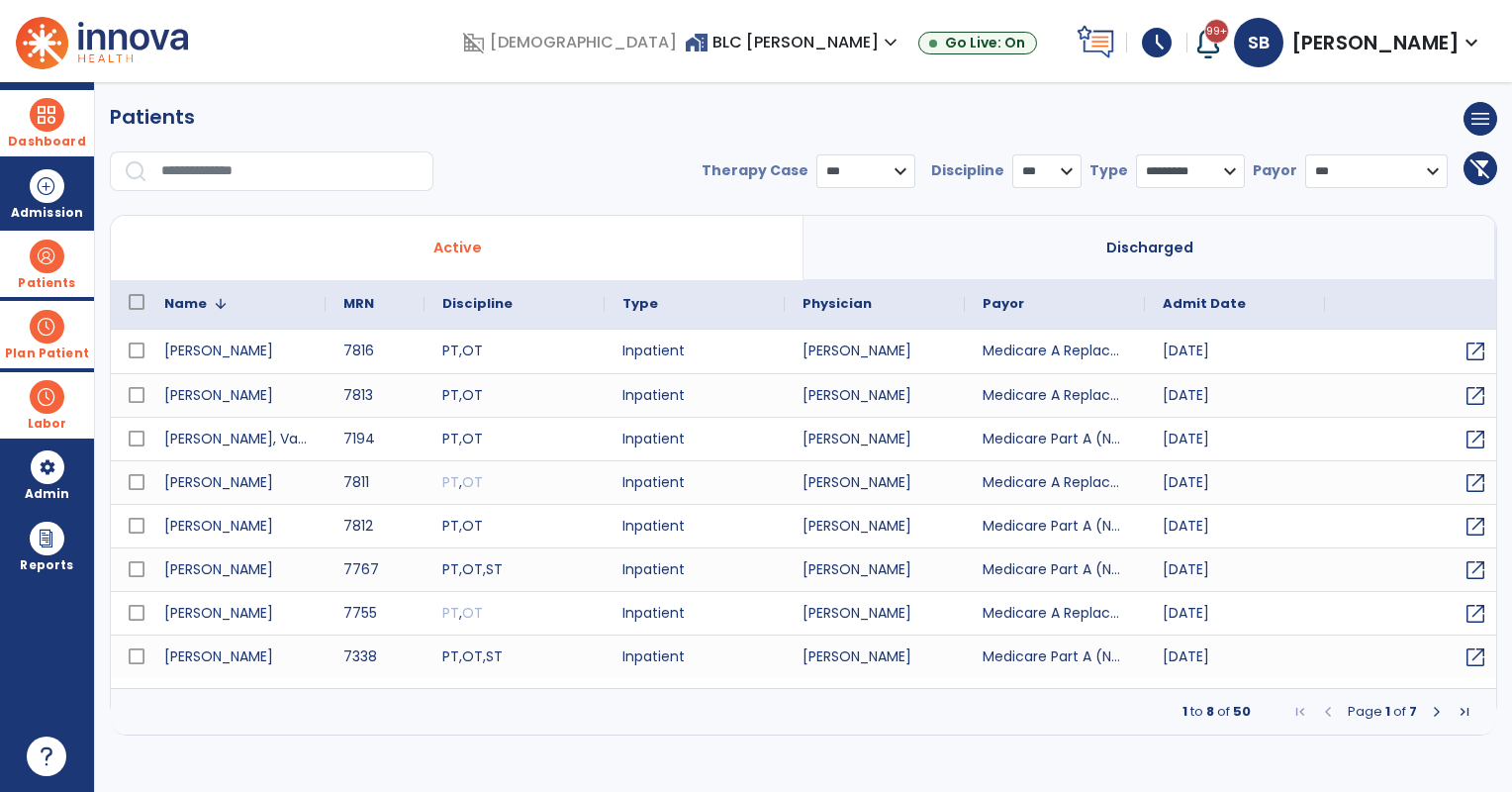 click on "Name" at bounding box center (185, 304) 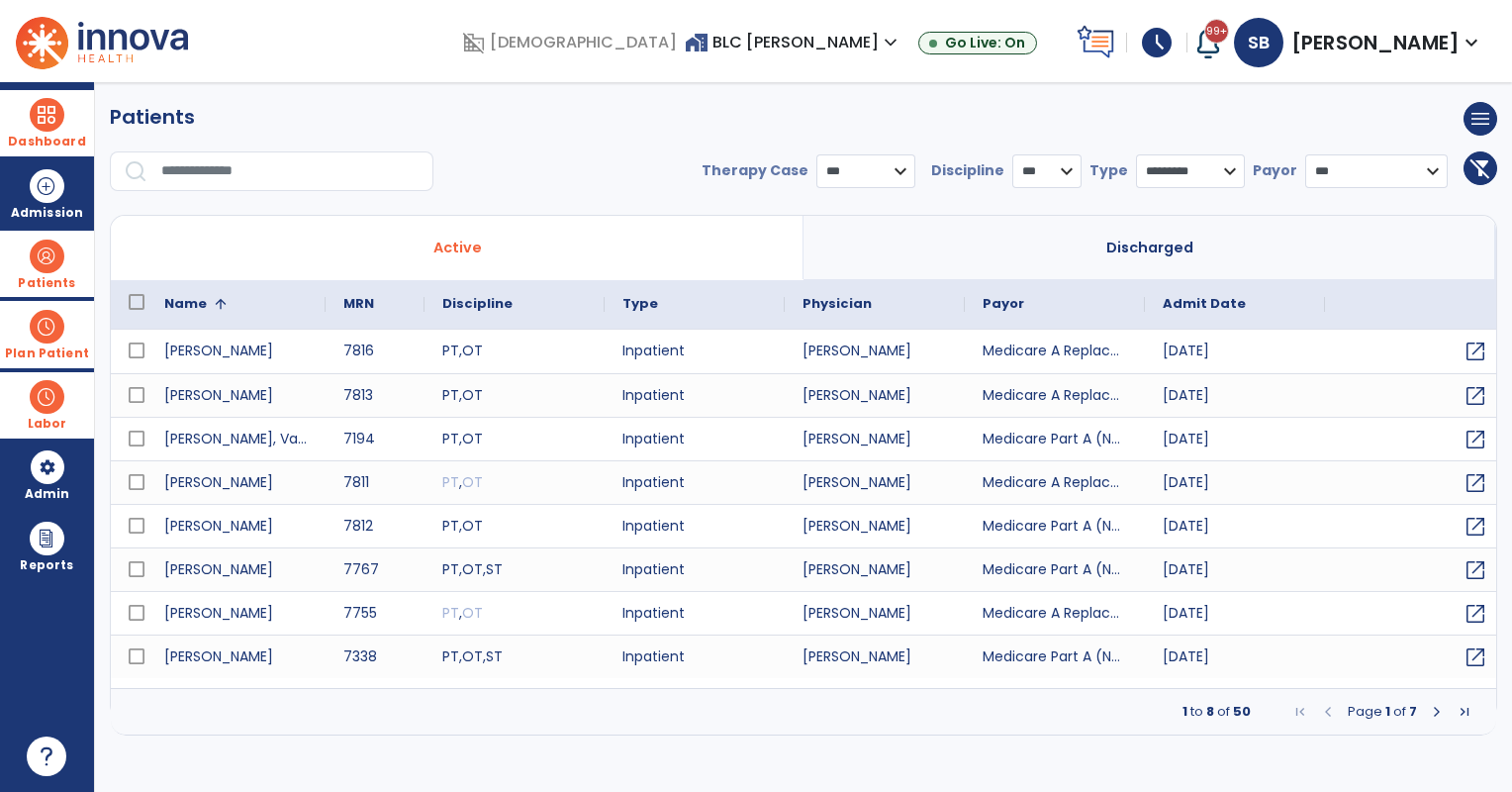 click on "Name" at bounding box center (185, 304) 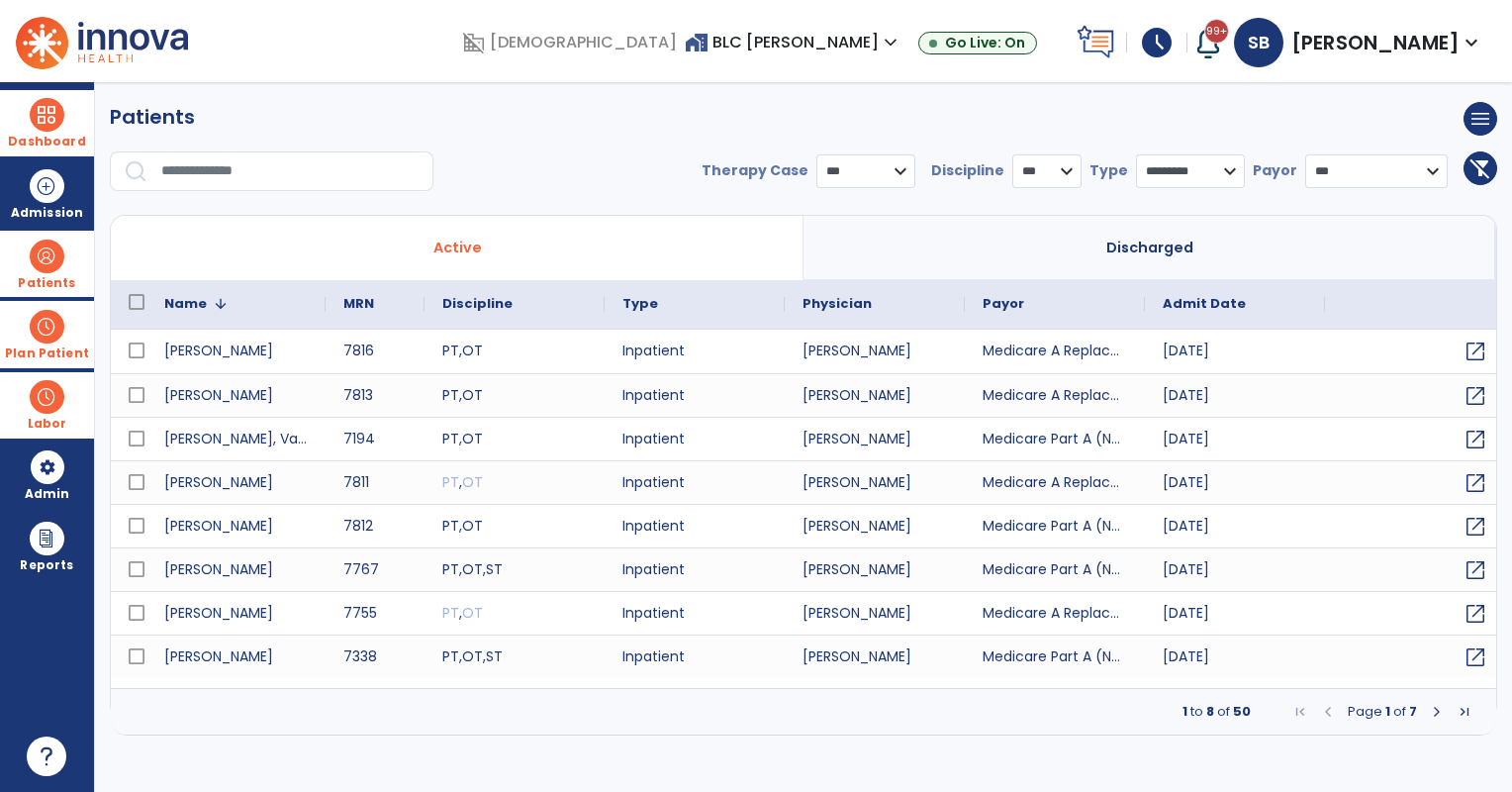 click at bounding box center (1437, 712) 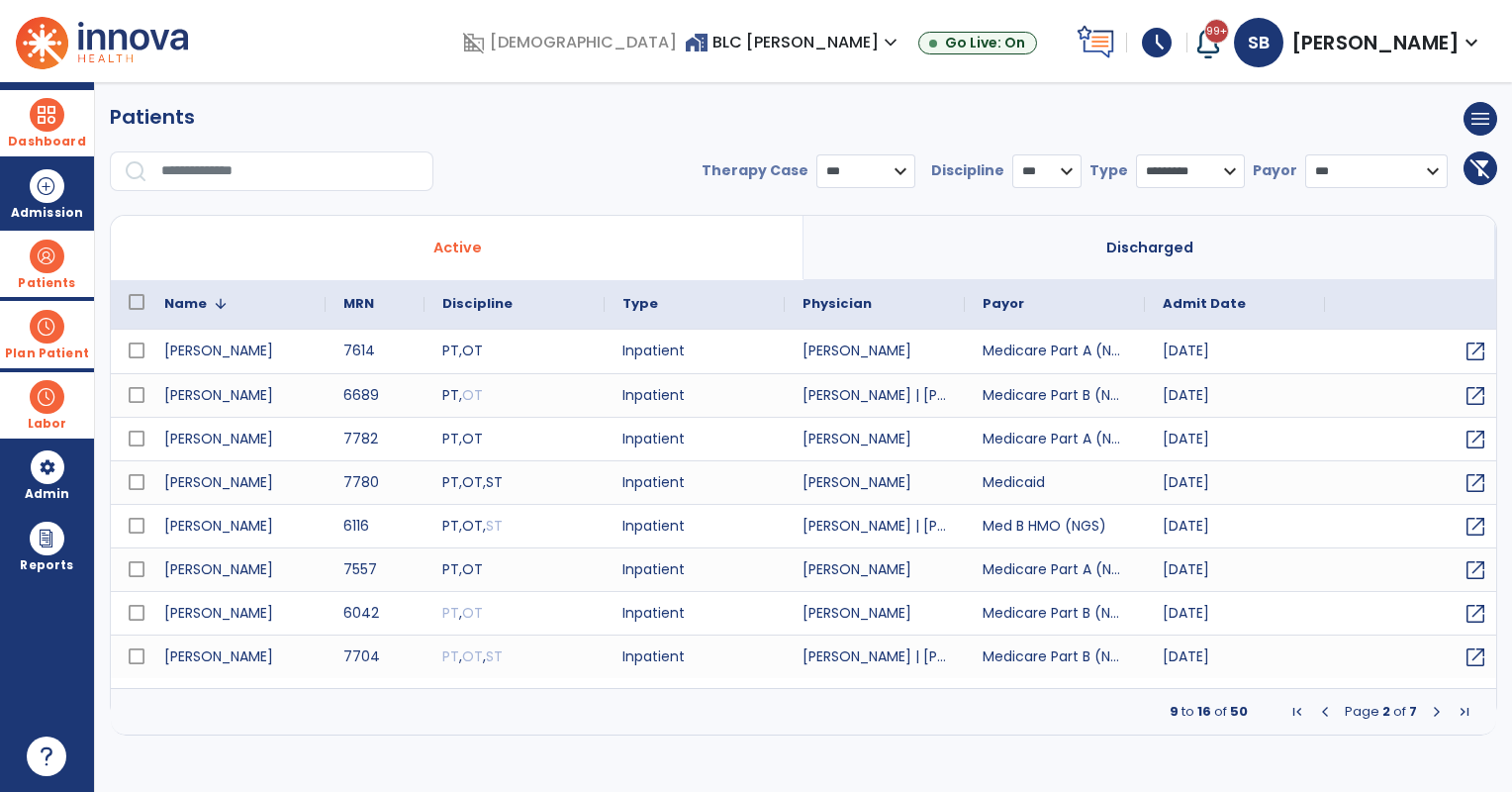 click at bounding box center [47, 327] 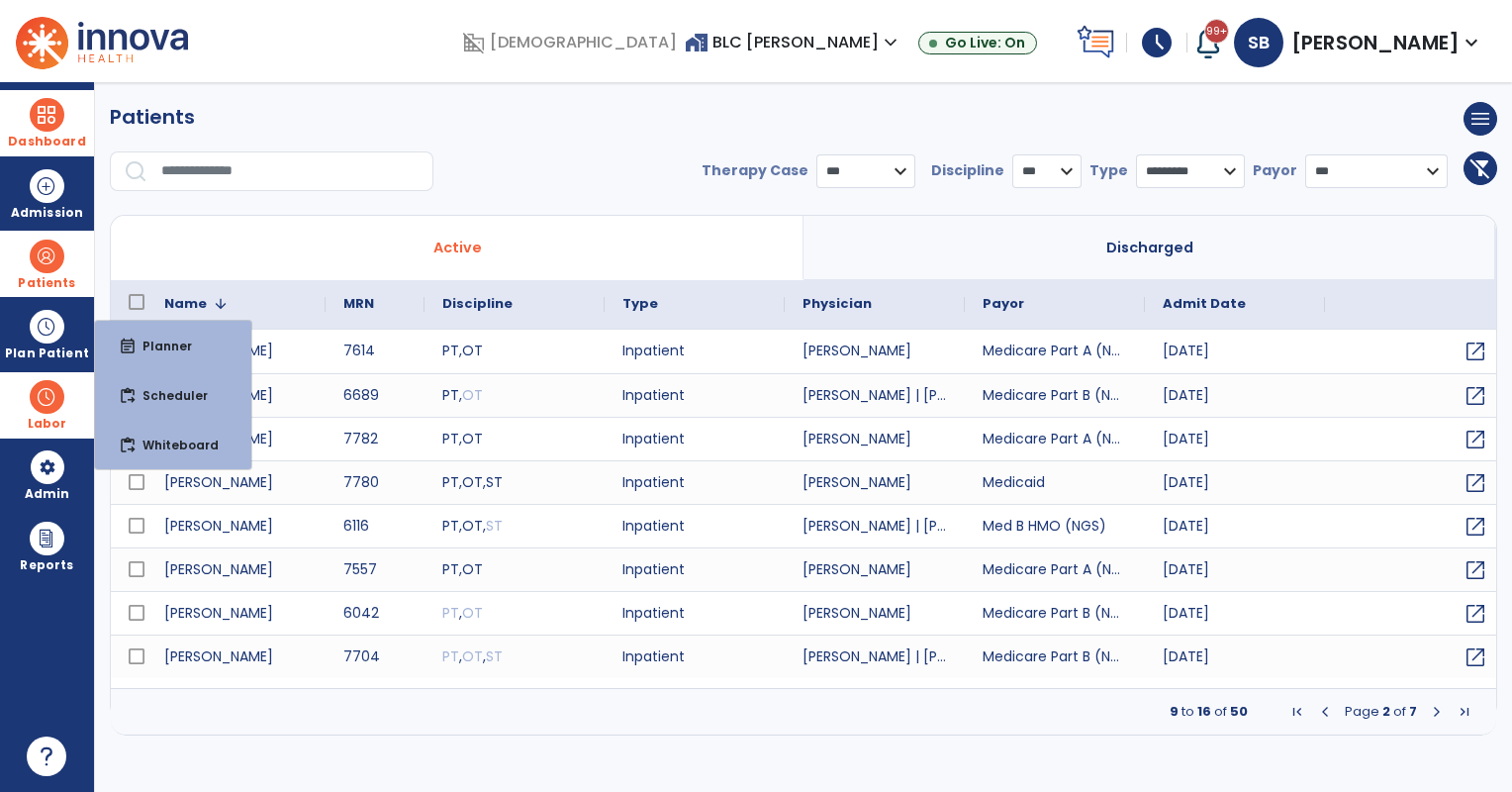 click on "**********" at bounding box center (803, 179) 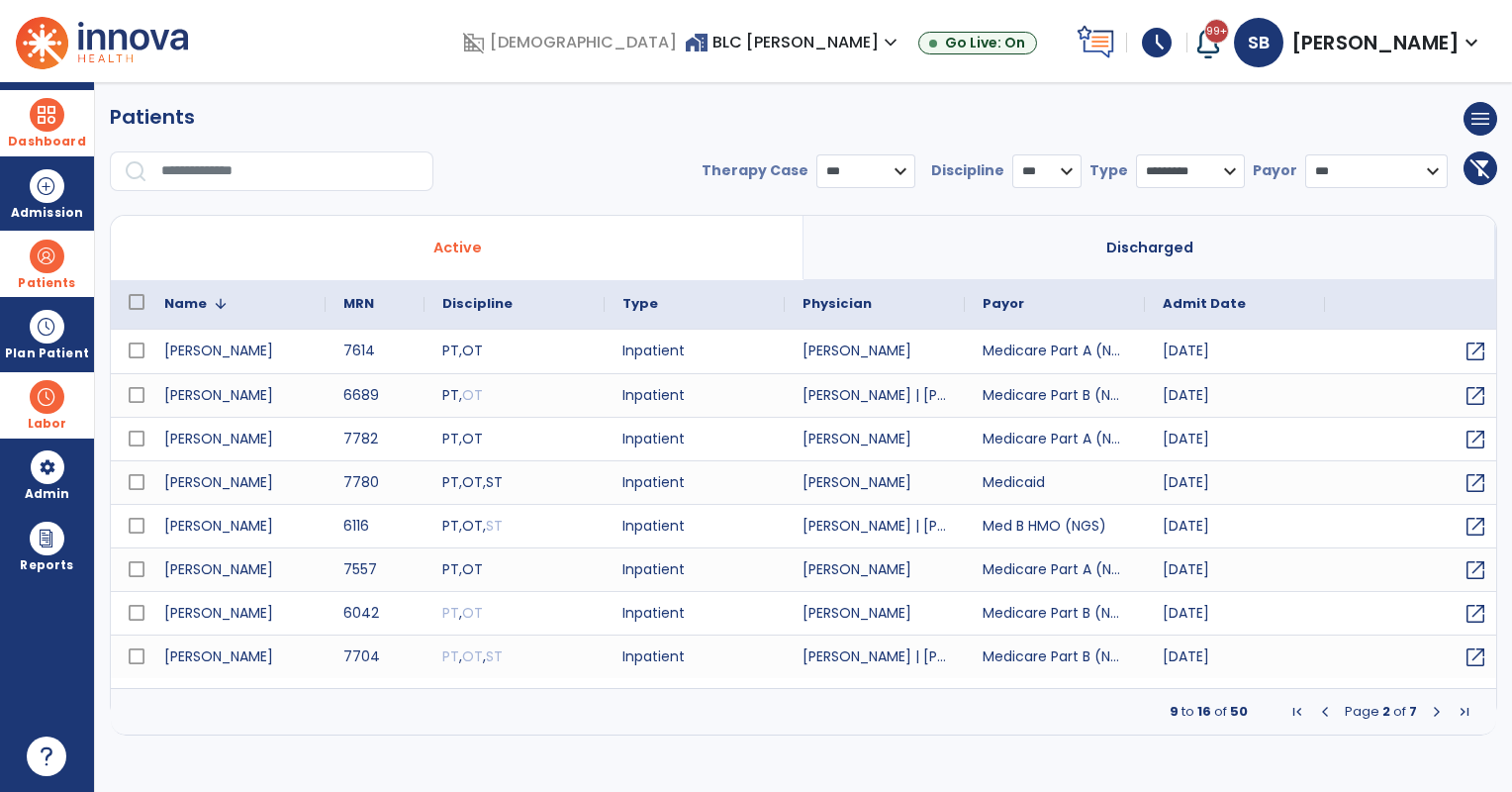 click at bounding box center [1437, 712] 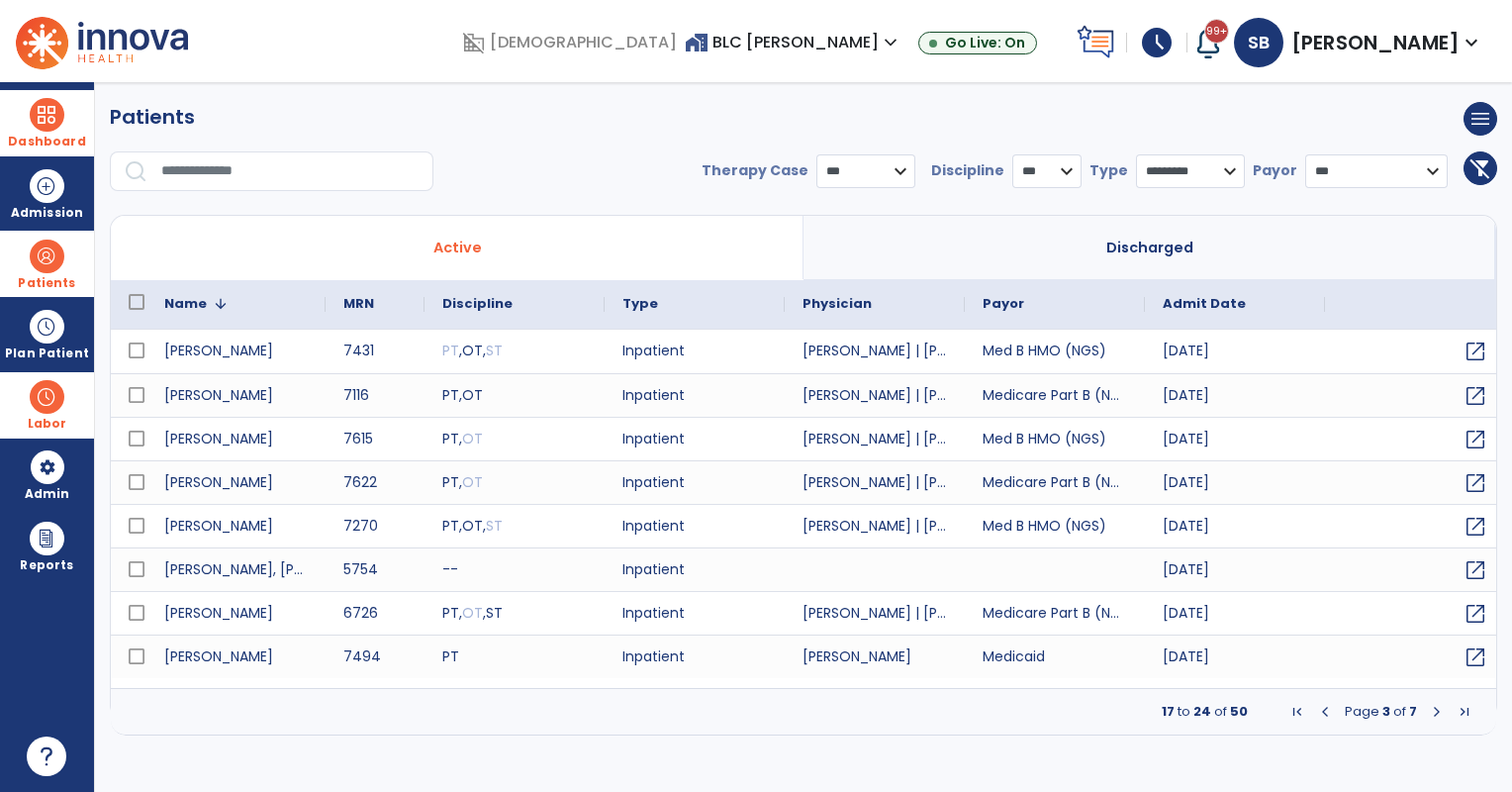 click at bounding box center [1437, 712] 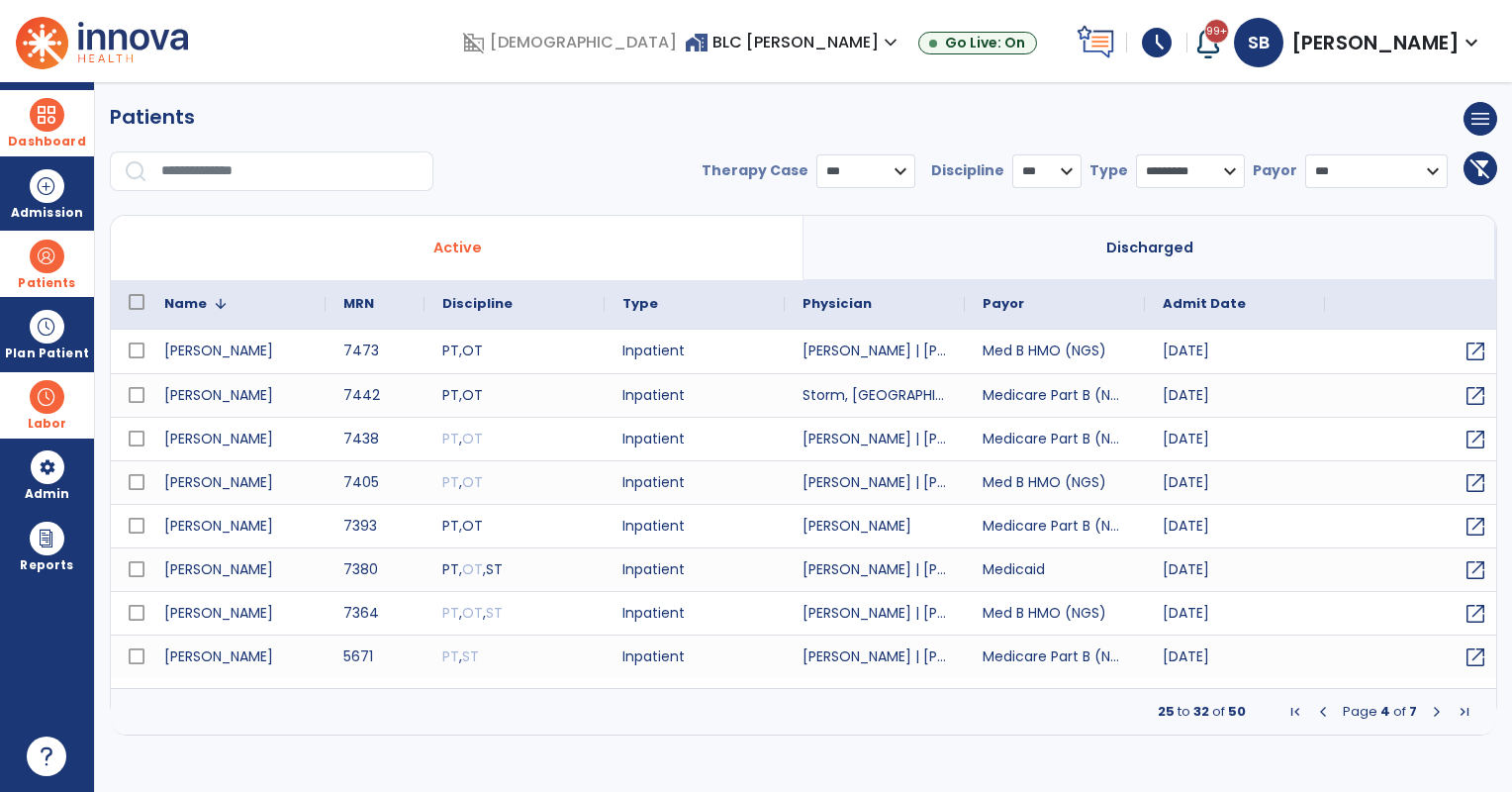 click at bounding box center [1437, 712] 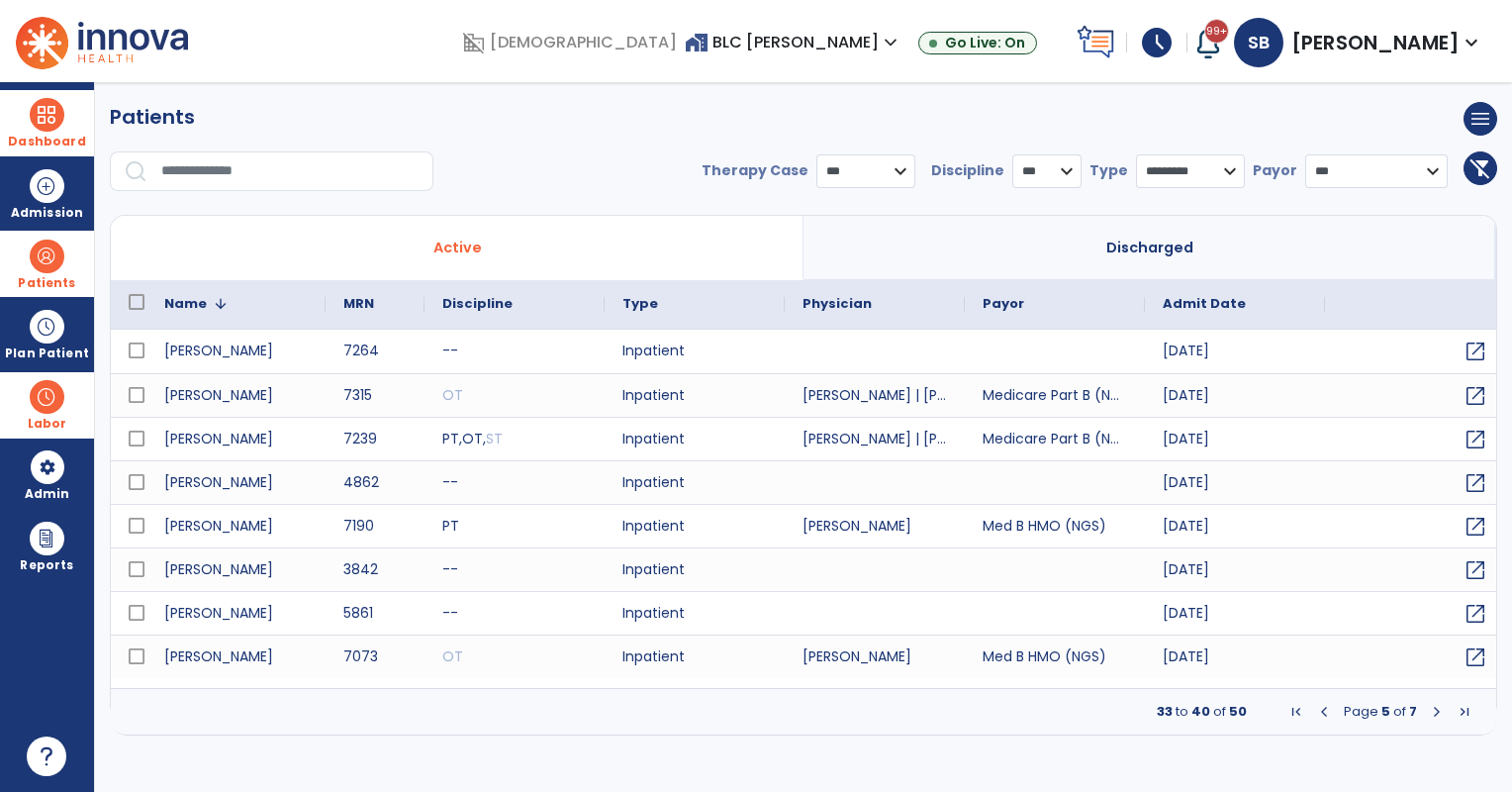 click at bounding box center (1437, 712) 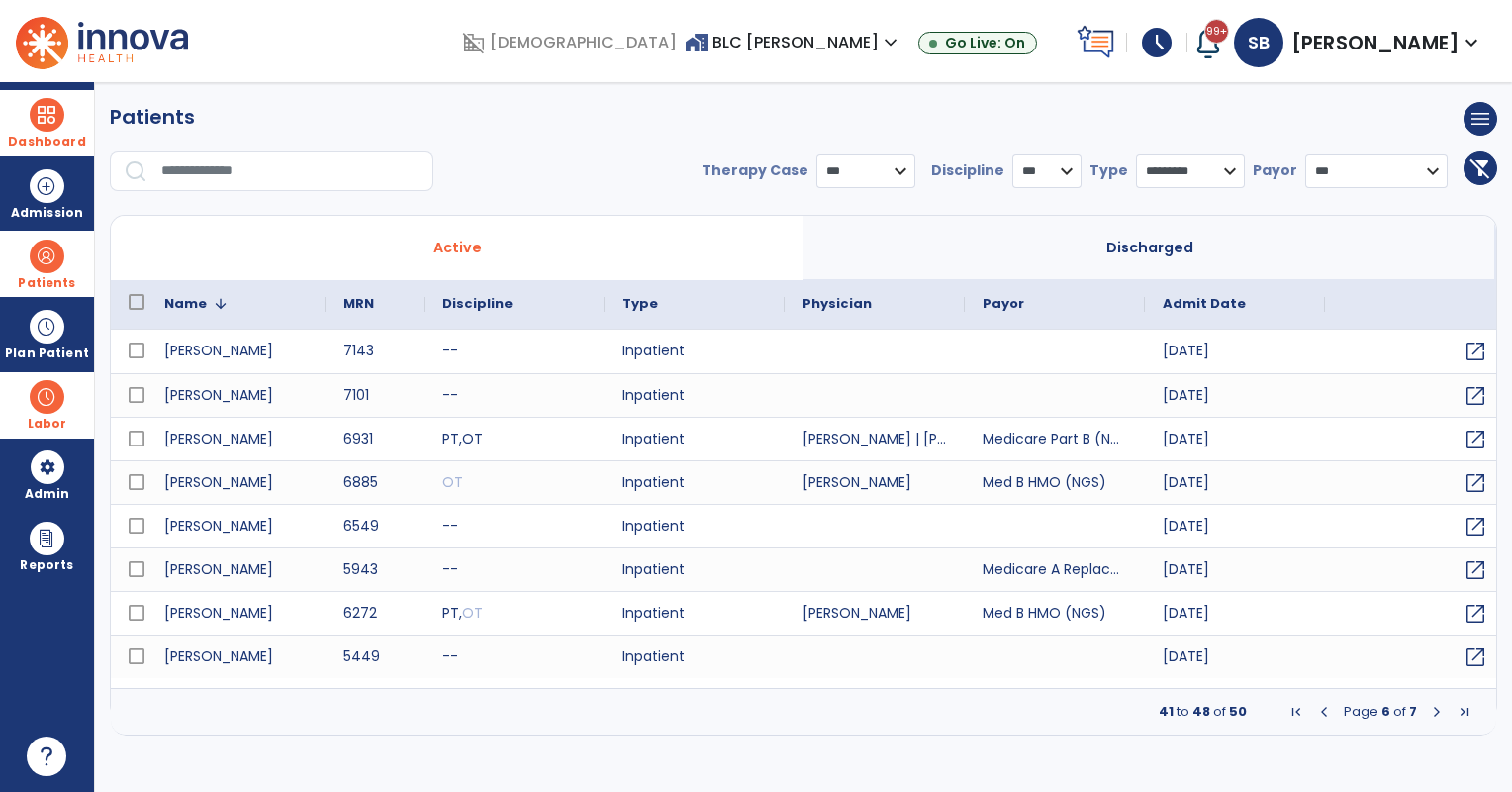 click at bounding box center [1437, 712] 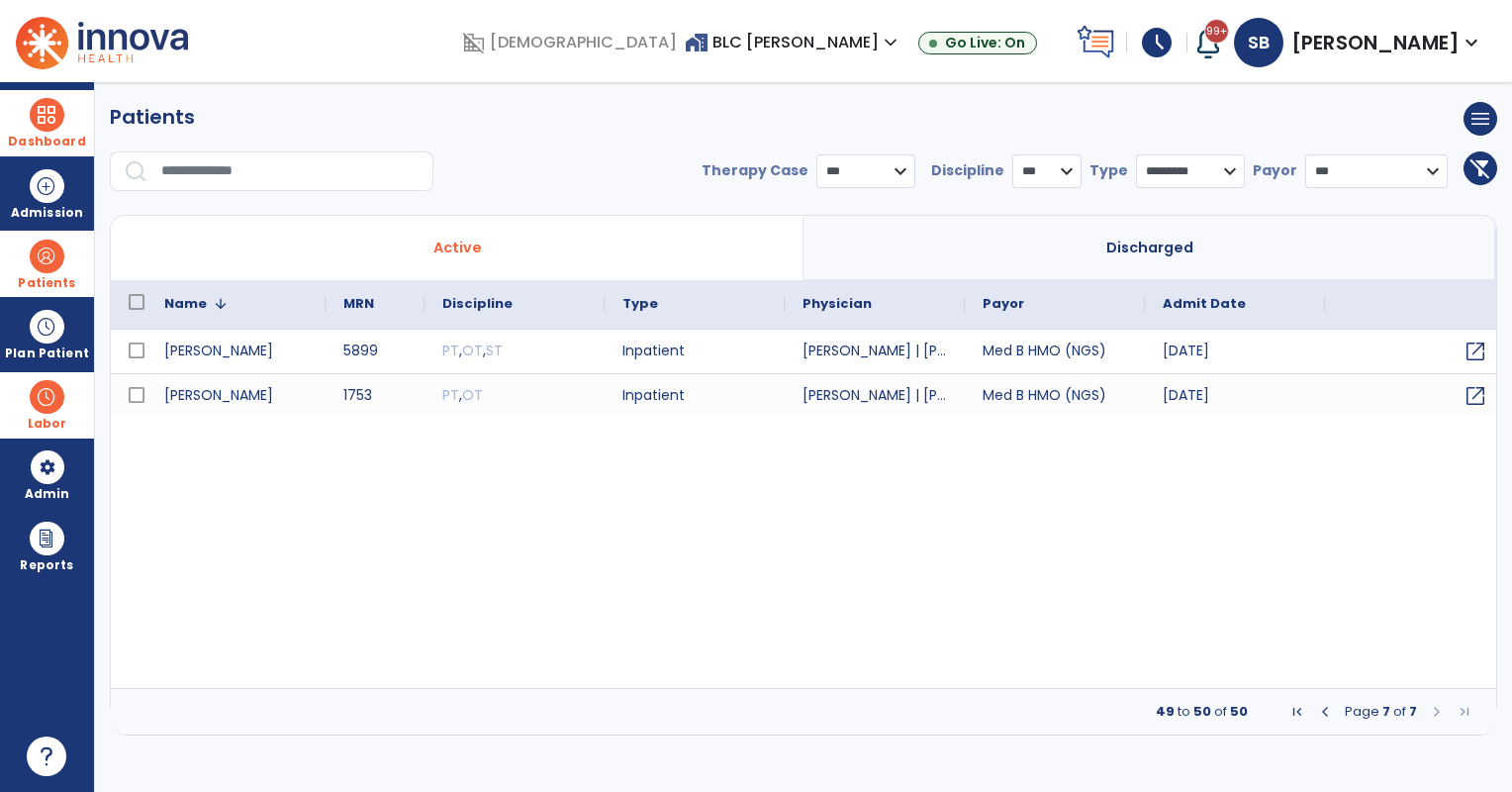 drag, startPoint x: 34, startPoint y: 260, endPoint x: 129, endPoint y: 268, distance: 95.336247 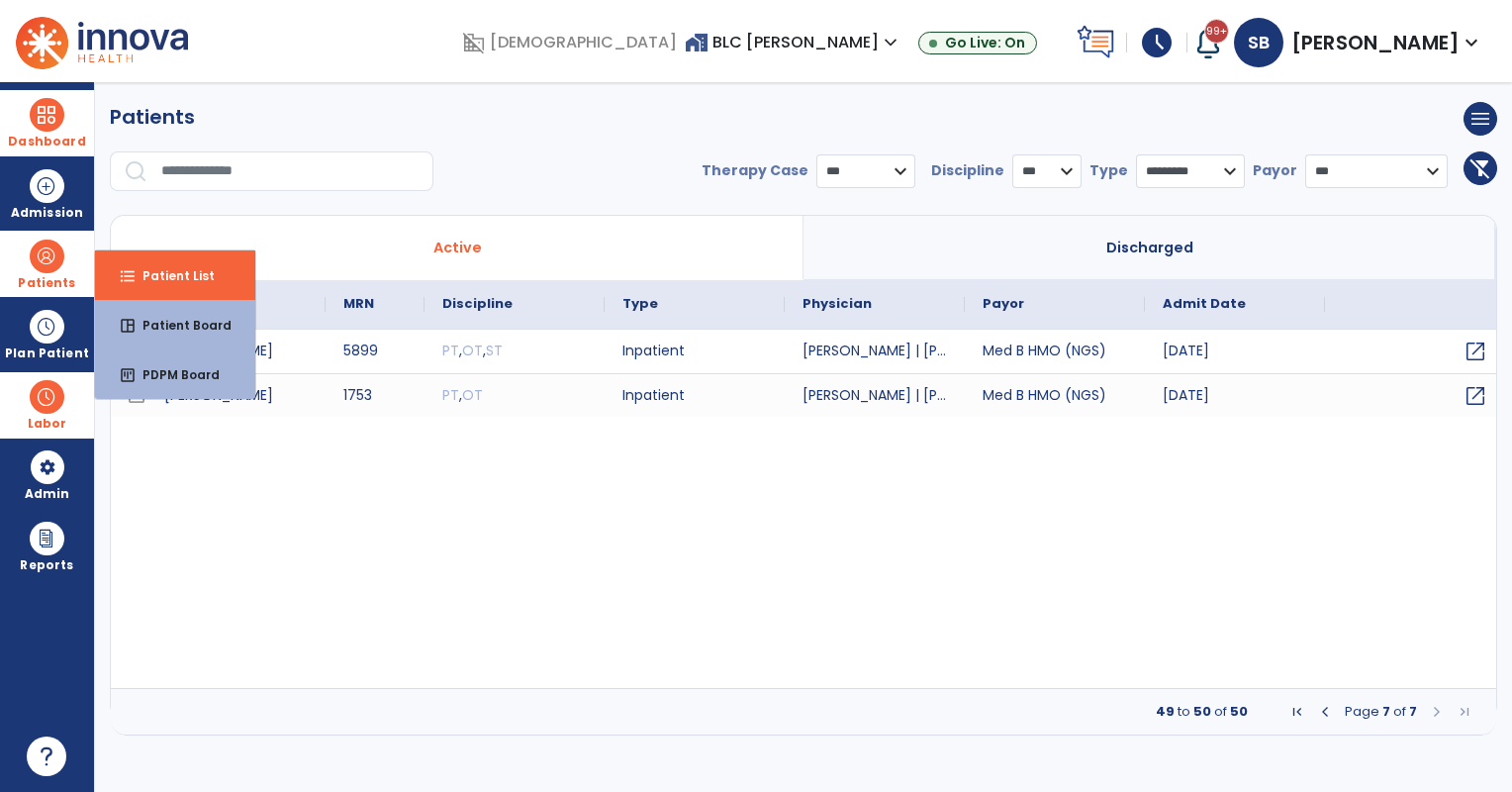 drag, startPoint x: 135, startPoint y: 269, endPoint x: 214, endPoint y: 236, distance: 85.615419 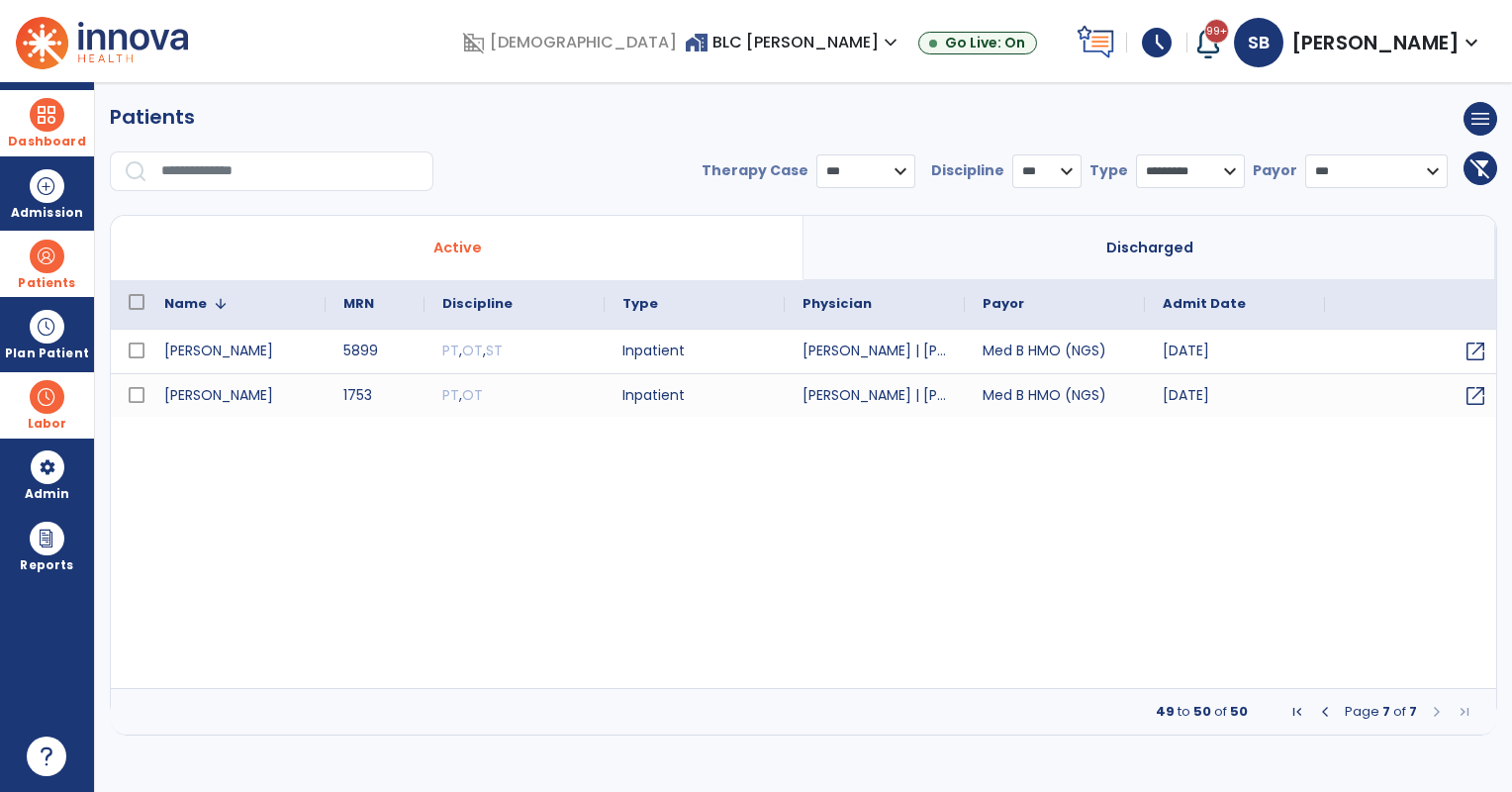 click at bounding box center (290, 171) 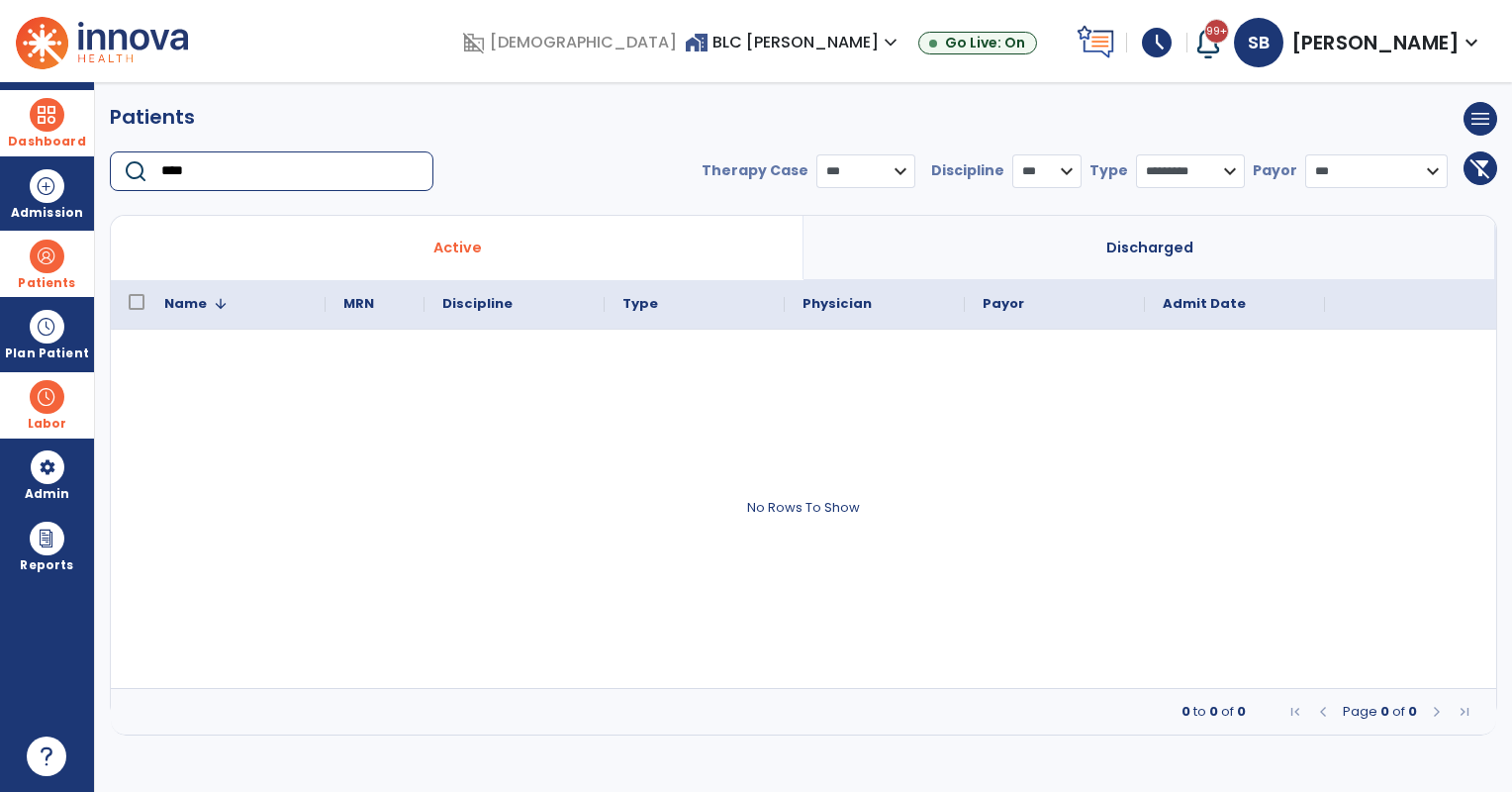 type on "****" 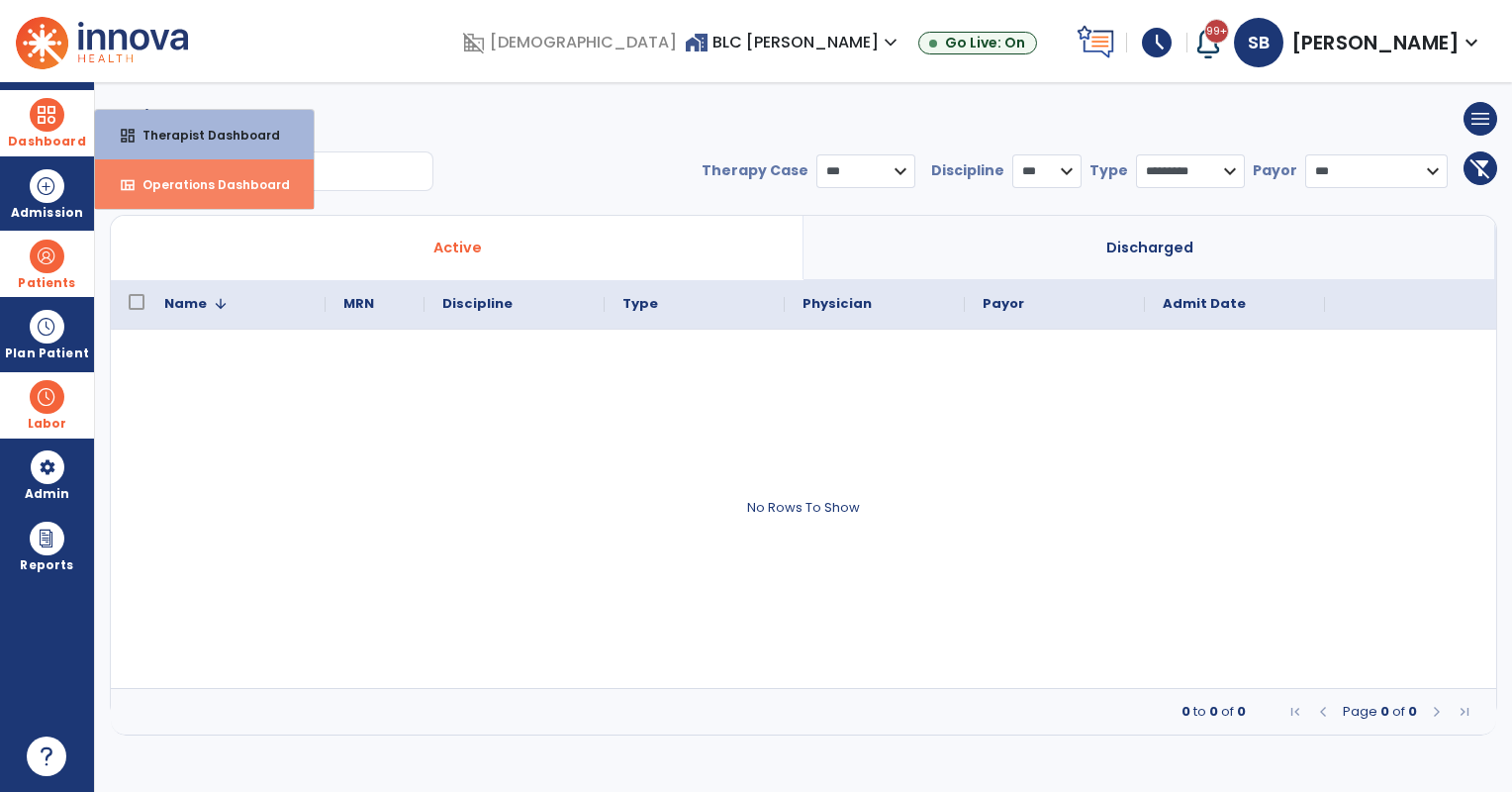 click on "Operations Dashboard" at bounding box center (208, 184) 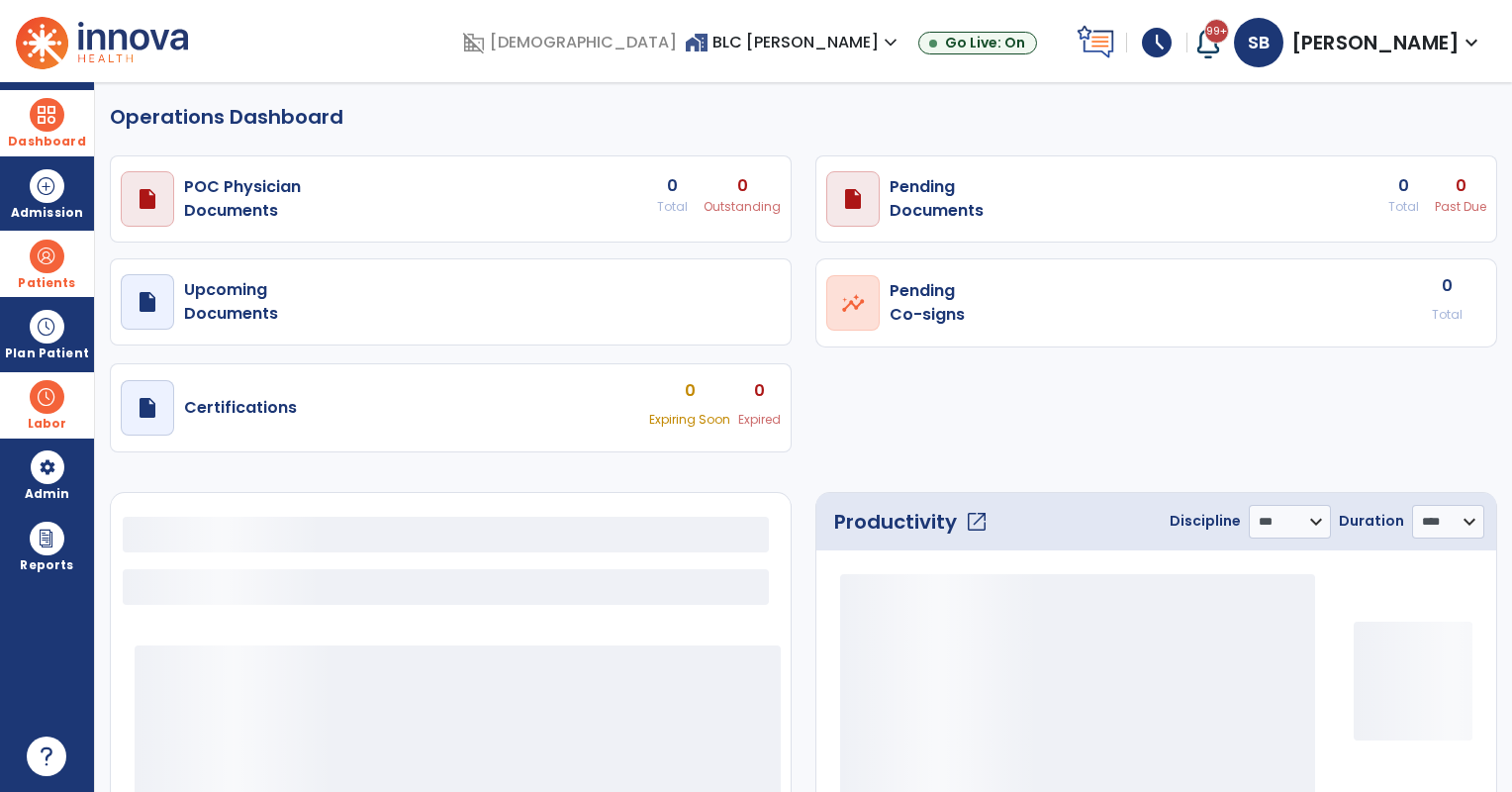 select on "***" 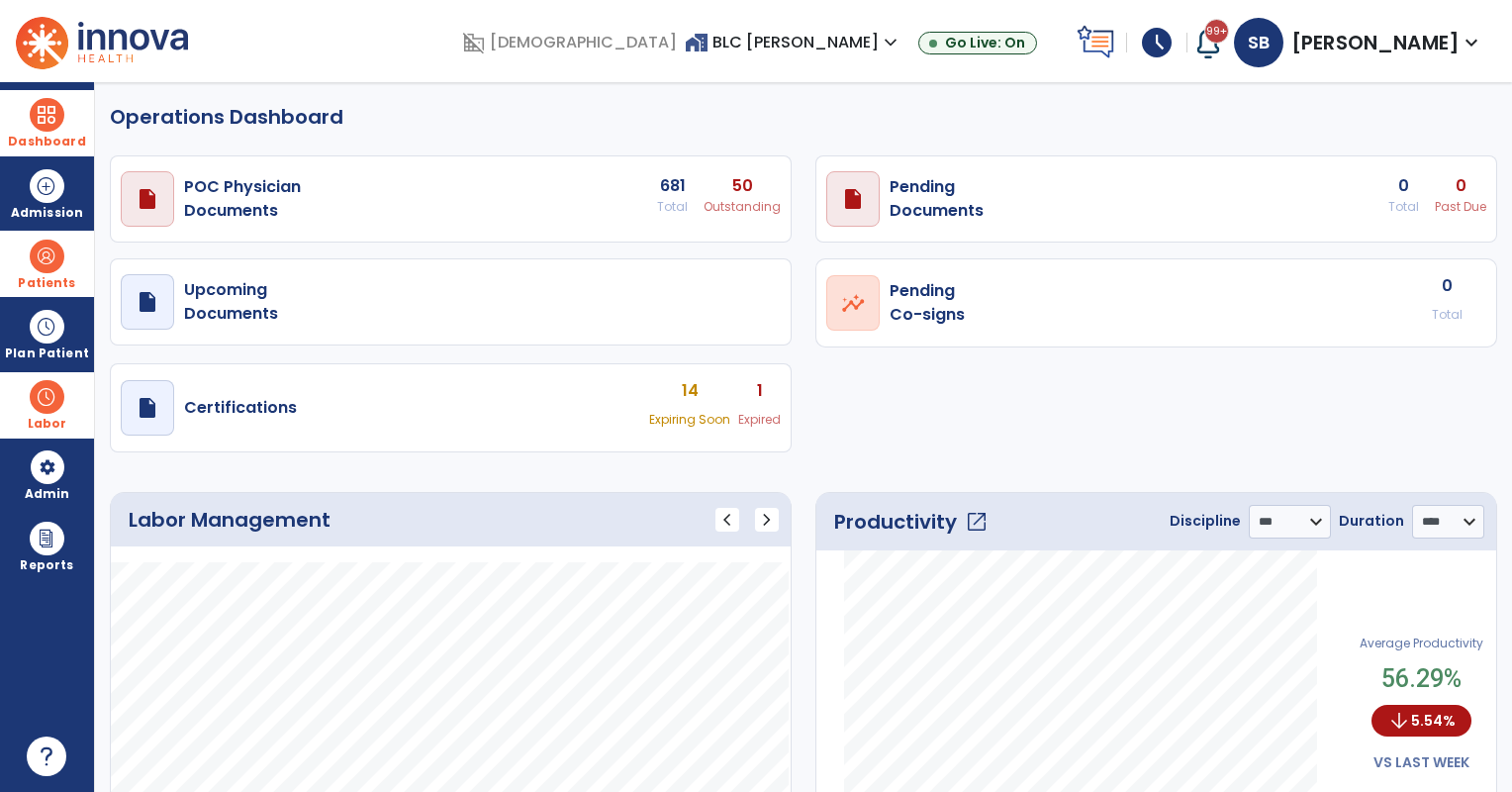 click at bounding box center (47, 256) 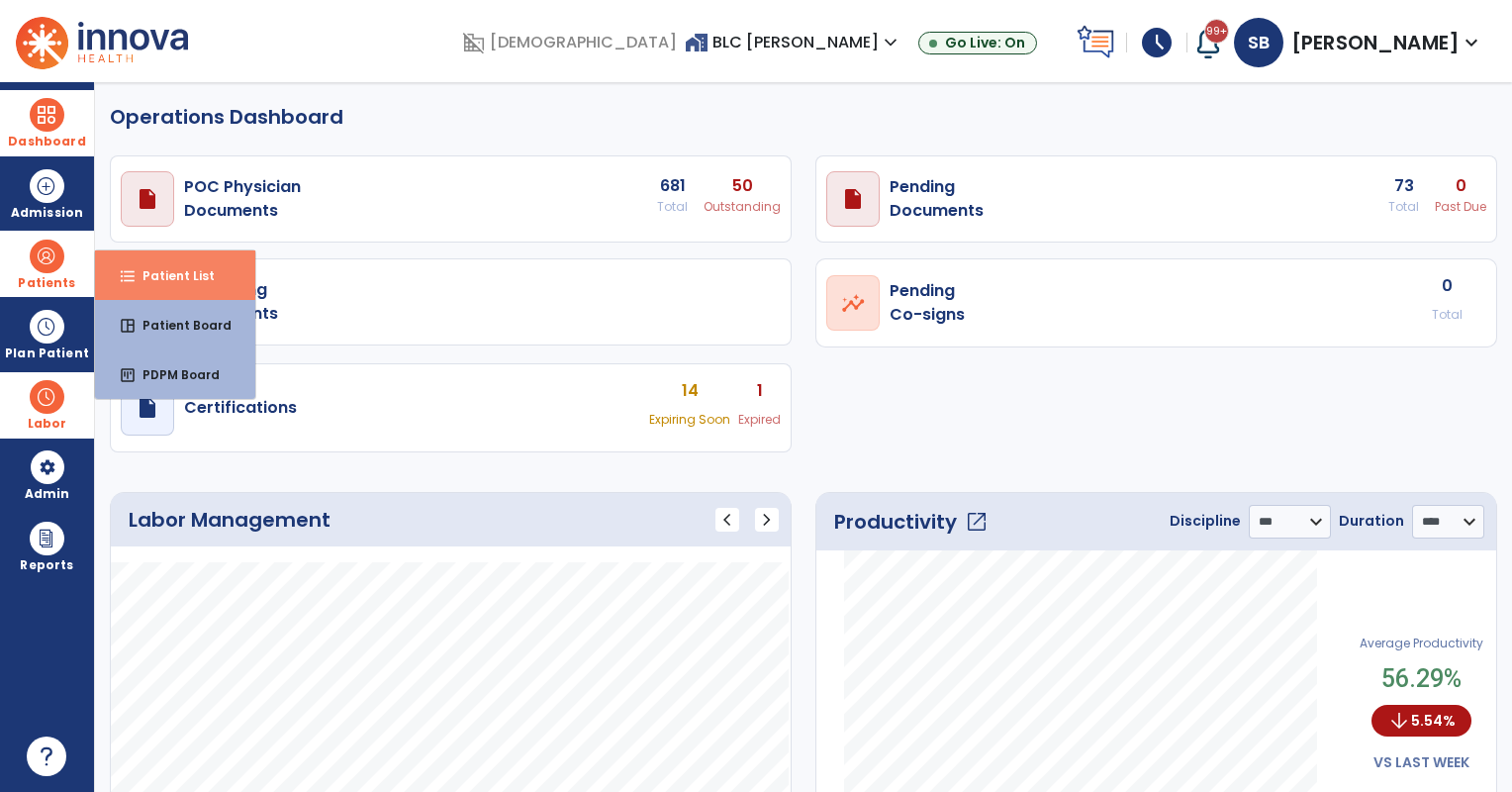 click on "Patient List" at bounding box center [170, 275] 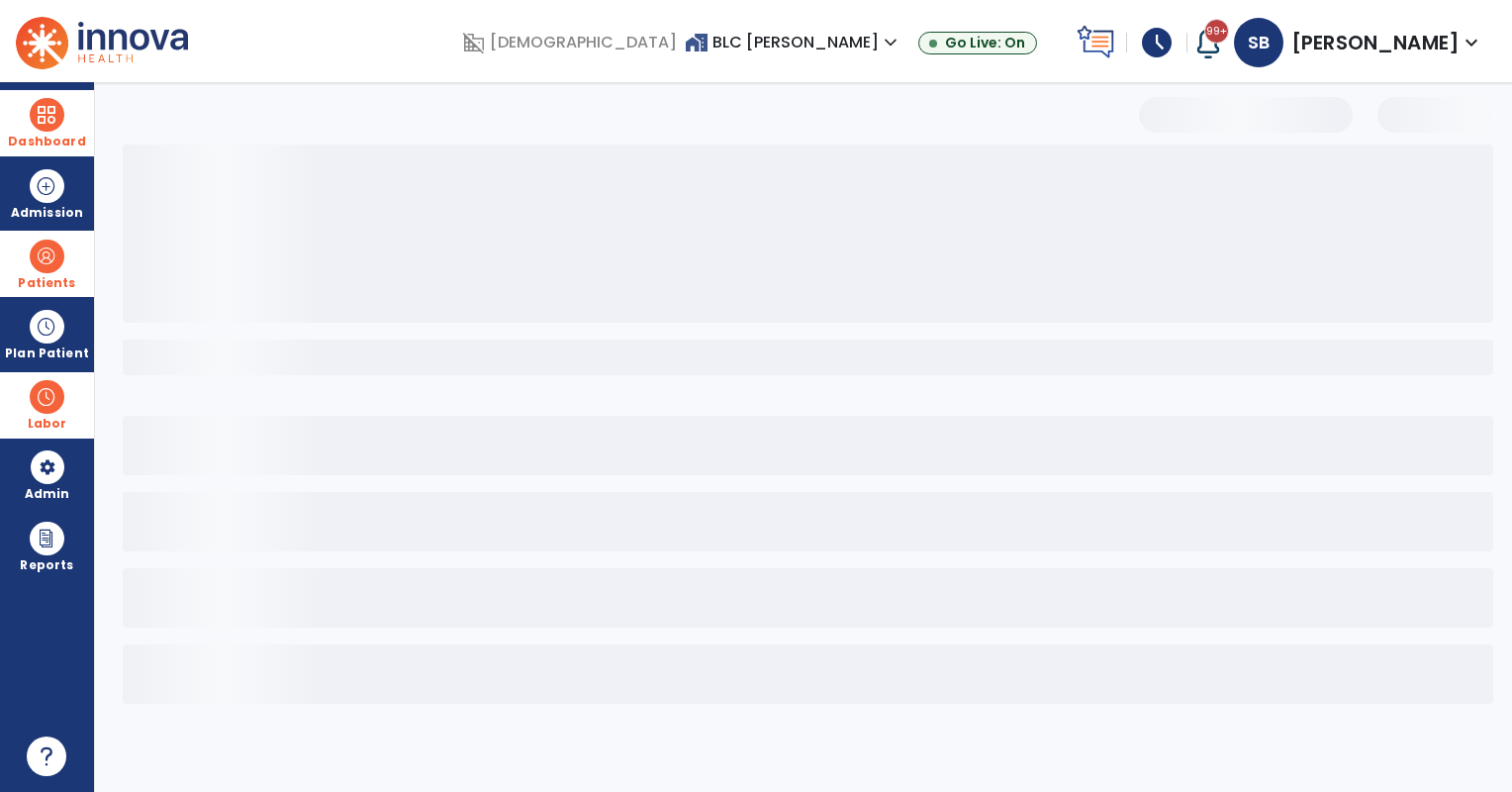 select on "***" 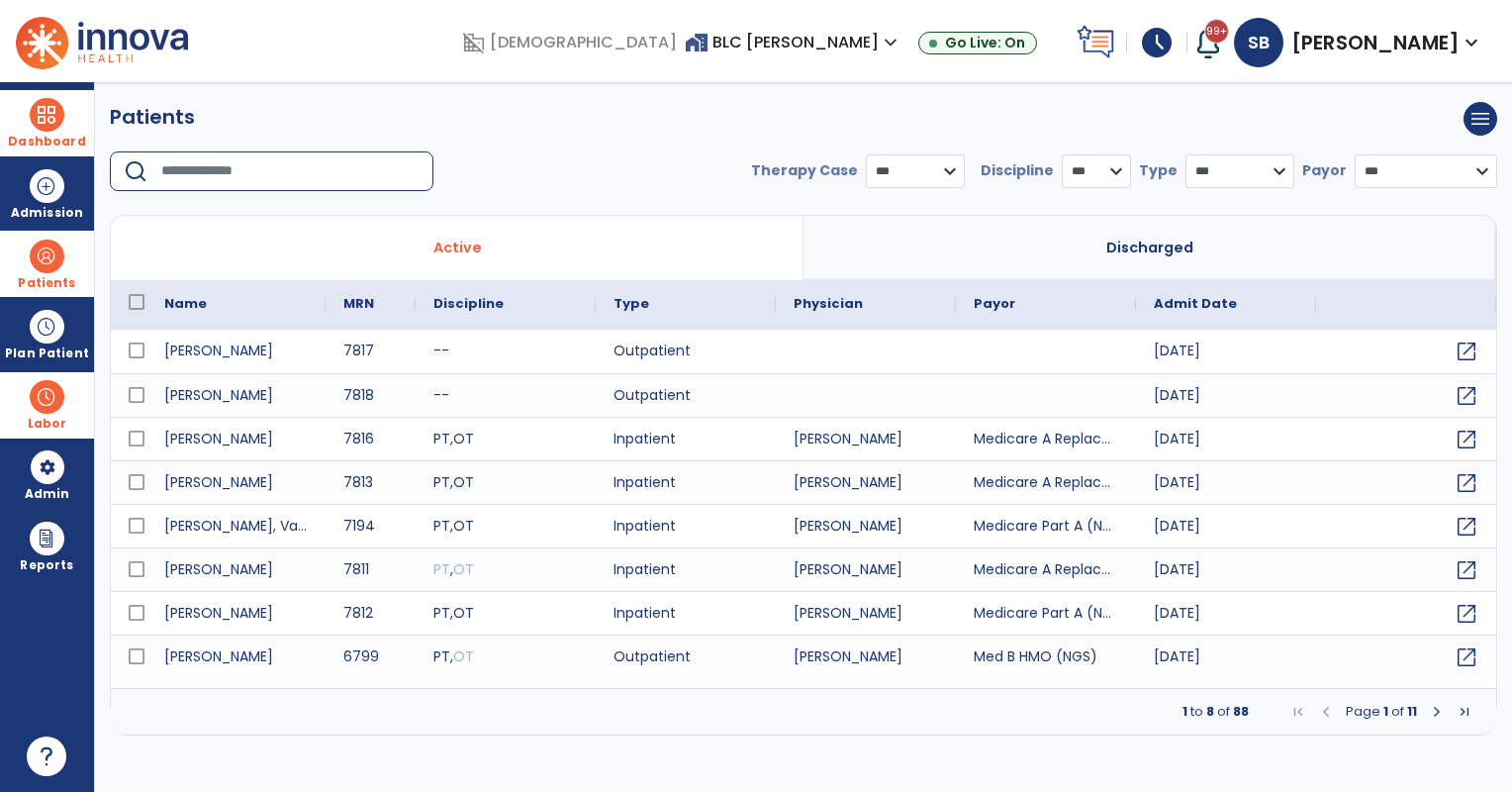 click at bounding box center [290, 171] 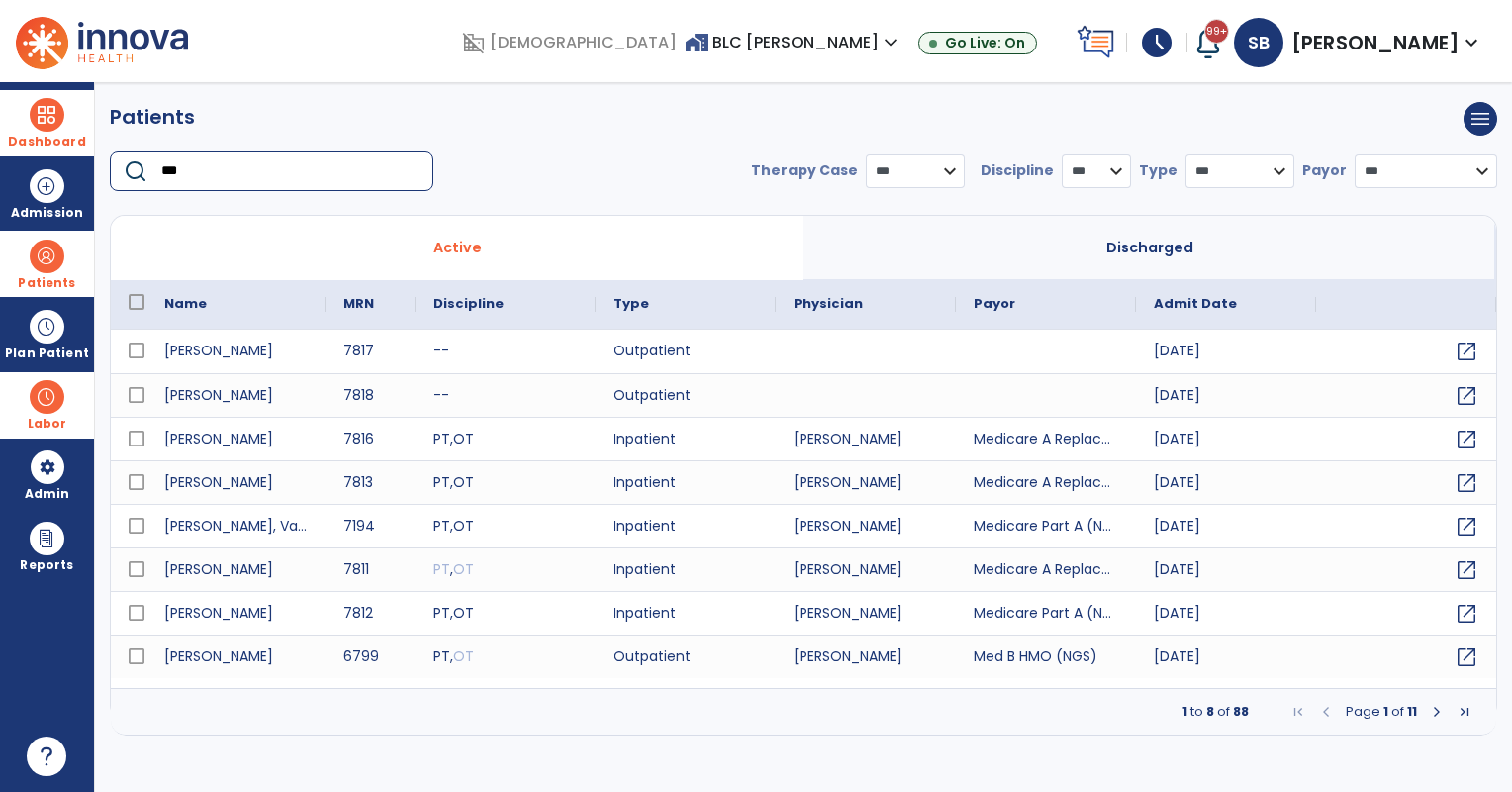 type on "****" 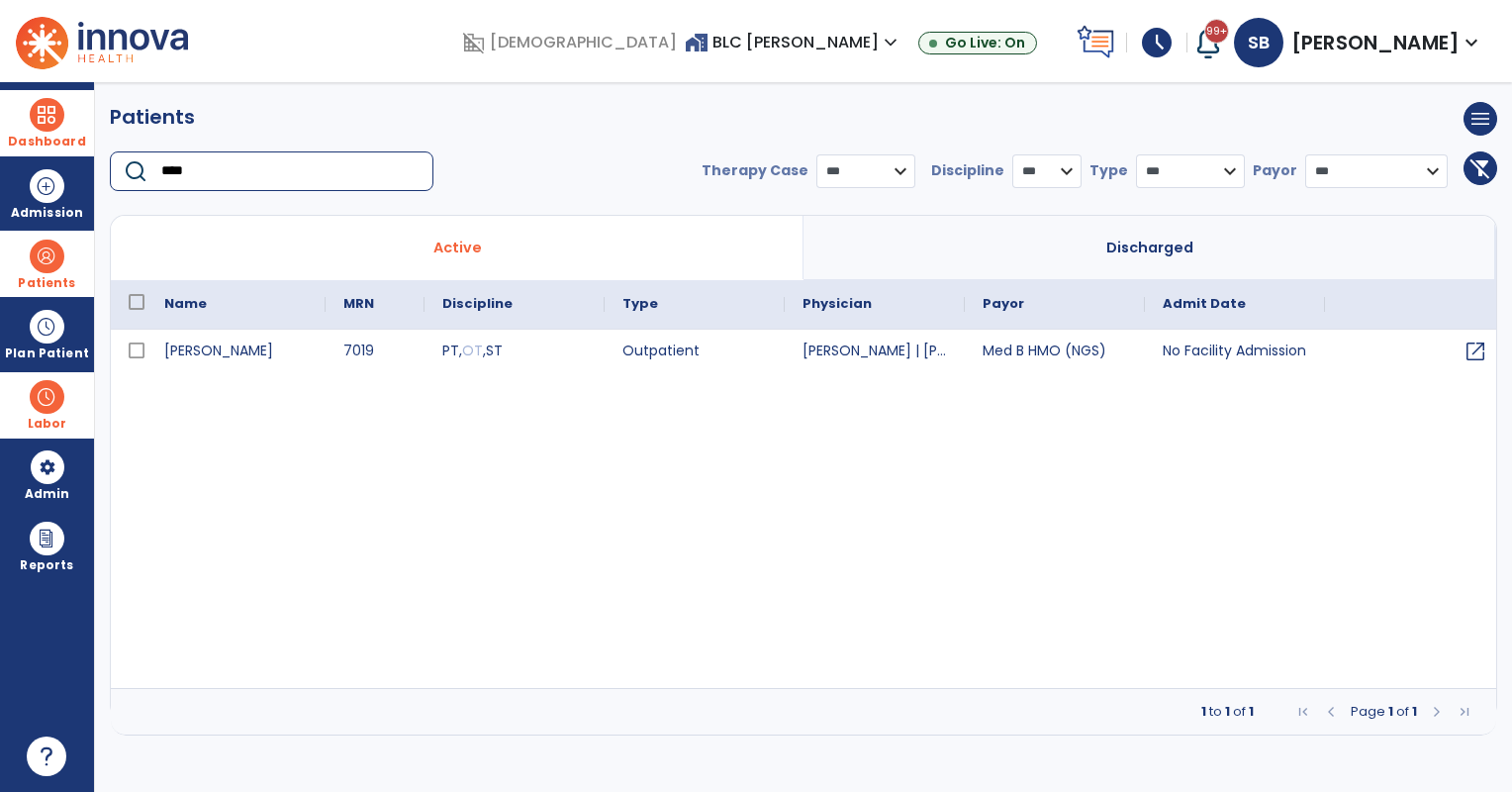 click on "****" at bounding box center [290, 171] 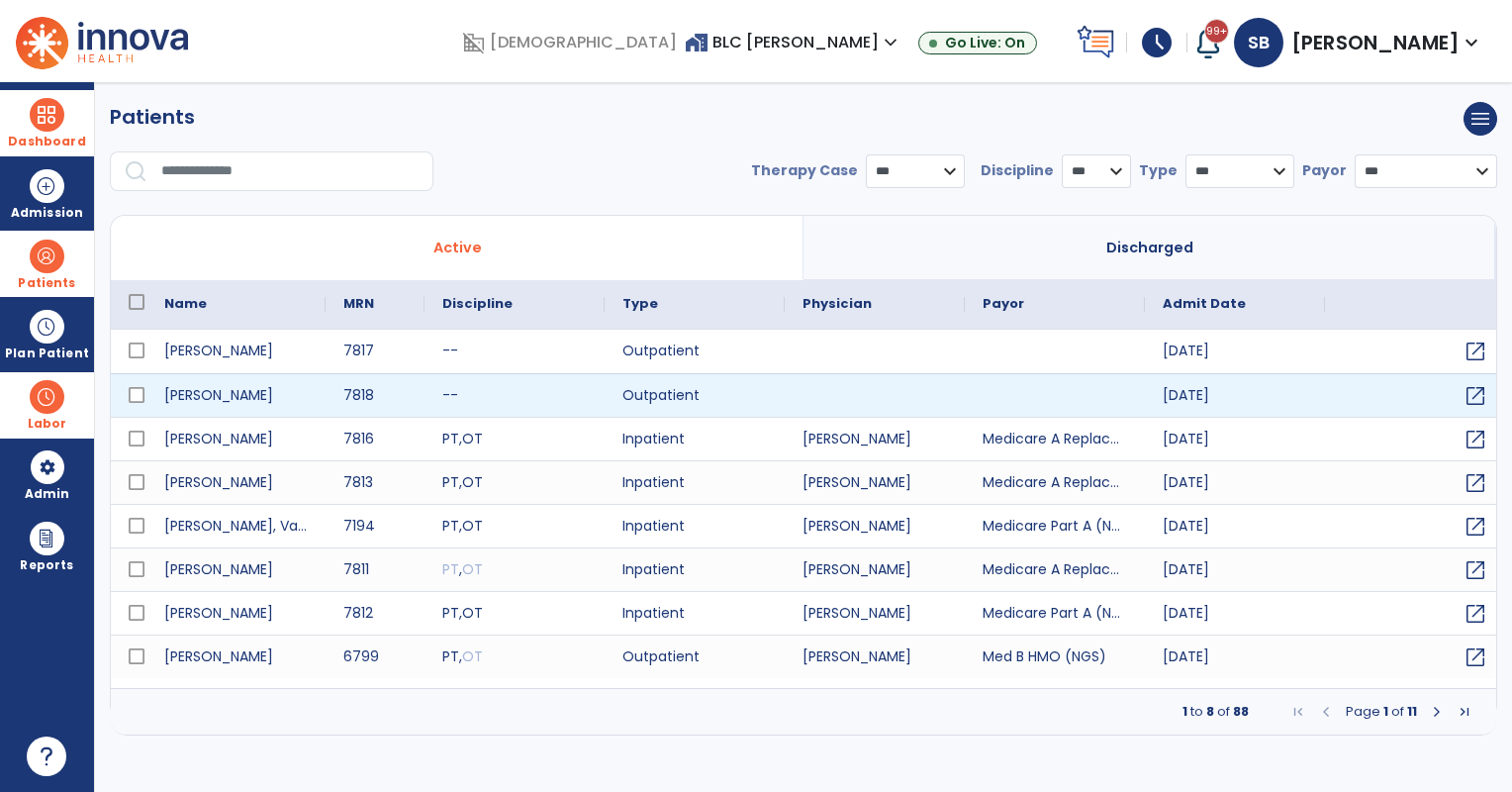 click at bounding box center (875, 395) 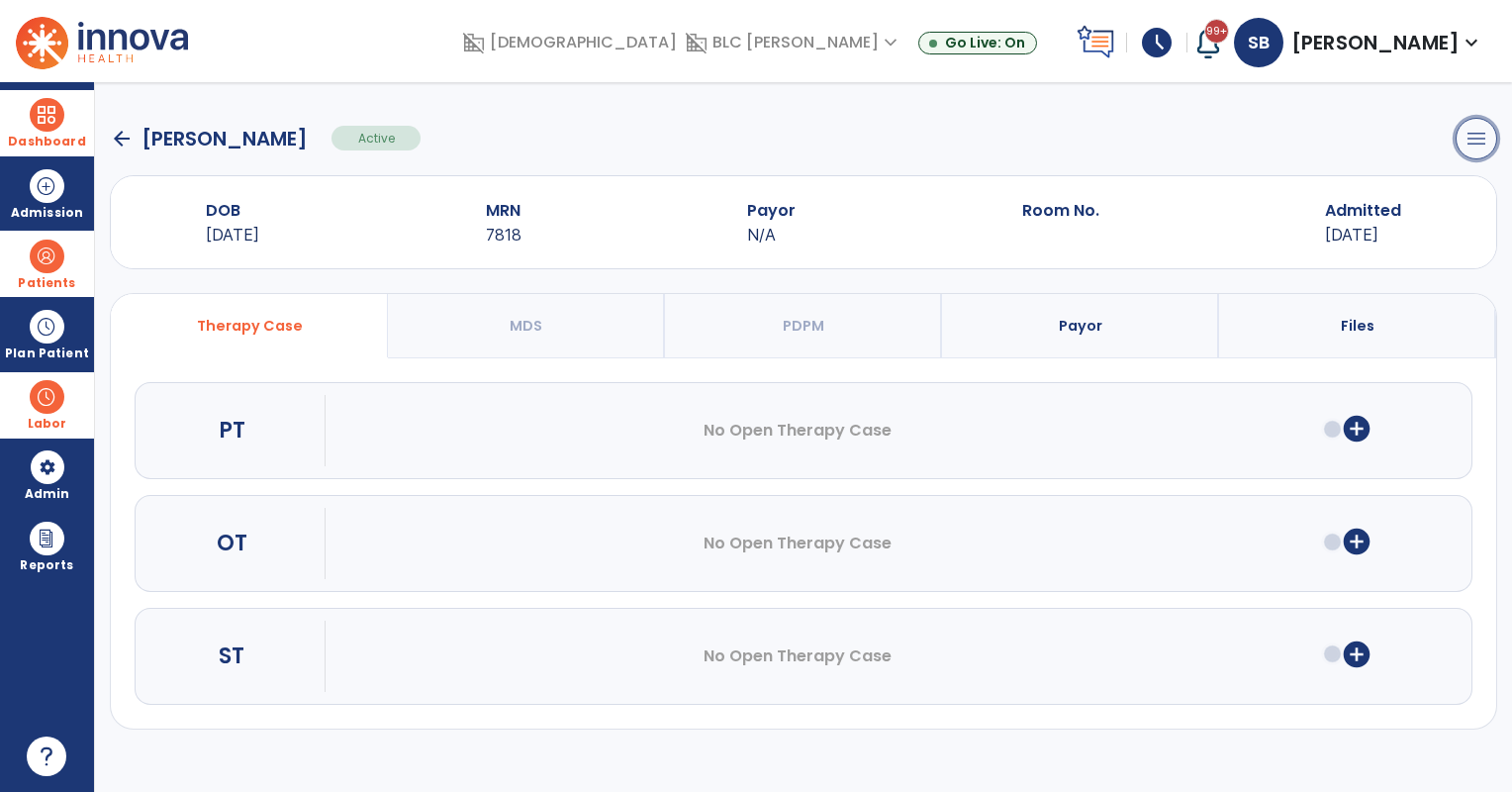 click on "menu" at bounding box center (1476, 139) 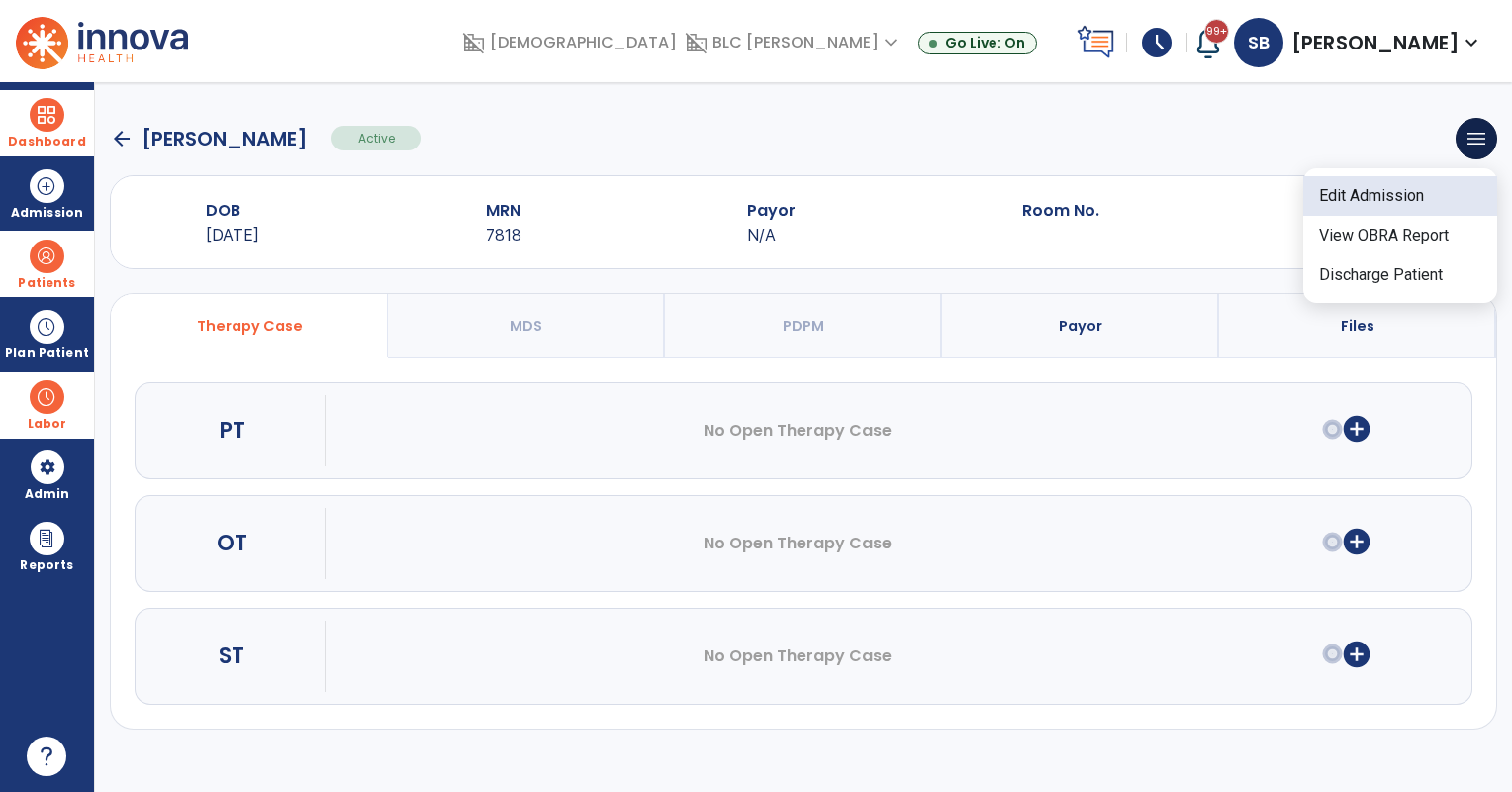 click on "Edit Admission" 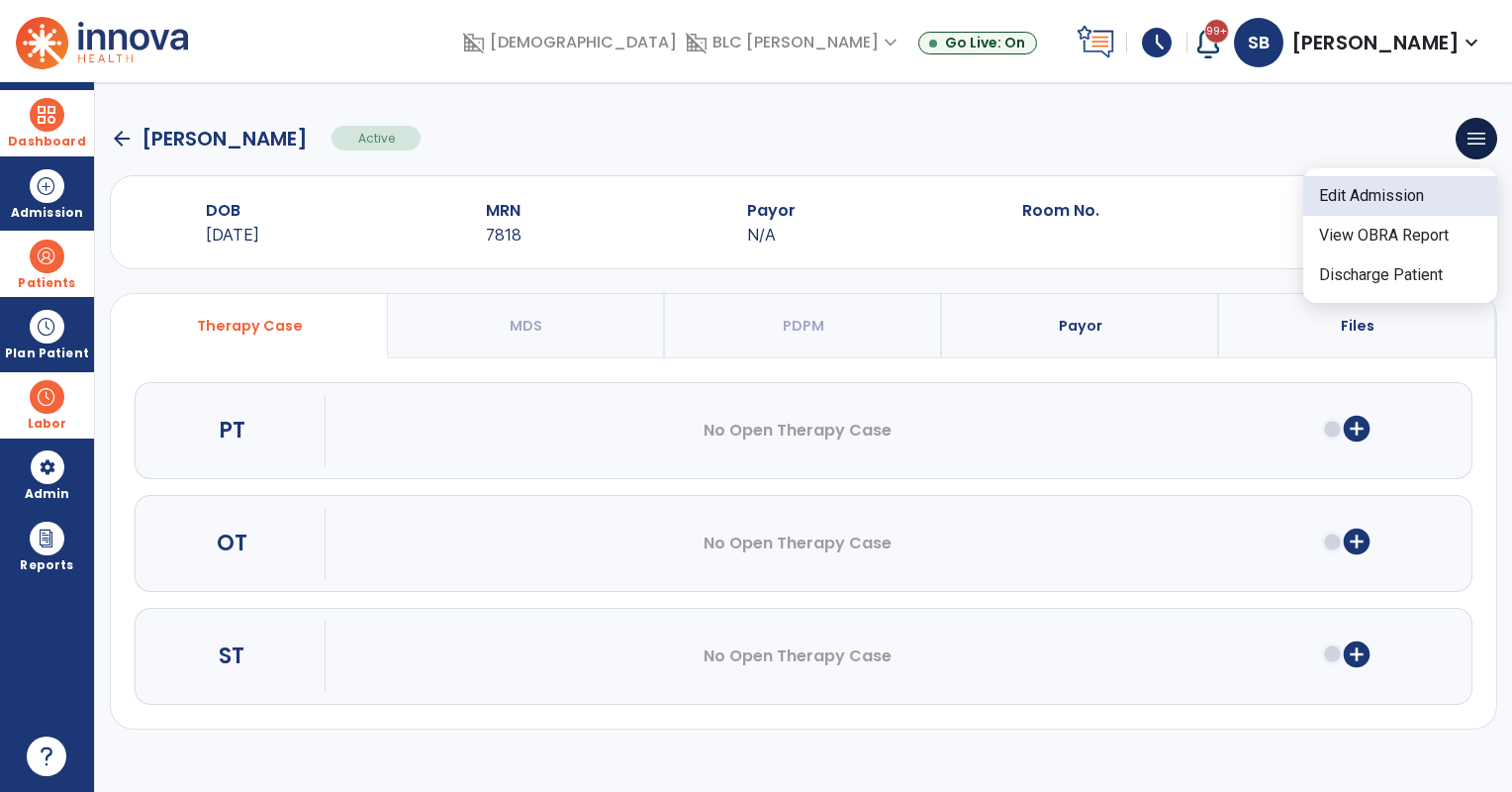 select on "******" 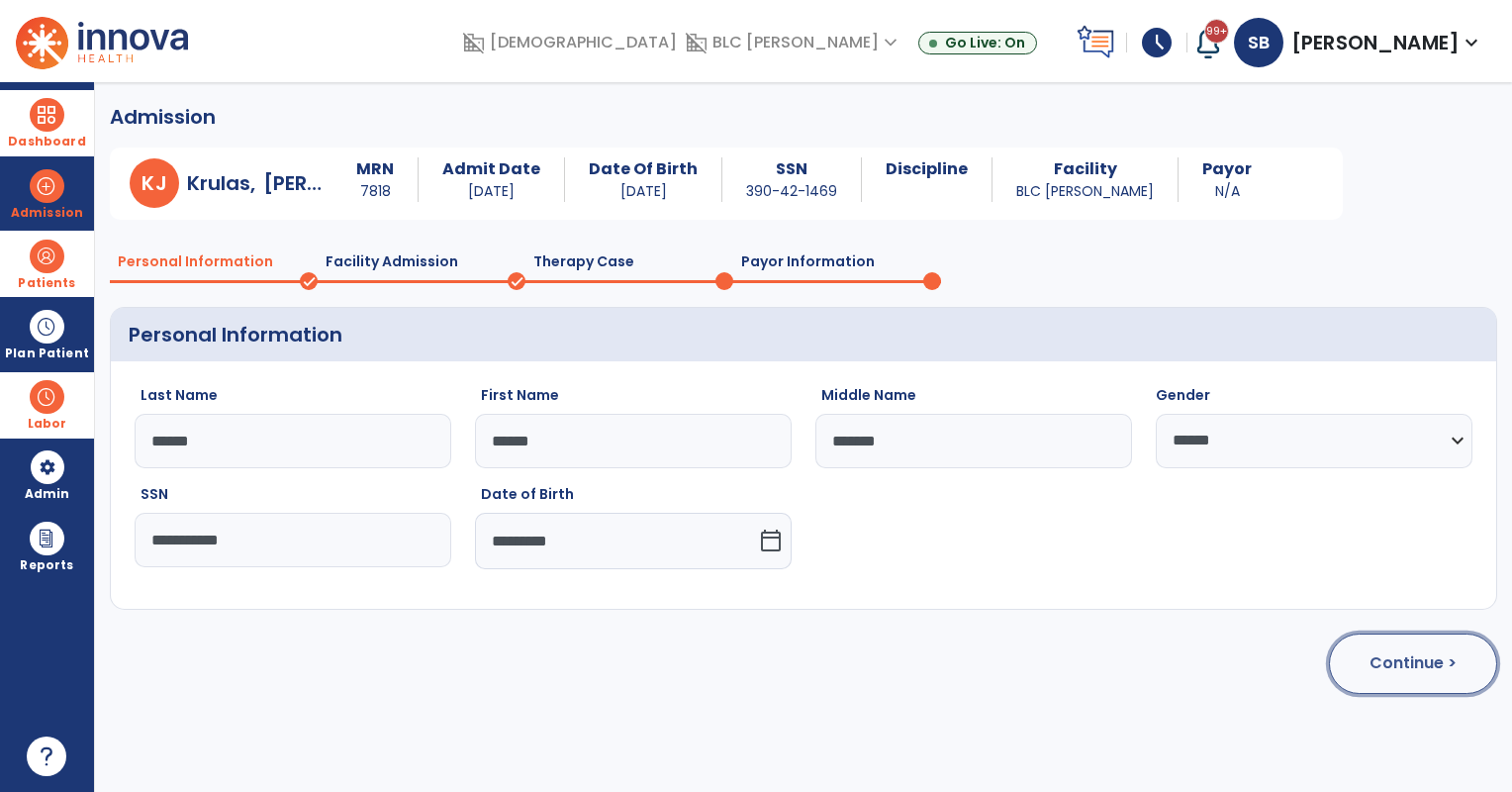 click on "Continue >" 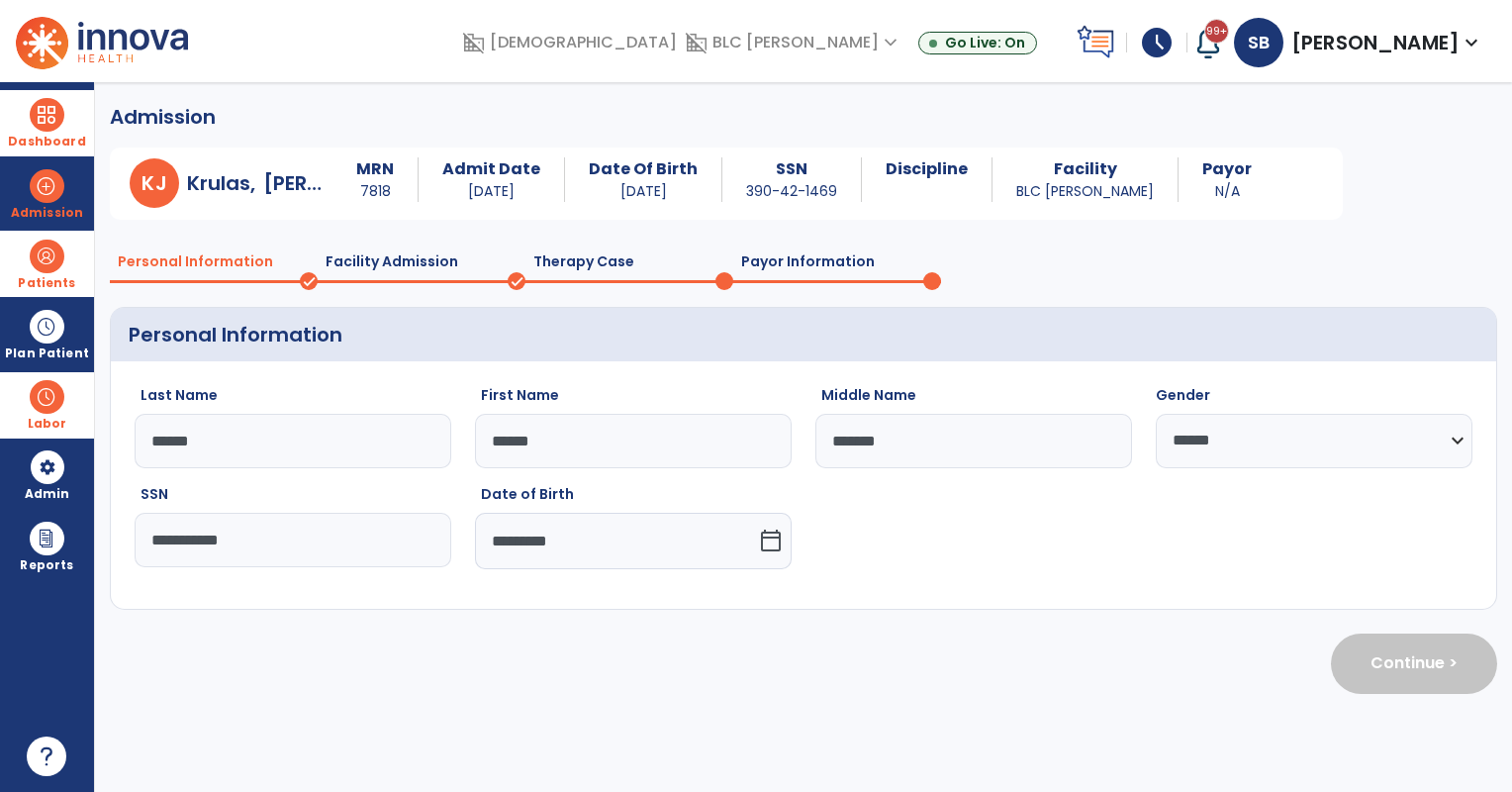 select on "**********" 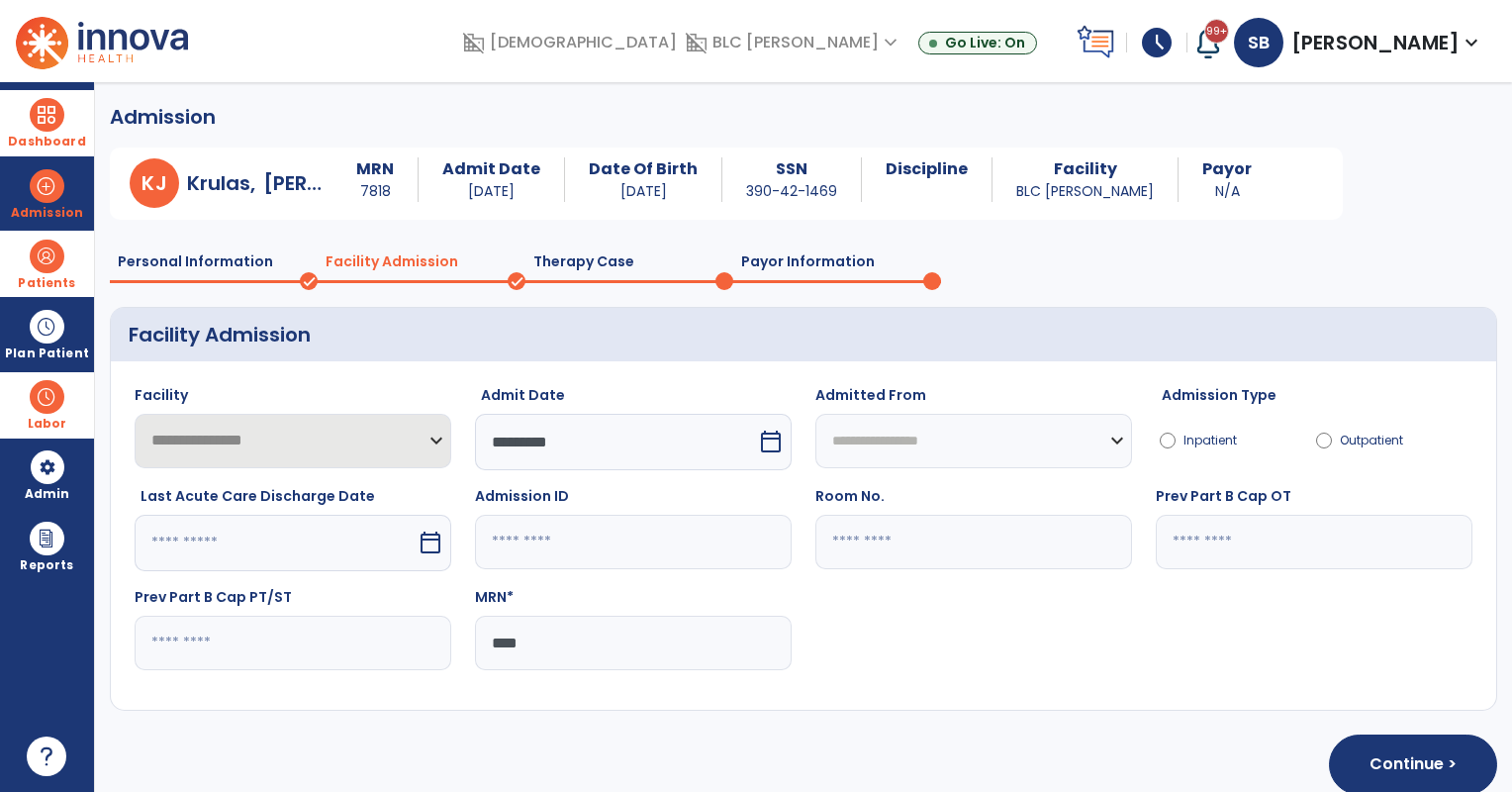 click on "calendar_today" at bounding box center (771, 442) 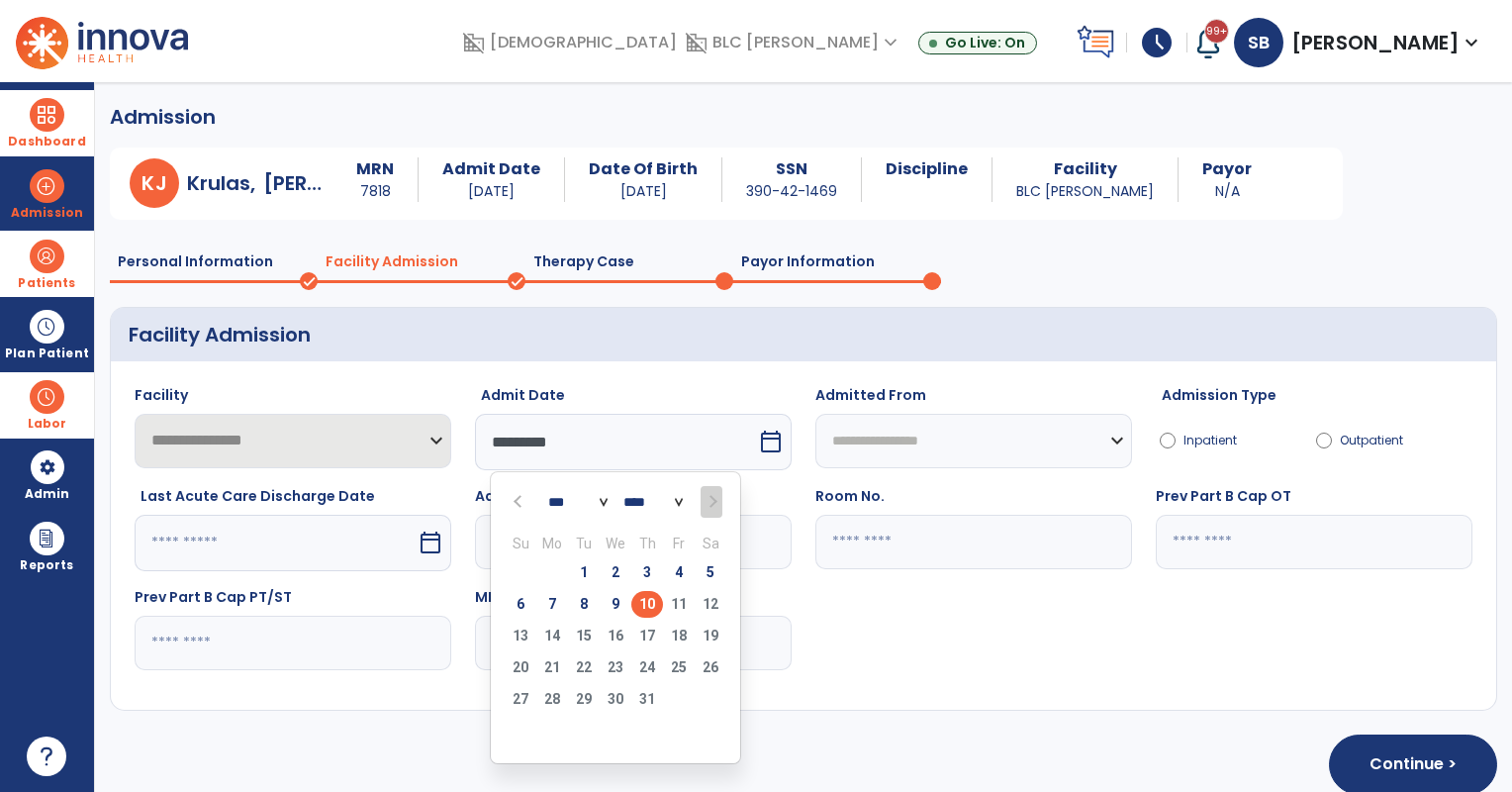click on "9" at bounding box center [615, 604] 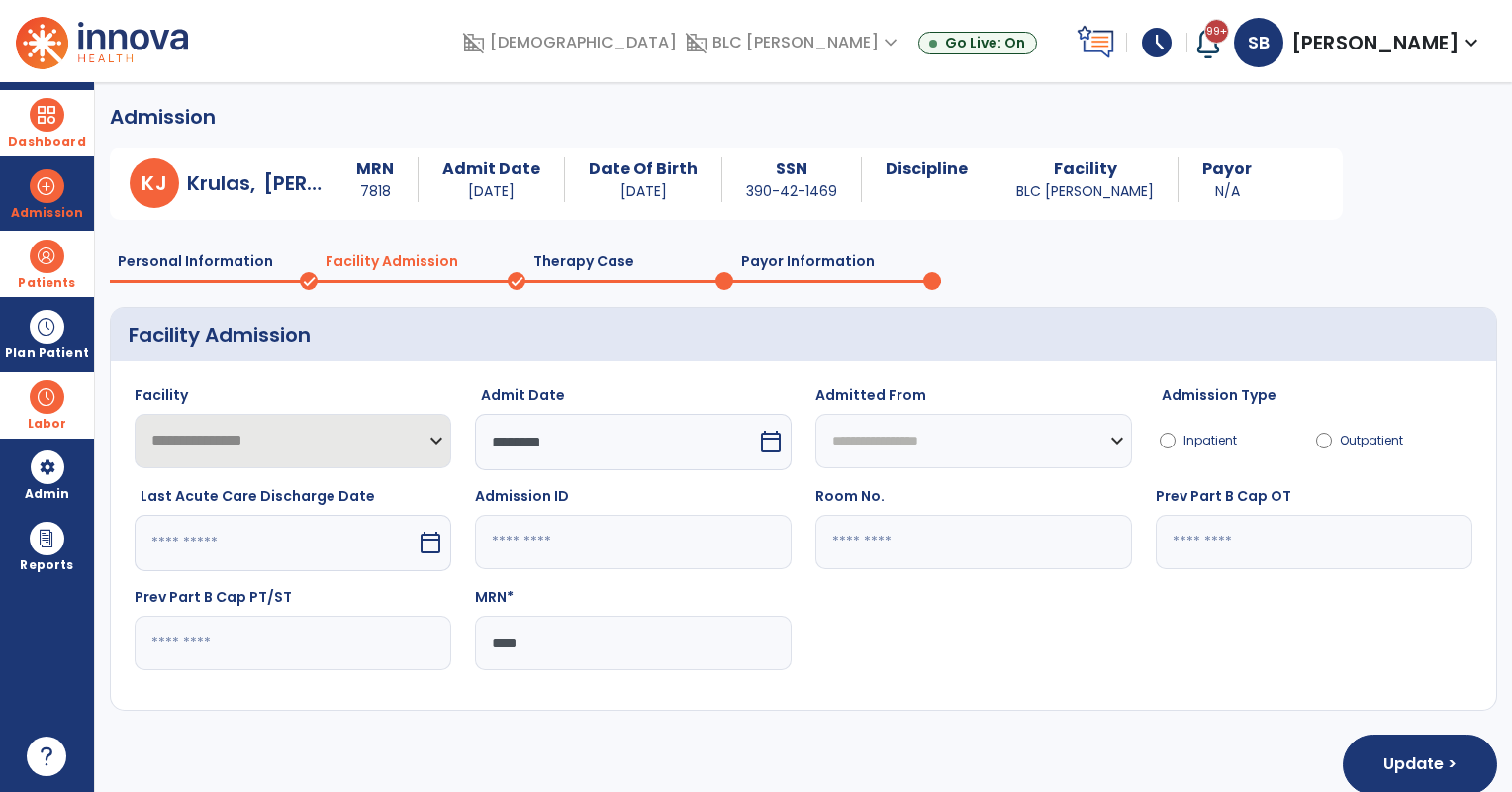 click 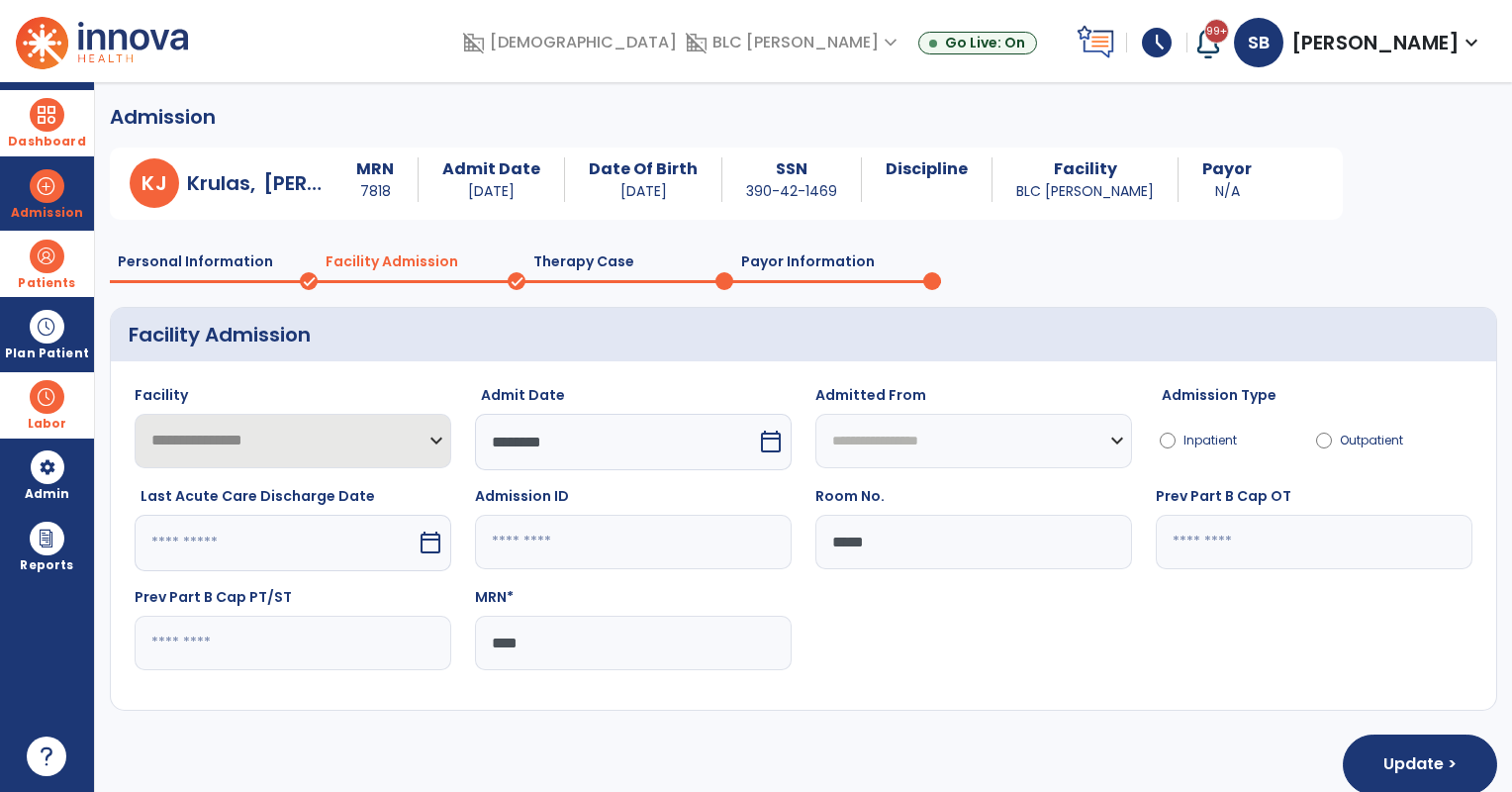 type on "*****" 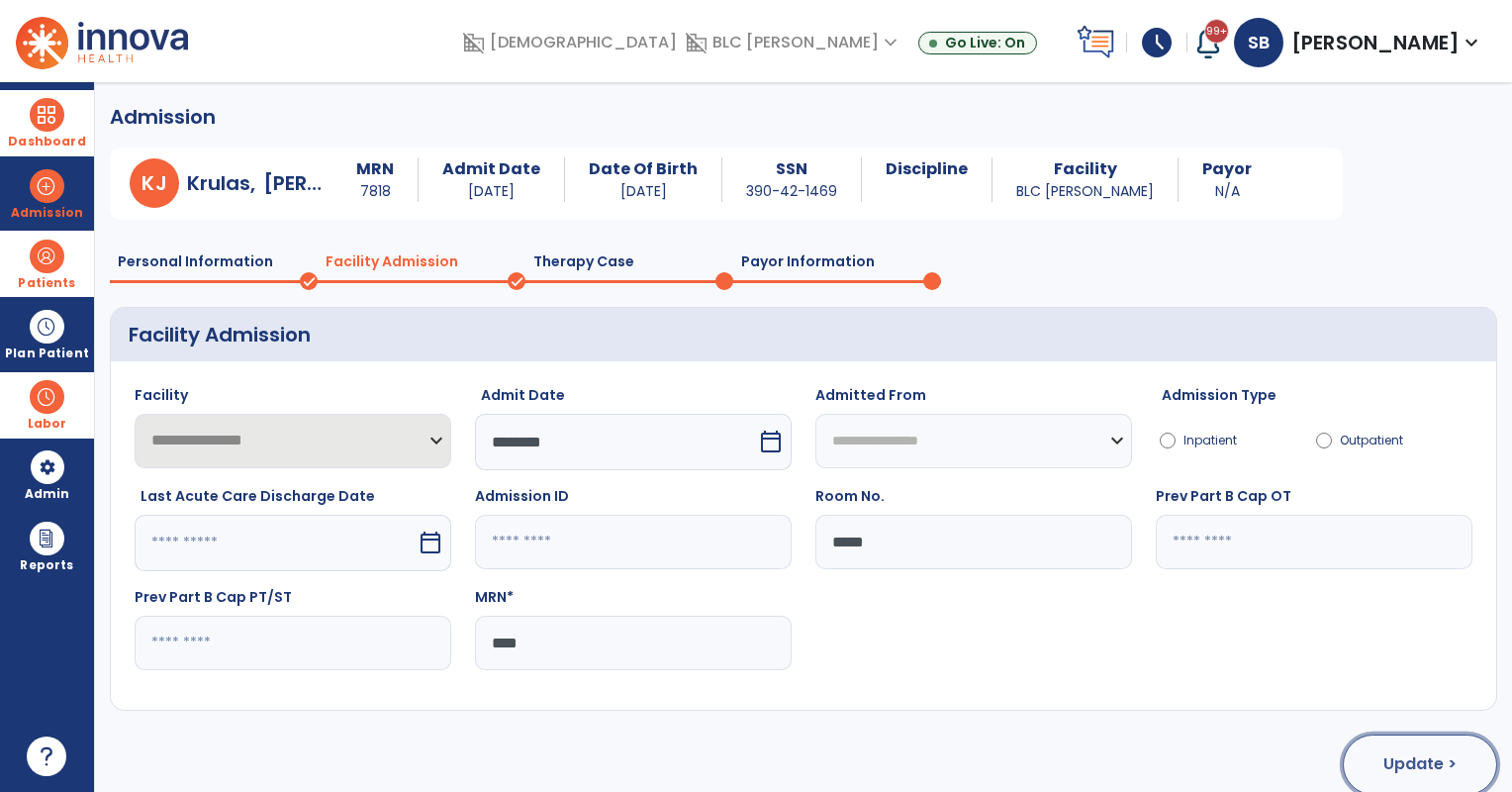 click on "Update >" 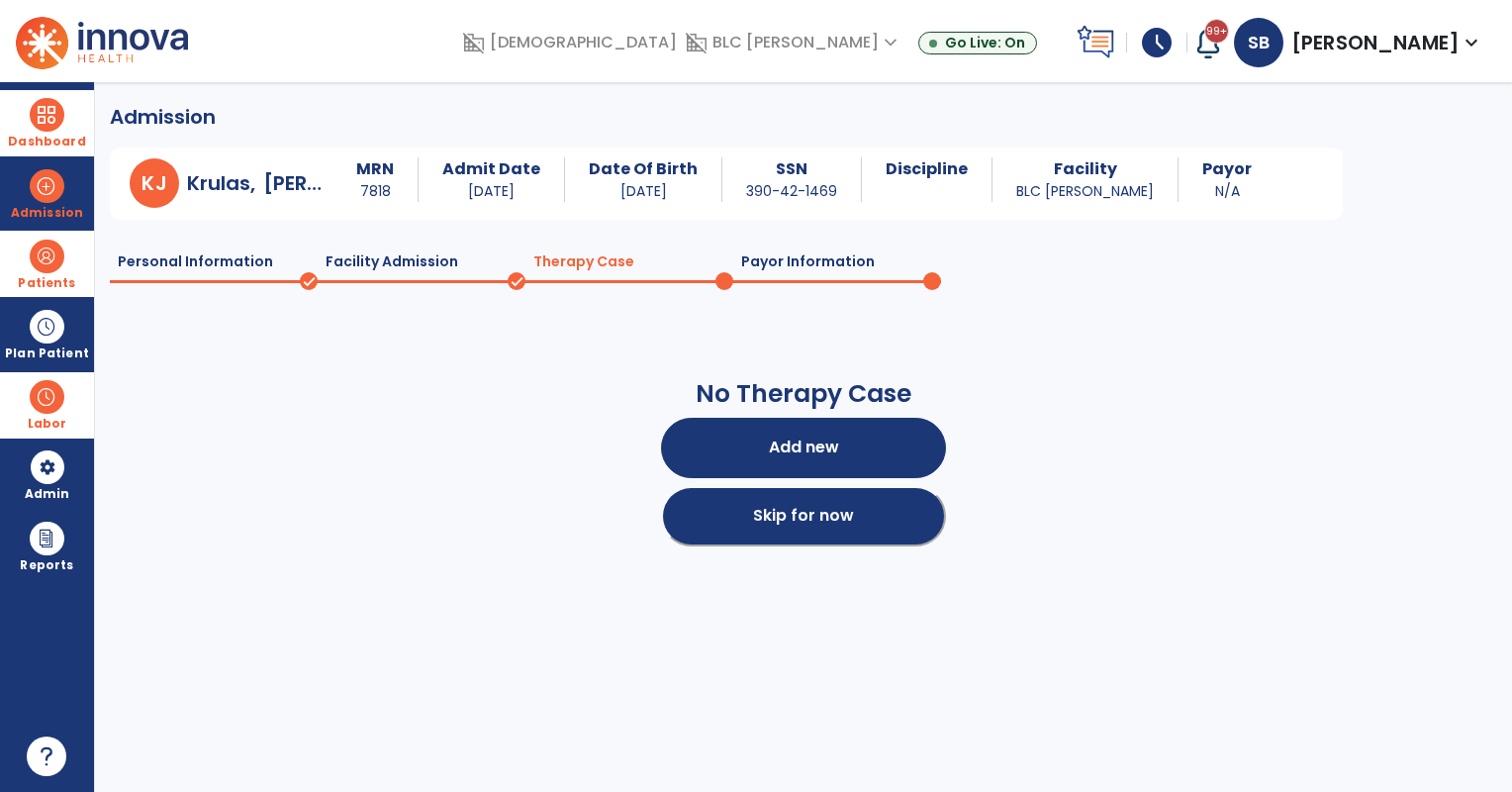 click on "Skip for now" at bounding box center [803, 516] 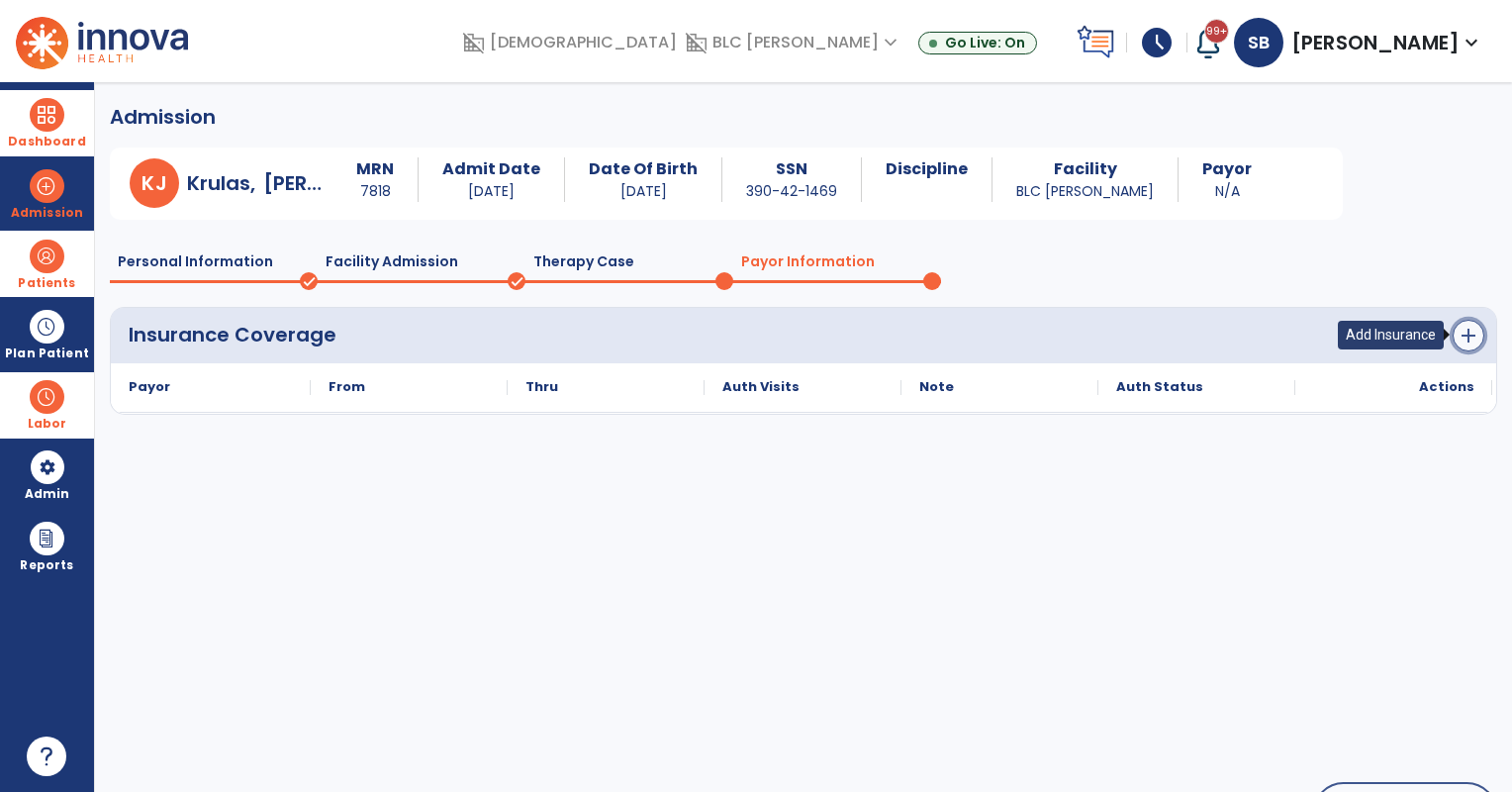 click on "add" 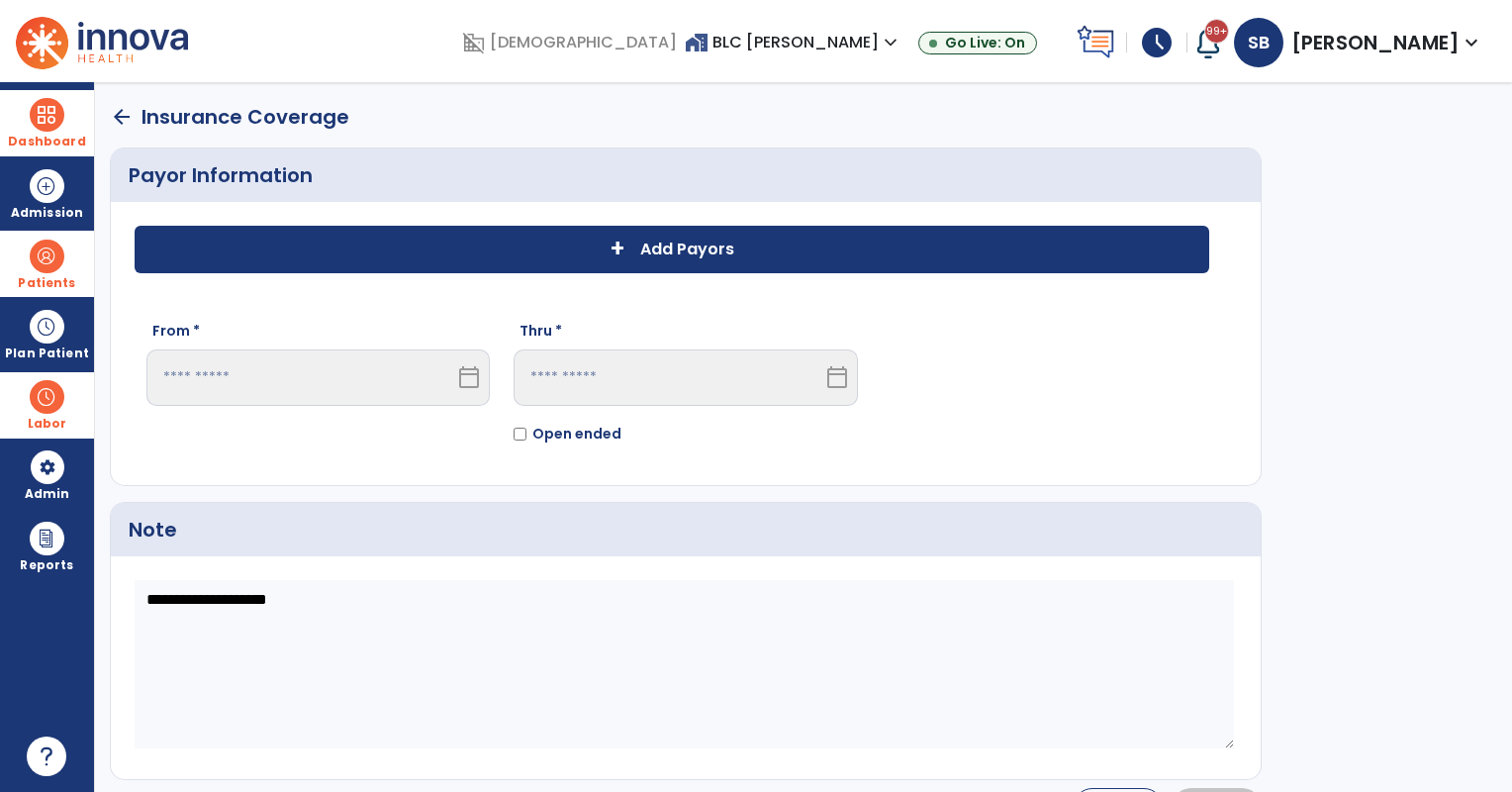click on "+ Add Payors" 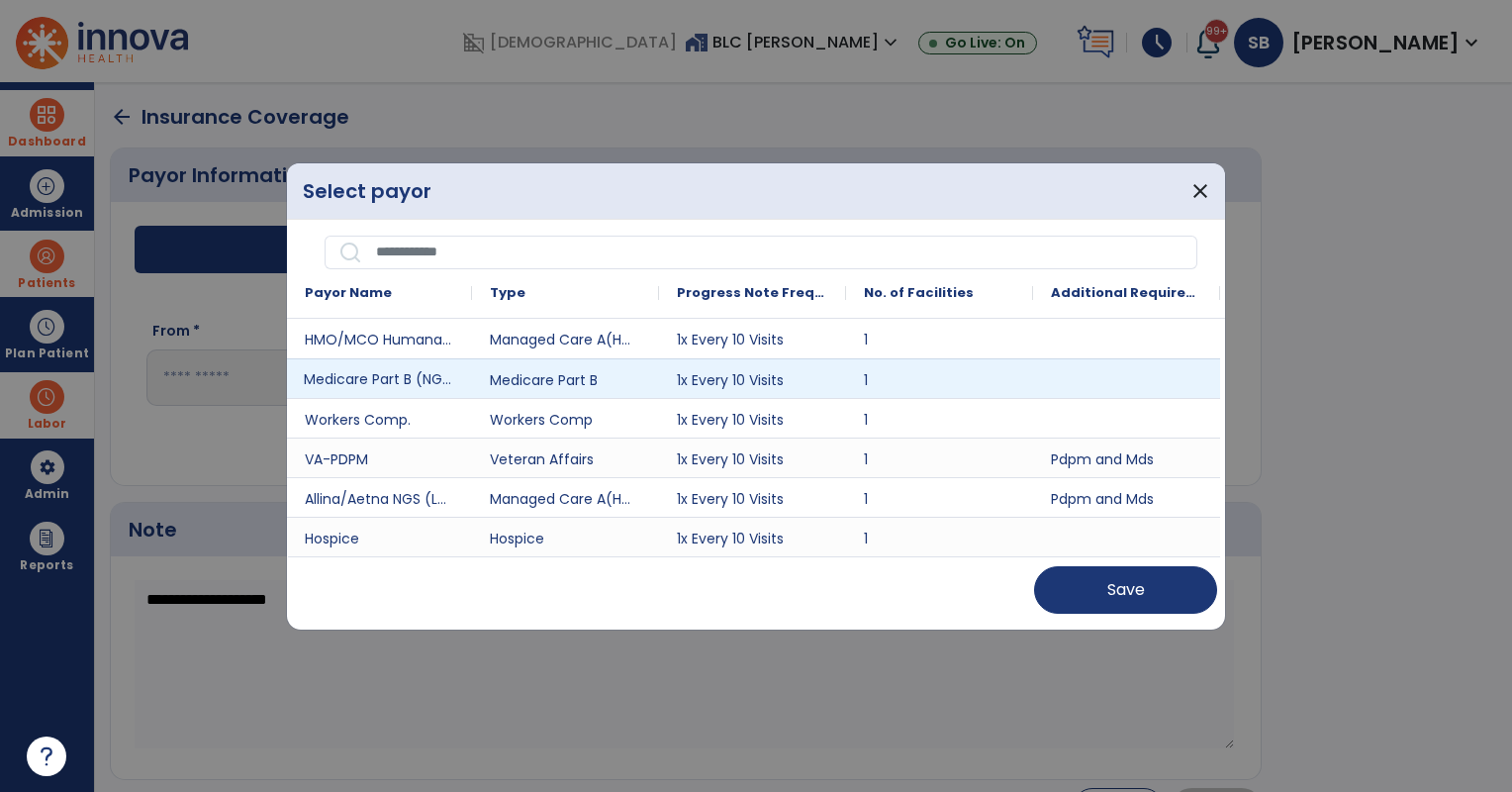 click on "Medicare Part B (NGS)" at bounding box center (379, 378) 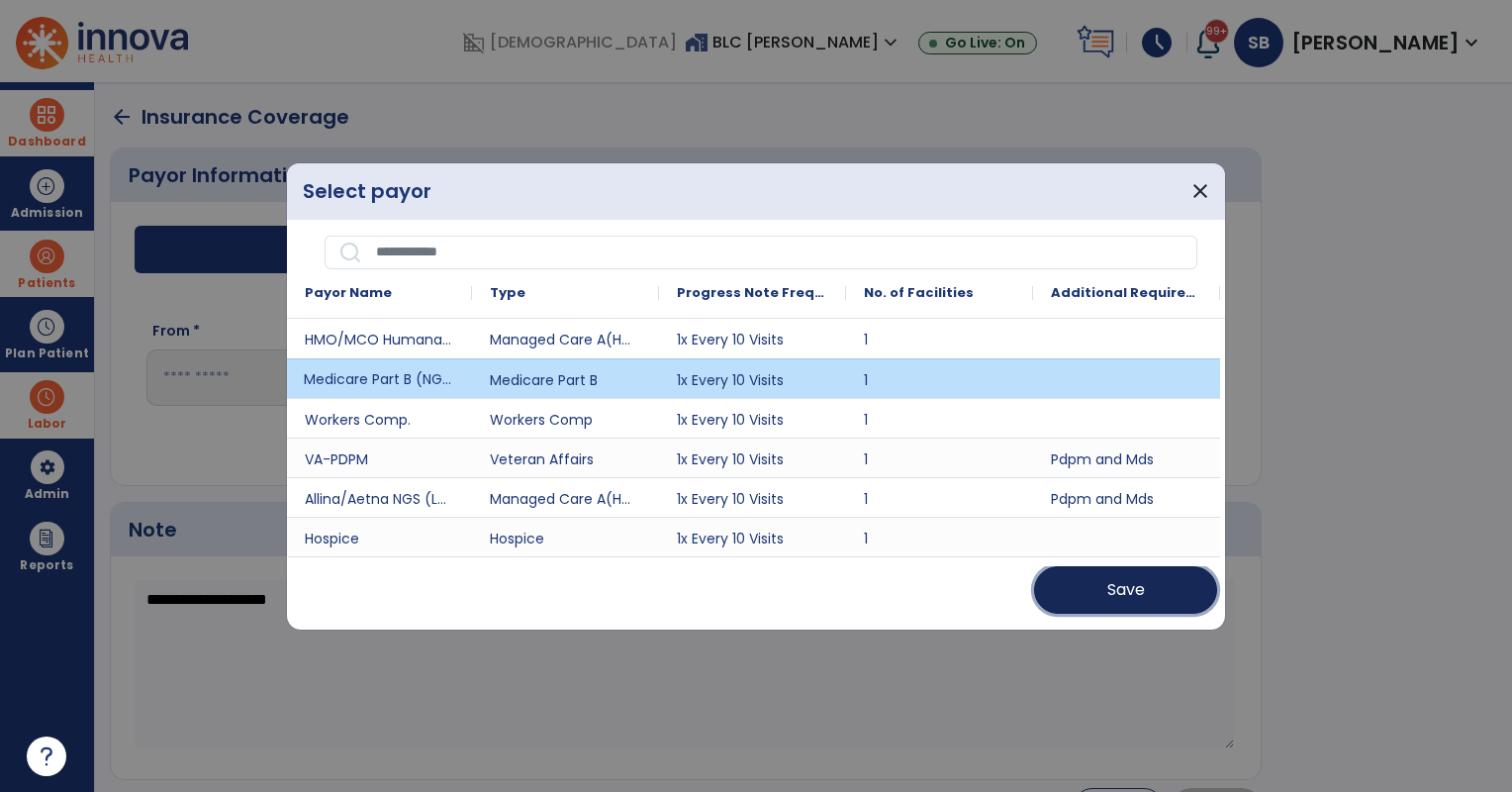 click on "Save" at bounding box center (1126, 590) 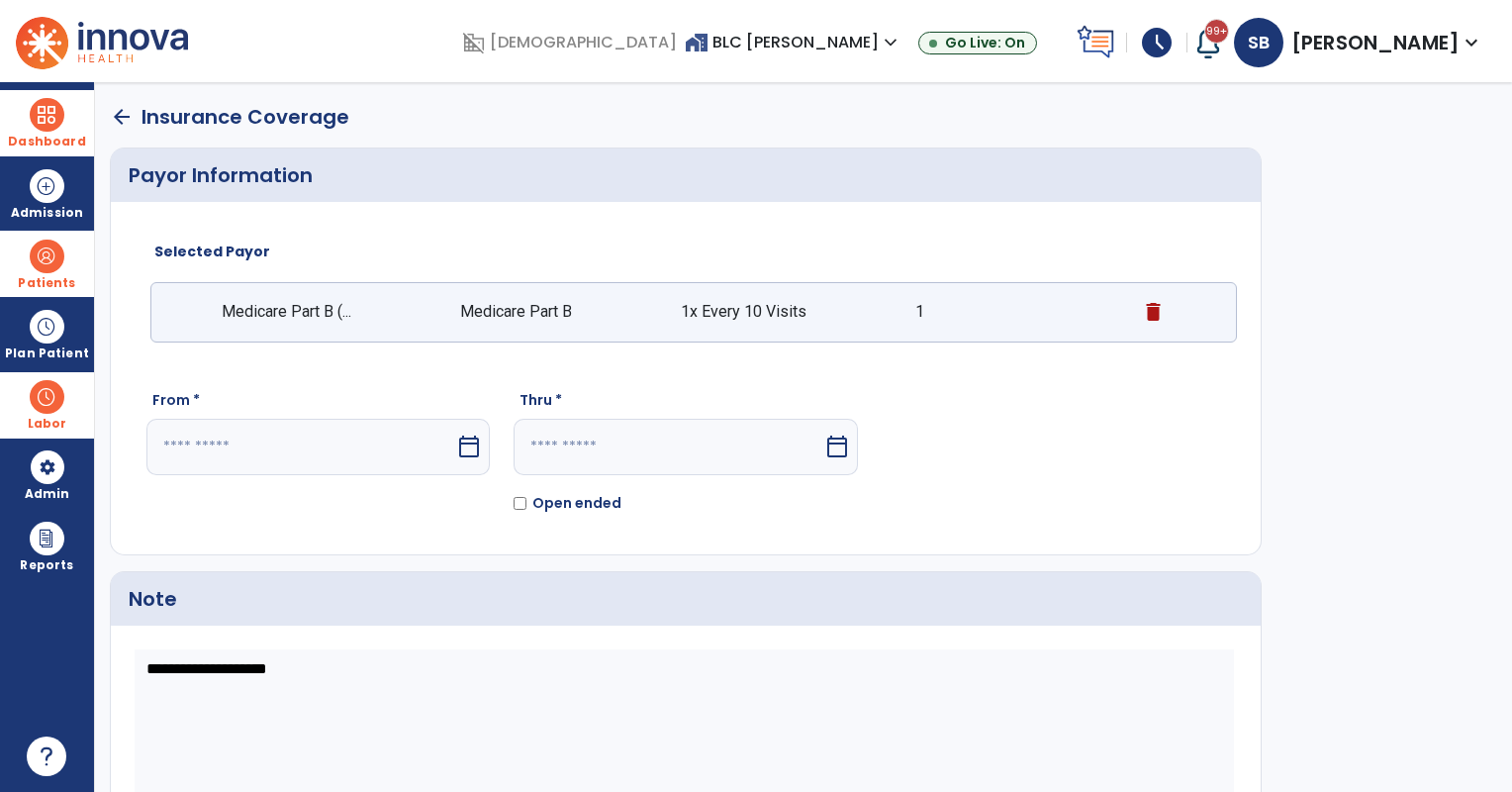 click on "calendar_today" at bounding box center [469, 446] 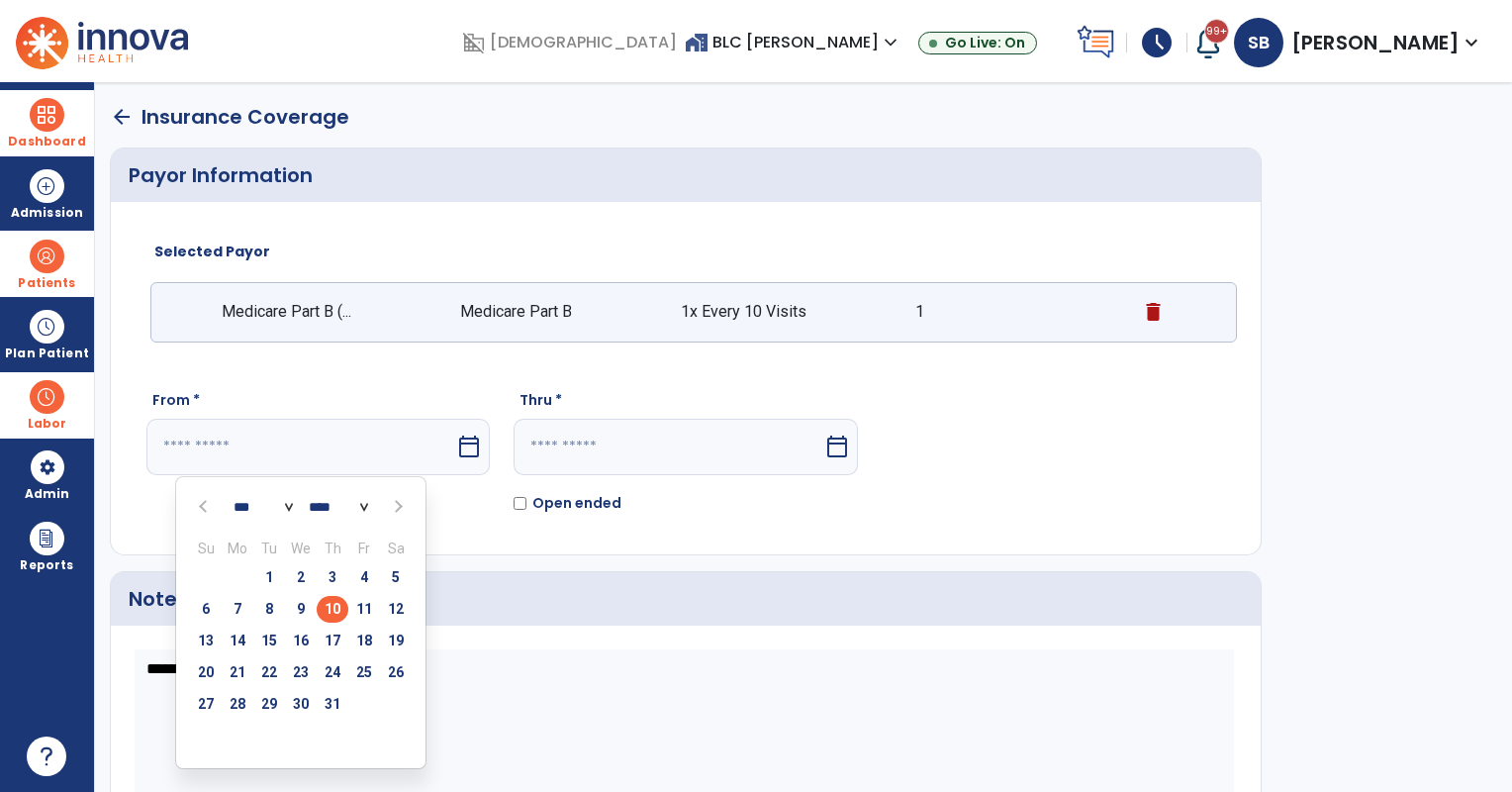 drag, startPoint x: 306, startPoint y: 609, endPoint x: 465, endPoint y: 534, distance: 175.80102 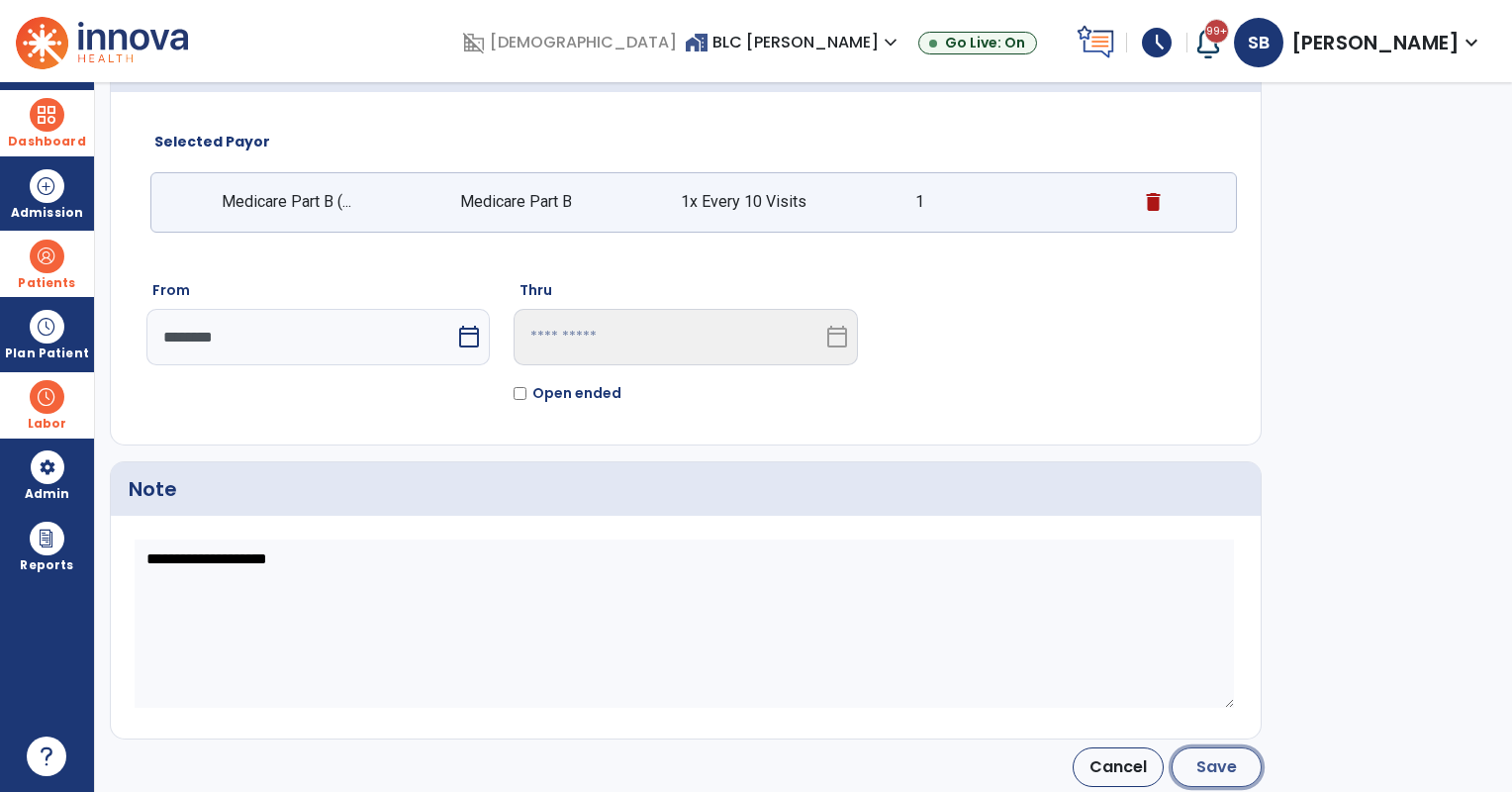 click on "Save" 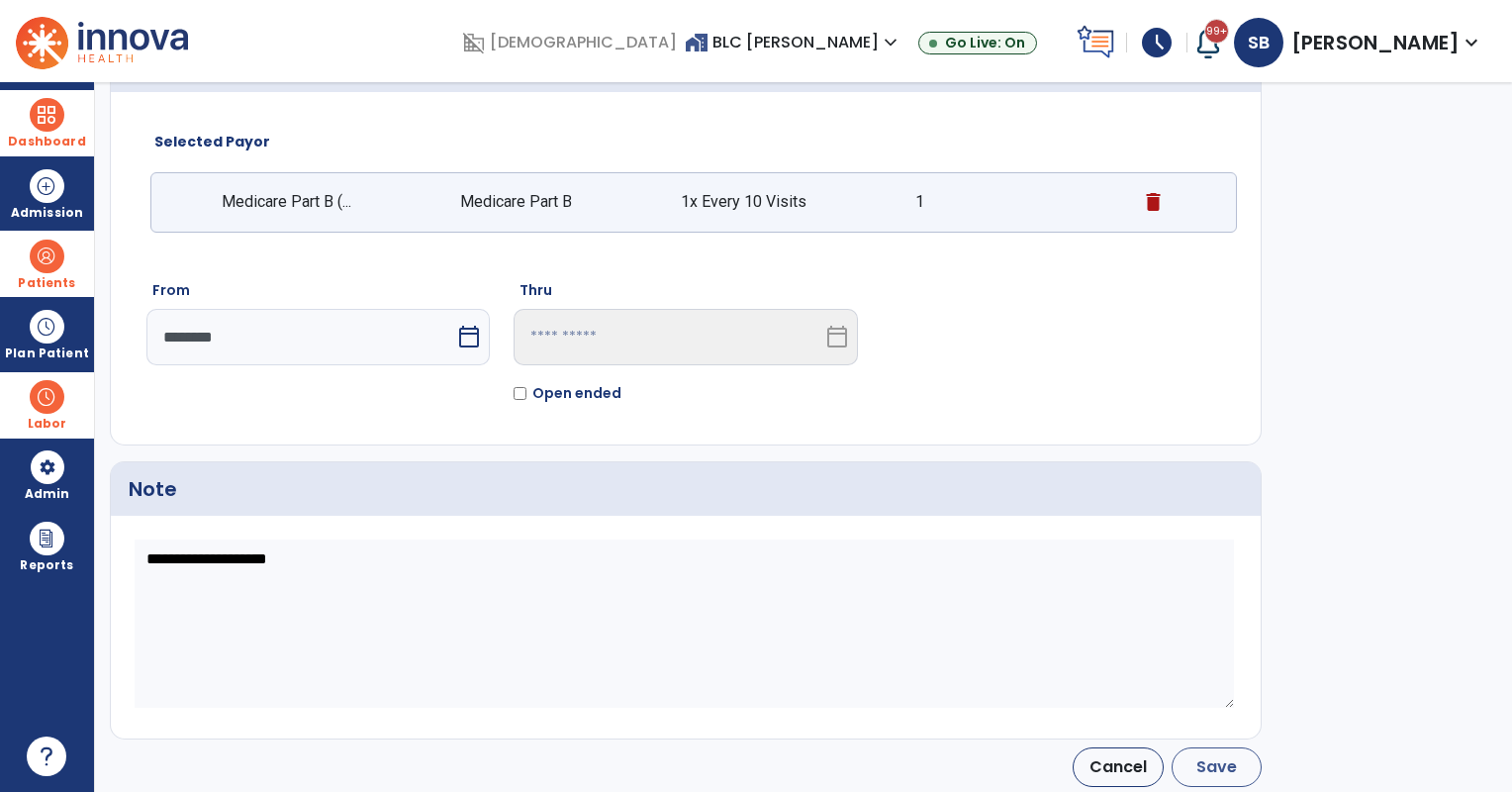 type on "********" 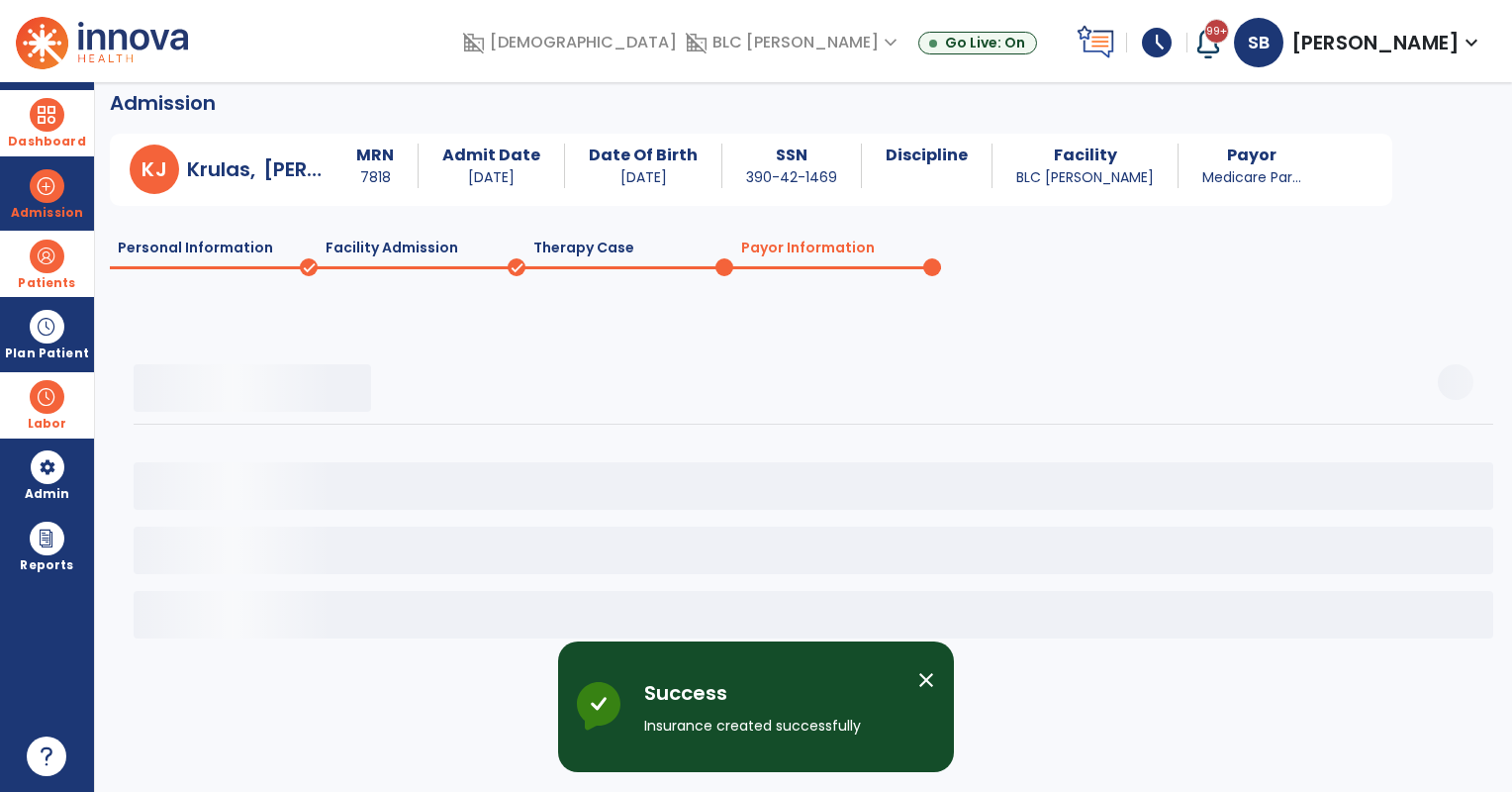 scroll, scrollTop: 13, scrollLeft: 0, axis: vertical 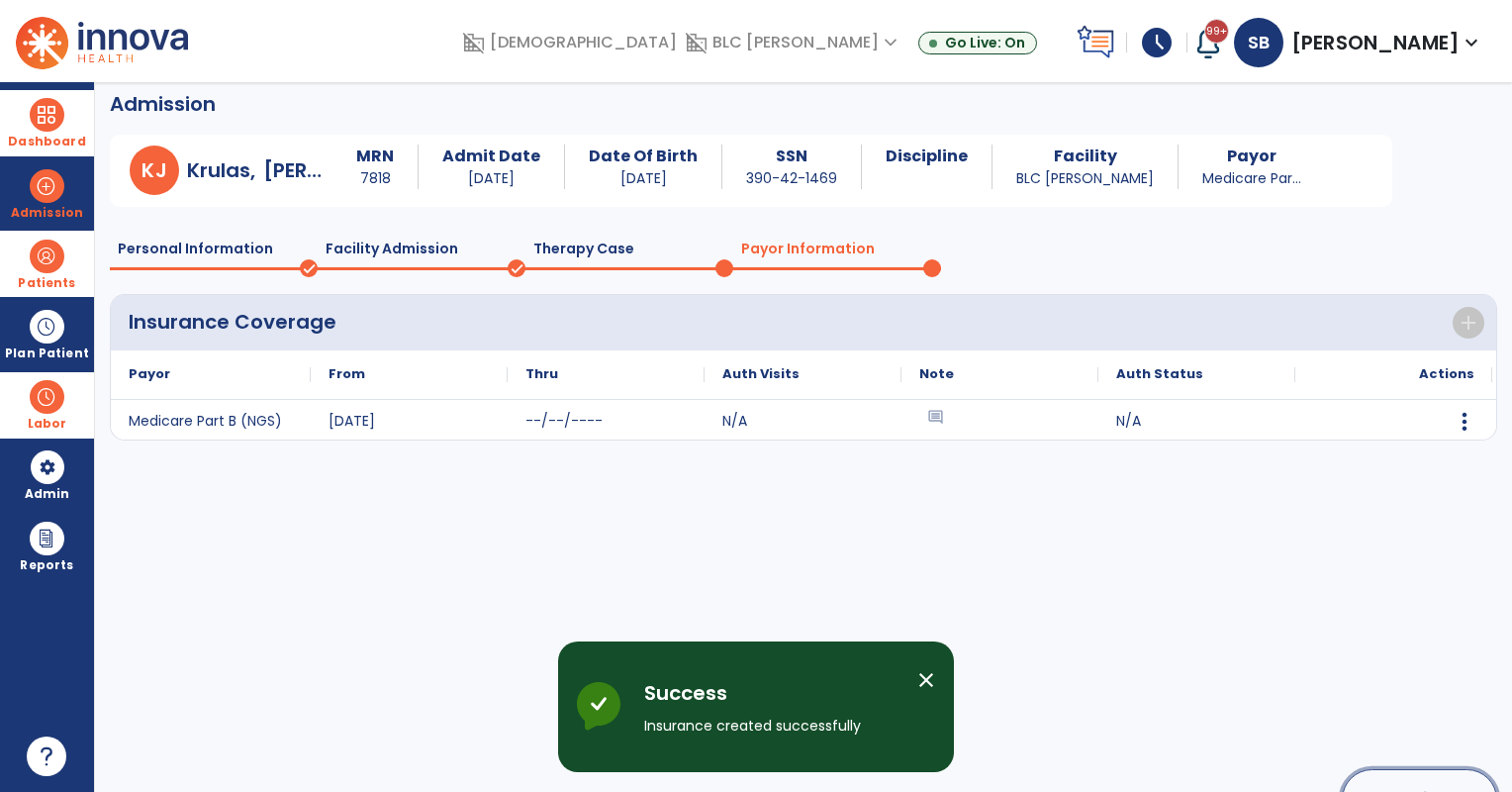 click on "Continue" 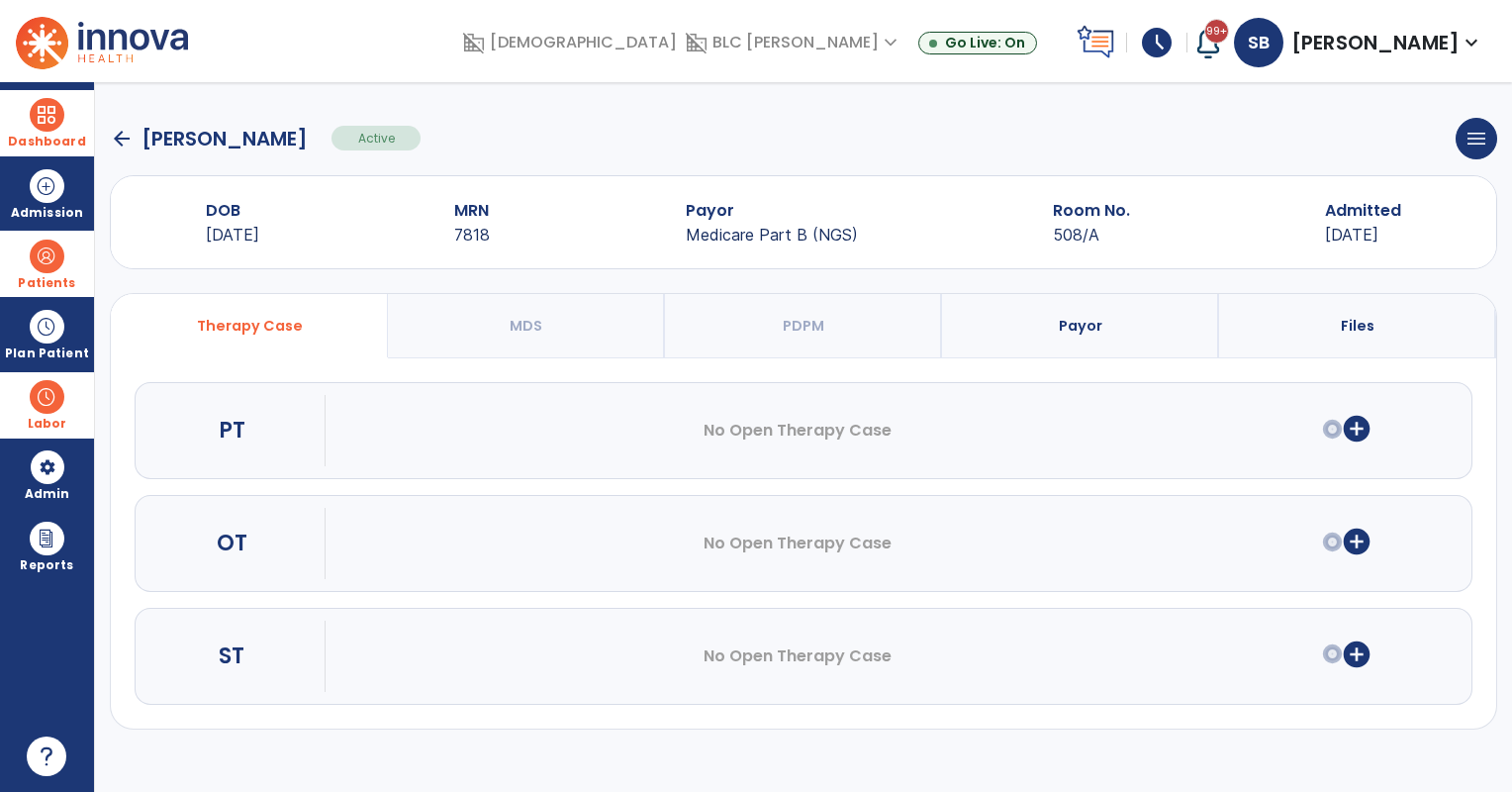 scroll, scrollTop: 0, scrollLeft: 0, axis: both 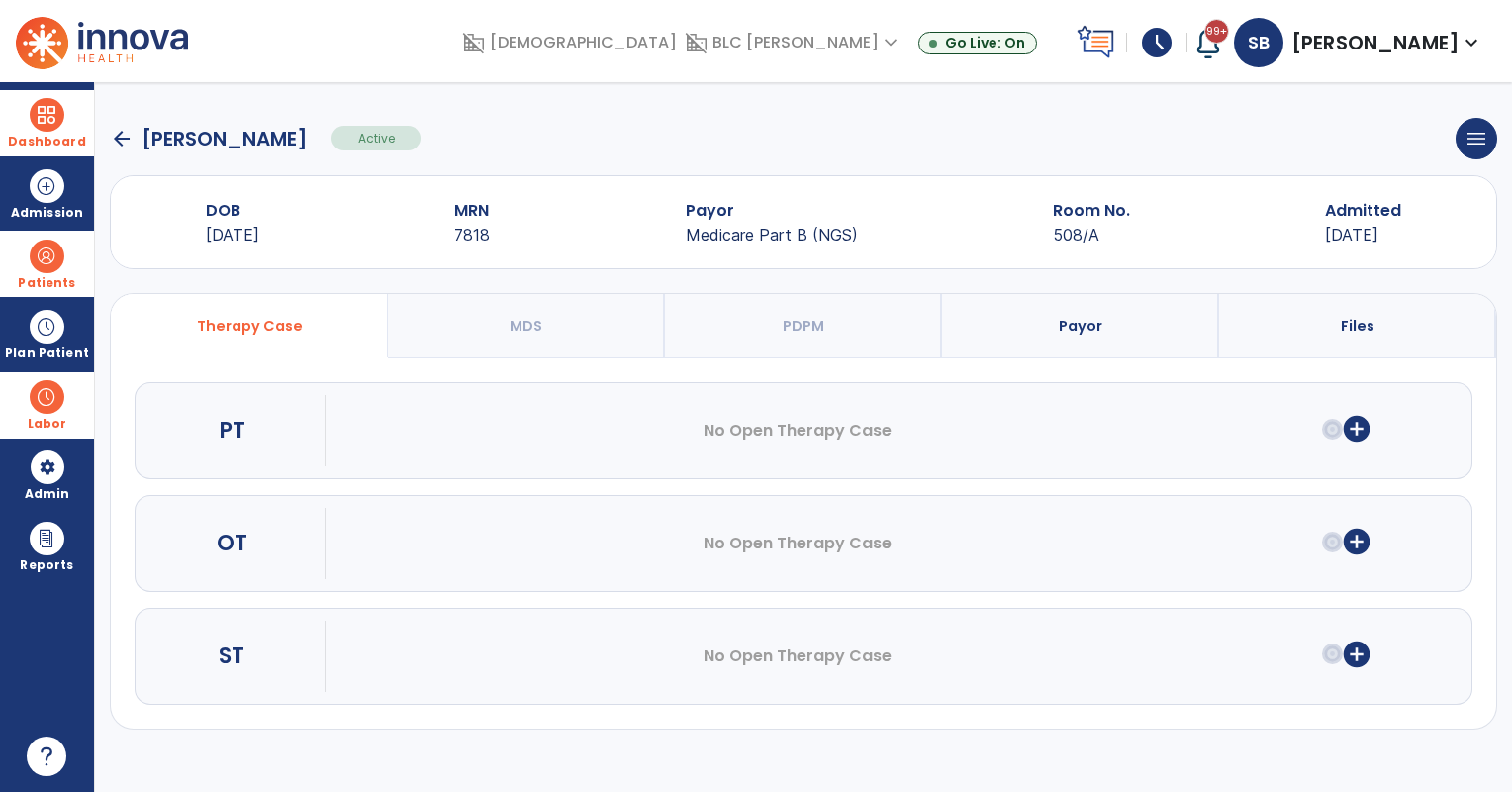 drag, startPoint x: 67, startPoint y: 262, endPoint x: 88, endPoint y: 261, distance: 21.023796 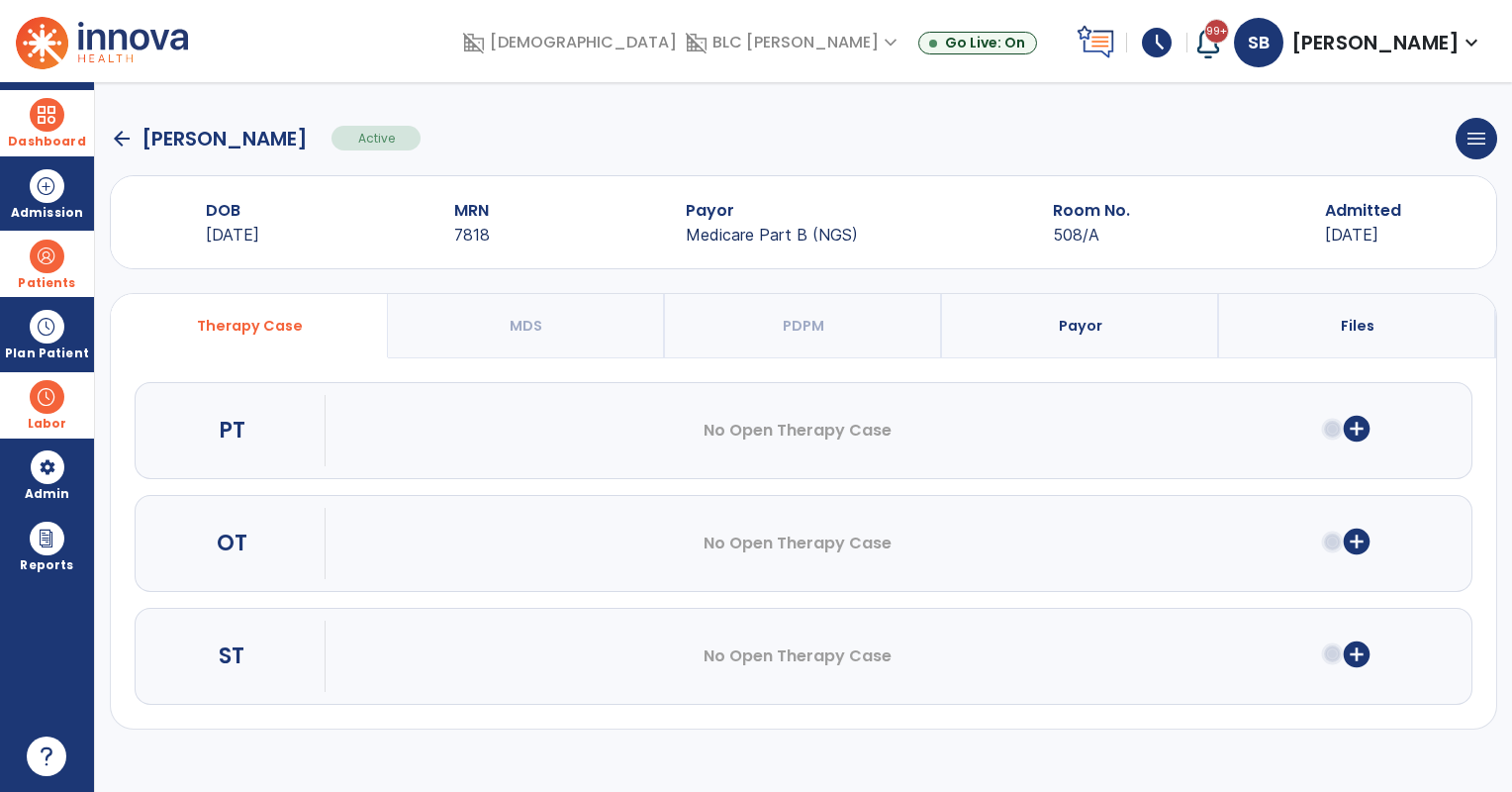 click on "Patients" at bounding box center (47, 263) 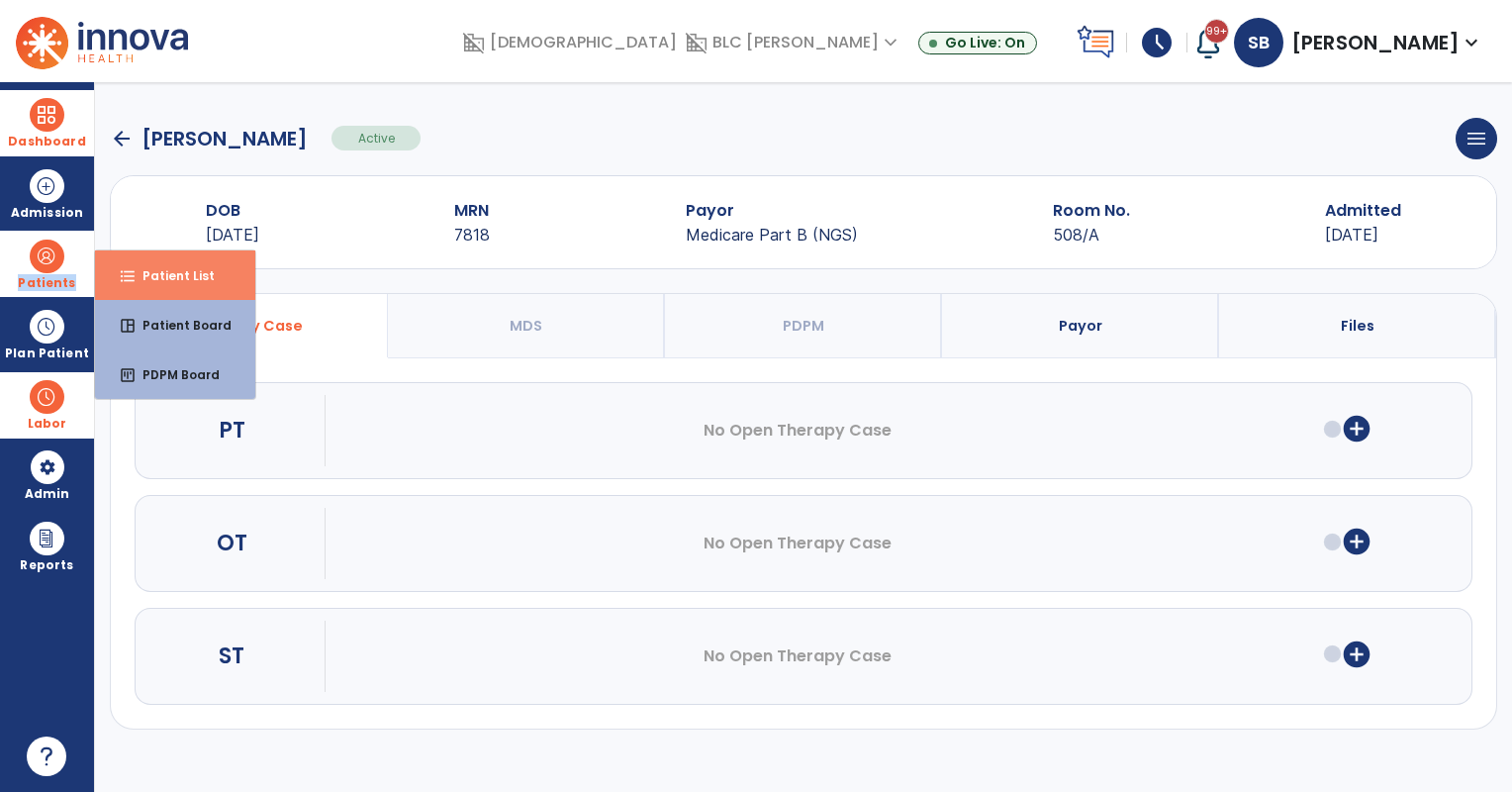 drag, startPoint x: 88, startPoint y: 261, endPoint x: 158, endPoint y: 269, distance: 70.45566 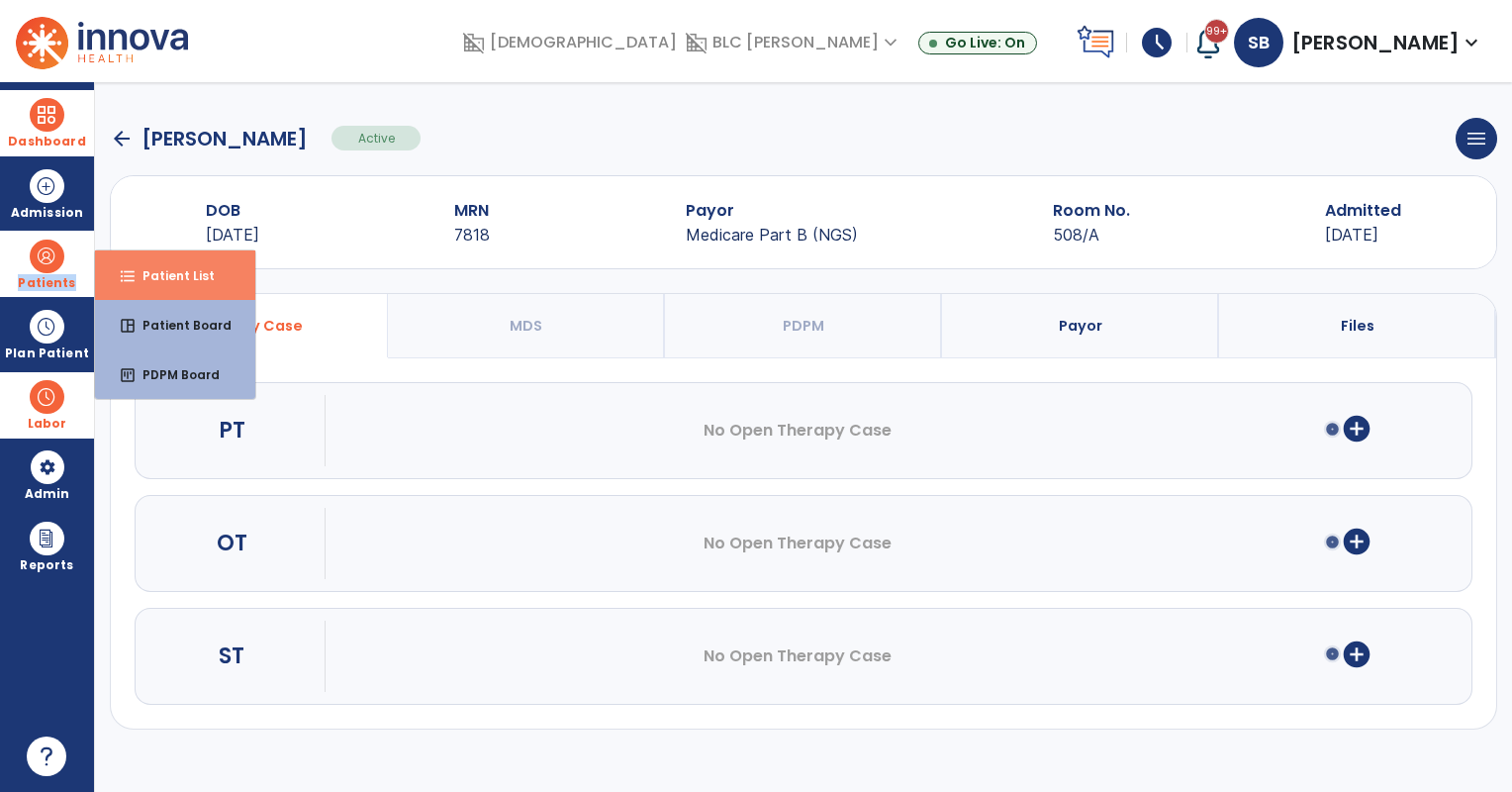 click on "Patient List" at bounding box center (170, 275) 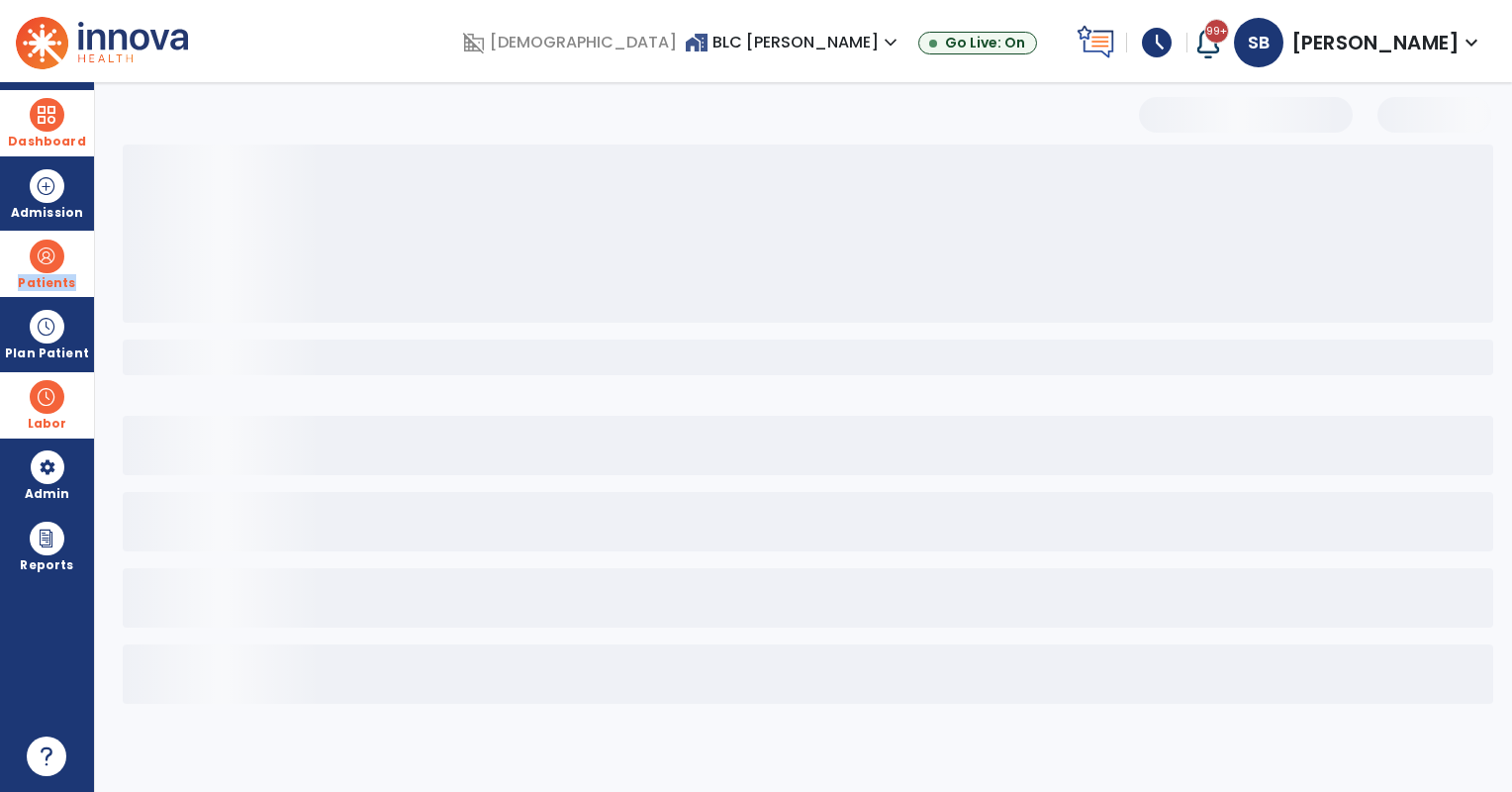 select on "***" 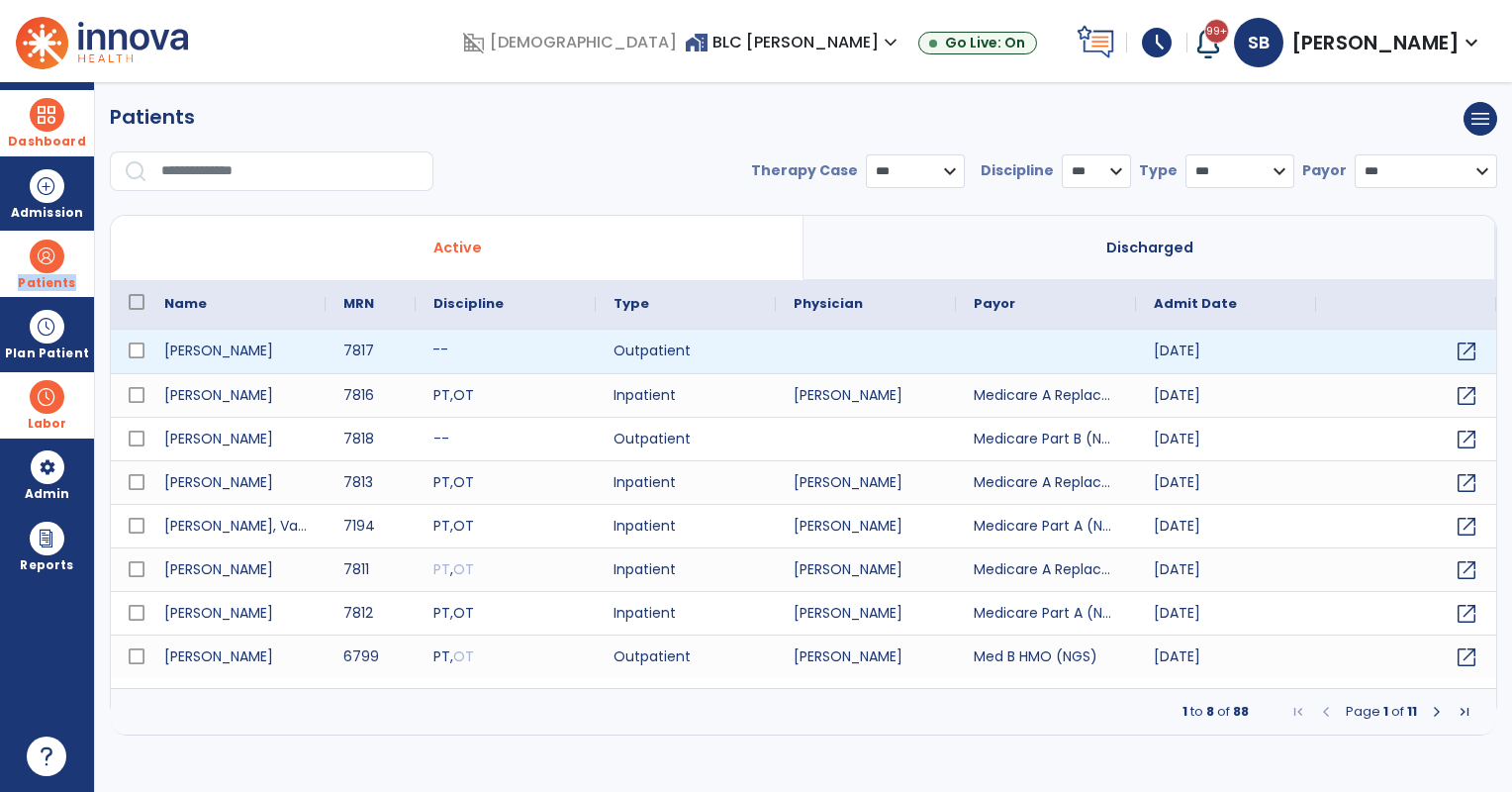 click on "--" at bounding box center (506, 351) 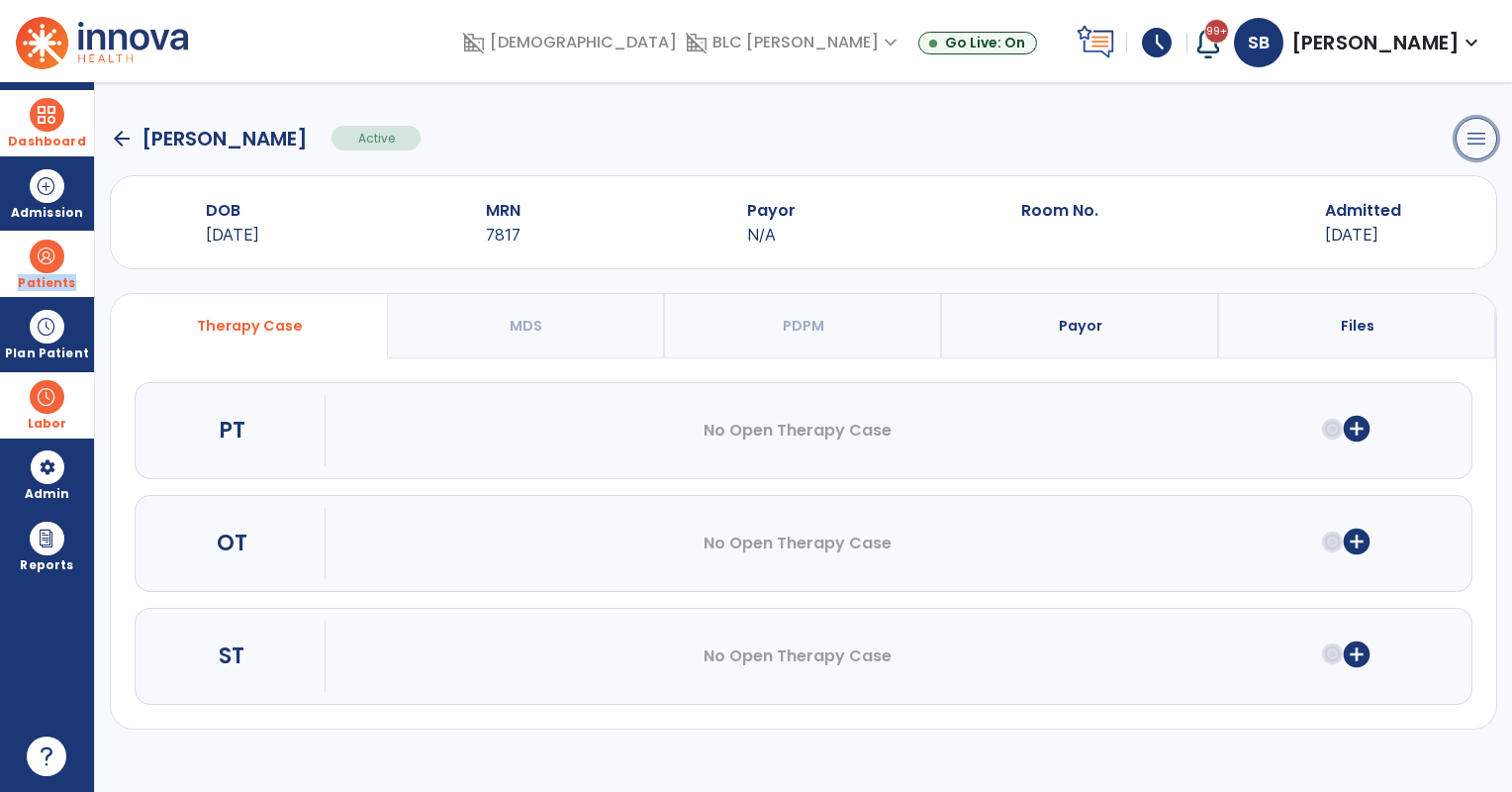 click on "menu" at bounding box center [1476, 139] 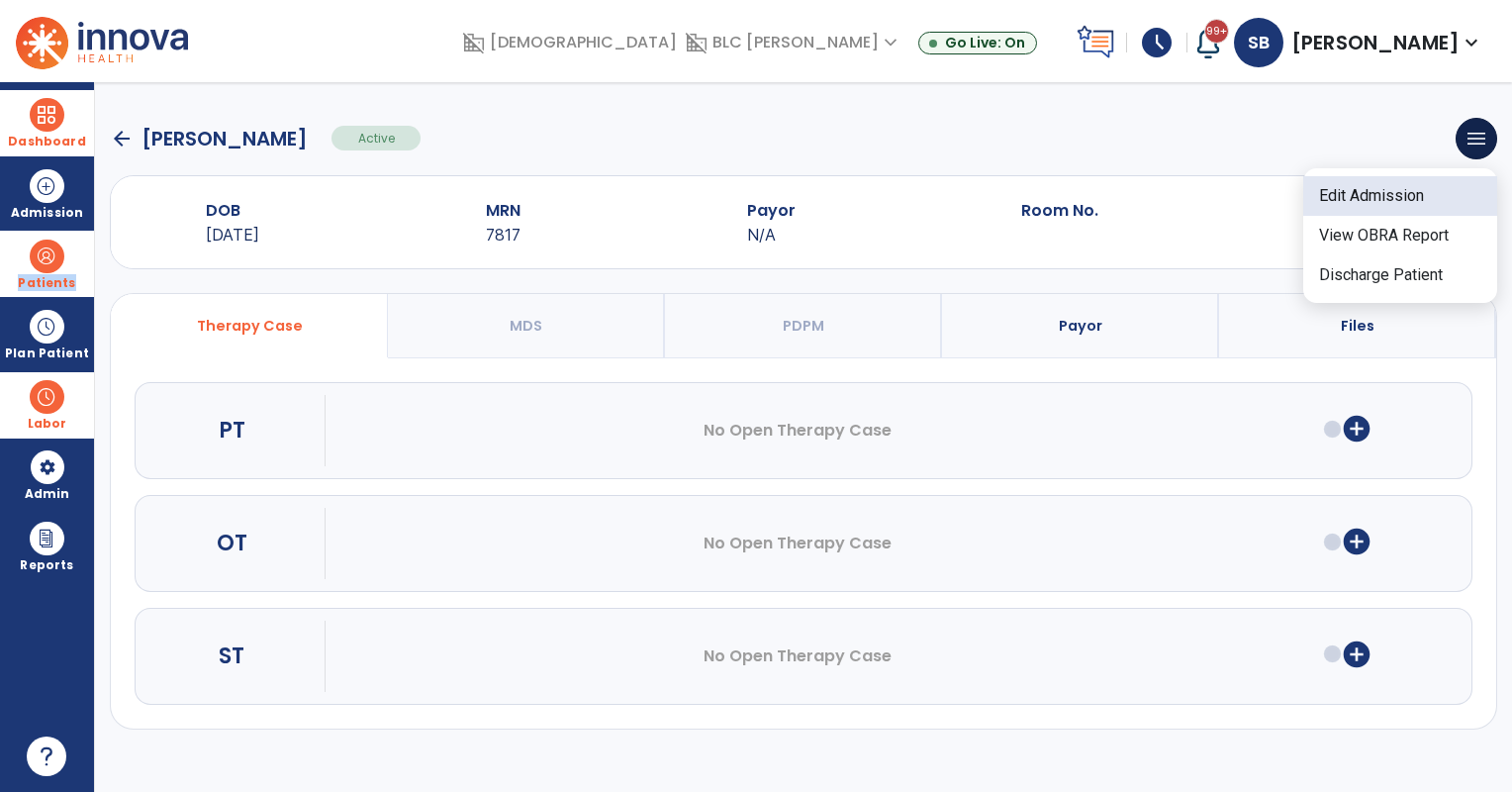 click on "Edit Admission" 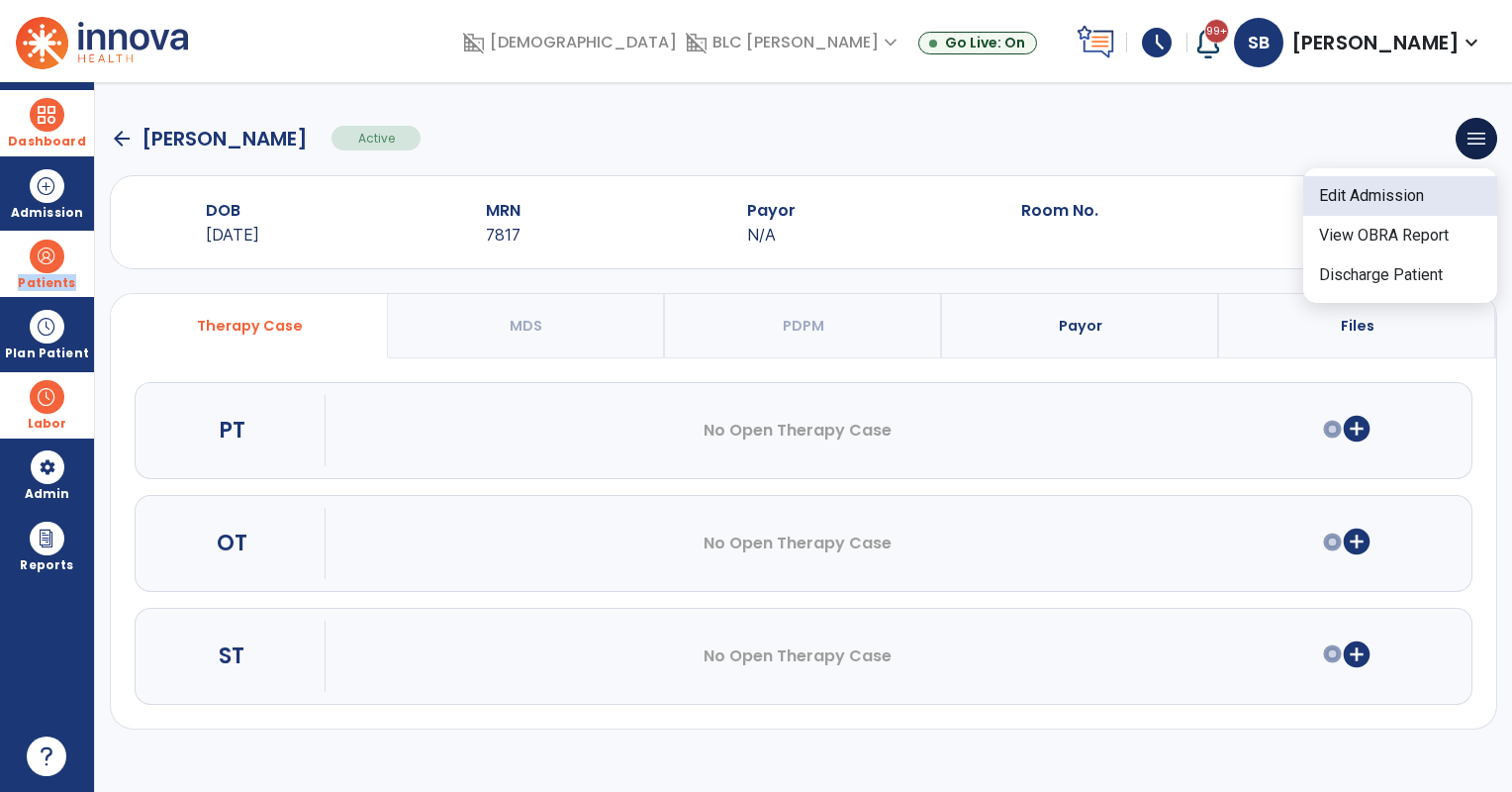 select on "******" 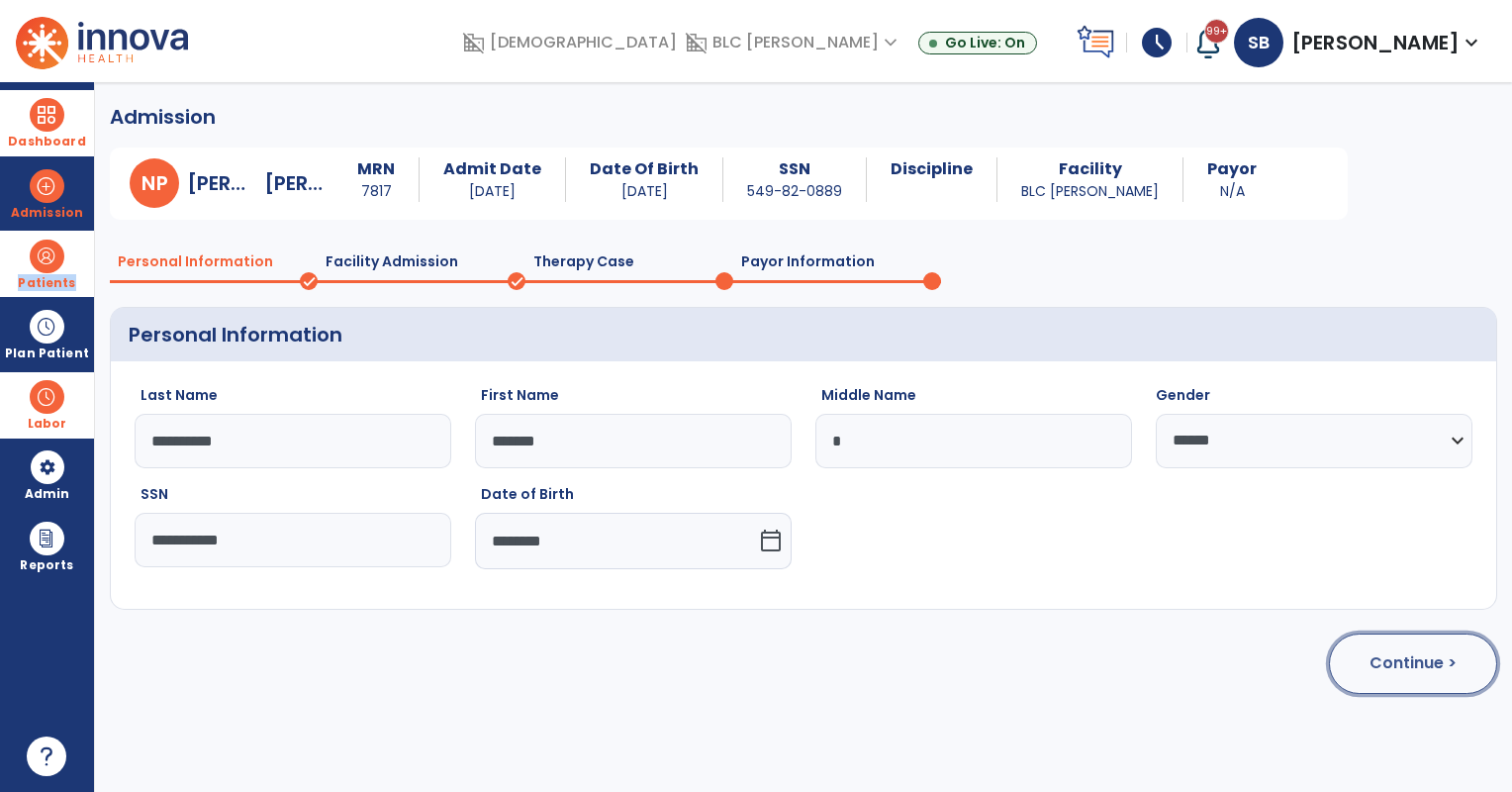 click on "Continue >" 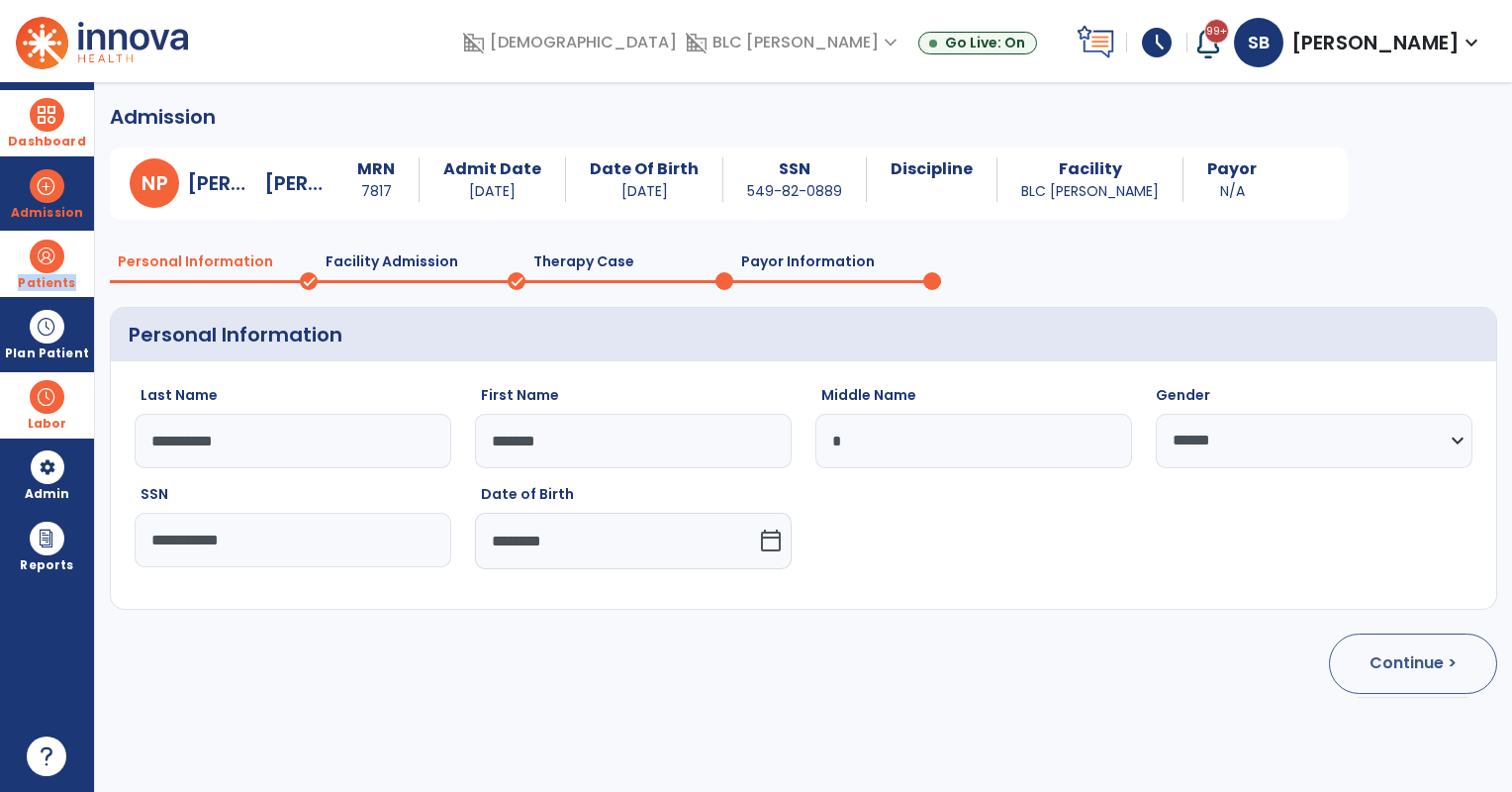 select on "**********" 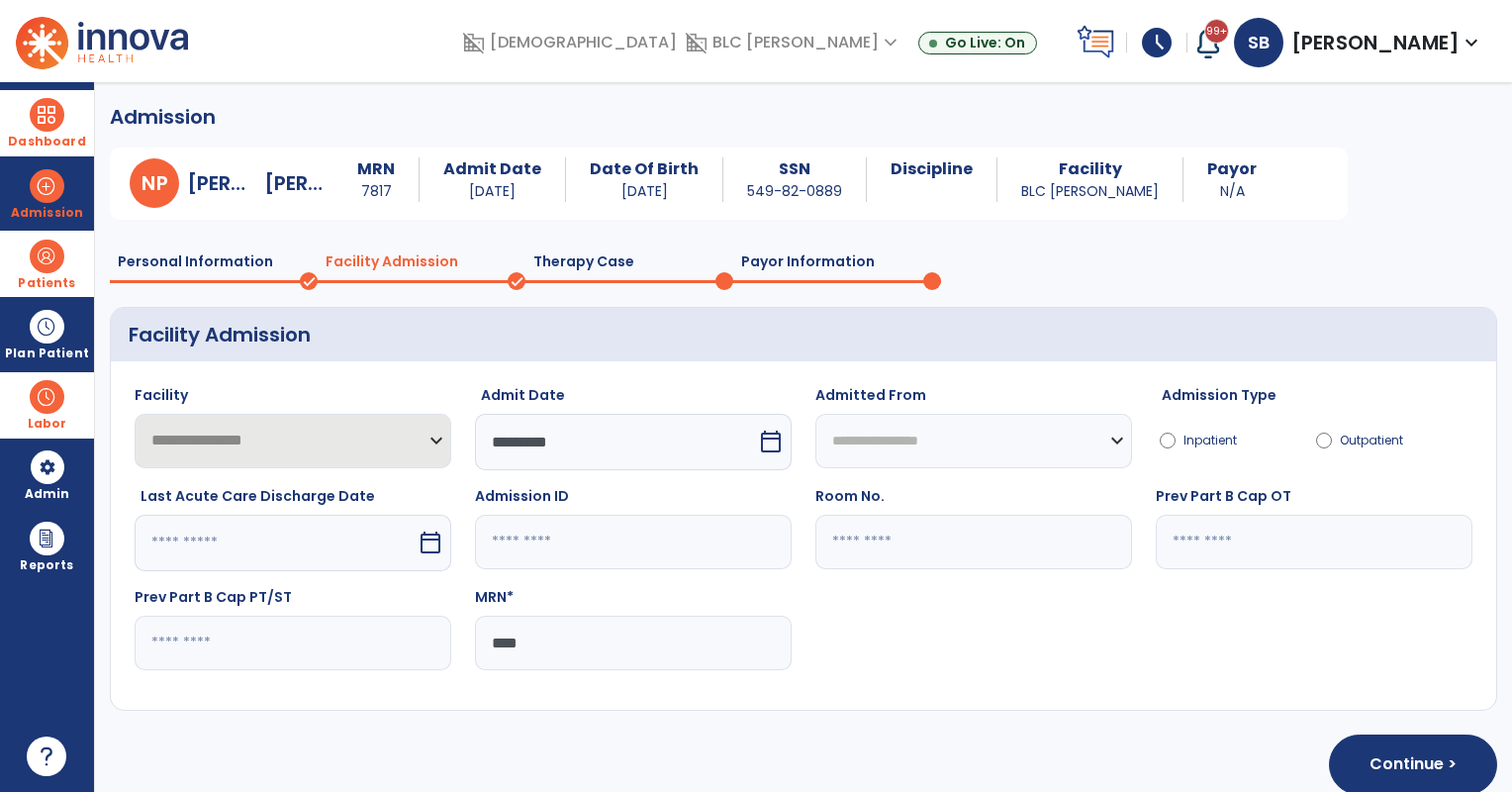 click on "*********" at bounding box center (615, 442) 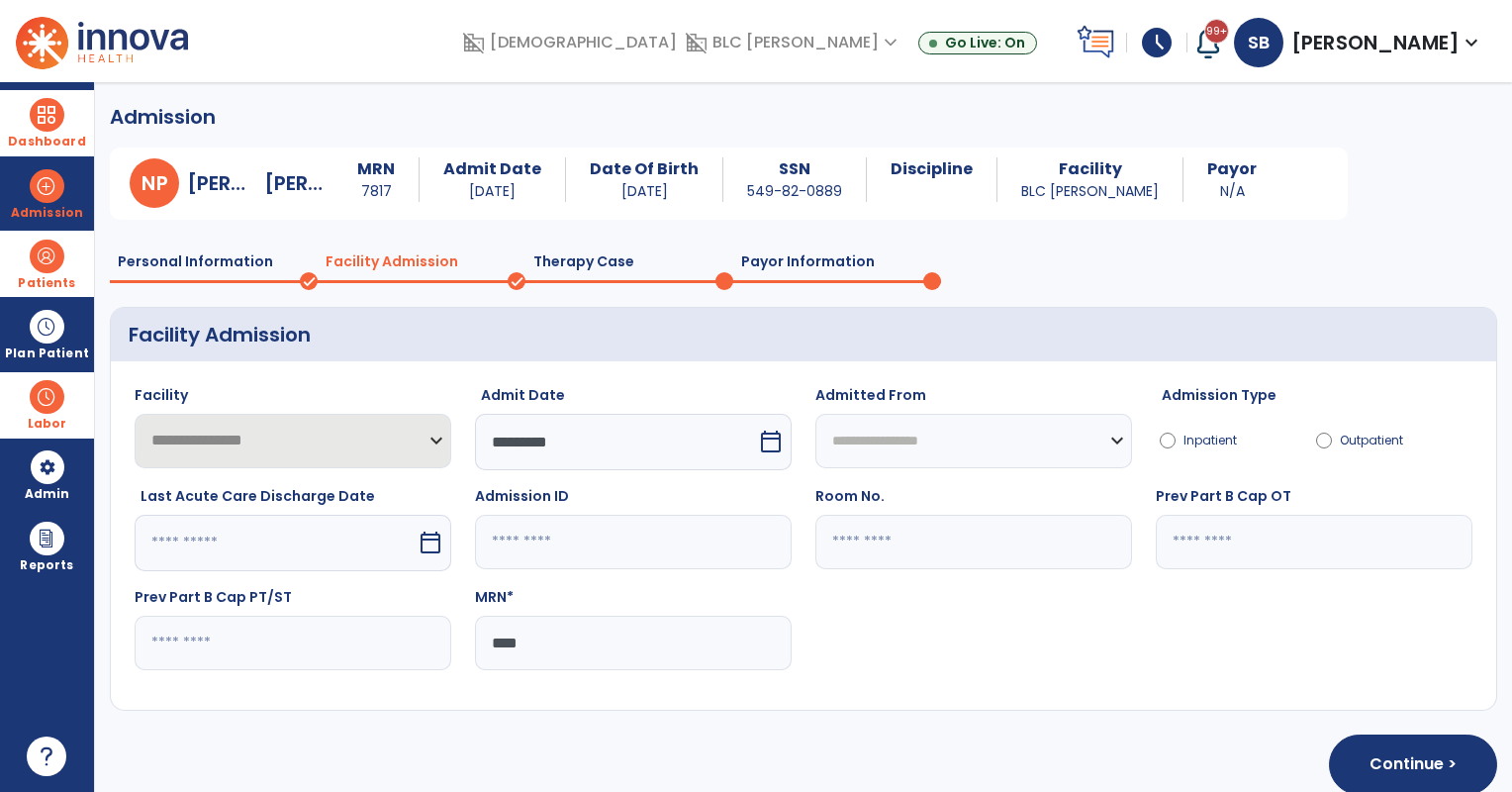 select on "*" 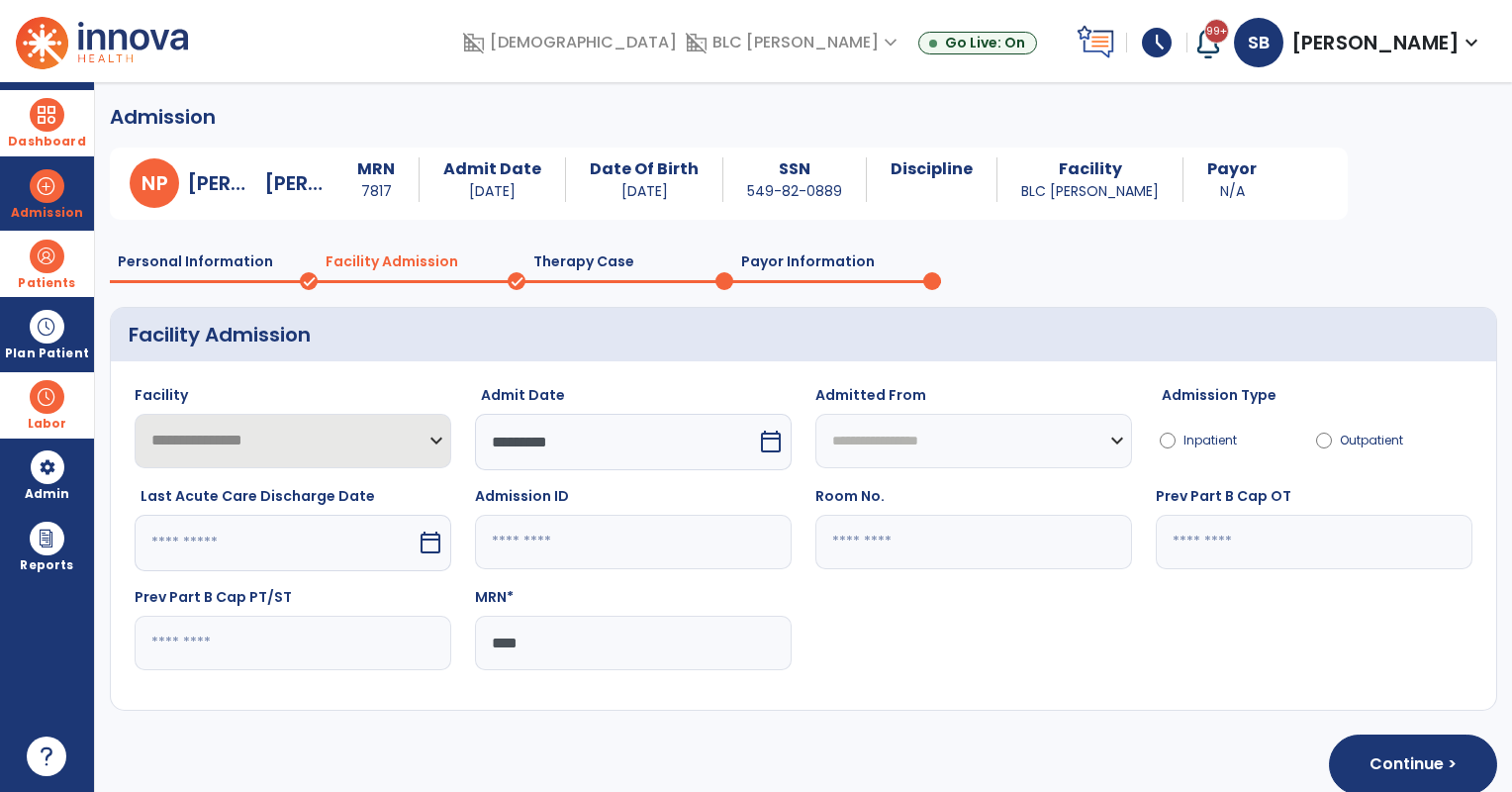 select on "****" 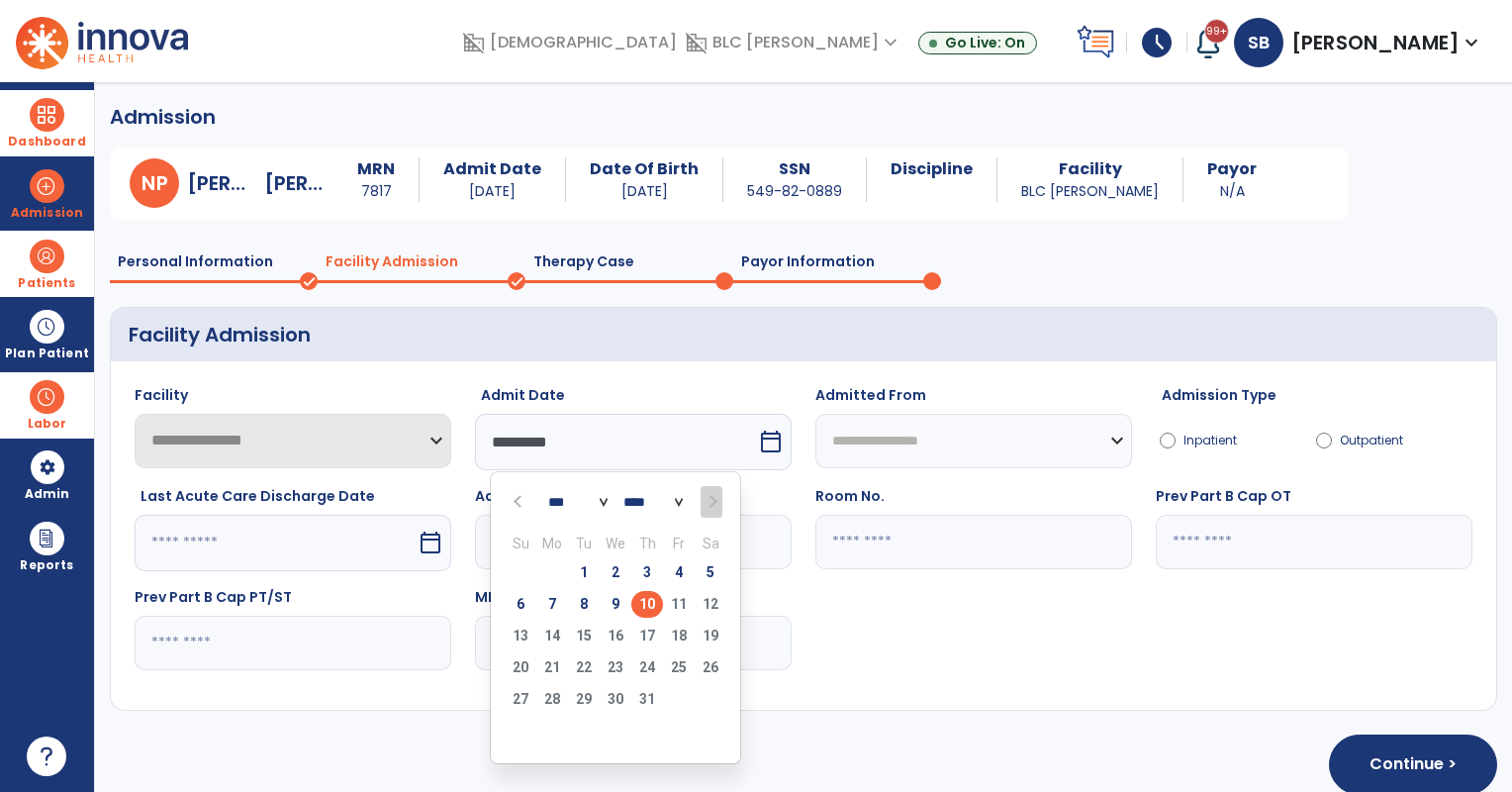drag, startPoint x: 621, startPoint y: 598, endPoint x: 793, endPoint y: 558, distance: 176.58992 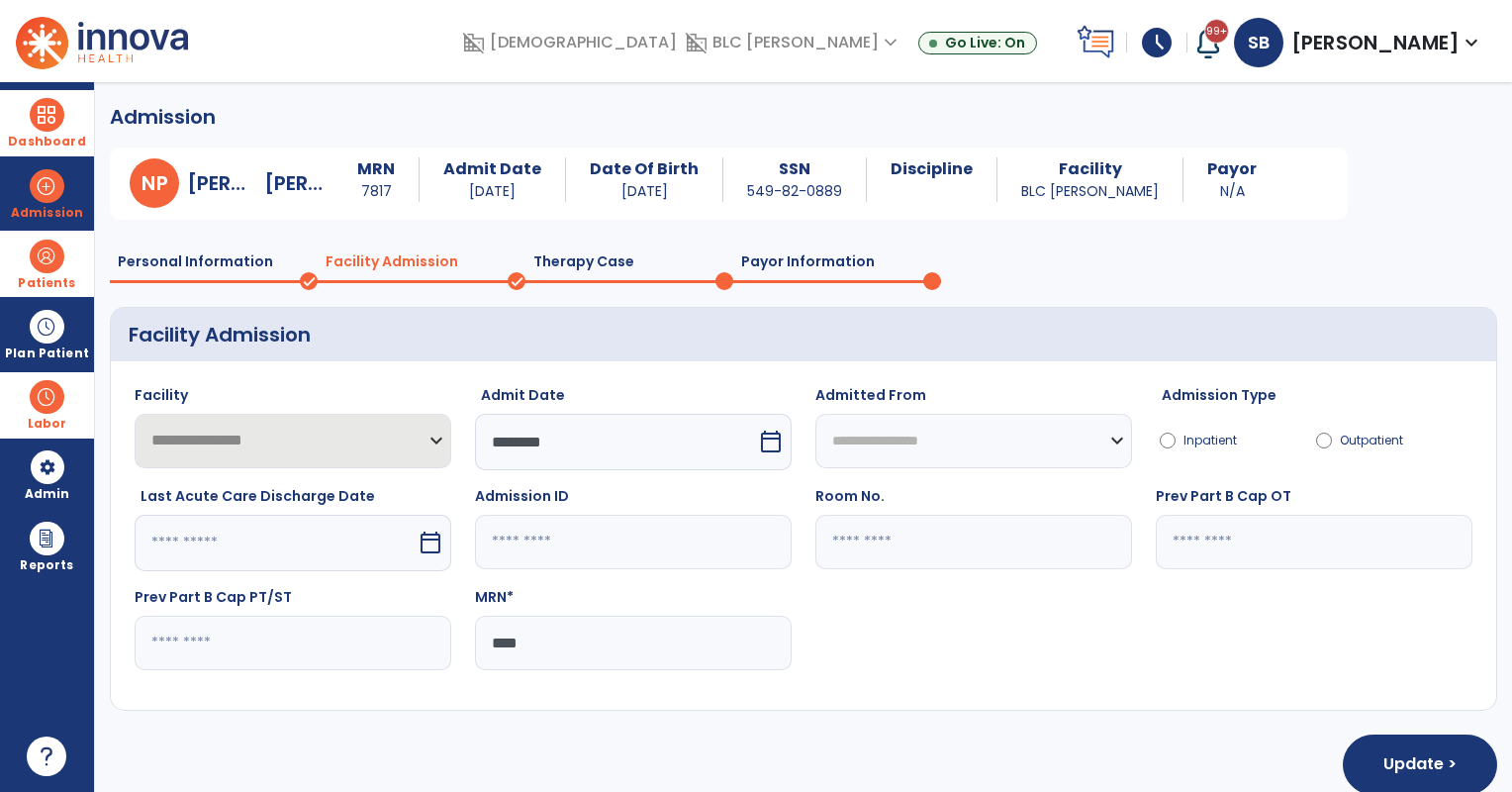 click 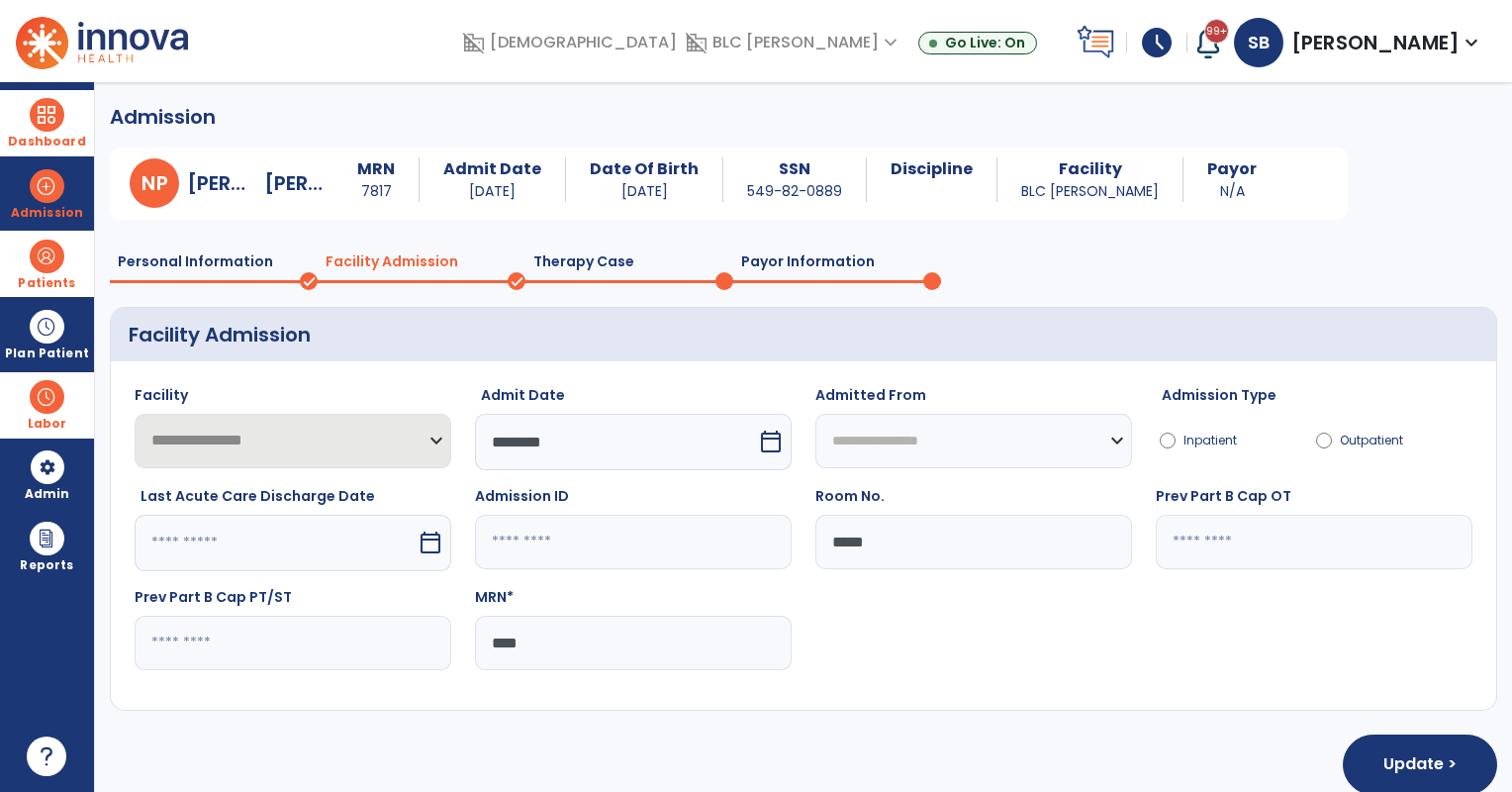 type on "*****" 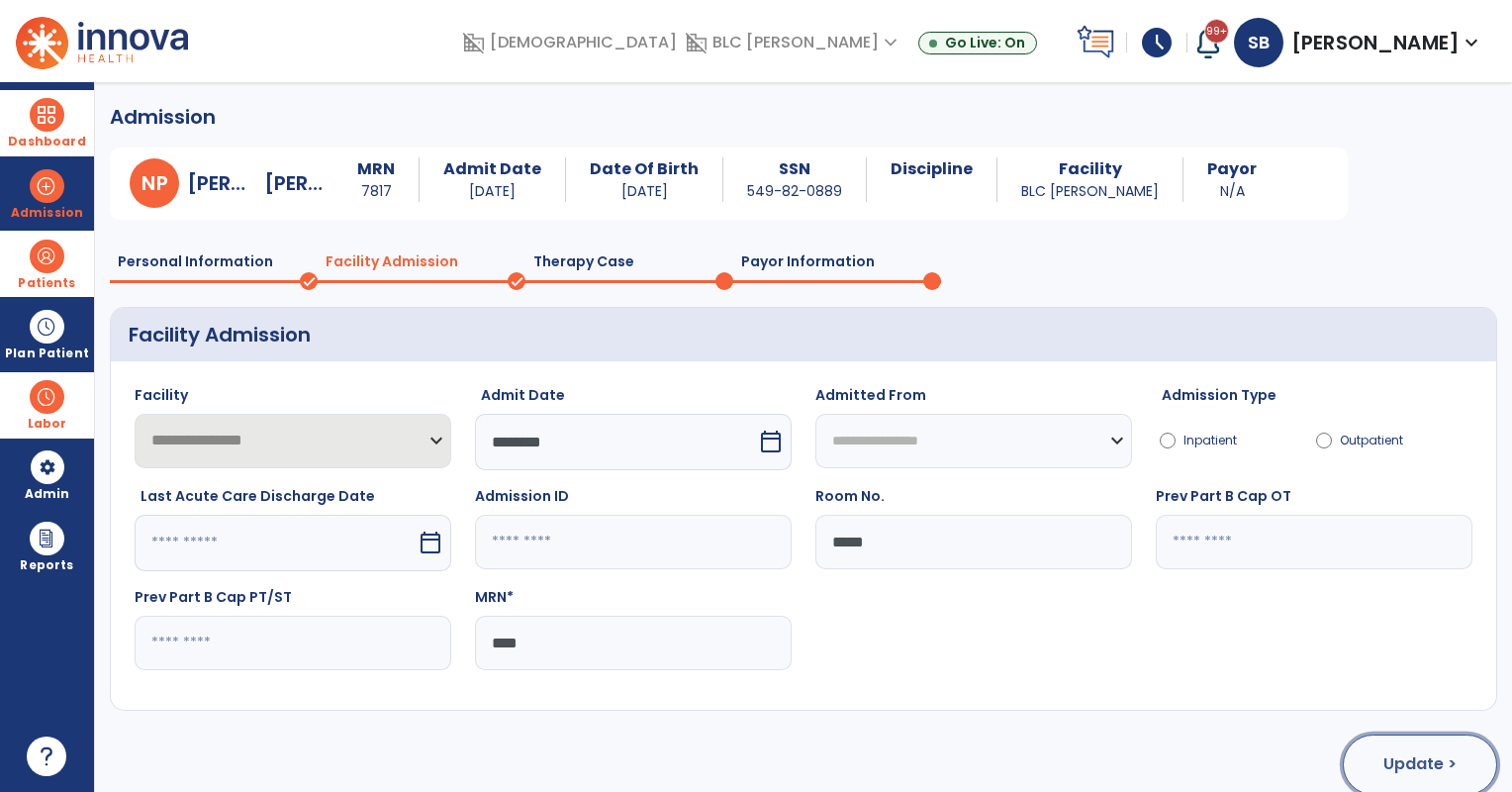 click on "Update >" 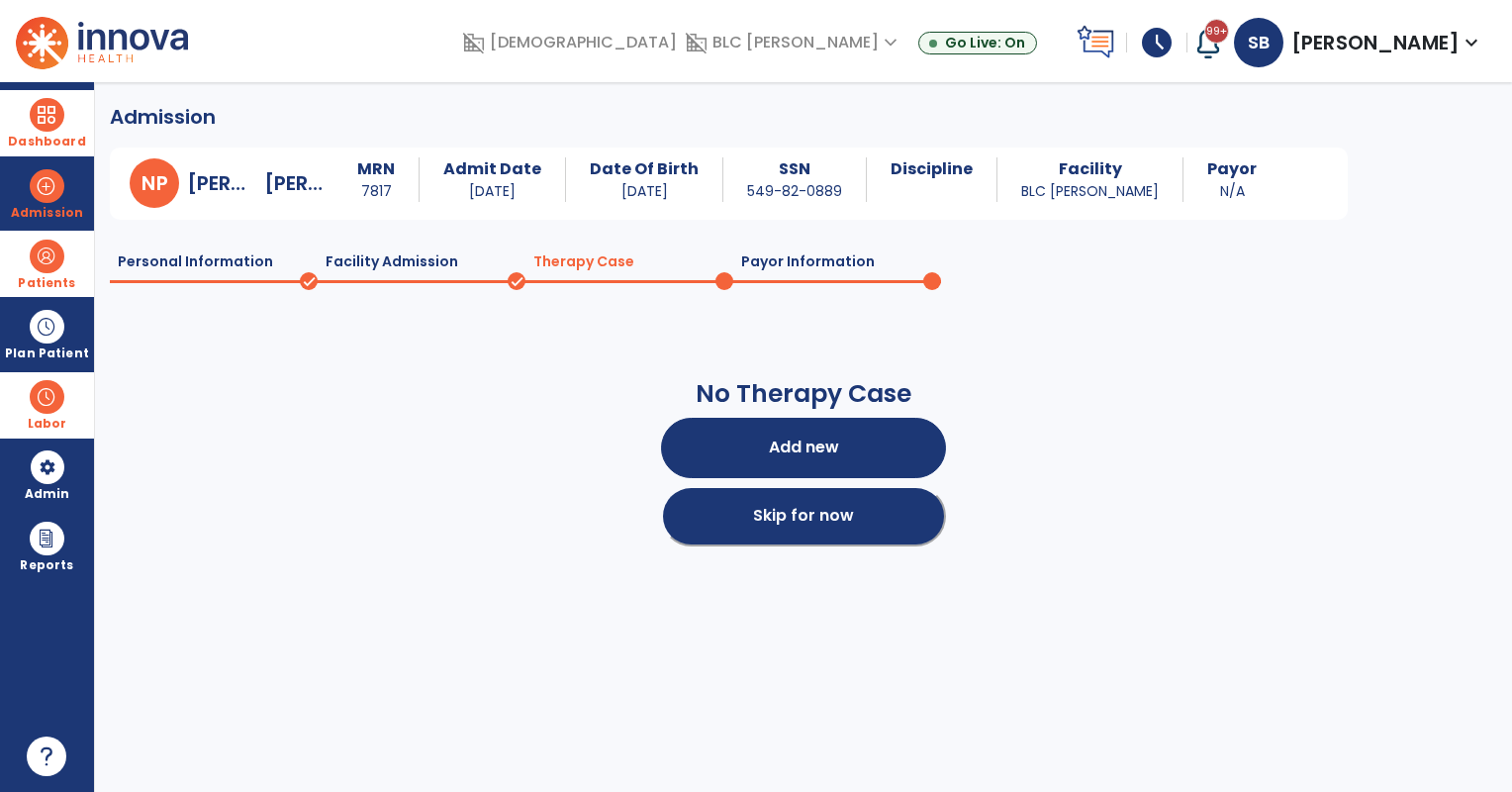 click on "Skip for now" at bounding box center [803, 516] 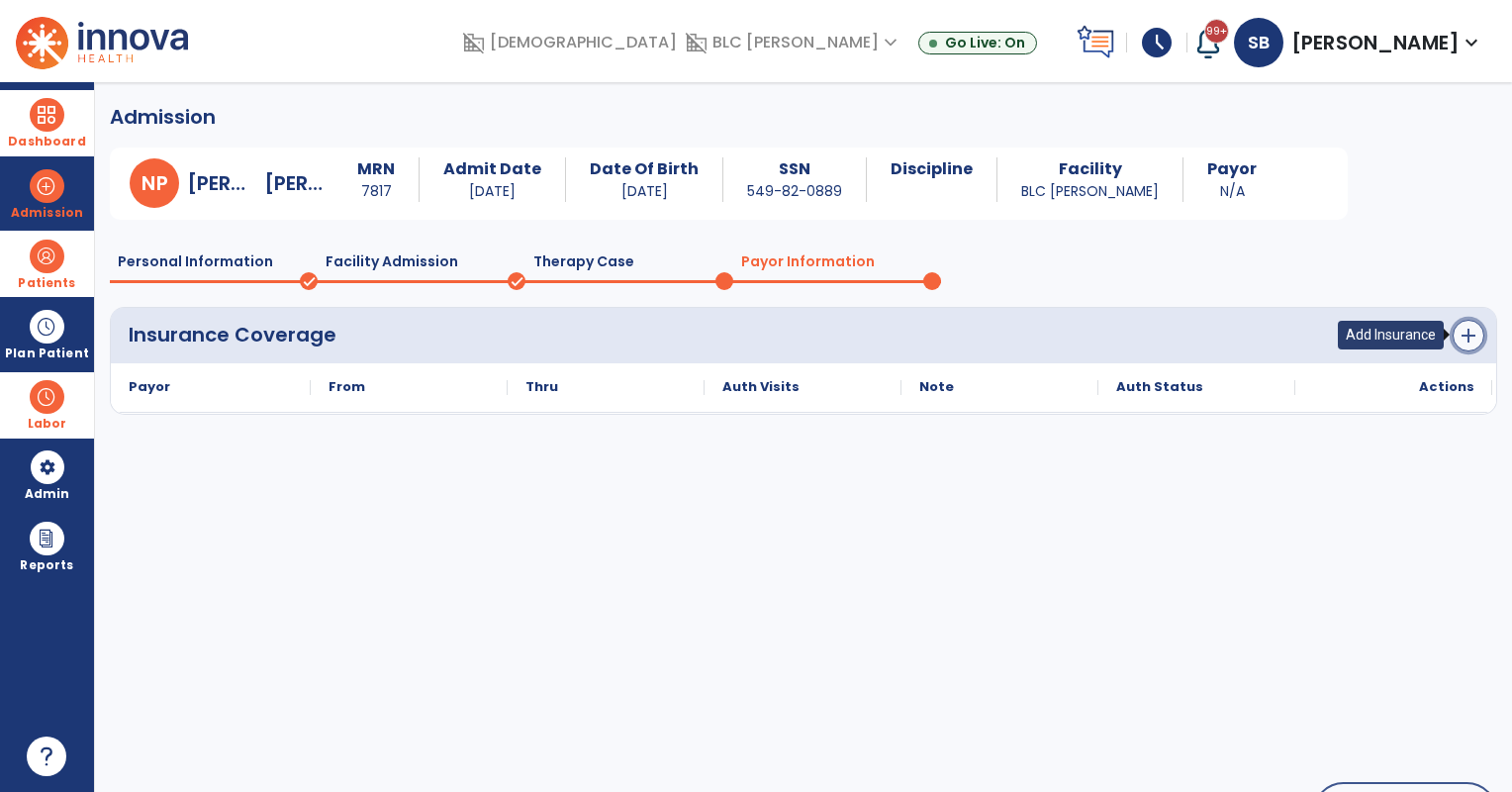 click on "add" 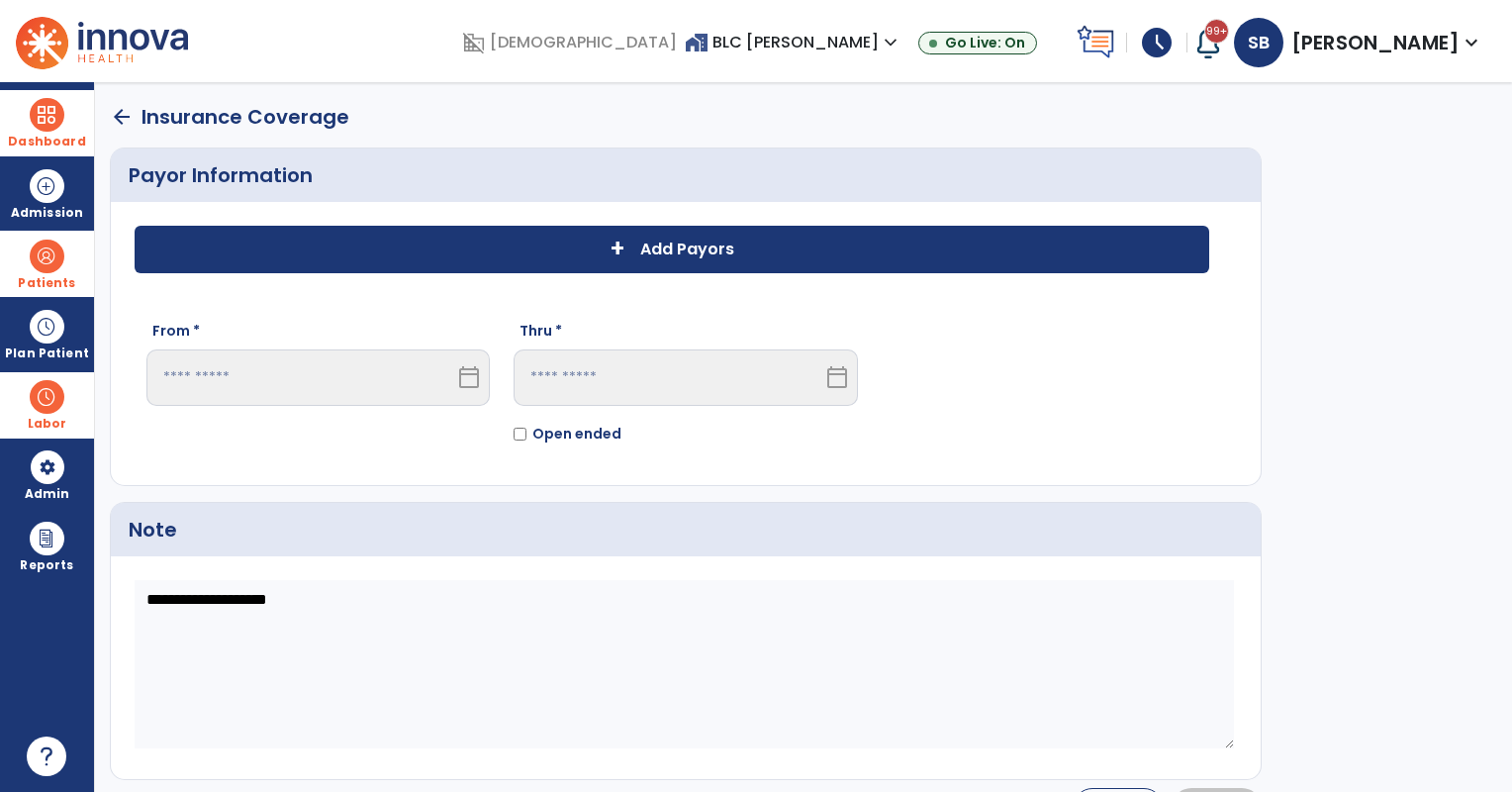 click on "Add Payors" 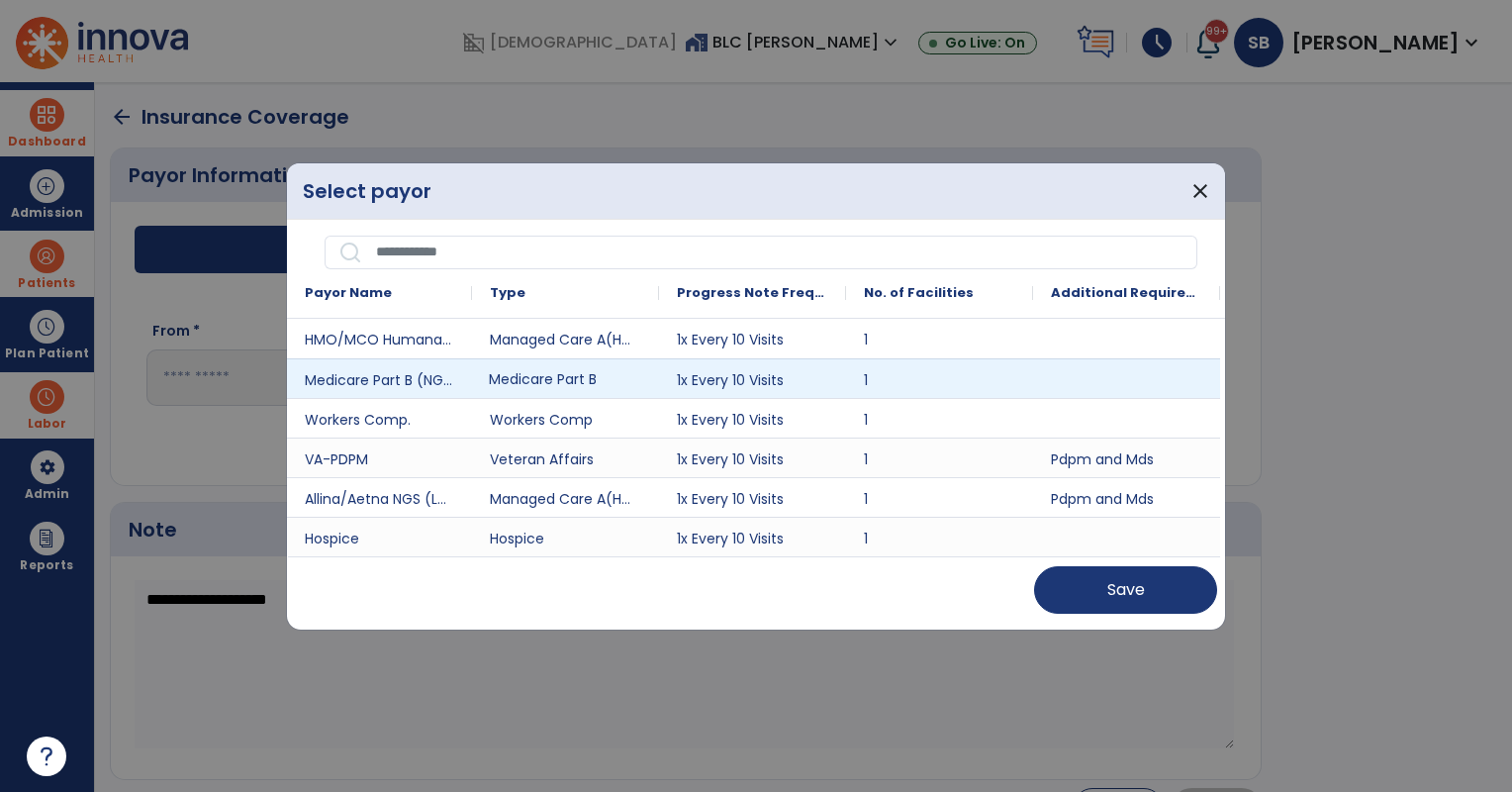 click on "Medicare Part B" at bounding box center [565, 378] 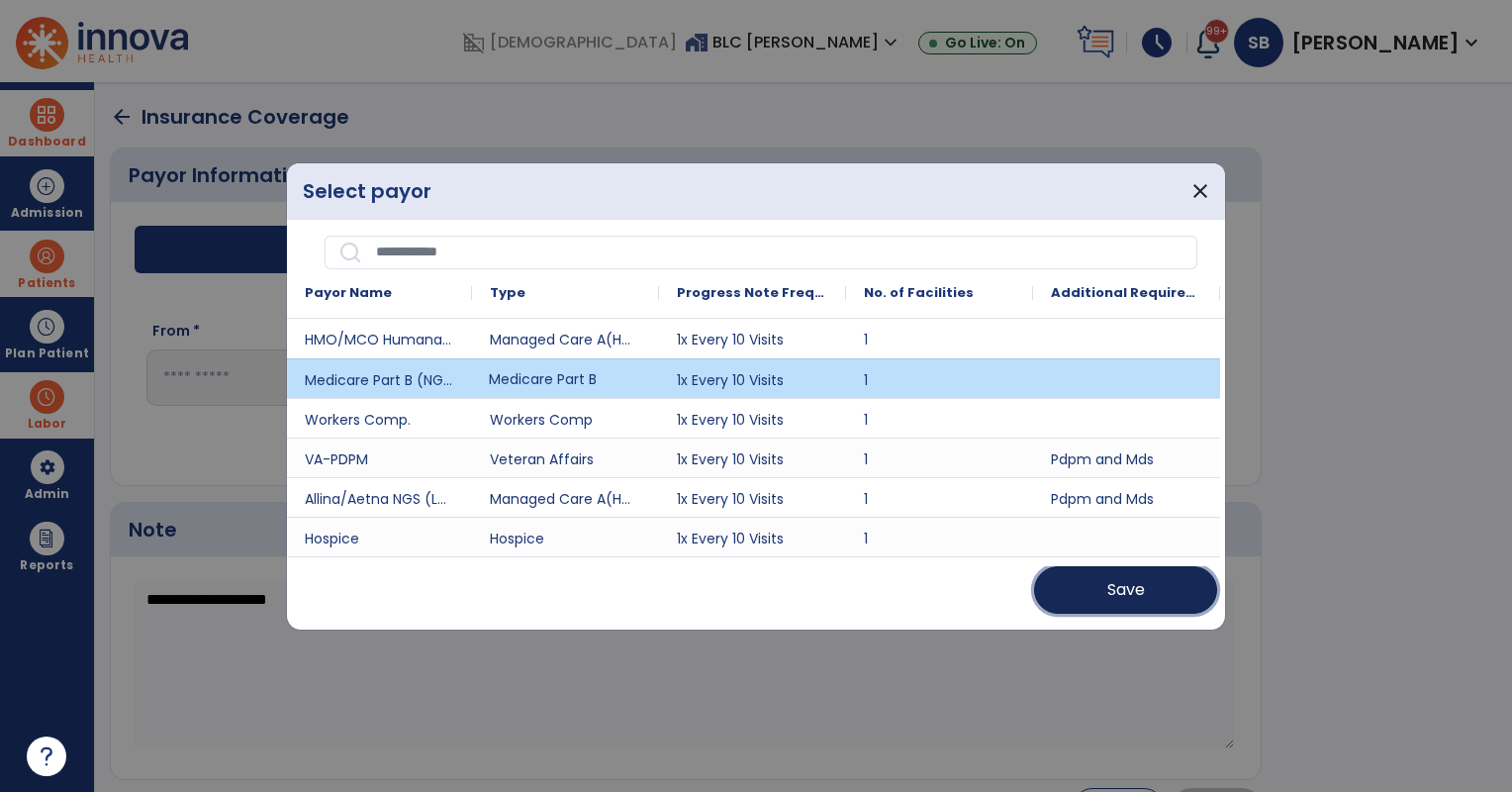 click on "Save" at bounding box center (1125, 590) 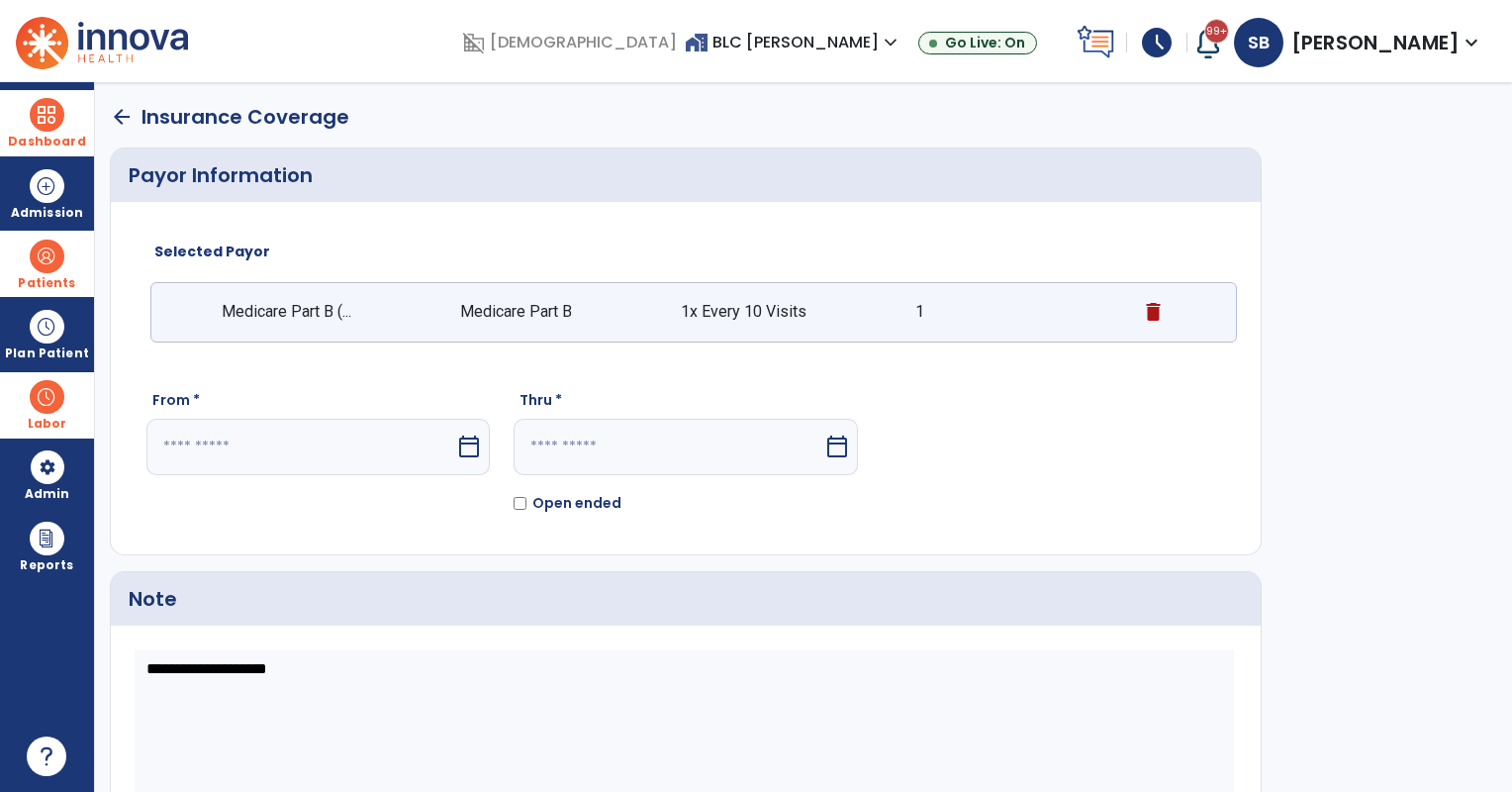 click on "calendar_today" at bounding box center (469, 446) 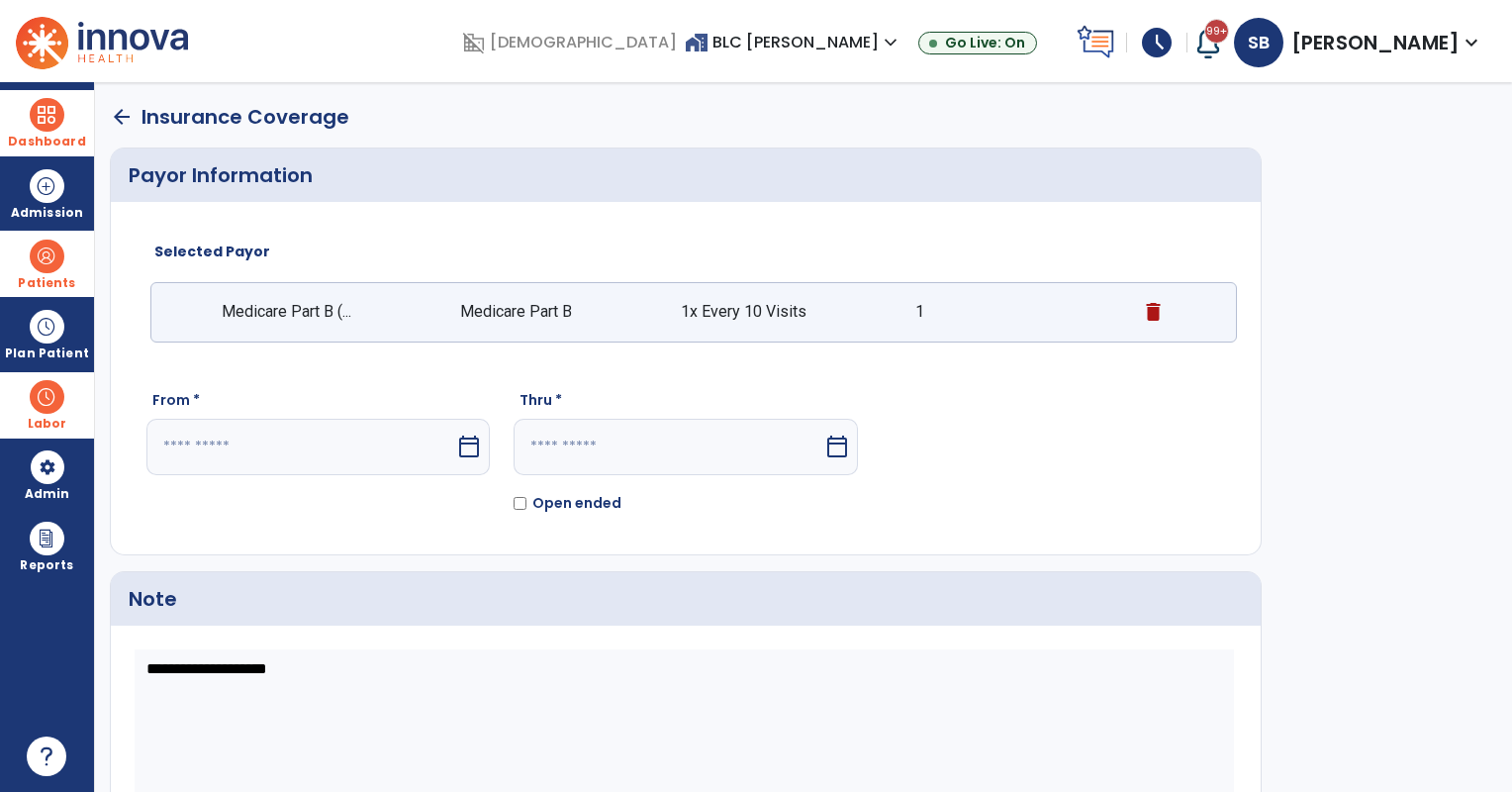 select on "*" 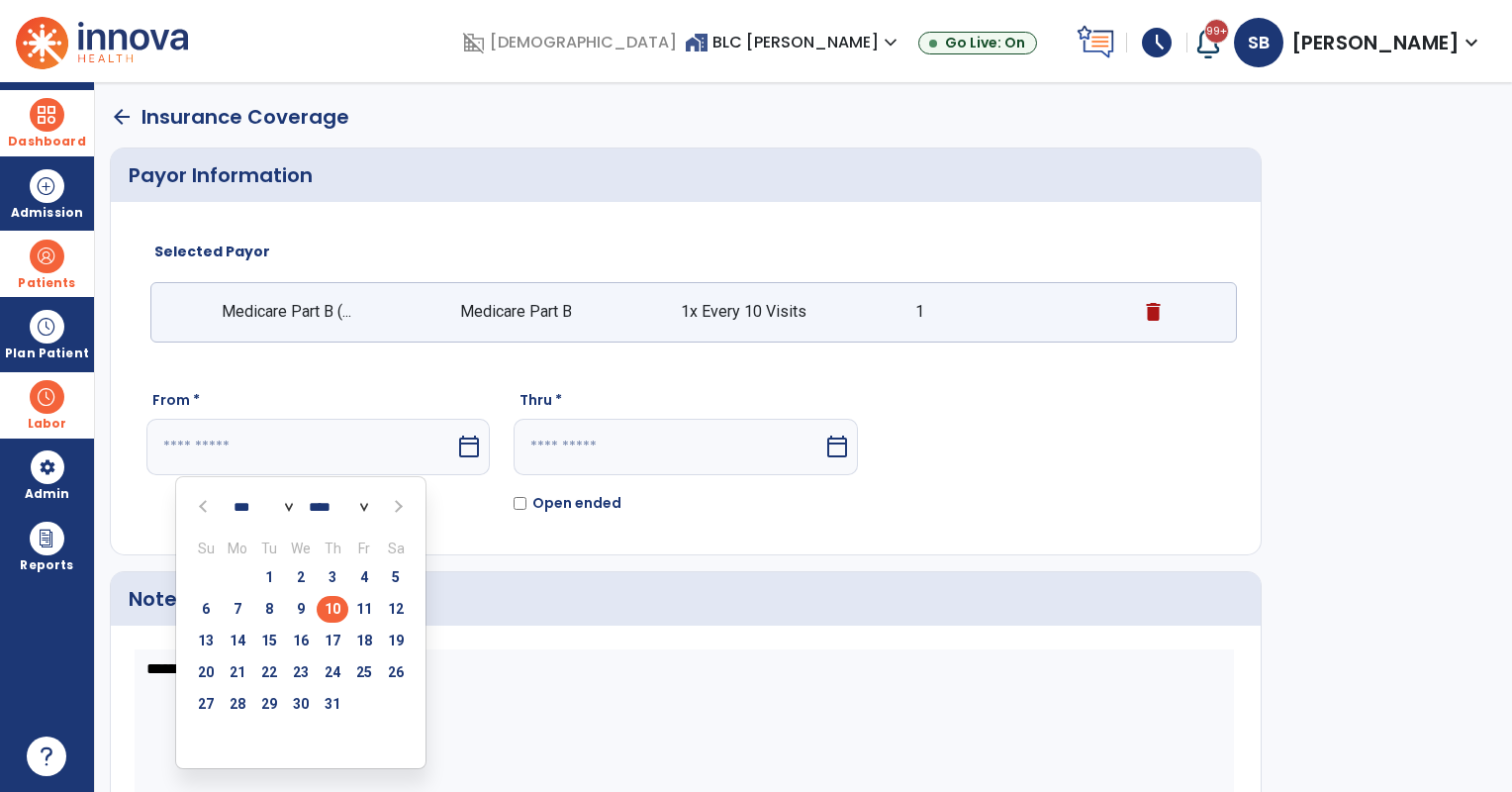 click on "10" at bounding box center (332, 609) 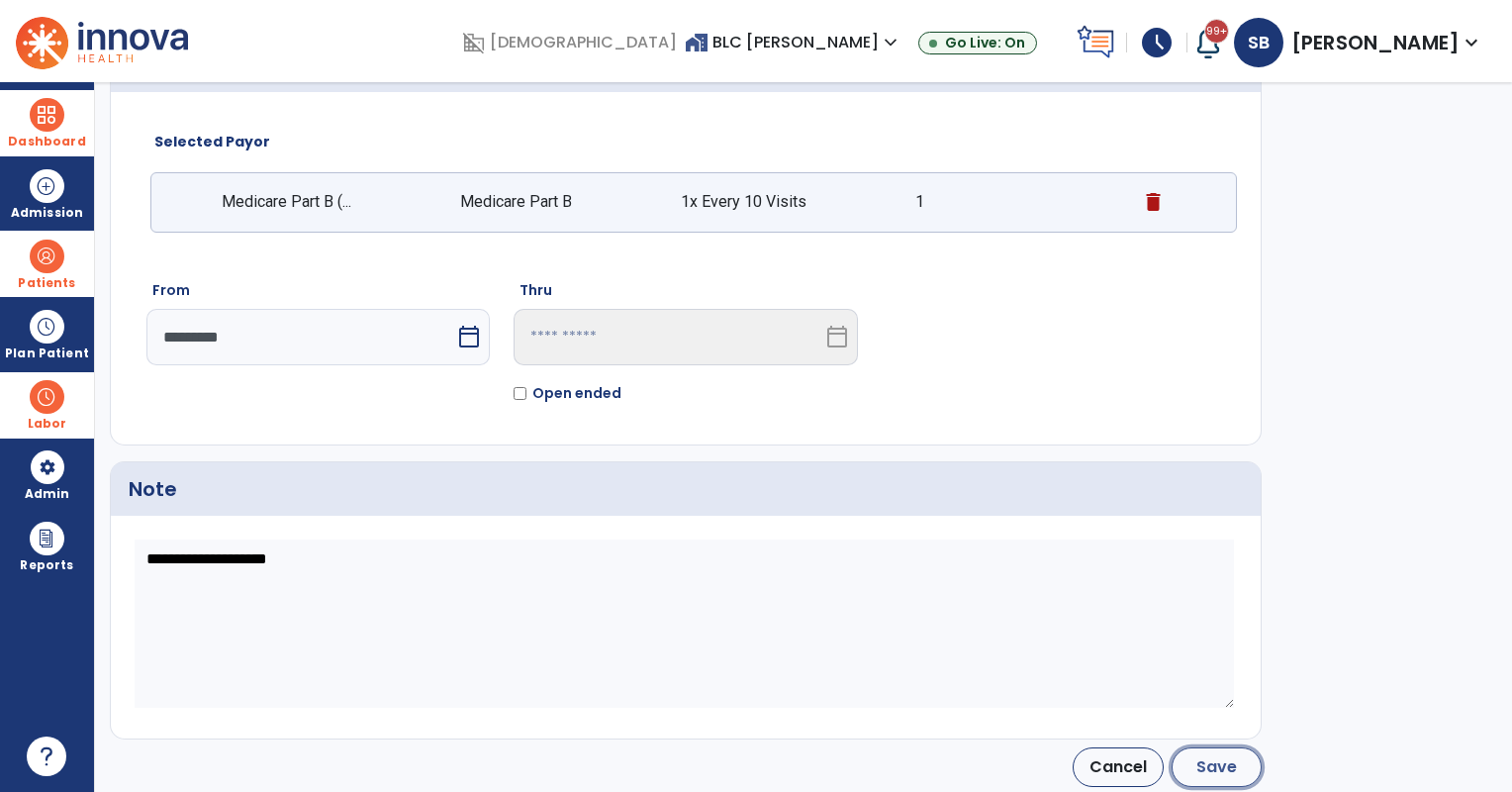 click on "Save" 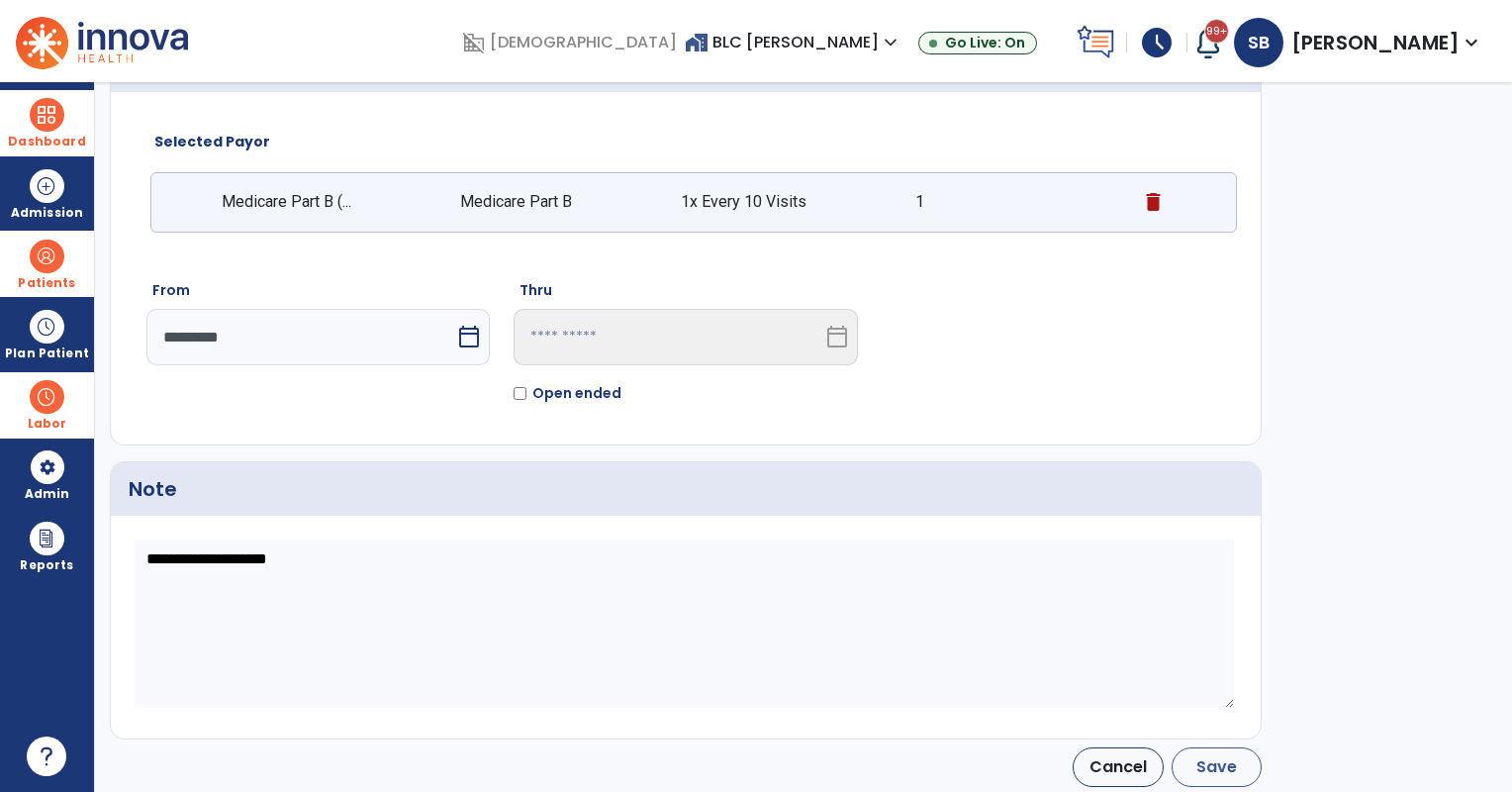 type on "*********" 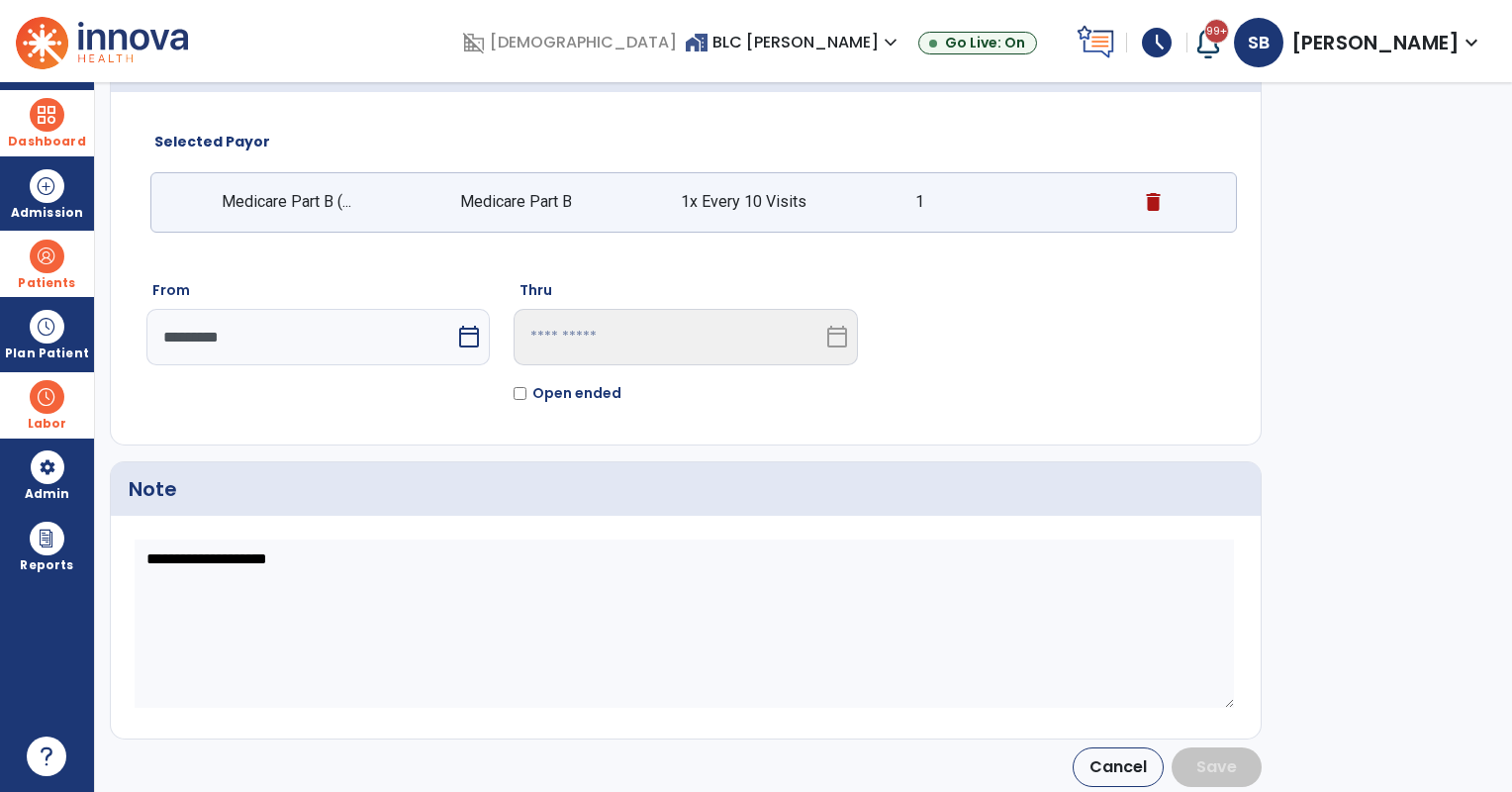 scroll, scrollTop: 13, scrollLeft: 0, axis: vertical 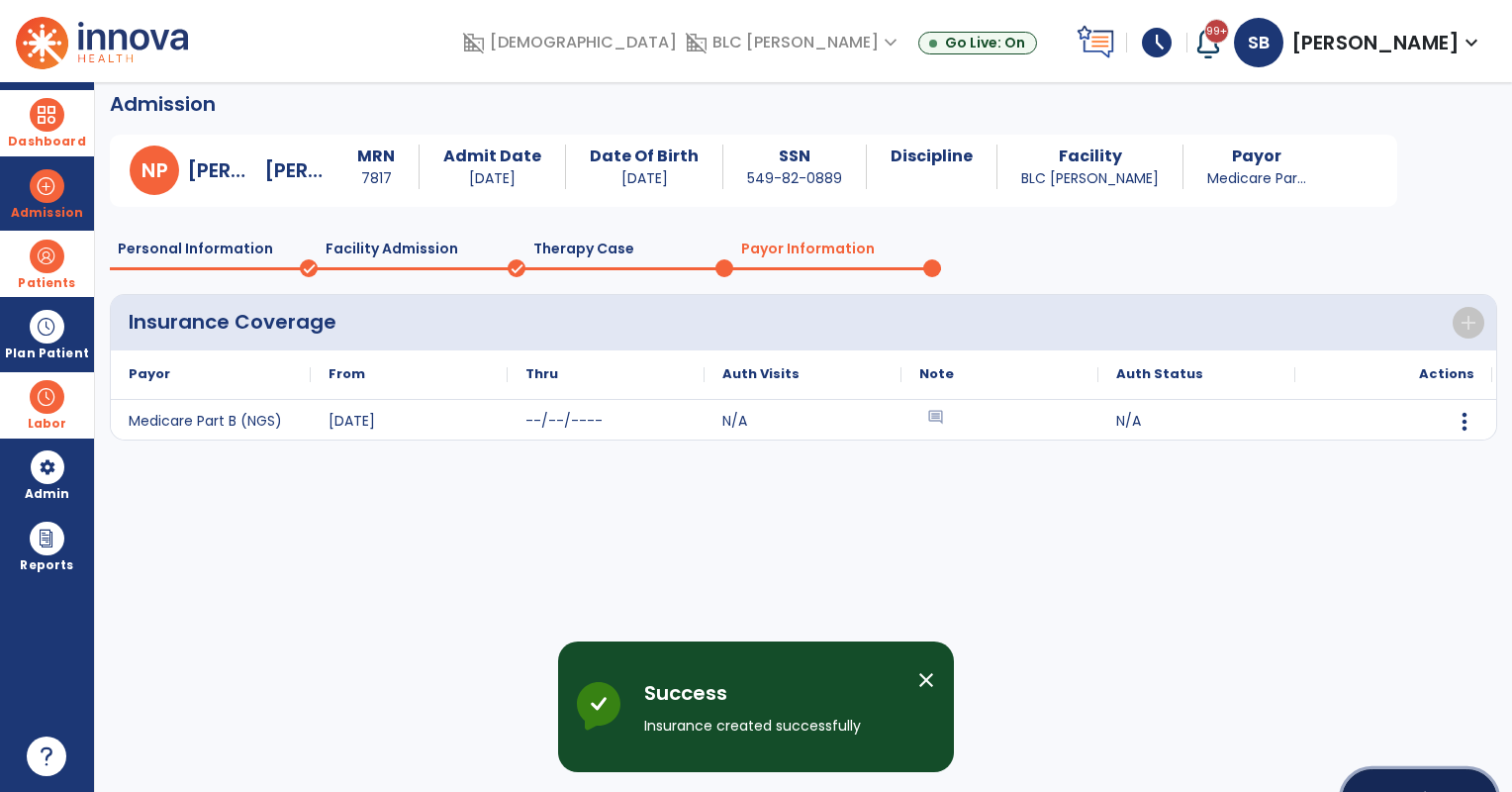 drag, startPoint x: 1374, startPoint y: 776, endPoint x: 1362, endPoint y: 764, distance: 16.970563 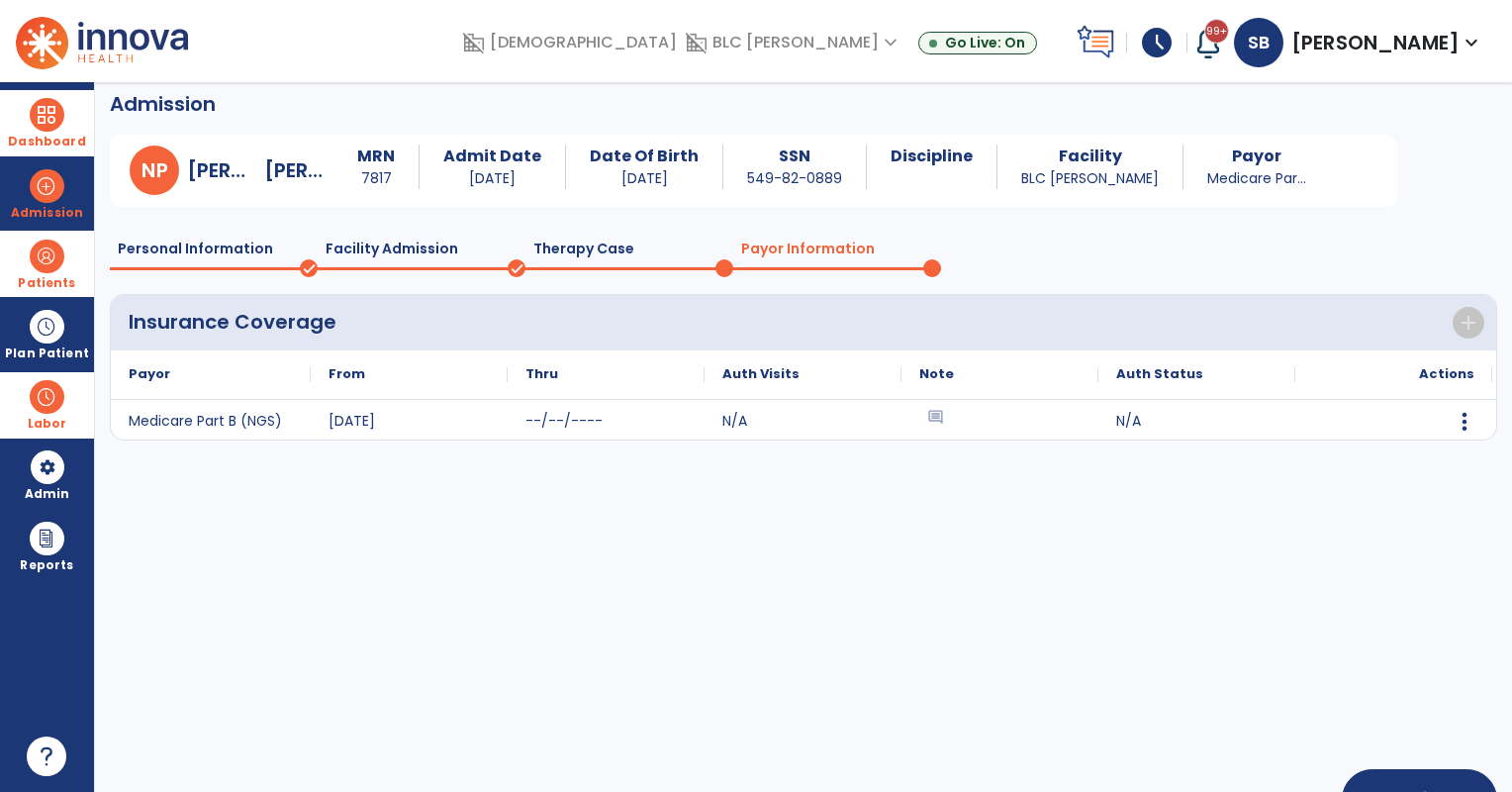 scroll, scrollTop: 0, scrollLeft: 0, axis: both 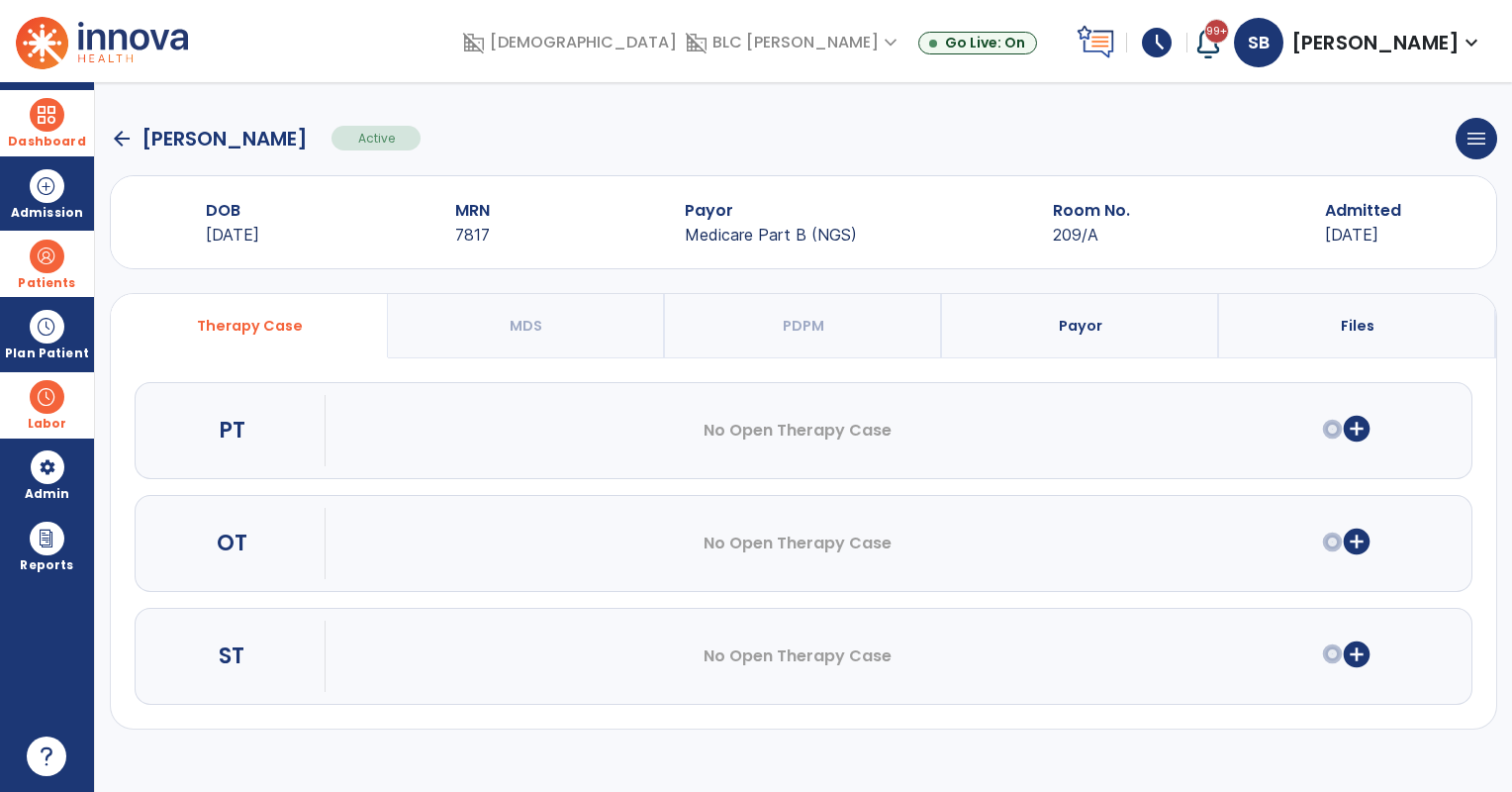 drag, startPoint x: 51, startPoint y: 253, endPoint x: 199, endPoint y: 276, distance: 149.7765 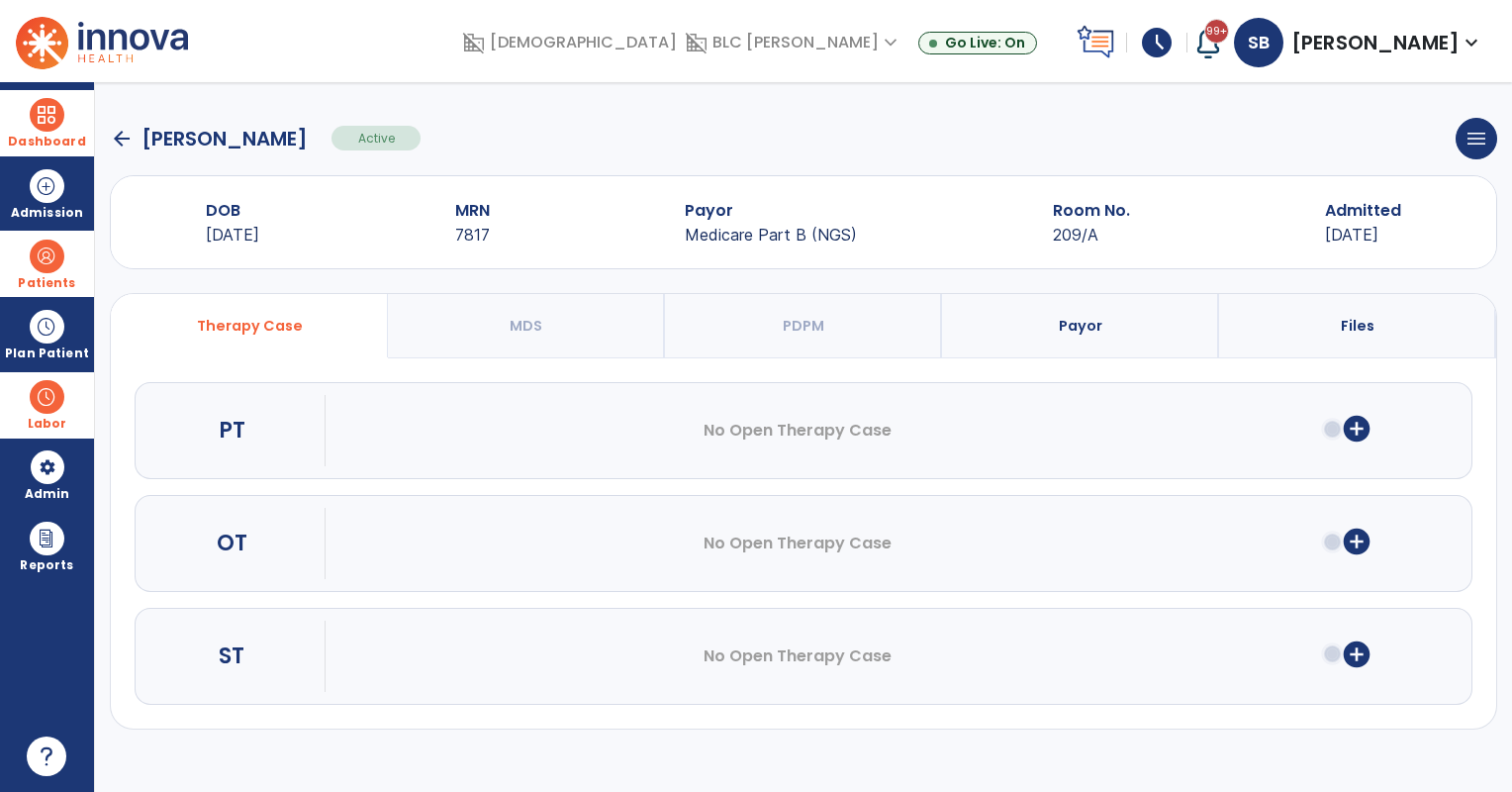 click on "Patients" at bounding box center (47, 263) 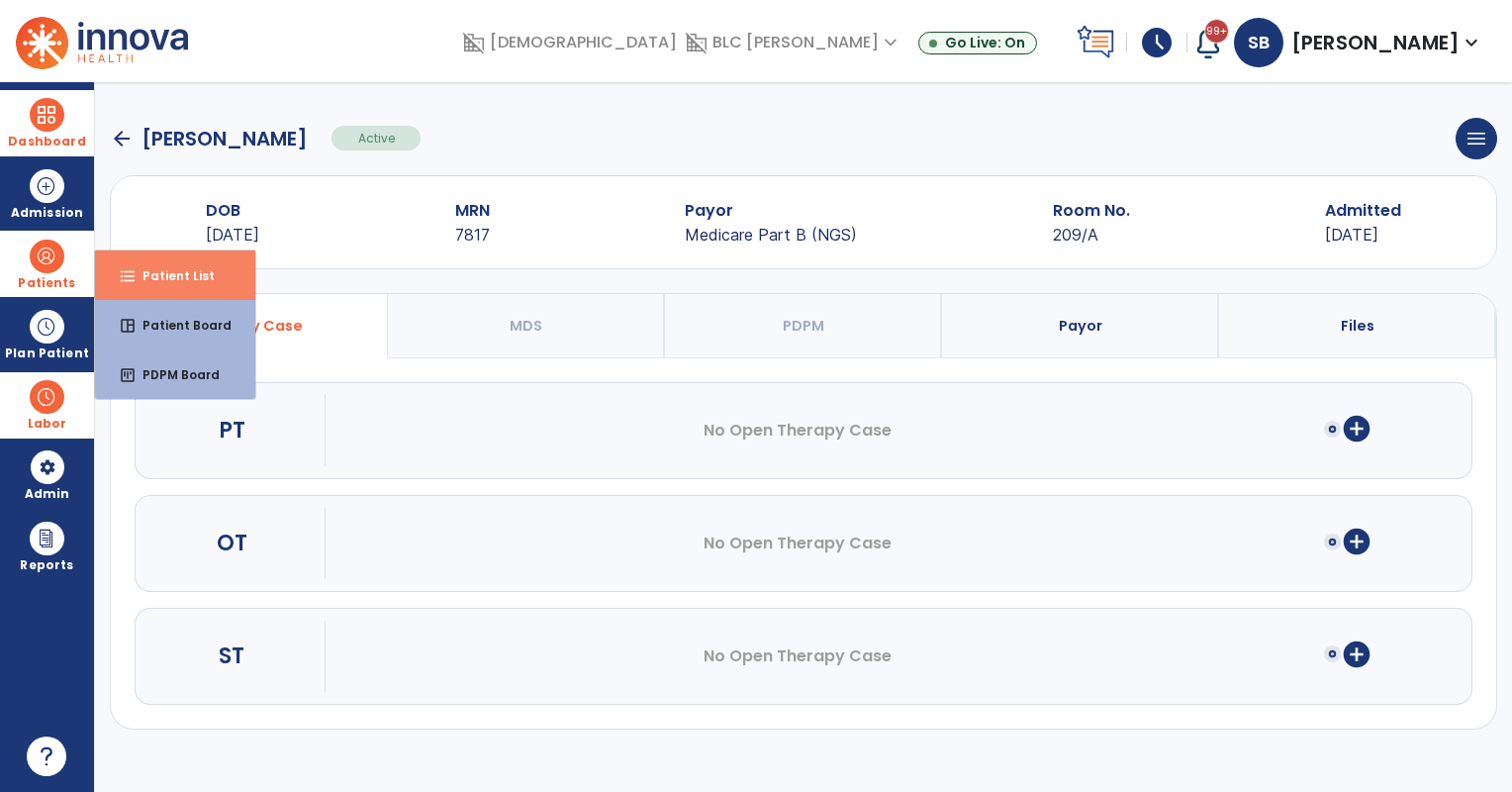 click on "Patient List" at bounding box center [170, 275] 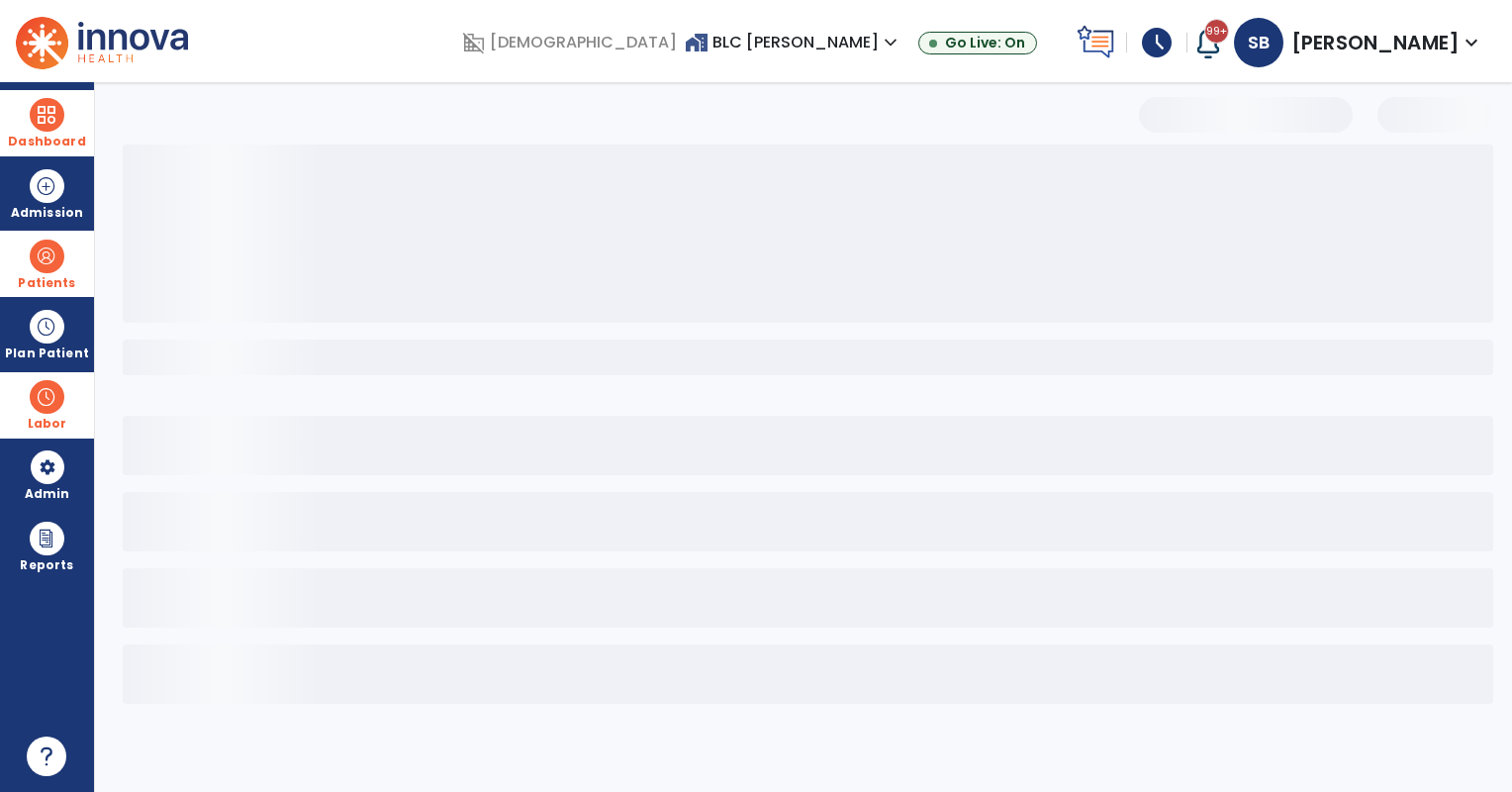 select on "***" 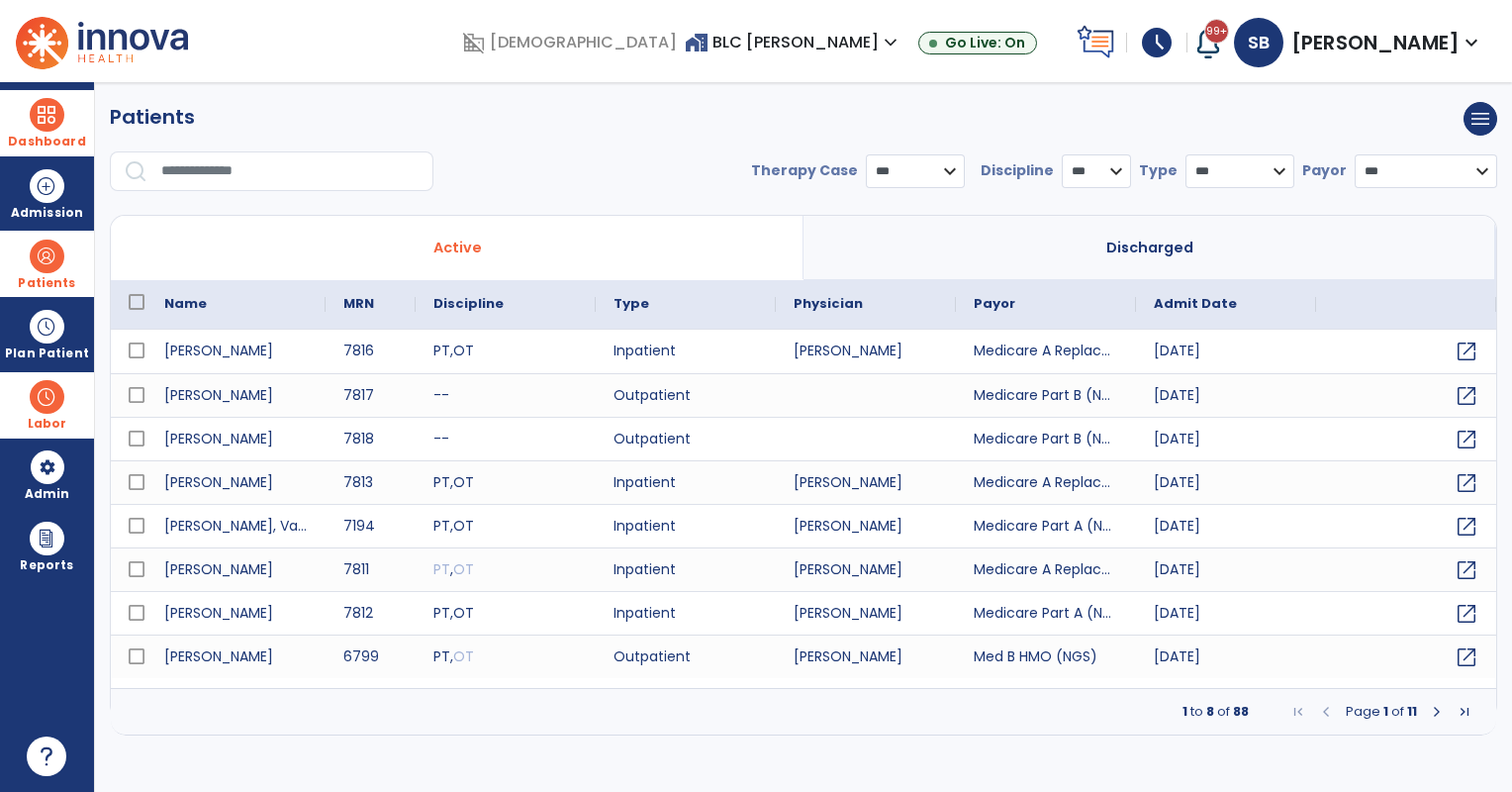 click at bounding box center [290, 171] 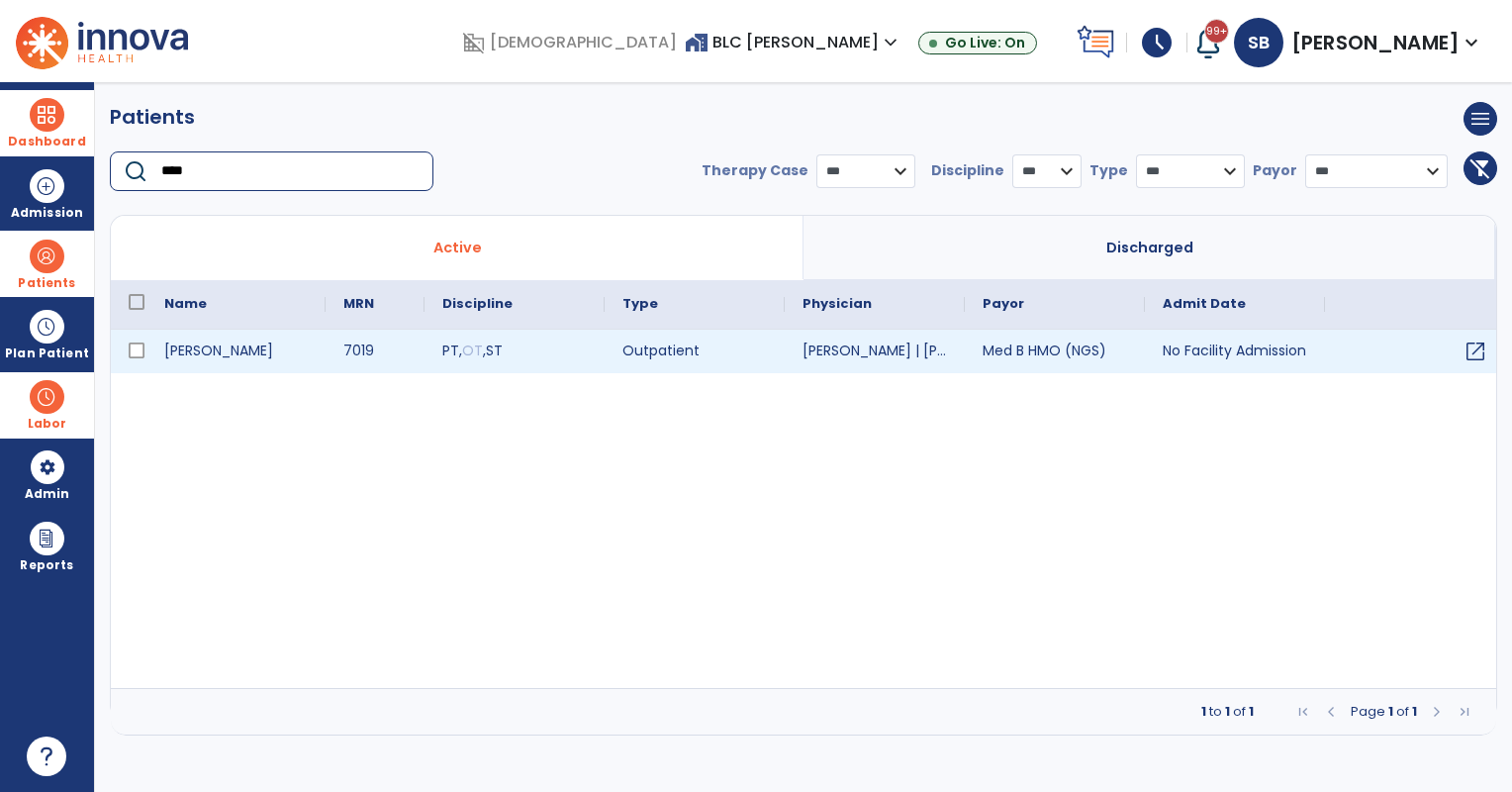 type on "****" 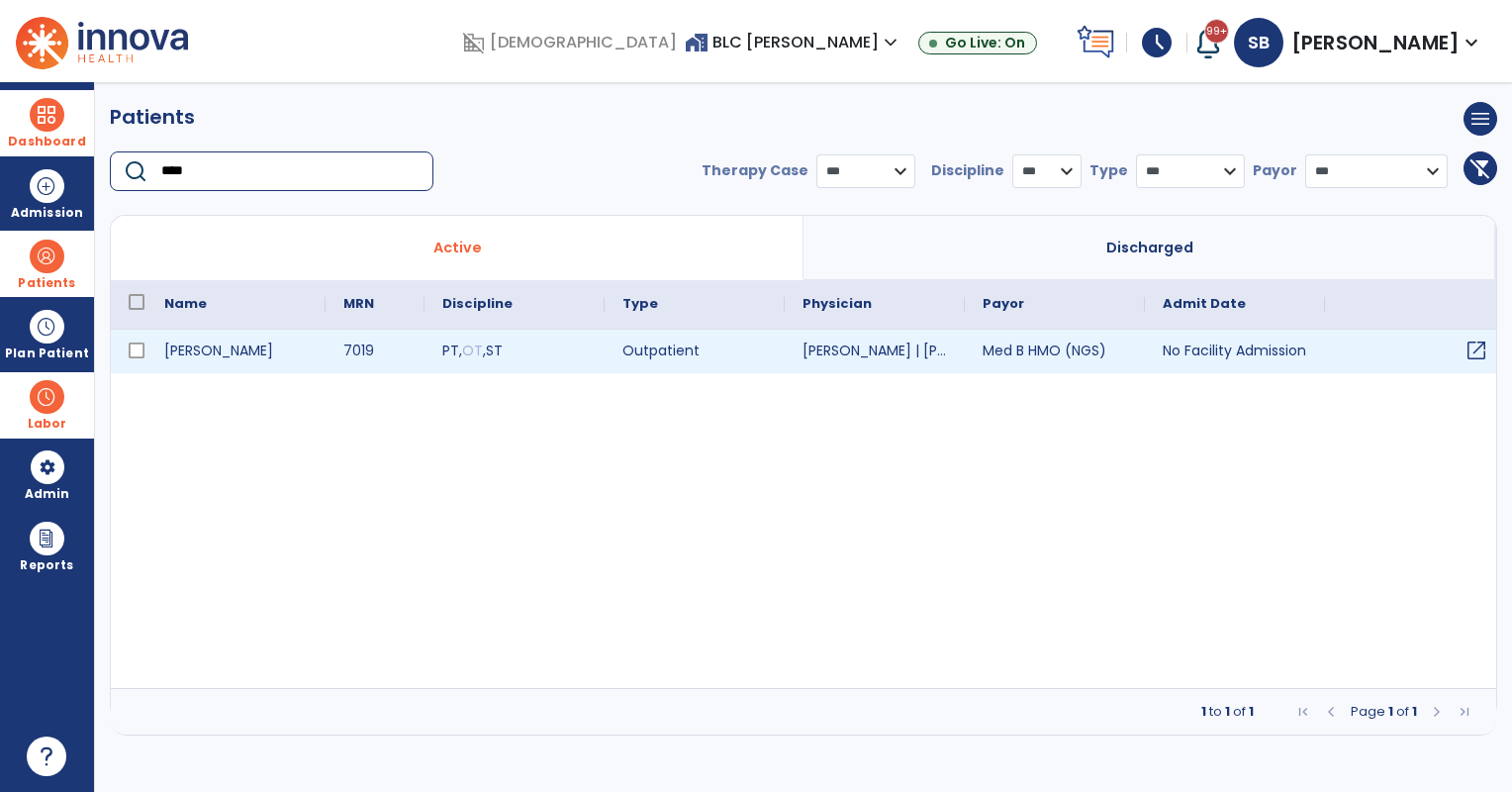 click on "open_in_new" at bounding box center [1476, 350] 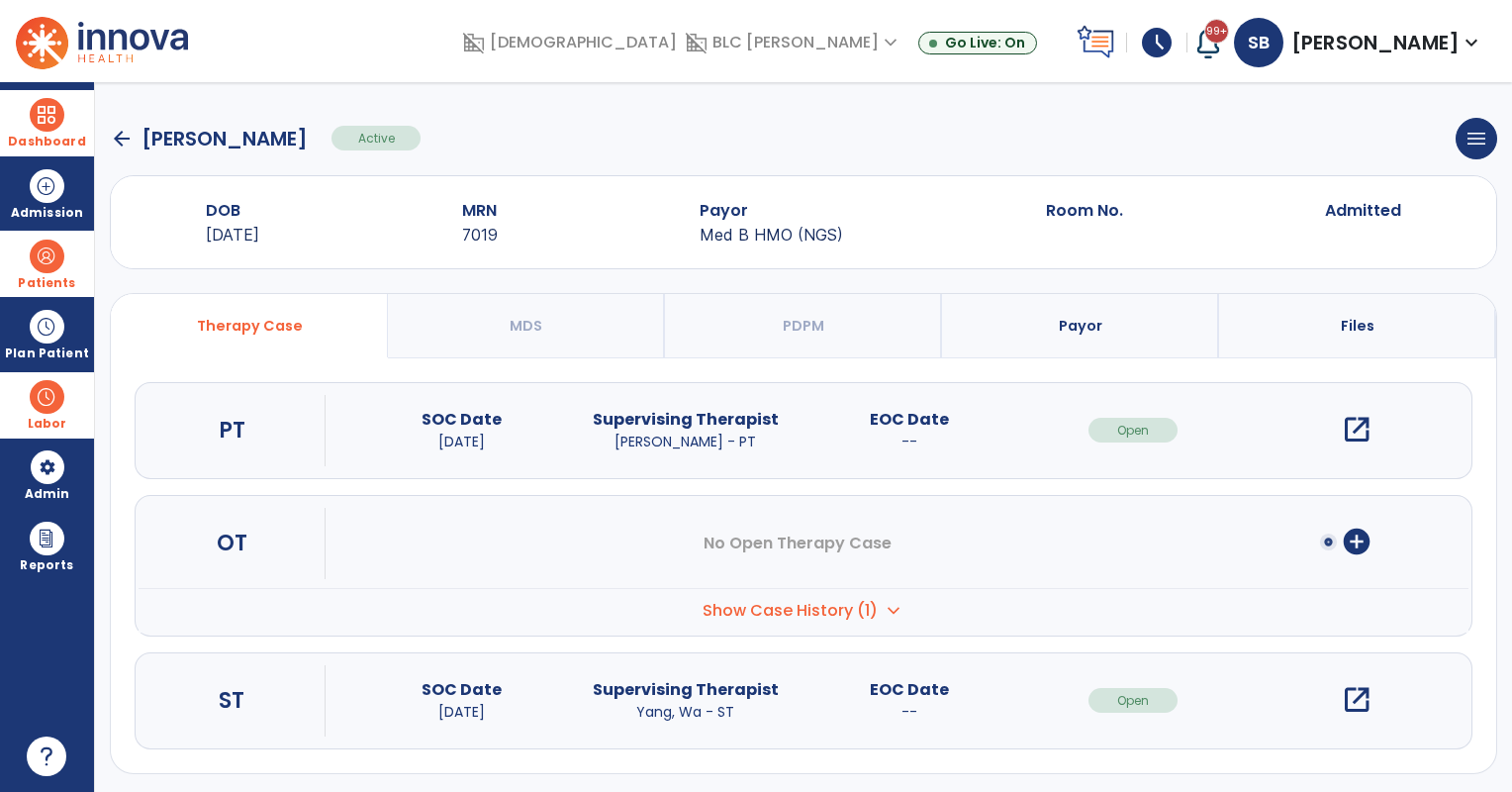 click on "open_in_new" at bounding box center [1357, 430] 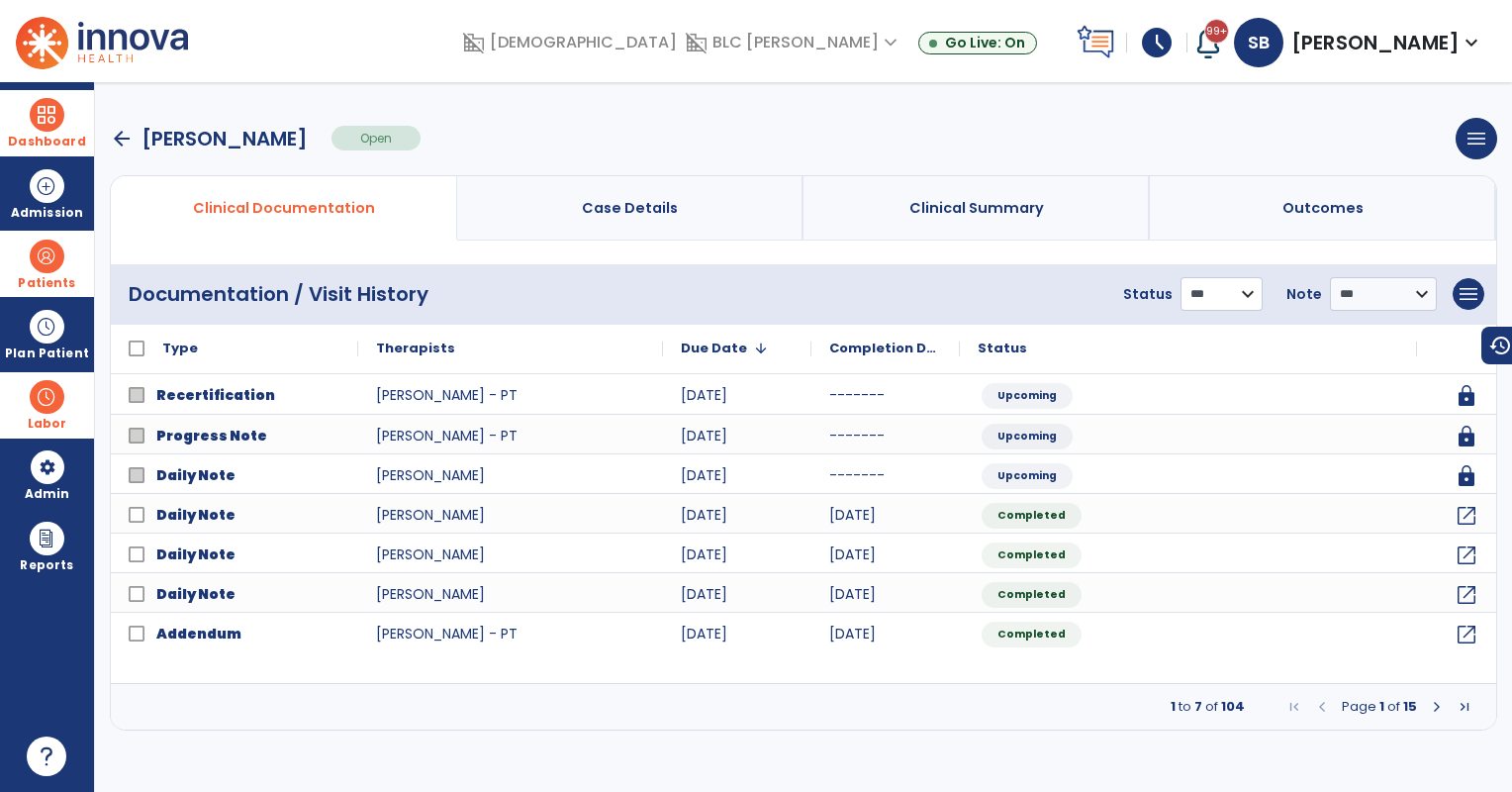 click on "**********" at bounding box center (1221, 294) 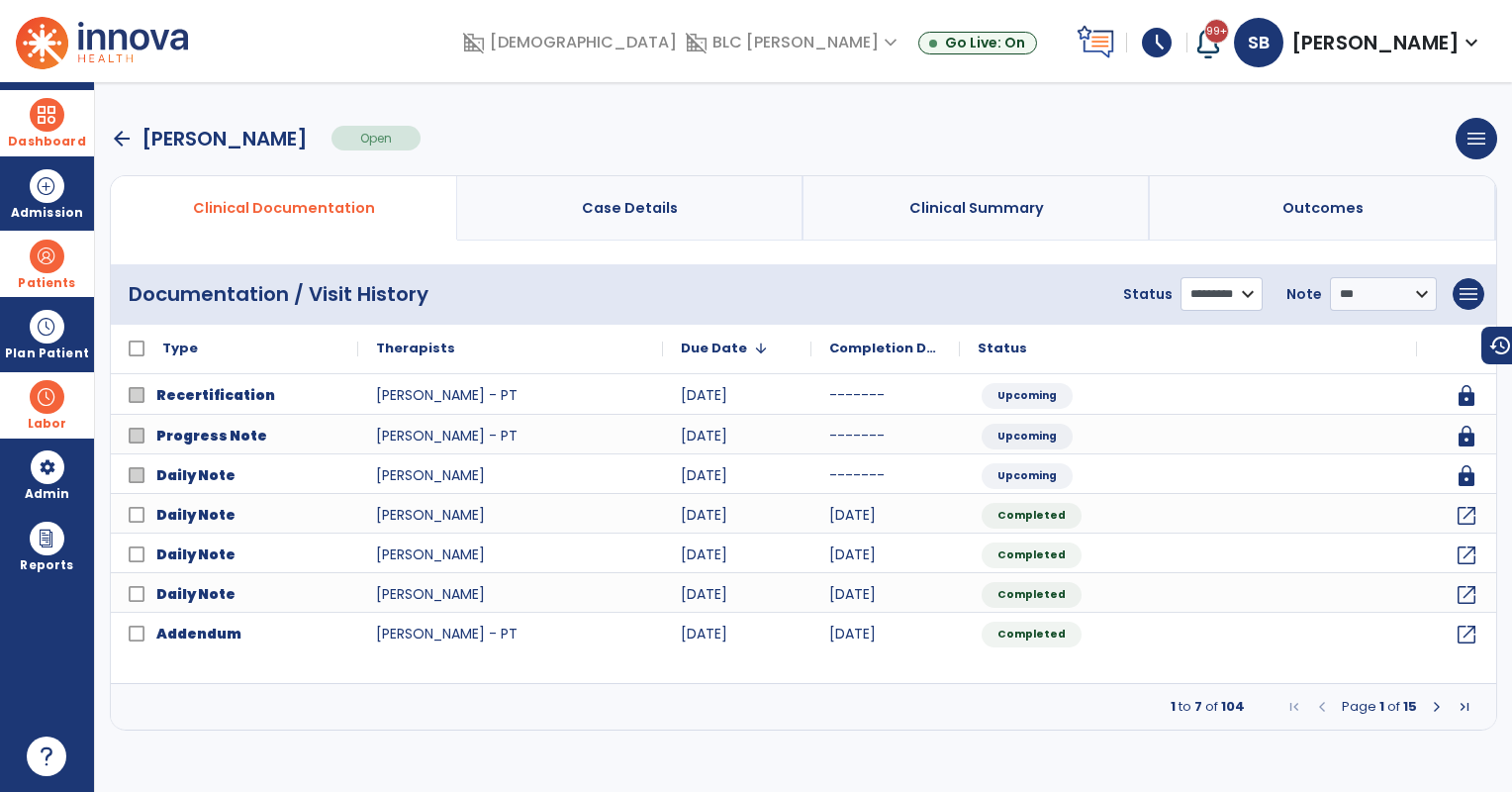 click on "**********" at bounding box center [1221, 294] 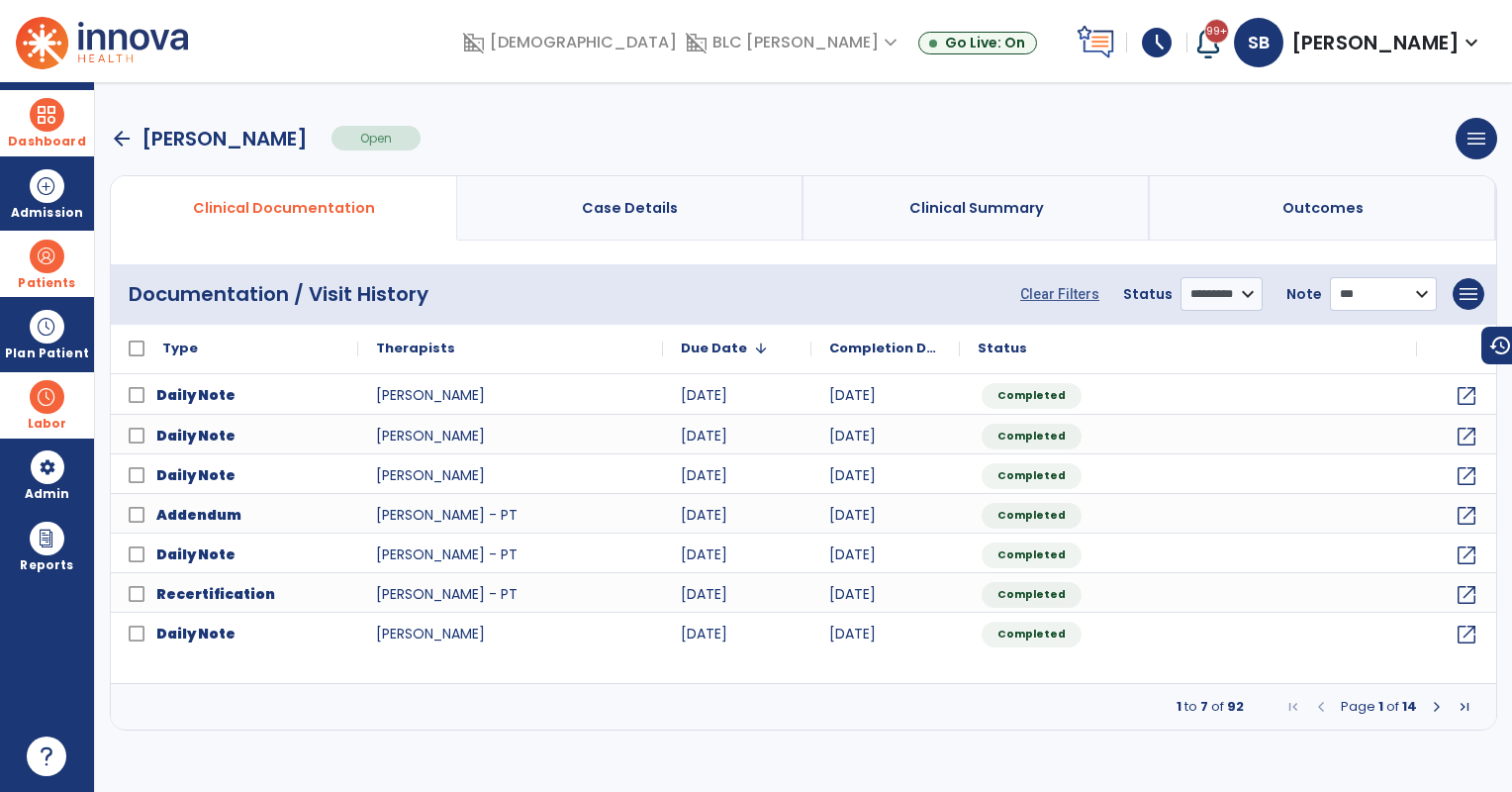 click on "**********" at bounding box center [1383, 294] 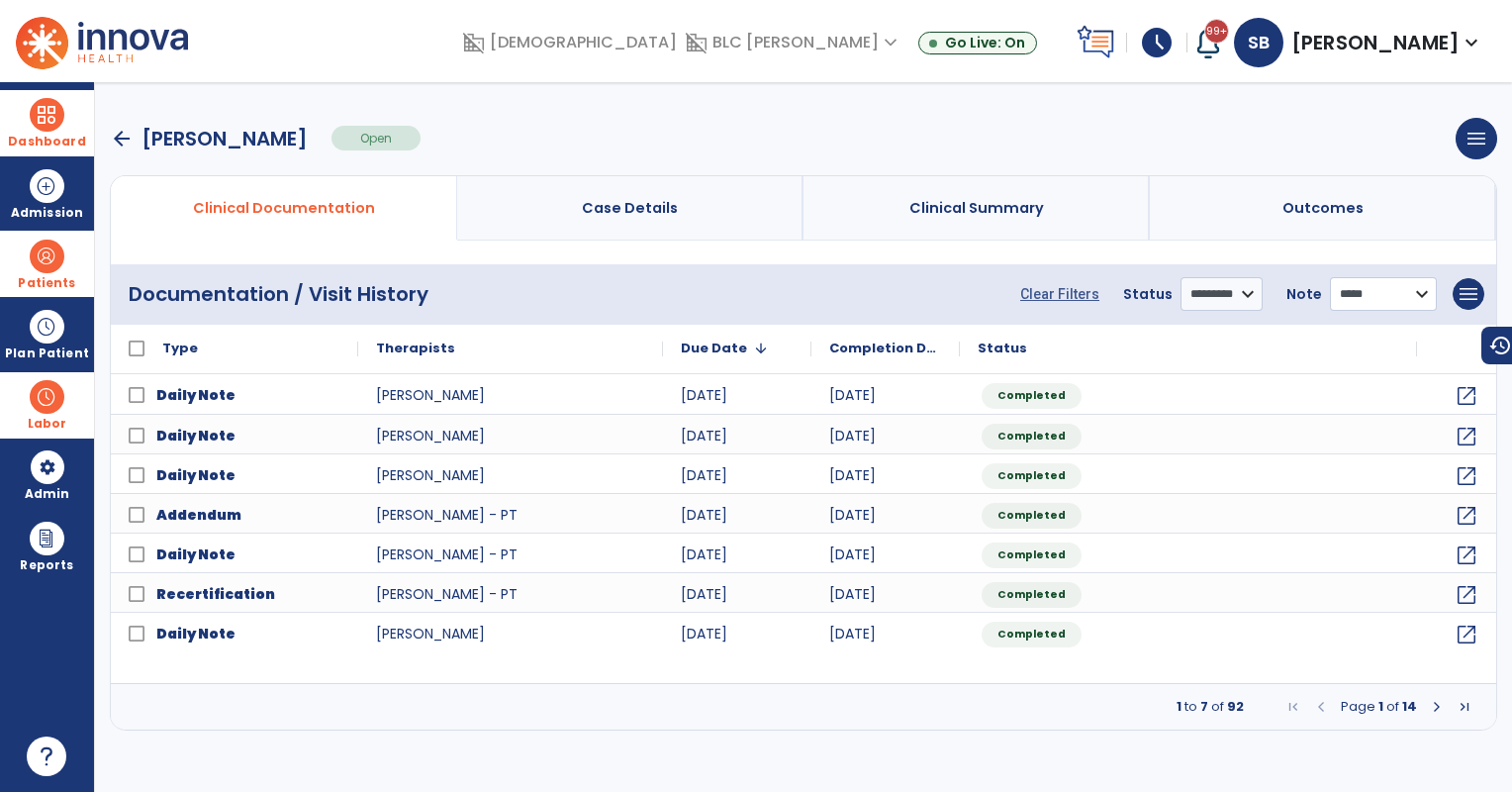 click on "**********" at bounding box center [1383, 294] 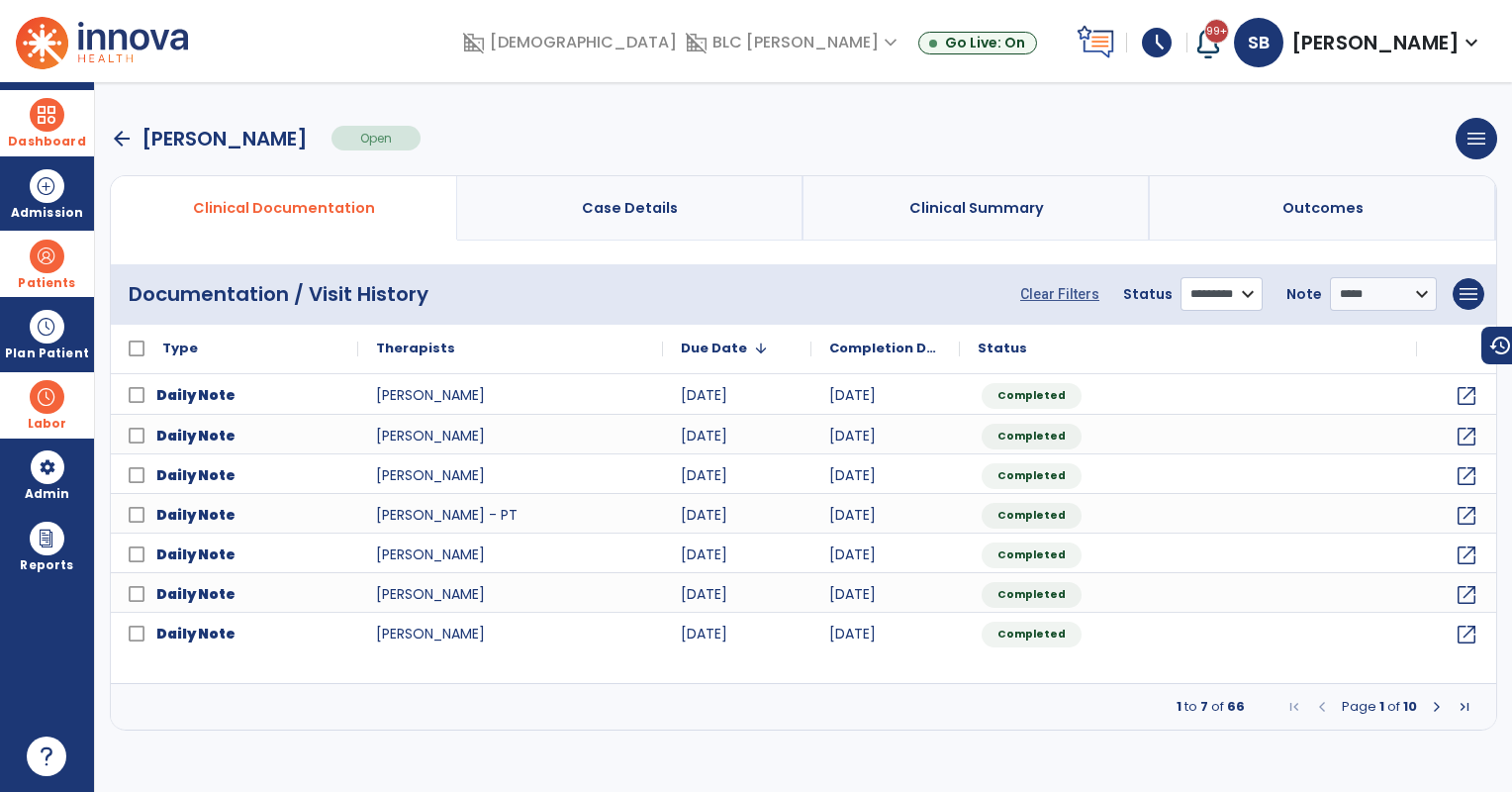 click on "**********" at bounding box center [1221, 294] 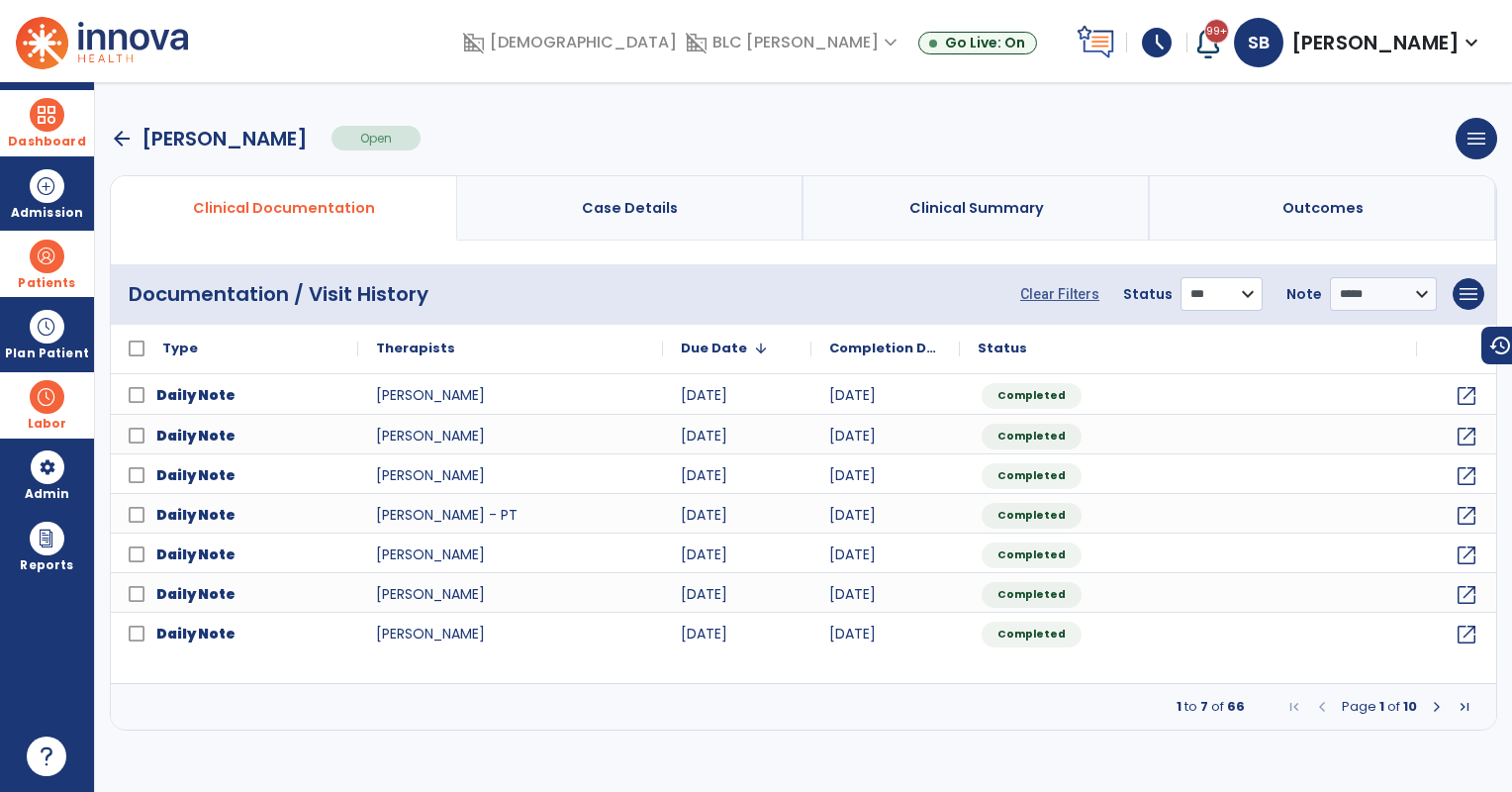 click on "**********" at bounding box center (1221, 294) 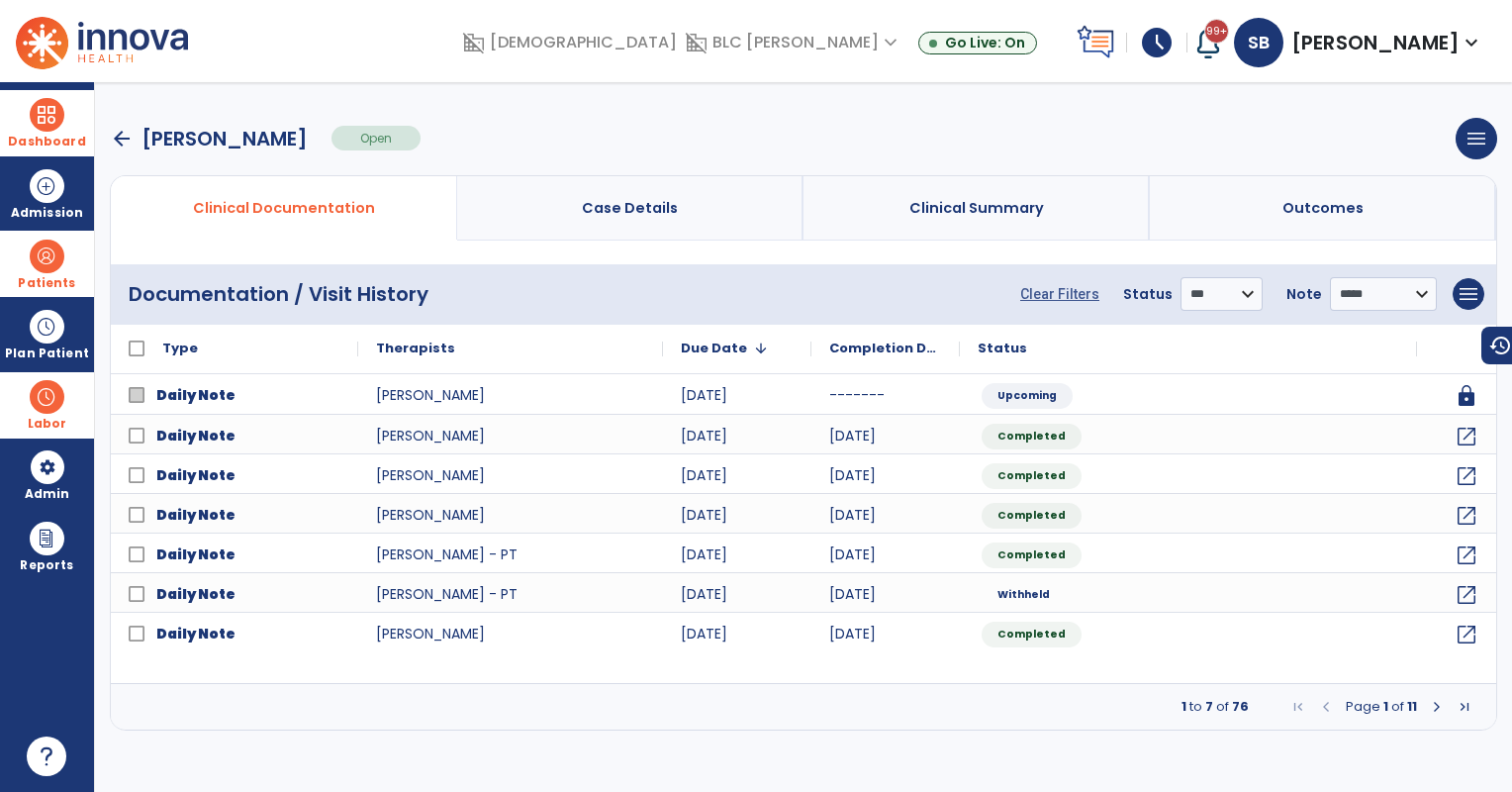 drag, startPoint x: 47, startPoint y: 257, endPoint x: 113, endPoint y: 264, distance: 66.37017 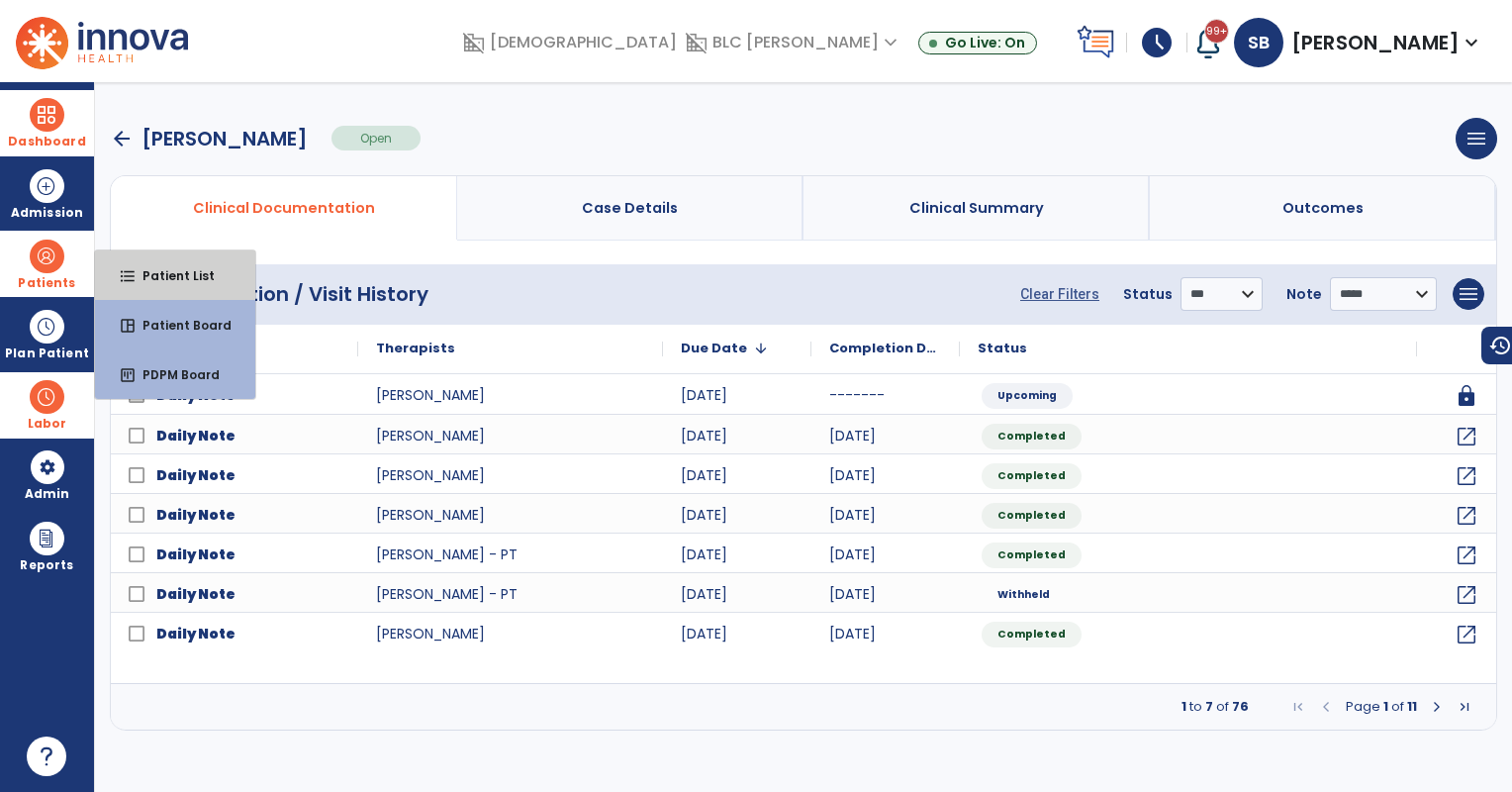 click on "format_list_bulleted  Patient List" at bounding box center (175, 275) 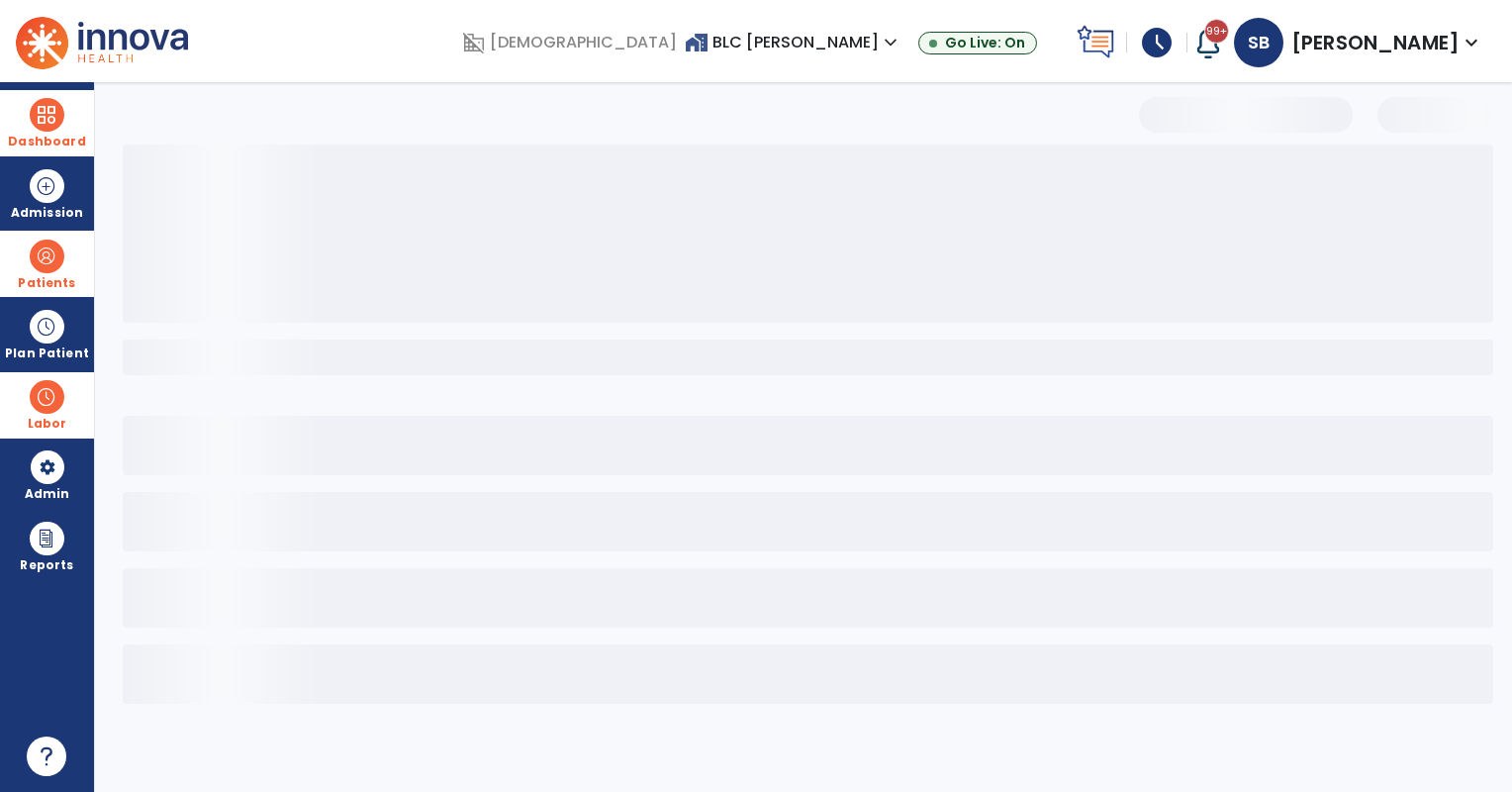 select on "***" 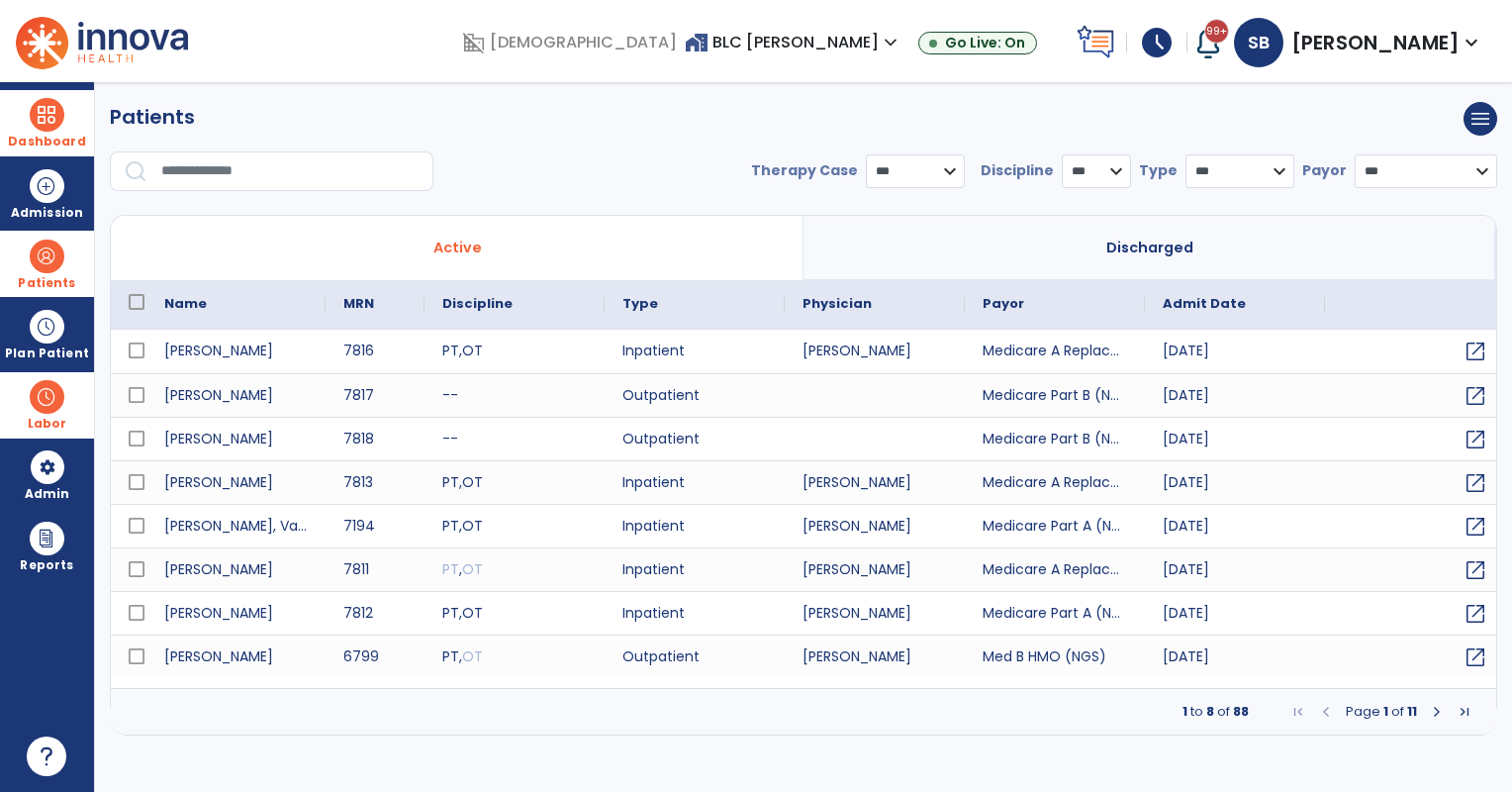 click at bounding box center (290, 171) 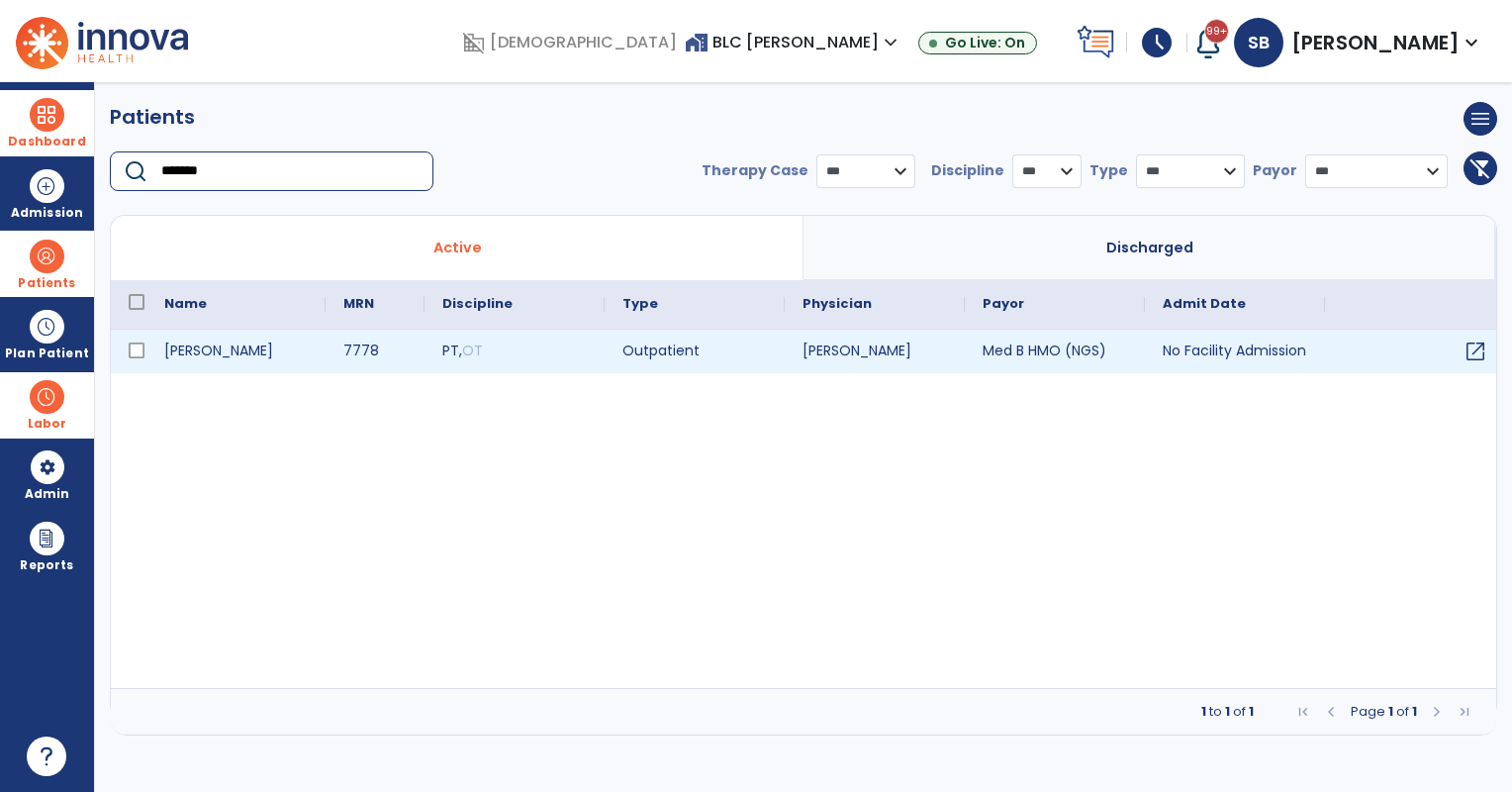 type on "*******" 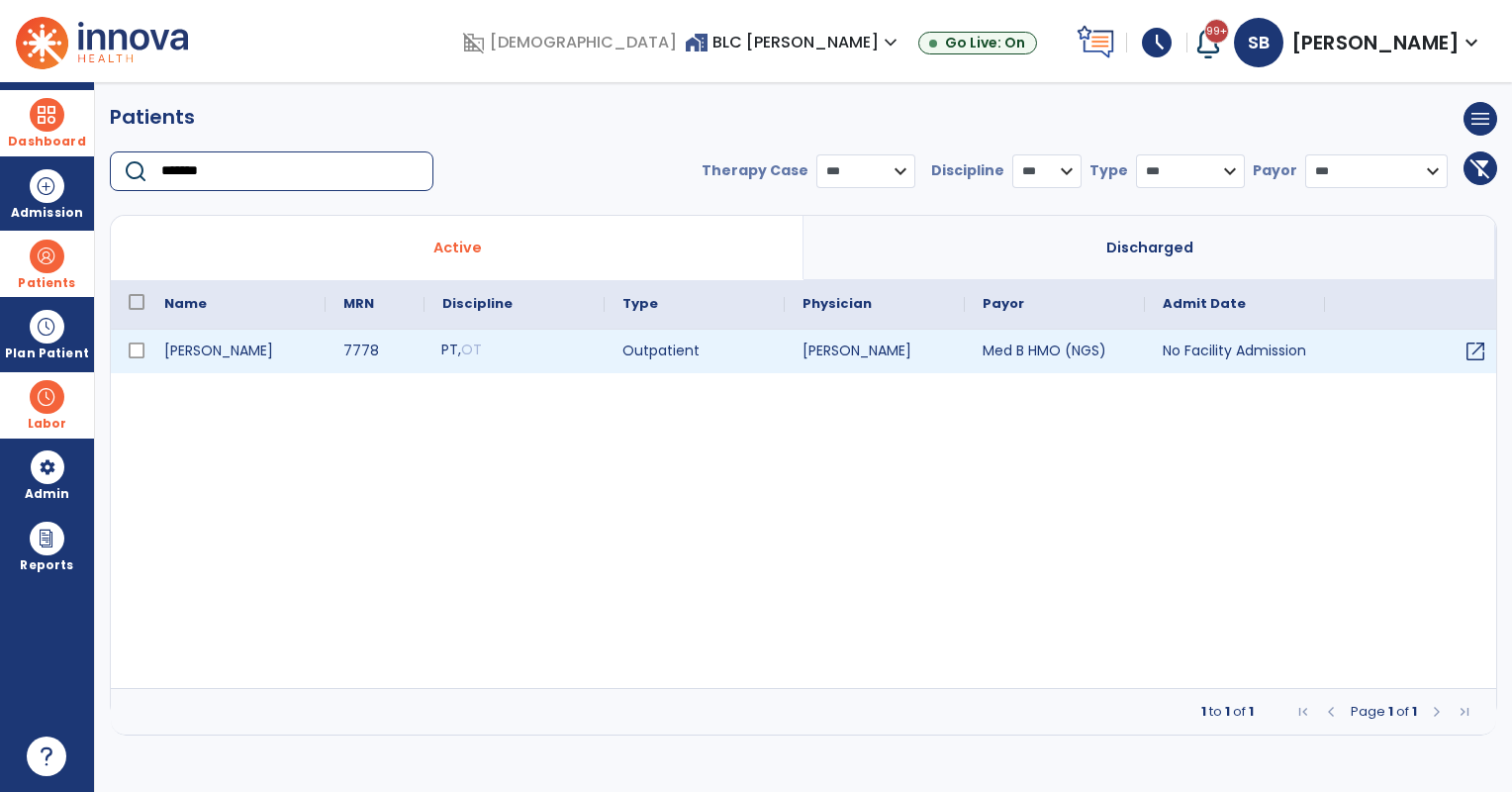 click on "PT , OT" at bounding box center (515, 351) 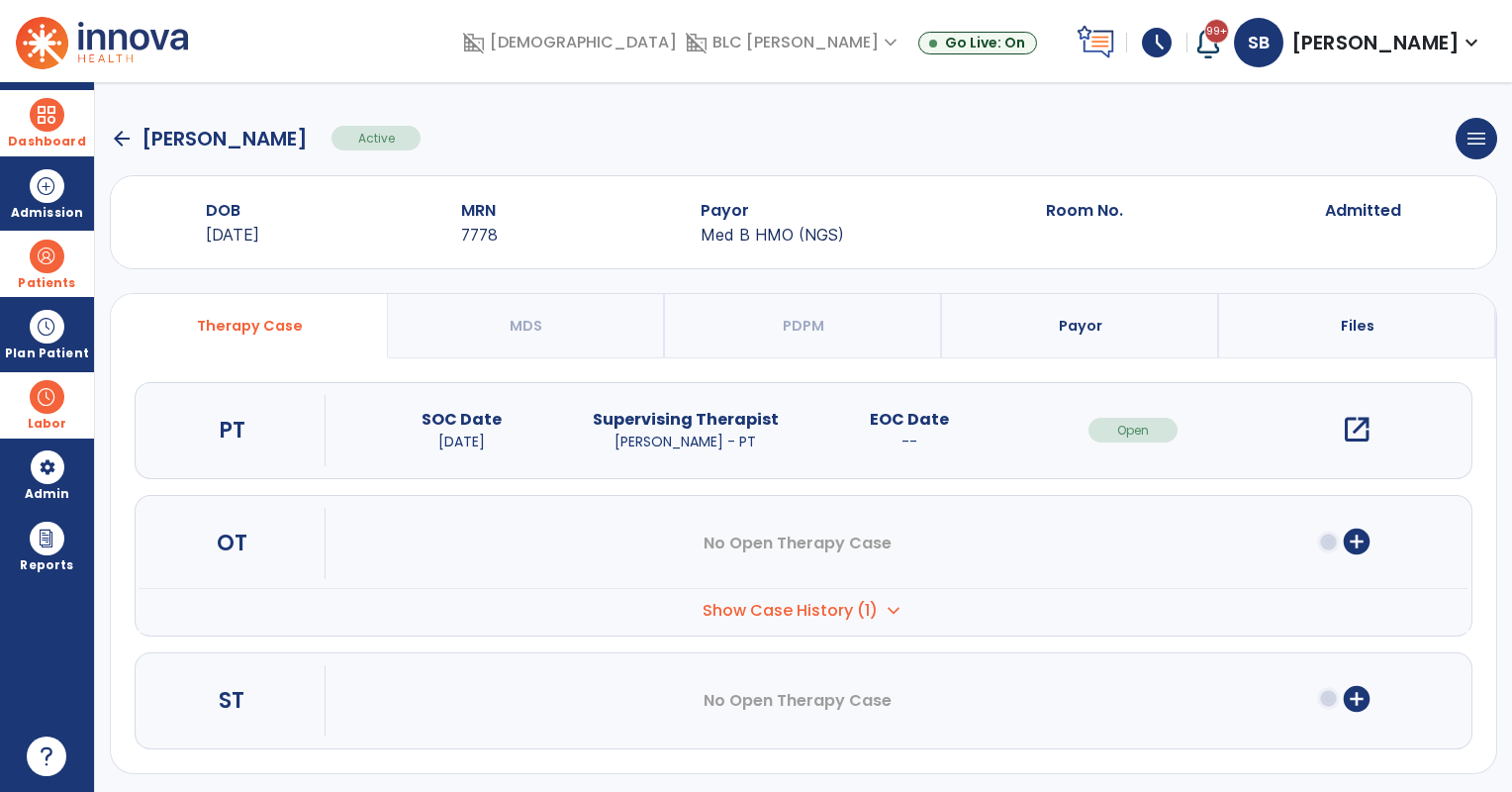 click on "open_in_new" at bounding box center [1357, 430] 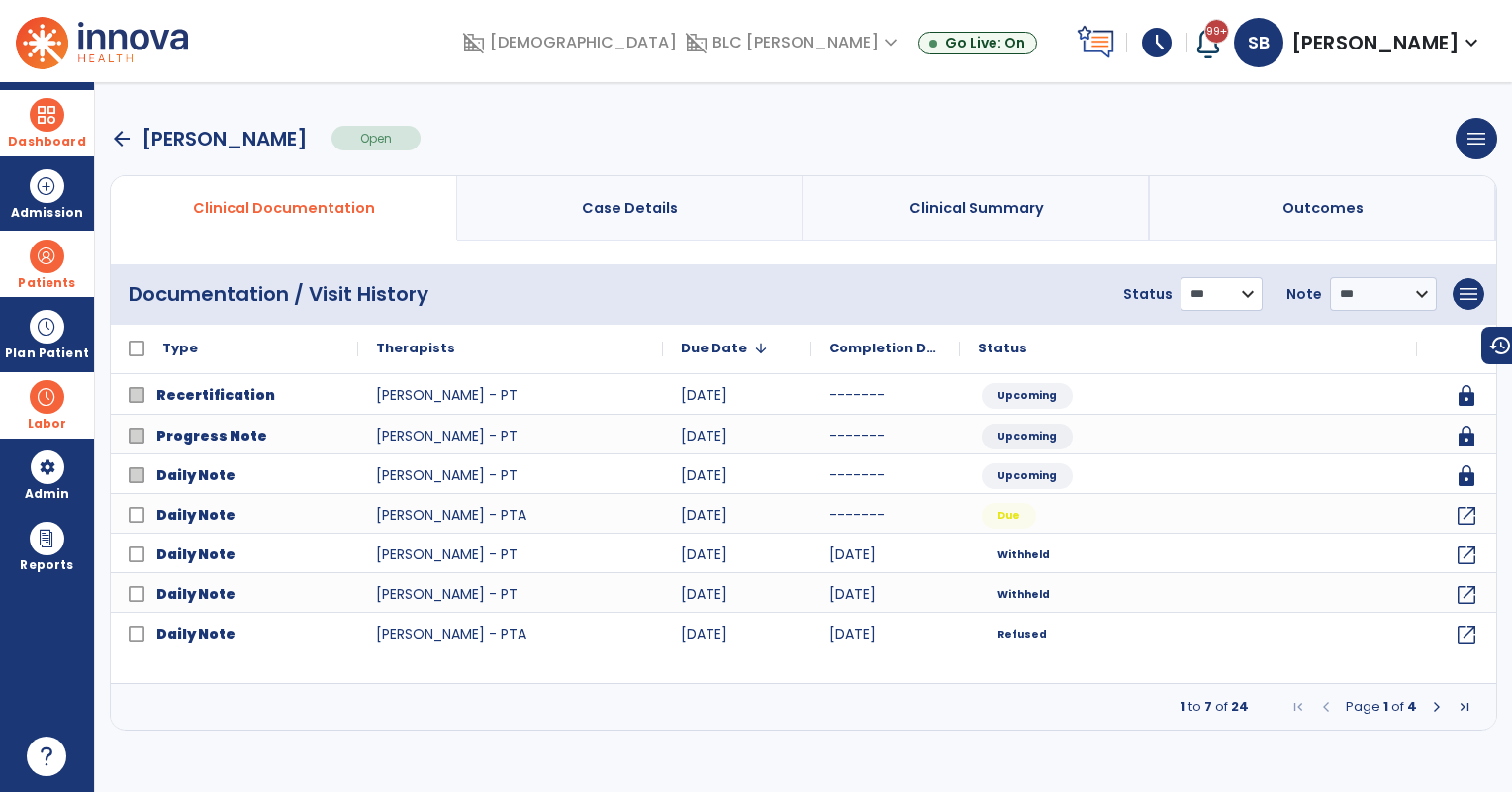 click on "**********" at bounding box center [1221, 294] 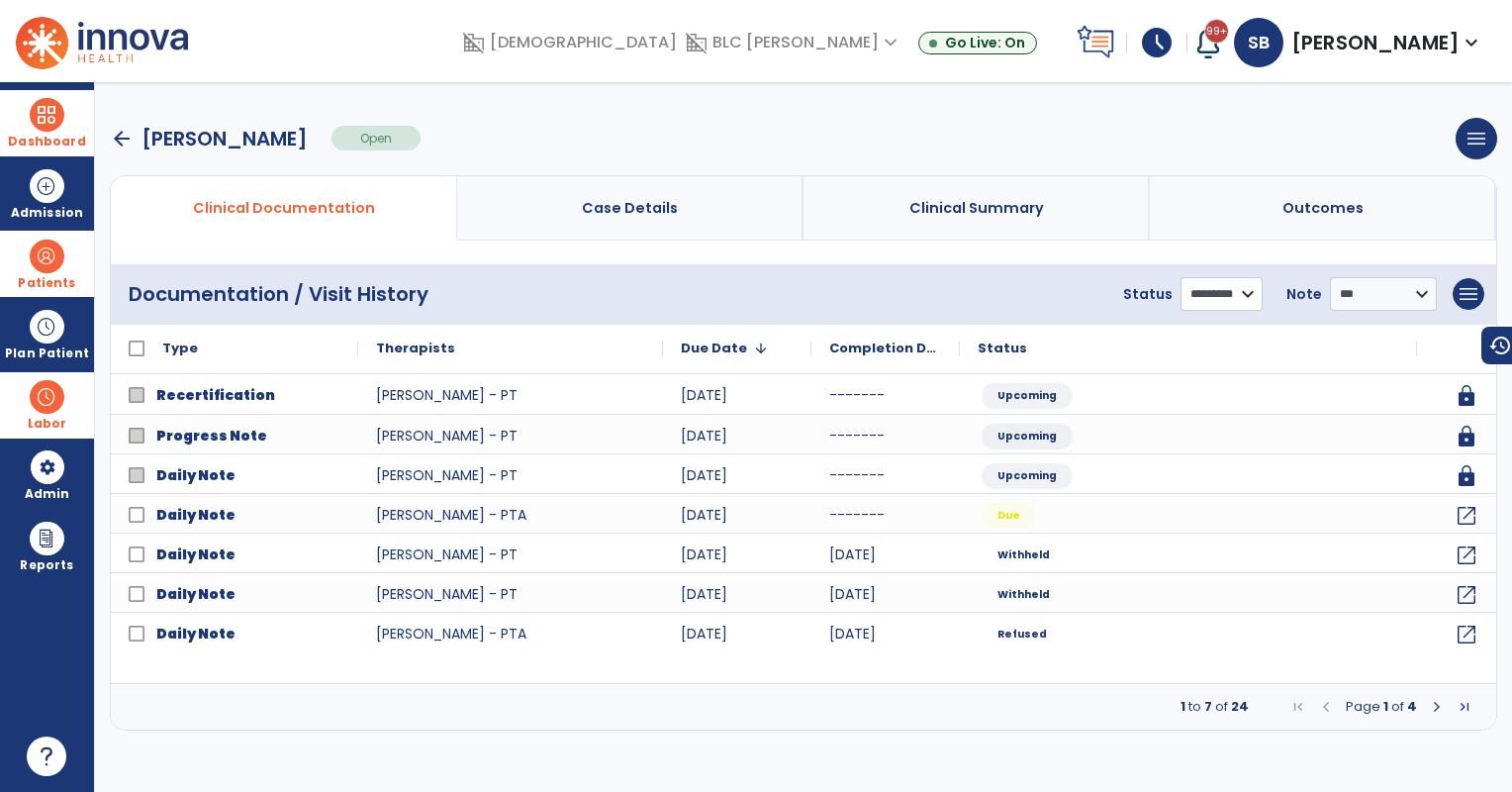 click on "**********" at bounding box center [1221, 294] 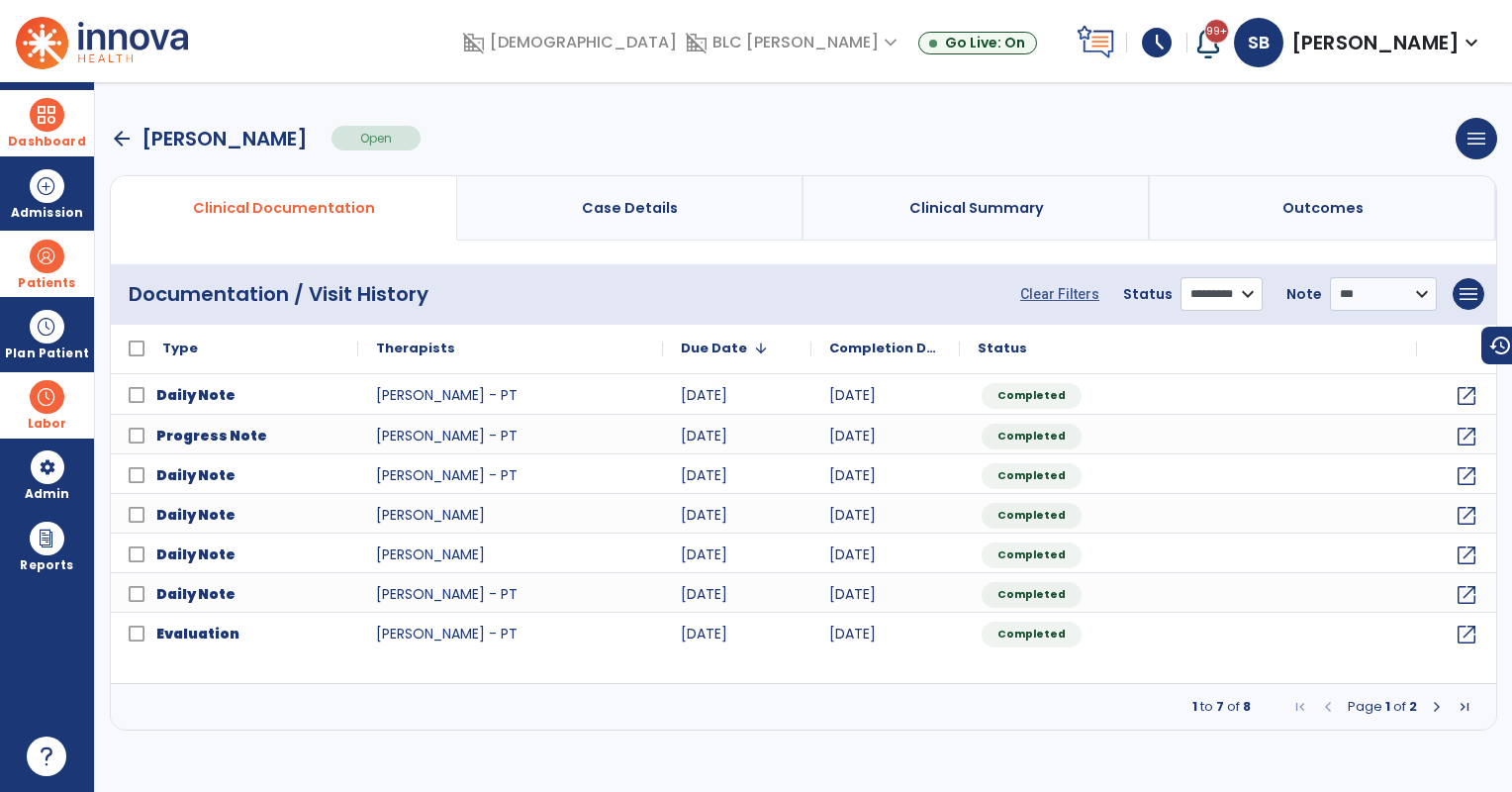 click on "**********" at bounding box center [1221, 294] 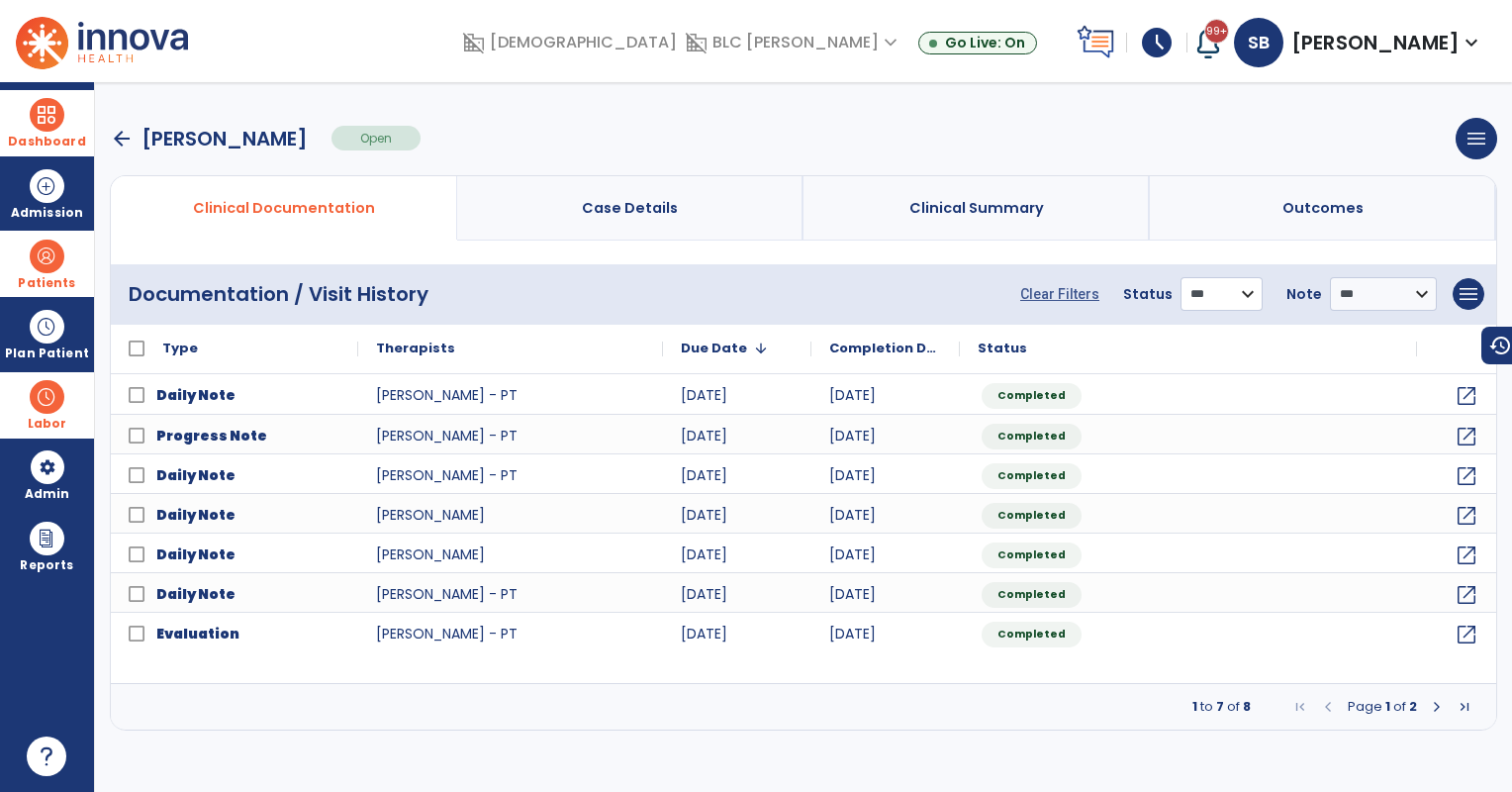 click on "**********" at bounding box center (1221, 294) 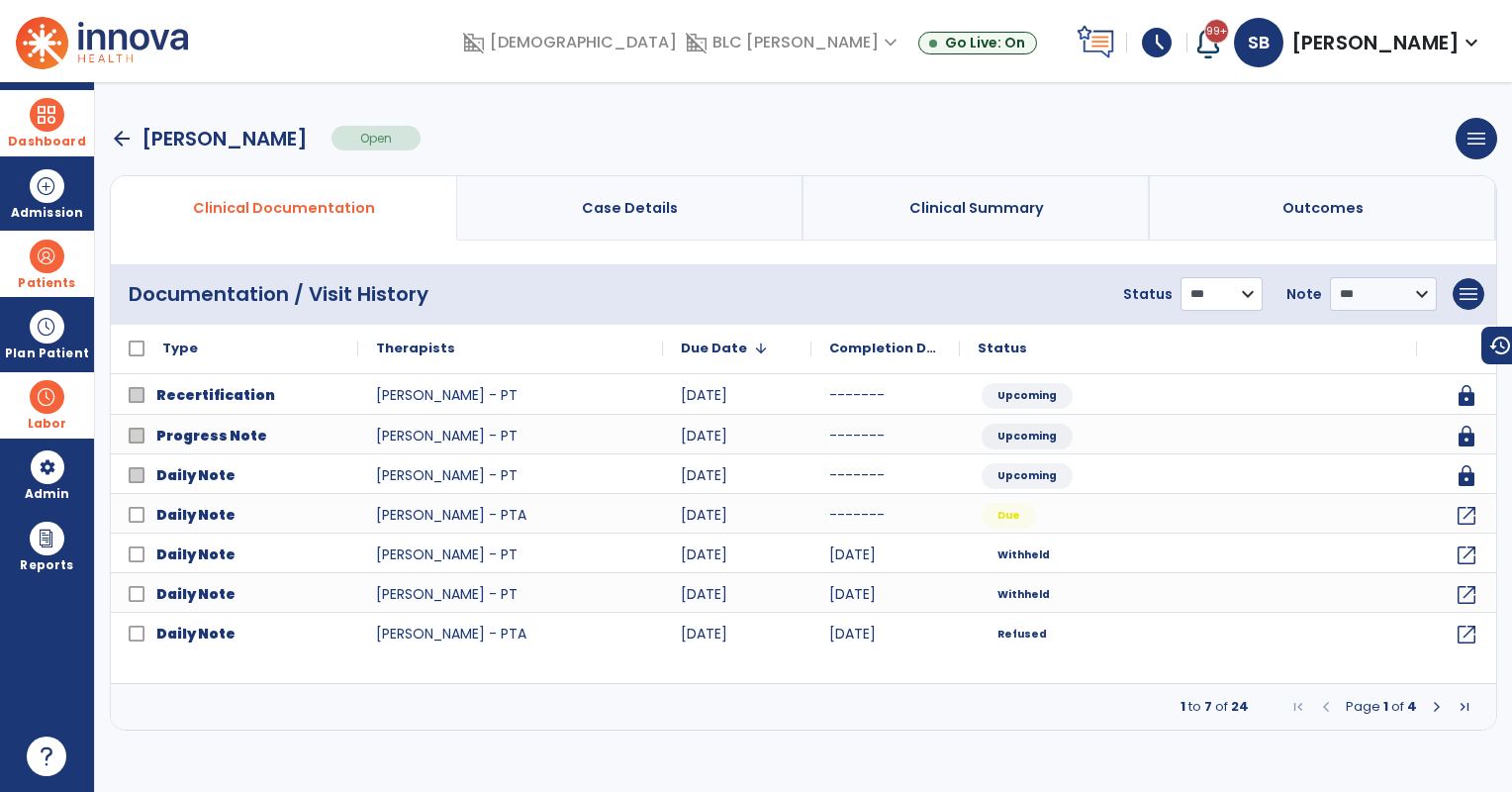 click on "**********" at bounding box center (1221, 294) 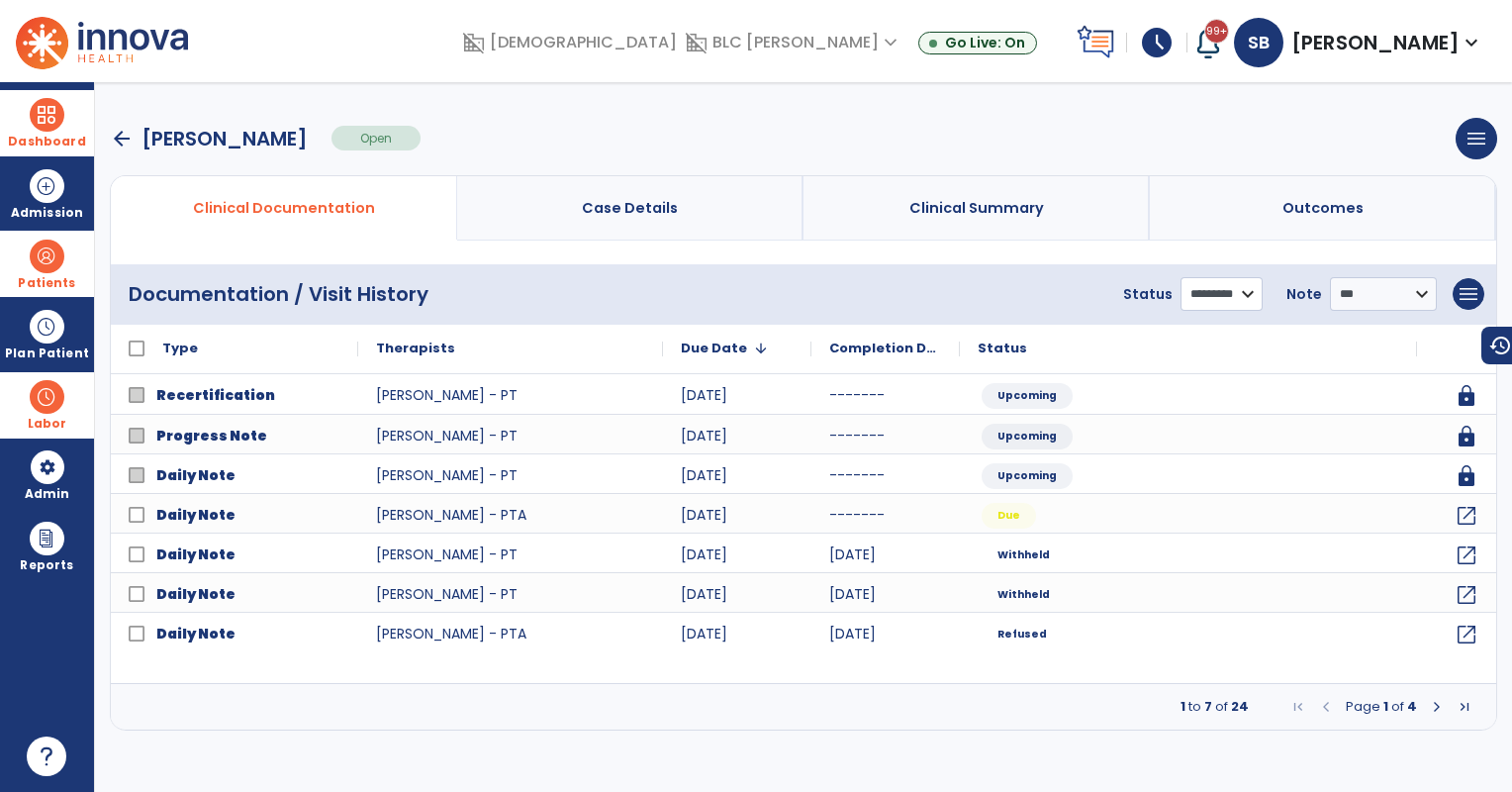 click on "**********" at bounding box center (1221, 294) 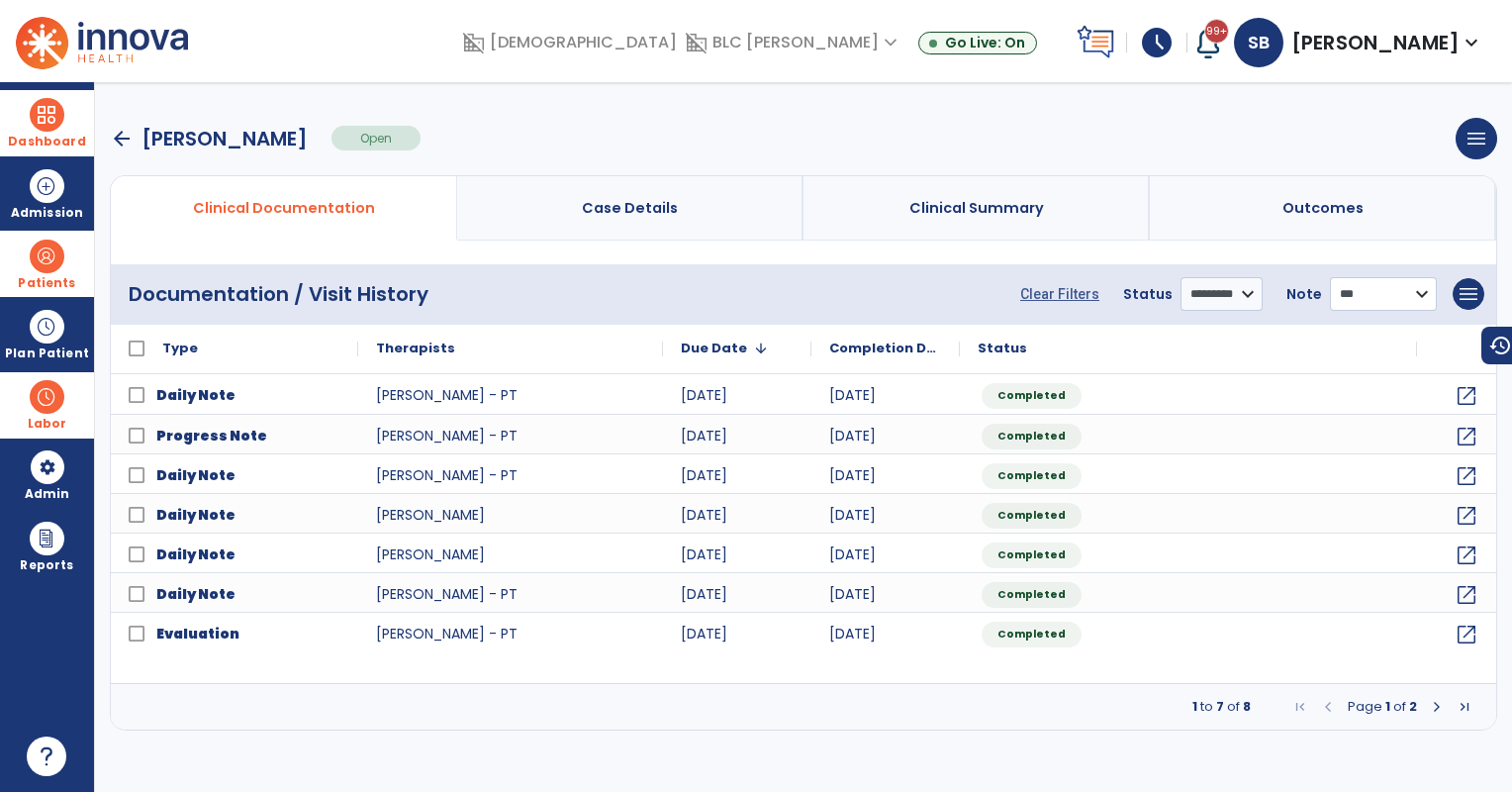 click on "**********" at bounding box center (1383, 294) 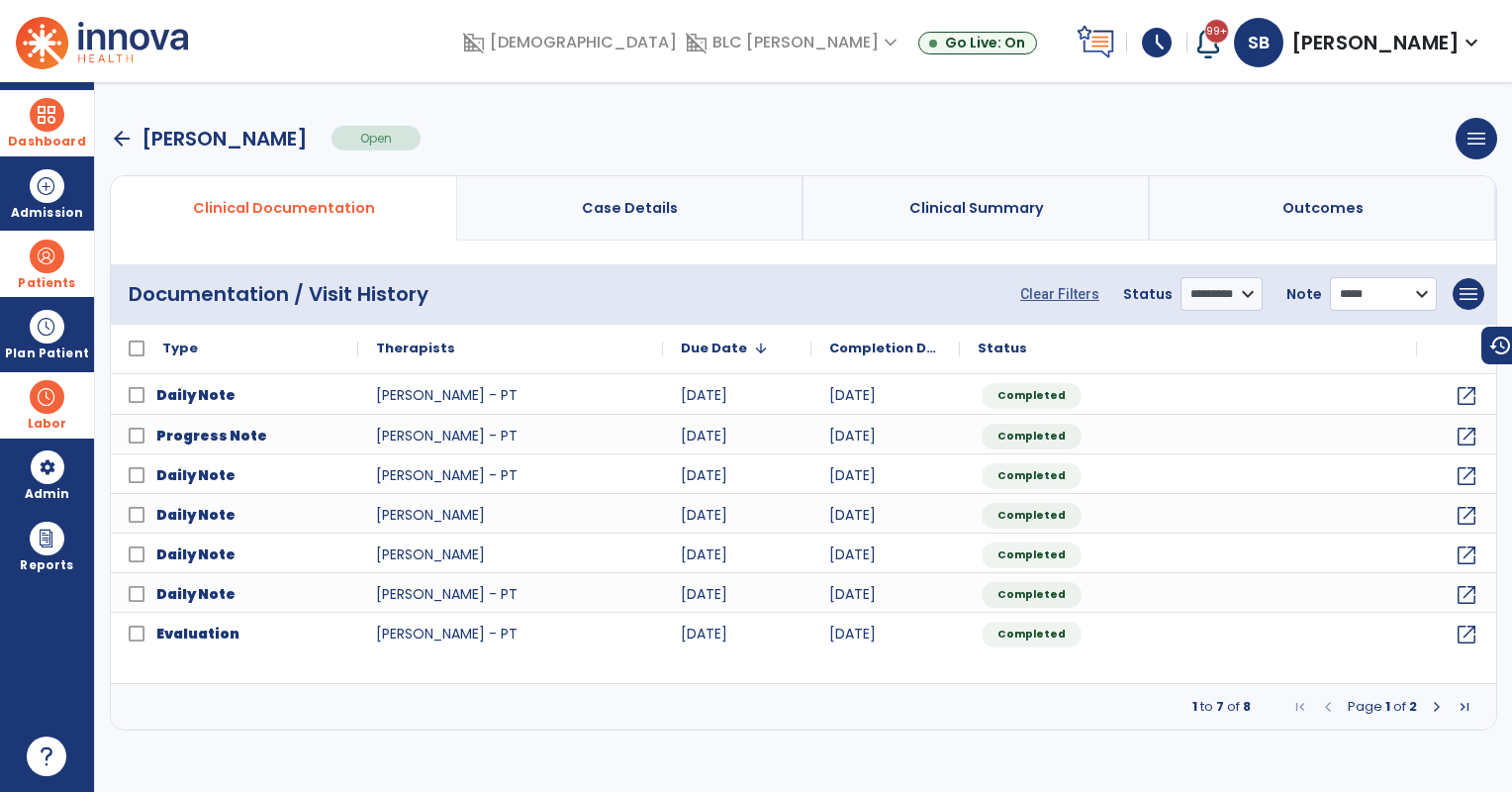 click on "**********" at bounding box center [1383, 294] 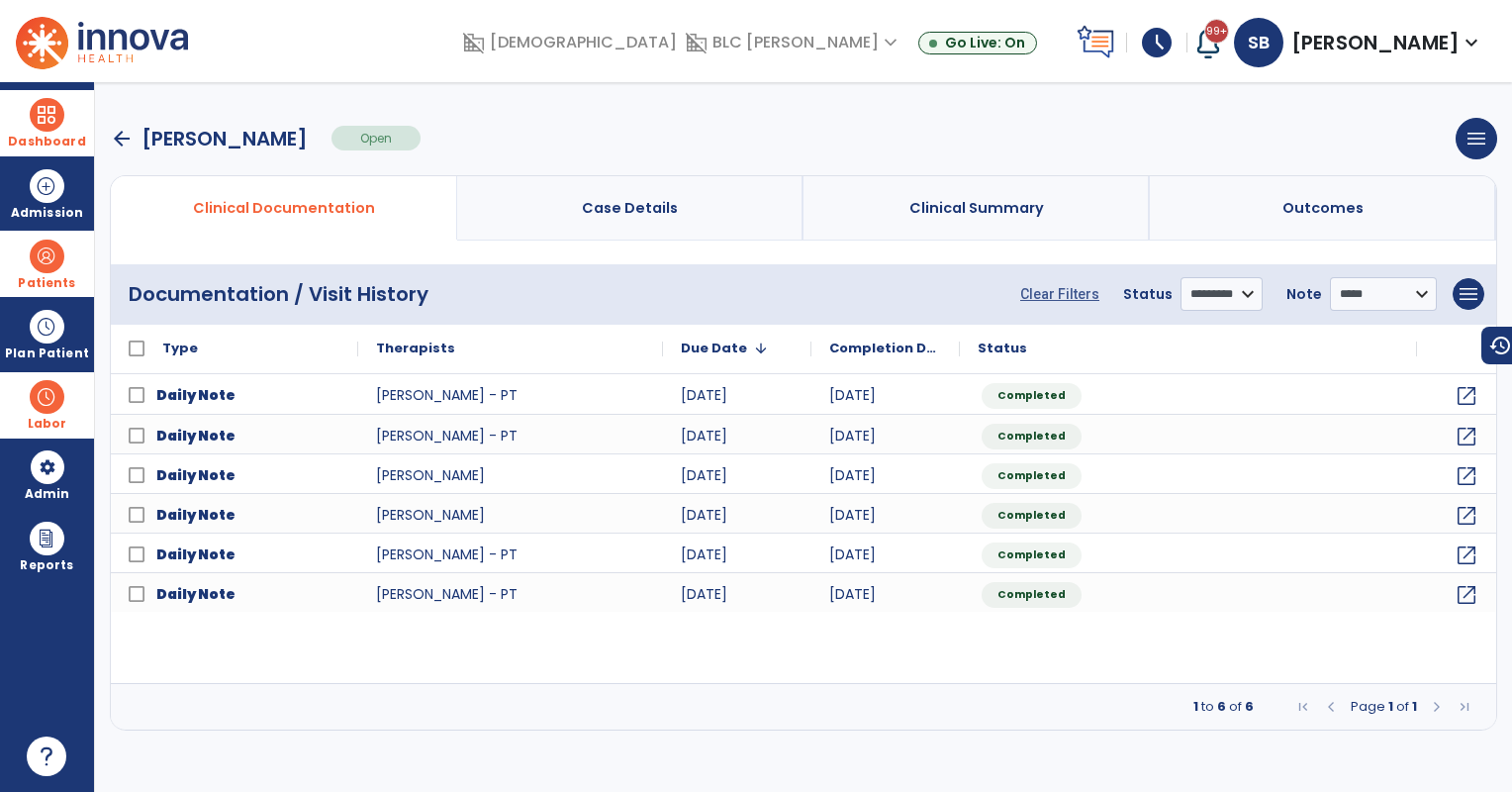 click at bounding box center [47, 256] 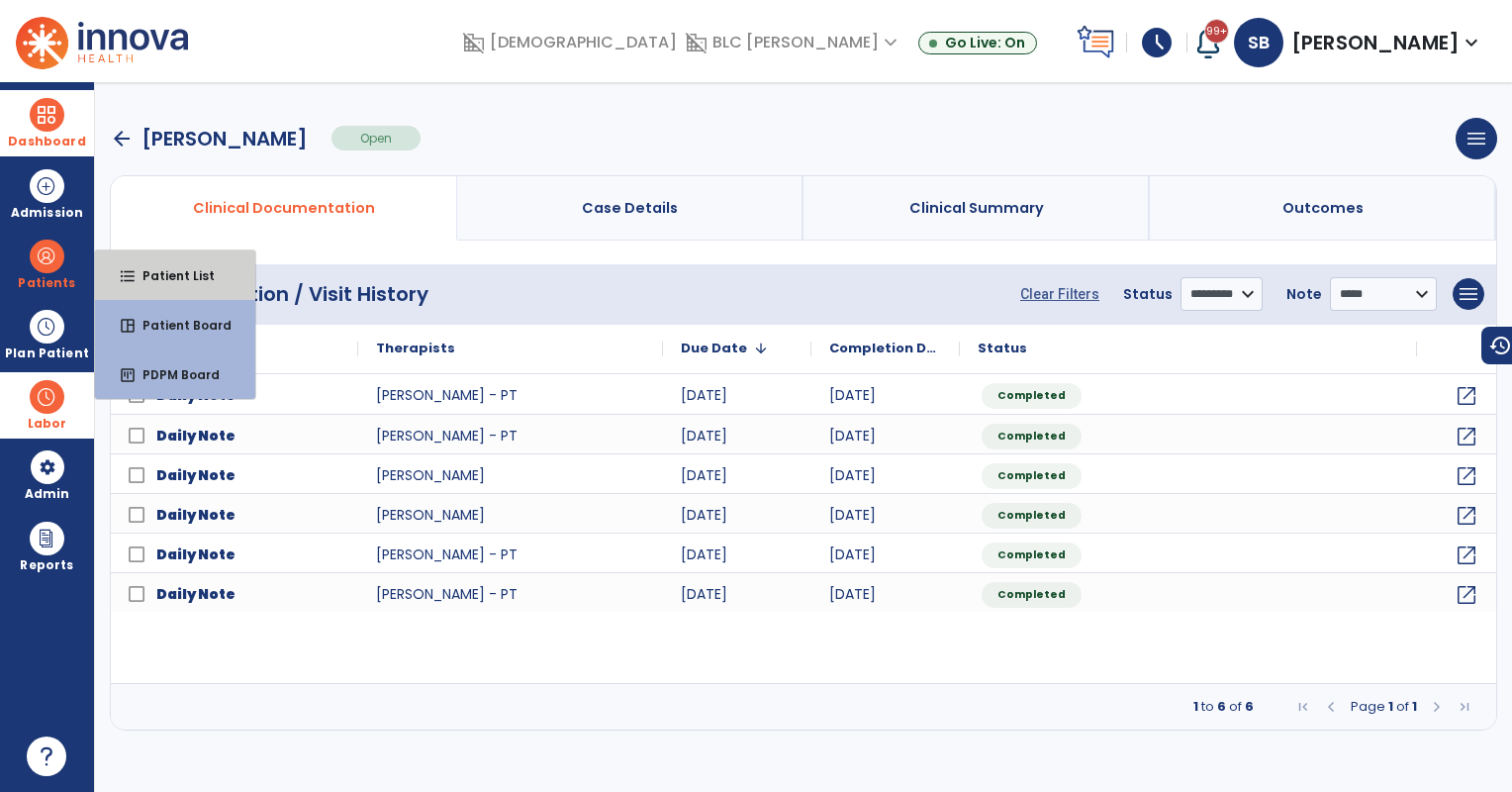 drag, startPoint x: 182, startPoint y: 286, endPoint x: 364, endPoint y: 8, distance: 332.27699 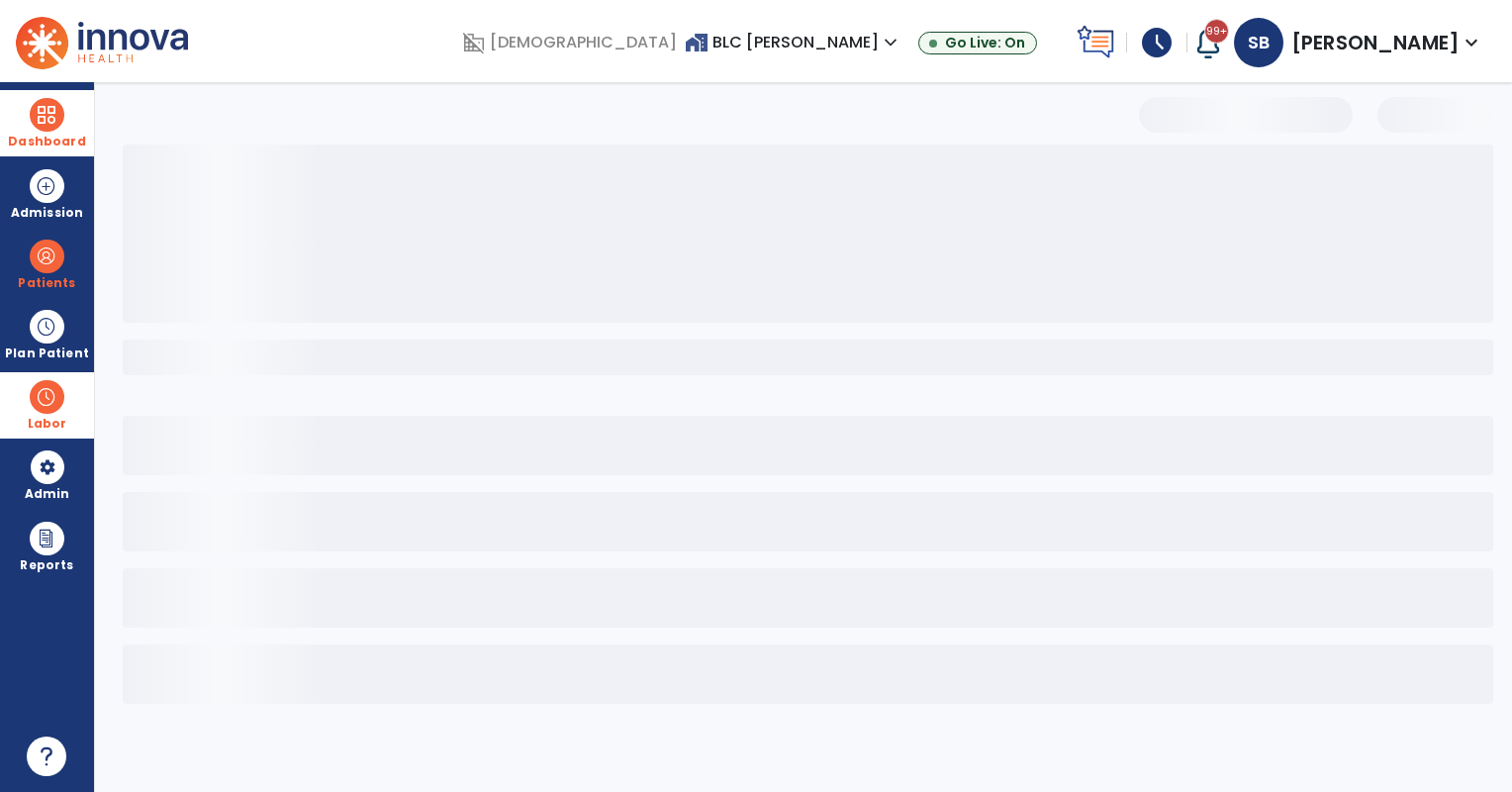 select on "***" 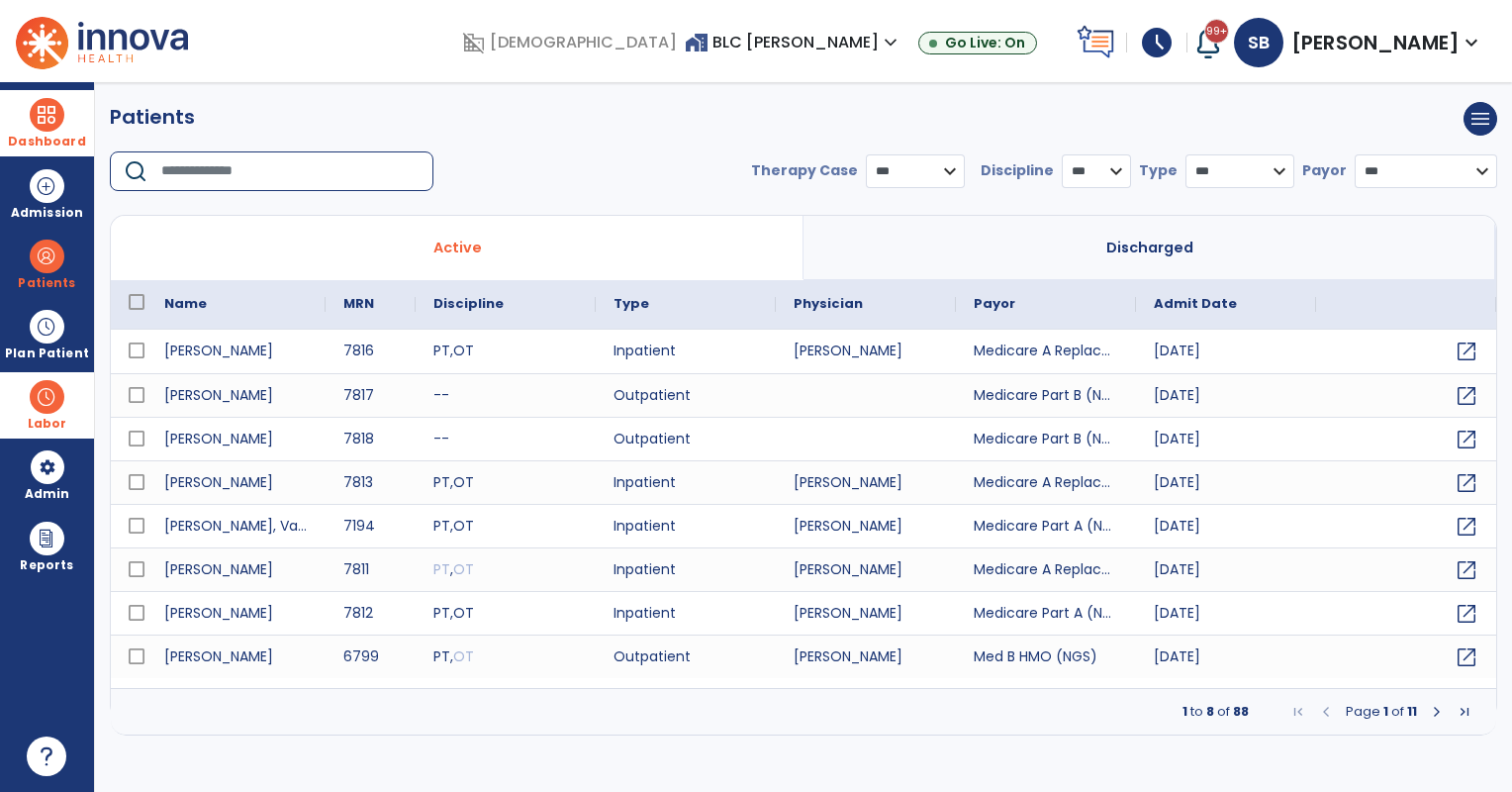 click at bounding box center [290, 171] 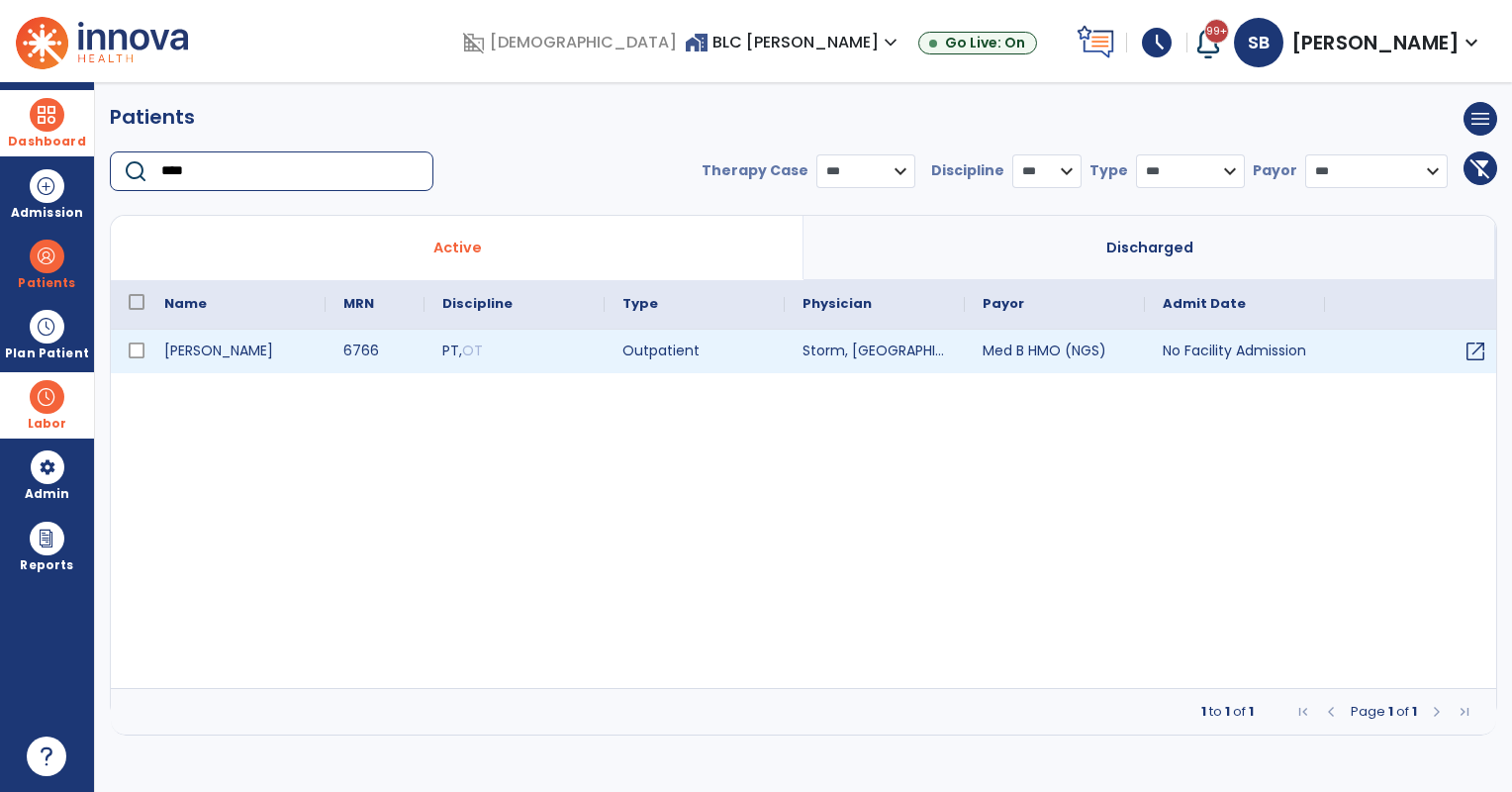 type on "****" 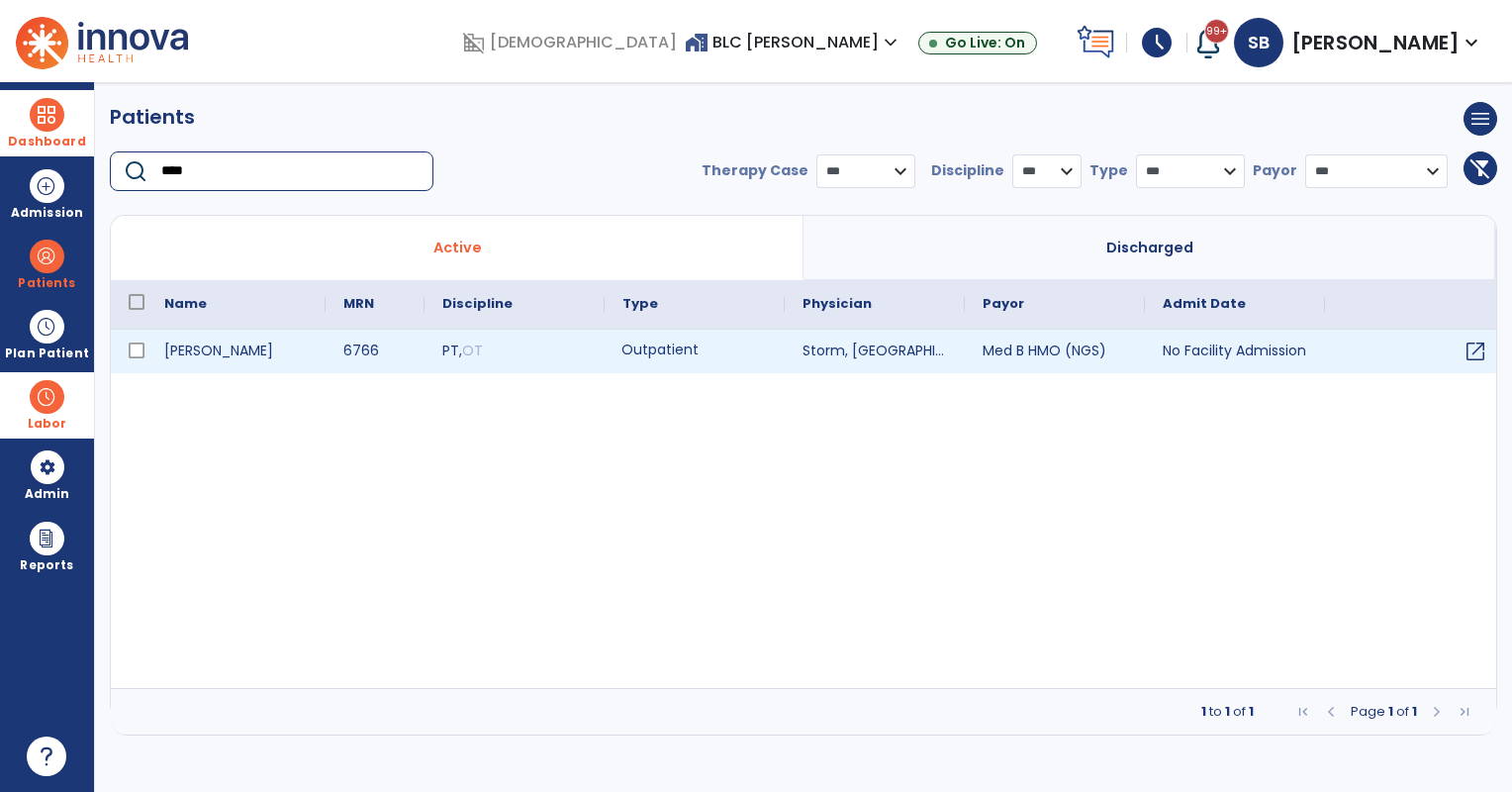 click on "Outpatient" at bounding box center [695, 351] 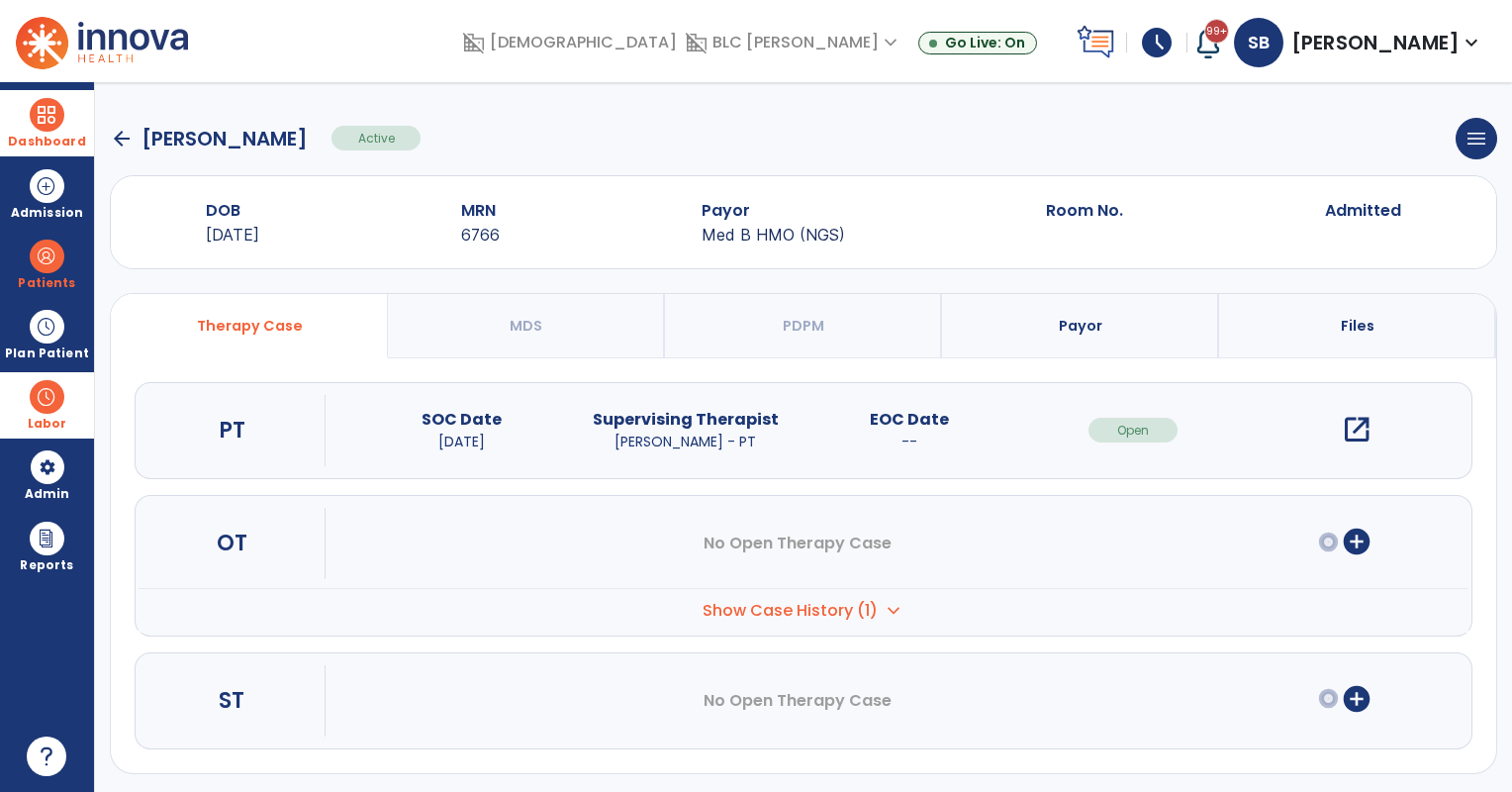click on "open_in_new" at bounding box center (1357, 430) 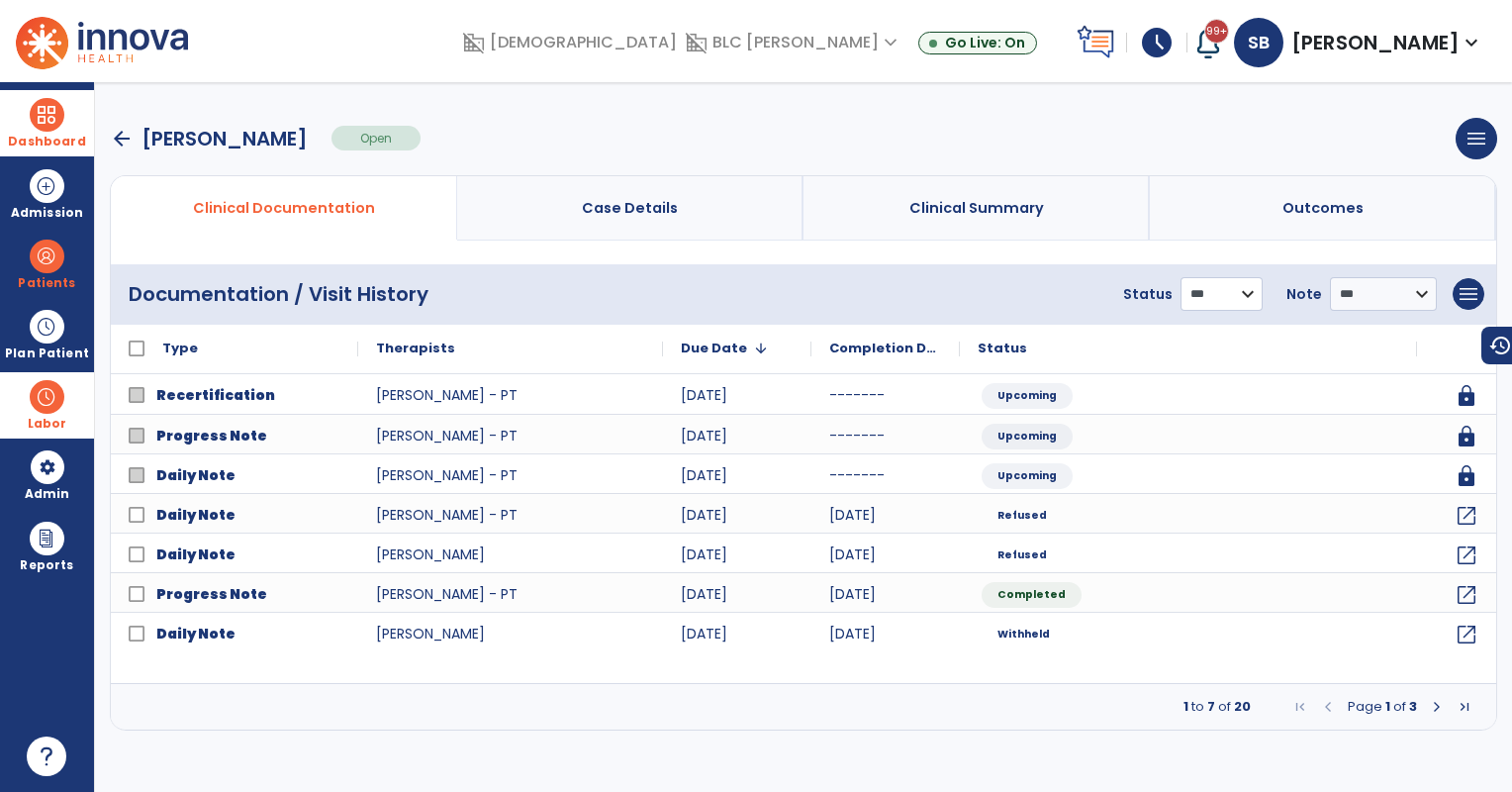 click on "**********" at bounding box center [1221, 294] 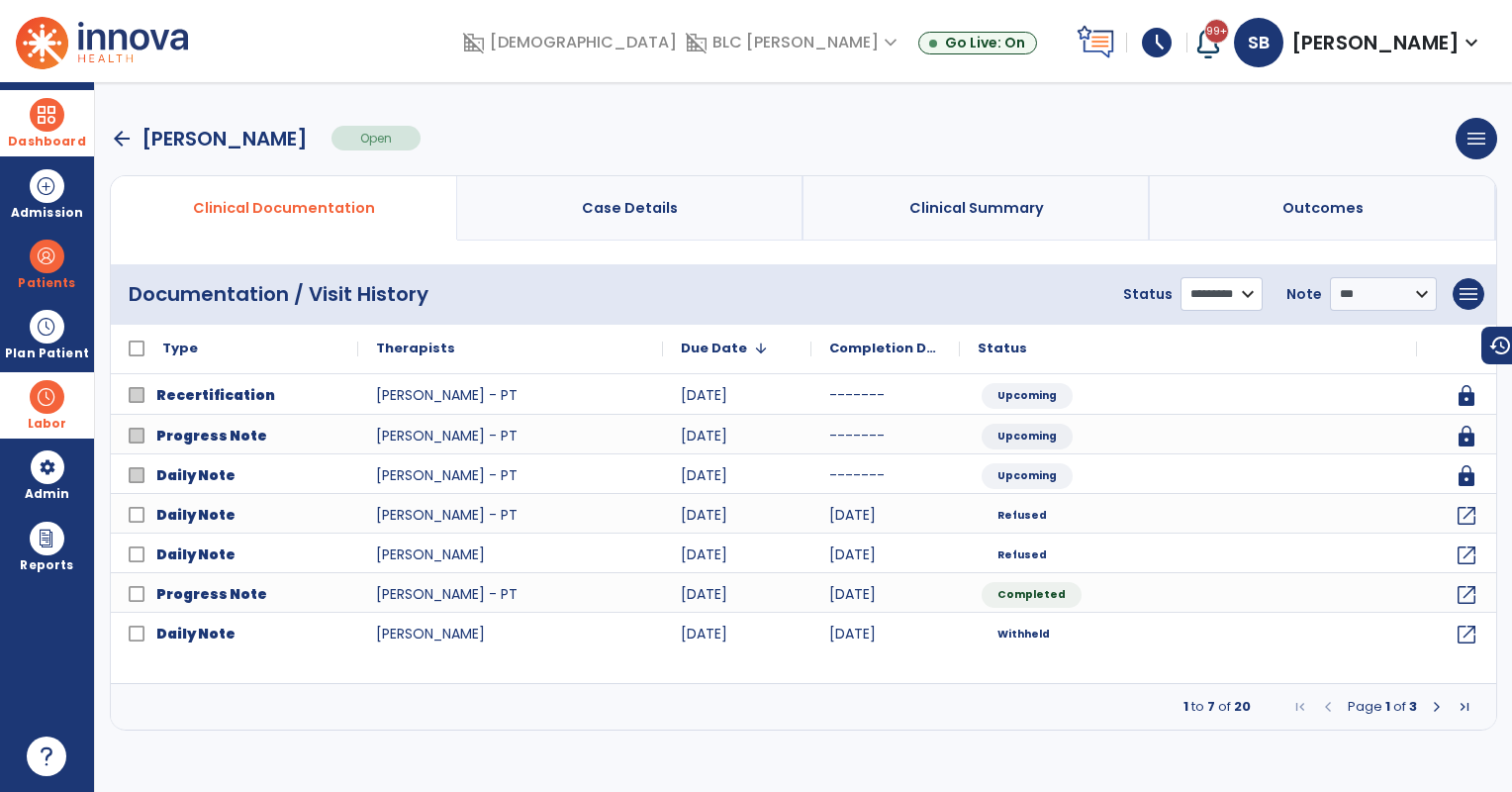 click on "**********" at bounding box center [1221, 294] 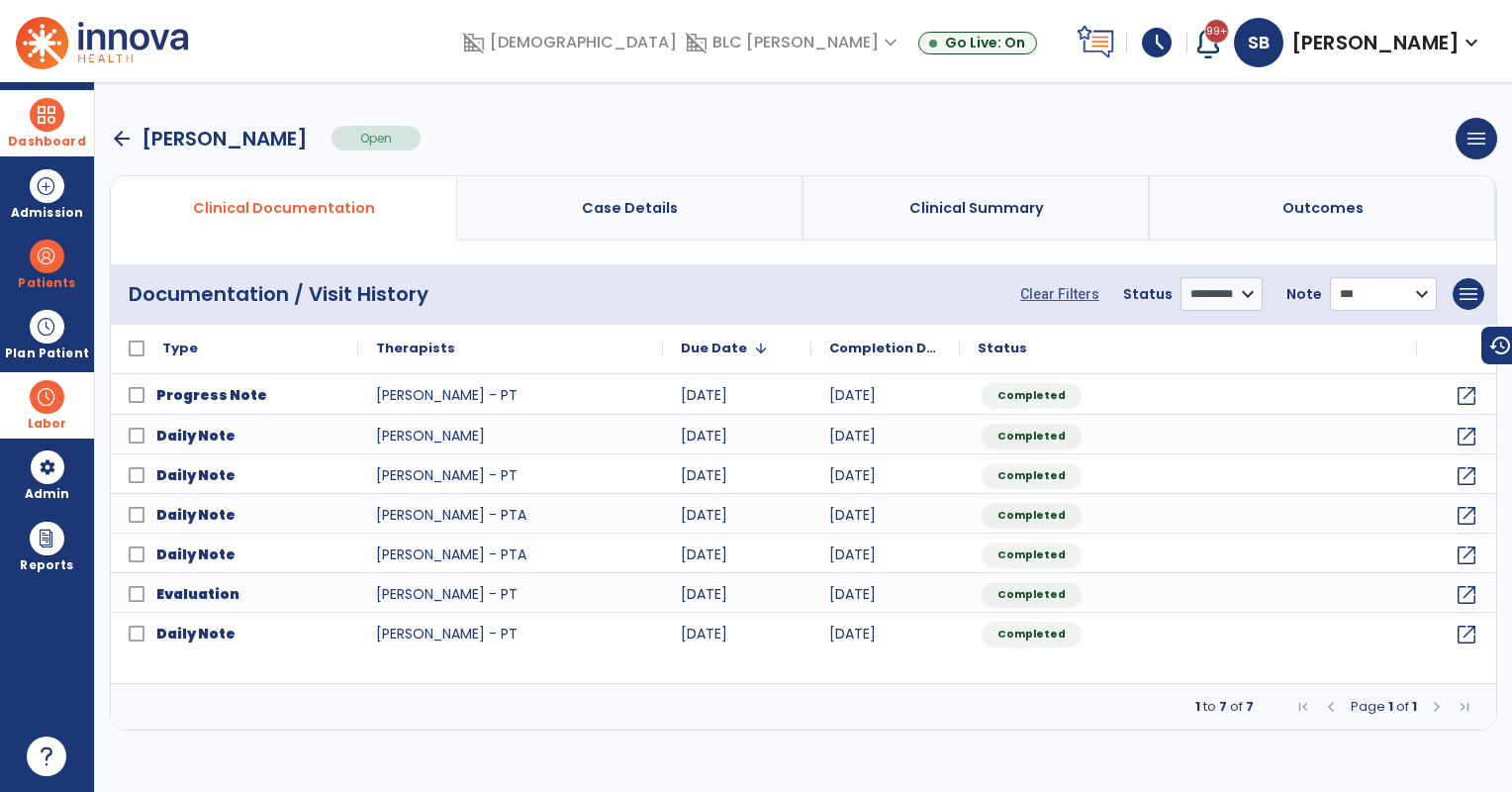 click on "**********" at bounding box center (1383, 294) 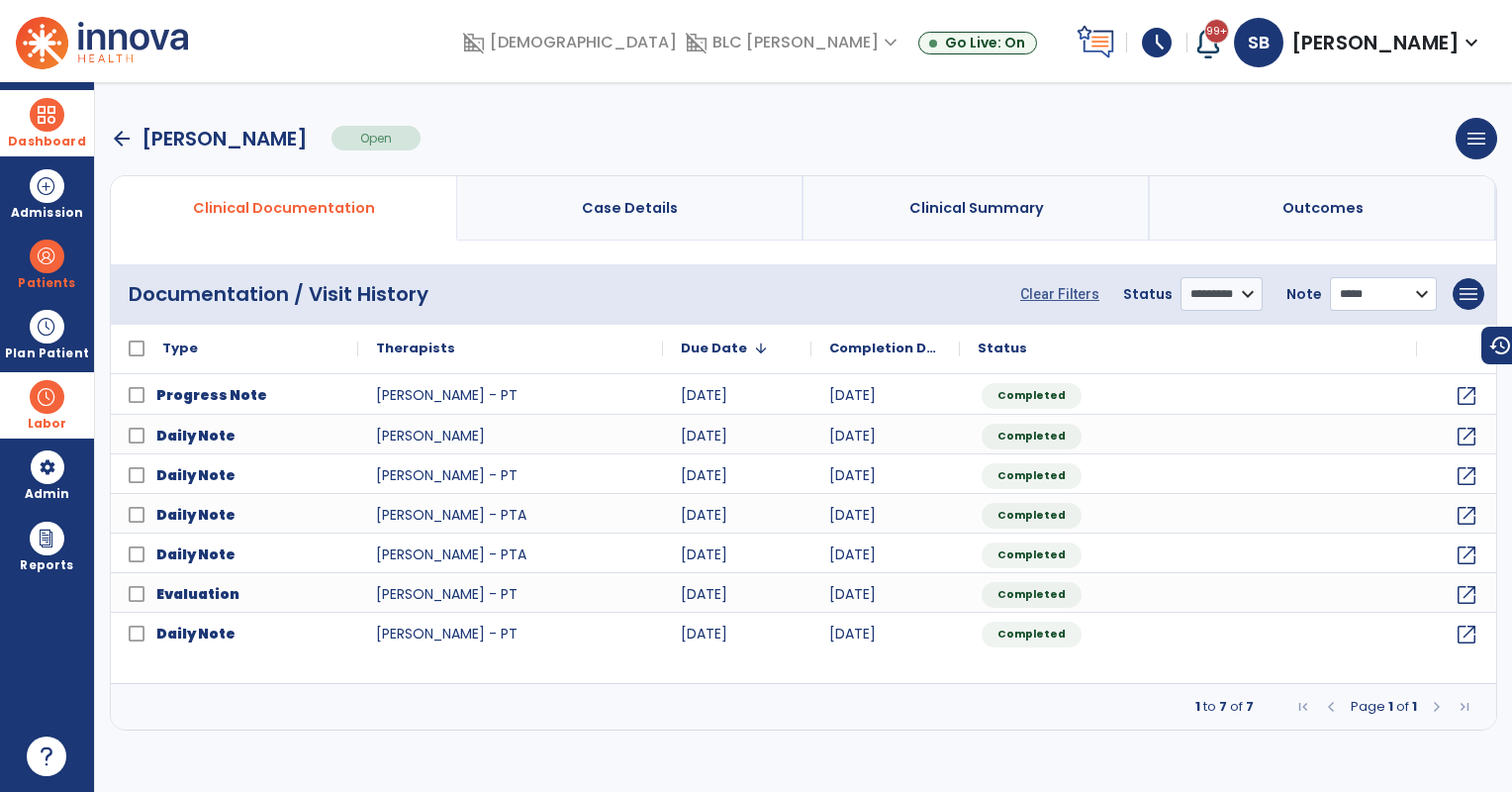 click on "**********" at bounding box center (1383, 294) 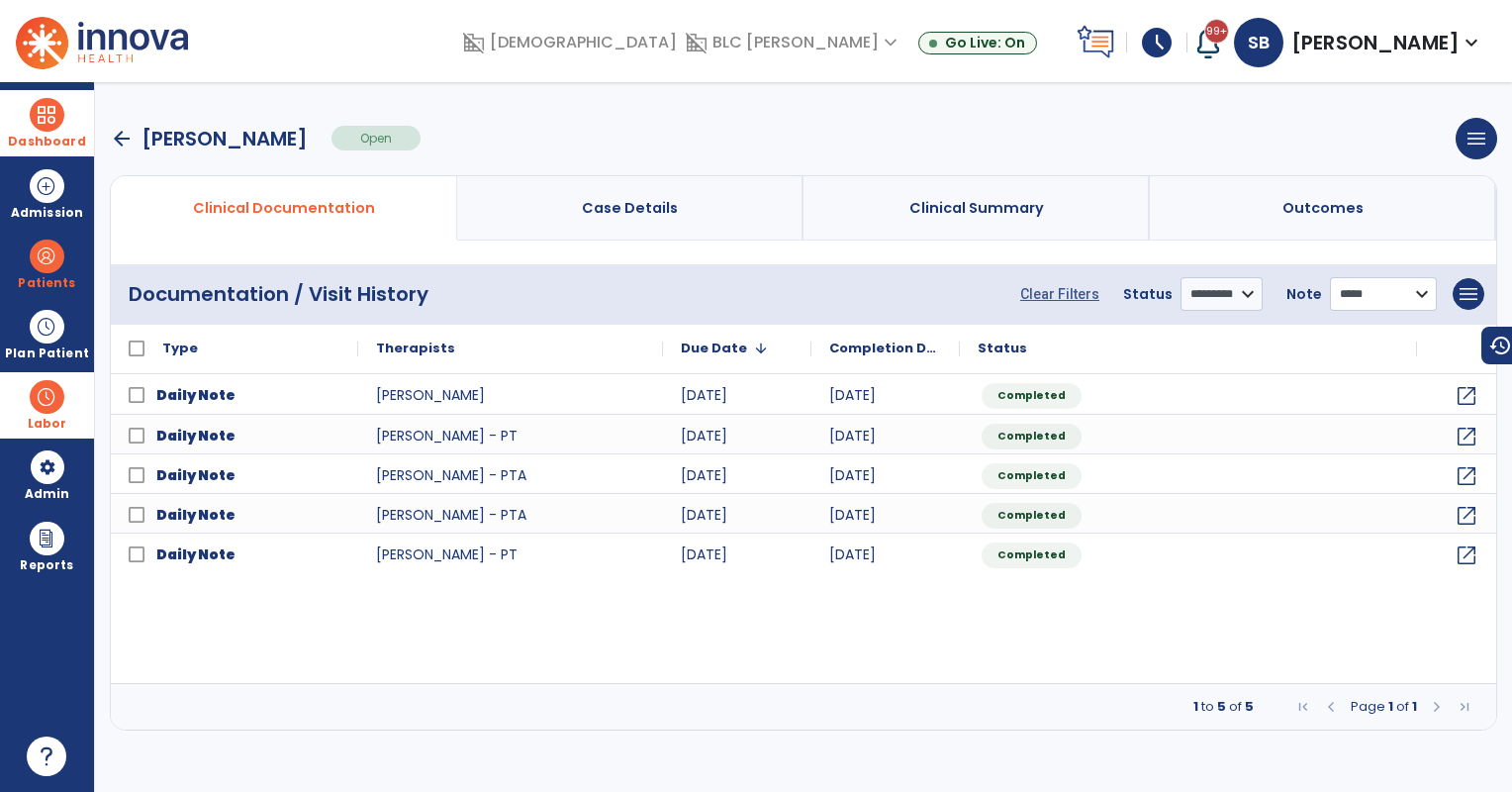drag, startPoint x: 1350, startPoint y: 297, endPoint x: 1351, endPoint y: 308, distance: 11.045361 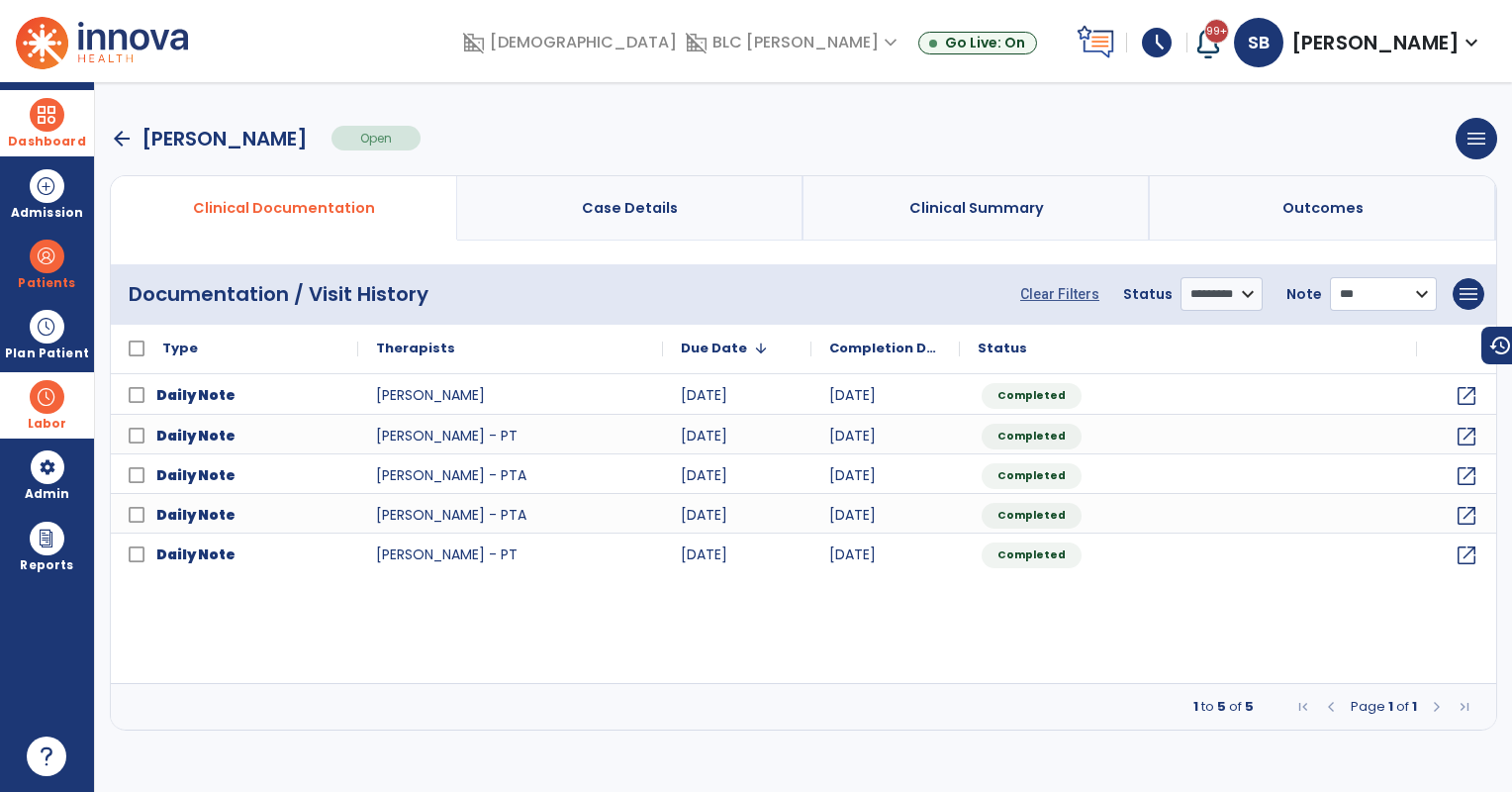 click on "**********" at bounding box center (1221, 294) 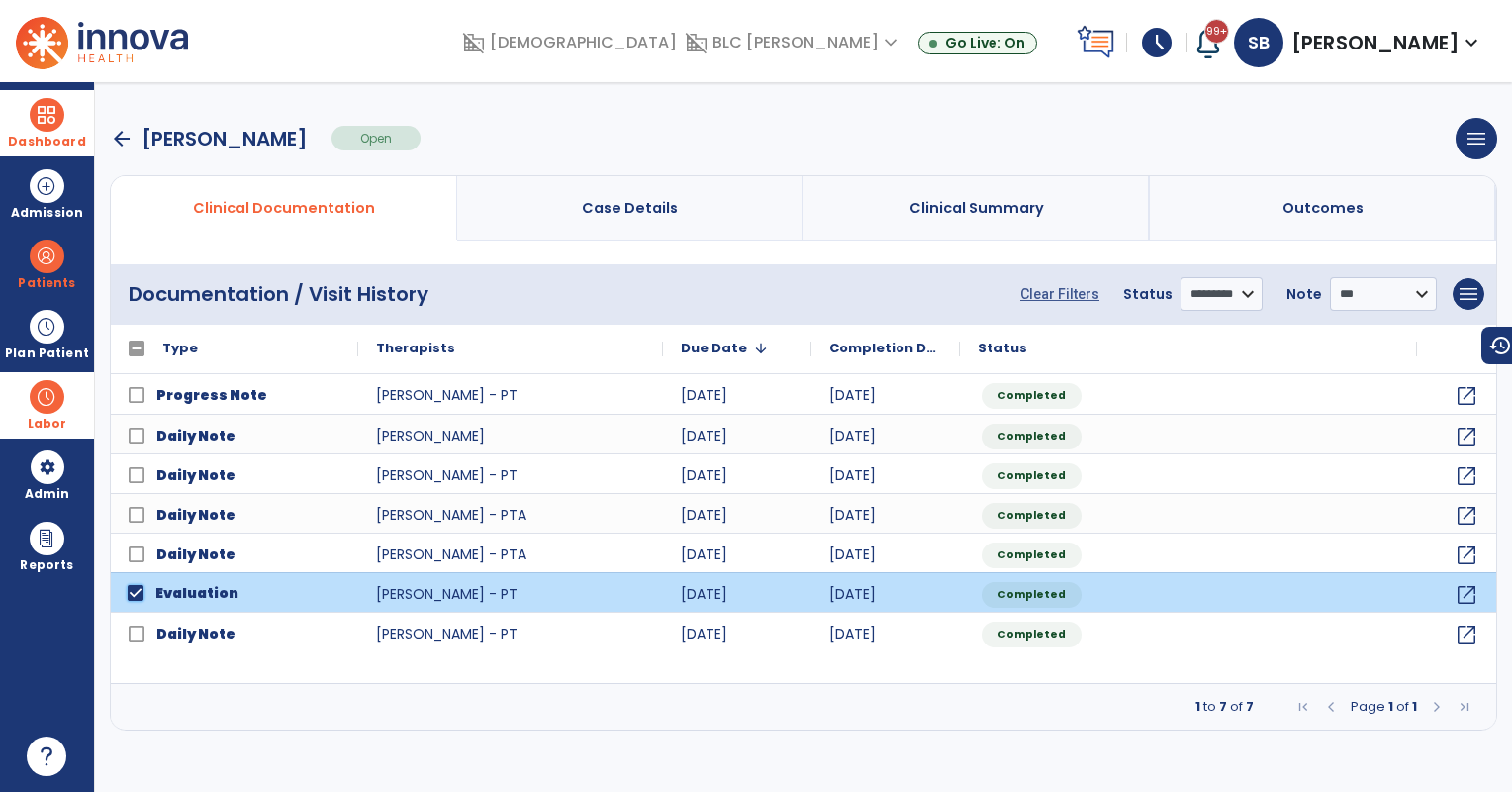 click on "Evaluation" 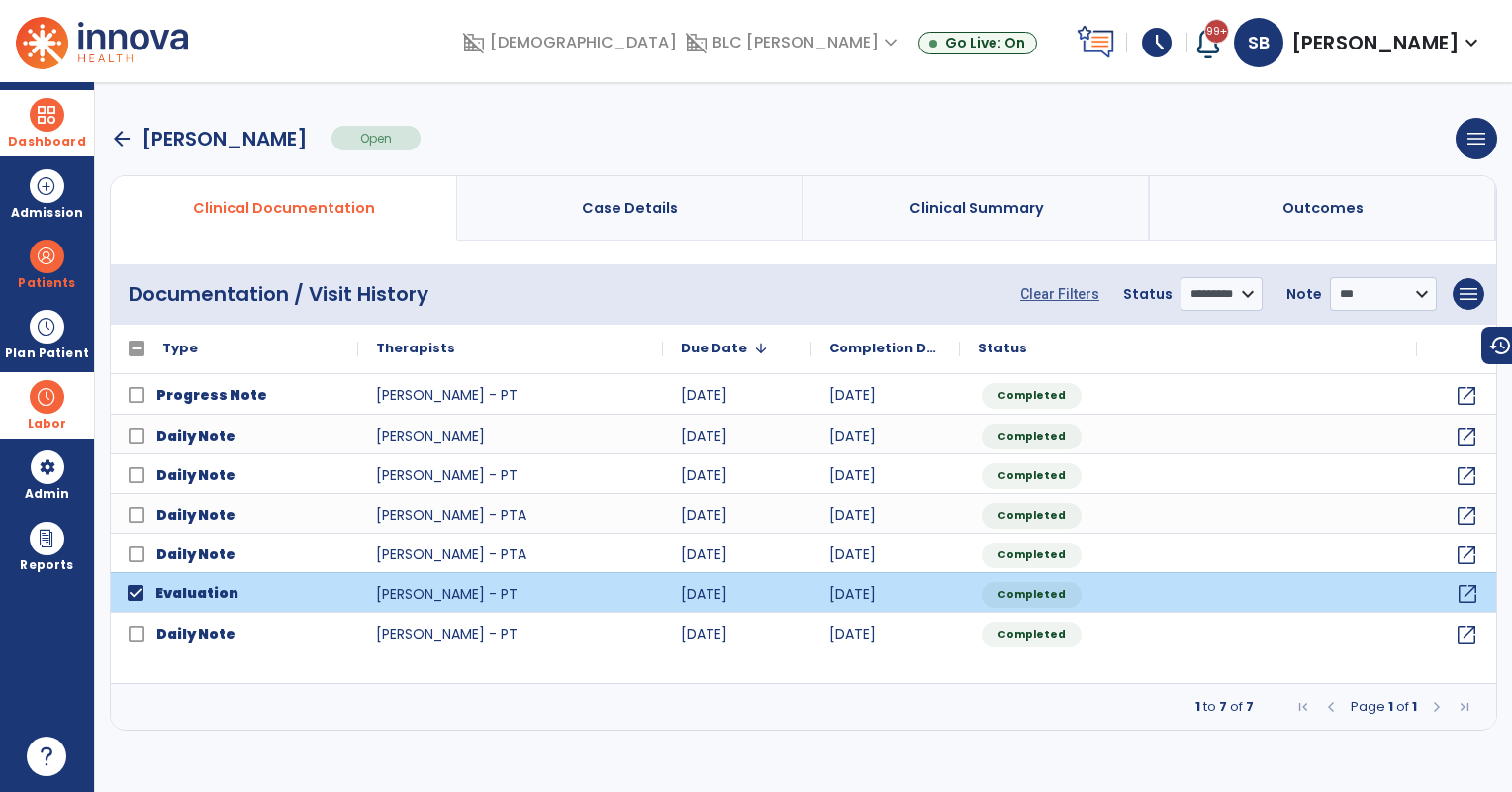 click on "open_in_new" 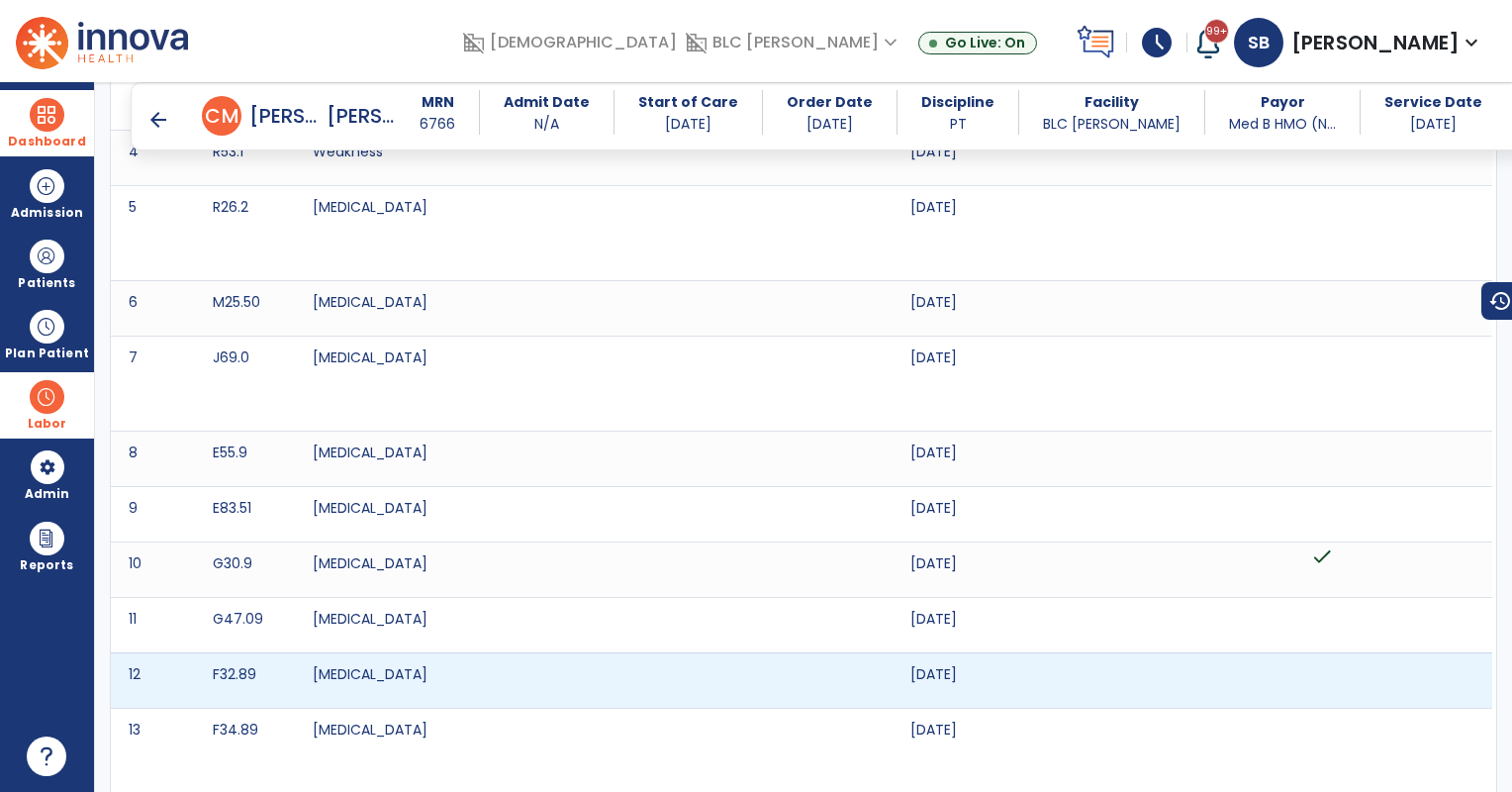scroll, scrollTop: 495, scrollLeft: 0, axis: vertical 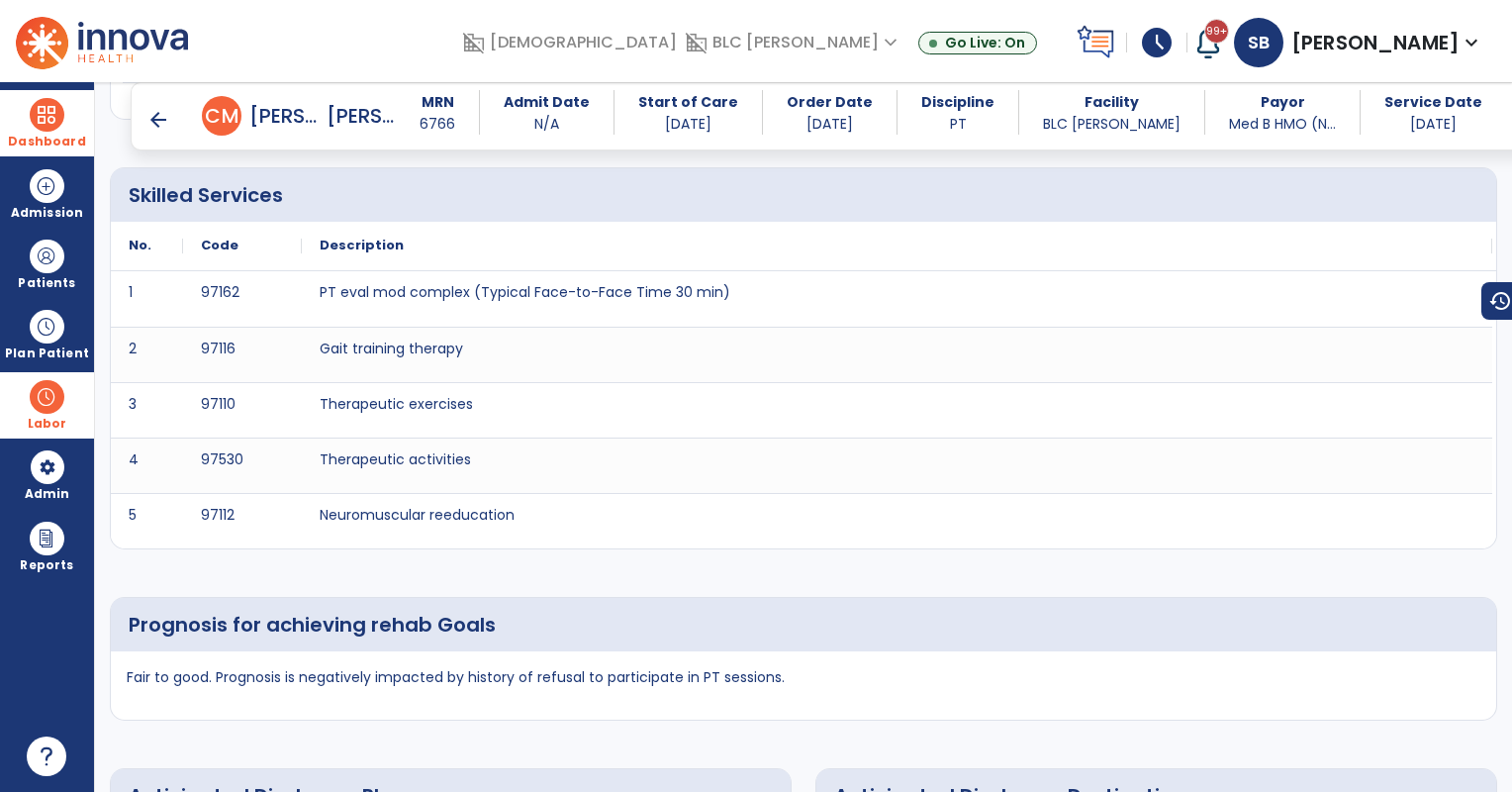 click on "arrow_back" at bounding box center [158, 120] 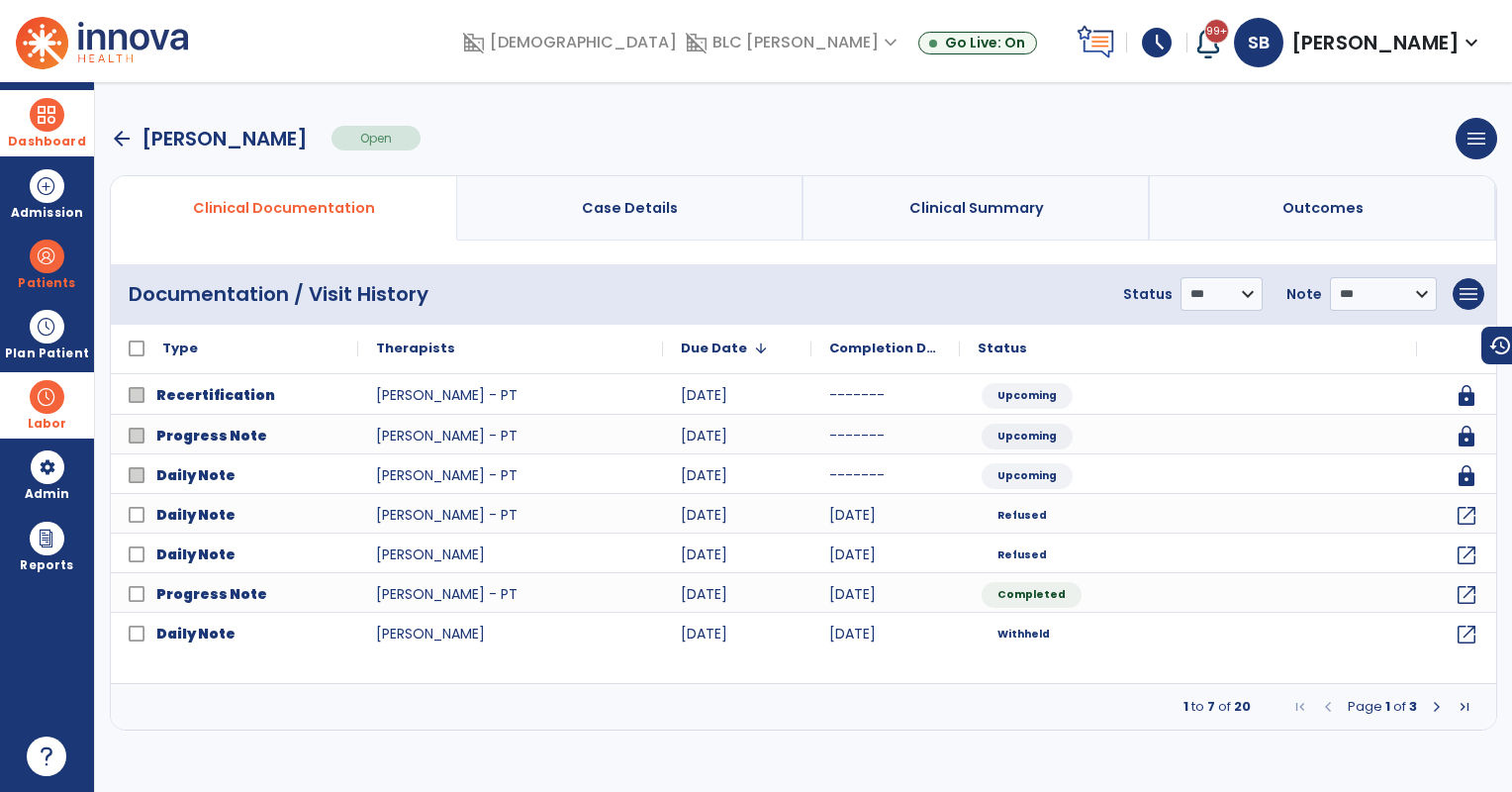 scroll, scrollTop: 0, scrollLeft: 0, axis: both 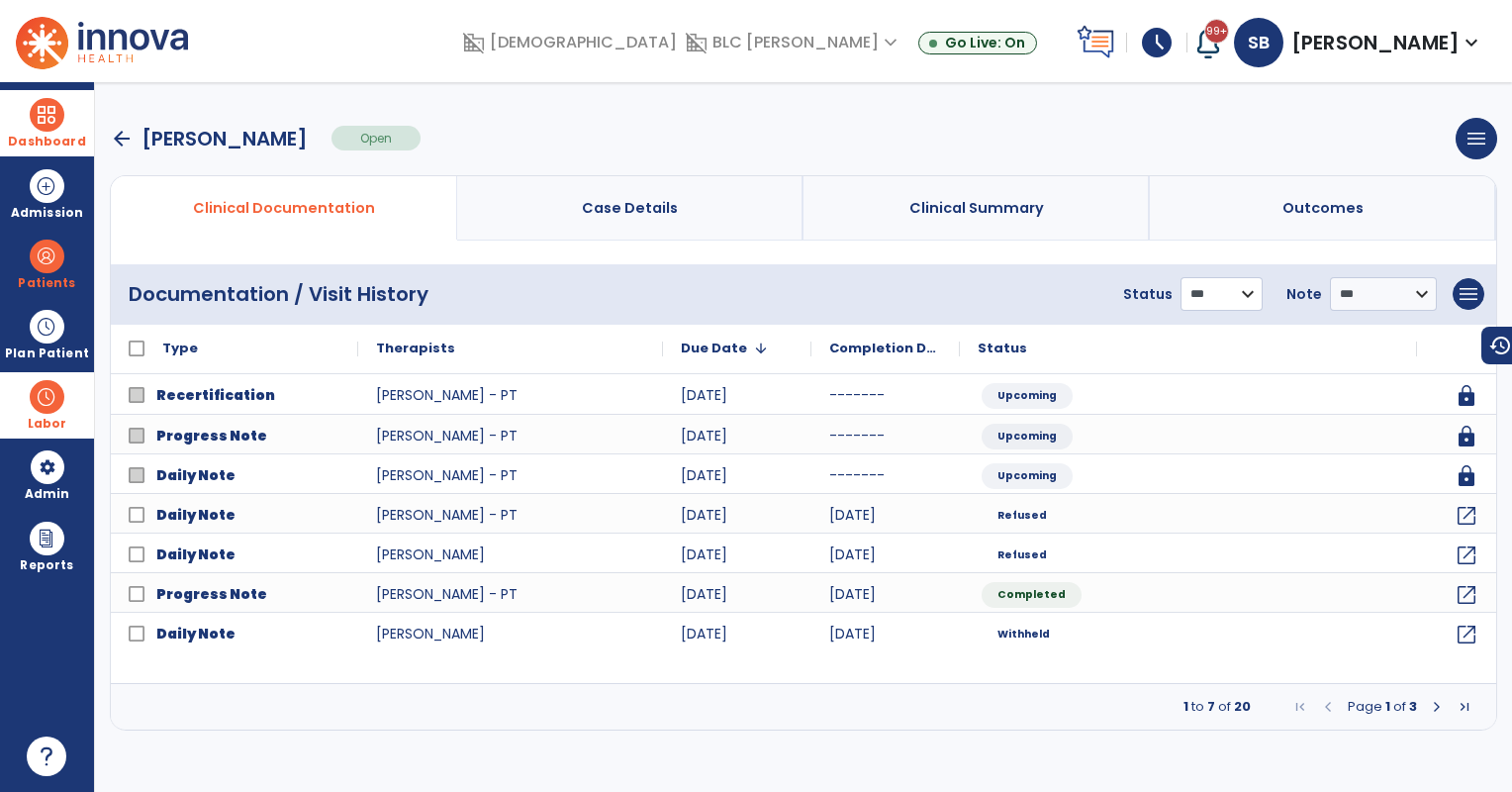 click on "**********" at bounding box center [1221, 294] 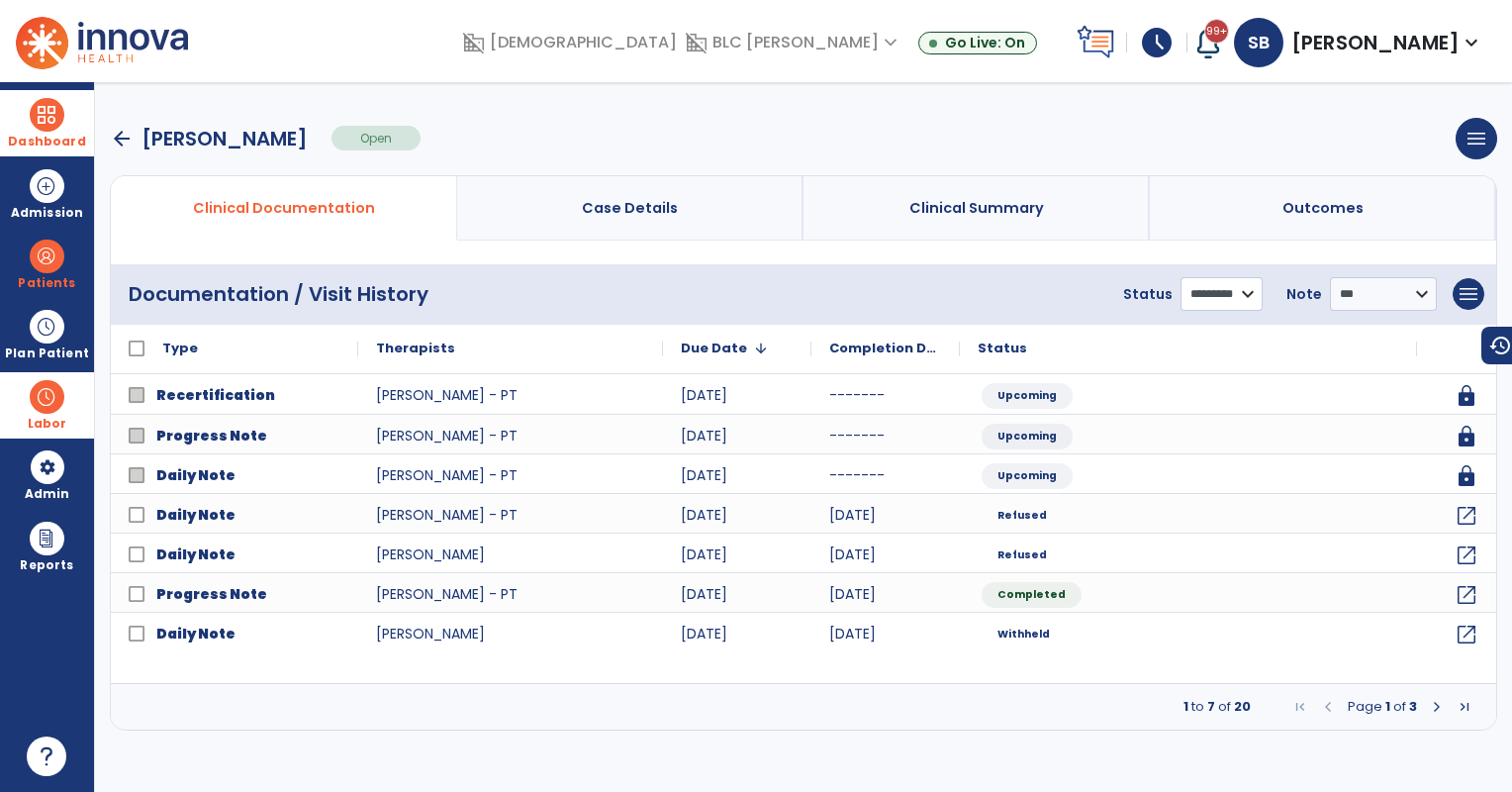 click on "**********" at bounding box center [1221, 294] 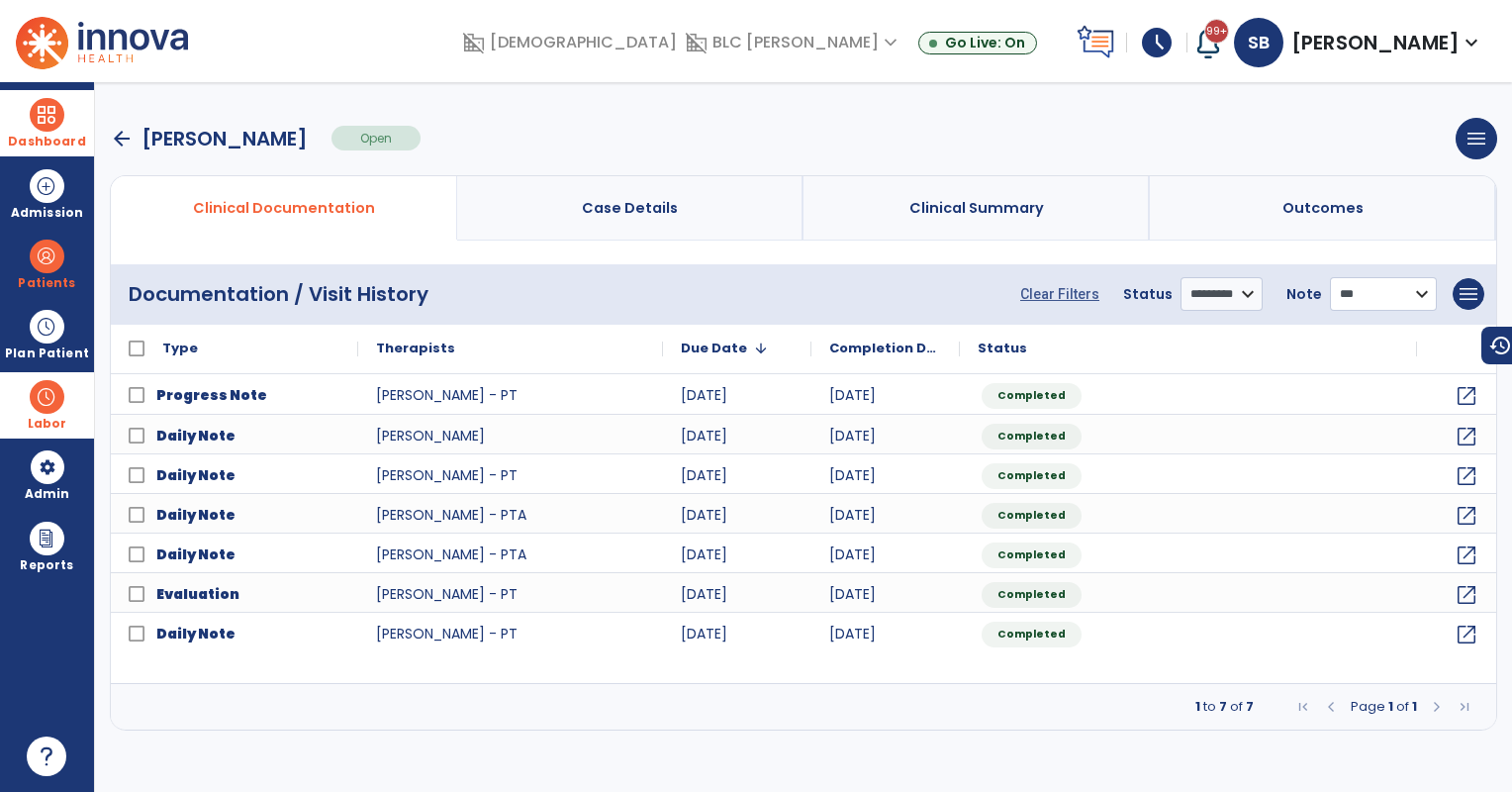 click on "**********" at bounding box center [1383, 294] 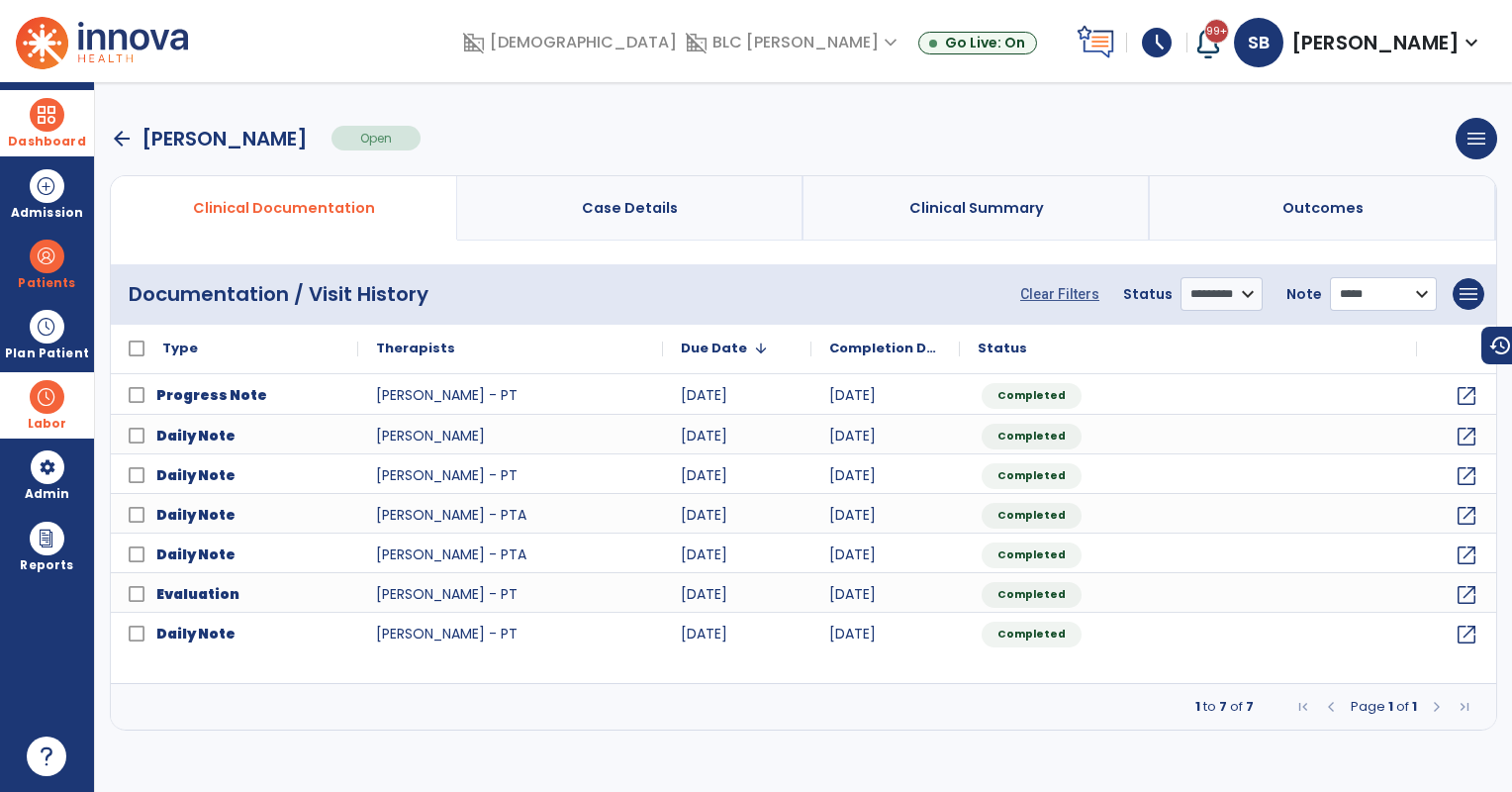 click on "**********" at bounding box center (1383, 294) 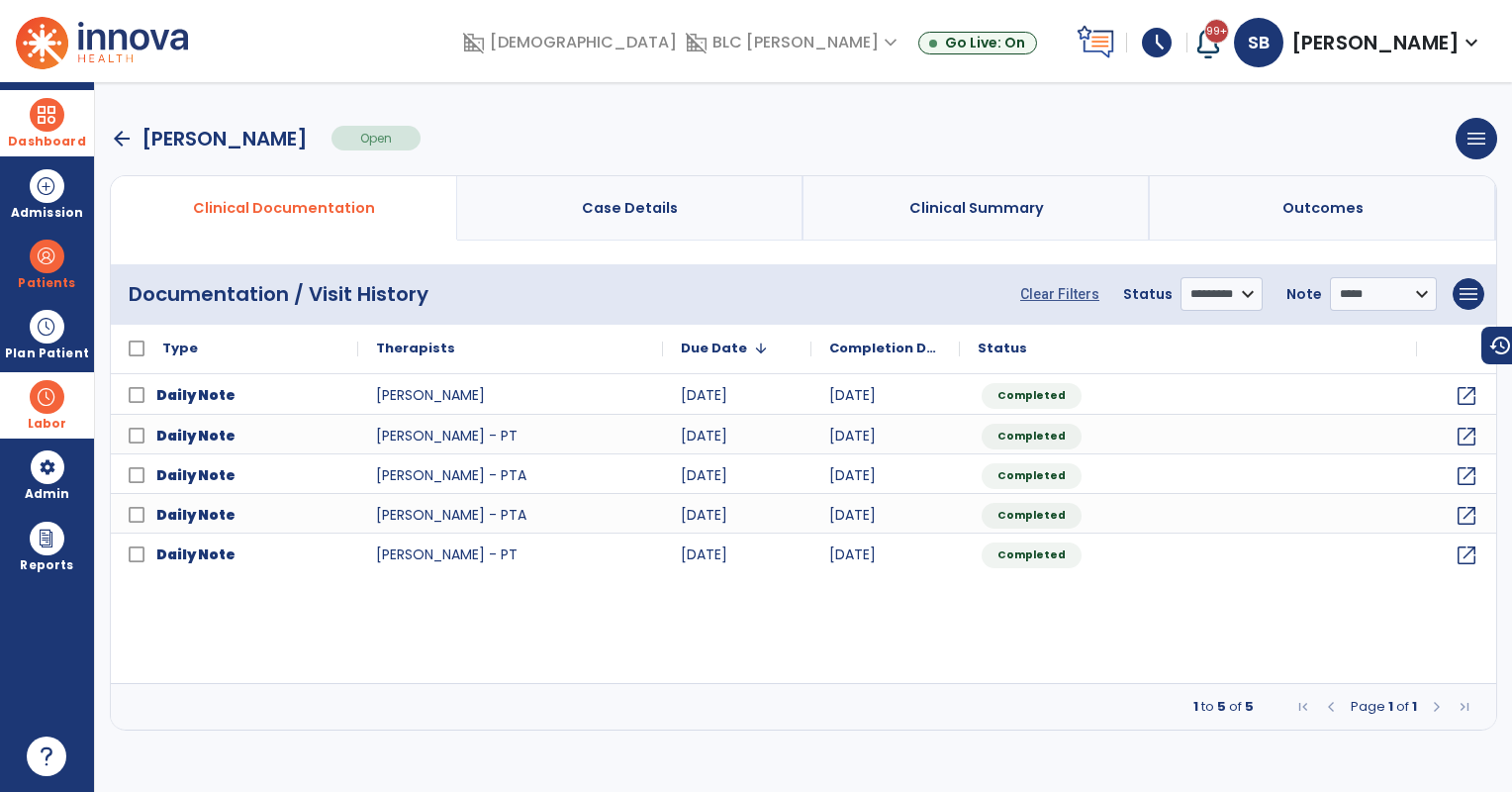 click at bounding box center (47, 115) 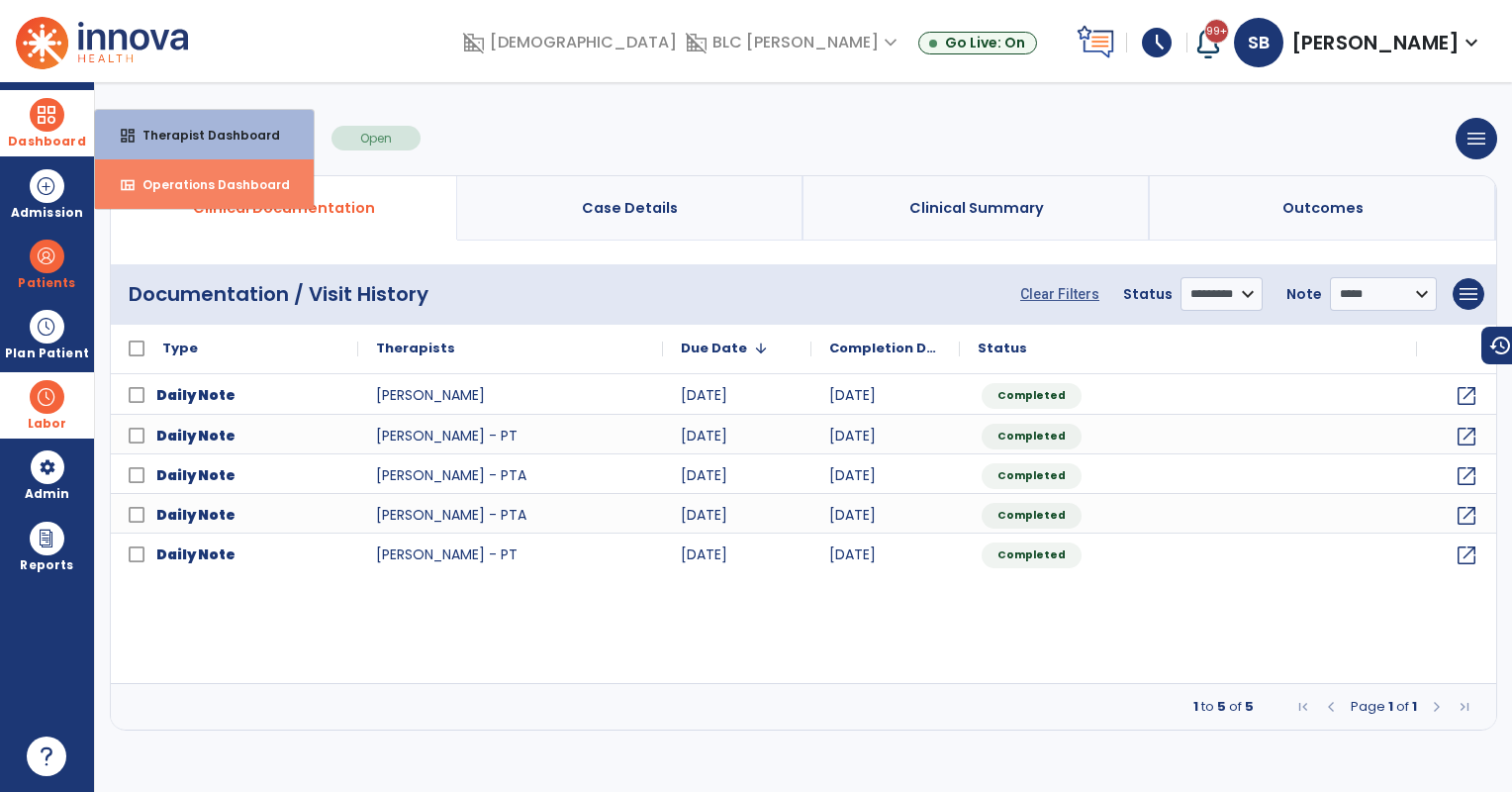 click on "view_quilt  Operations Dashboard" at bounding box center [204, 184] 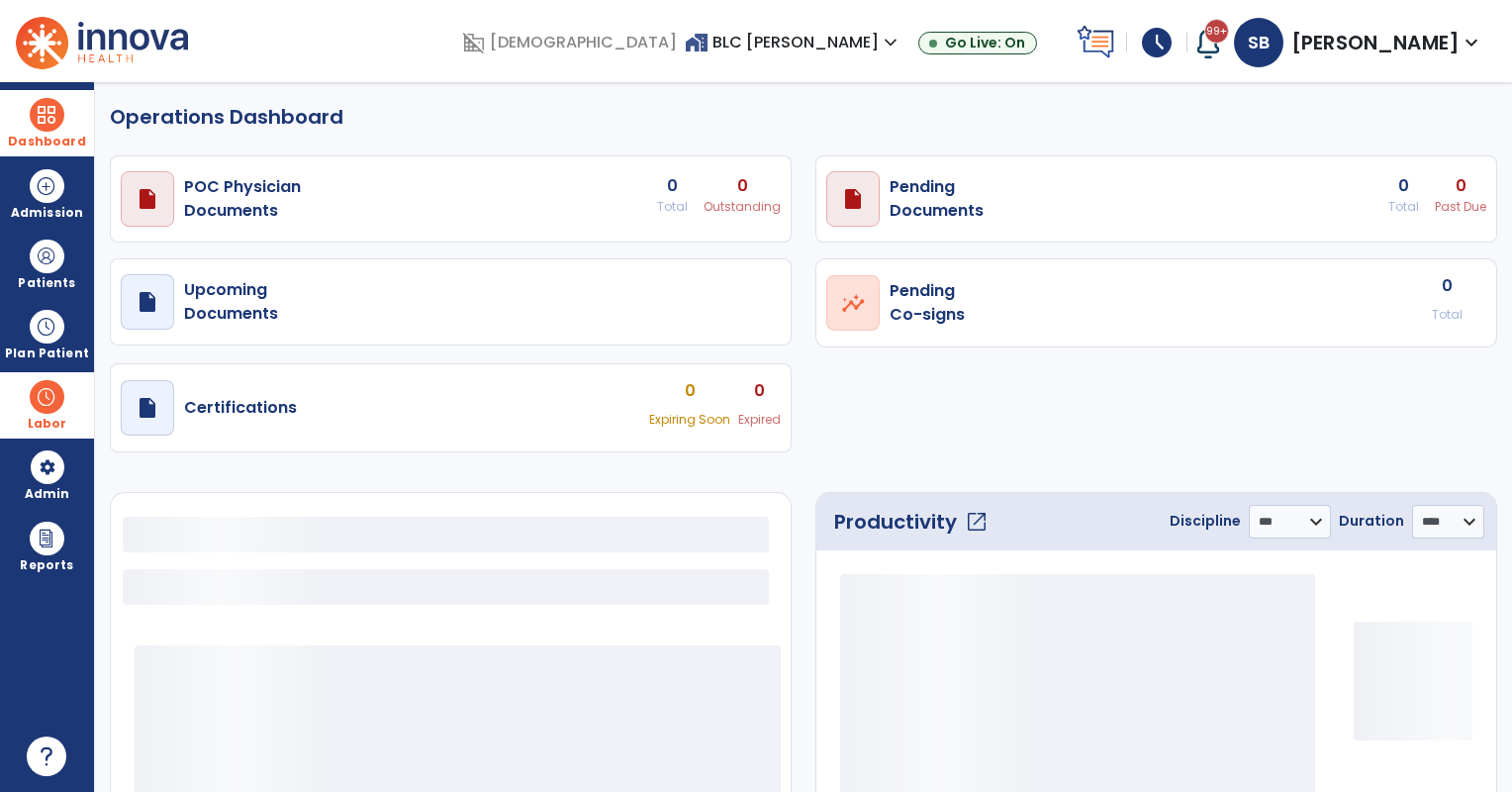 select on "***" 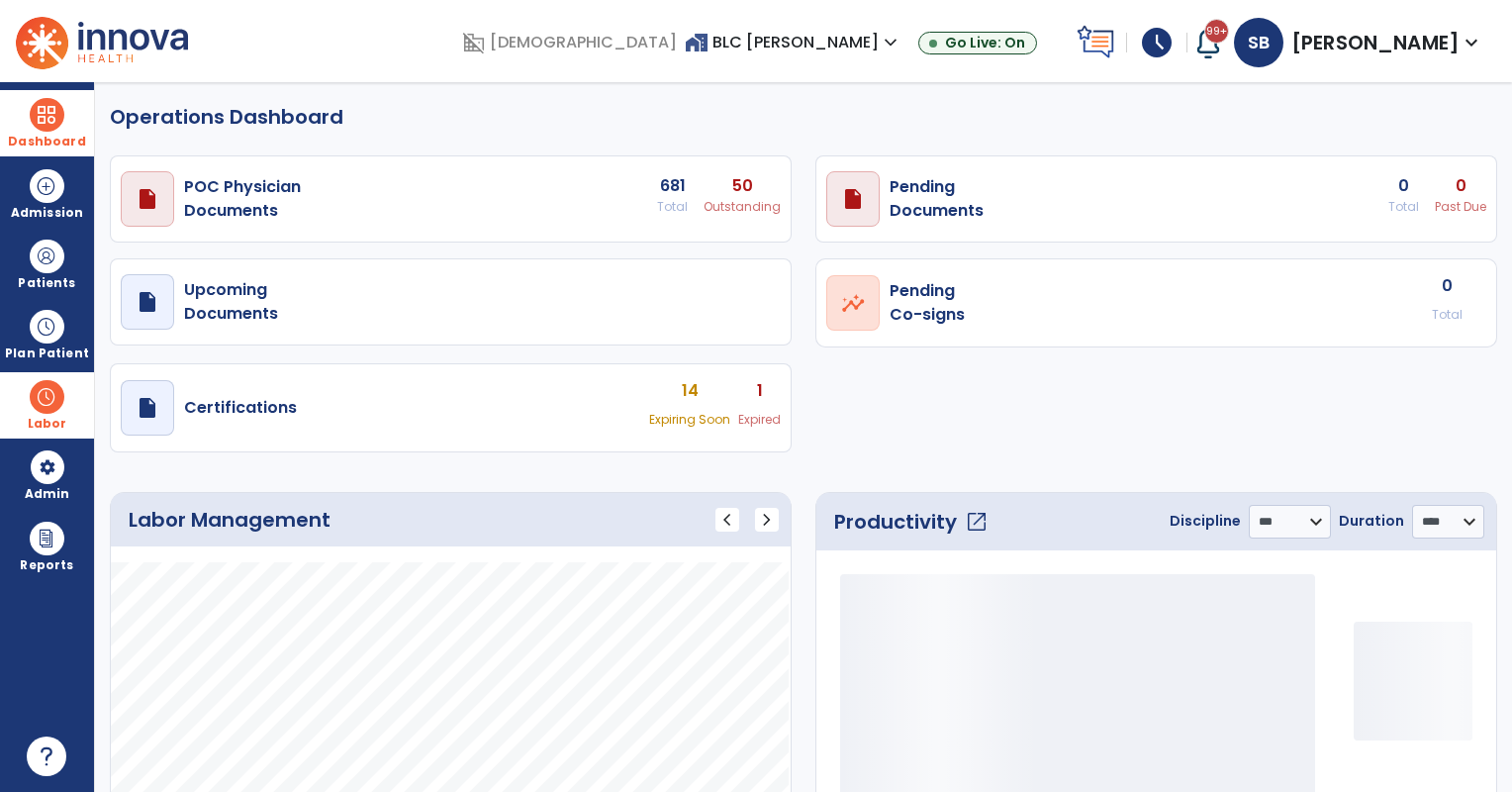 click on "draft   open_in_new  POC Physician  Documents 681 Total 50 Outstanding" at bounding box center [450, 199] 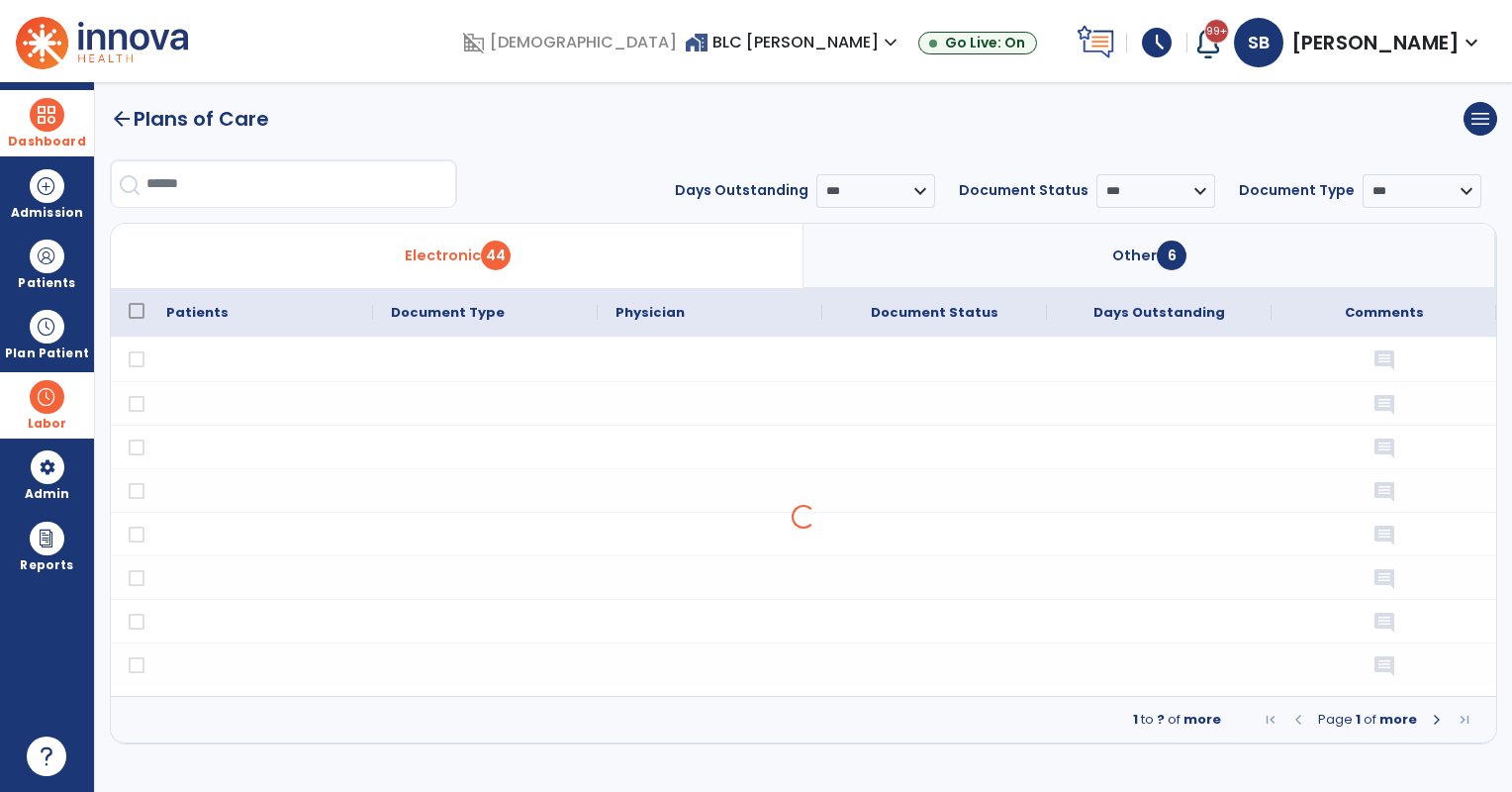 click at bounding box center (301, 184) 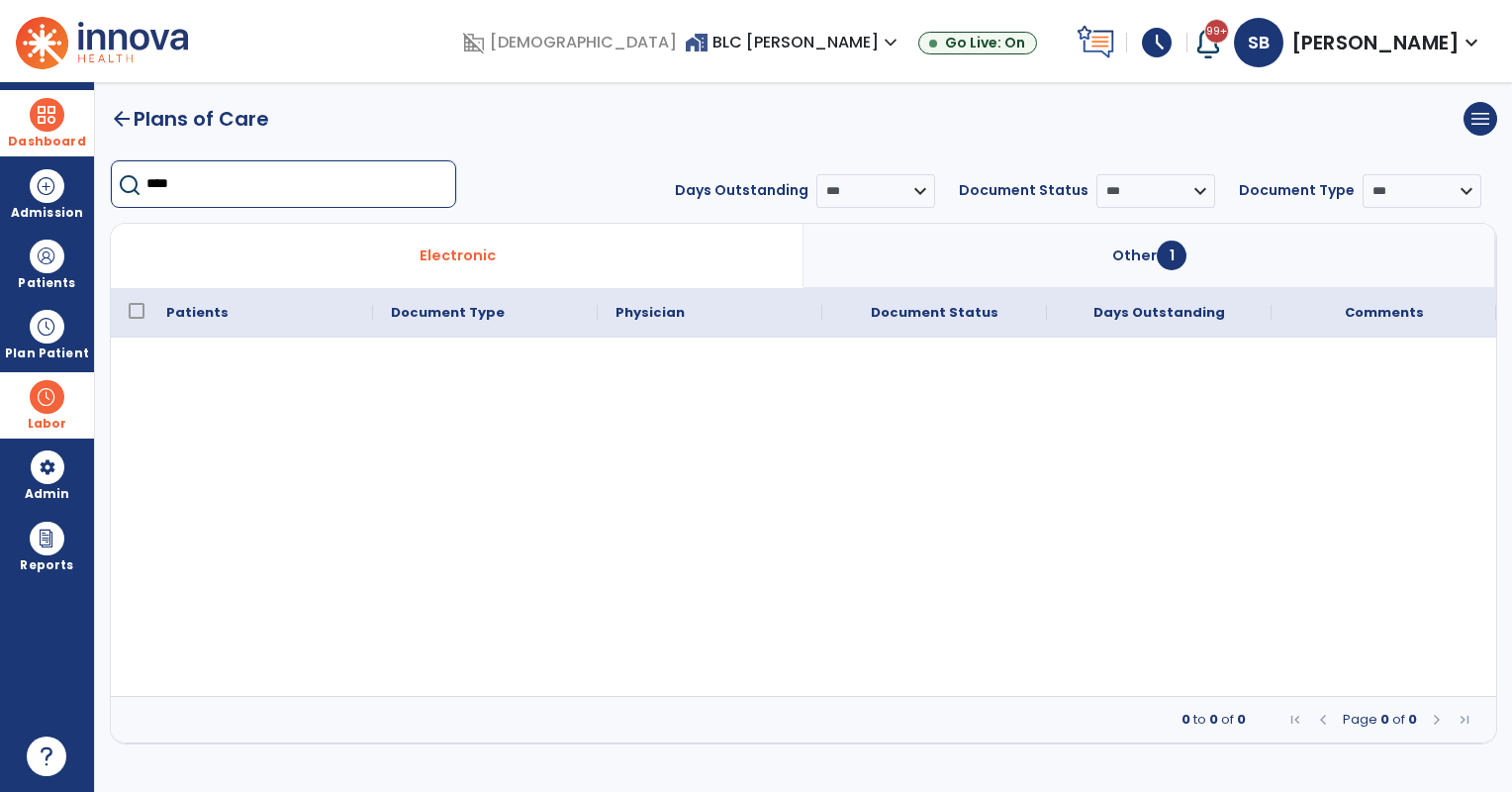 type on "****" 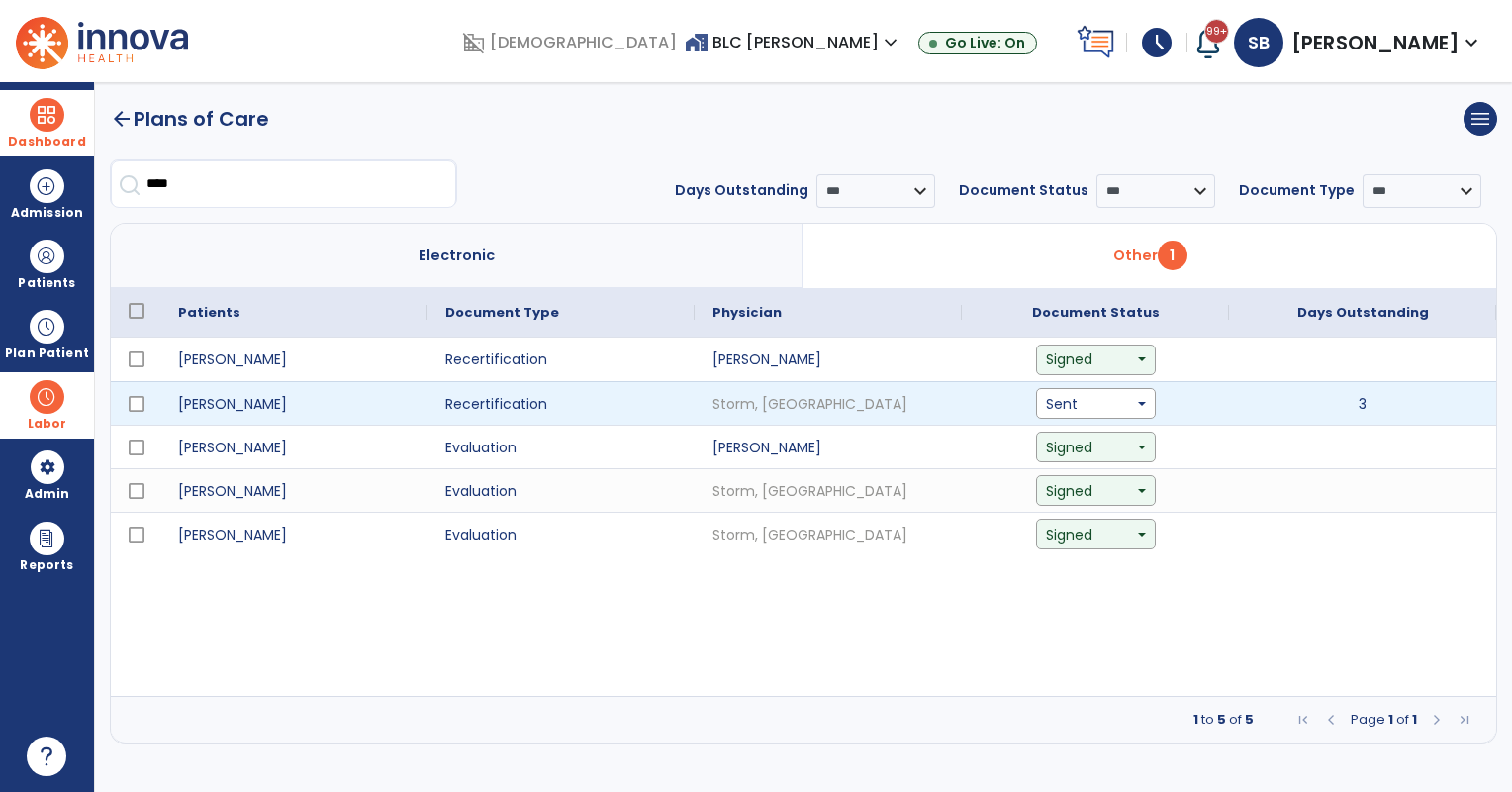 click on "Sent" 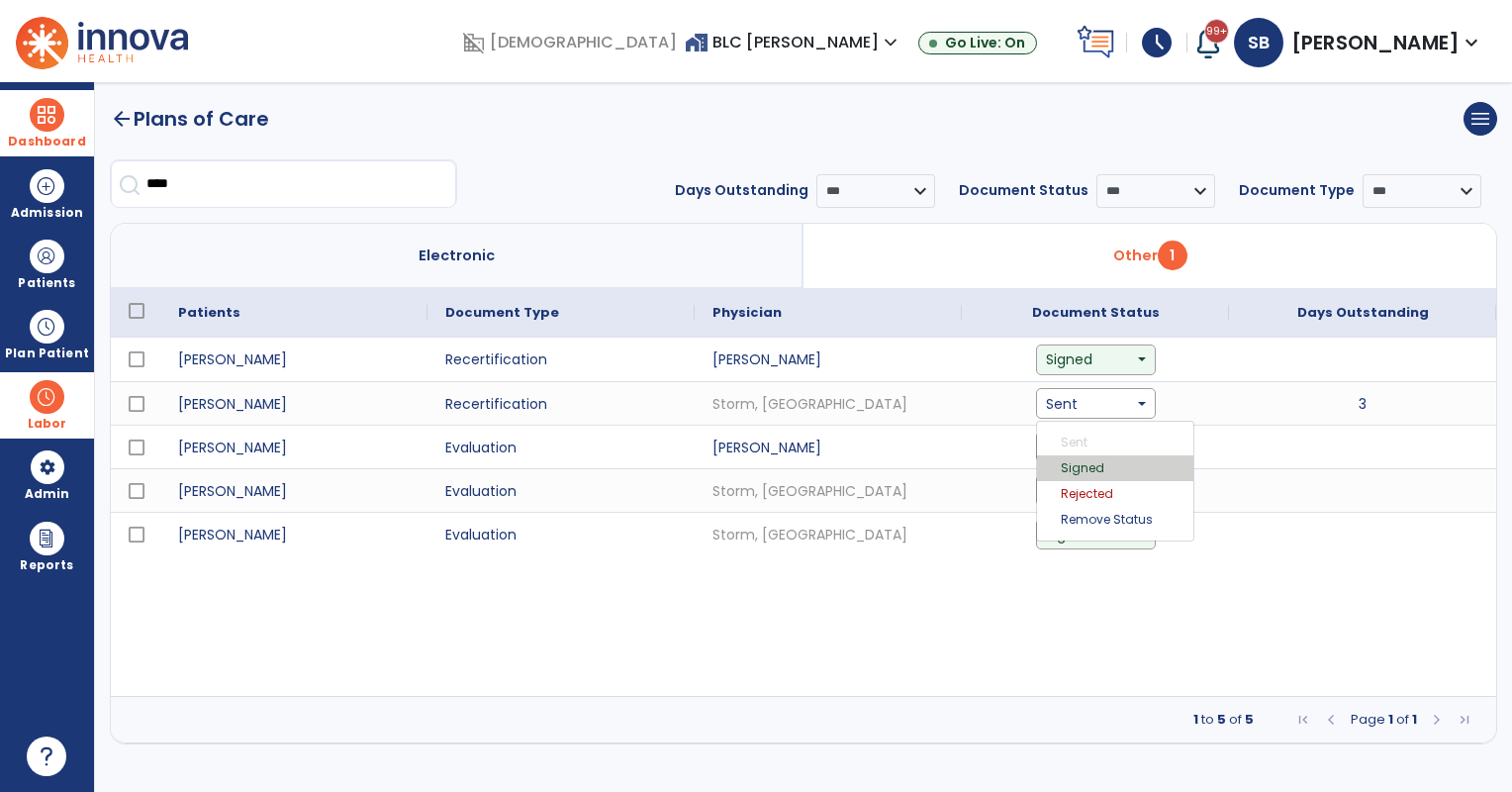 click on "Signed" at bounding box center [1115, 468] 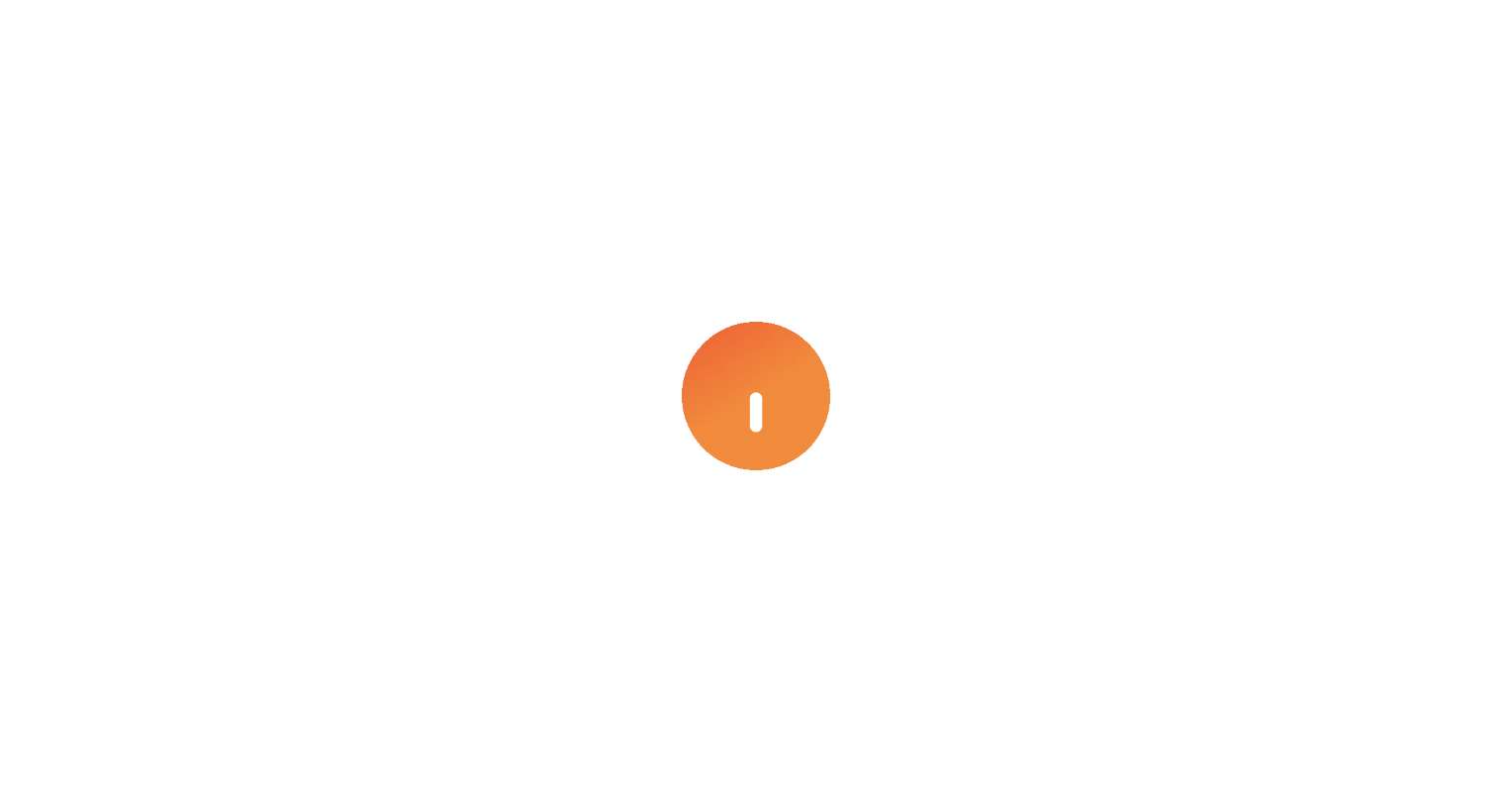 scroll, scrollTop: 0, scrollLeft: 0, axis: both 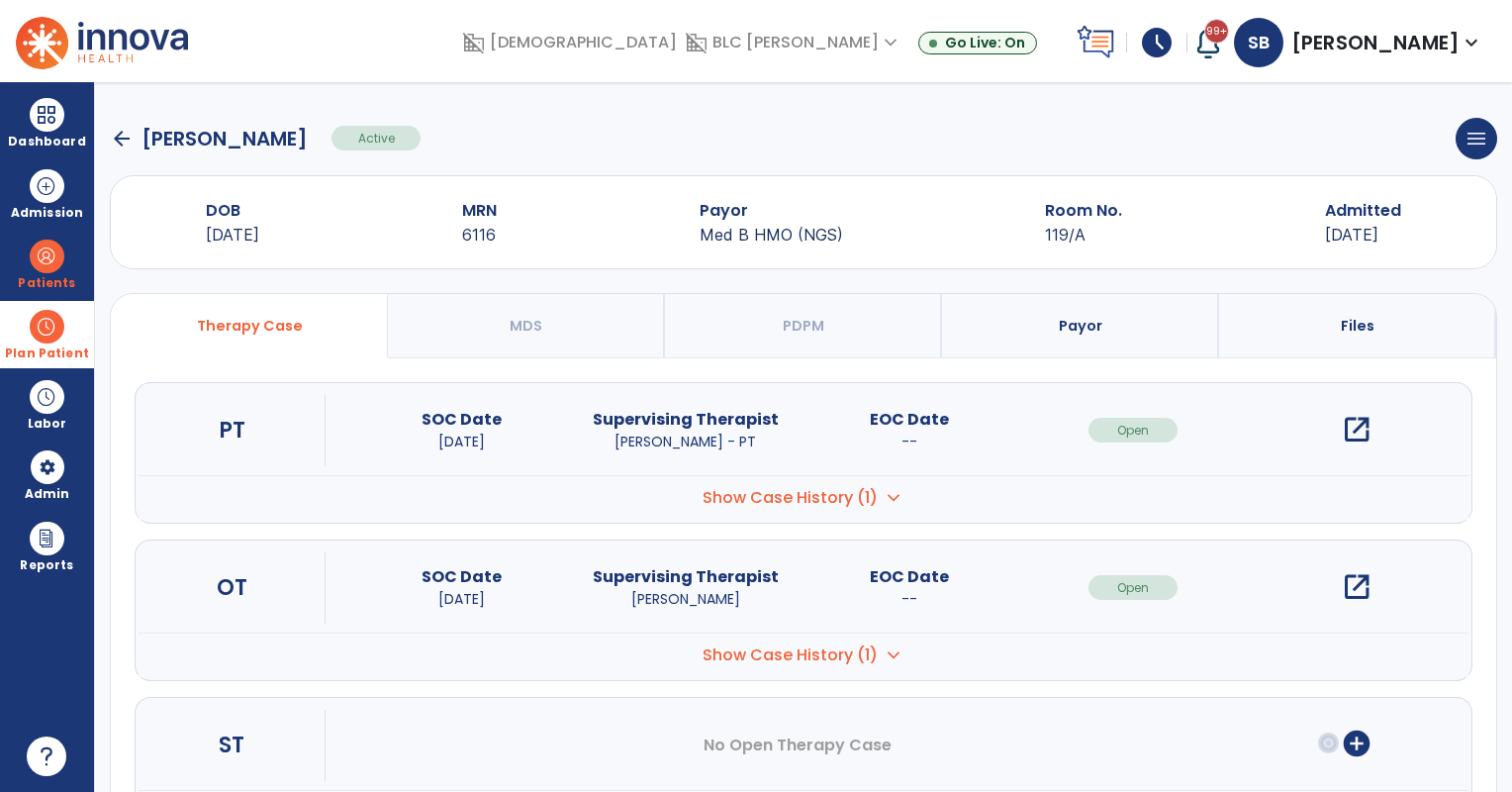 drag, startPoint x: 28, startPoint y: 329, endPoint x: 150, endPoint y: 356, distance: 124.95199 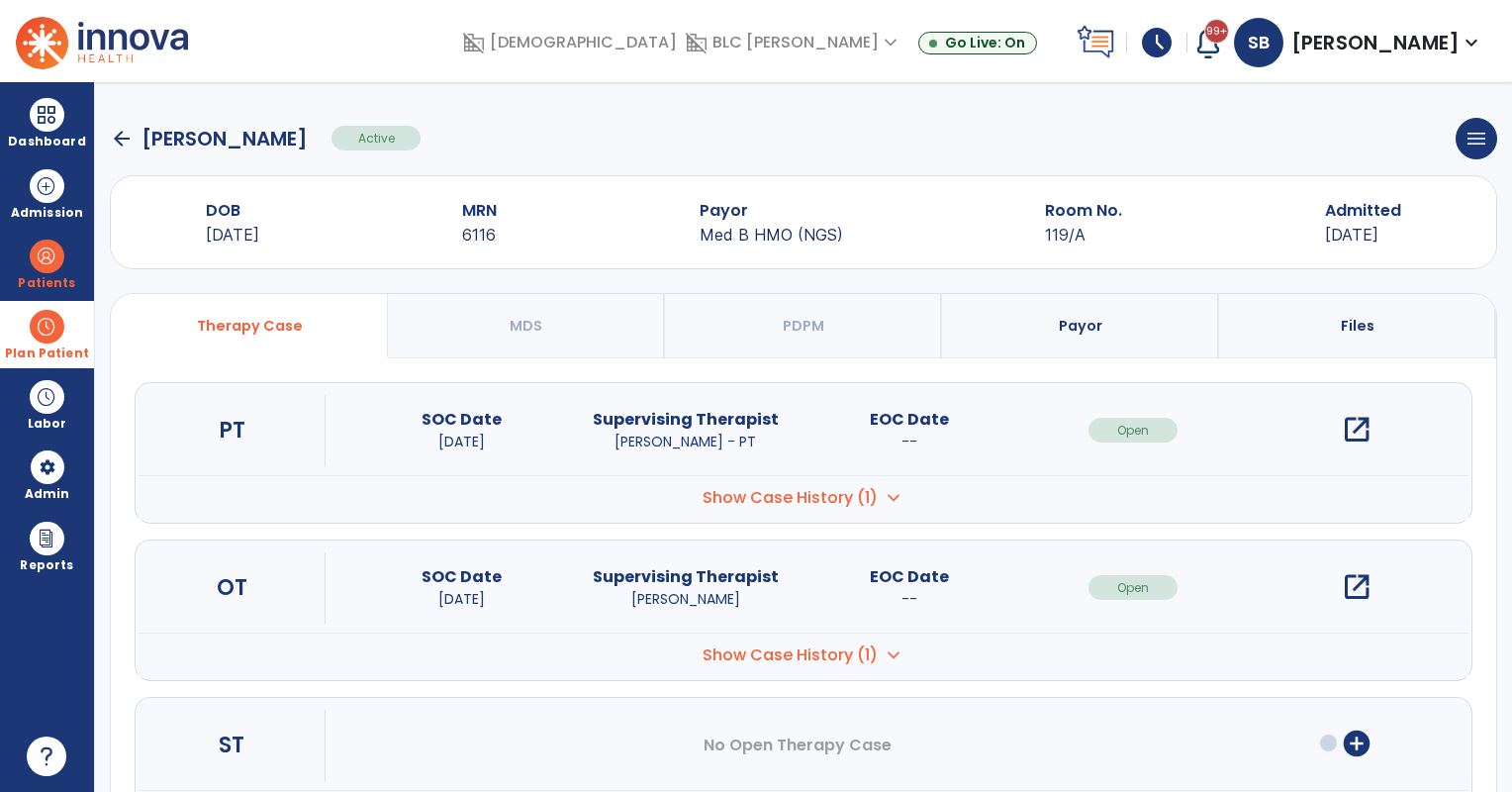 click on "Plan Patient" at bounding box center (47, 263) 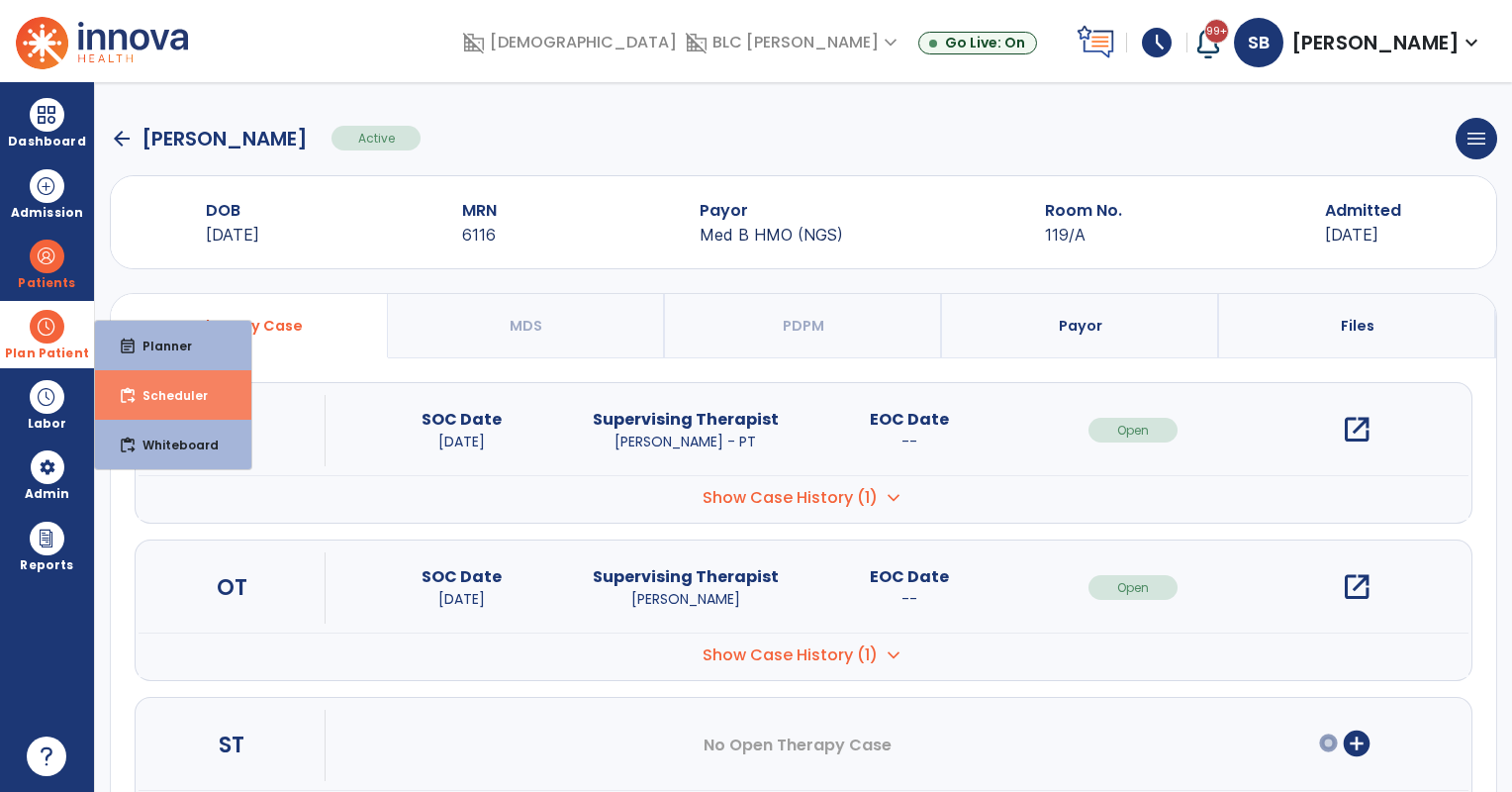 click on "Scheduler" at bounding box center (167, 395) 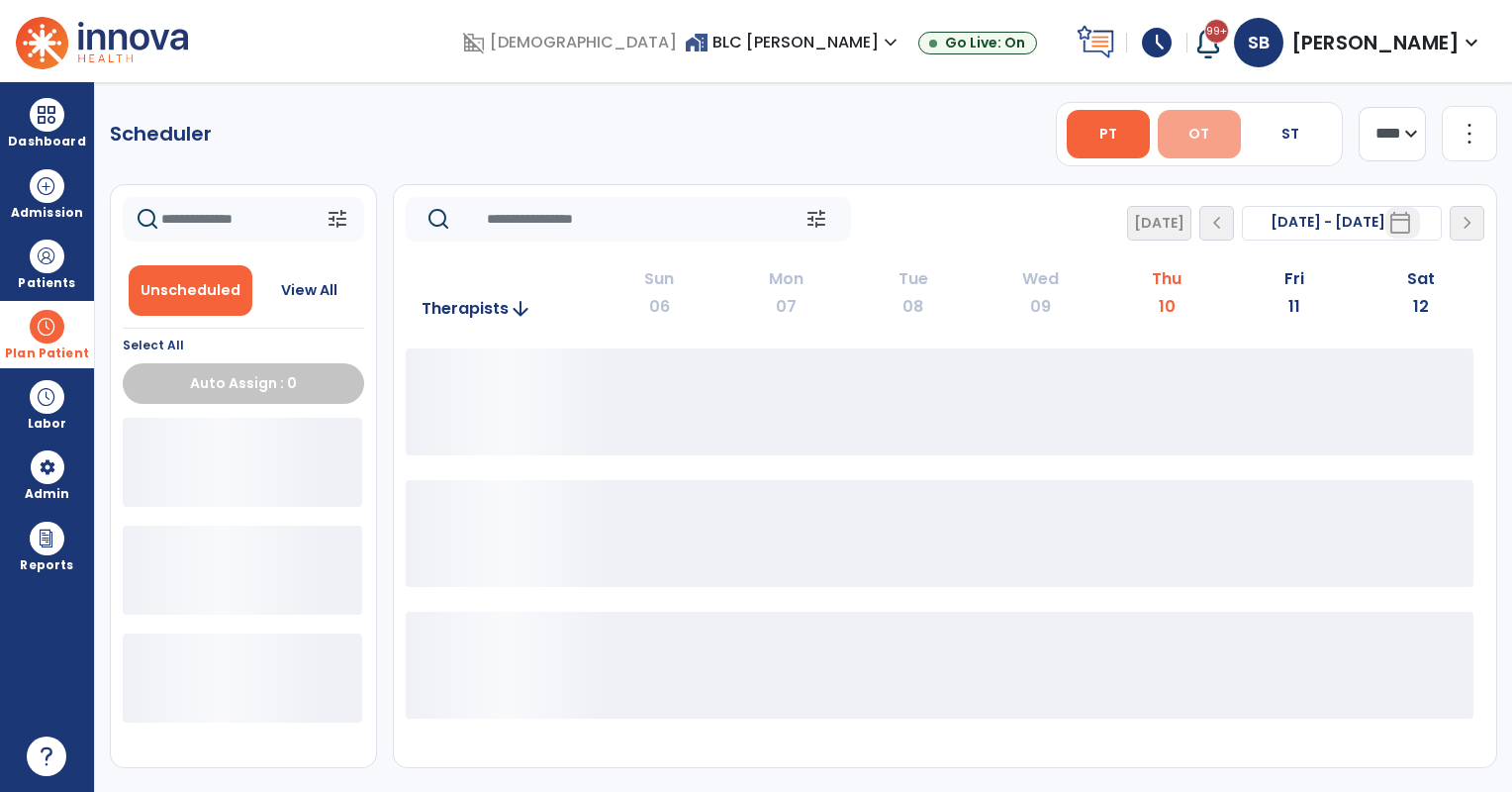 click on "OT" at bounding box center (1198, 134) 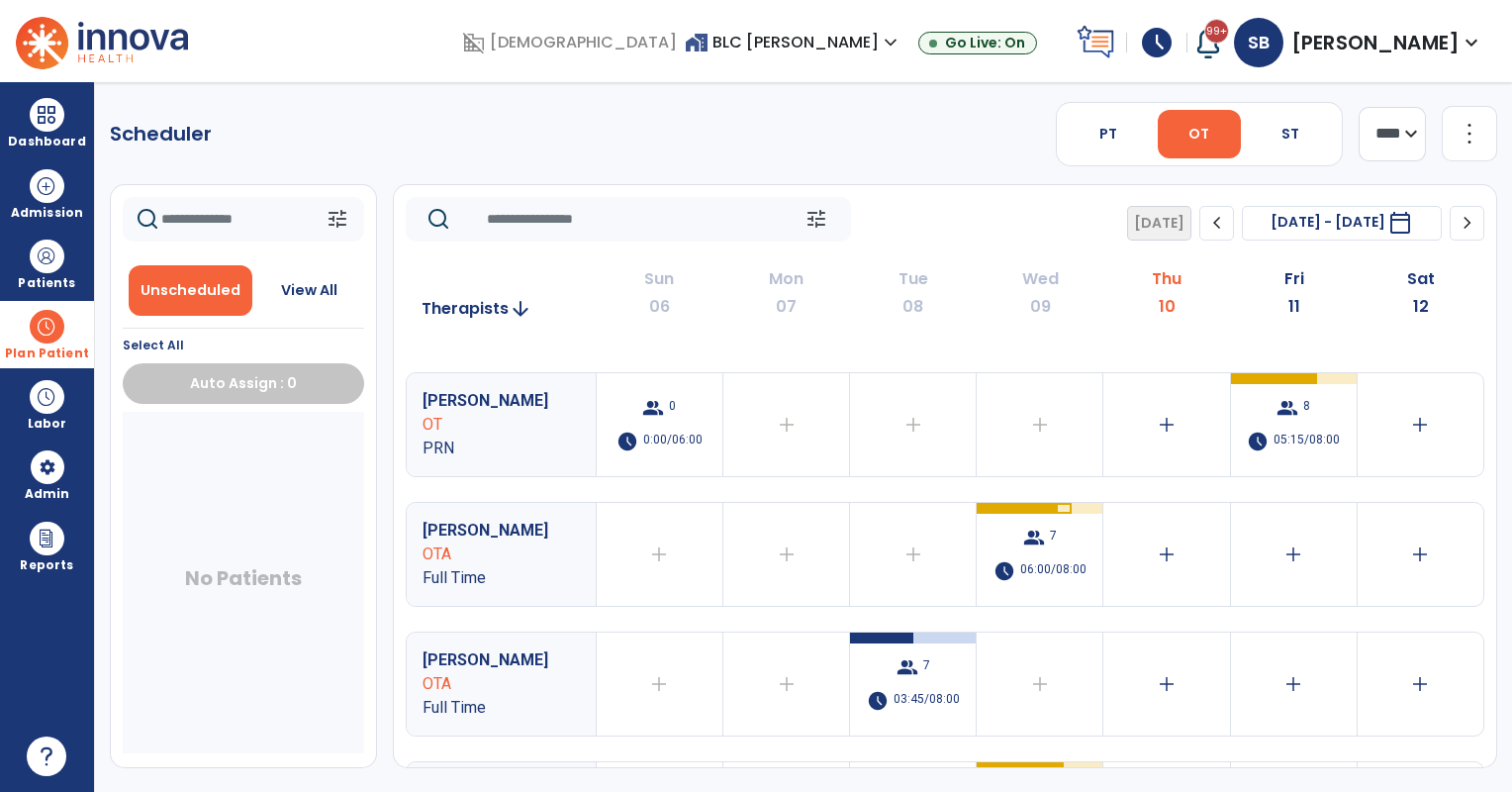 scroll, scrollTop: 0, scrollLeft: 0, axis: both 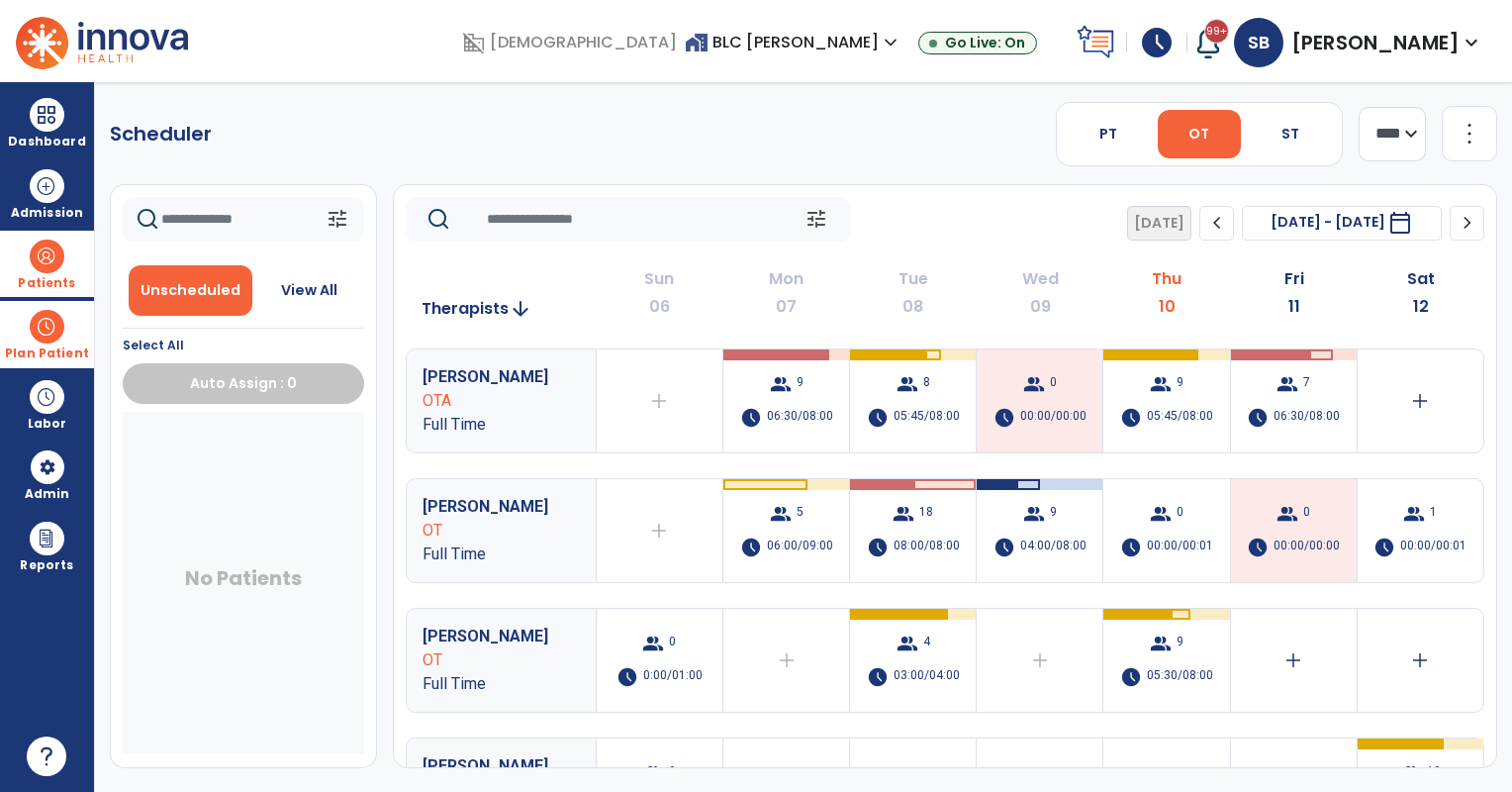 drag, startPoint x: 34, startPoint y: 268, endPoint x: 119, endPoint y: 265, distance: 85.05292 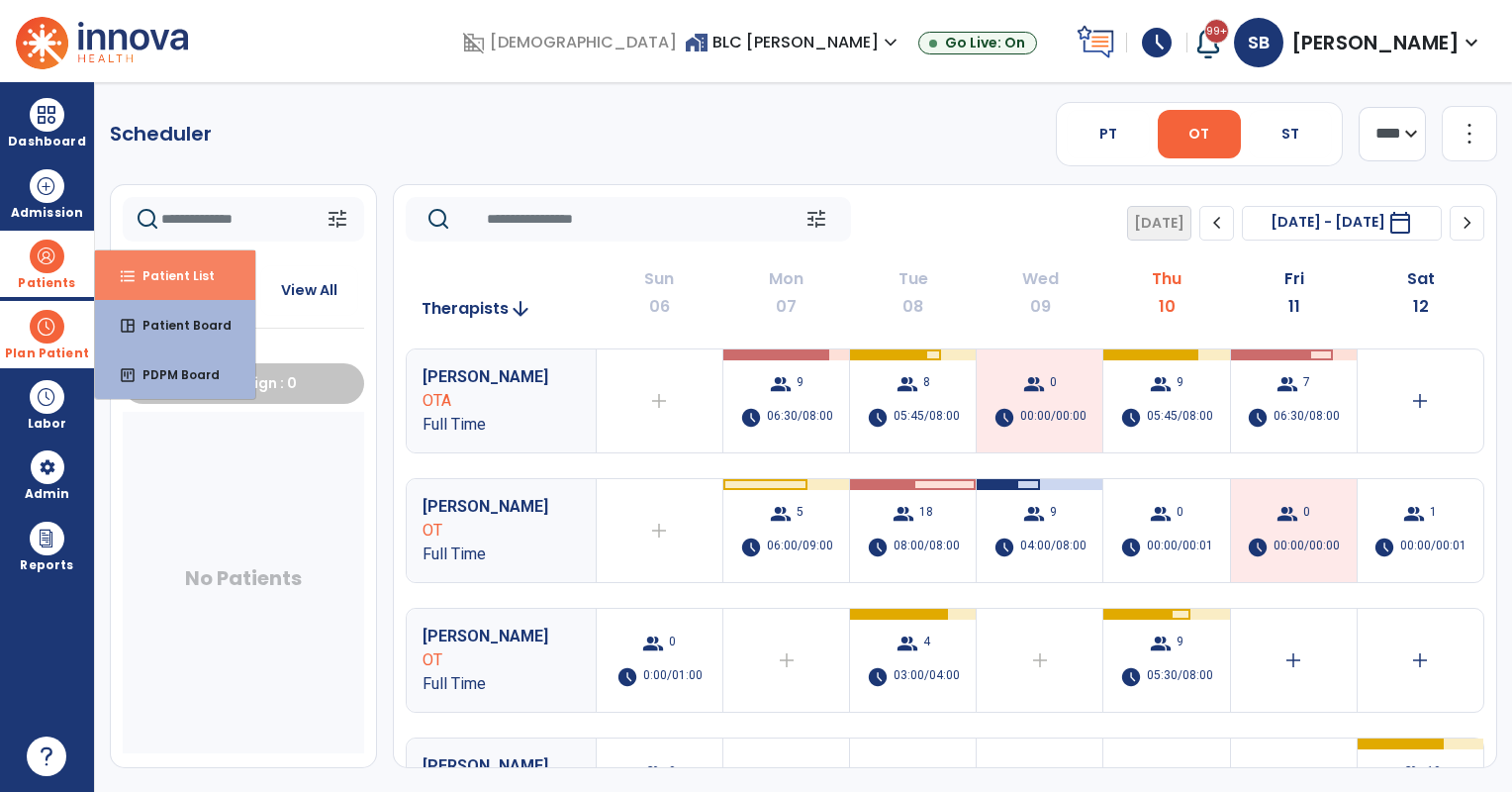 drag, startPoint x: 154, startPoint y: 267, endPoint x: 166, endPoint y: 261, distance: 13.416408 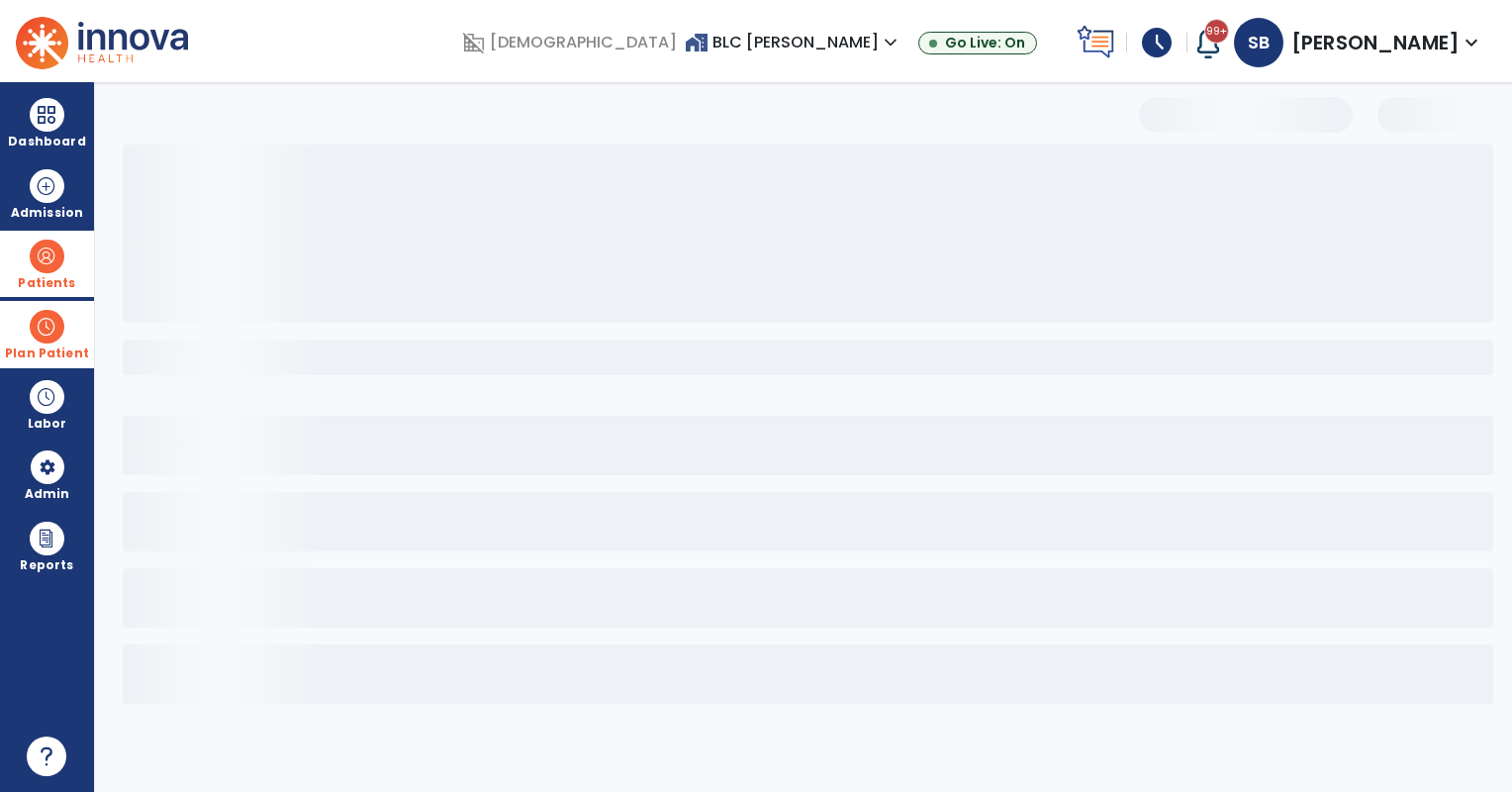select on "***" 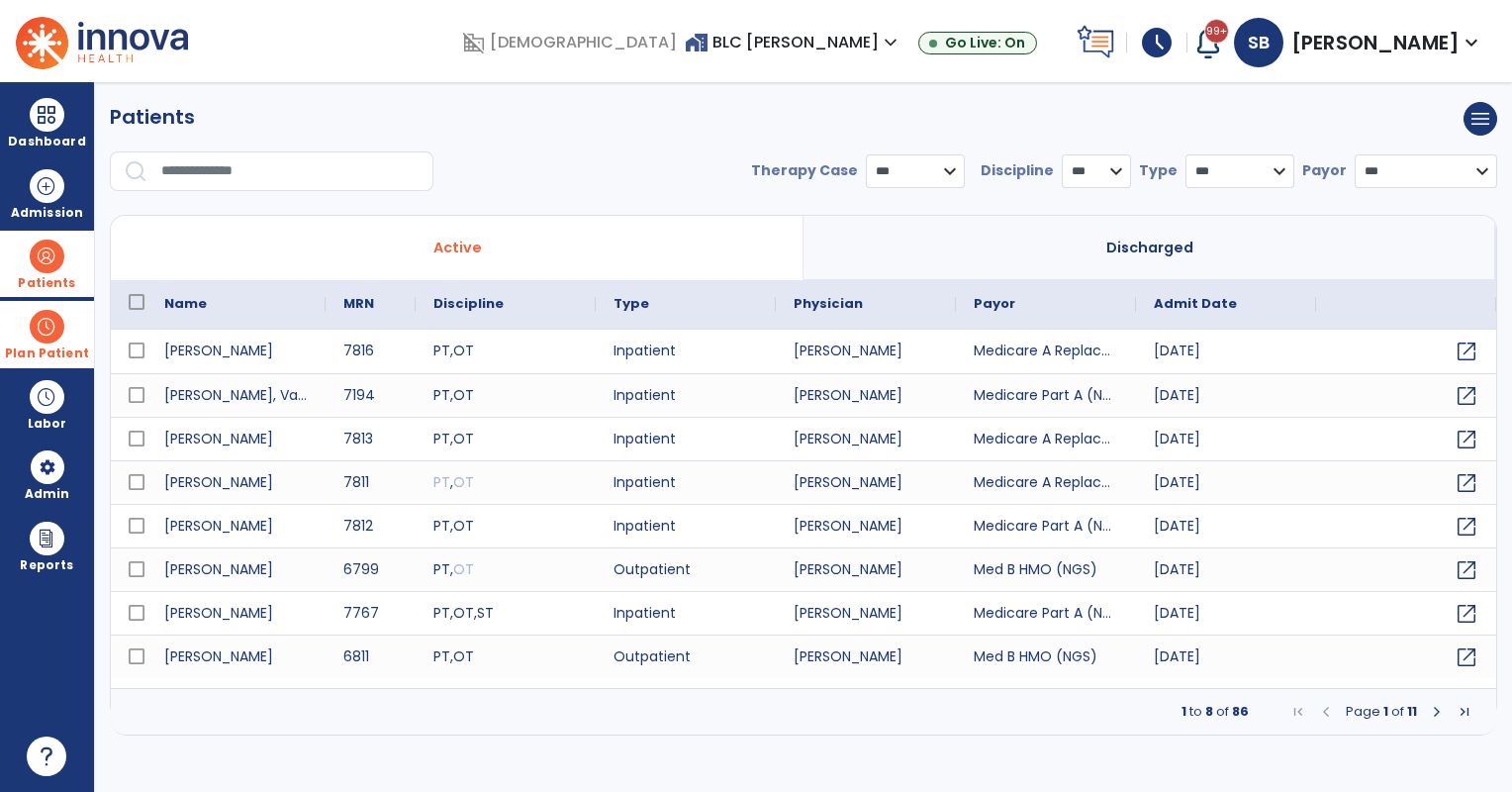 click at bounding box center [290, 171] 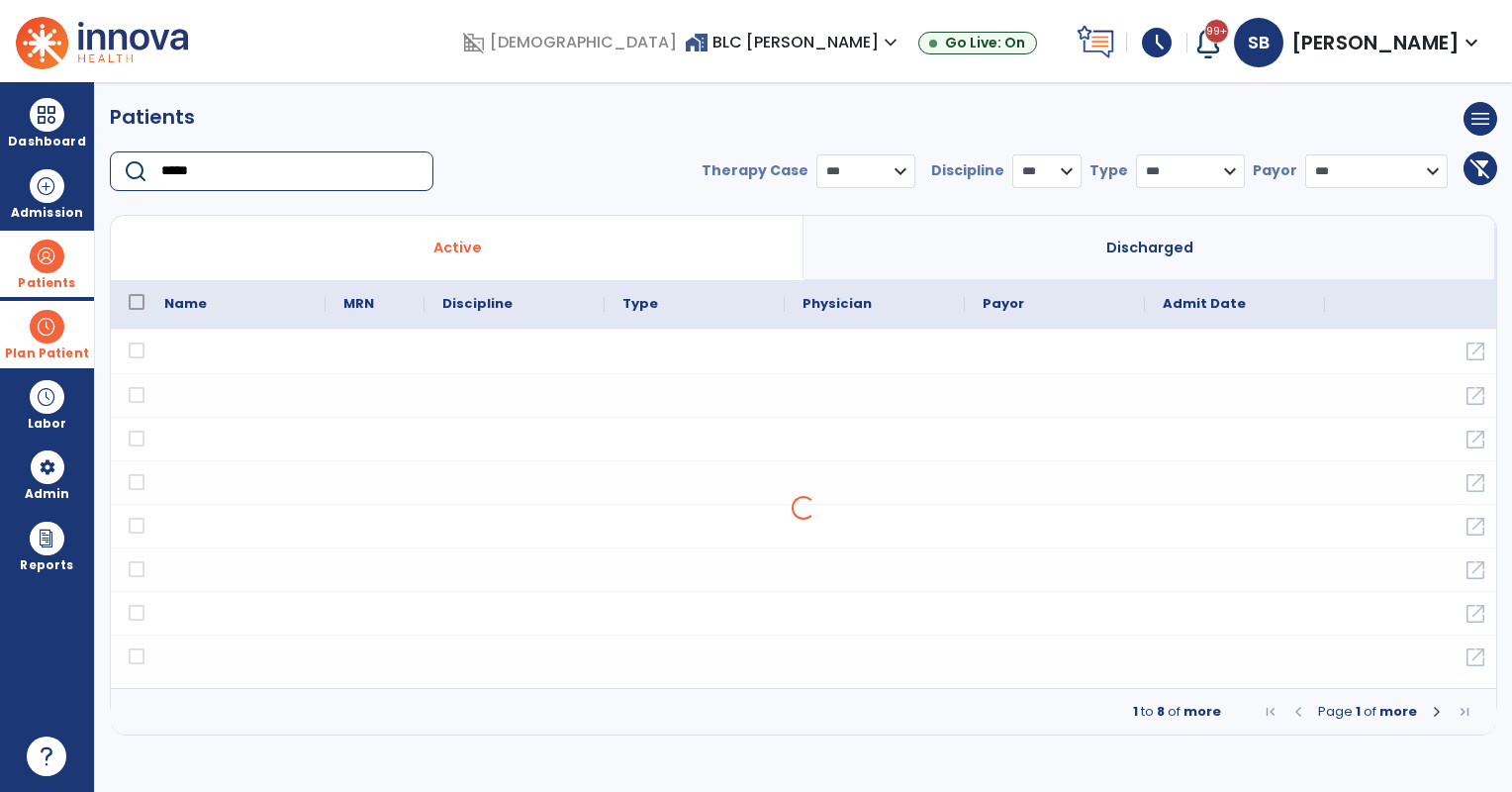 type on "*****" 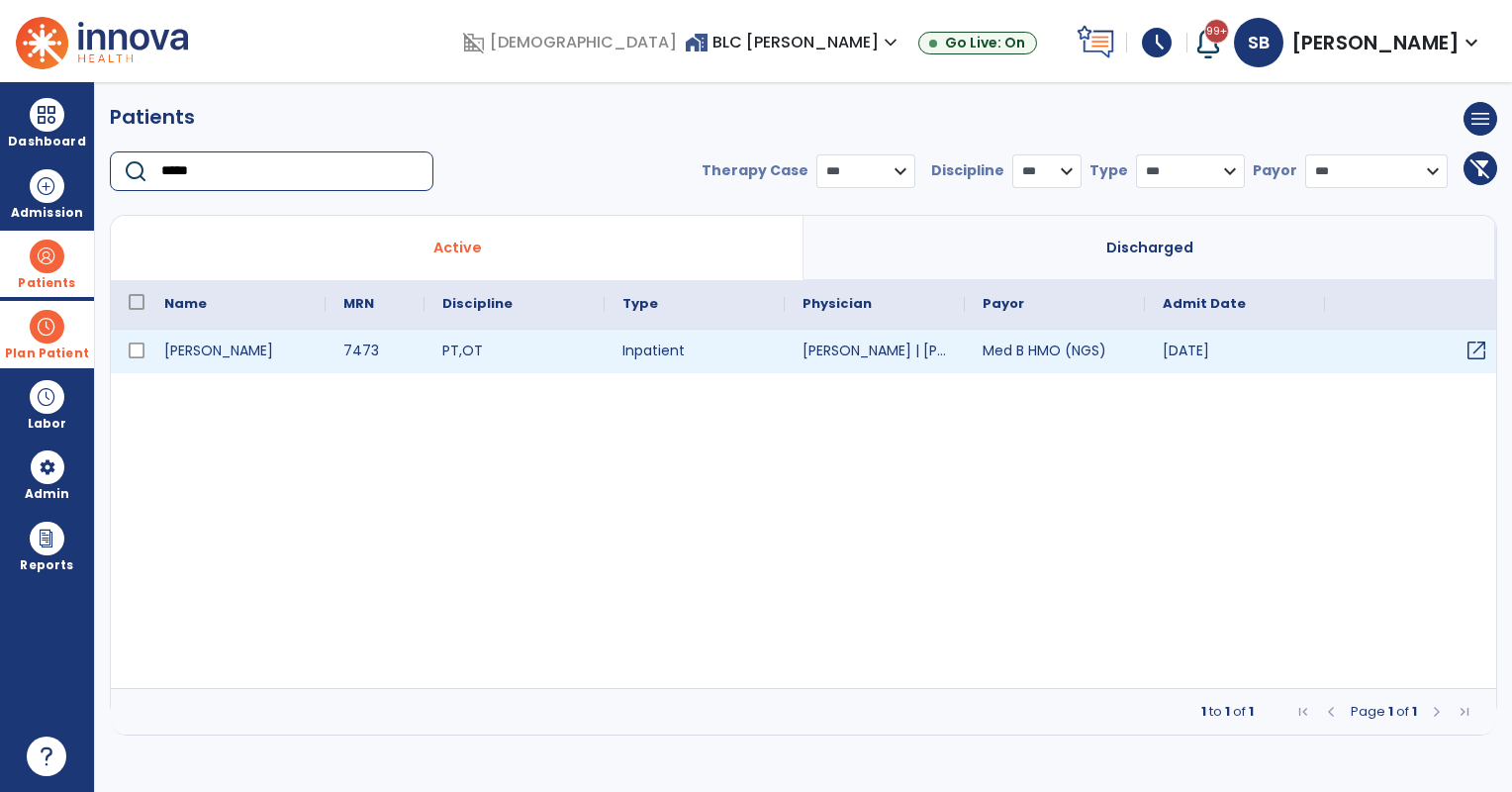 click on "open_in_new" at bounding box center (1476, 350) 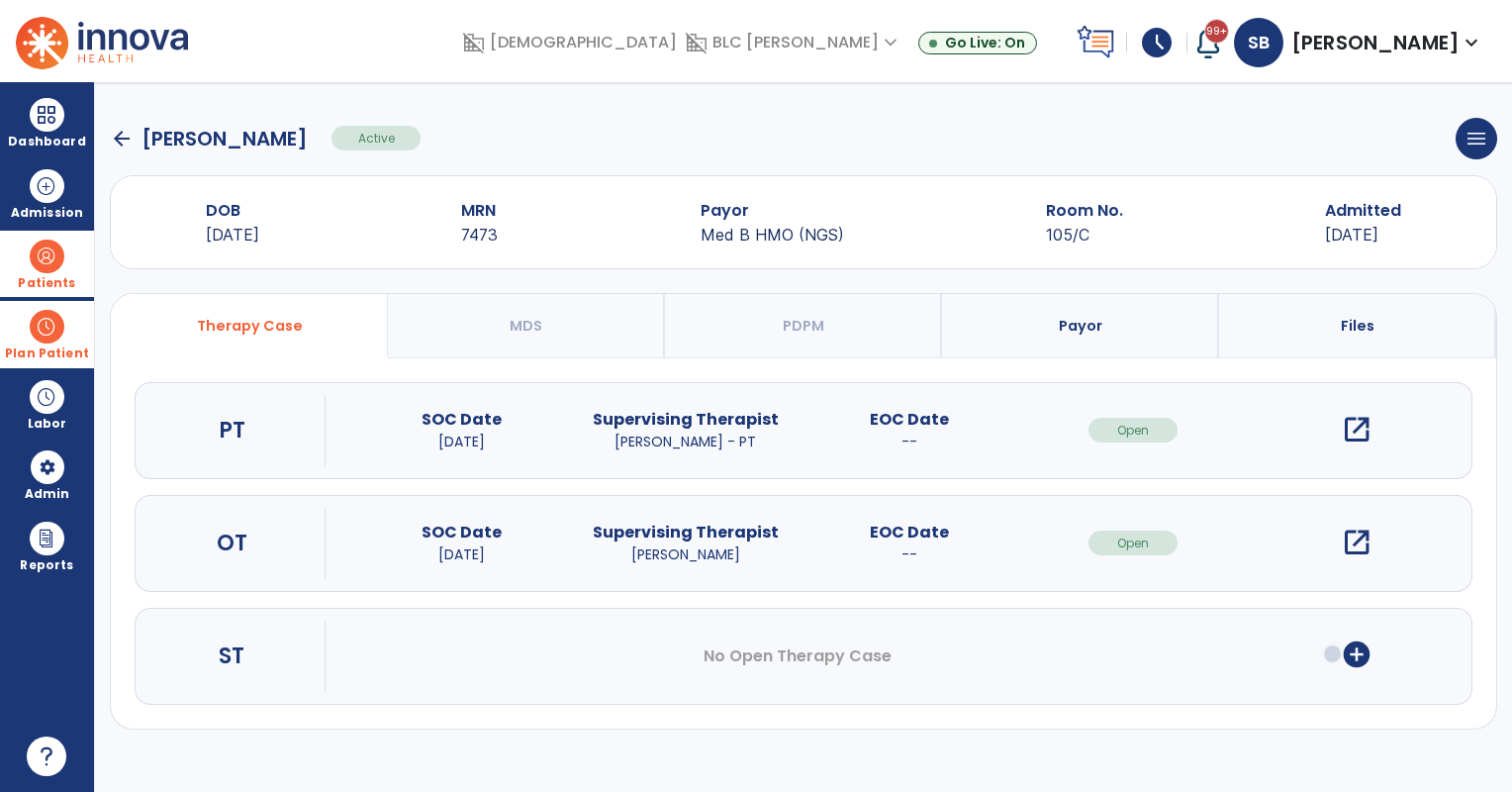 click on "open_in_new" at bounding box center (1357, 543) 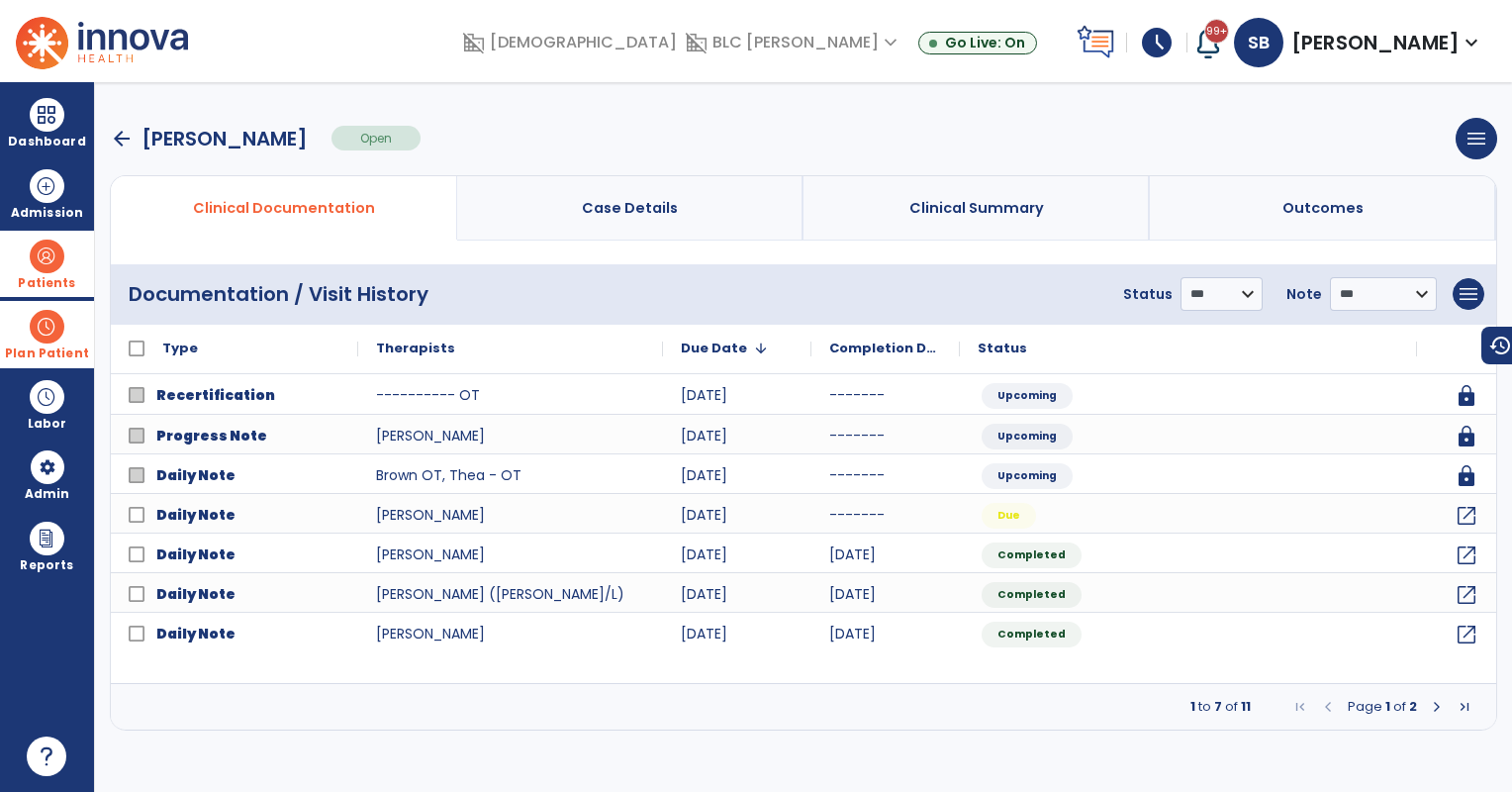 click on "Page
1
of
2" at bounding box center (1382, 707) 